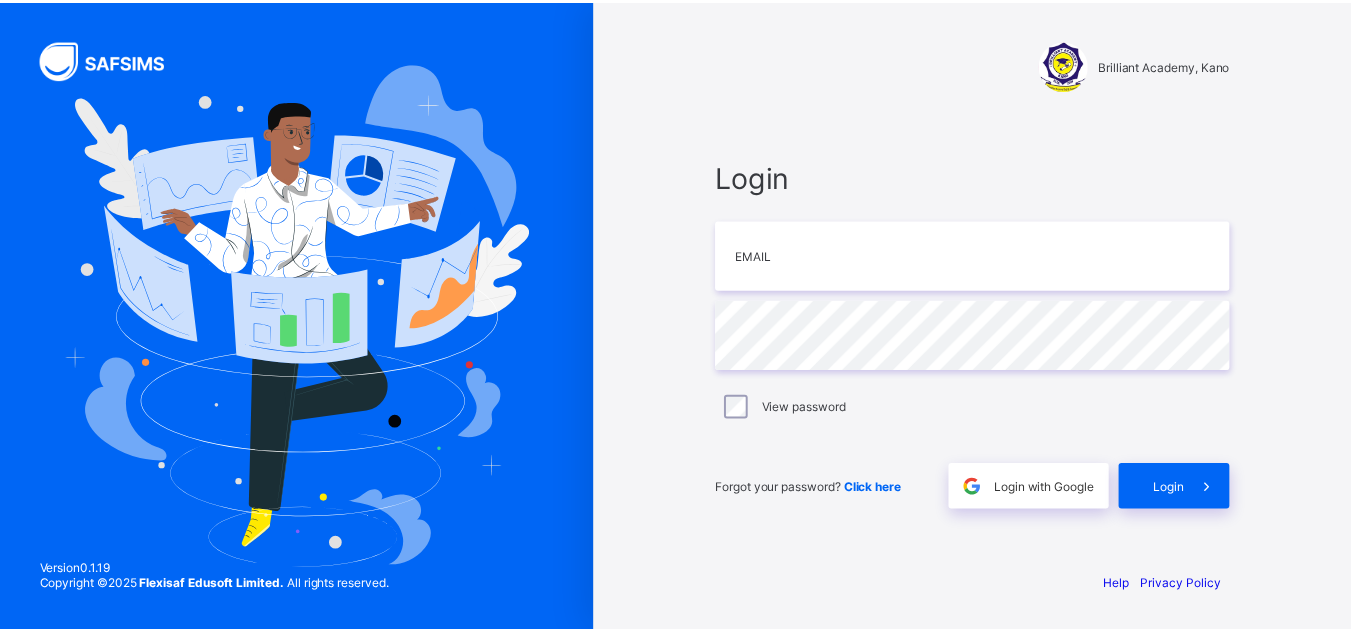 scroll, scrollTop: 0, scrollLeft: 0, axis: both 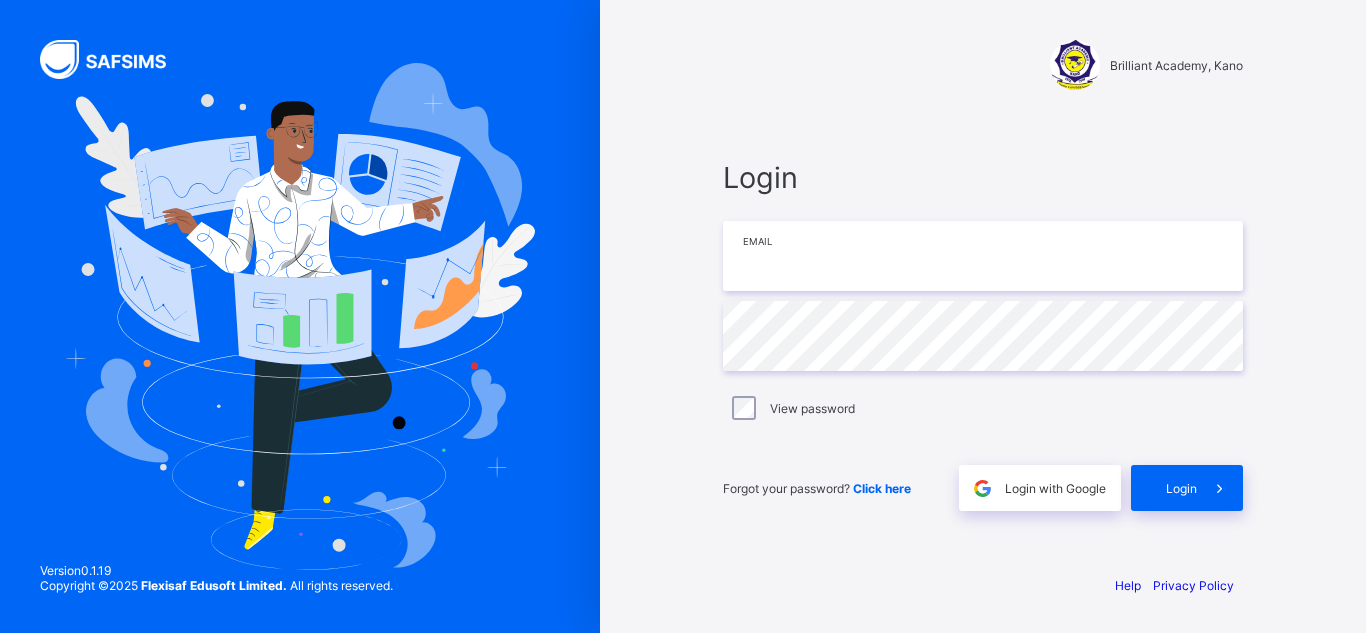 type on "**********" 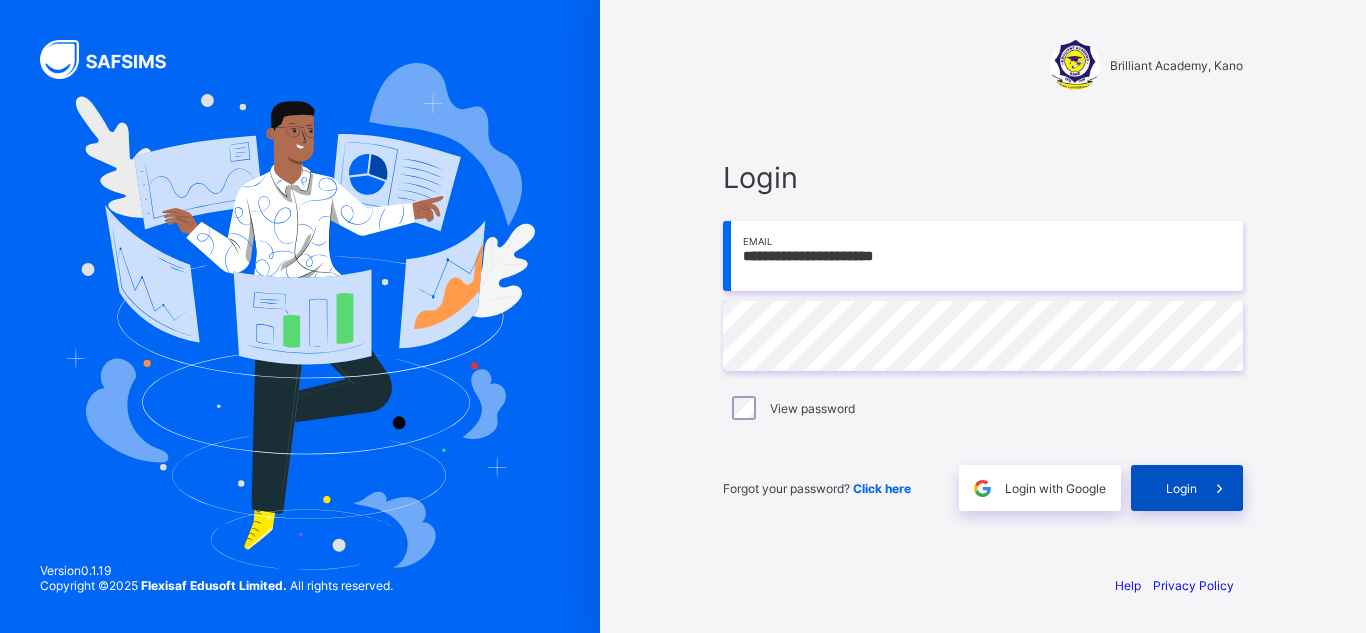 click on "Login" at bounding box center [1181, 488] 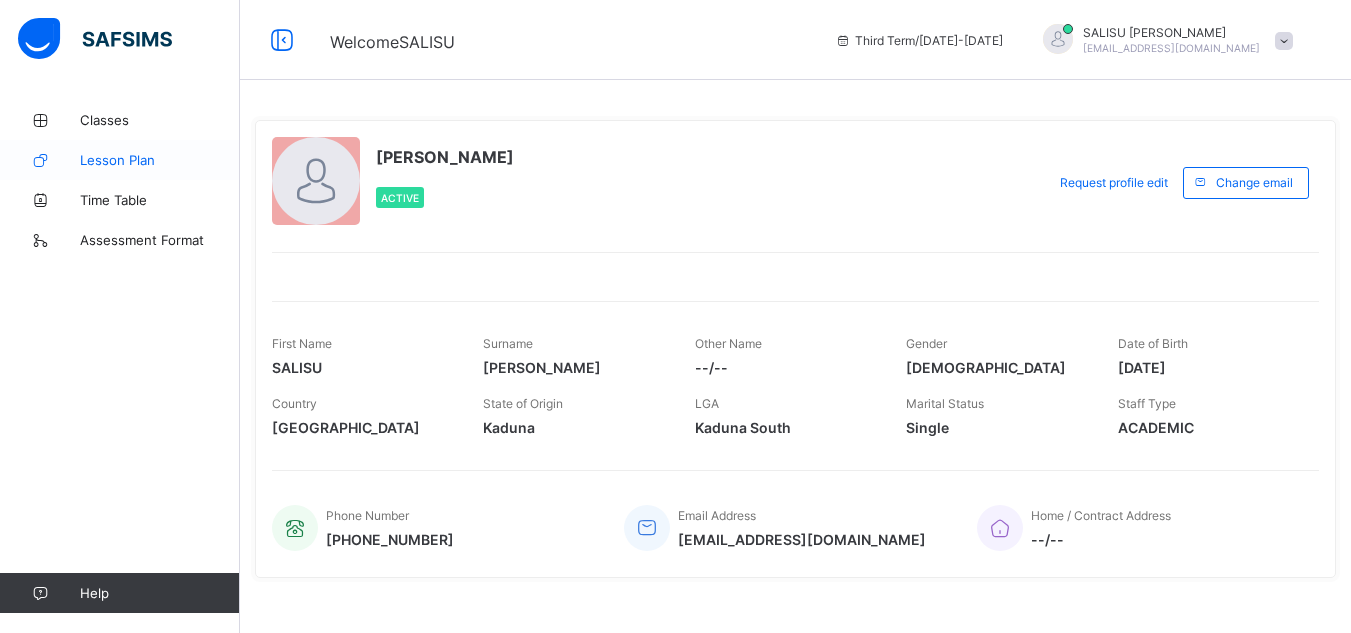click on "Lesson Plan" at bounding box center [160, 160] 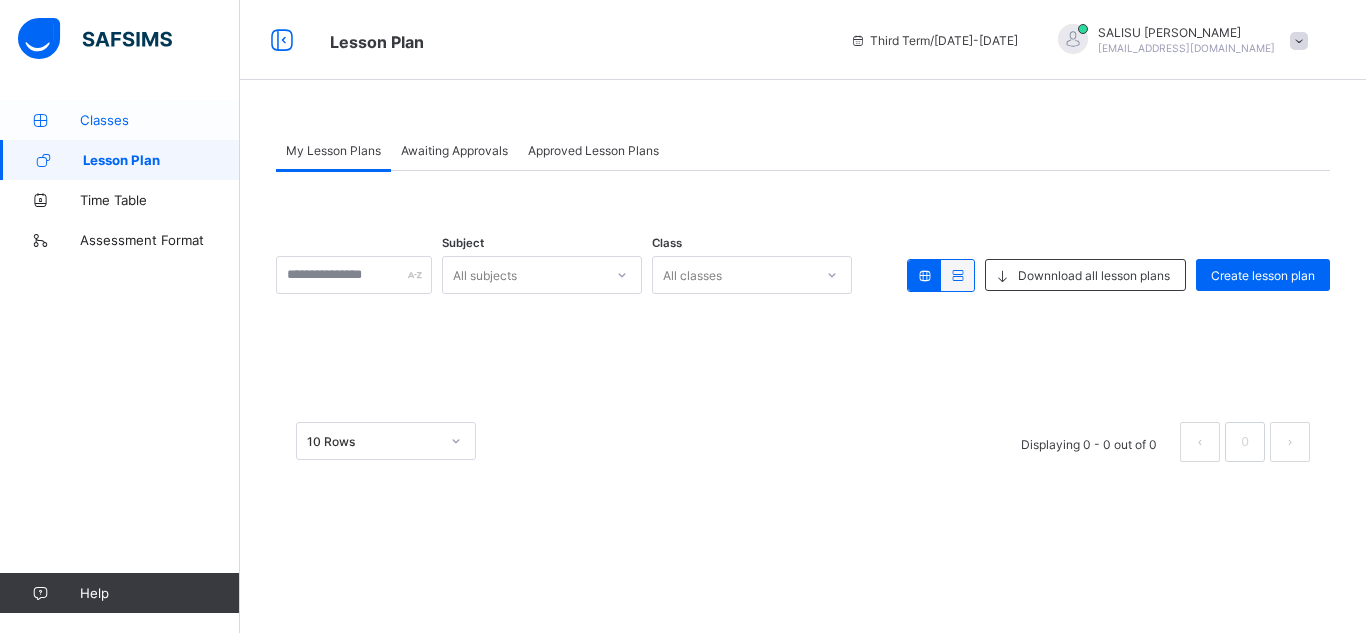 click on "Classes" at bounding box center [160, 120] 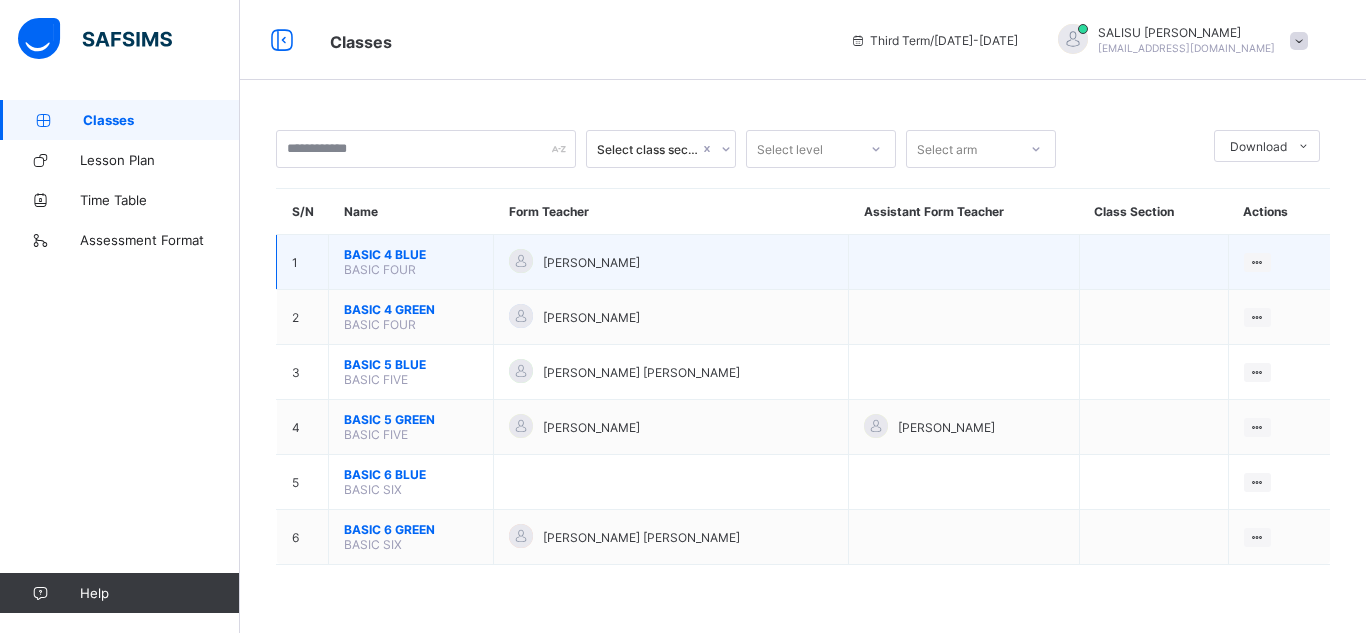 click on "BASIC 4   BLUE" at bounding box center [411, 254] 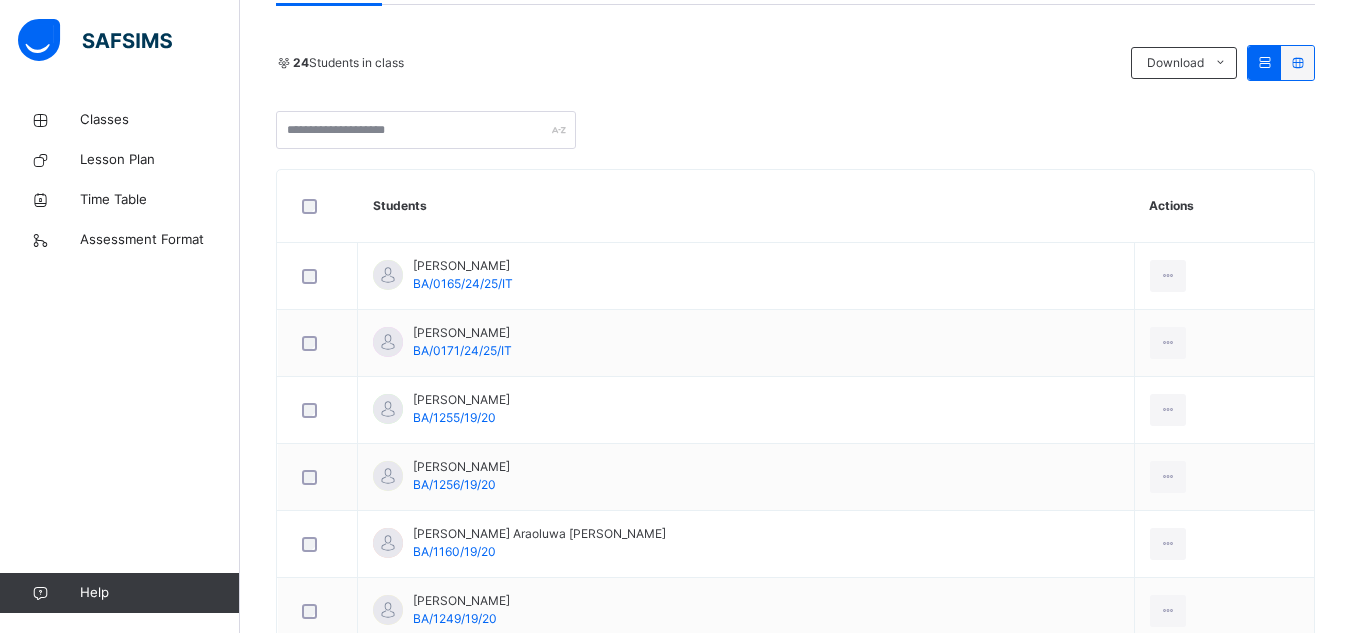 scroll, scrollTop: 0, scrollLeft: 0, axis: both 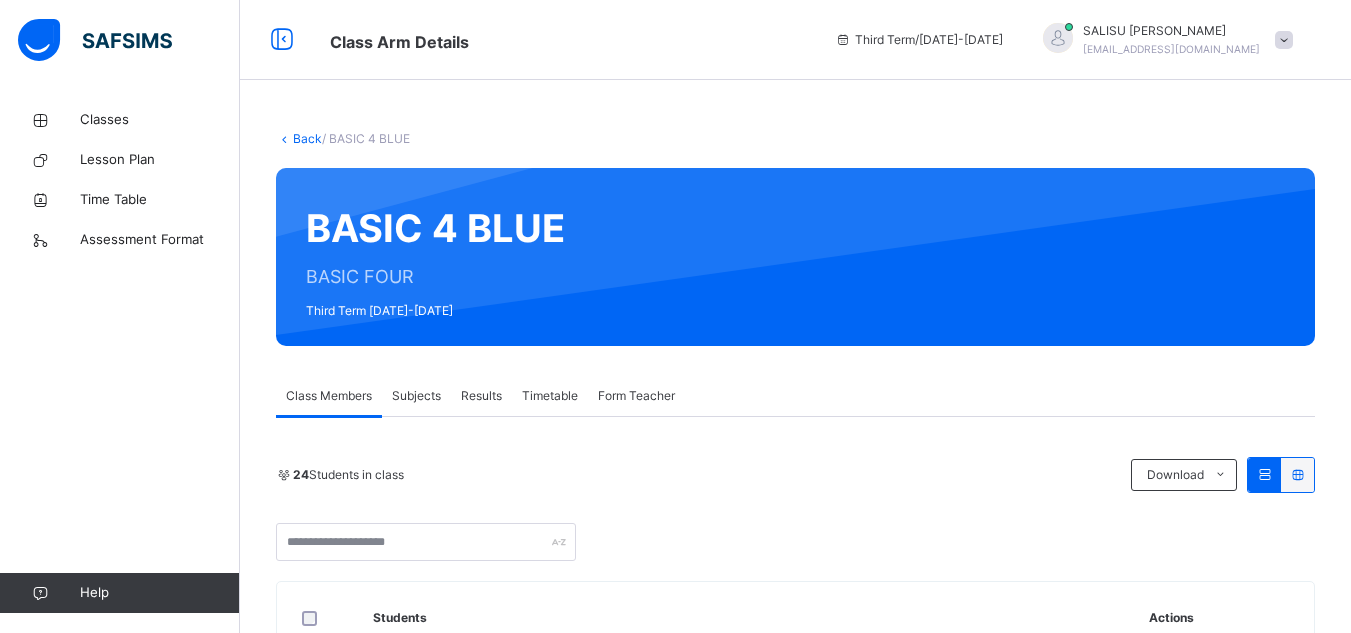 click on "Subjects" at bounding box center [416, 396] 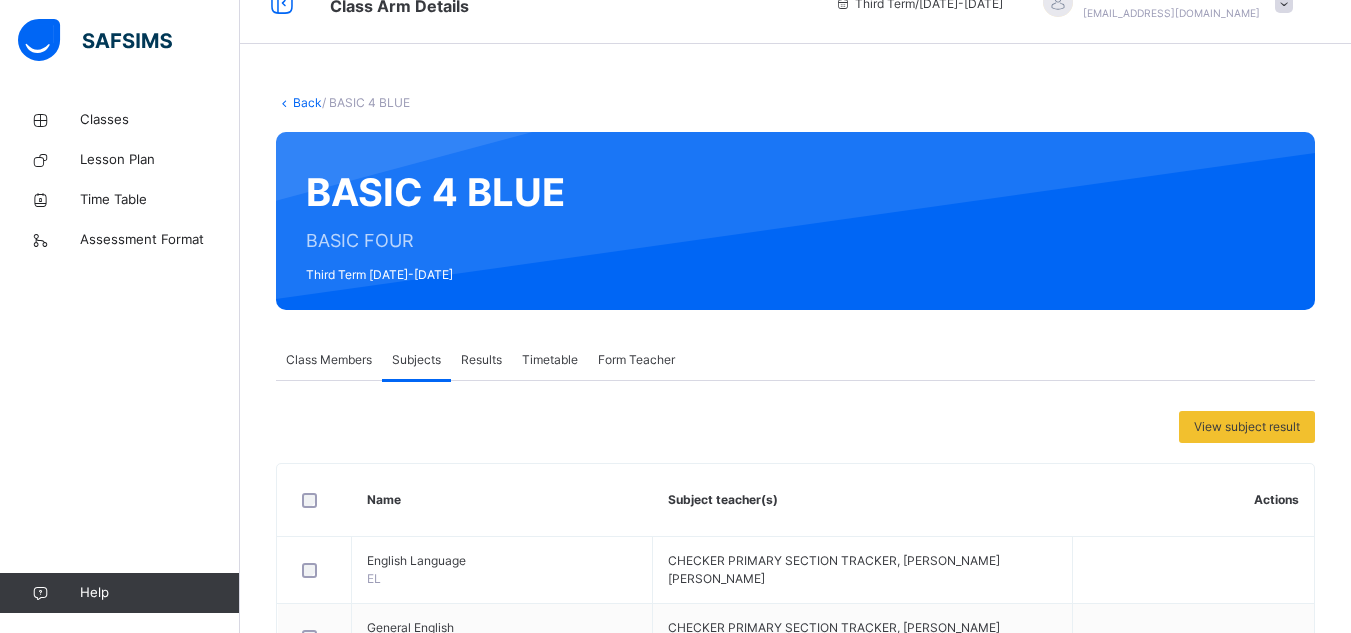 scroll, scrollTop: 86, scrollLeft: 0, axis: vertical 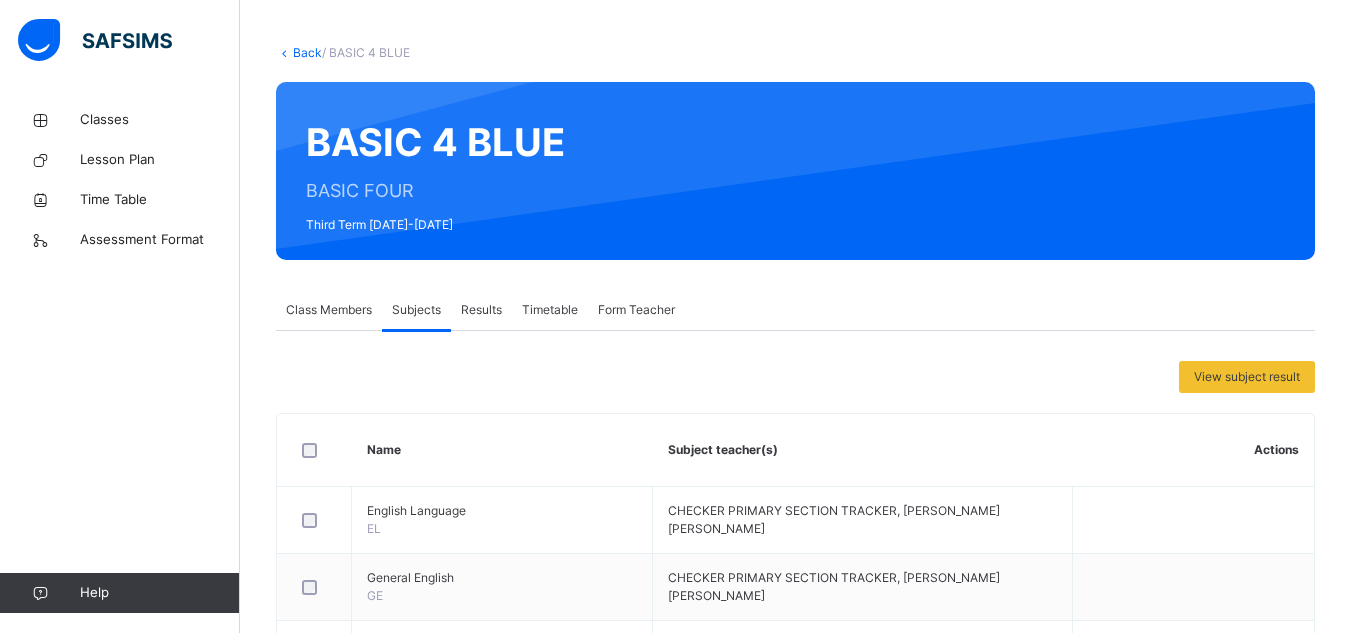 click on "Results" at bounding box center [481, 310] 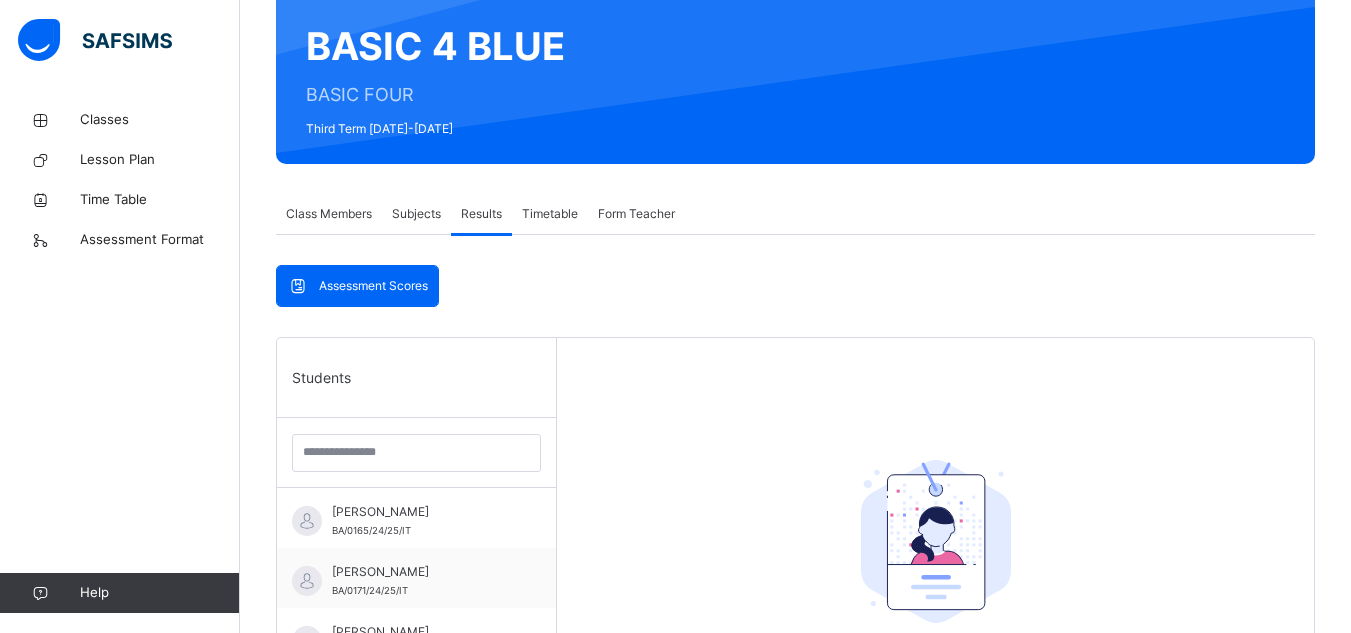 scroll, scrollTop: 202, scrollLeft: 0, axis: vertical 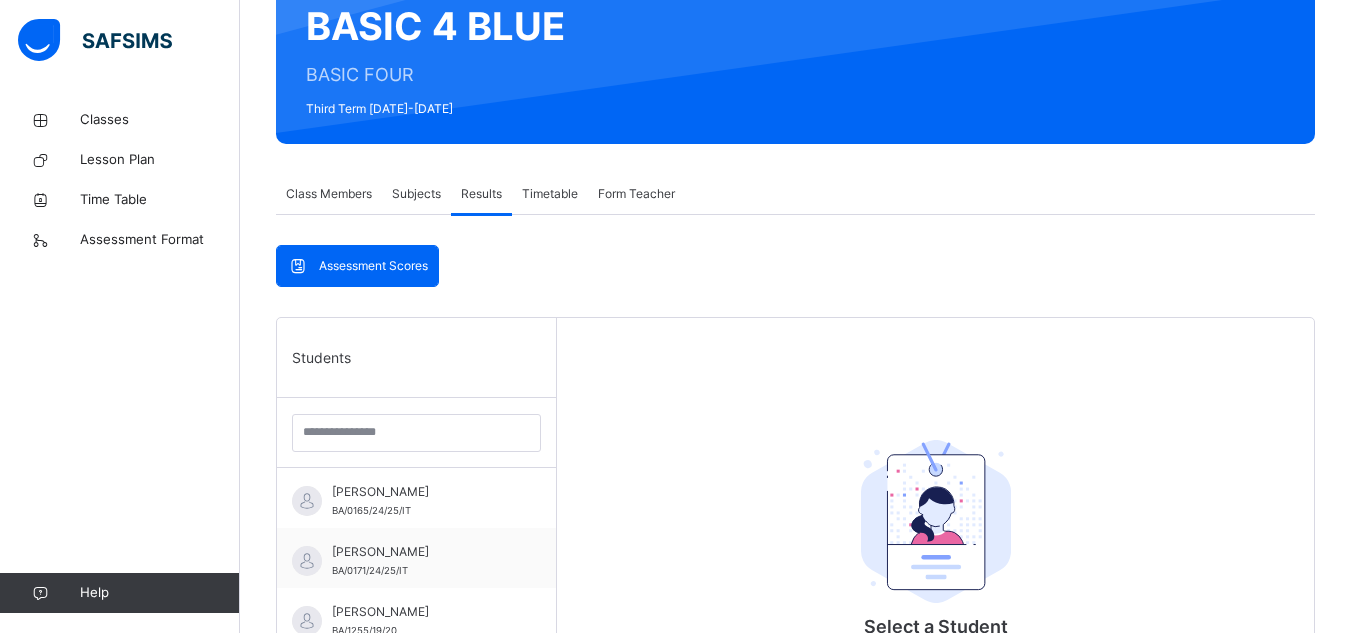 click on "Assessment Scores" at bounding box center (373, 266) 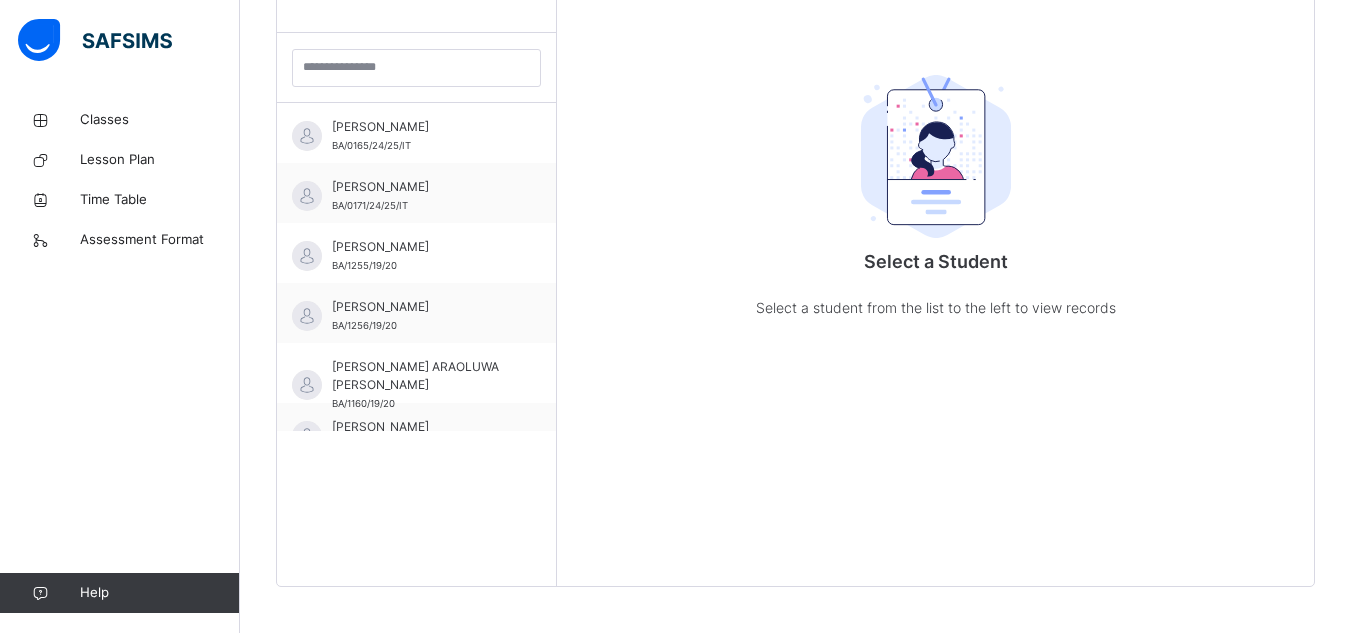 scroll, scrollTop: 581, scrollLeft: 0, axis: vertical 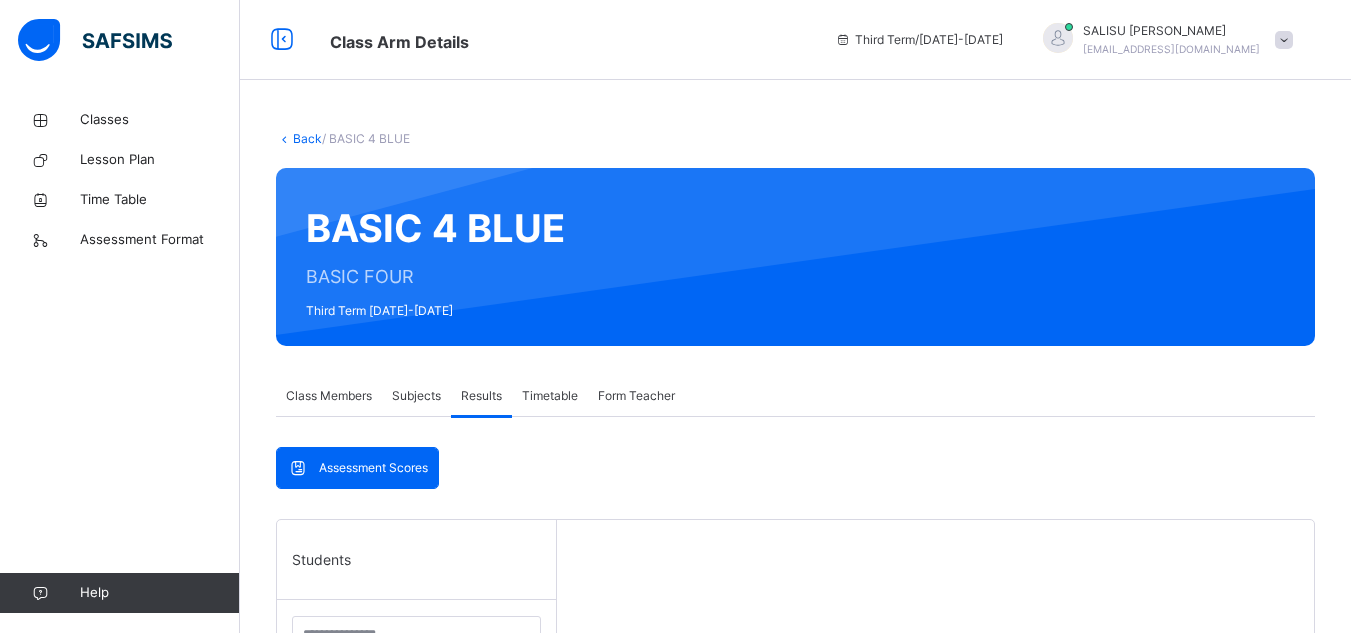 click on "Timetable" at bounding box center (550, 396) 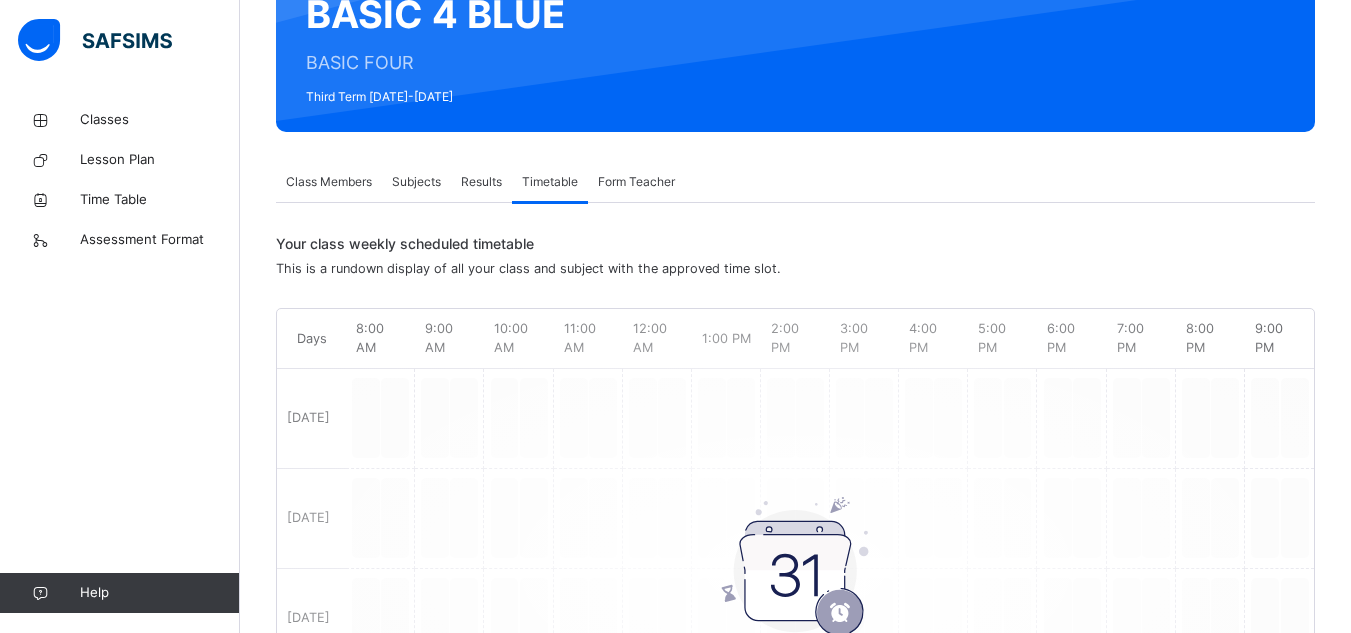 scroll, scrollTop: 218, scrollLeft: 0, axis: vertical 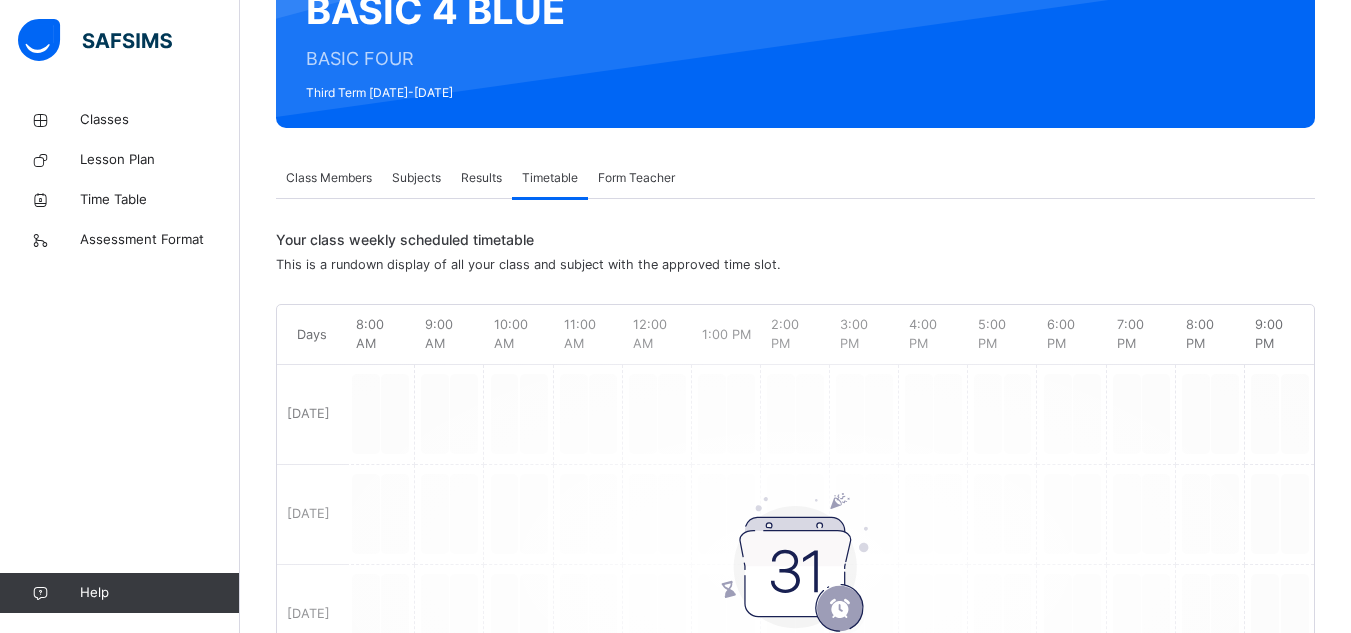 click on "Form Teacher" at bounding box center (636, 178) 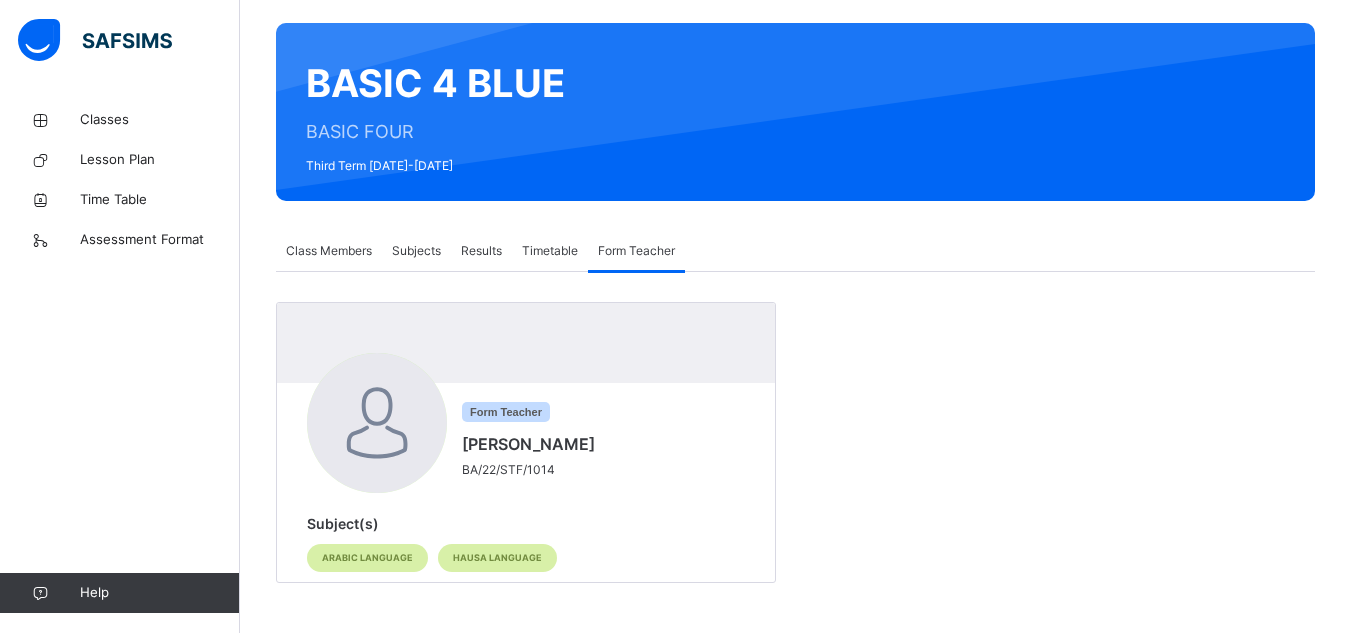 scroll, scrollTop: 145, scrollLeft: 0, axis: vertical 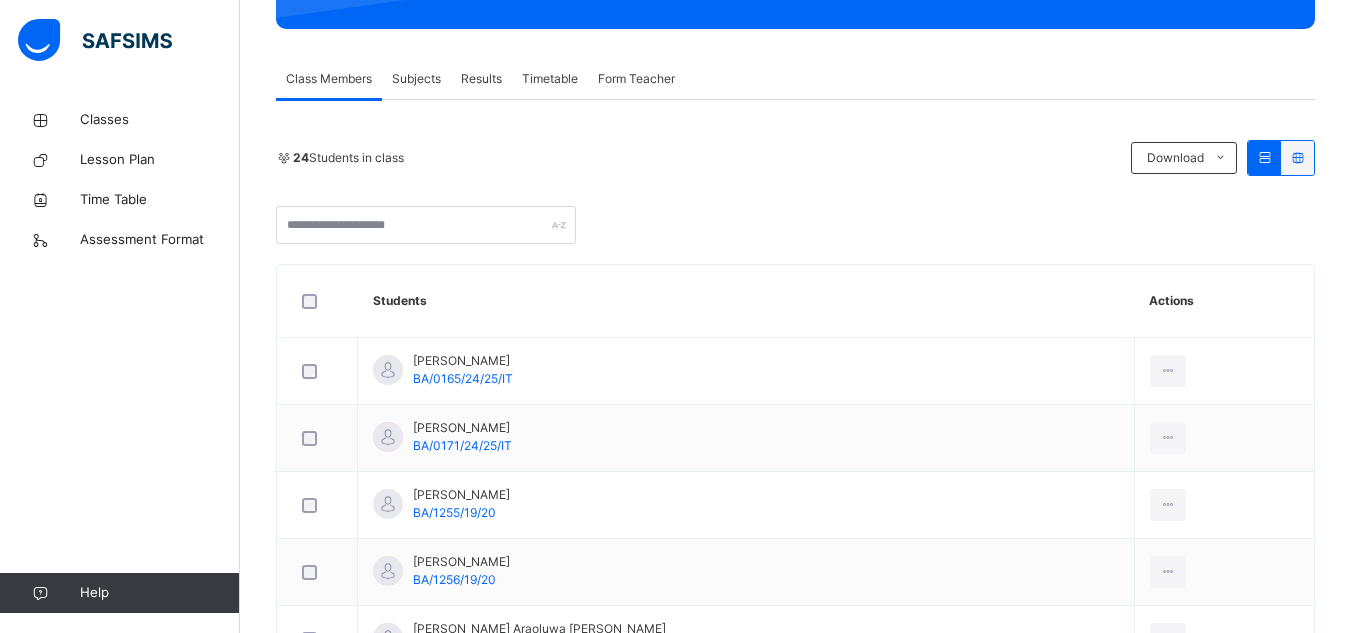 click on "Subjects" at bounding box center (416, 79) 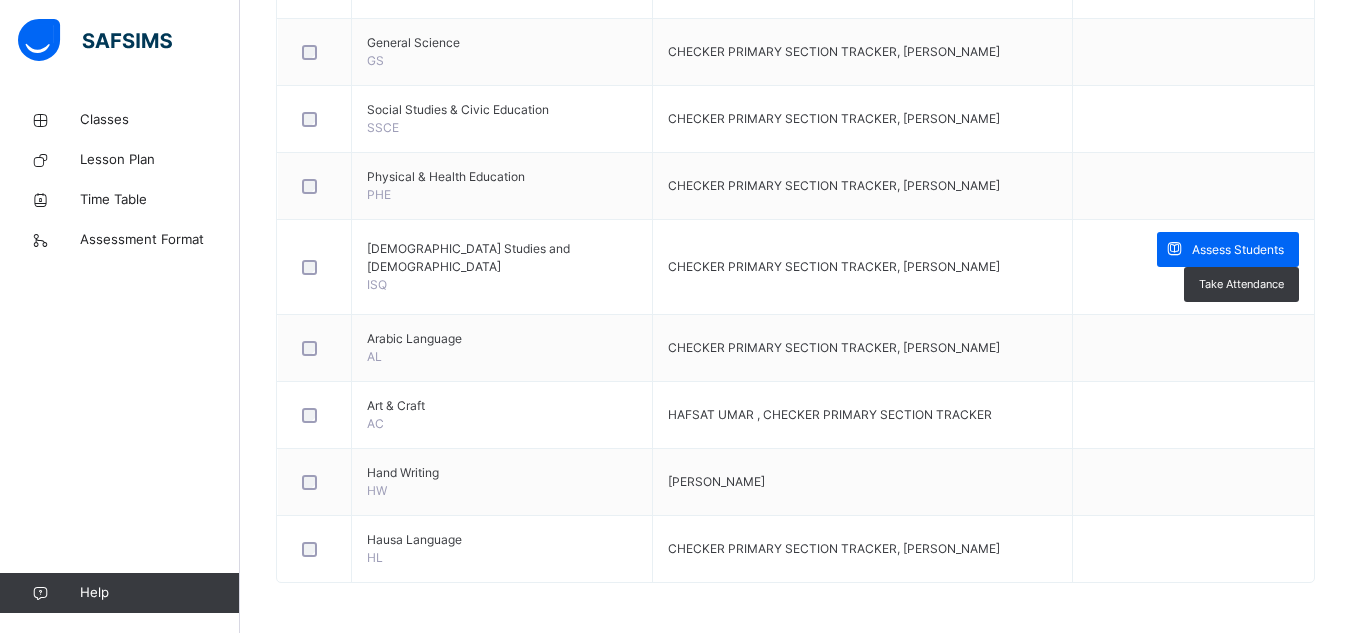 scroll, scrollTop: 1193, scrollLeft: 0, axis: vertical 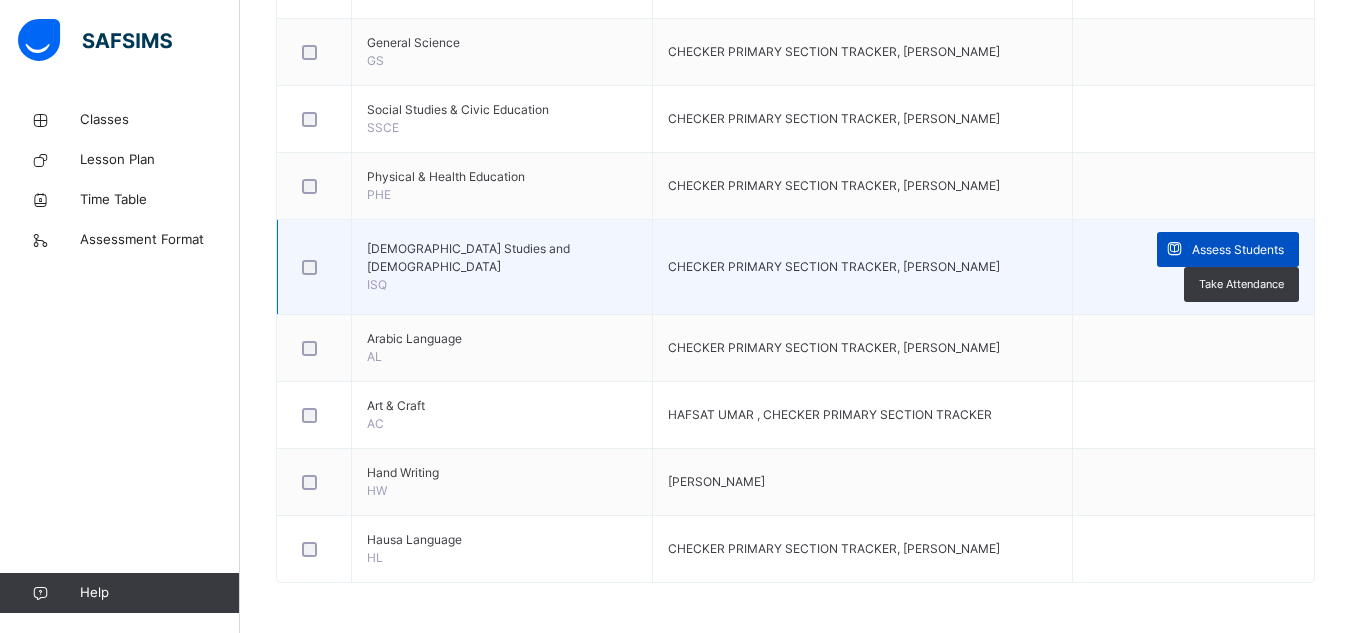 click on "Assess Students" at bounding box center (1238, 250) 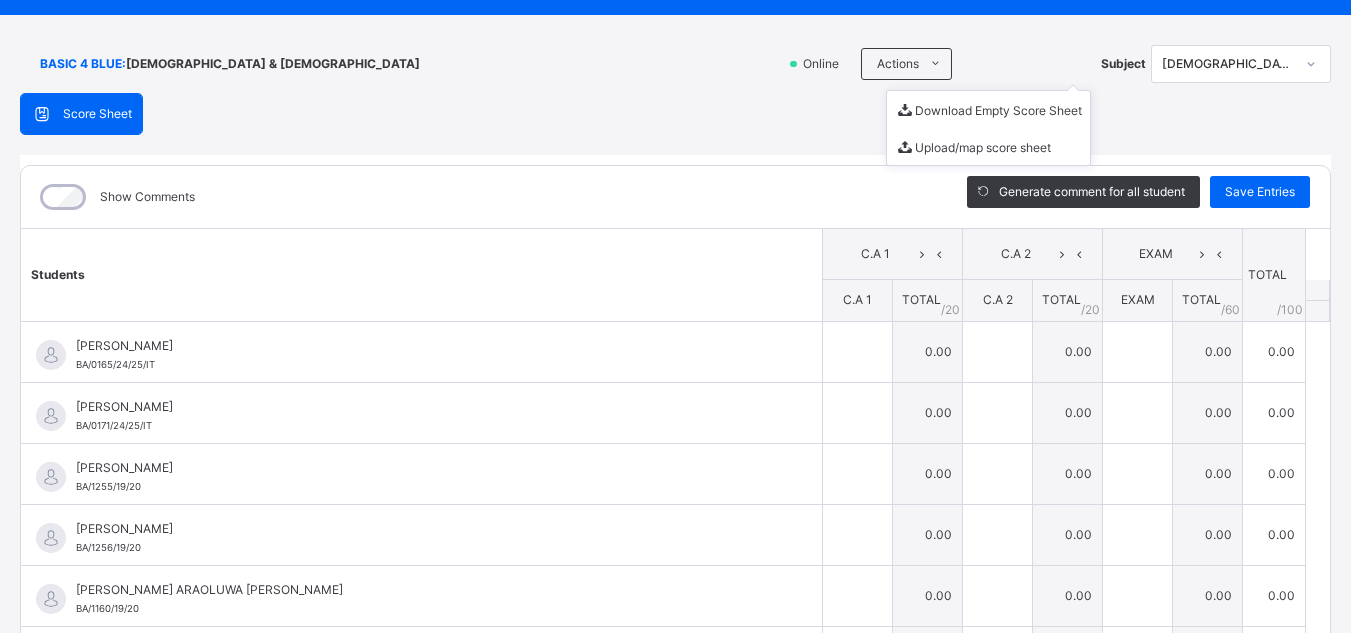 scroll, scrollTop: 132, scrollLeft: 0, axis: vertical 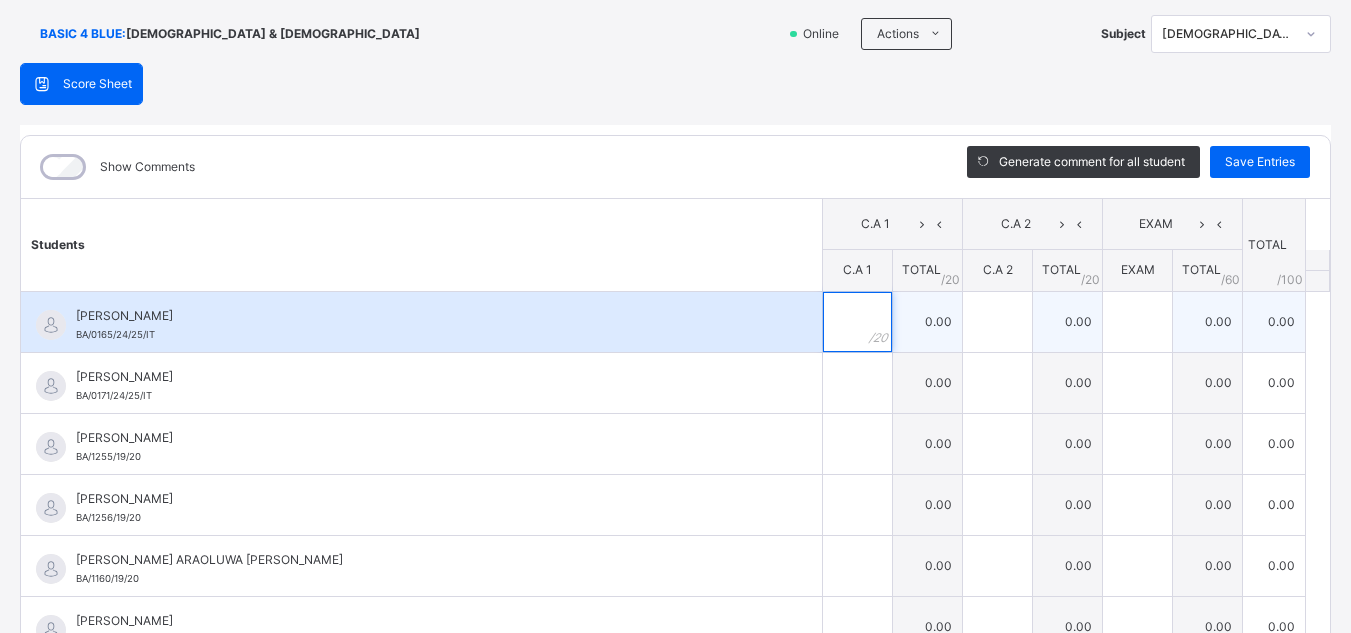 click at bounding box center (857, 322) 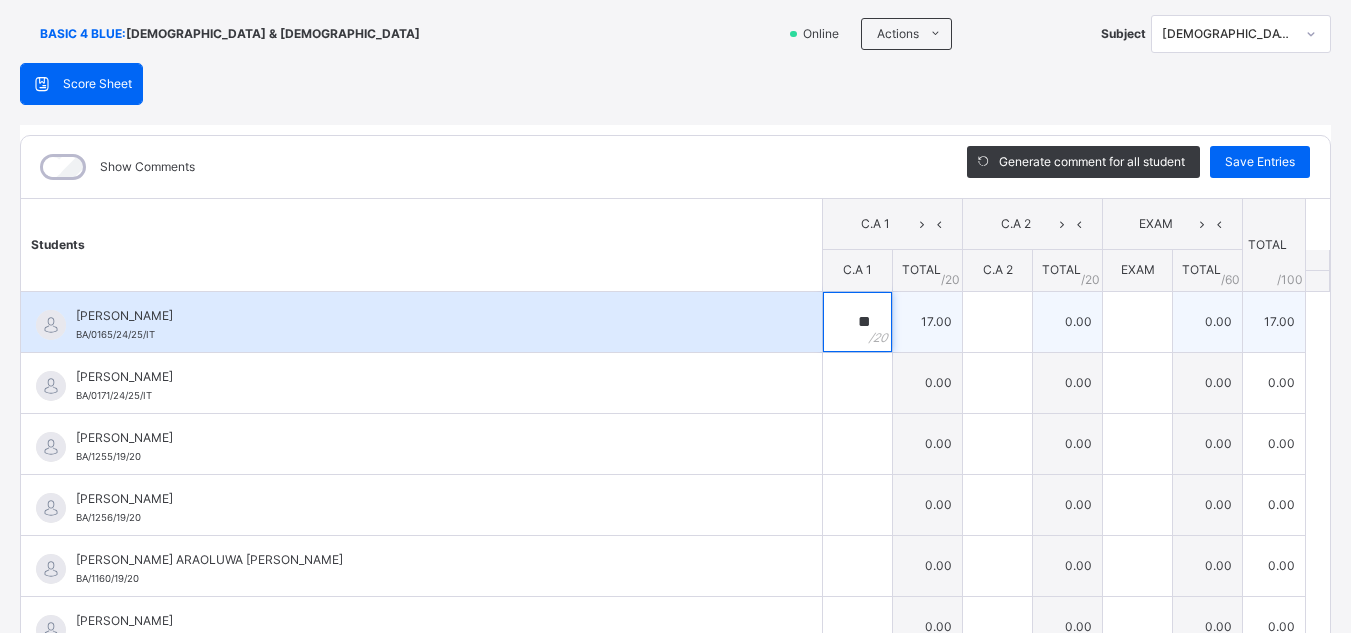 type on "**" 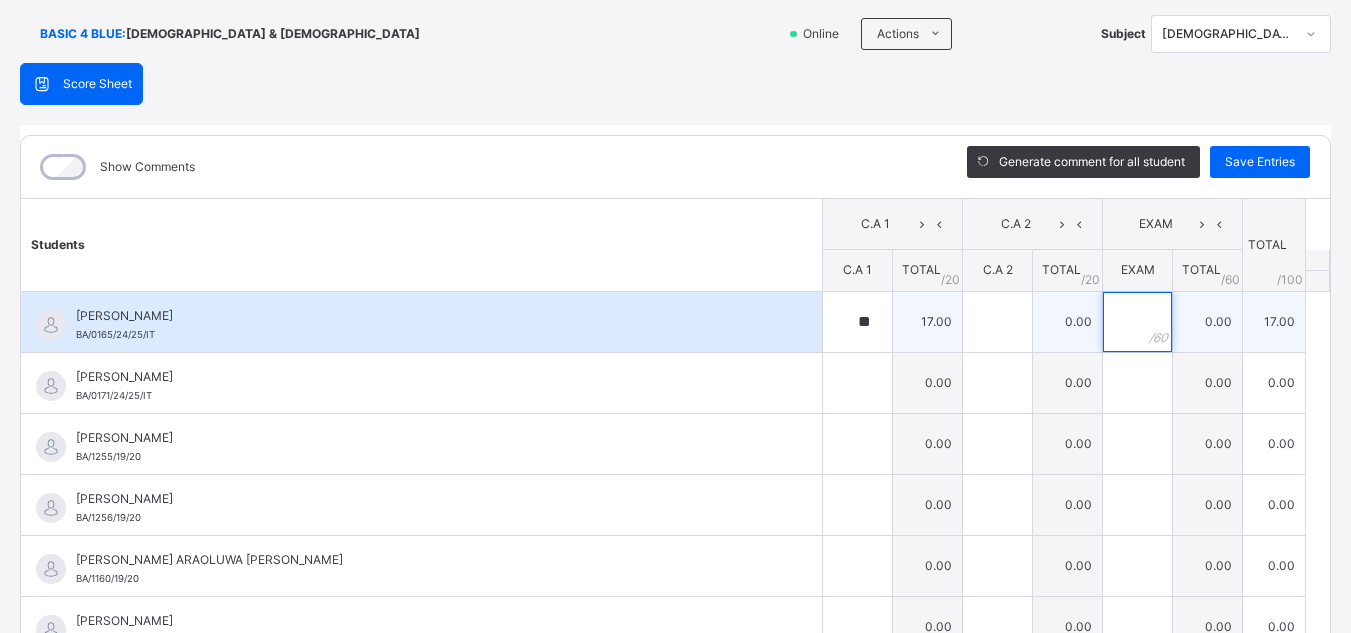 click at bounding box center [1137, 322] 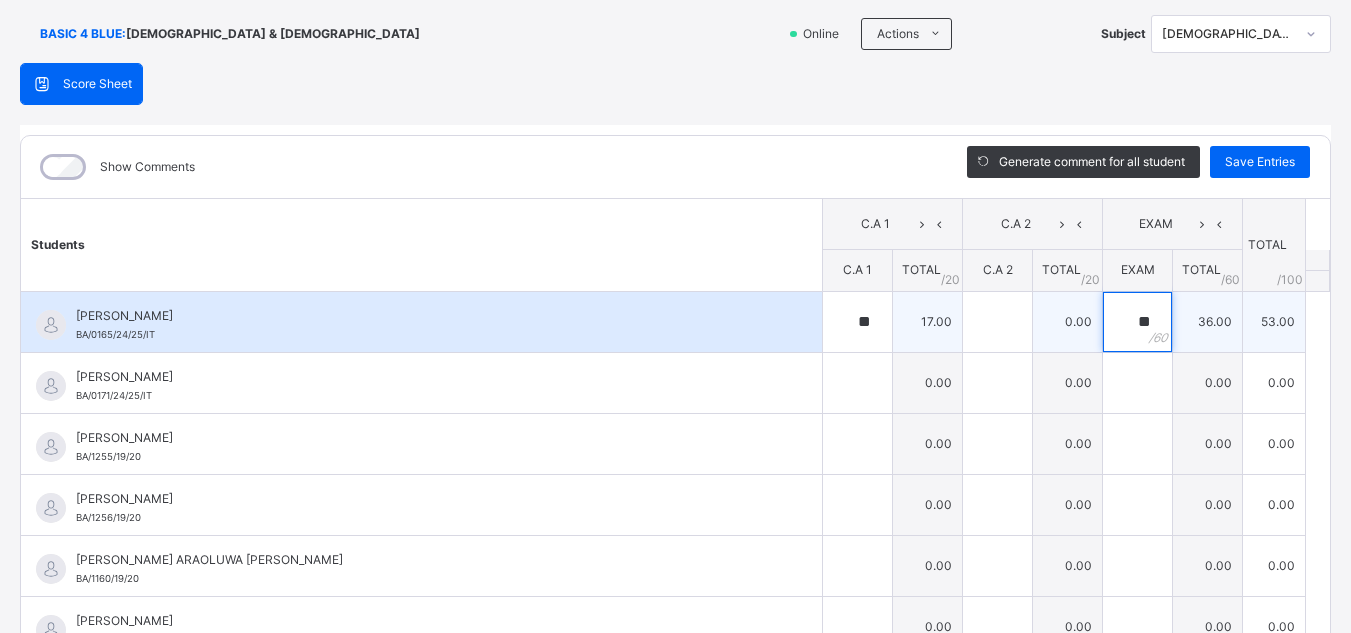 type on "**" 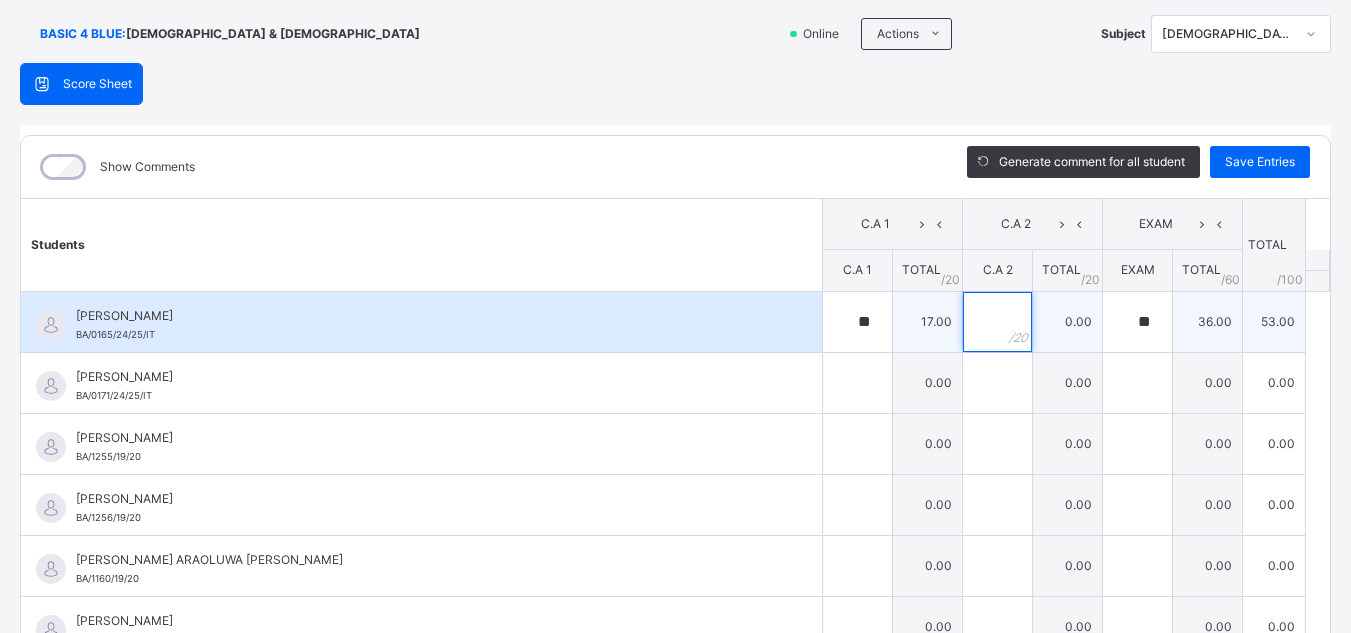 click at bounding box center [997, 322] 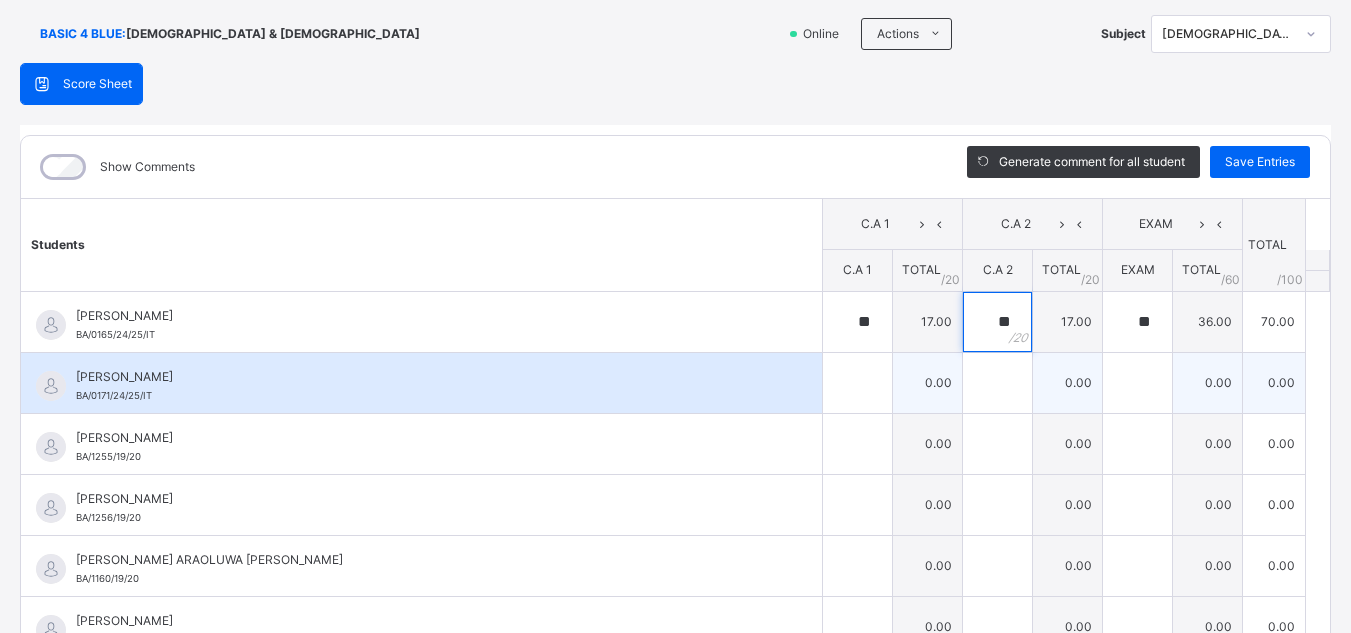 type on "**" 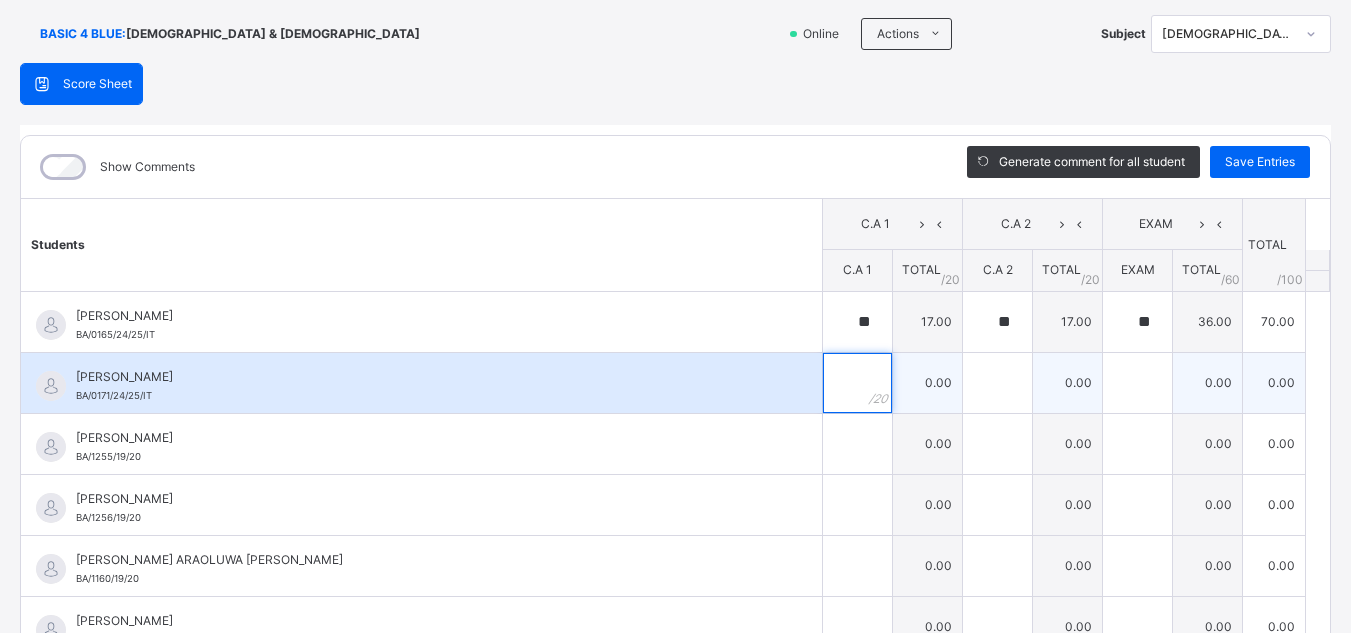 click at bounding box center [857, 383] 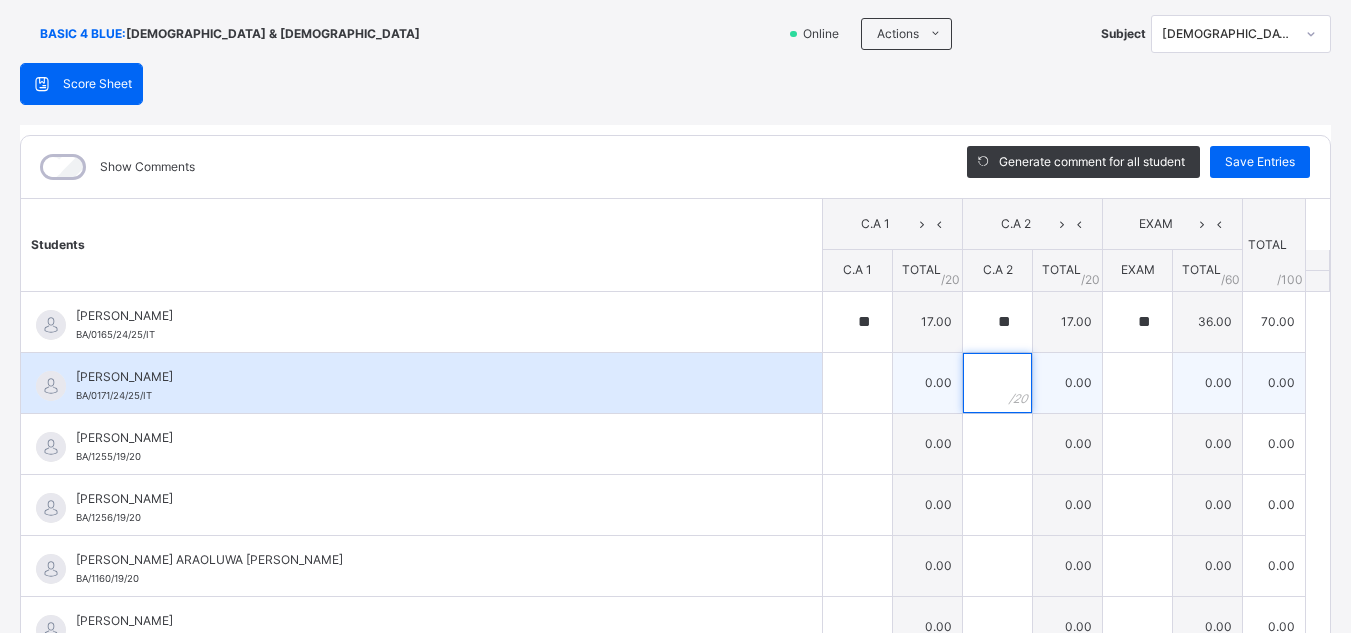 click at bounding box center [997, 383] 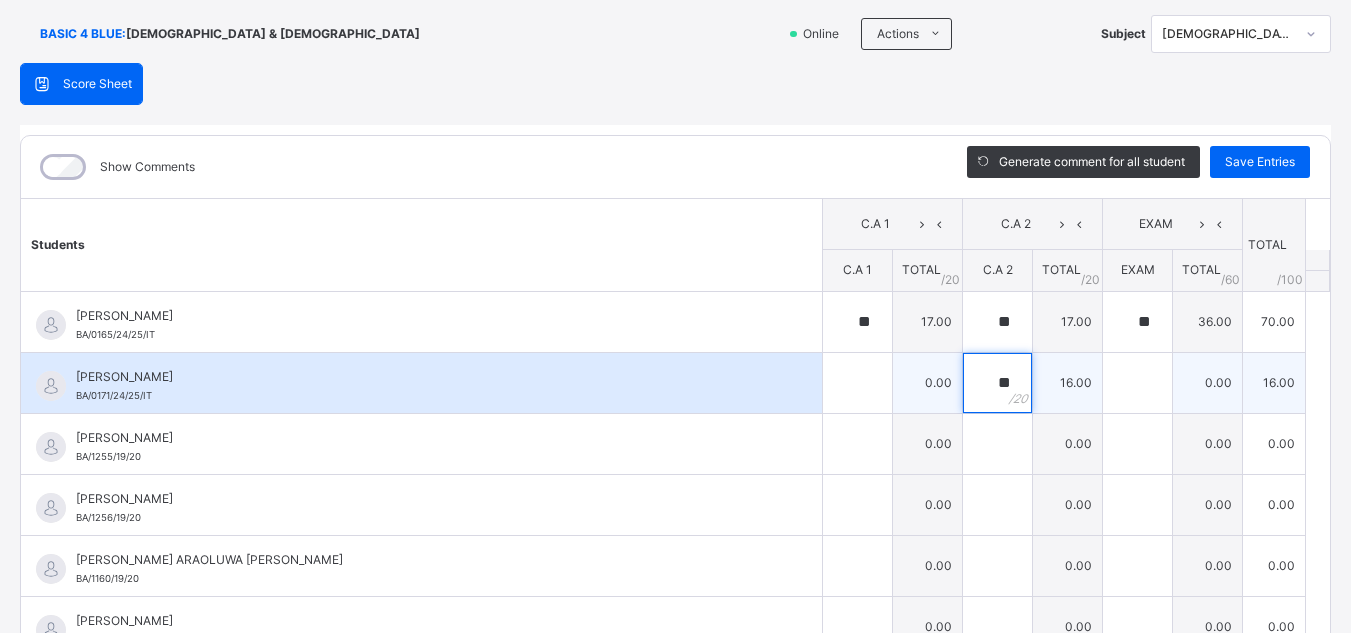 type on "**" 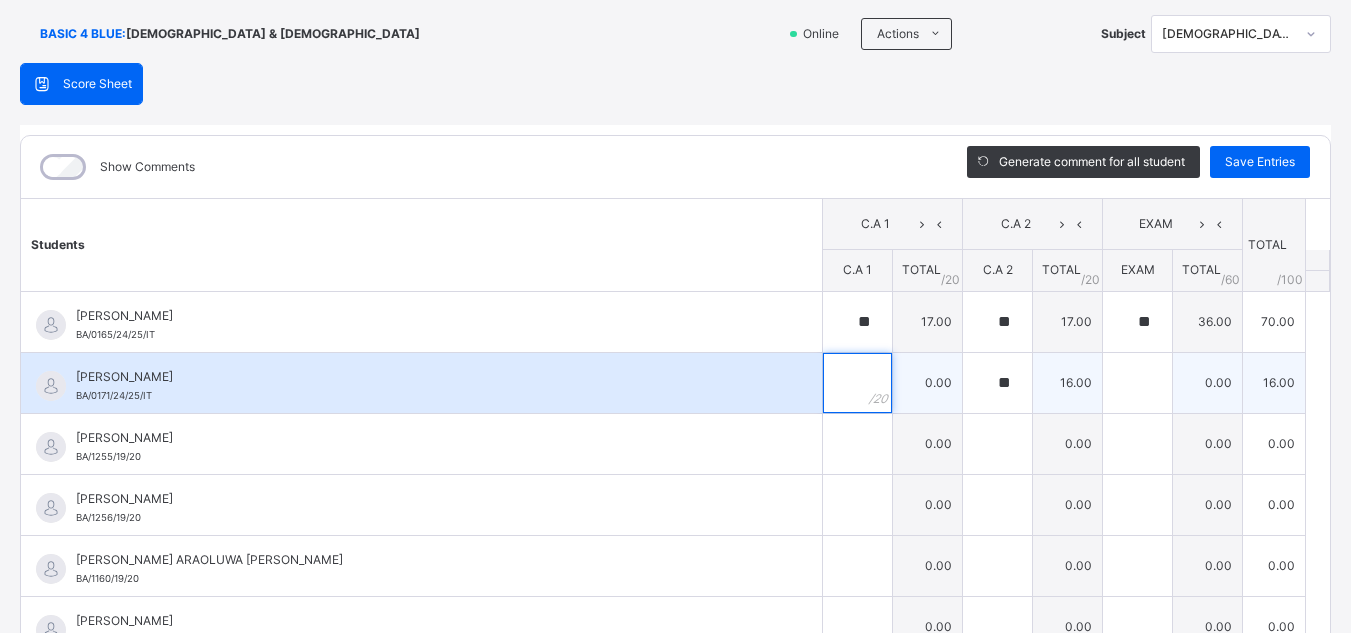 click at bounding box center [857, 383] 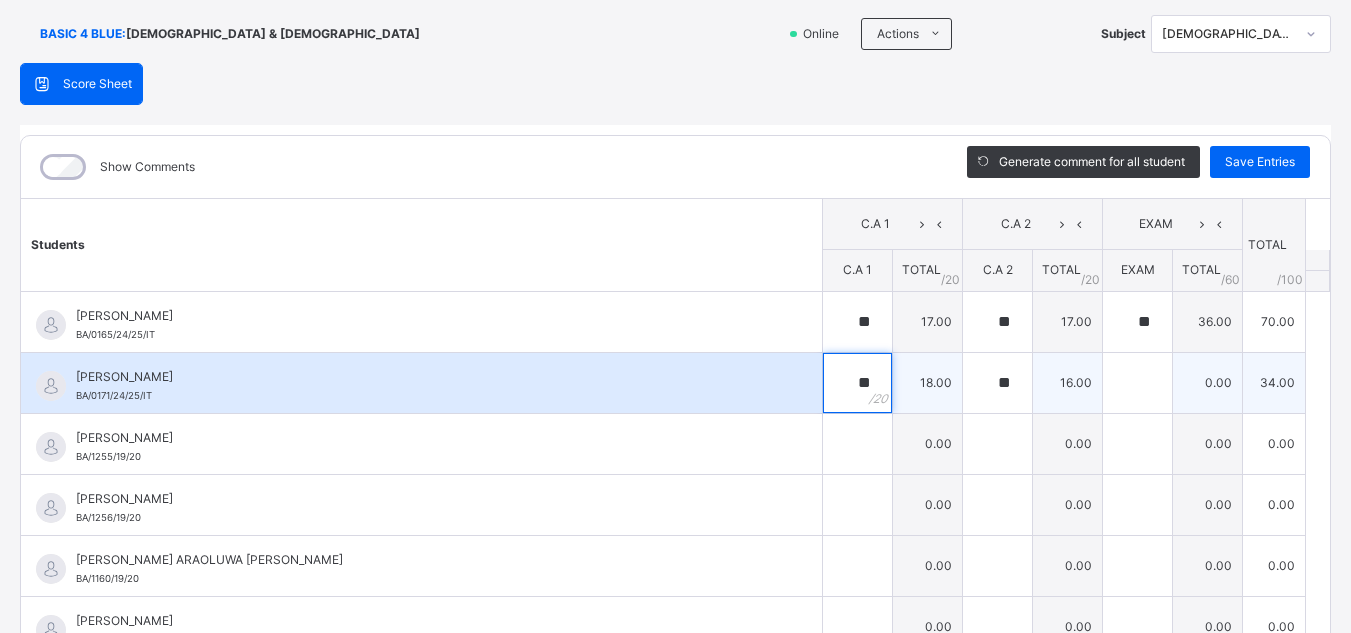 type on "**" 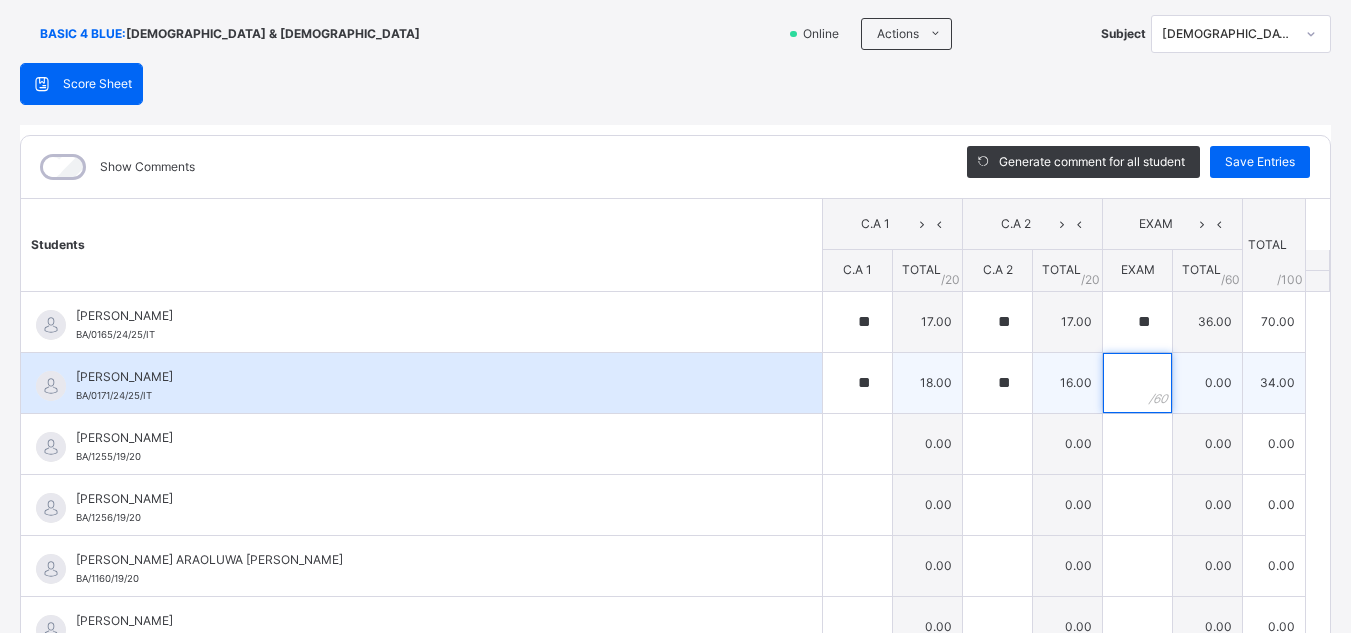 click at bounding box center [1137, 383] 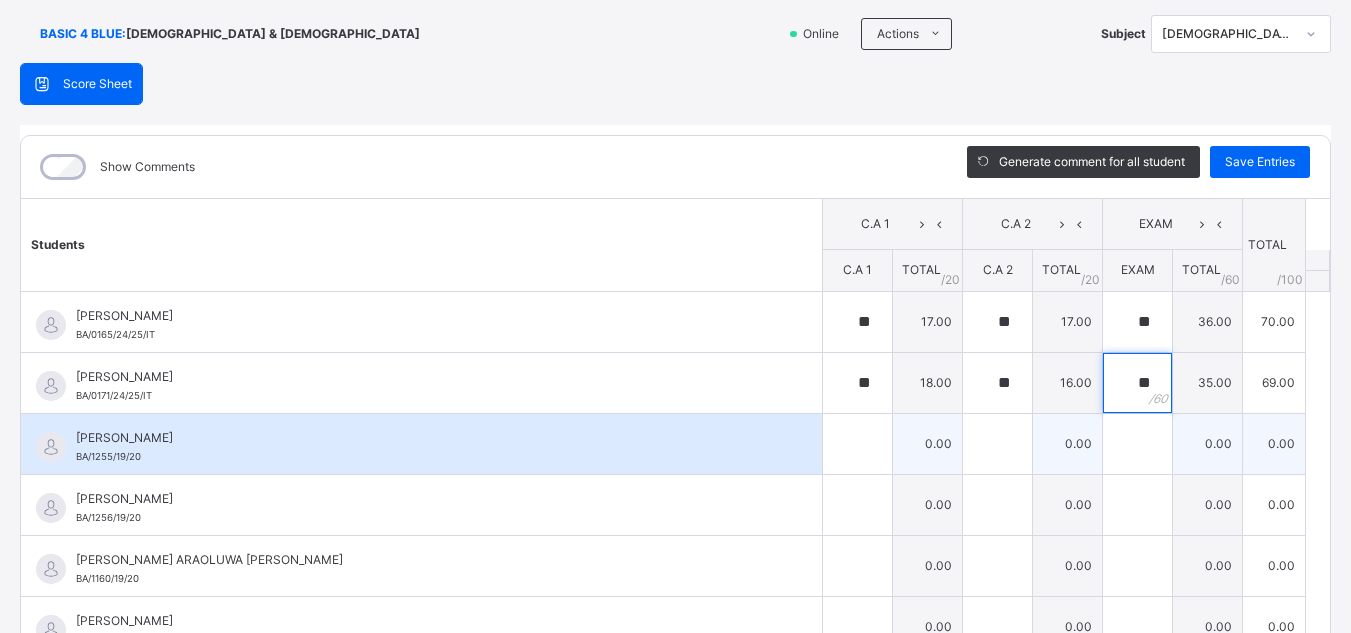 type on "**" 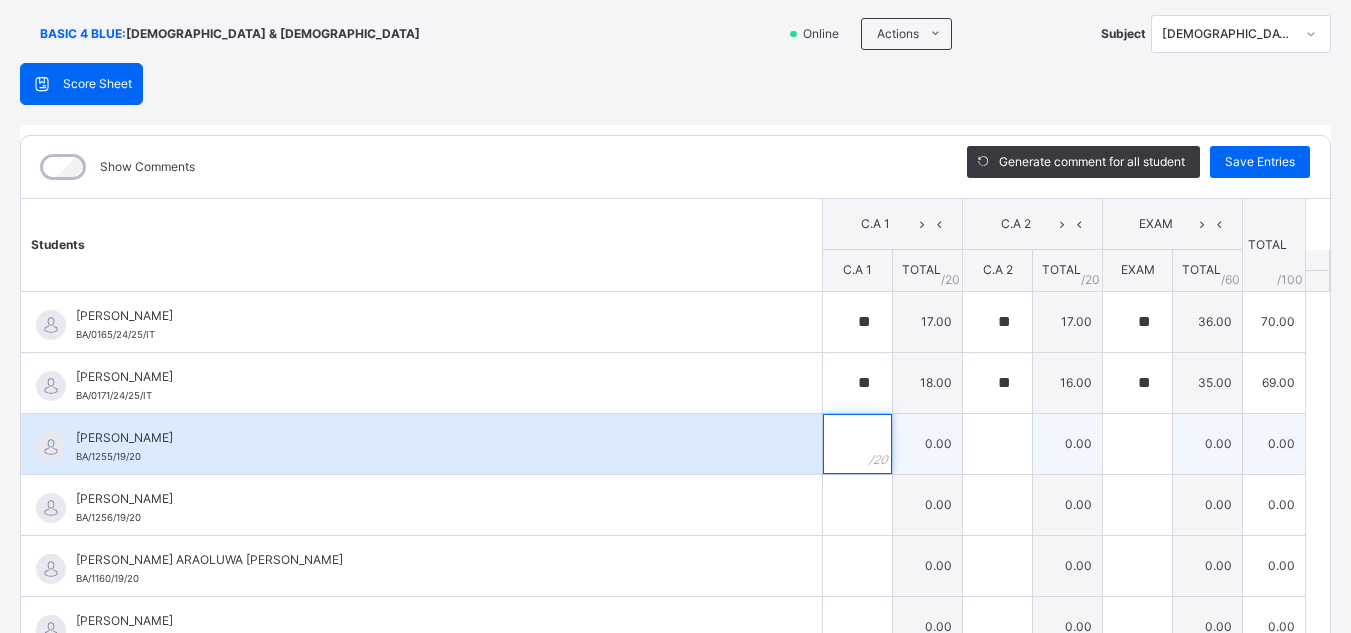 click at bounding box center [857, 444] 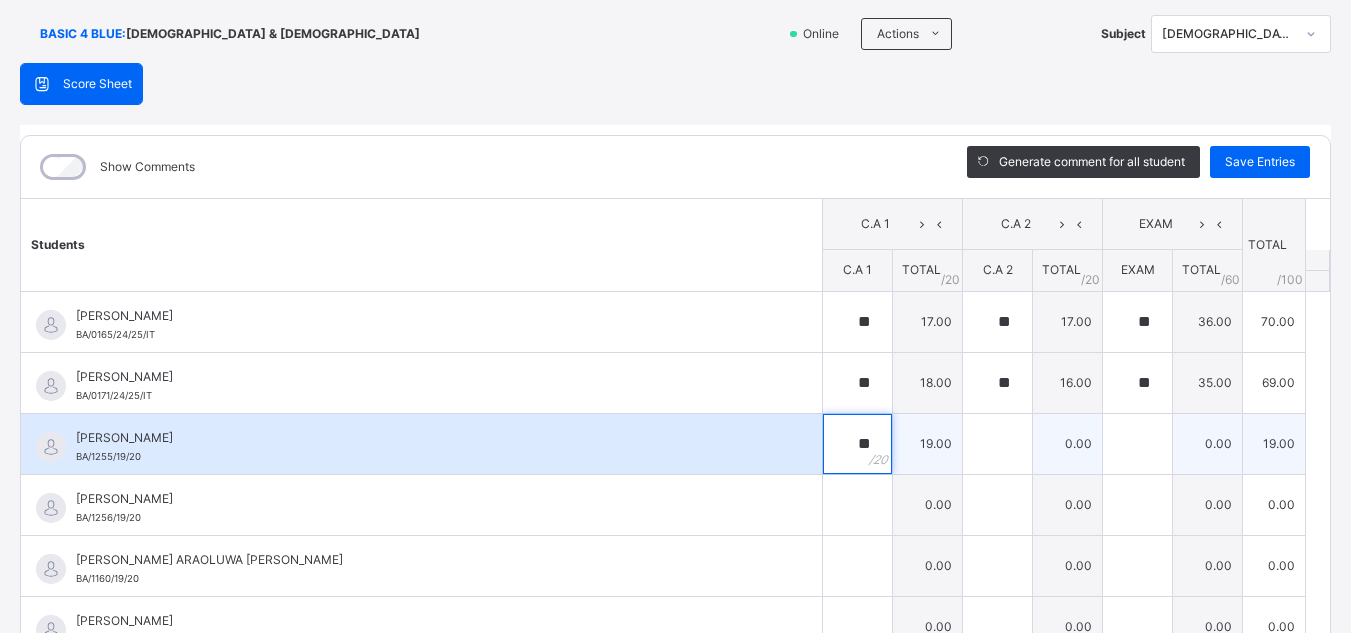 type on "**" 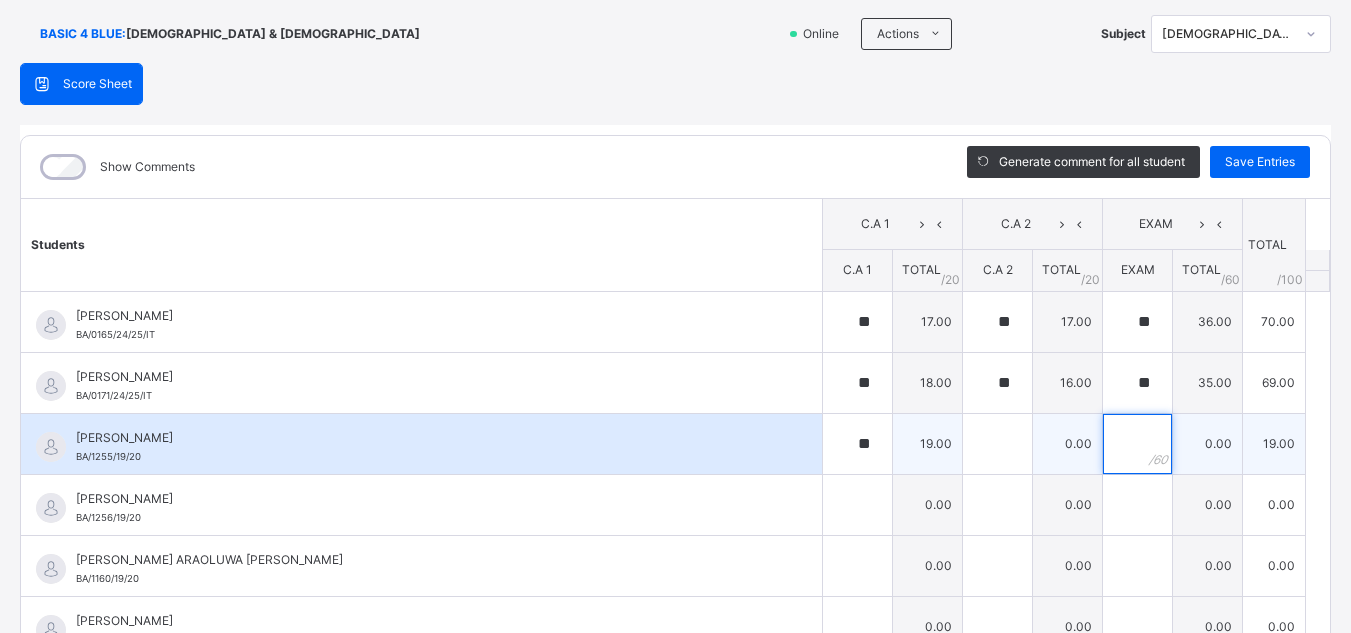 click at bounding box center [1137, 444] 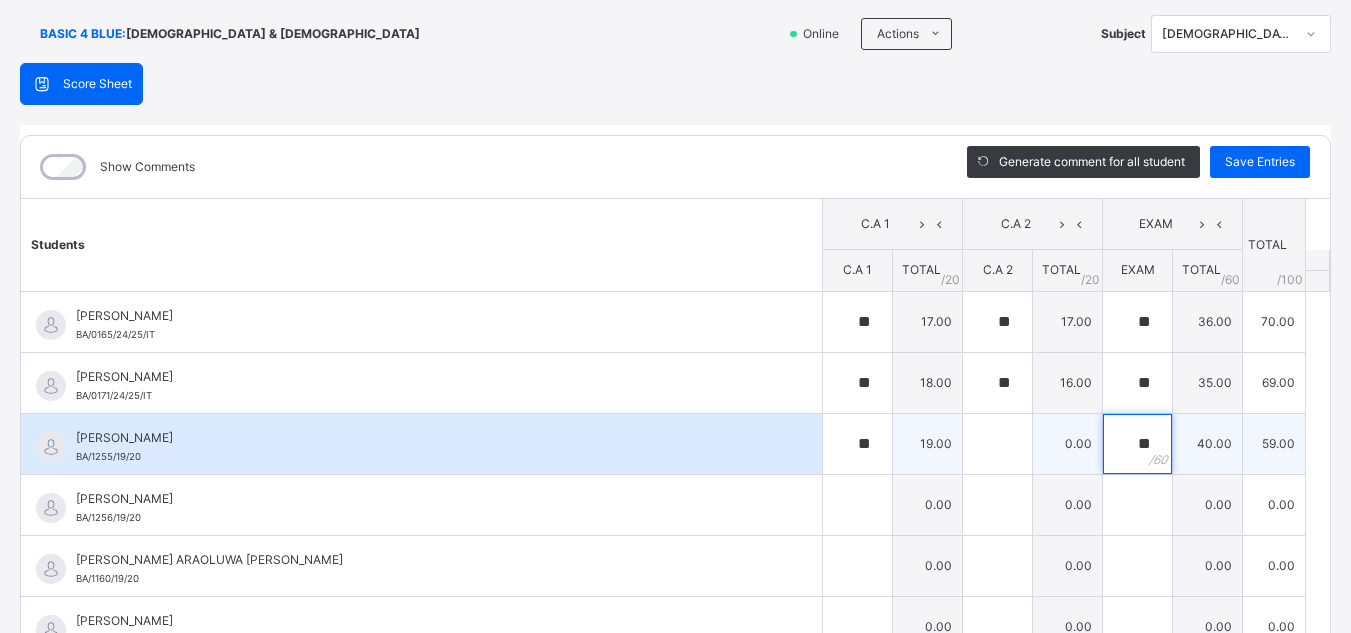 type on "**" 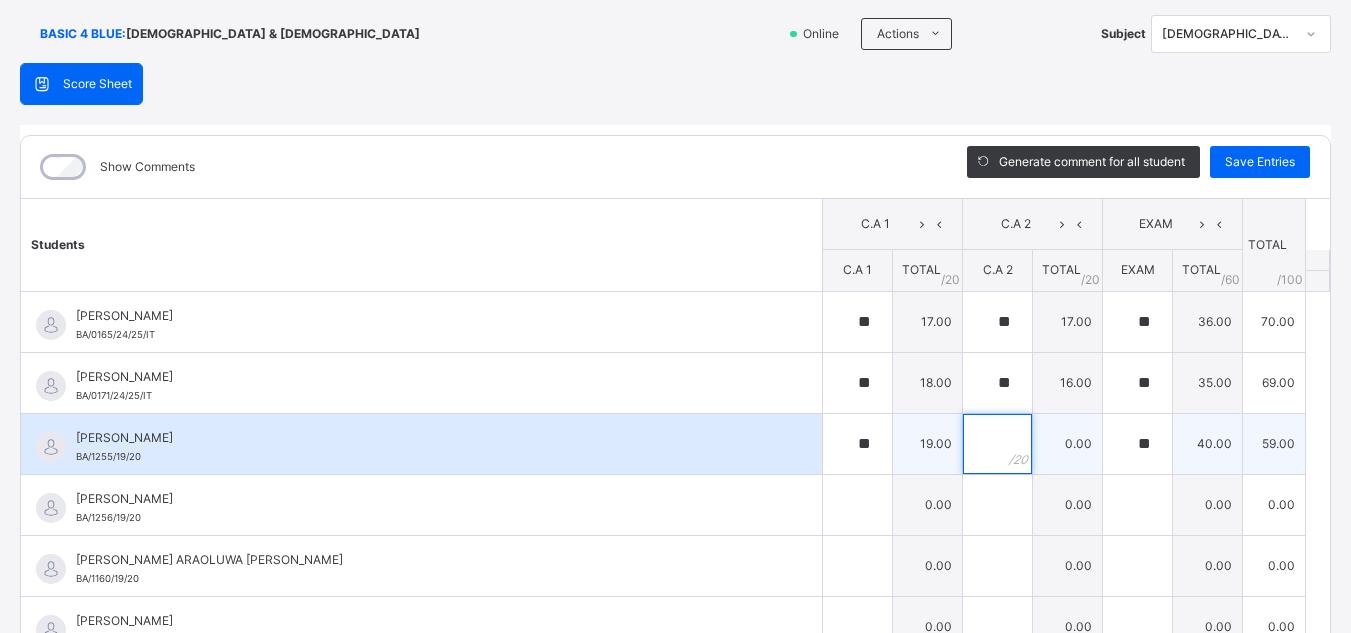 click at bounding box center [997, 444] 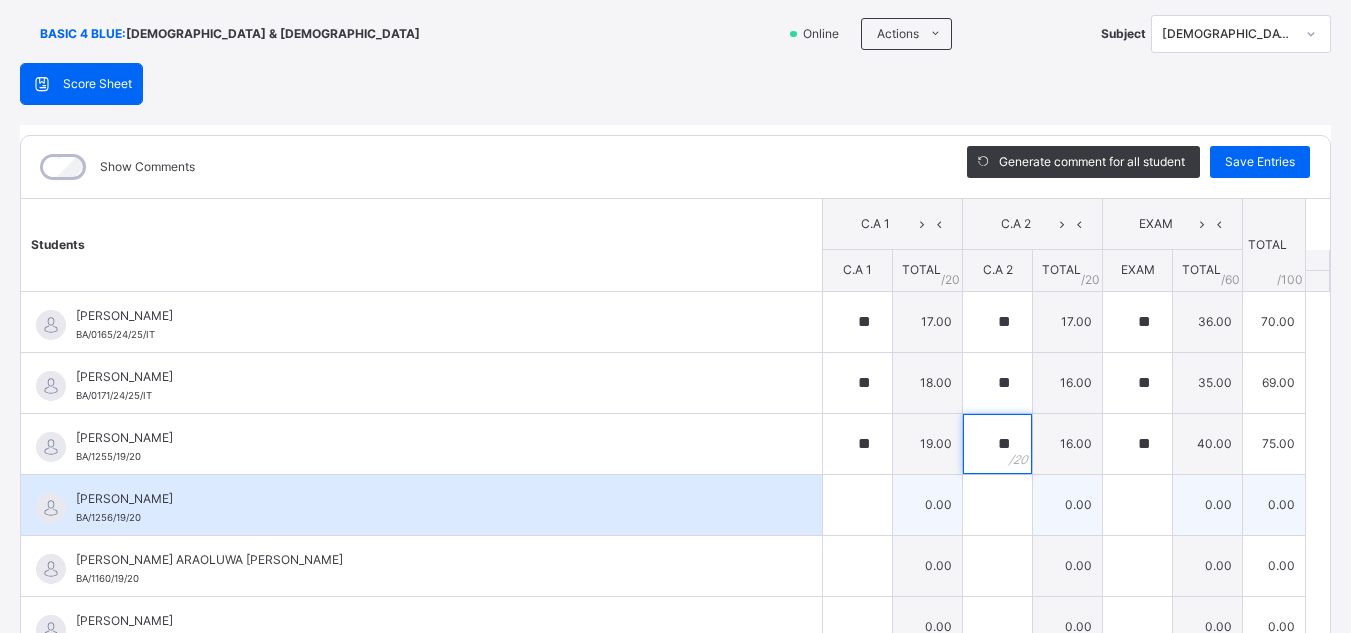 type on "**" 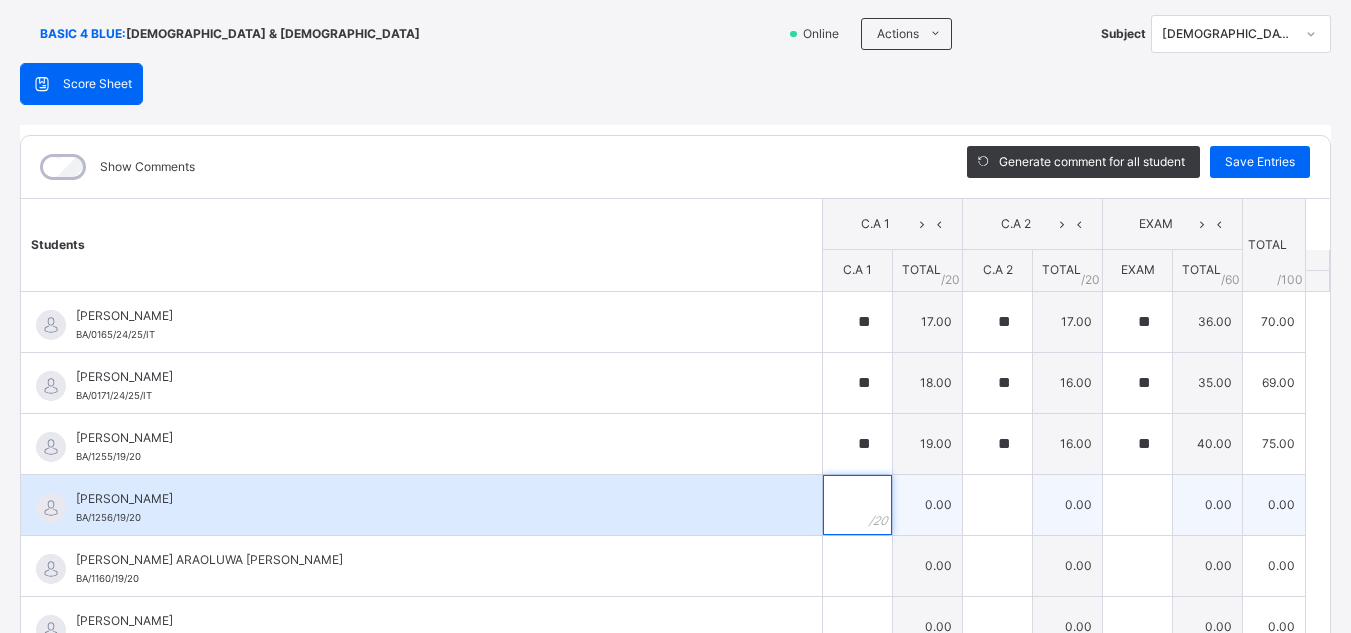 click at bounding box center (857, 505) 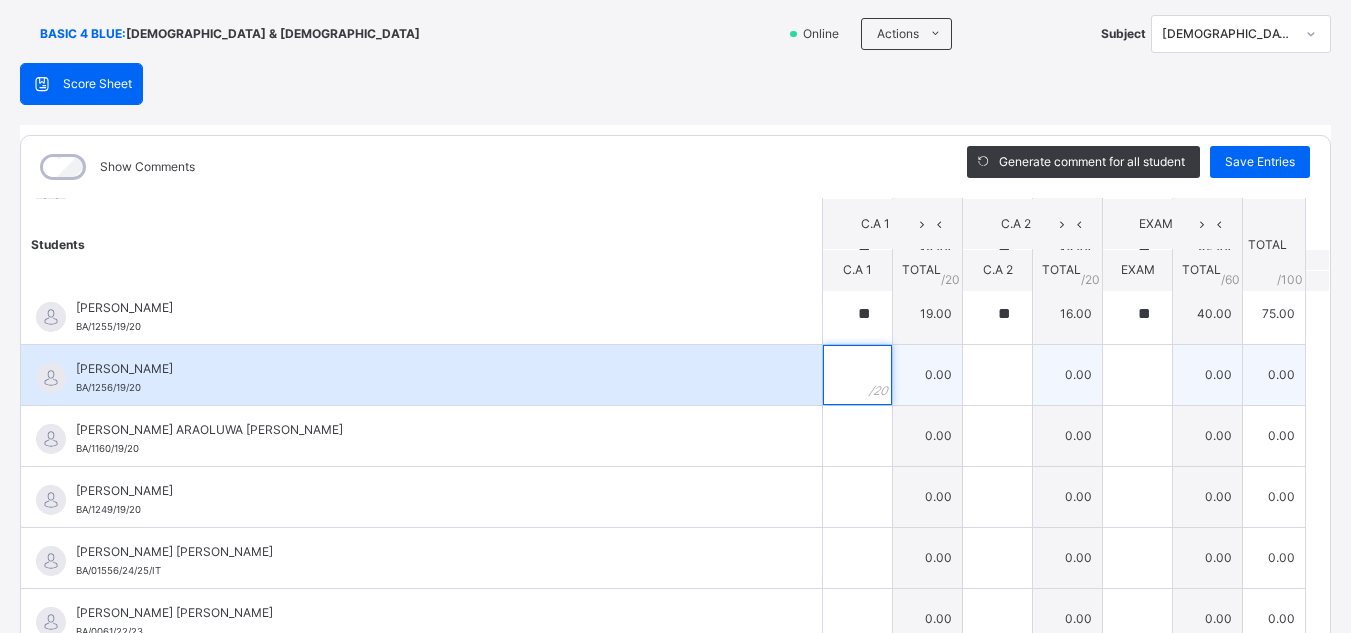 scroll, scrollTop: 132, scrollLeft: 0, axis: vertical 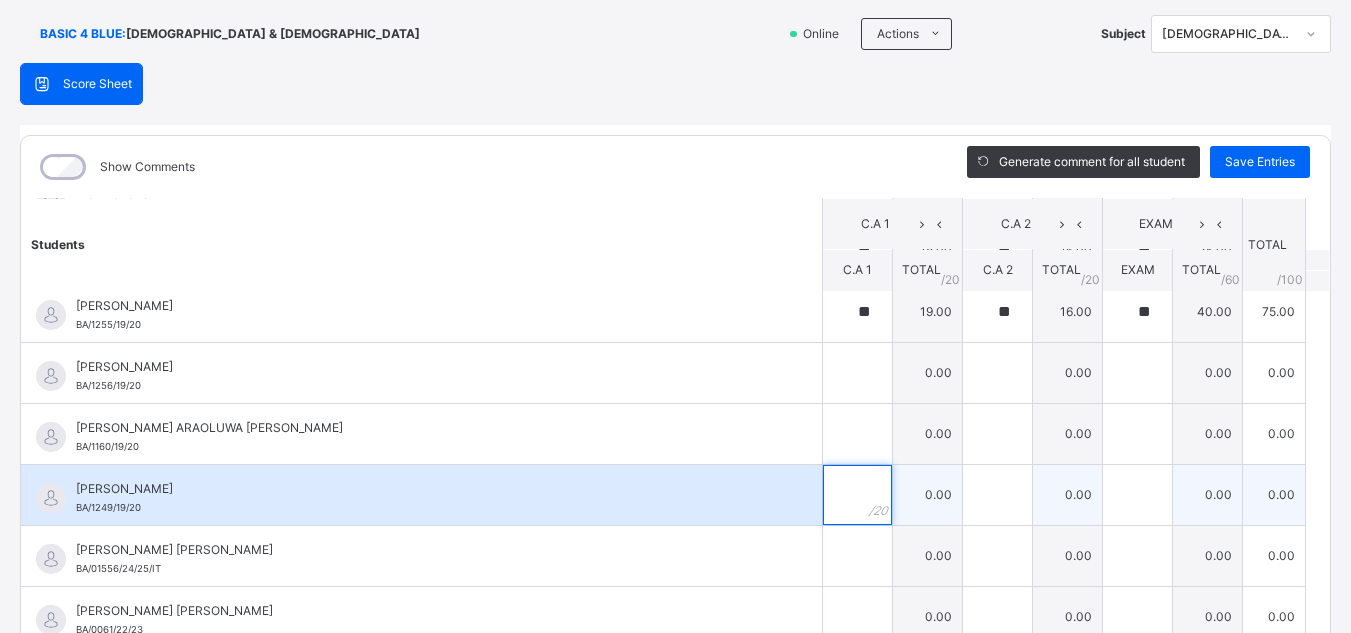 click at bounding box center (857, 495) 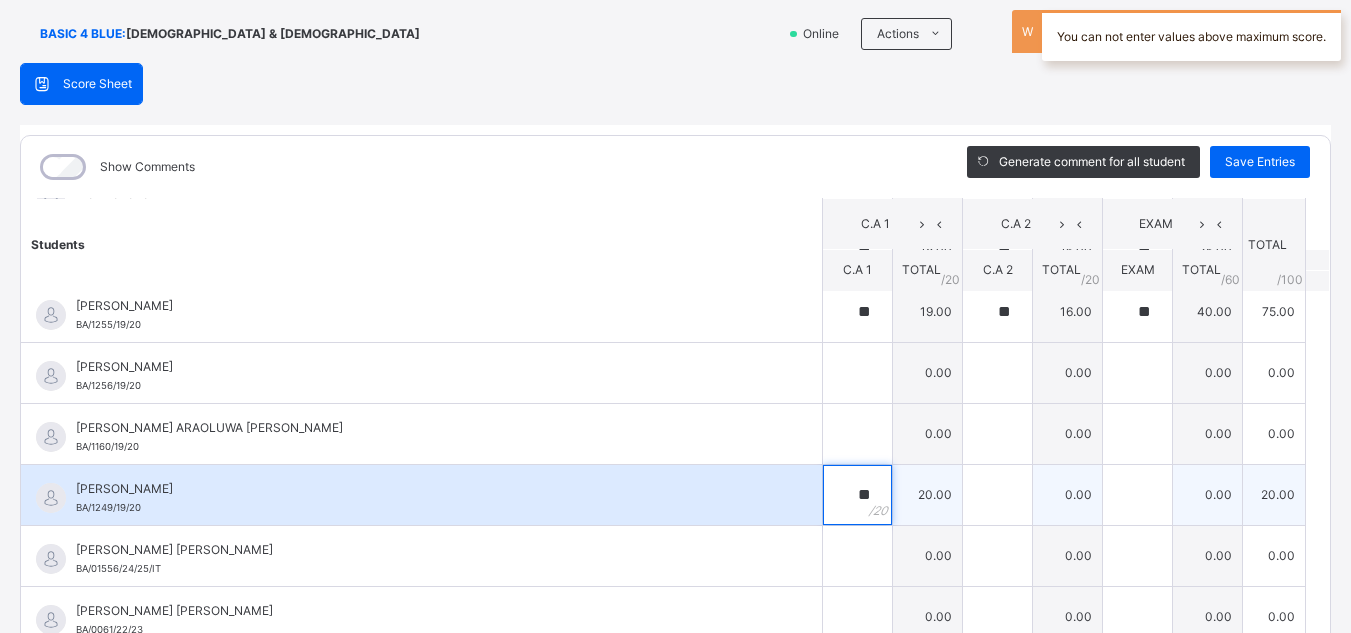 type on "**" 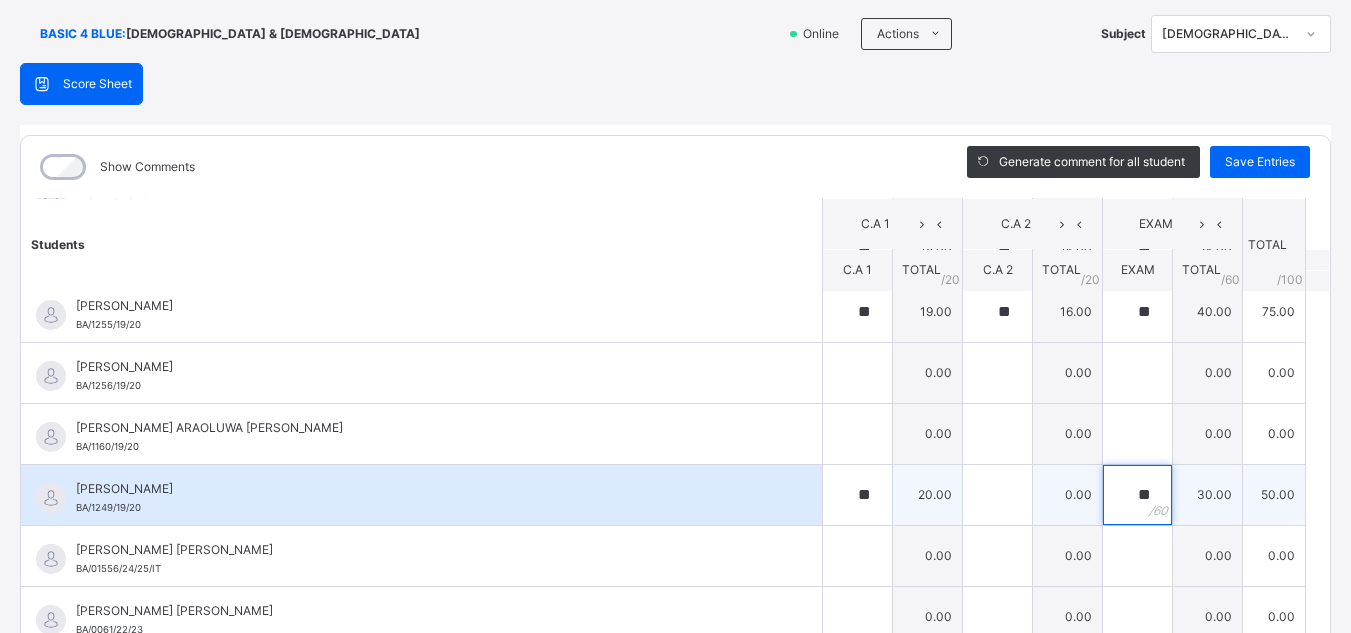type on "**" 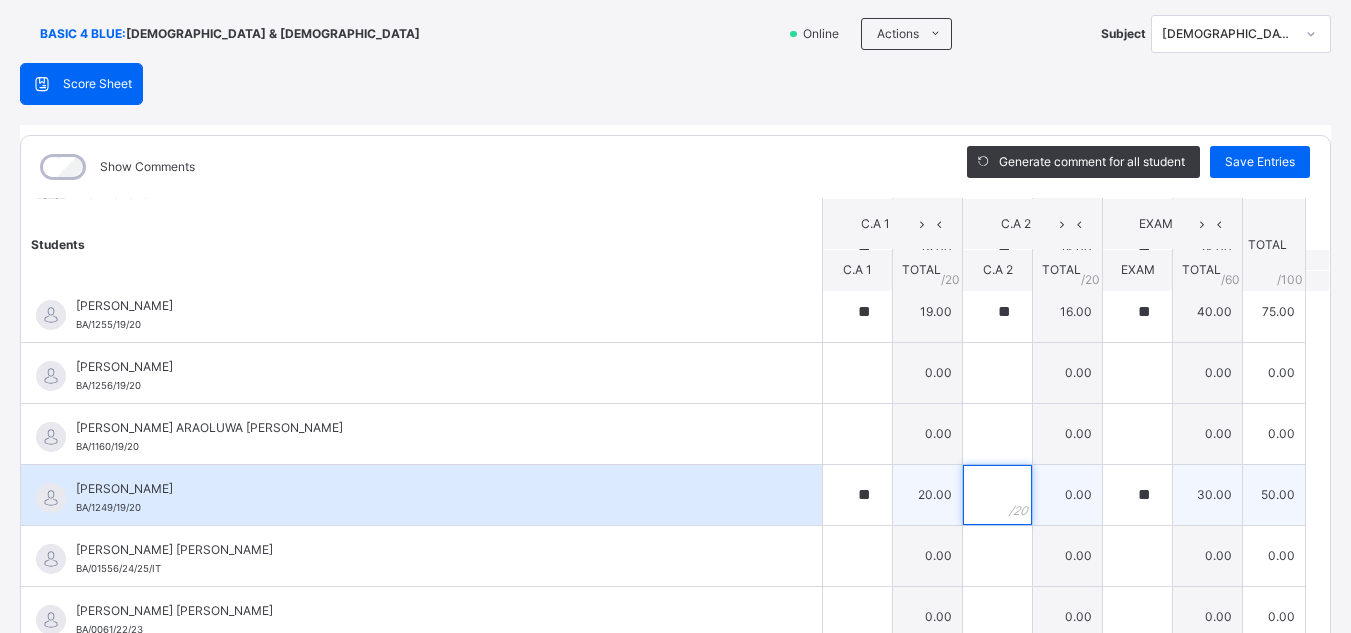 click at bounding box center (997, 495) 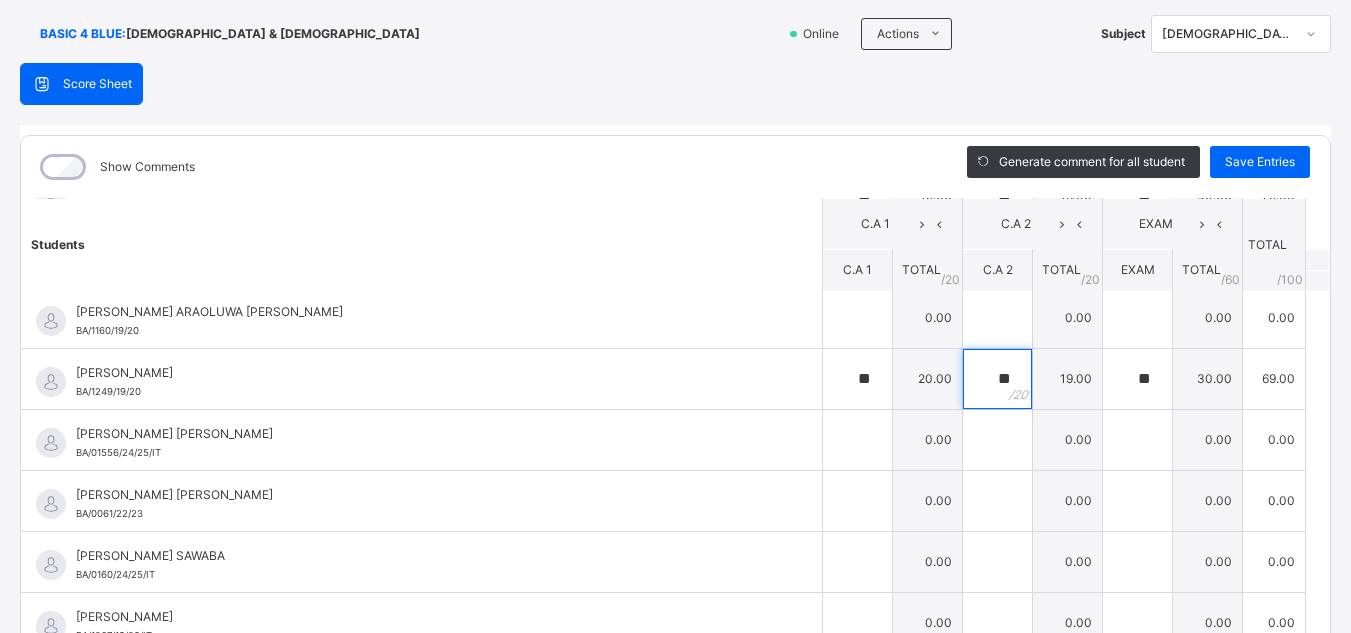 scroll, scrollTop: 245, scrollLeft: 0, axis: vertical 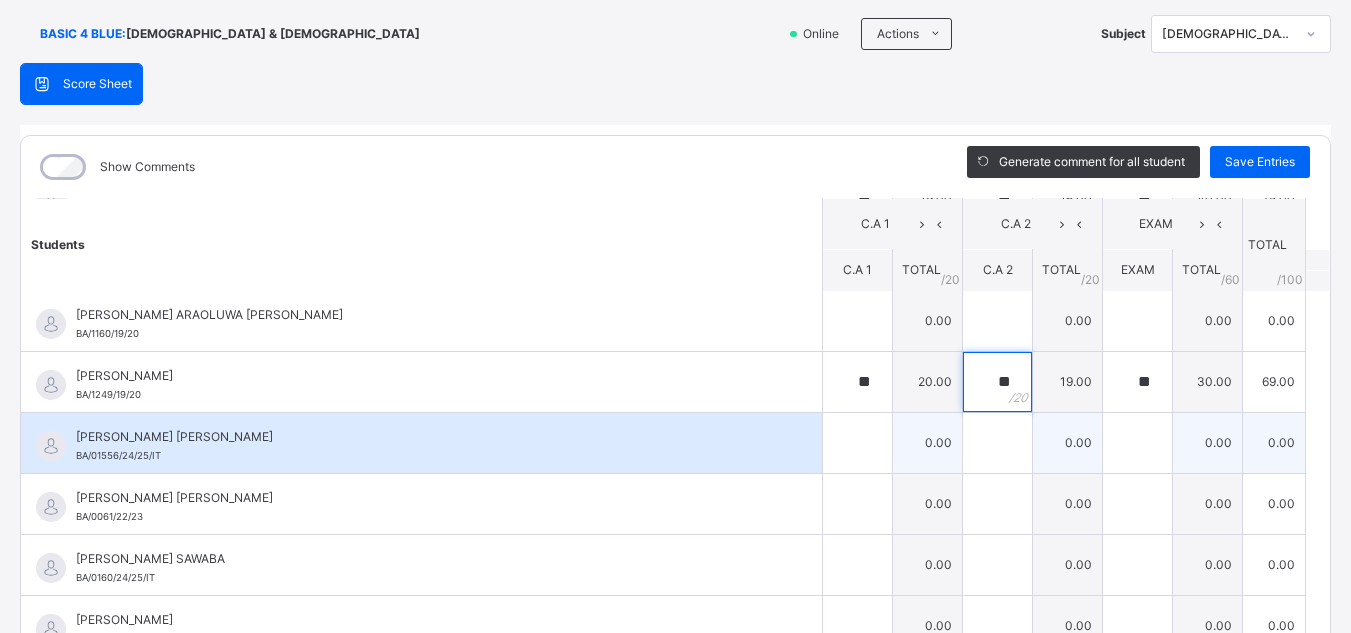 type on "**" 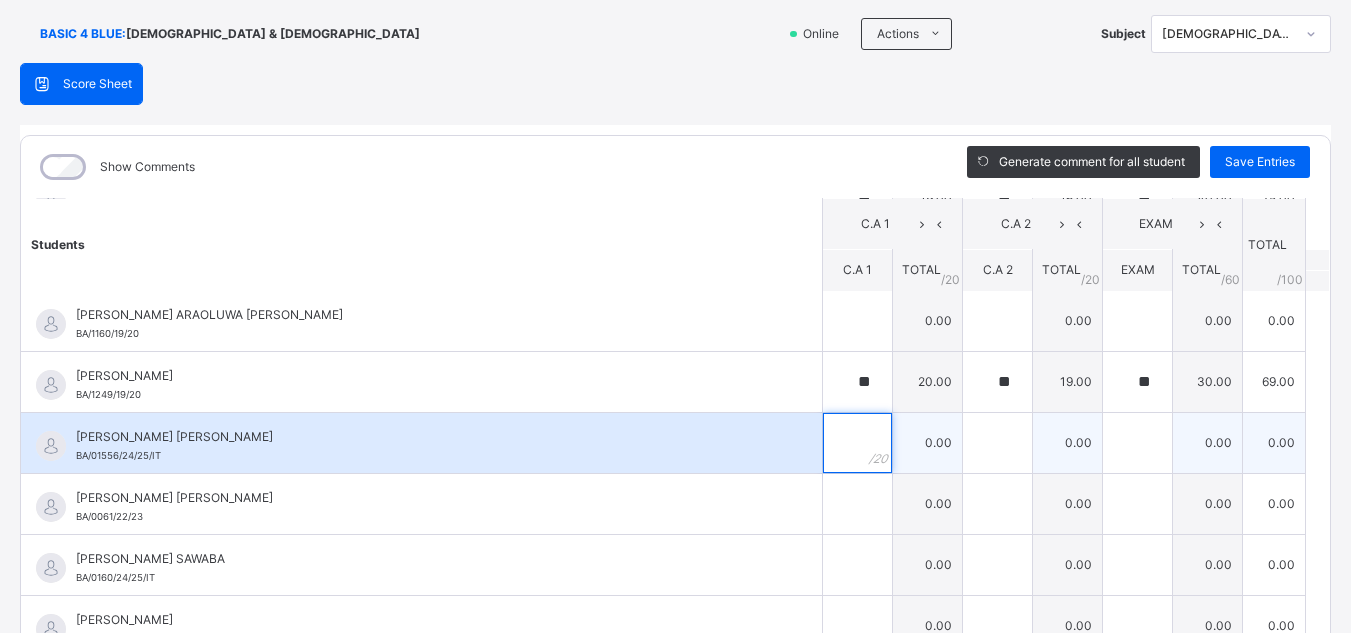 click at bounding box center (857, 443) 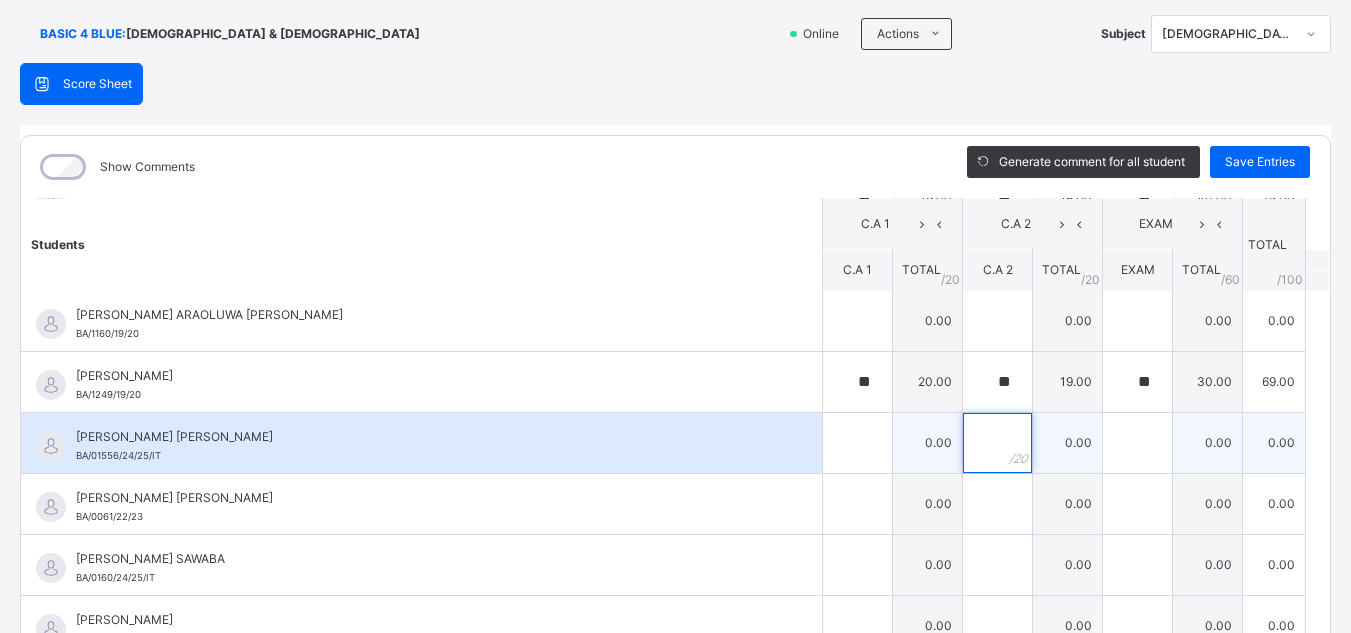 click at bounding box center (997, 443) 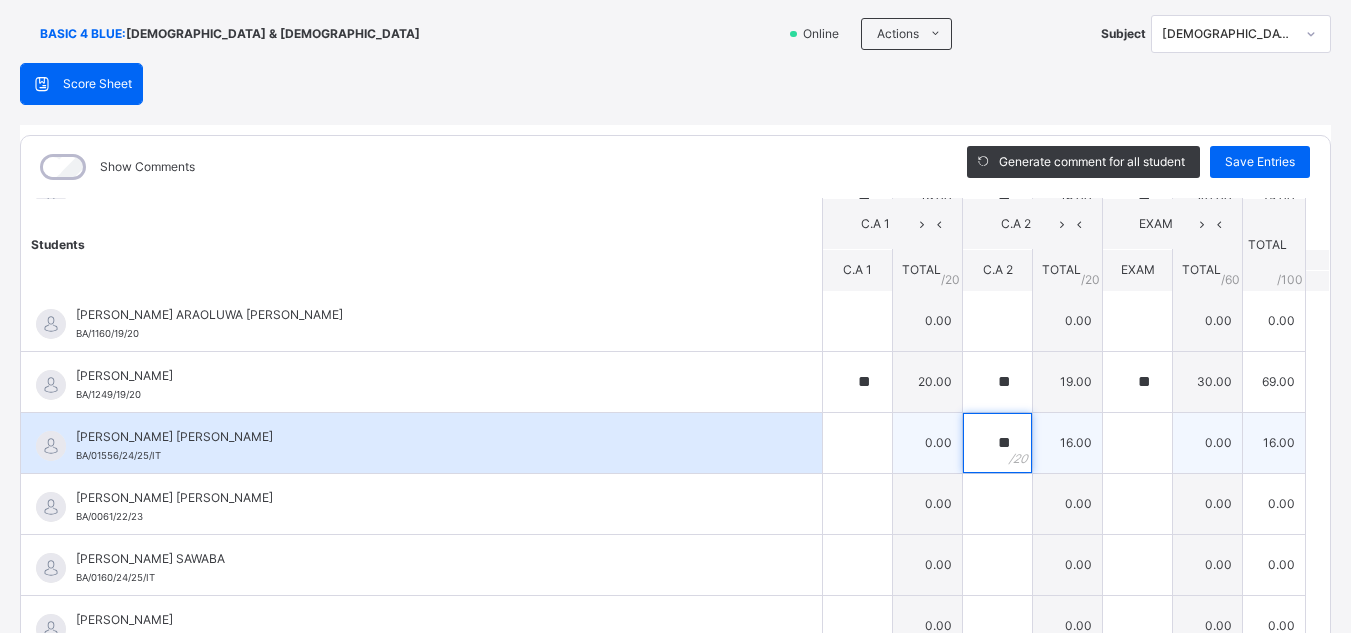type on "**" 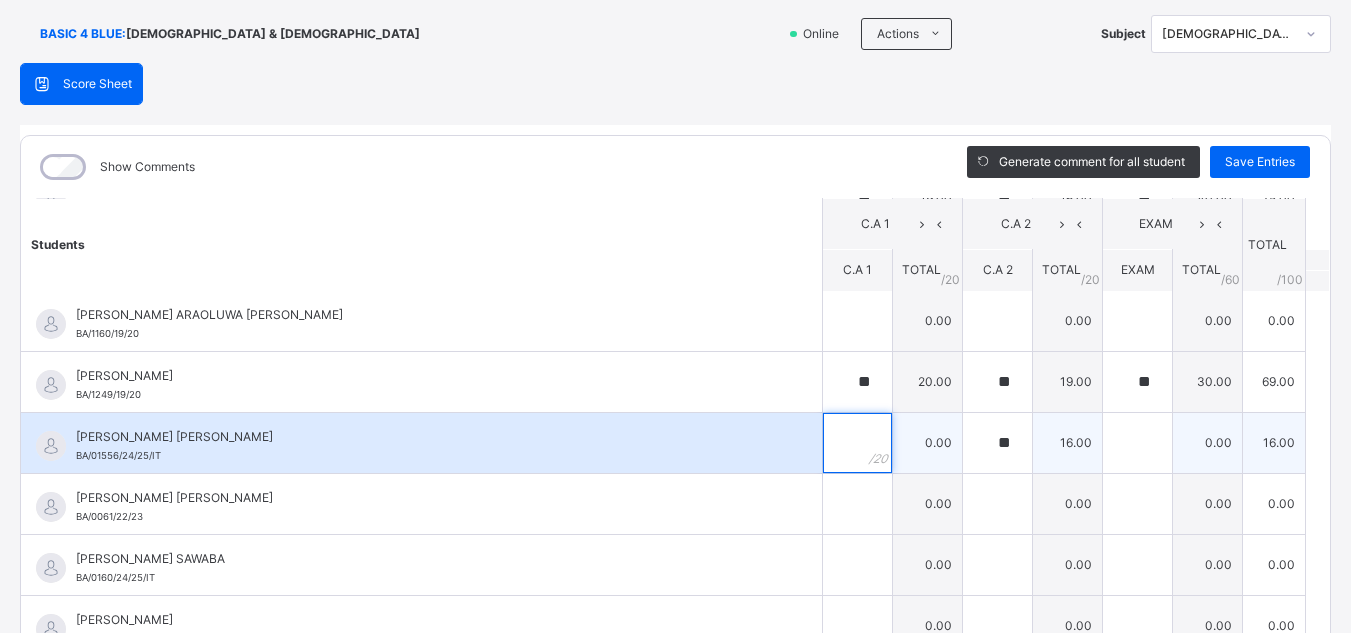 click at bounding box center (857, 443) 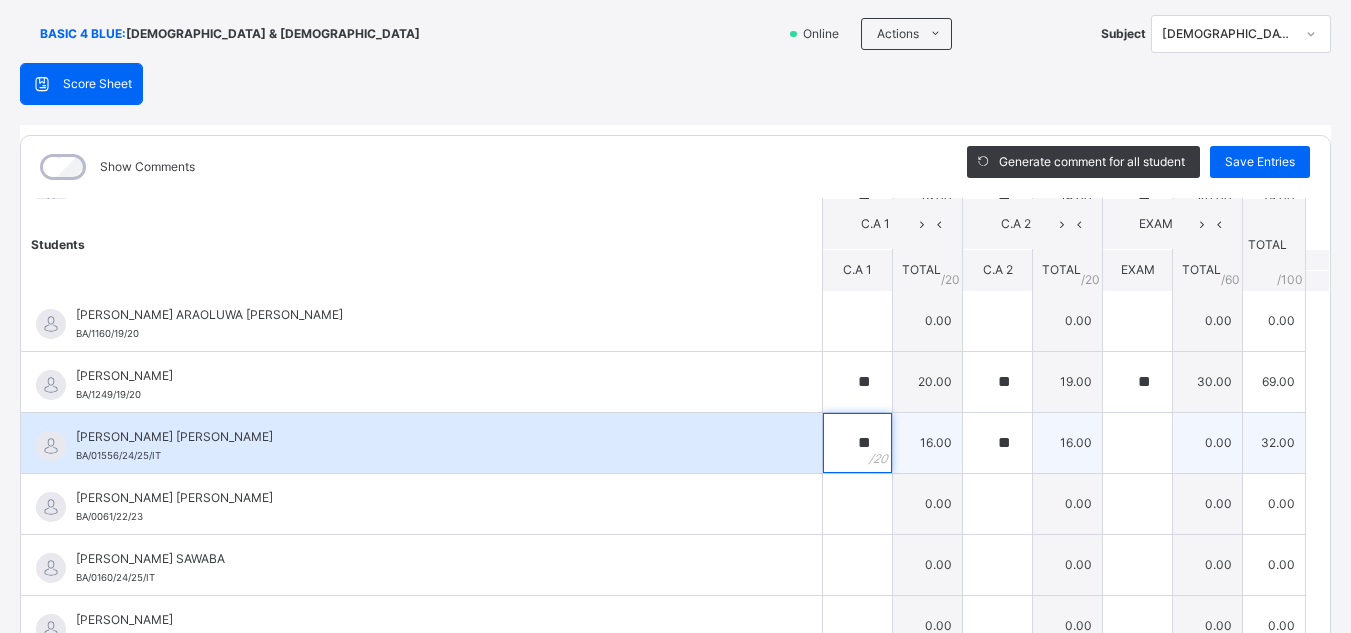 type on "**" 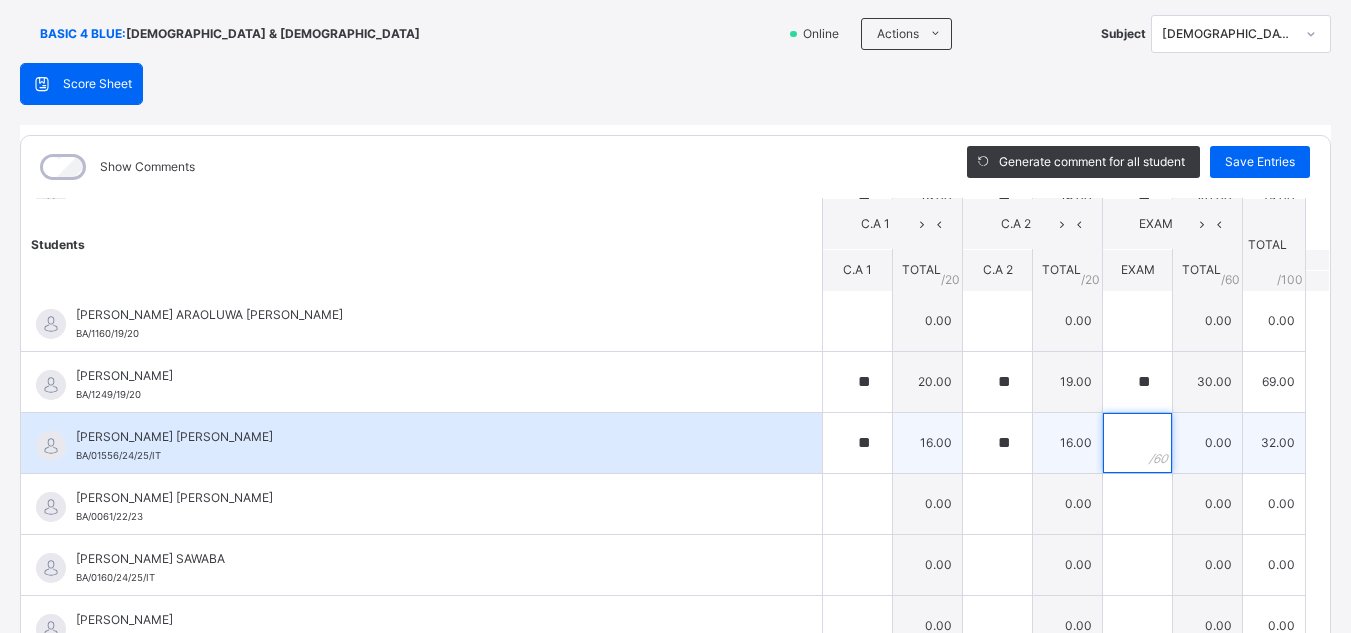 click at bounding box center [1137, 443] 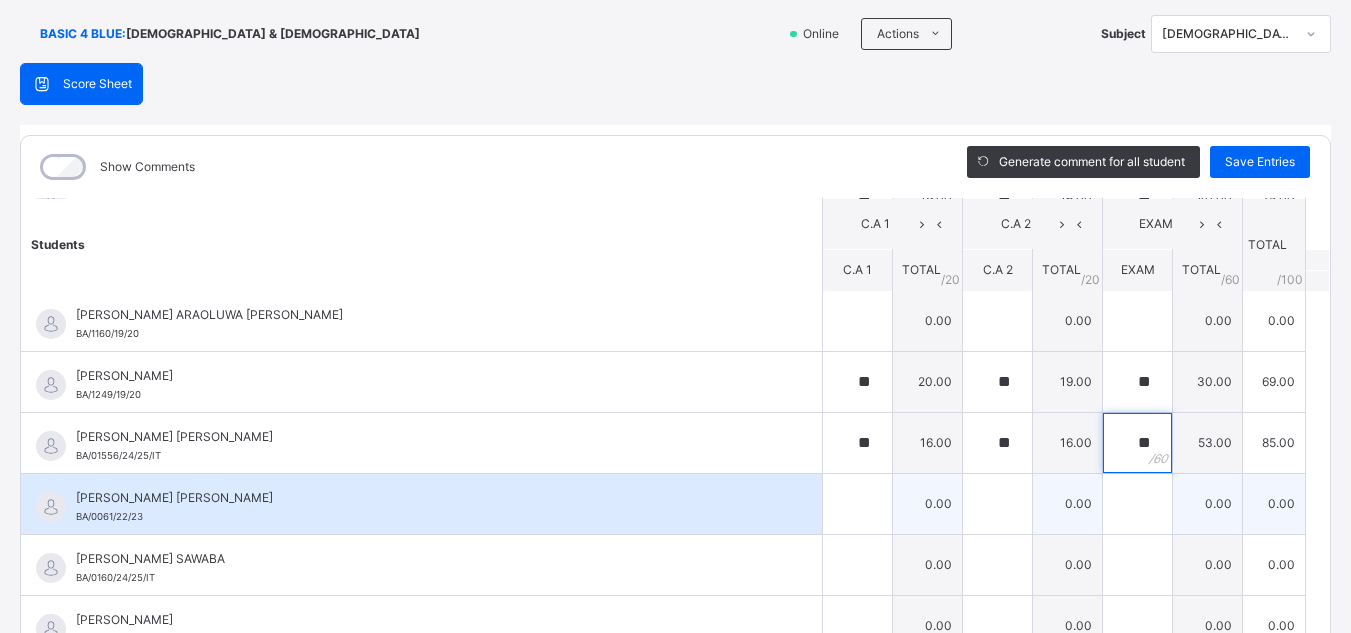 type on "**" 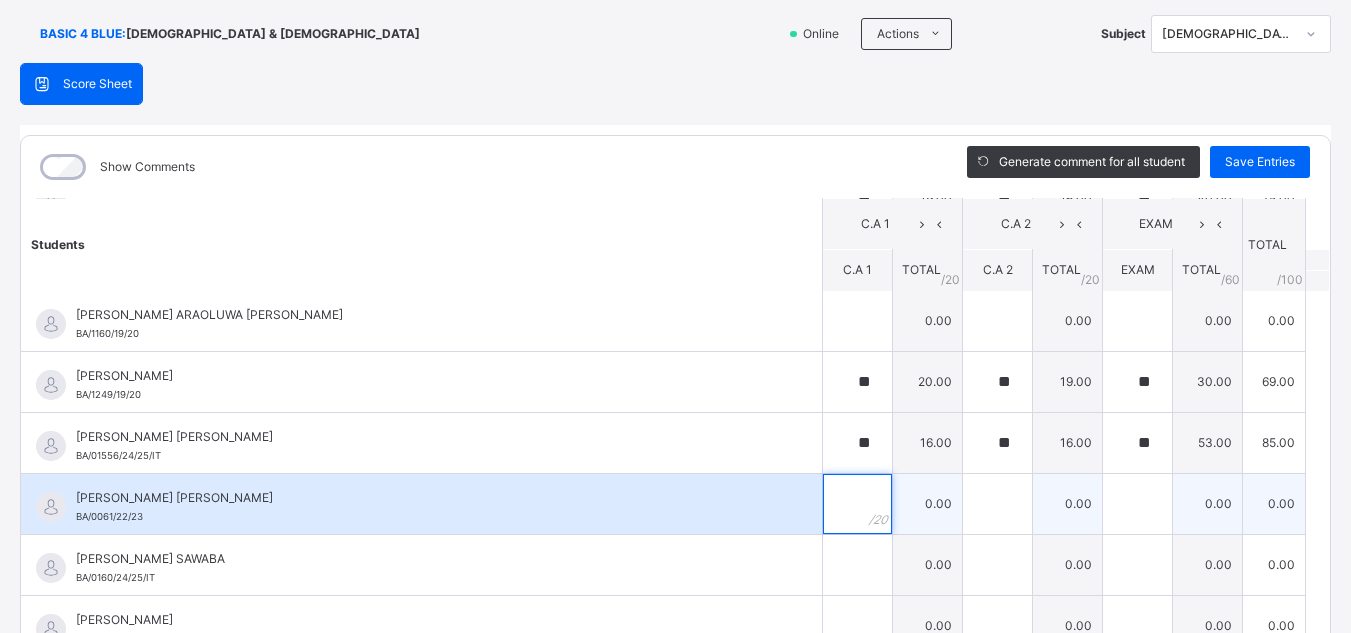 click at bounding box center [857, 504] 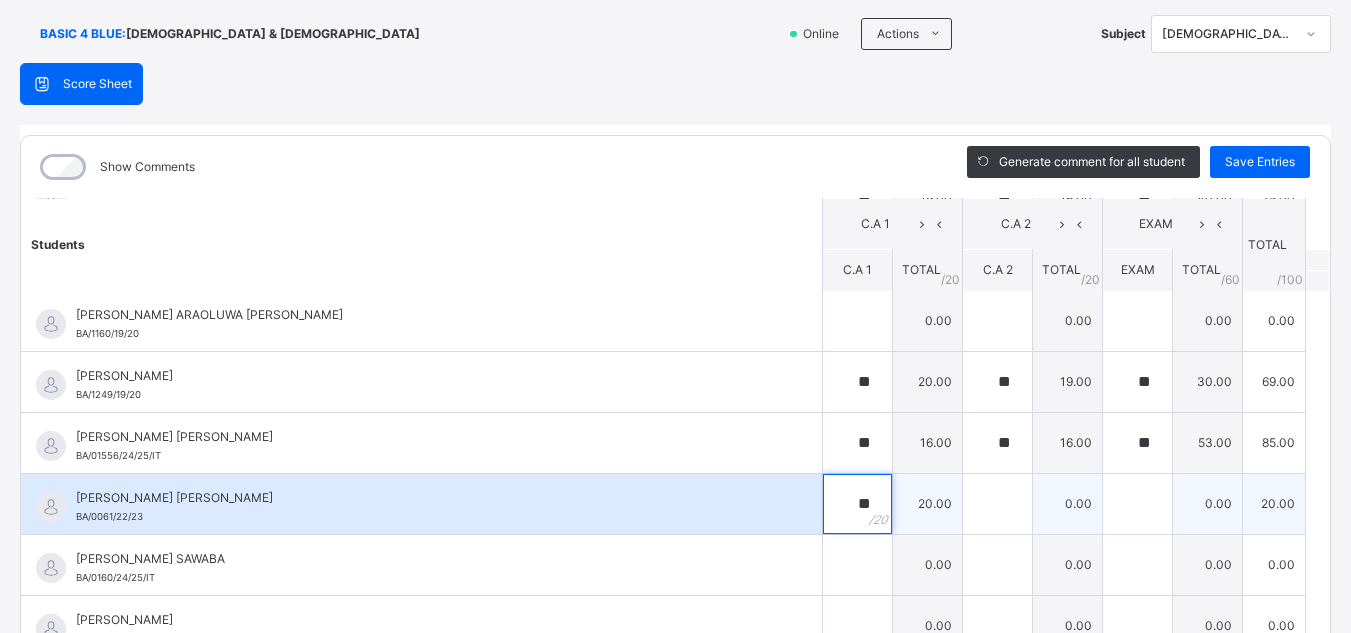 type on "**" 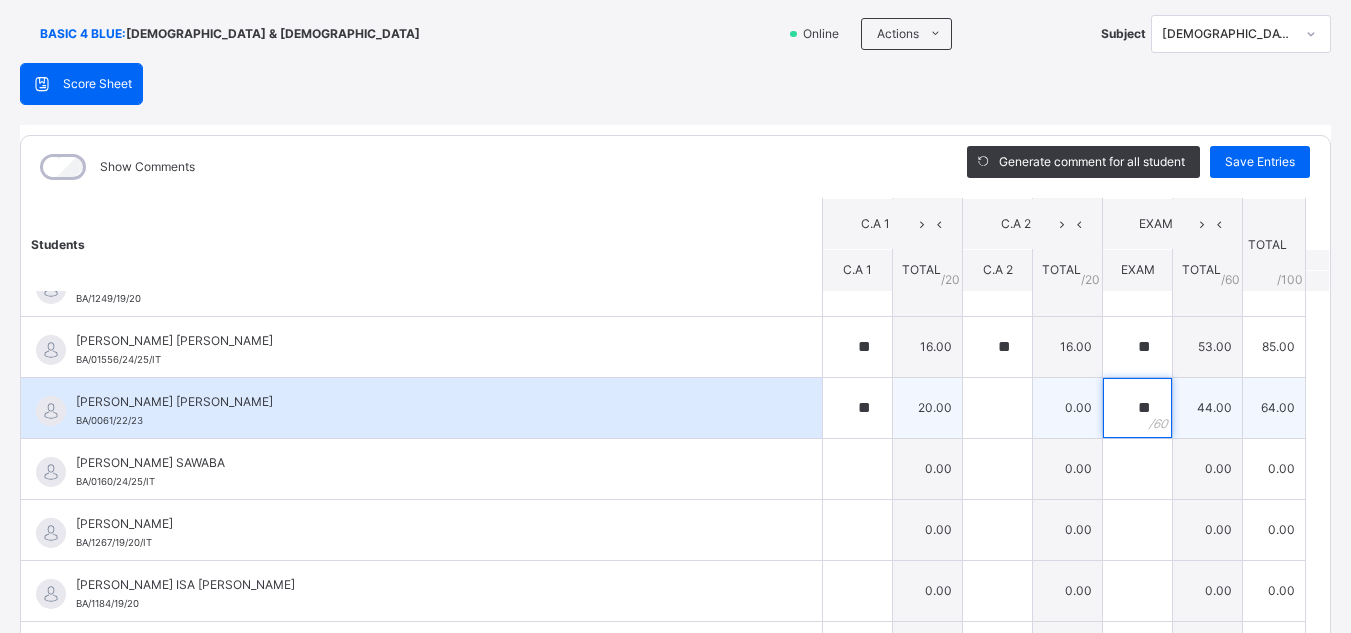 scroll, scrollTop: 342, scrollLeft: 0, axis: vertical 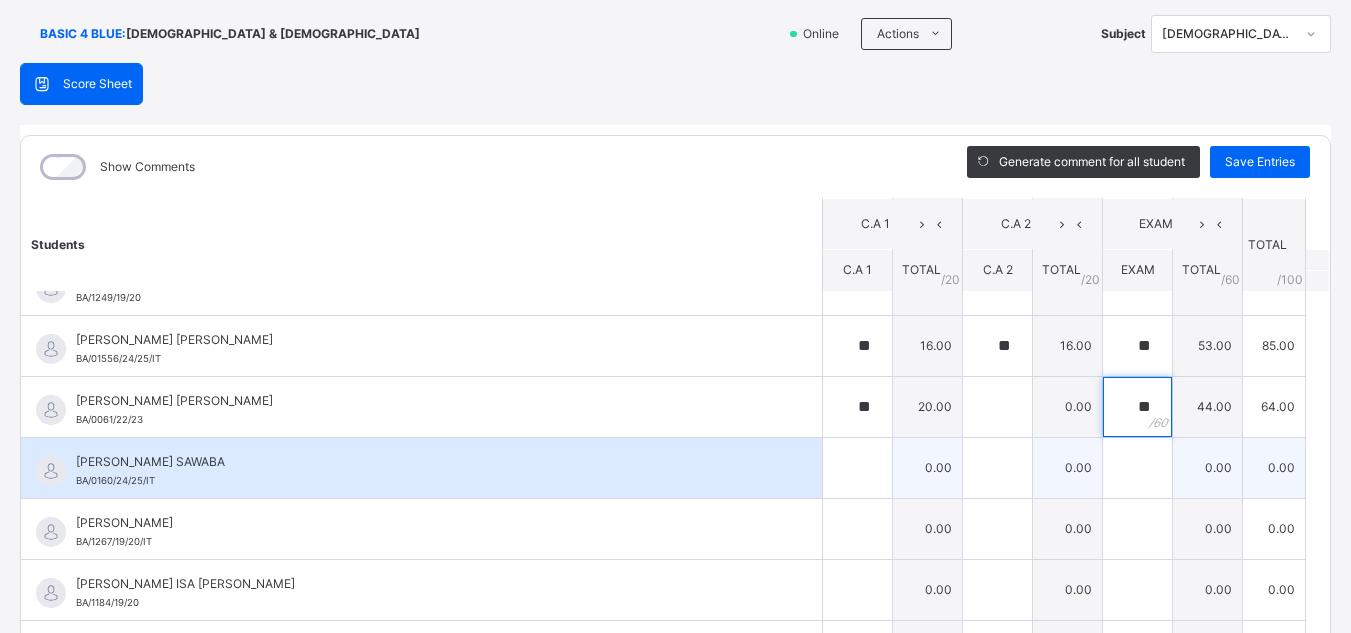 type on "**" 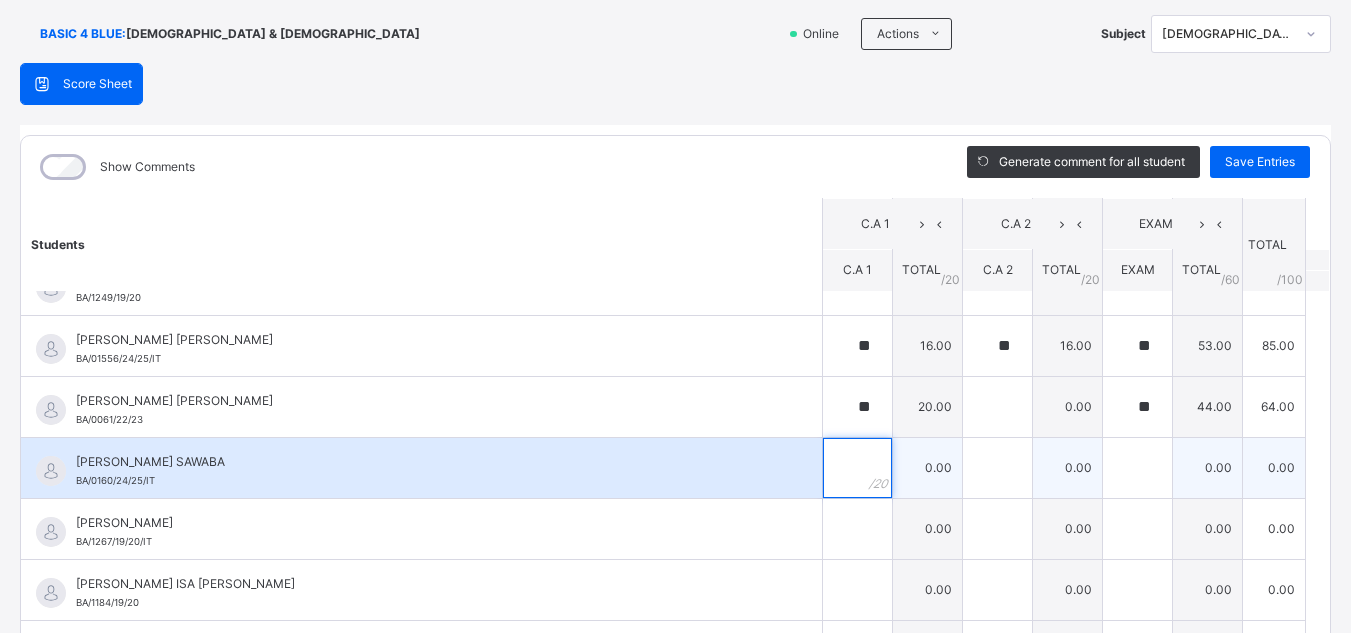 click at bounding box center [857, 468] 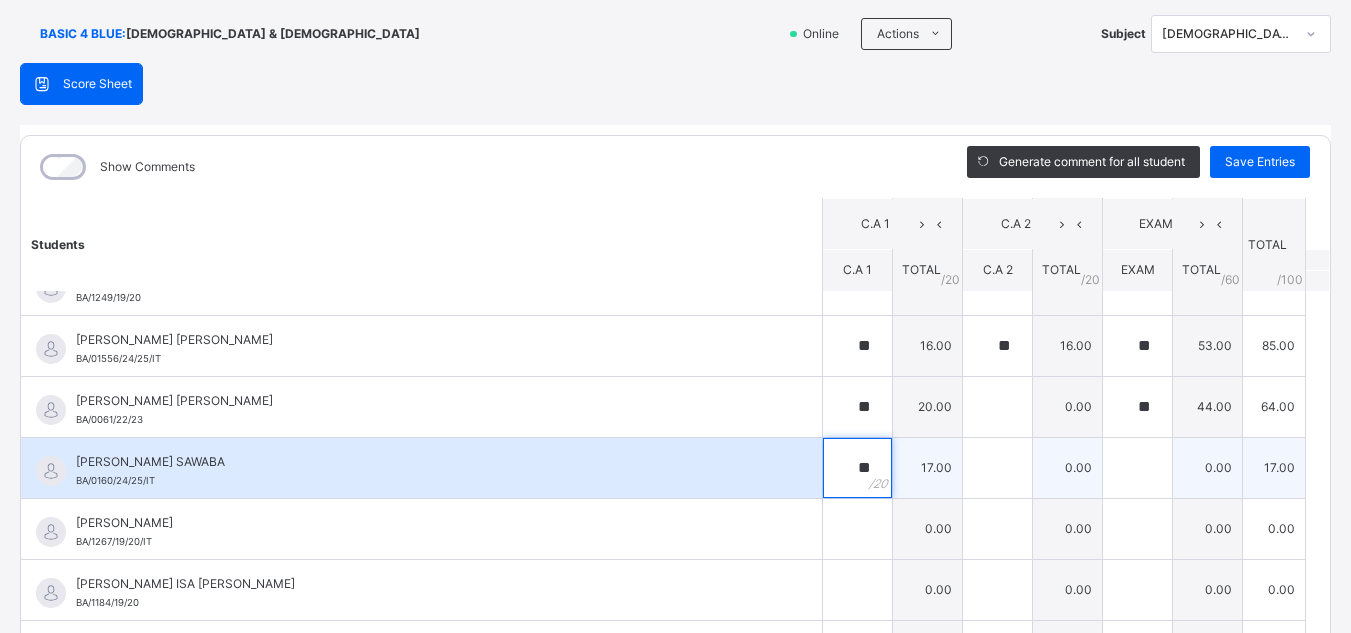 type on "**" 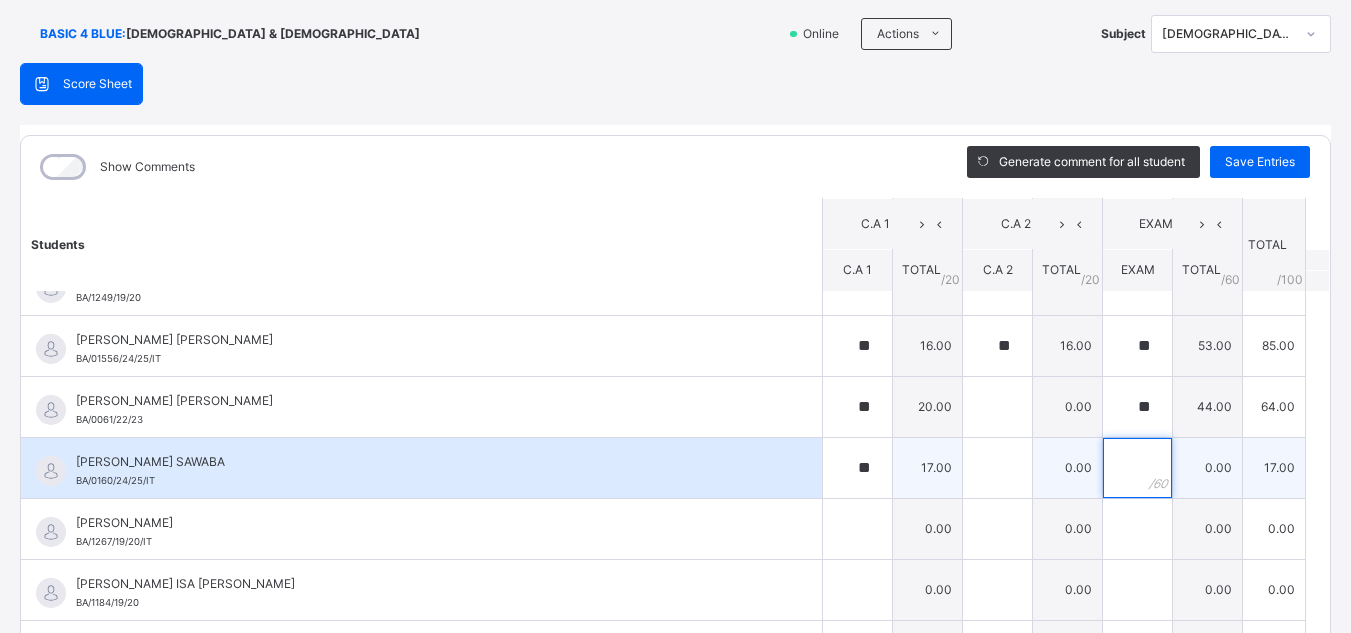 click at bounding box center [1137, 468] 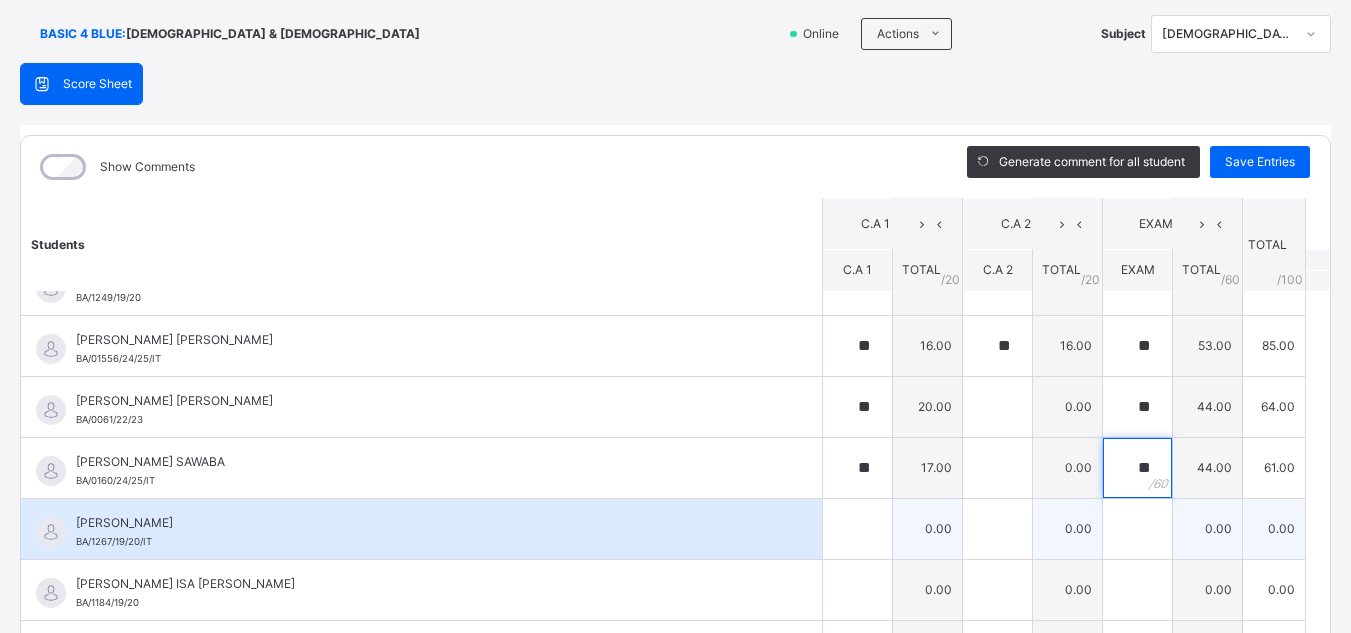 type on "**" 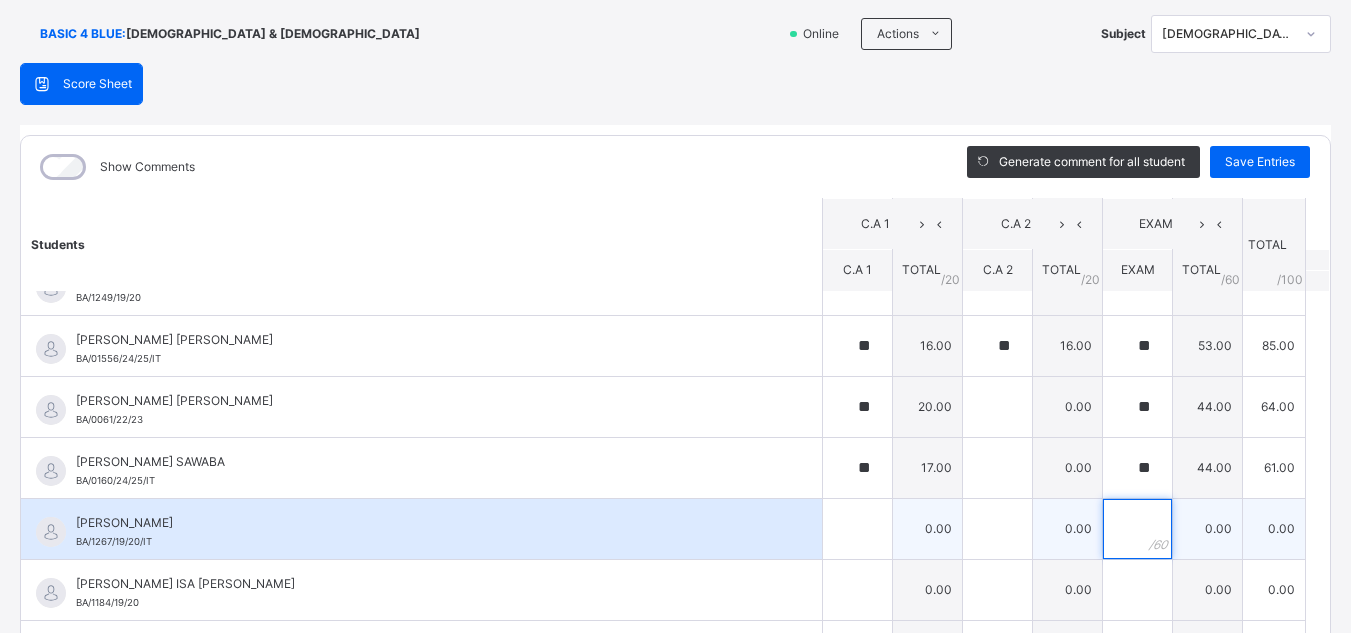 click at bounding box center (1137, 529) 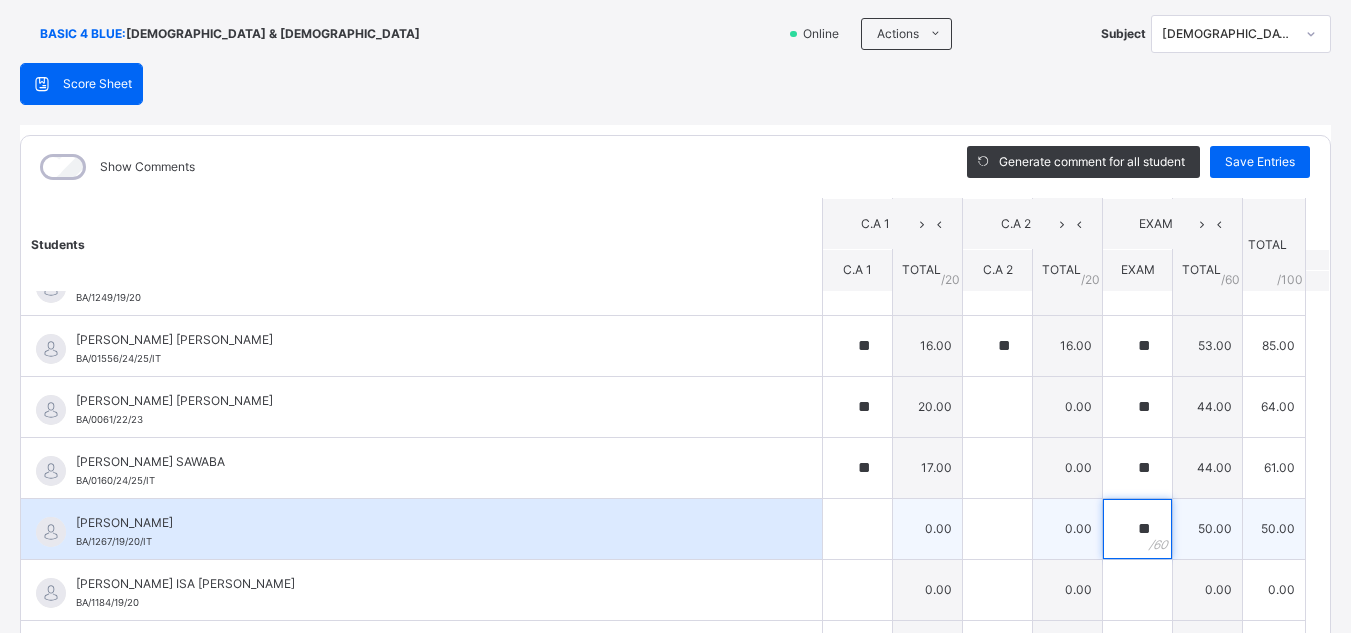 type on "**" 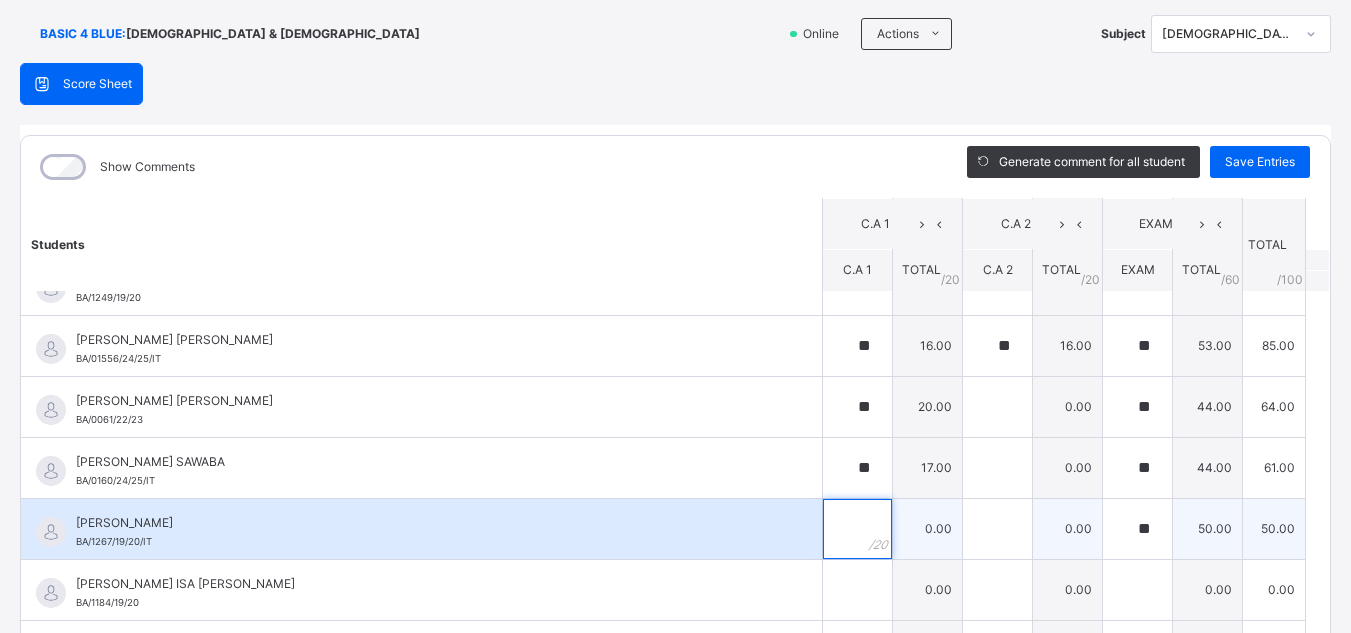 click at bounding box center (857, 529) 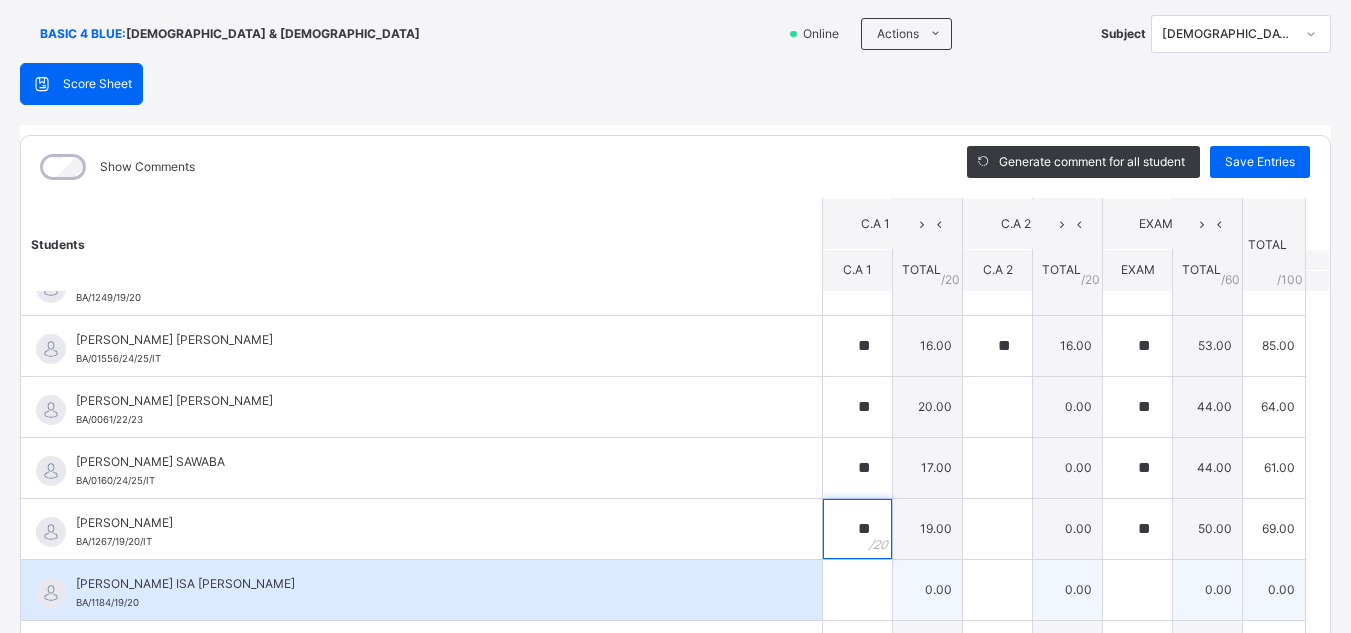type on "**" 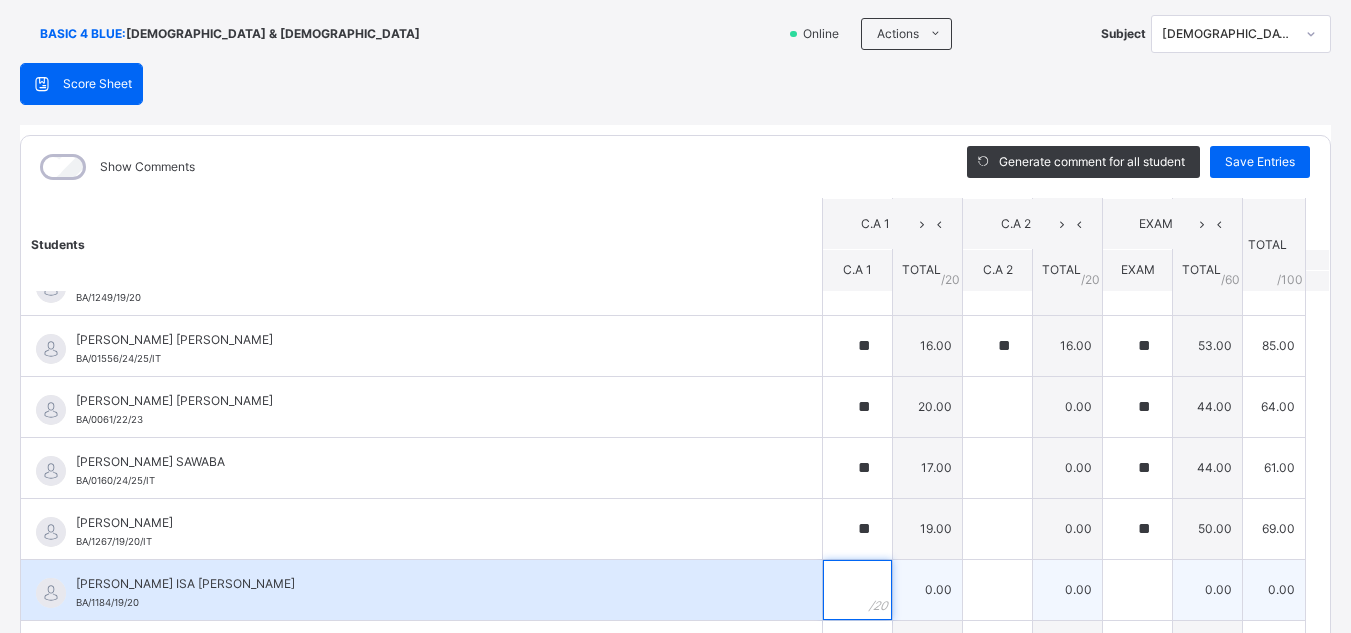 click at bounding box center (857, 590) 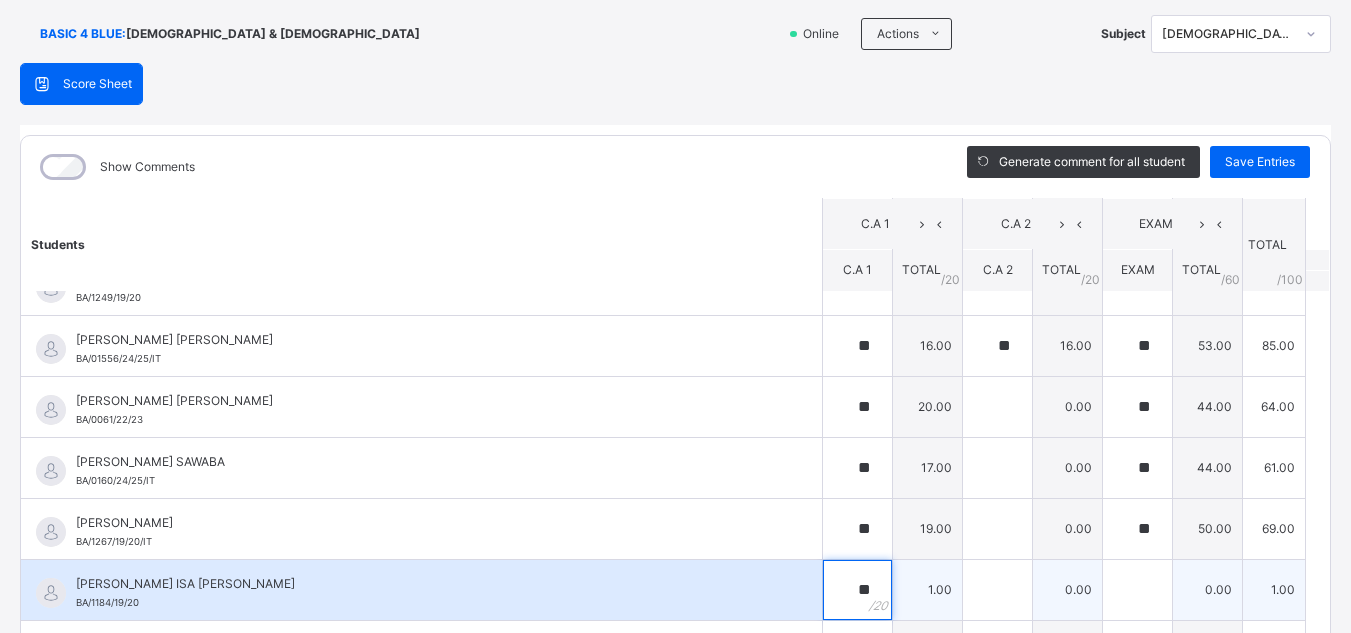 type on "**" 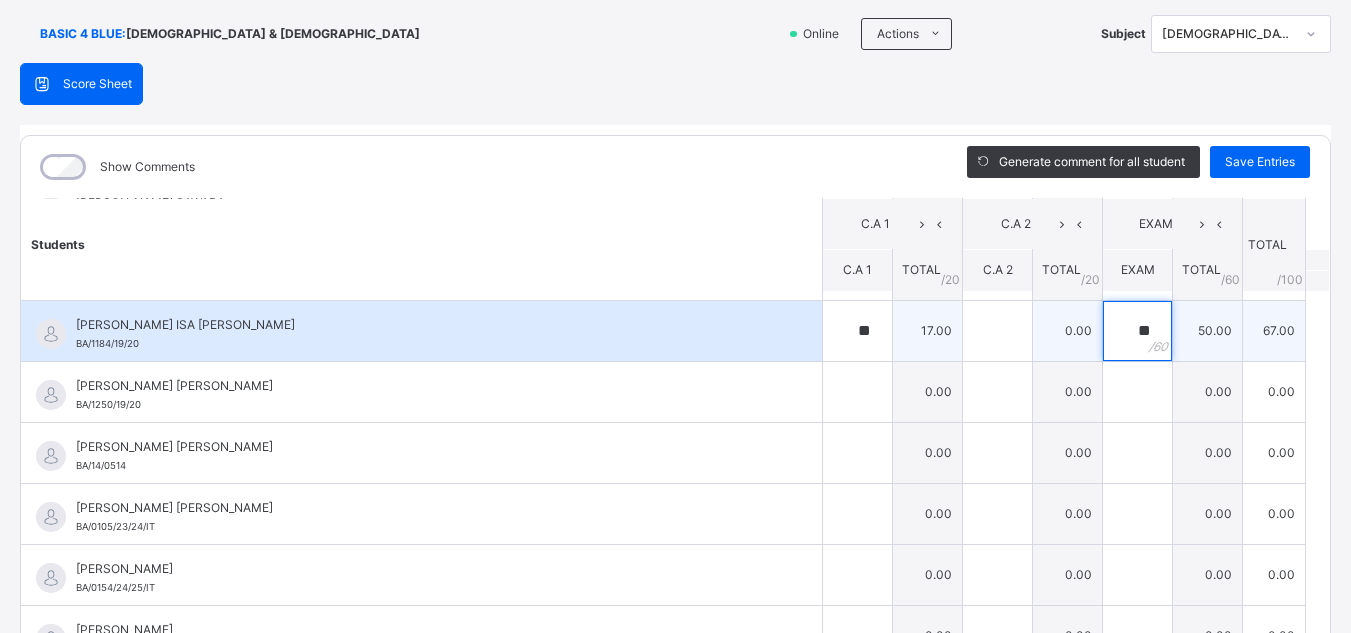 scroll, scrollTop: 607, scrollLeft: 0, axis: vertical 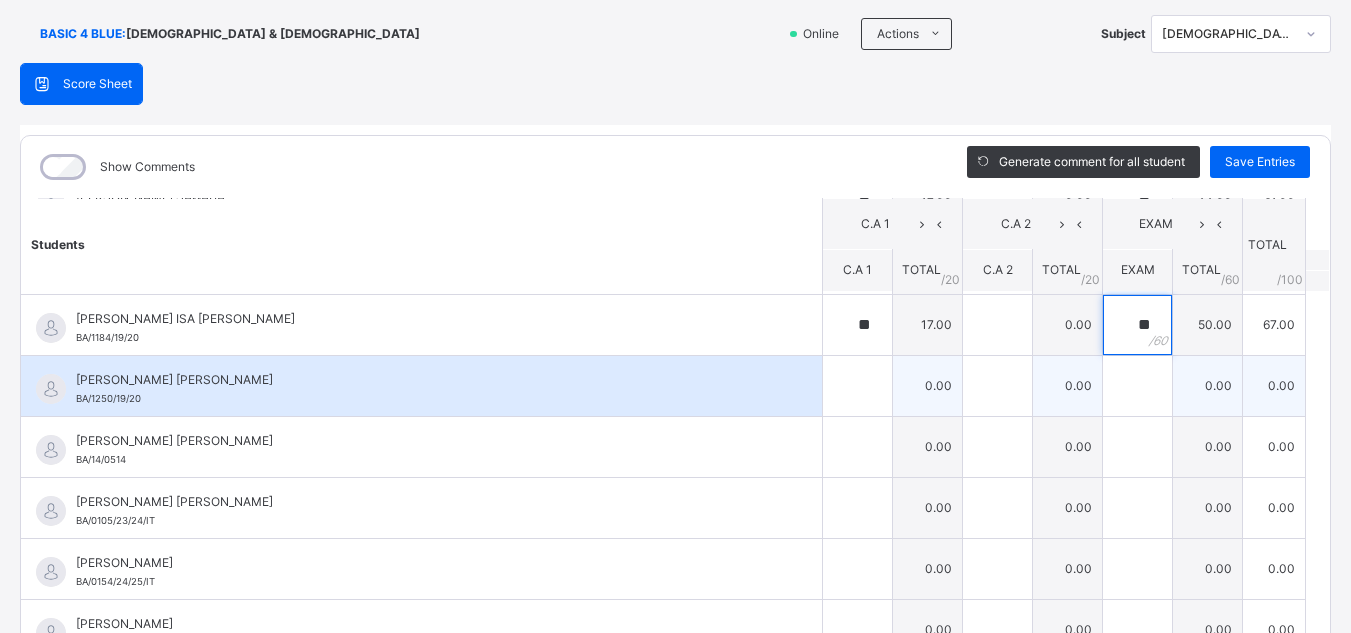 type on "**" 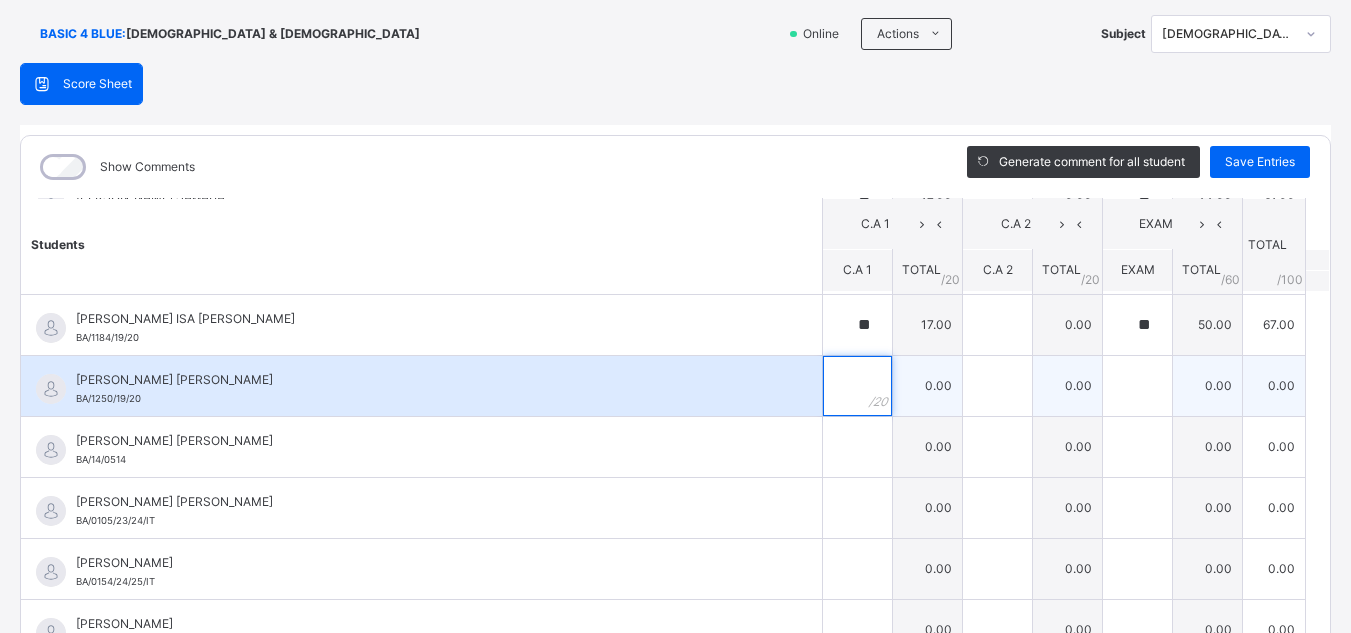 click at bounding box center (857, 386) 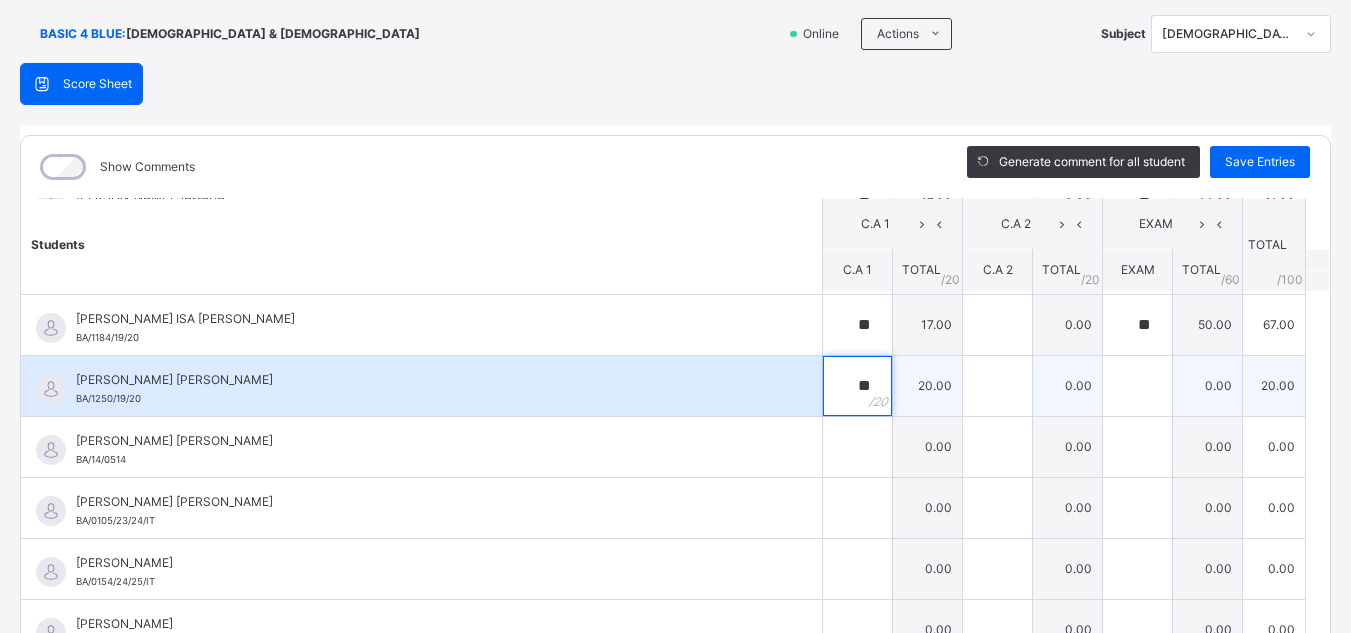 type on "**" 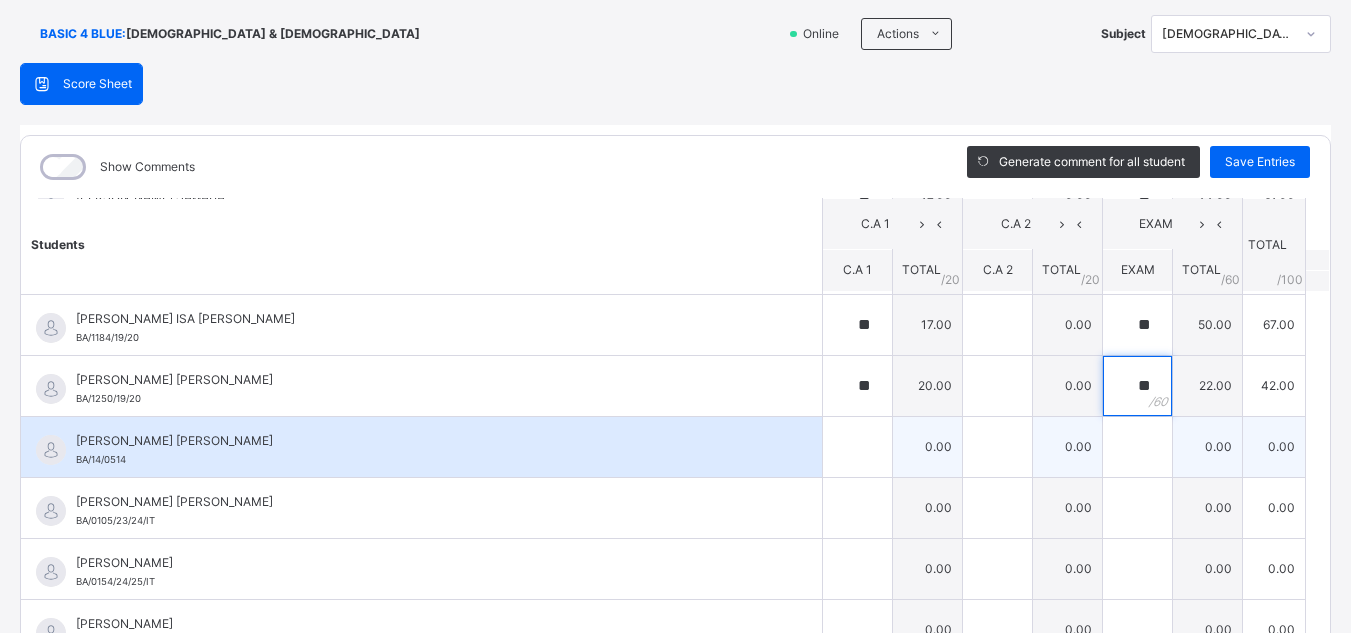 type on "**" 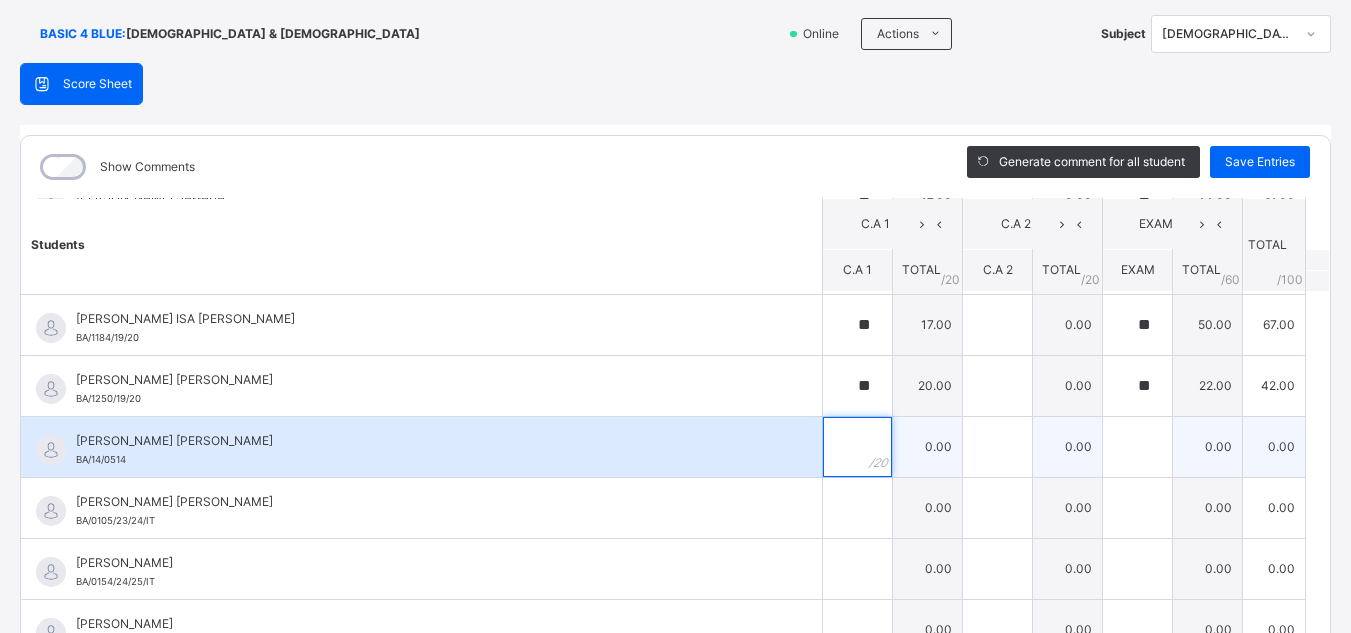 click at bounding box center [857, 447] 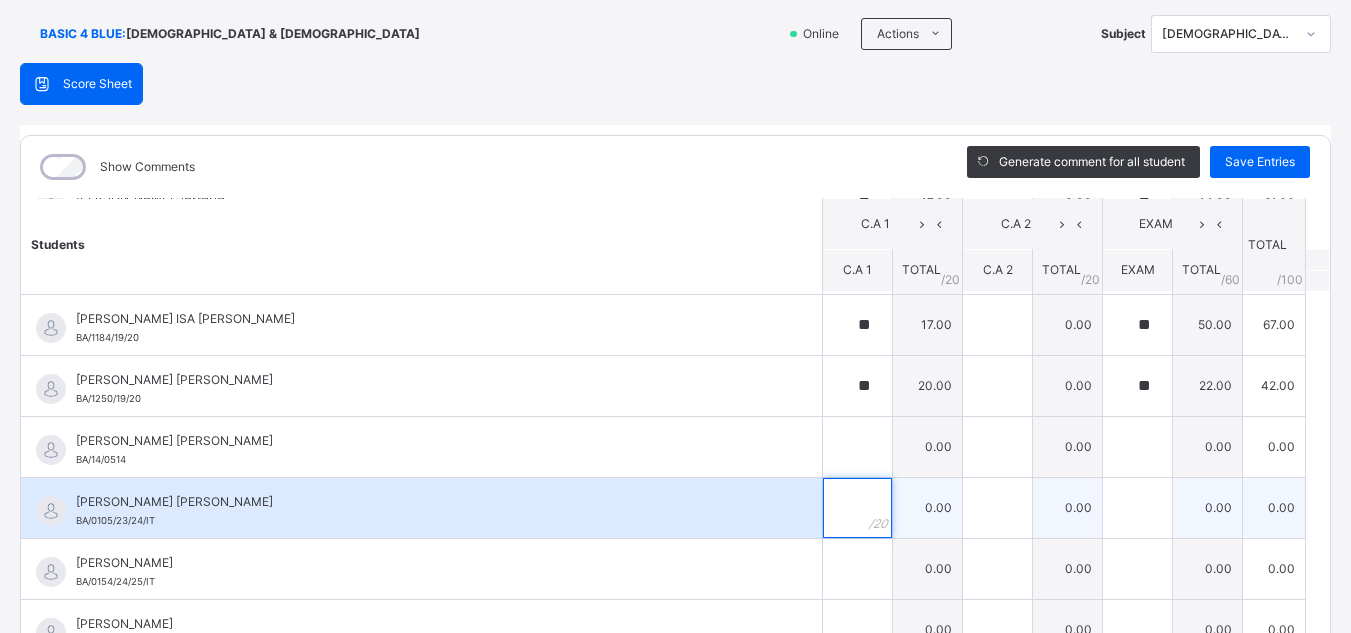 click at bounding box center (857, 508) 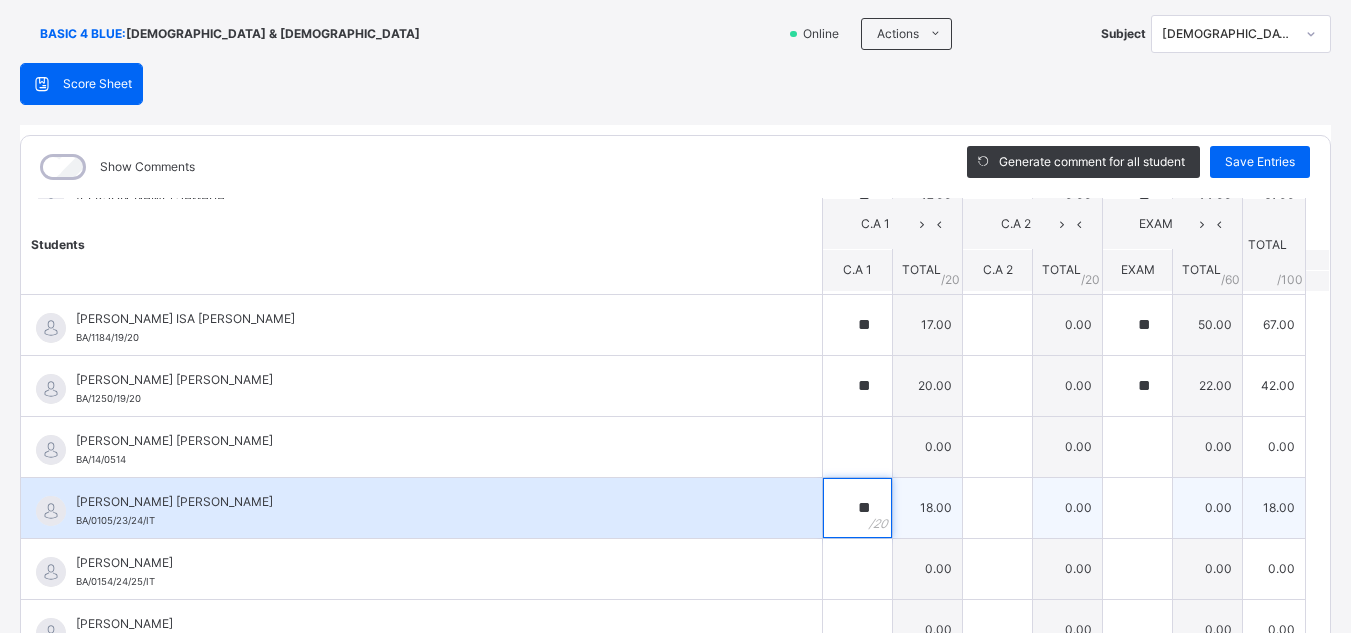 type on "**" 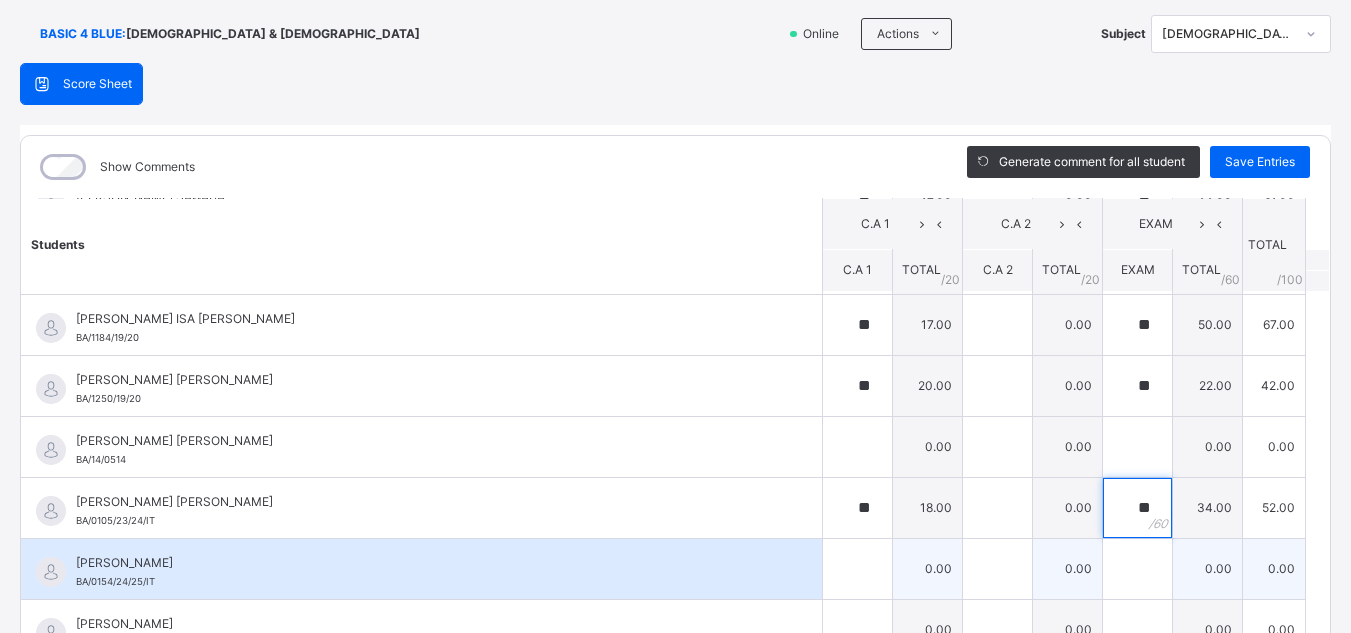type on "**" 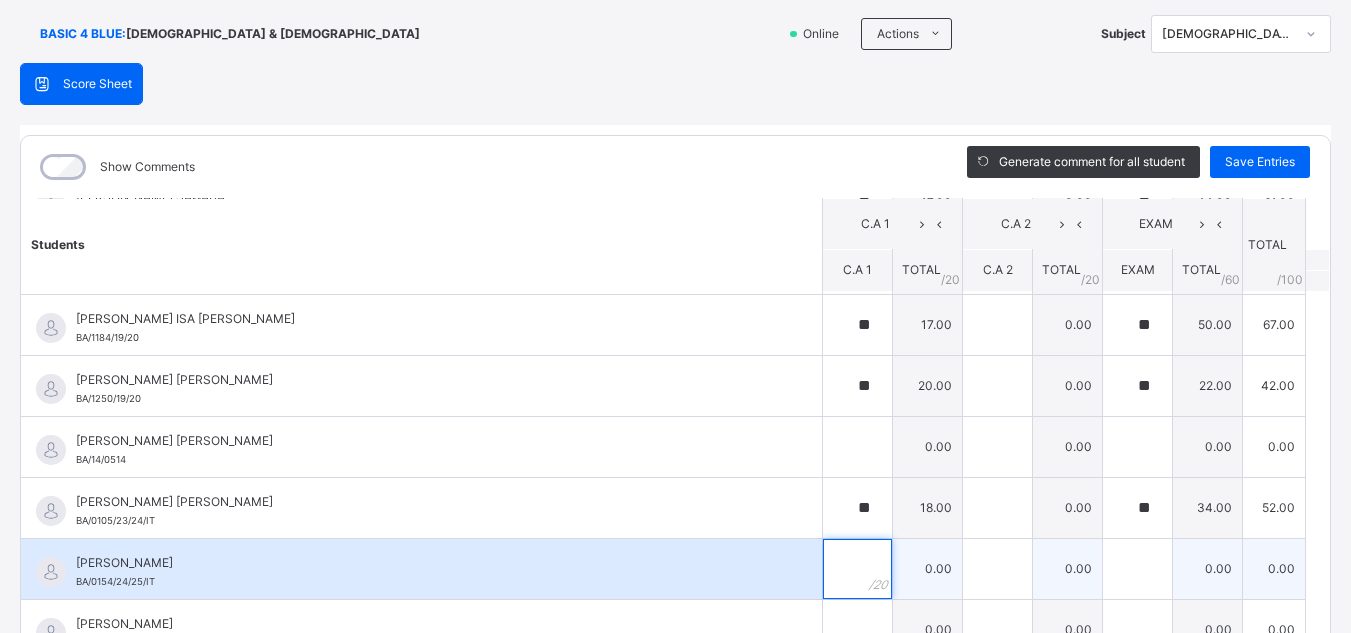 click at bounding box center [857, 569] 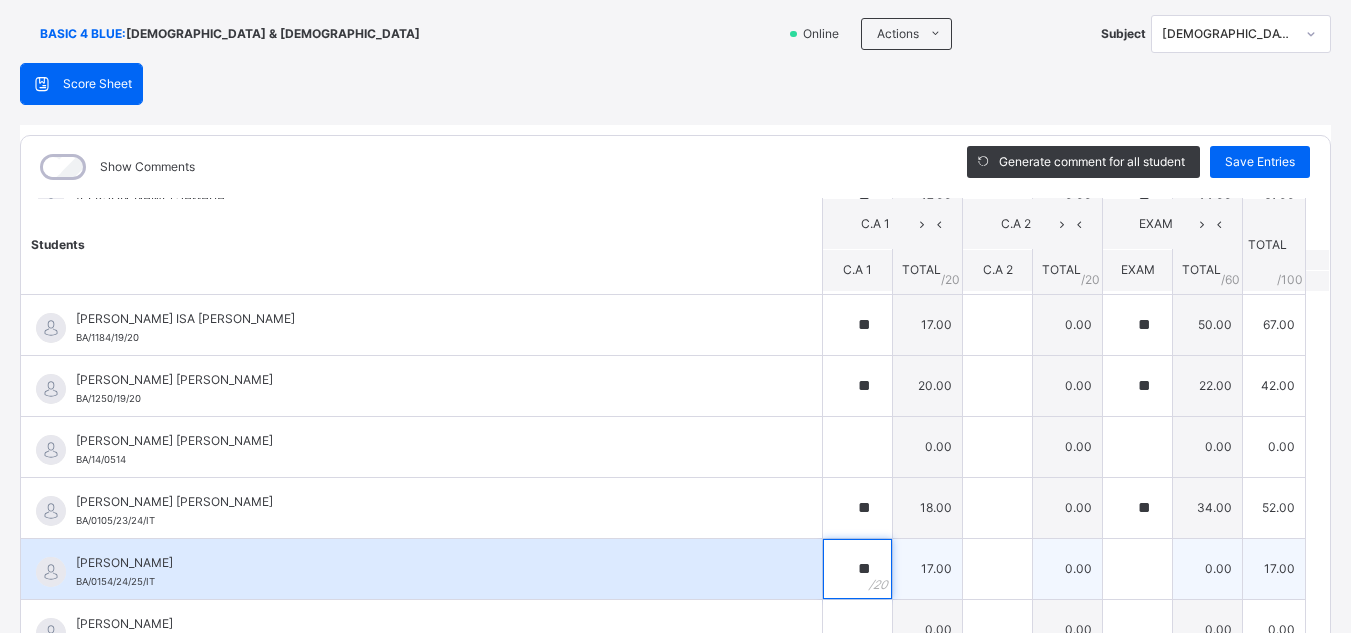 type on "**" 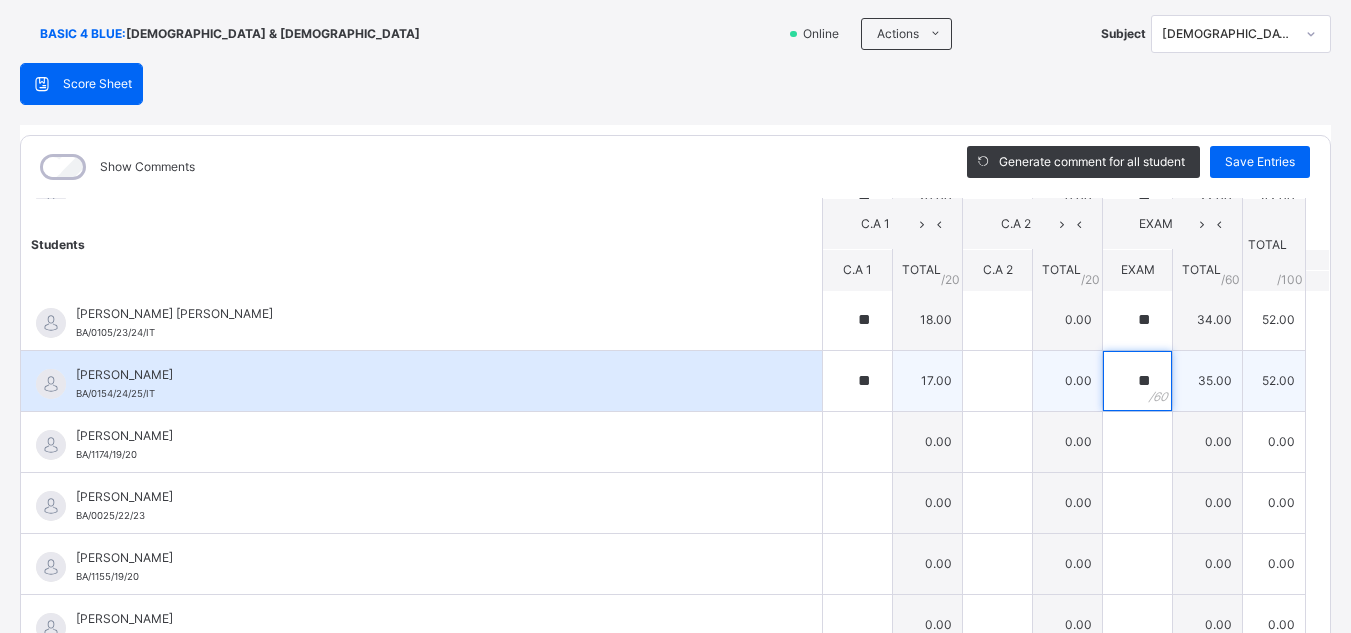 scroll, scrollTop: 801, scrollLeft: 0, axis: vertical 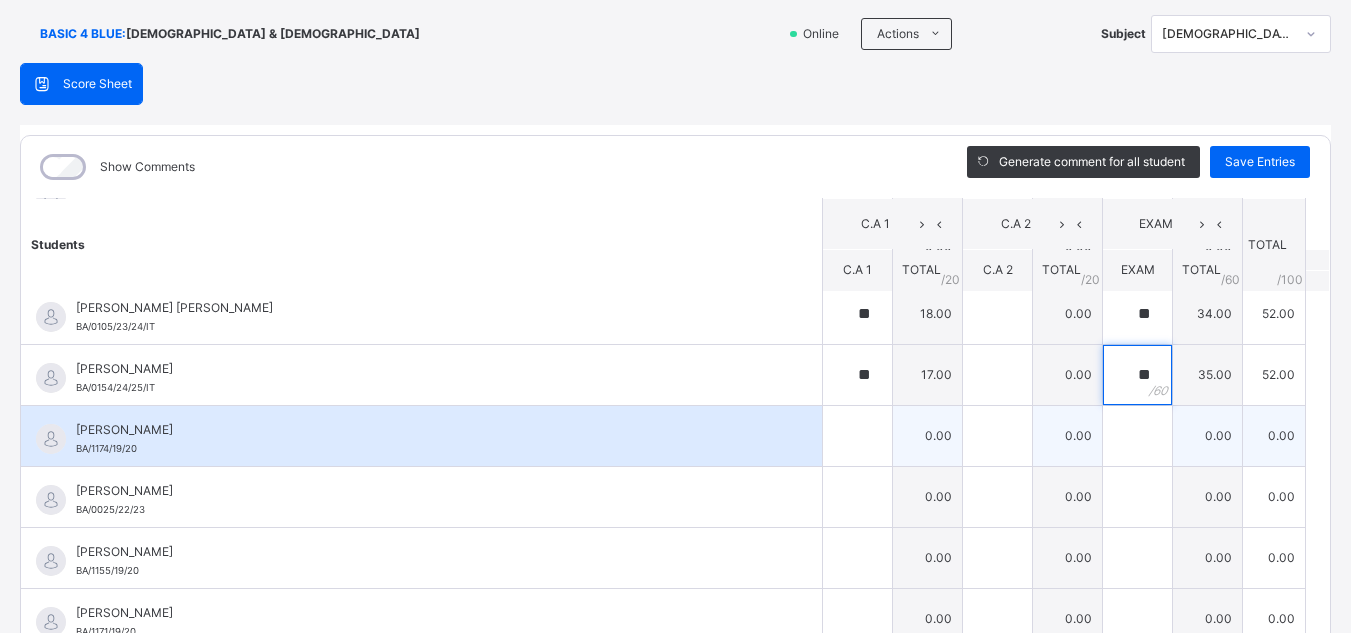 type on "**" 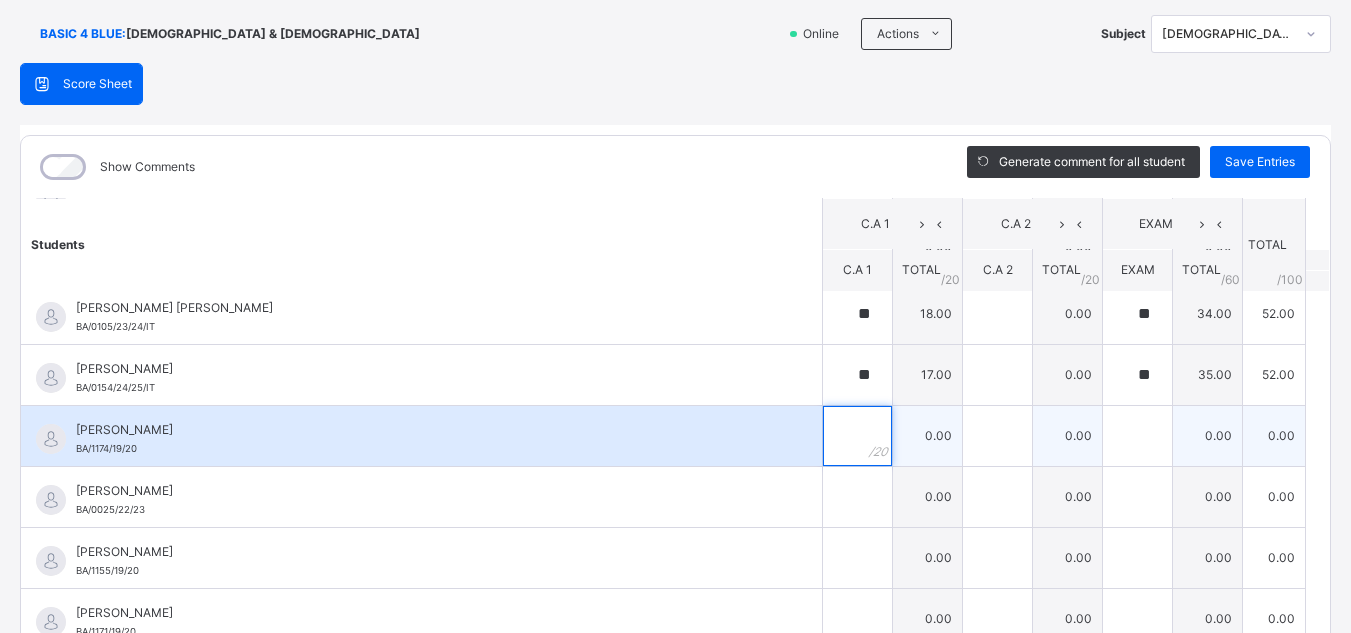 click at bounding box center (857, 436) 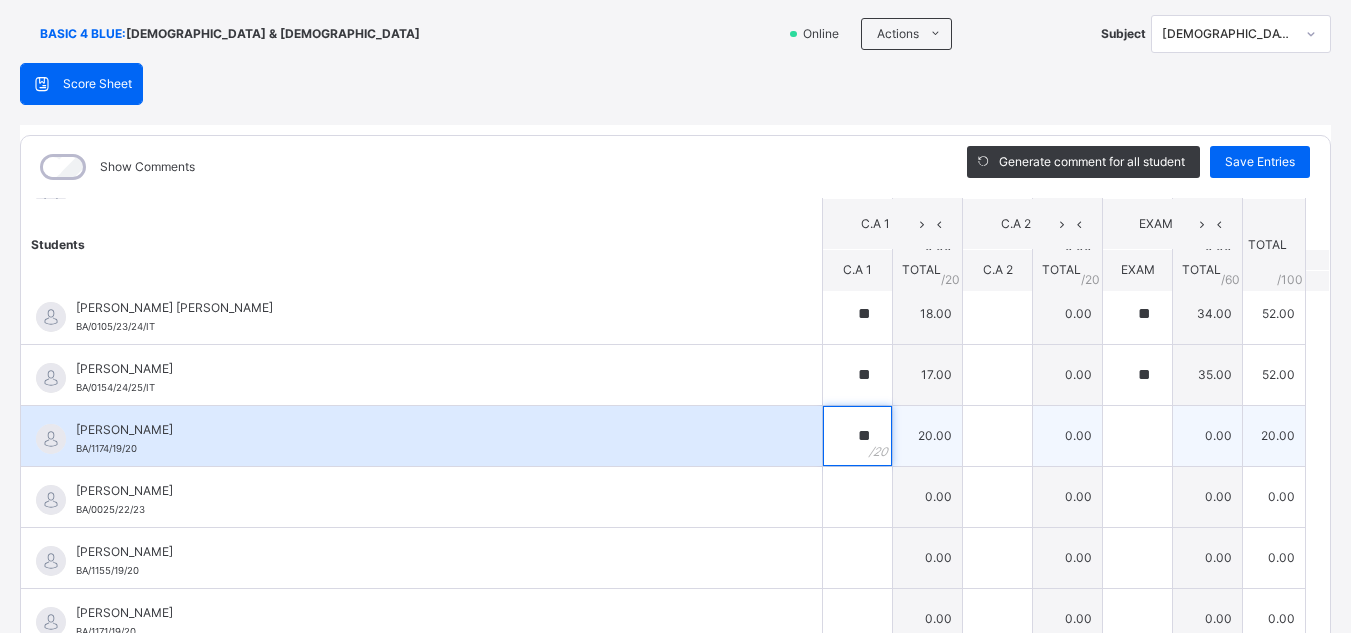 type on "**" 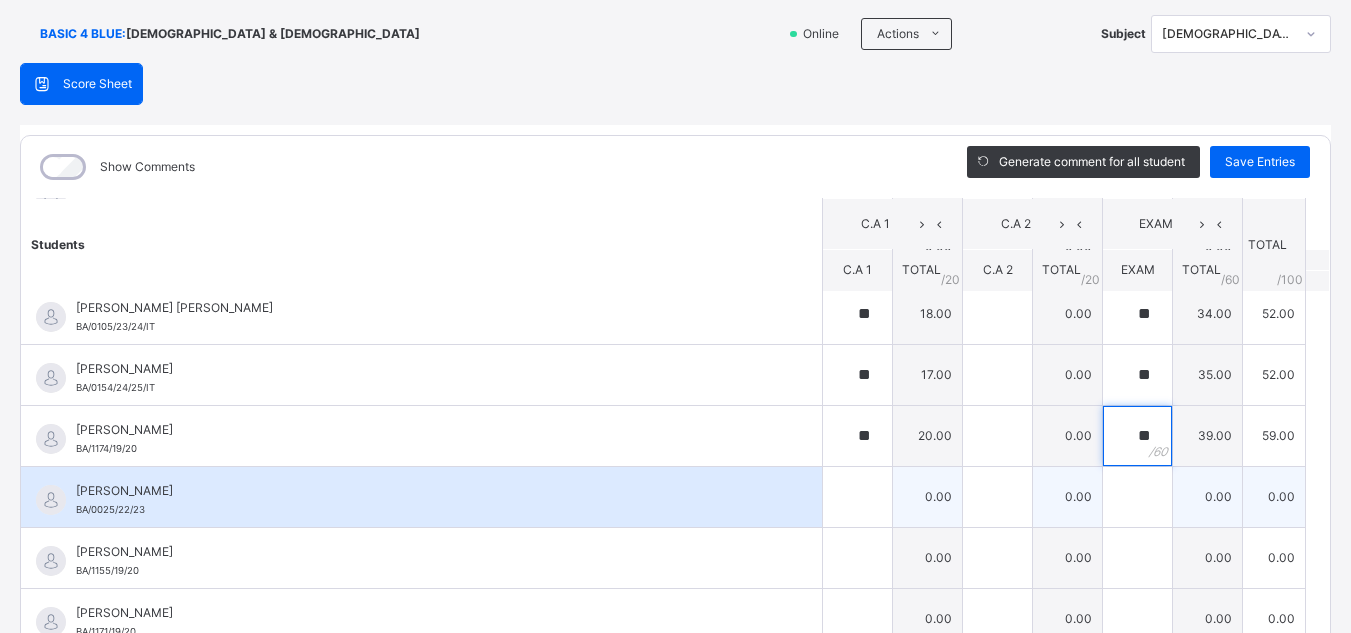 type on "**" 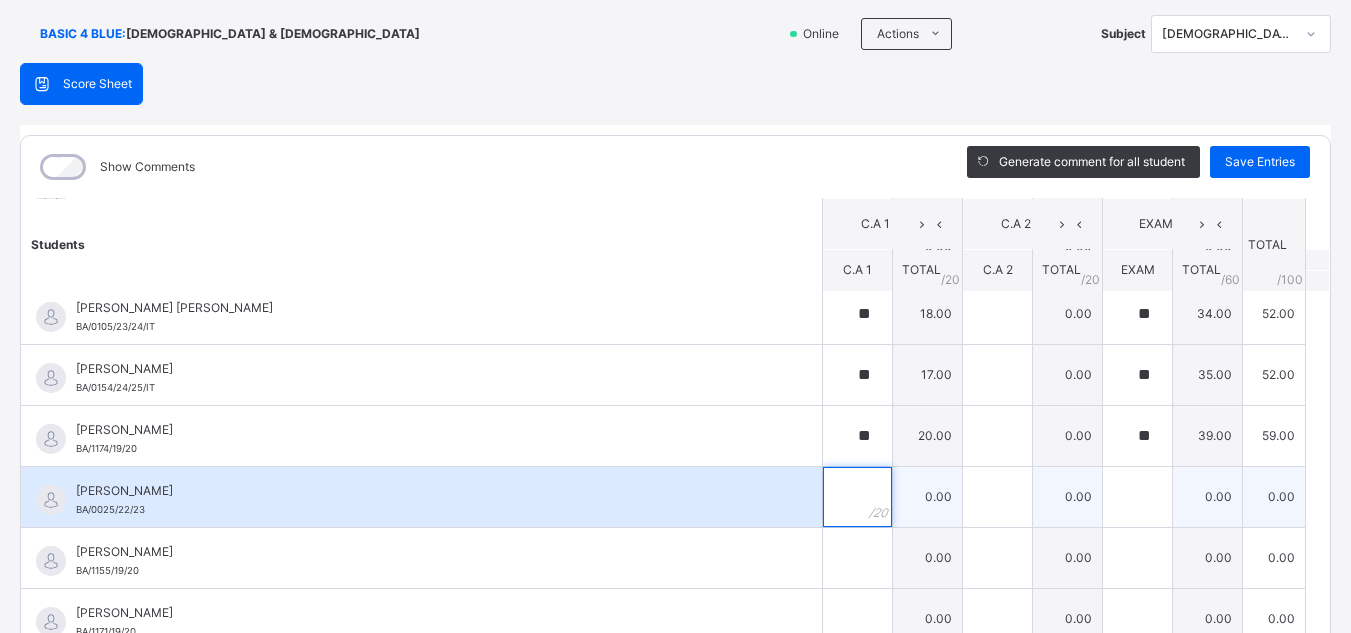 click at bounding box center (857, 497) 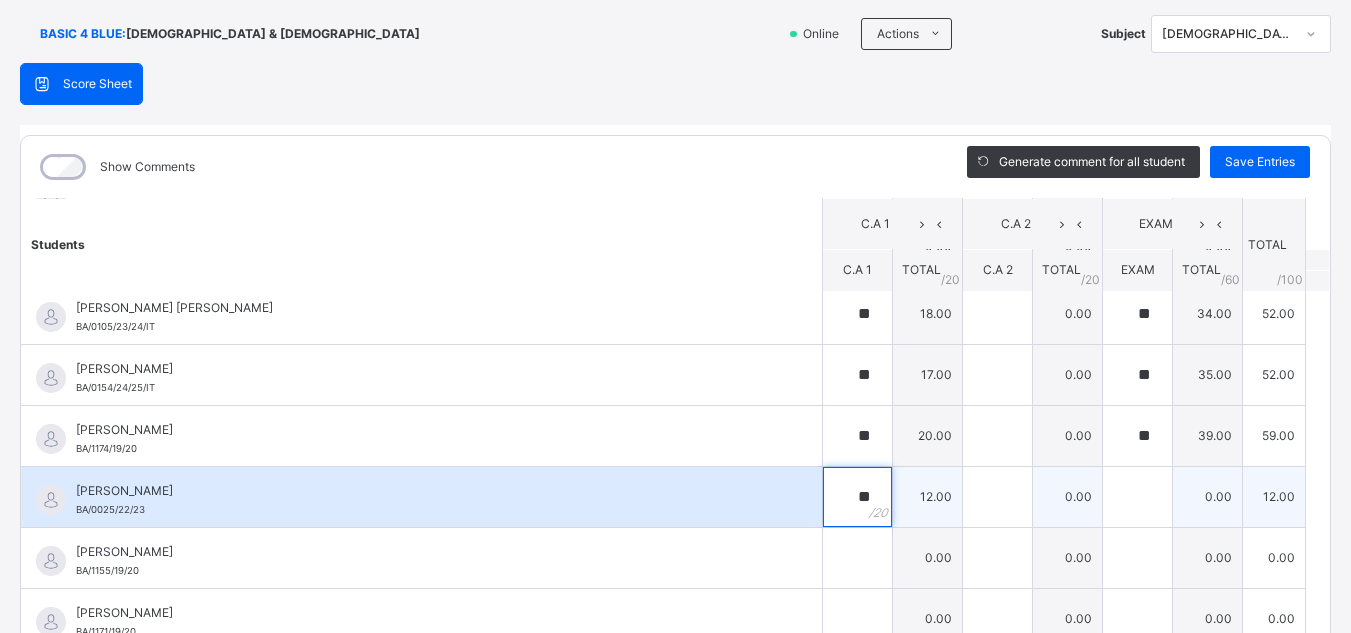 type on "**" 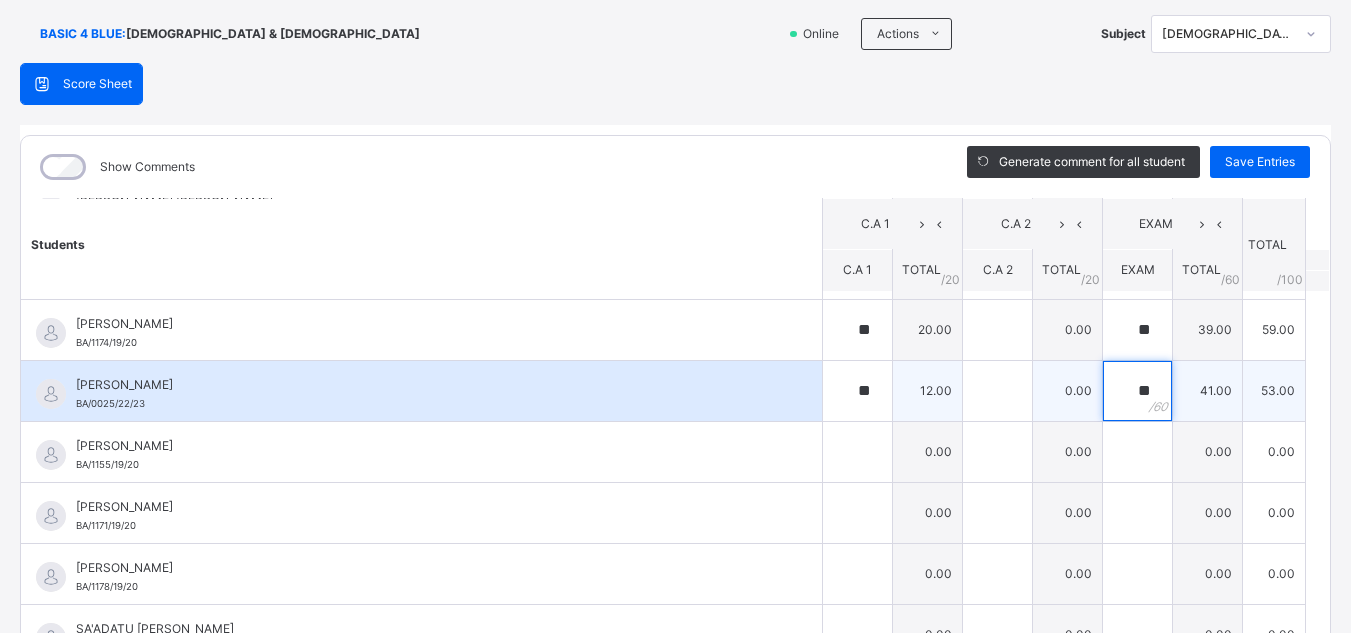 scroll, scrollTop: 910, scrollLeft: 0, axis: vertical 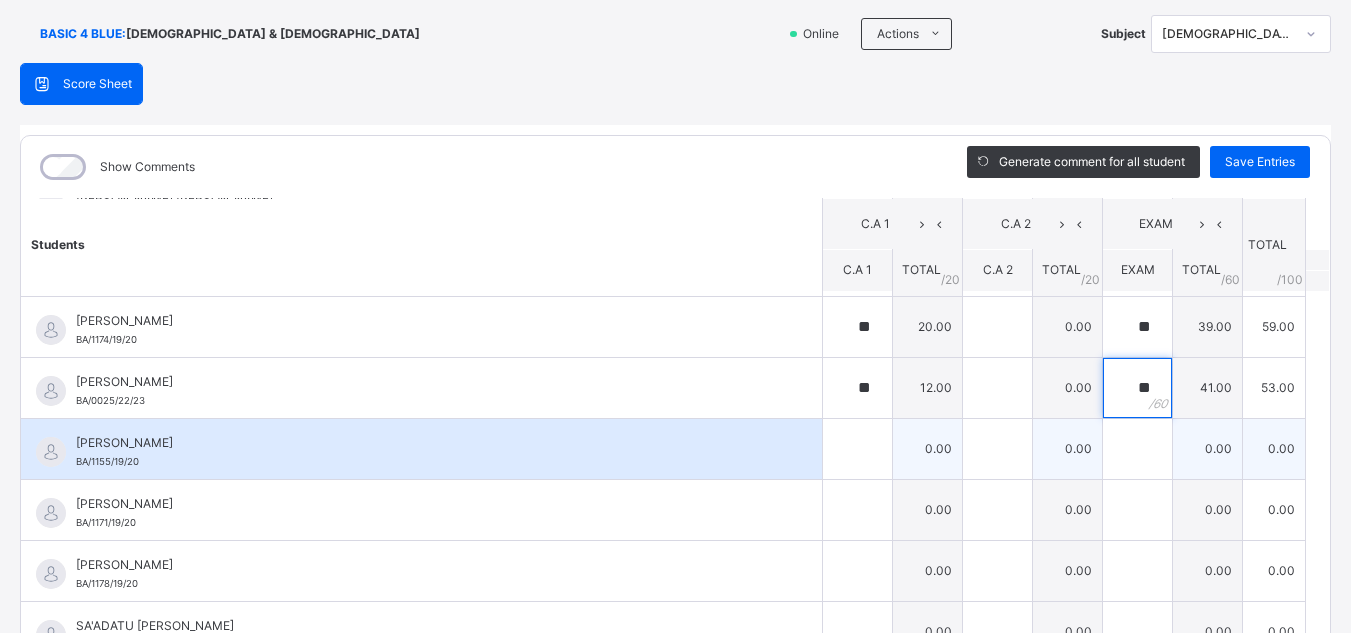 type on "**" 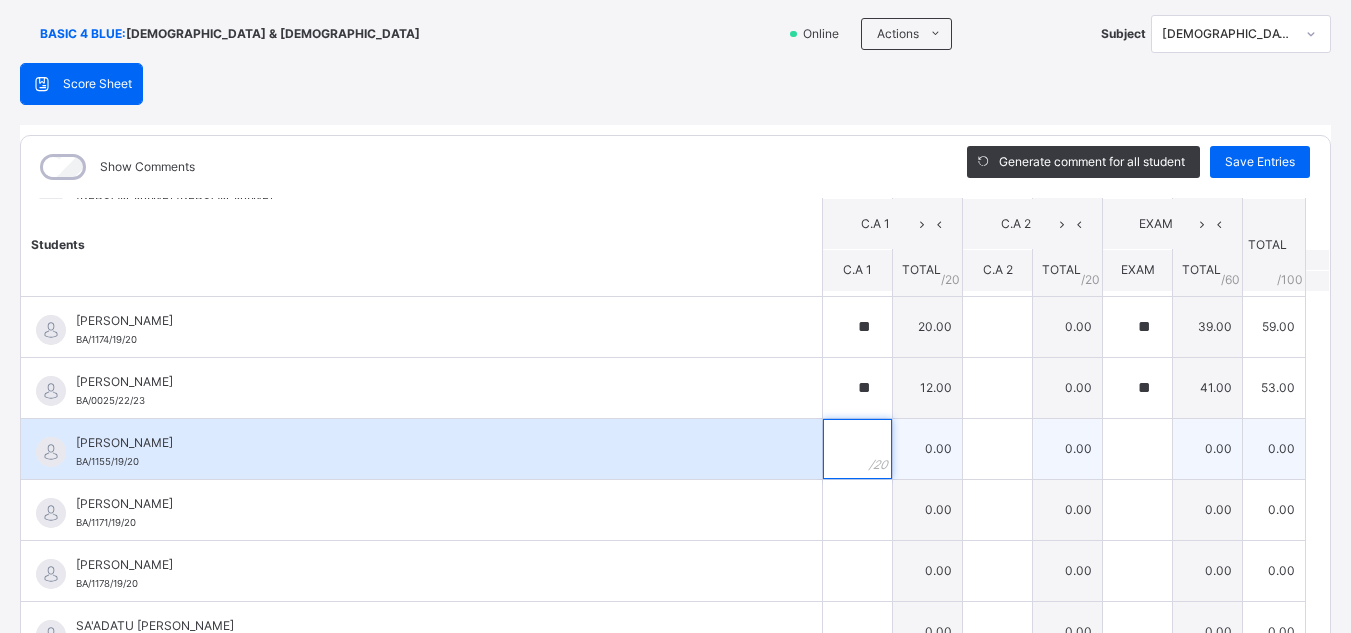 click at bounding box center (857, 449) 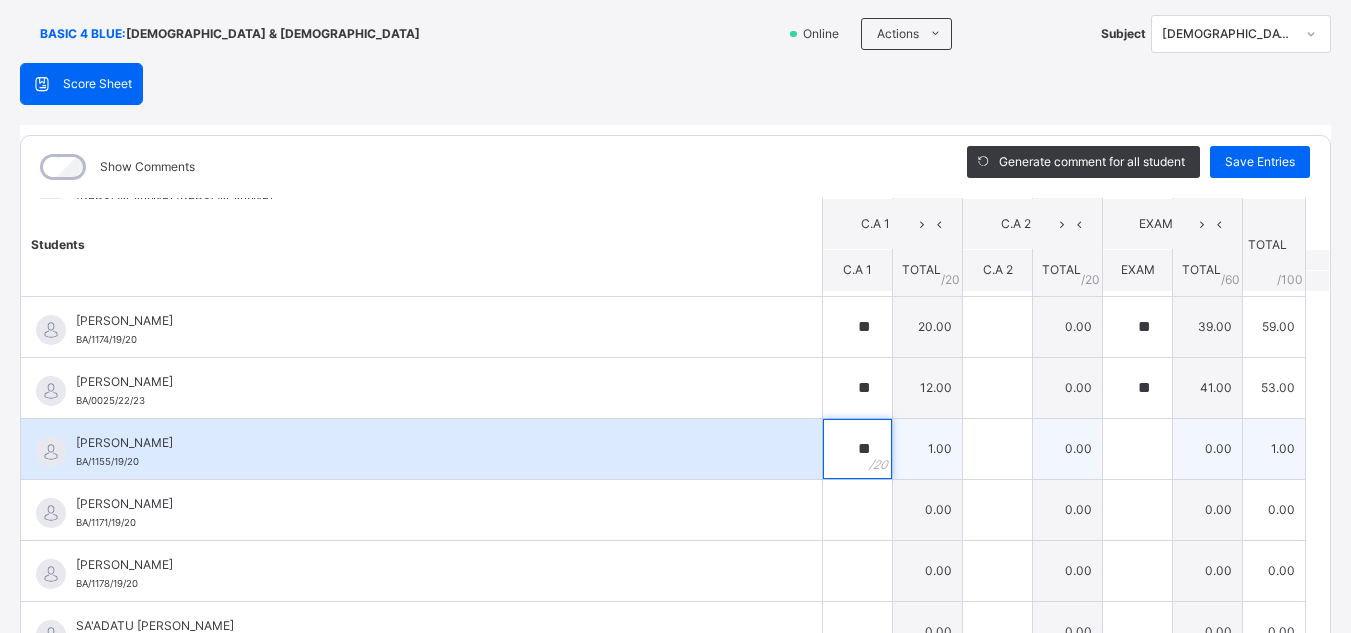 type on "**" 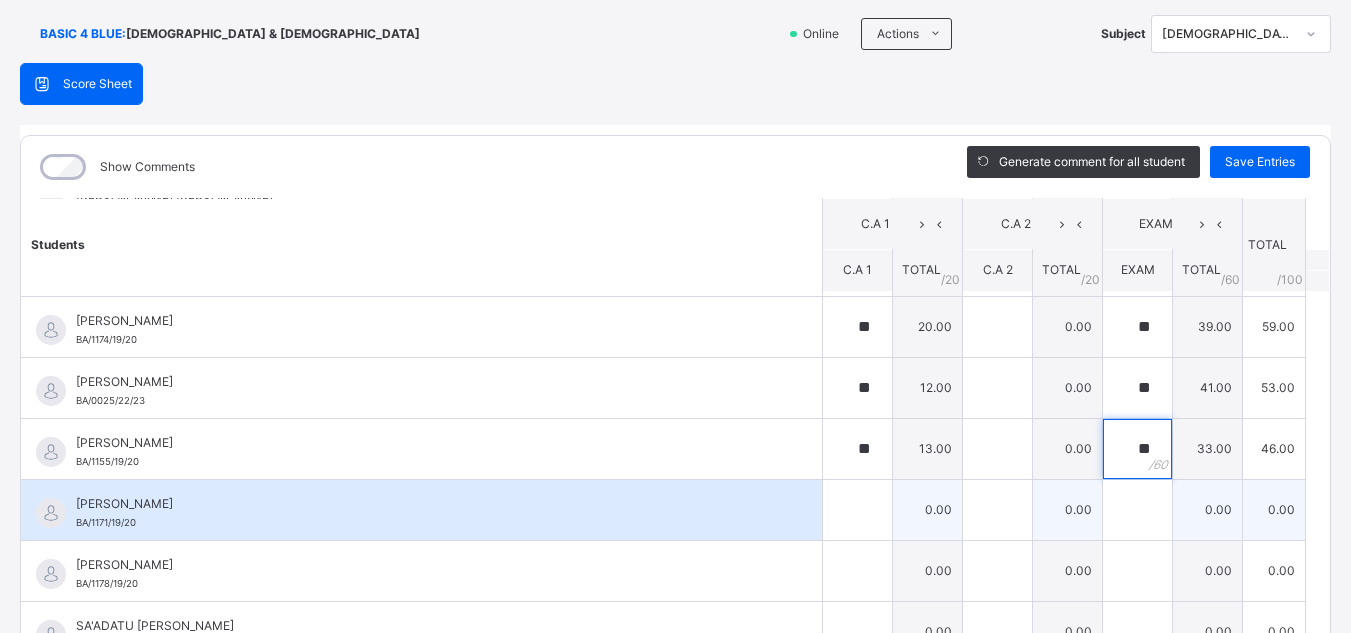type on "**" 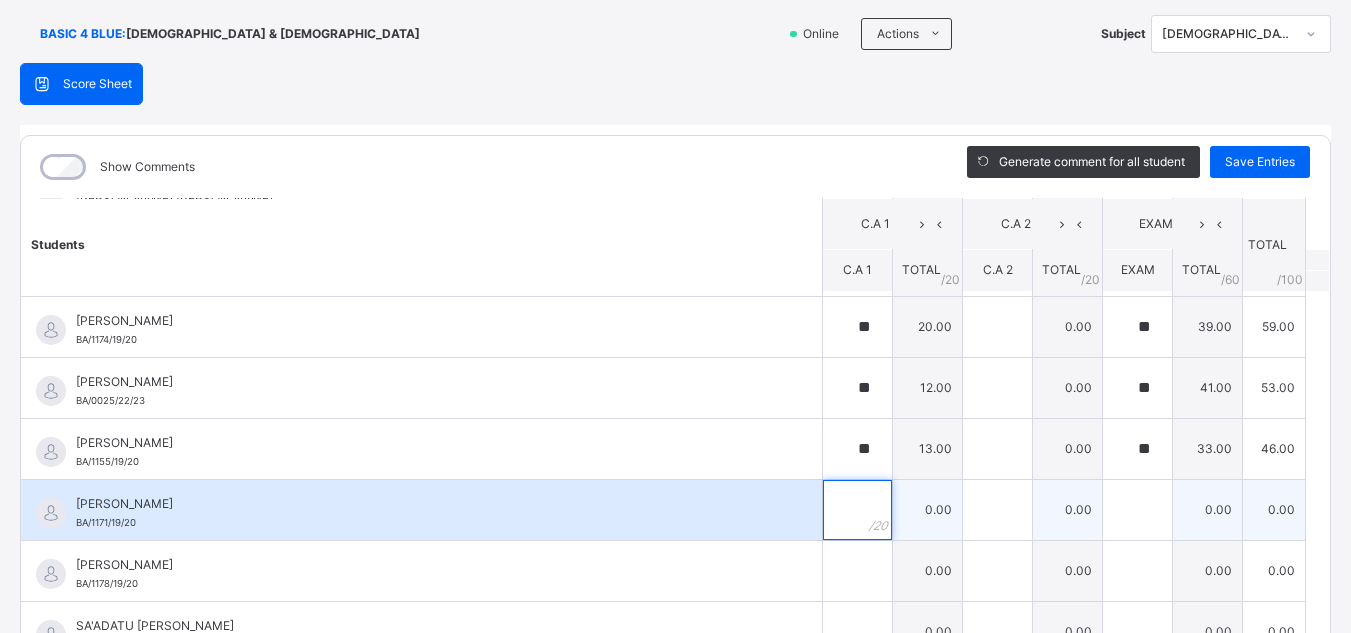 click at bounding box center (857, 510) 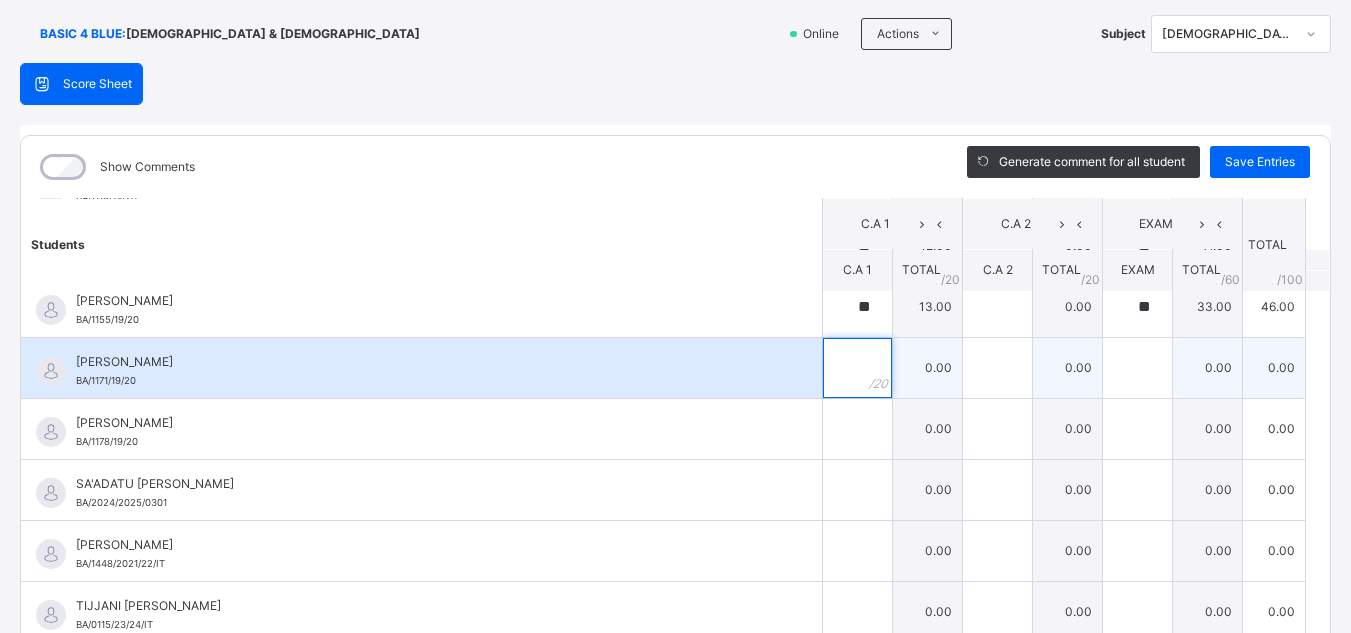 scroll, scrollTop: 1058, scrollLeft: 0, axis: vertical 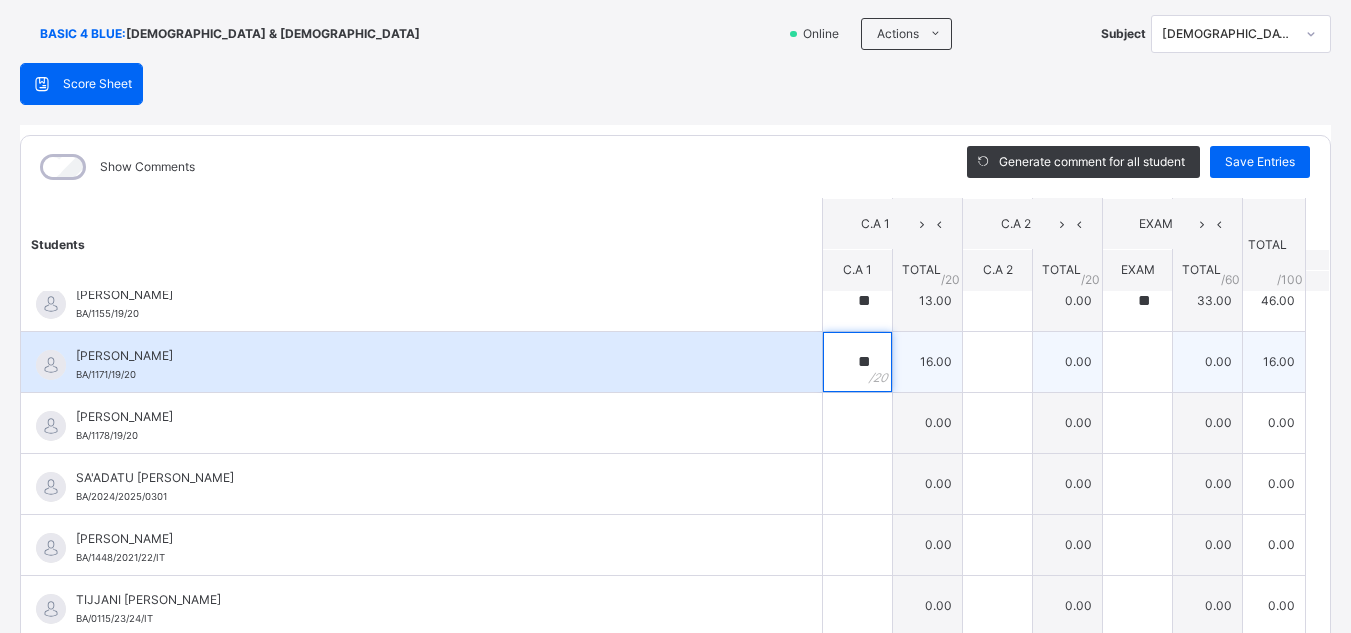 type on "**" 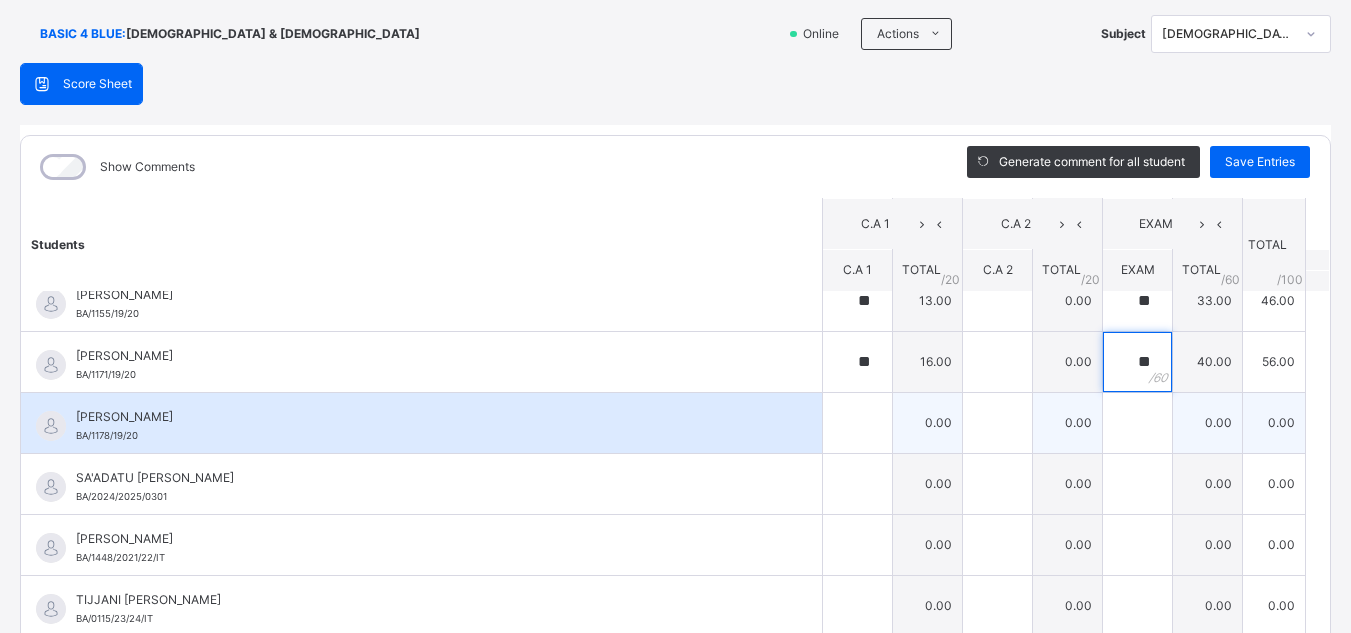 type on "**" 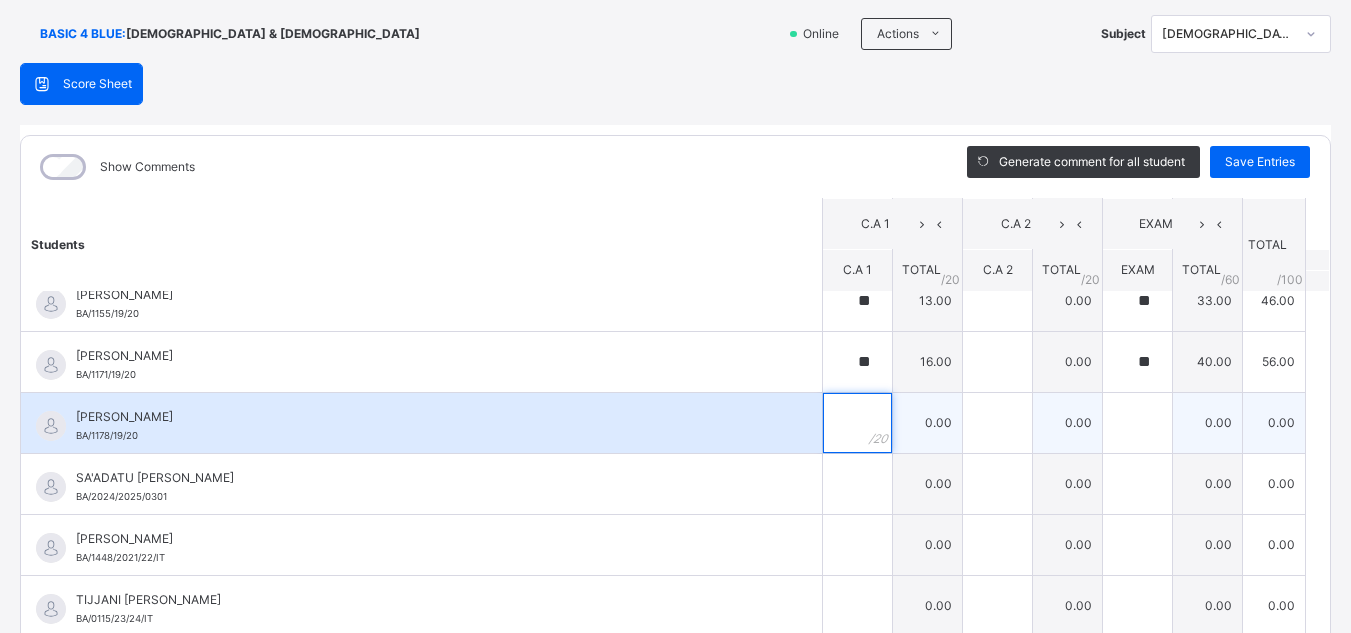 click at bounding box center [857, 423] 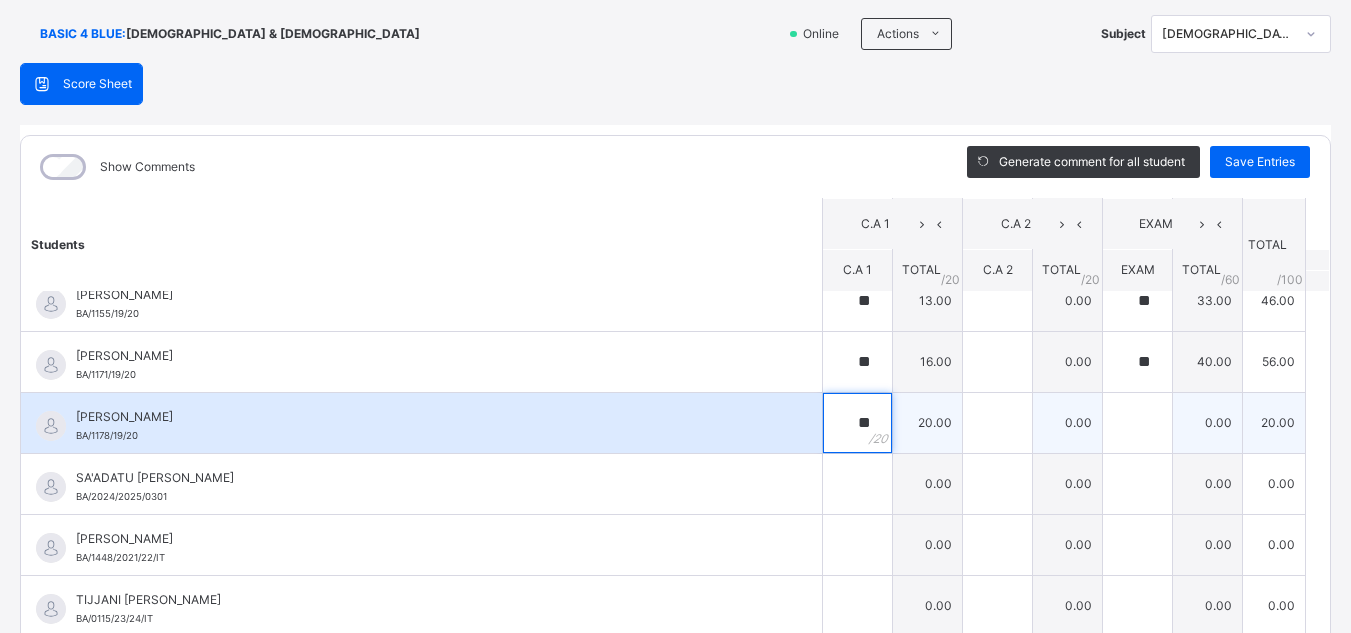 type on "**" 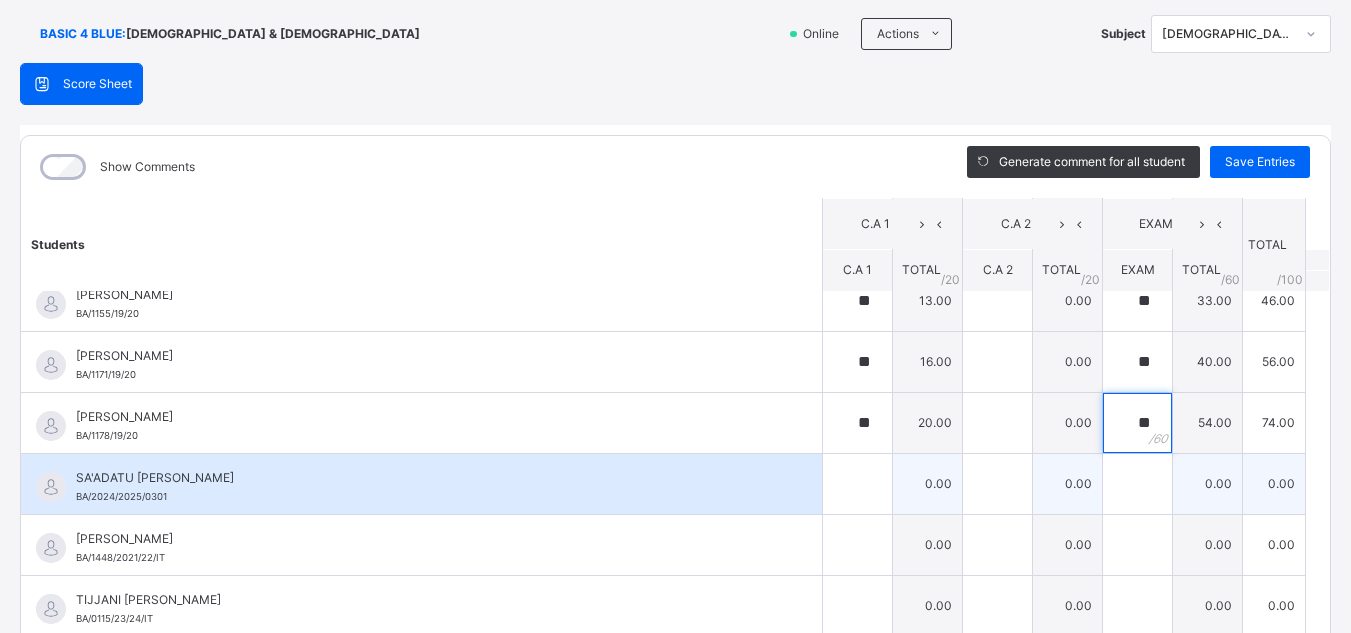type on "**" 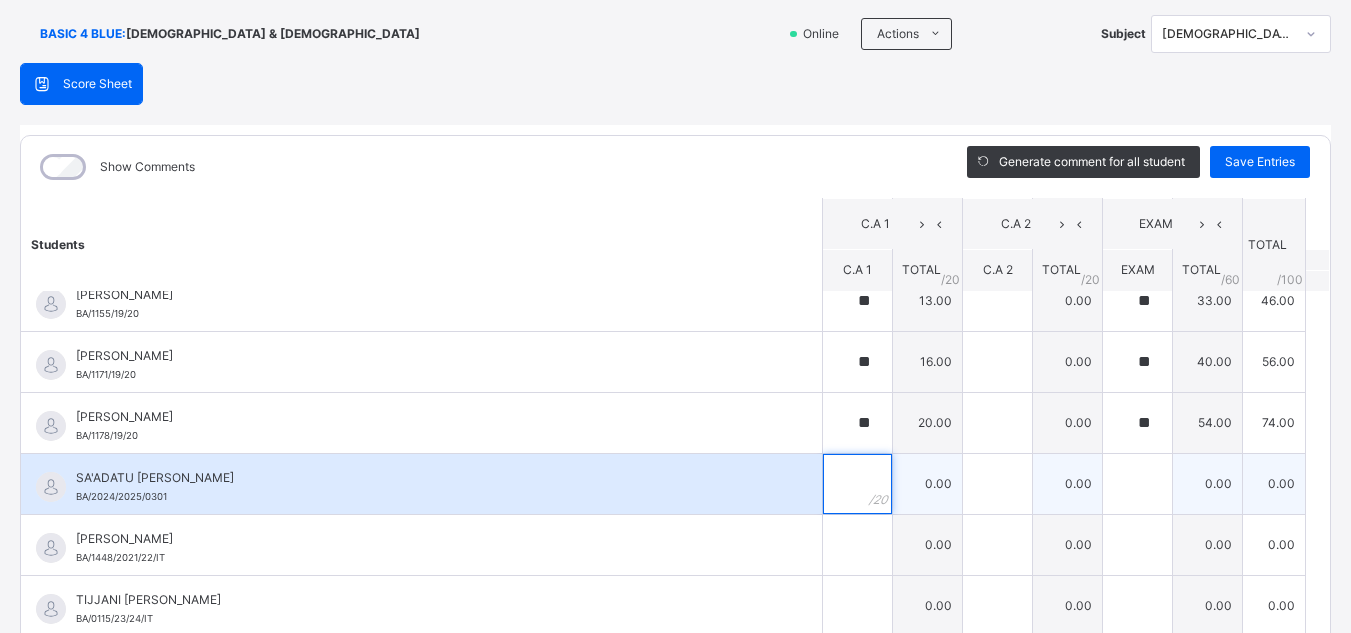 click at bounding box center (857, 484) 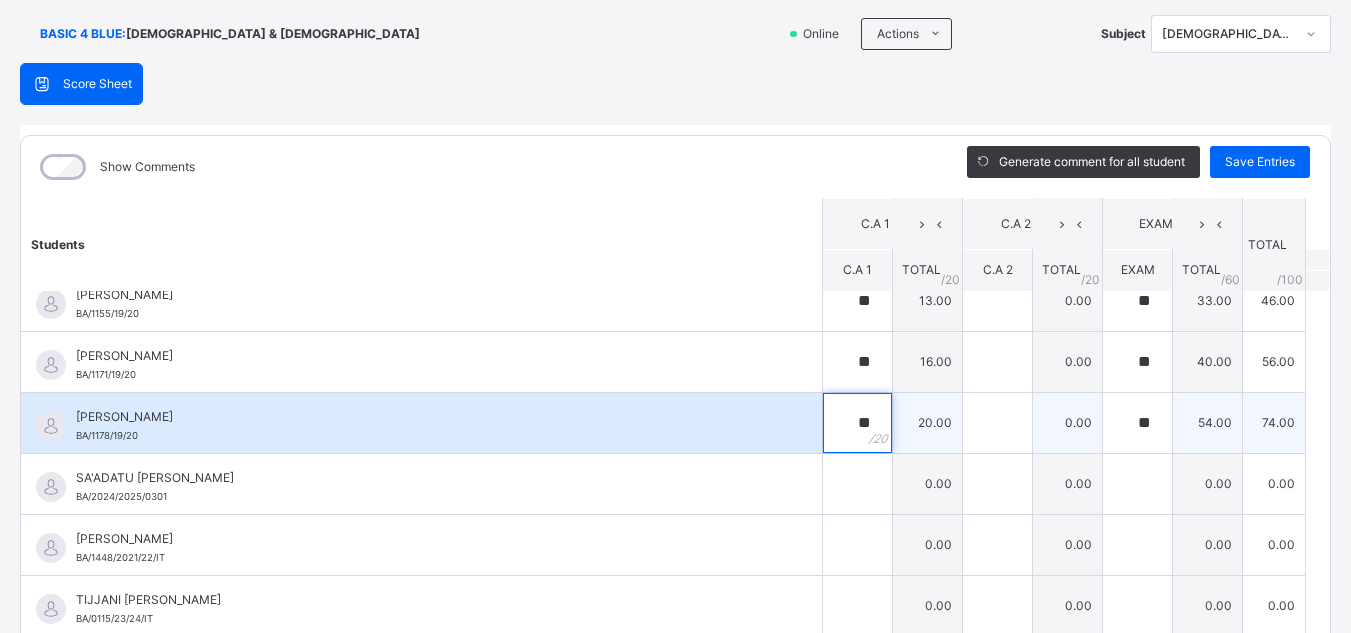 click on "**" at bounding box center (857, 423) 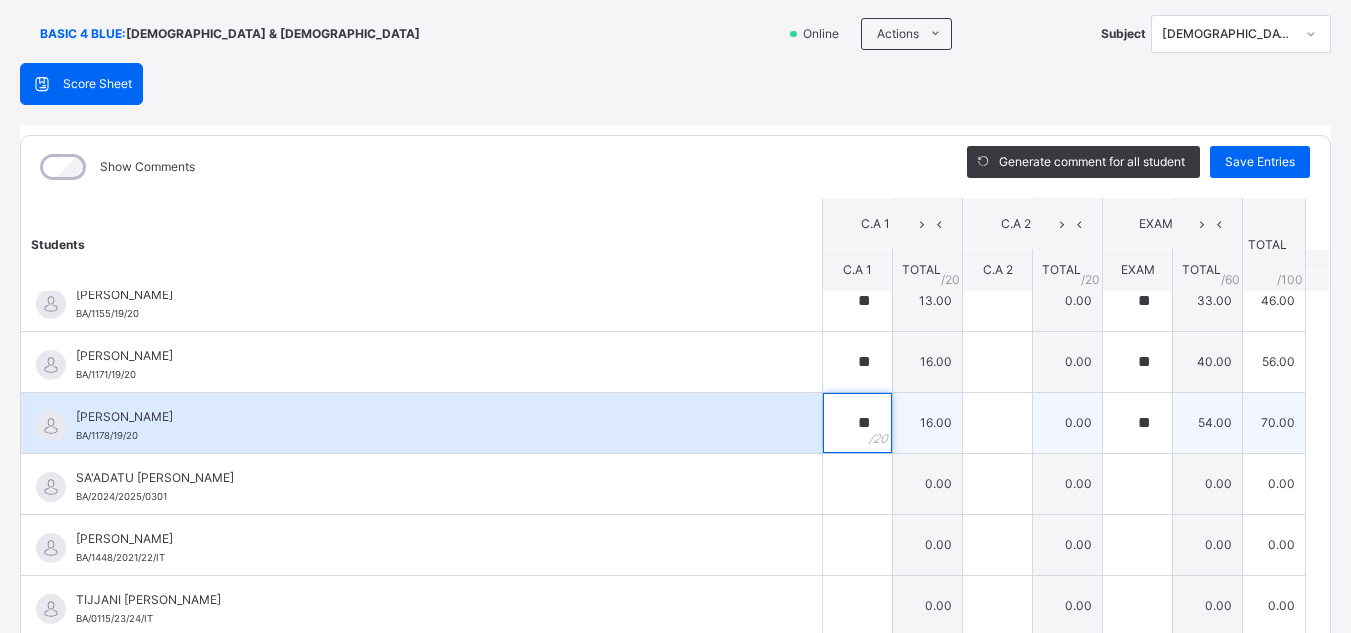 type on "**" 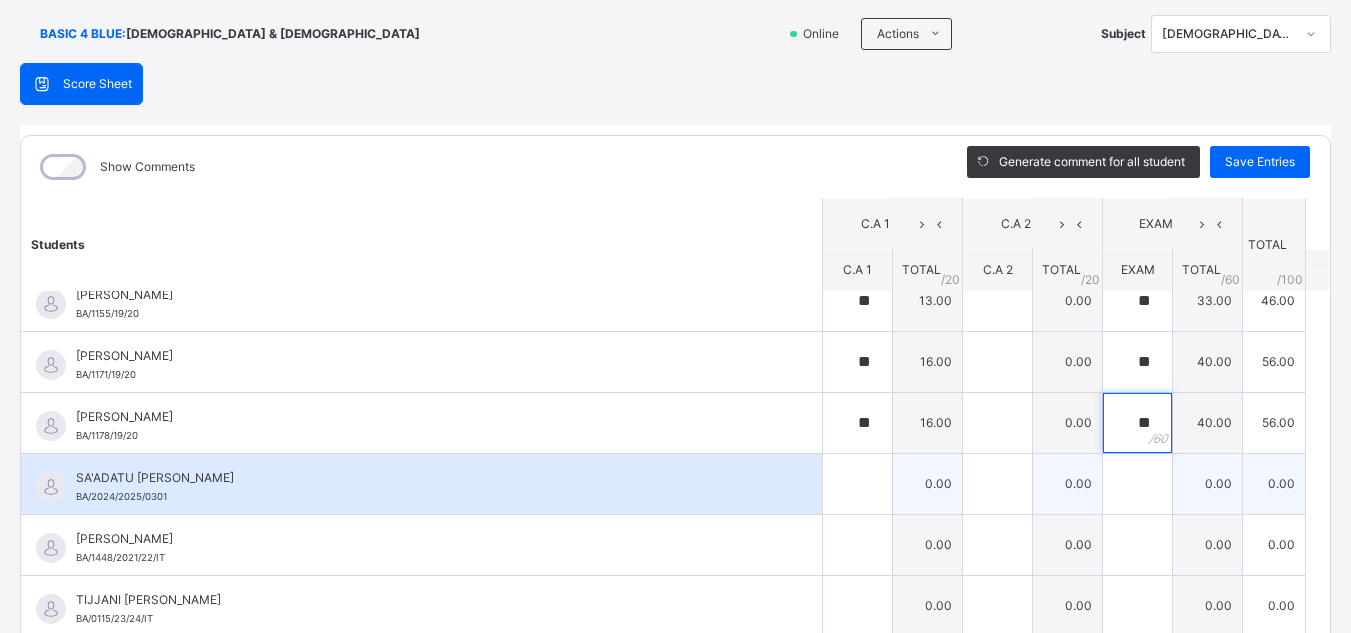 type on "**" 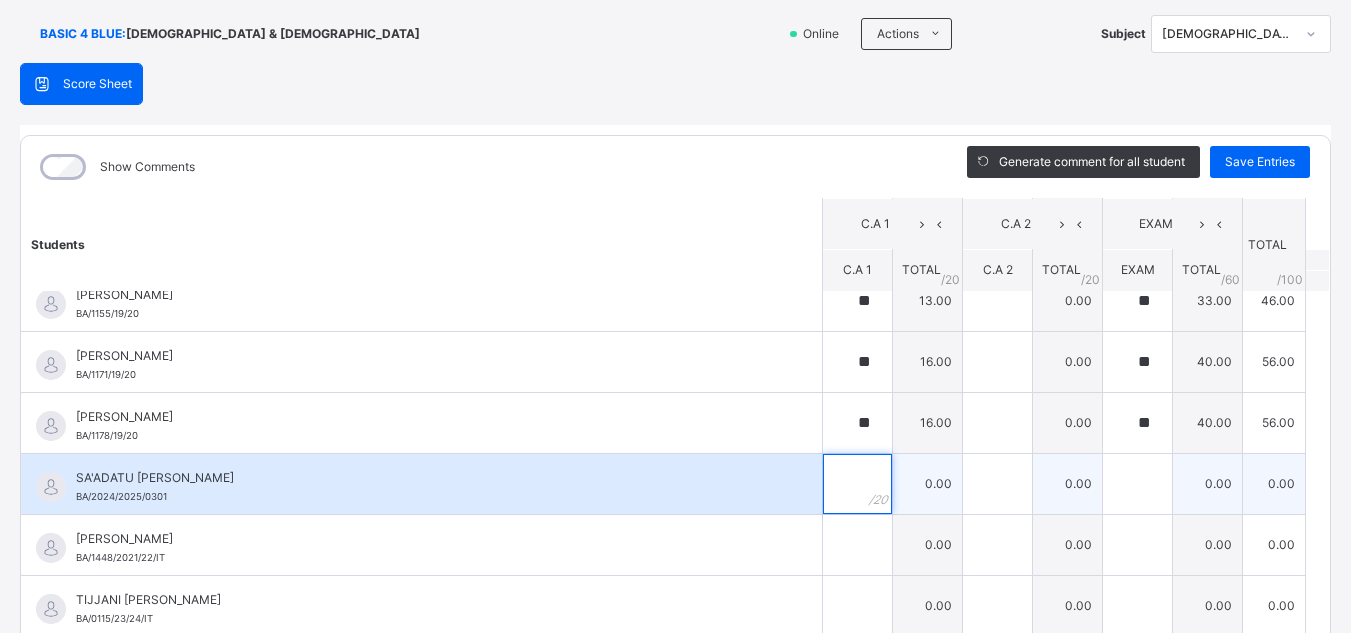 click at bounding box center (857, 484) 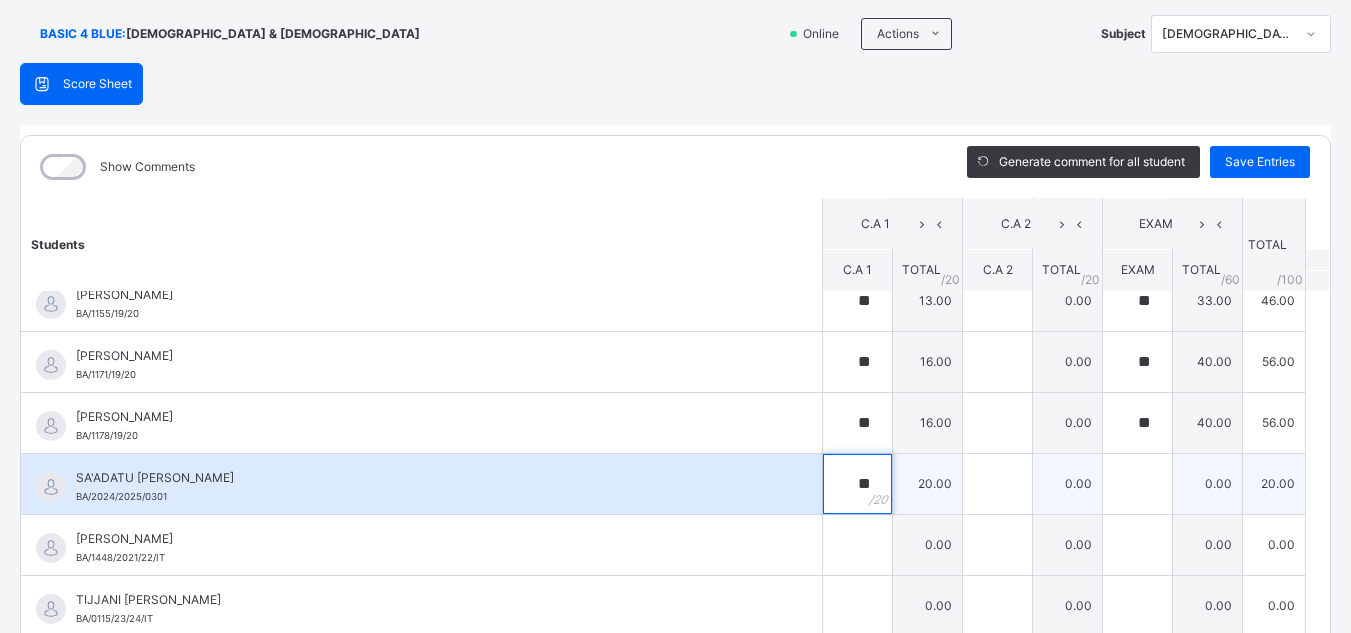 type on "**" 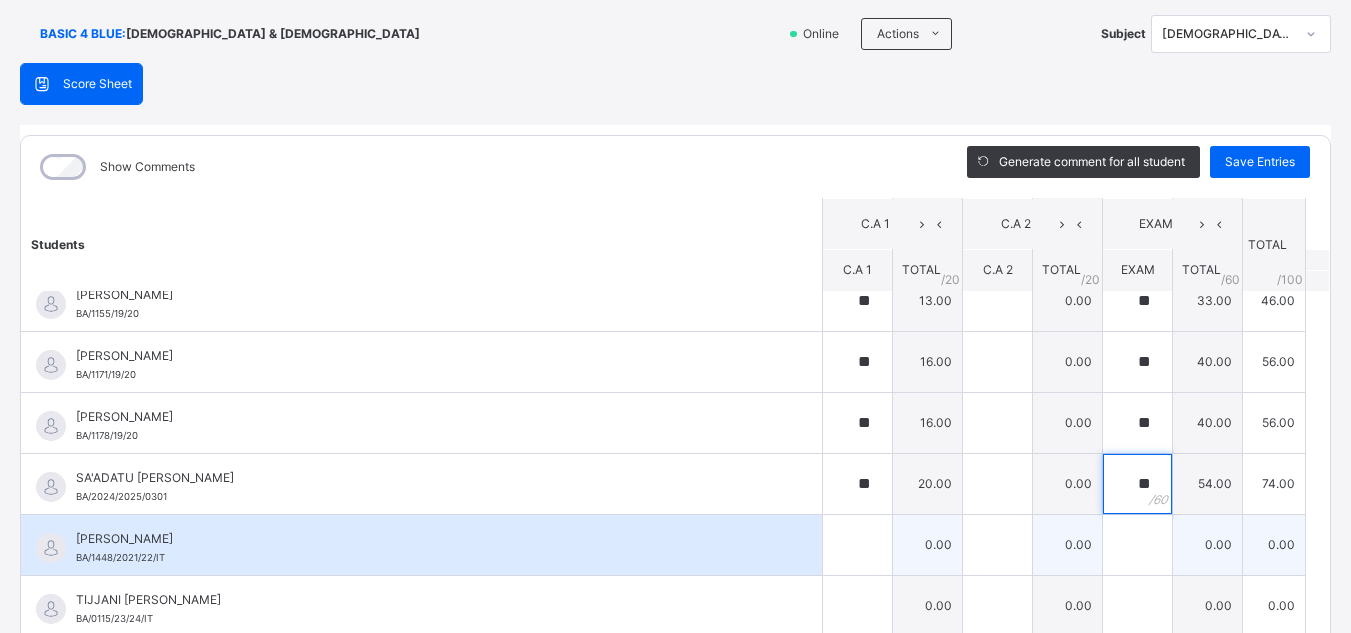 type on "**" 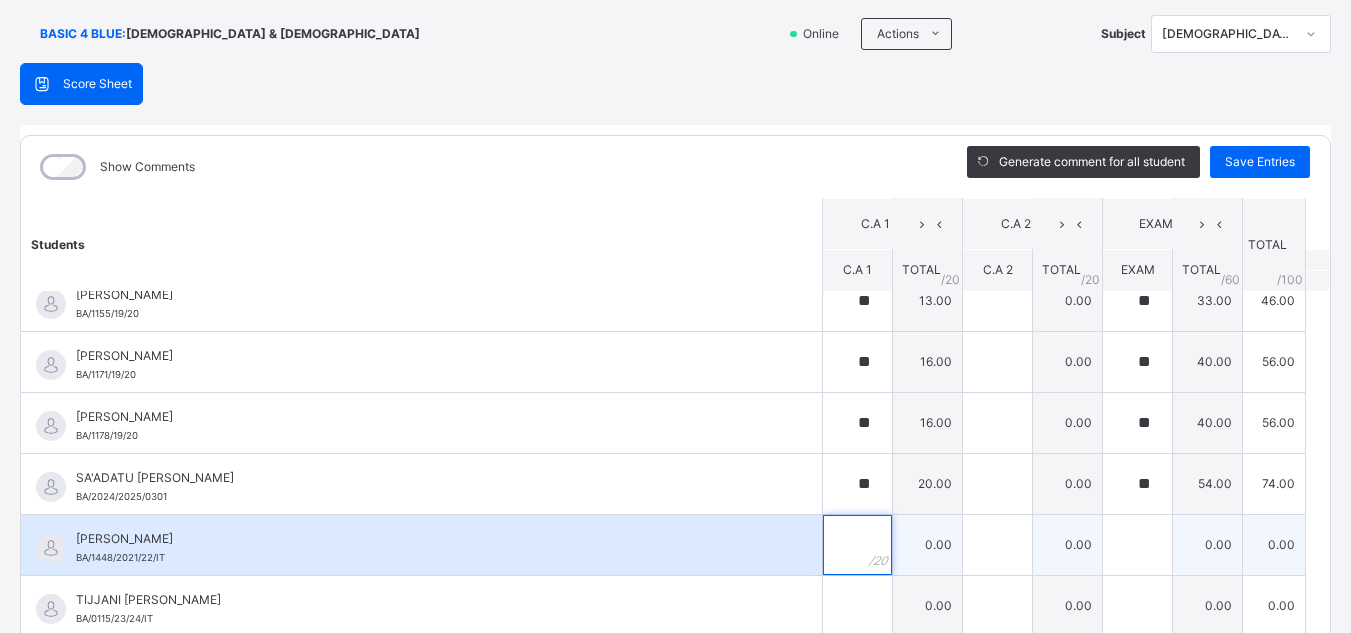 click at bounding box center (857, 545) 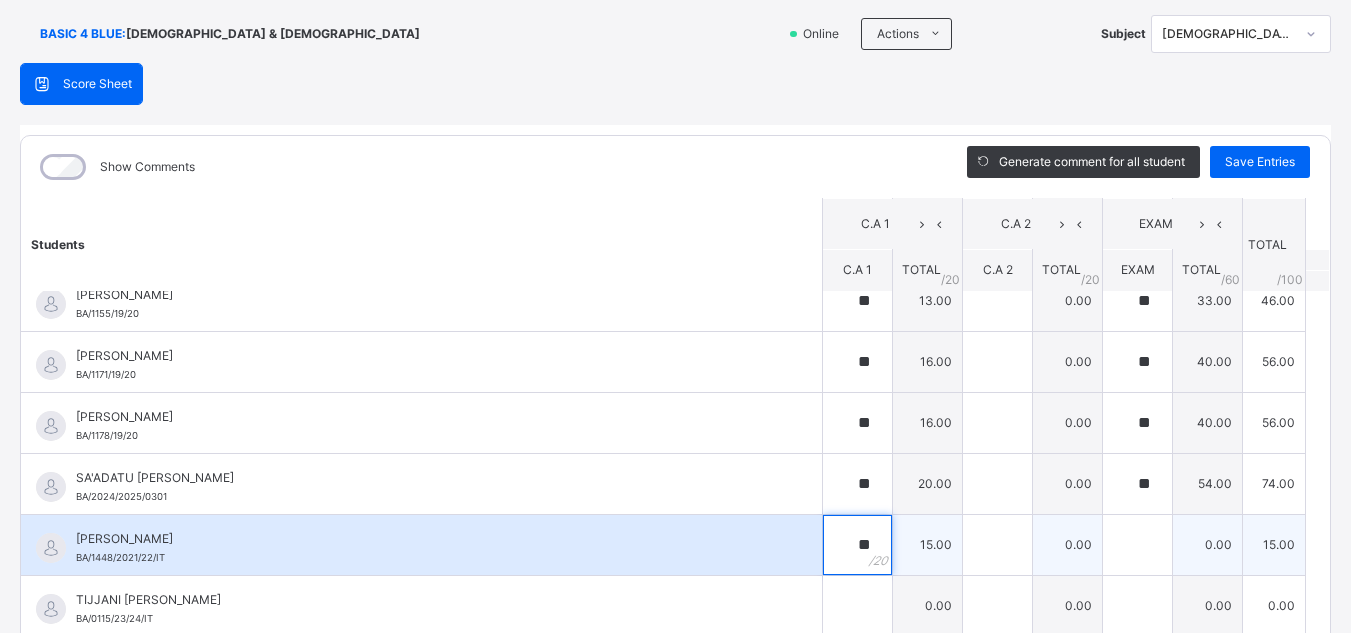 type on "**" 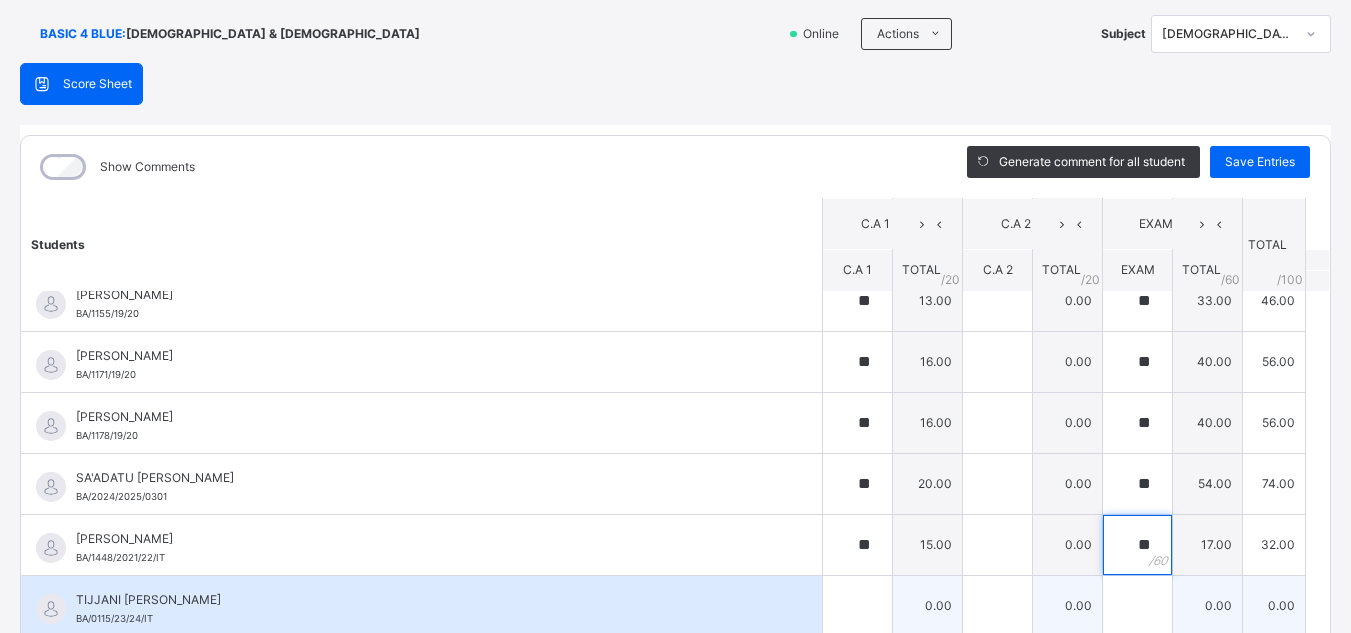 type on "**" 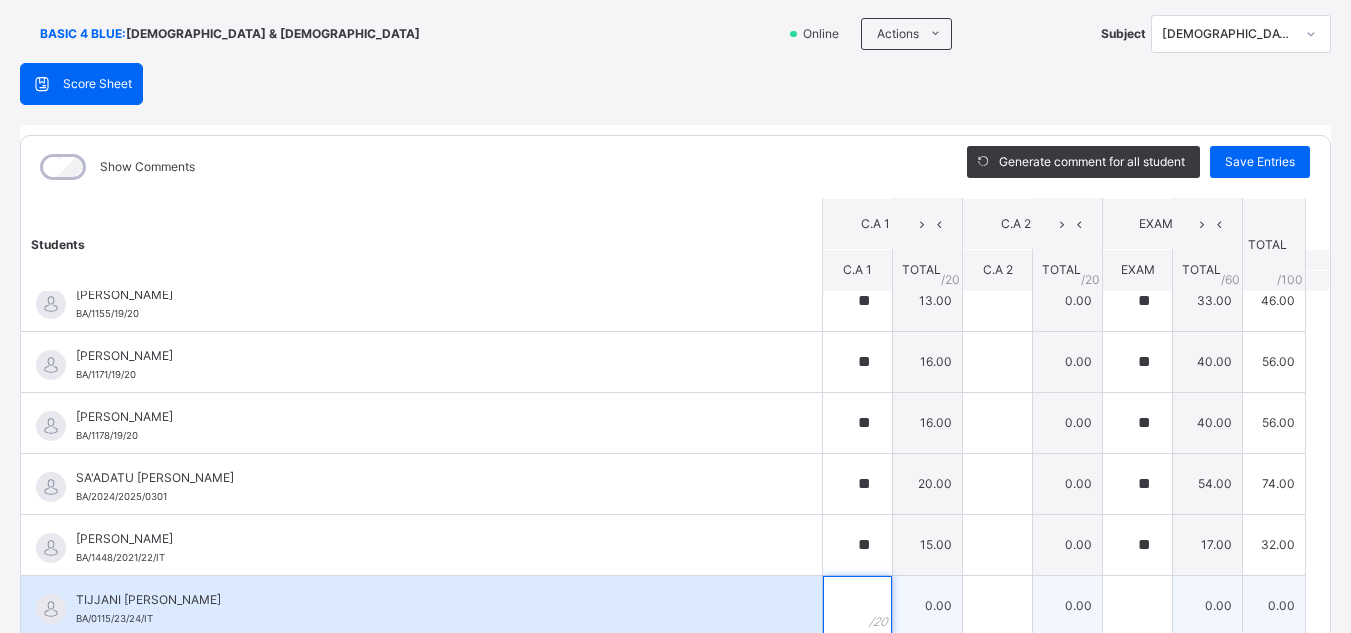 click at bounding box center (857, 606) 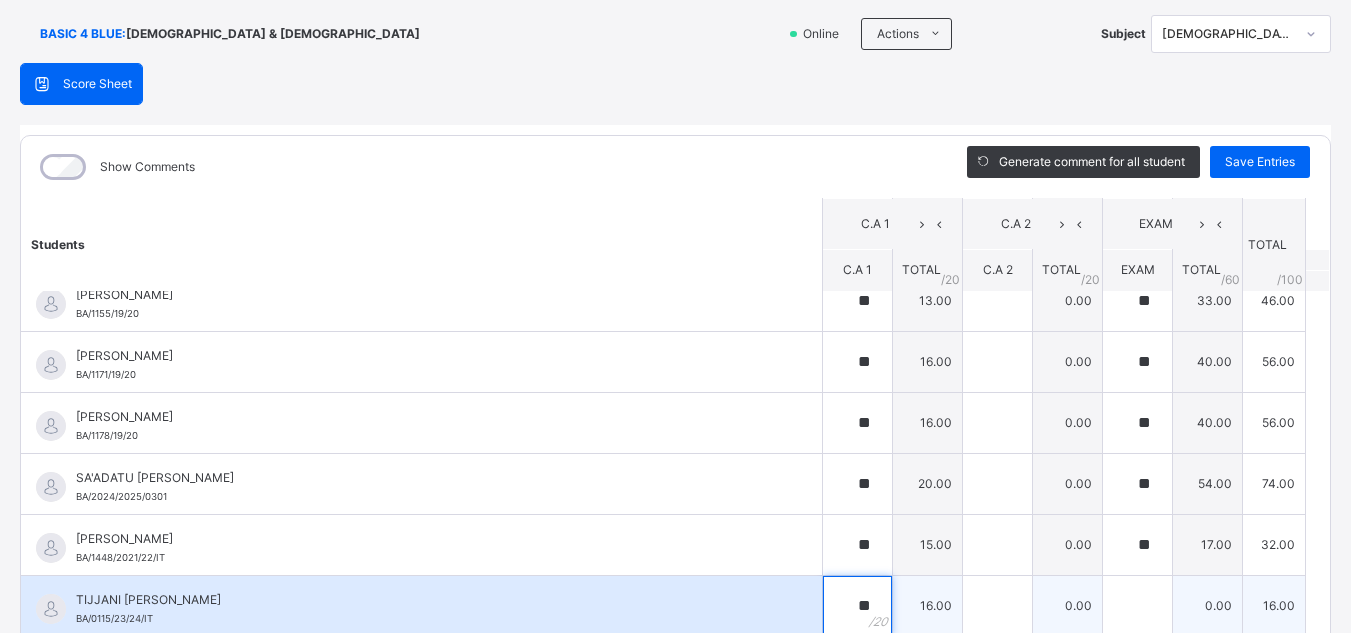 type on "**" 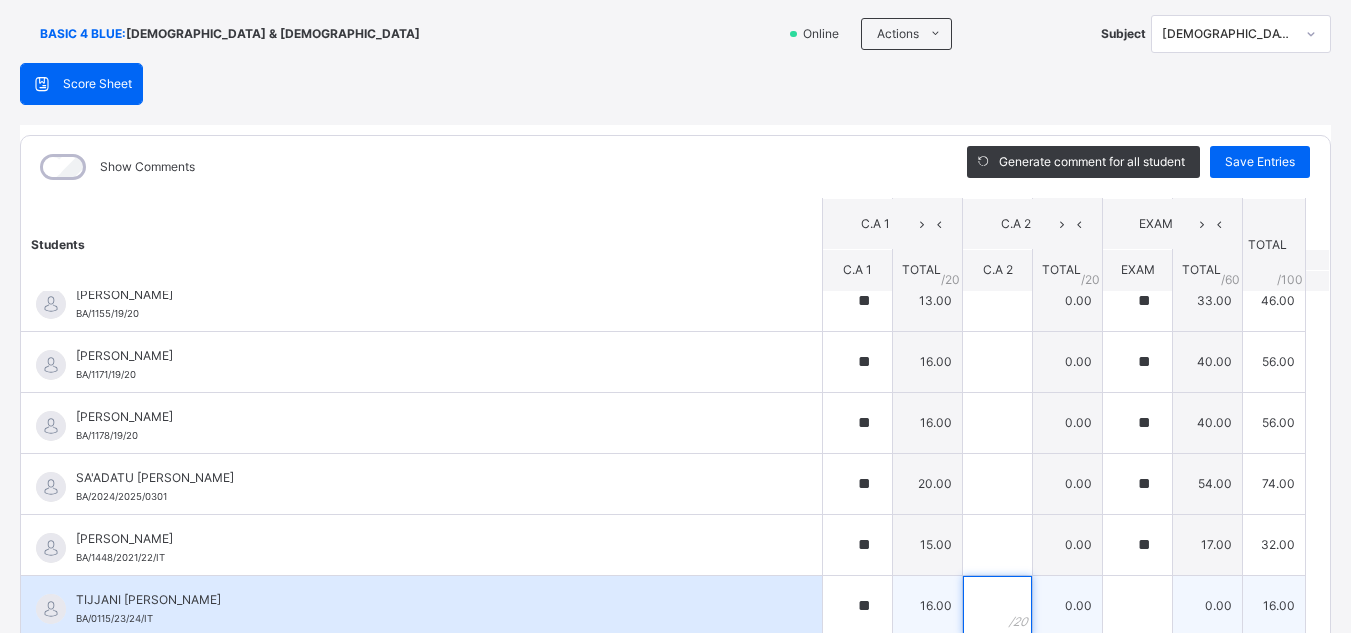 scroll, scrollTop: 135, scrollLeft: 0, axis: vertical 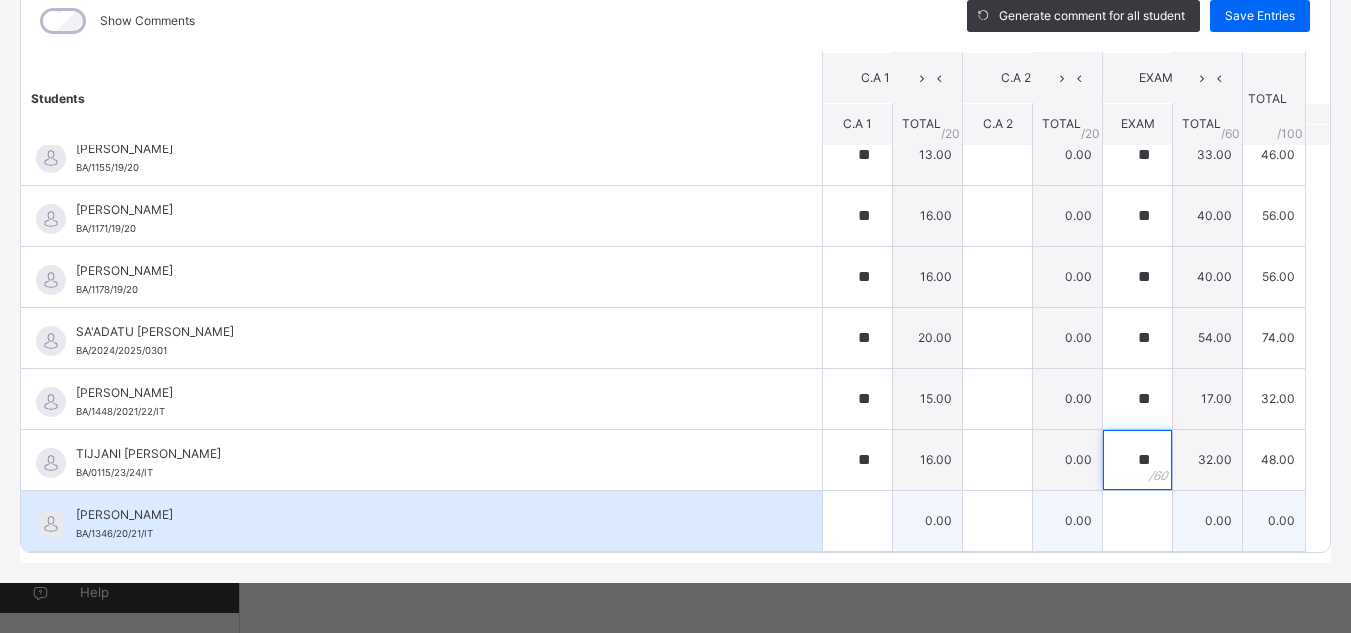 type on "**" 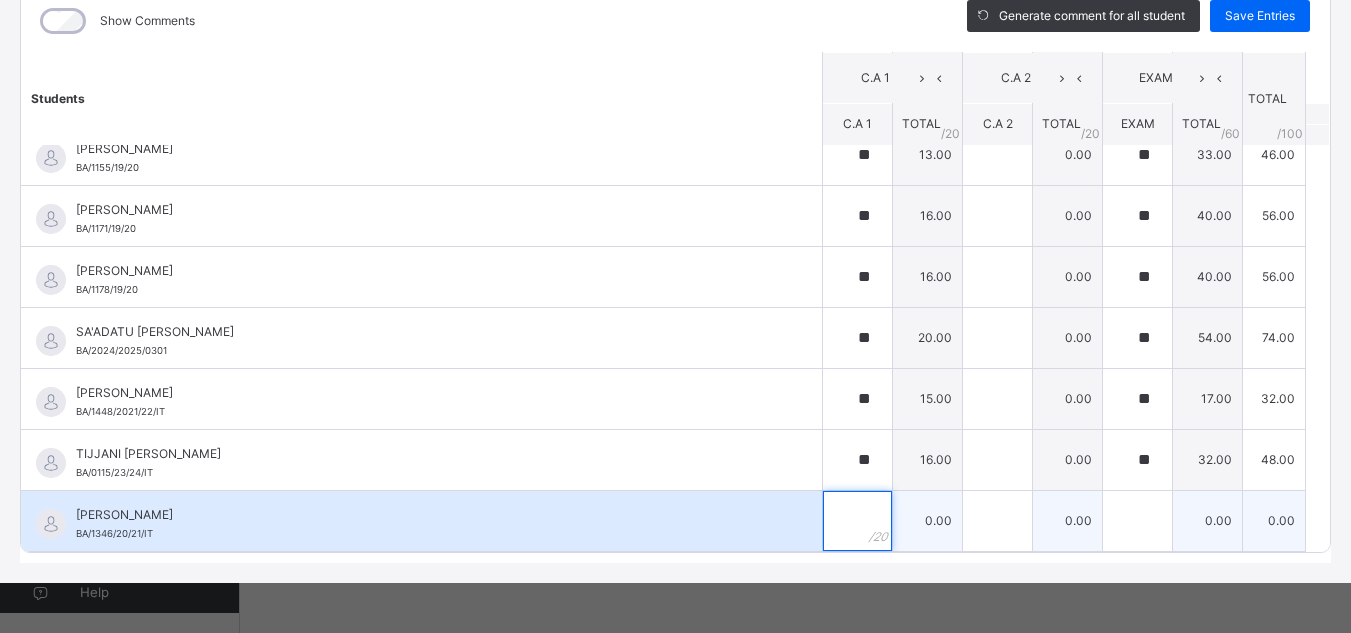 click at bounding box center [857, 521] 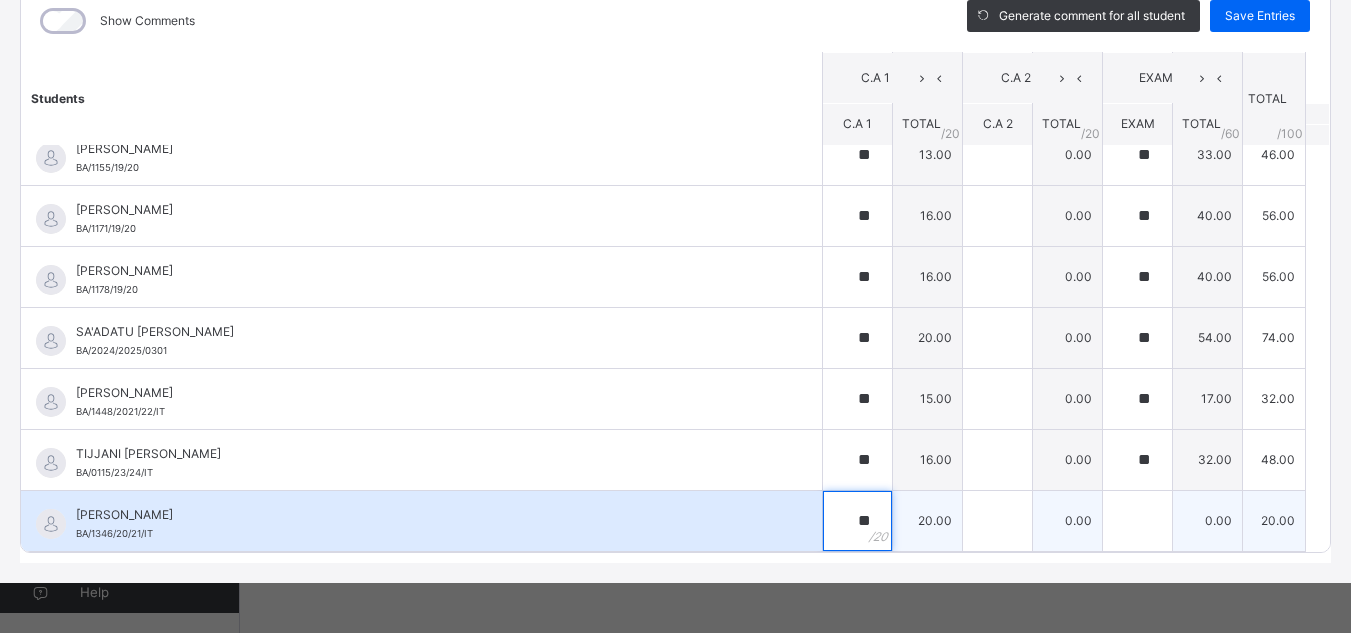 type on "**" 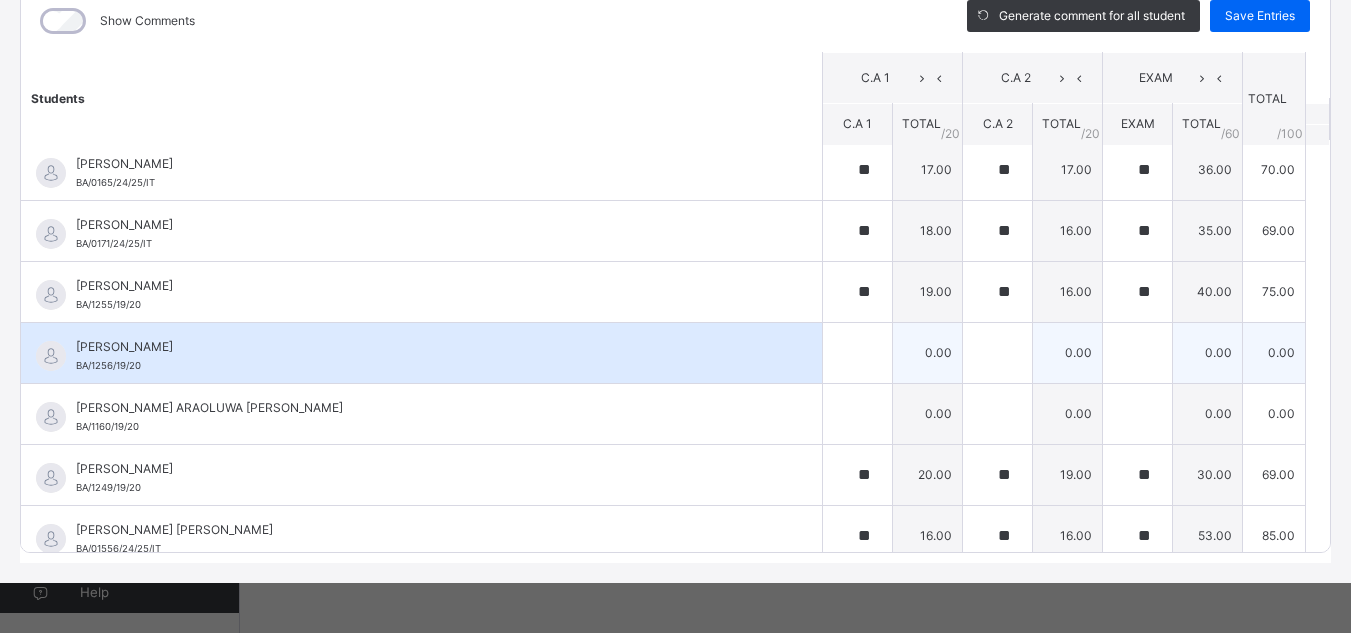 scroll, scrollTop: 0, scrollLeft: 0, axis: both 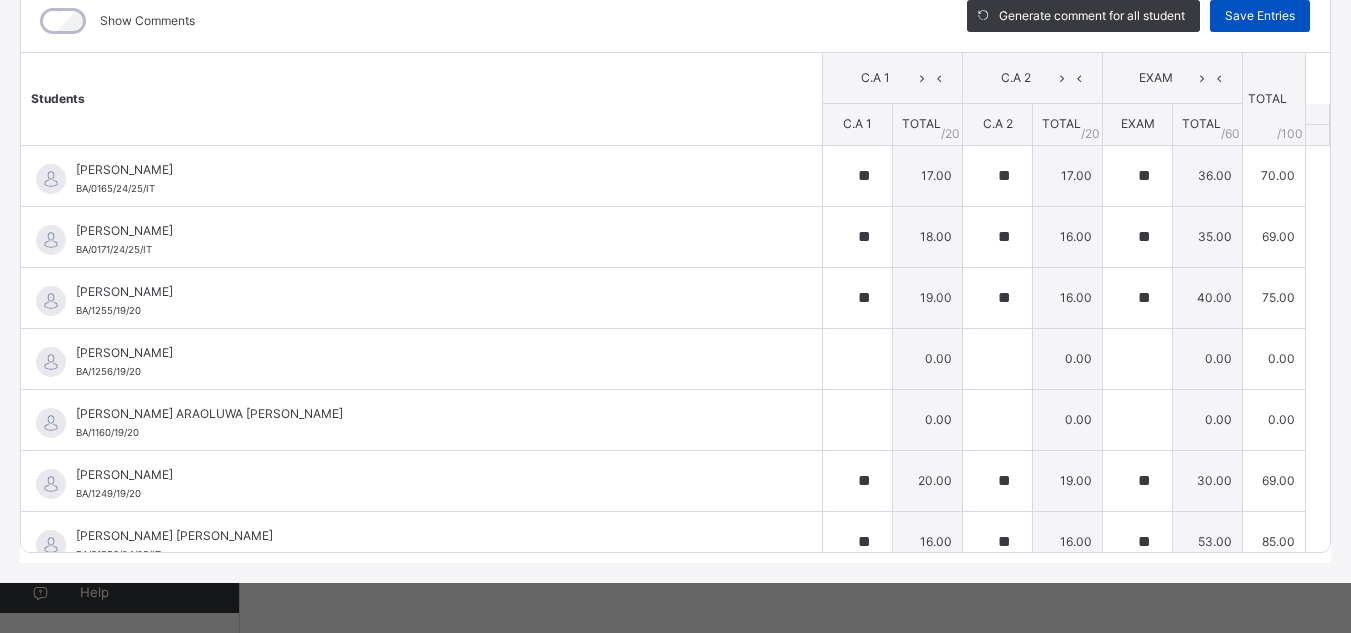 type on "**" 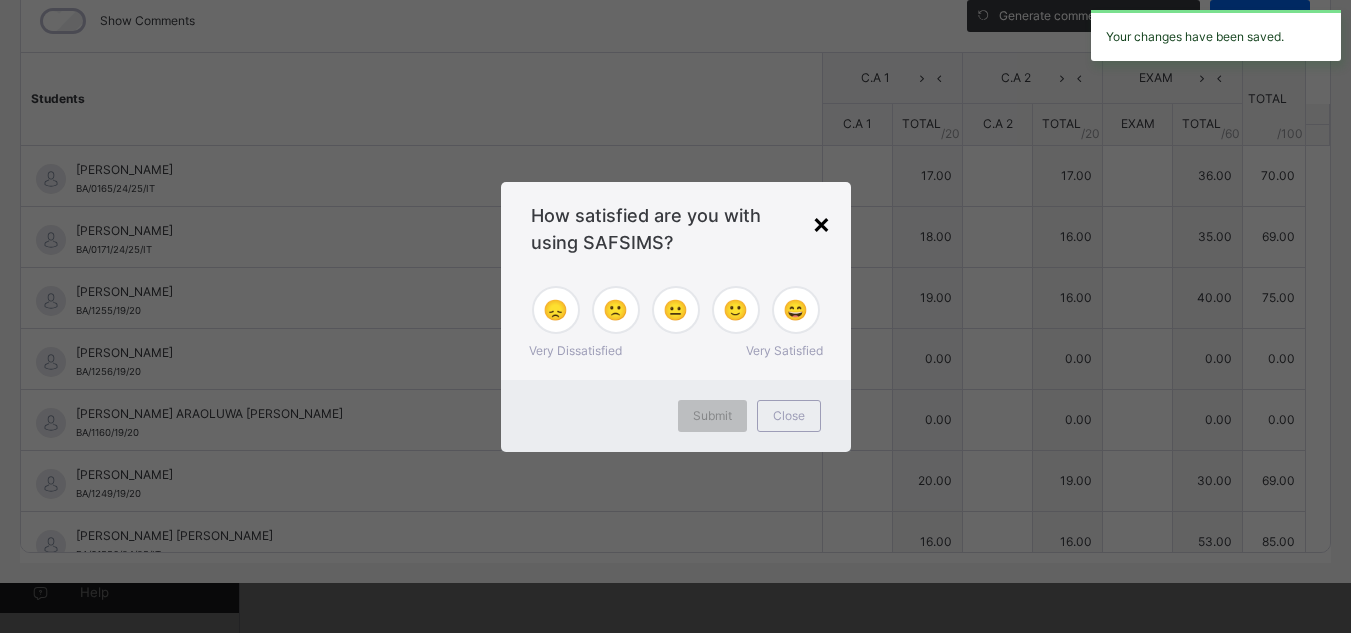 type on "**" 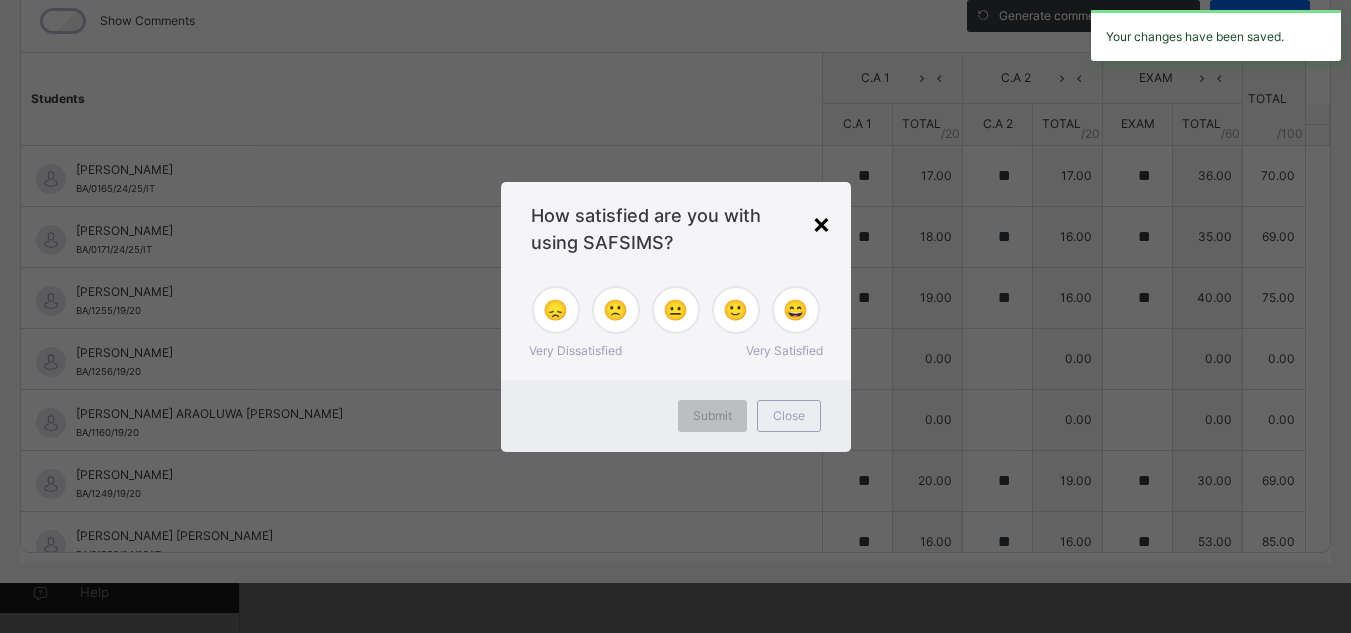 type on "**" 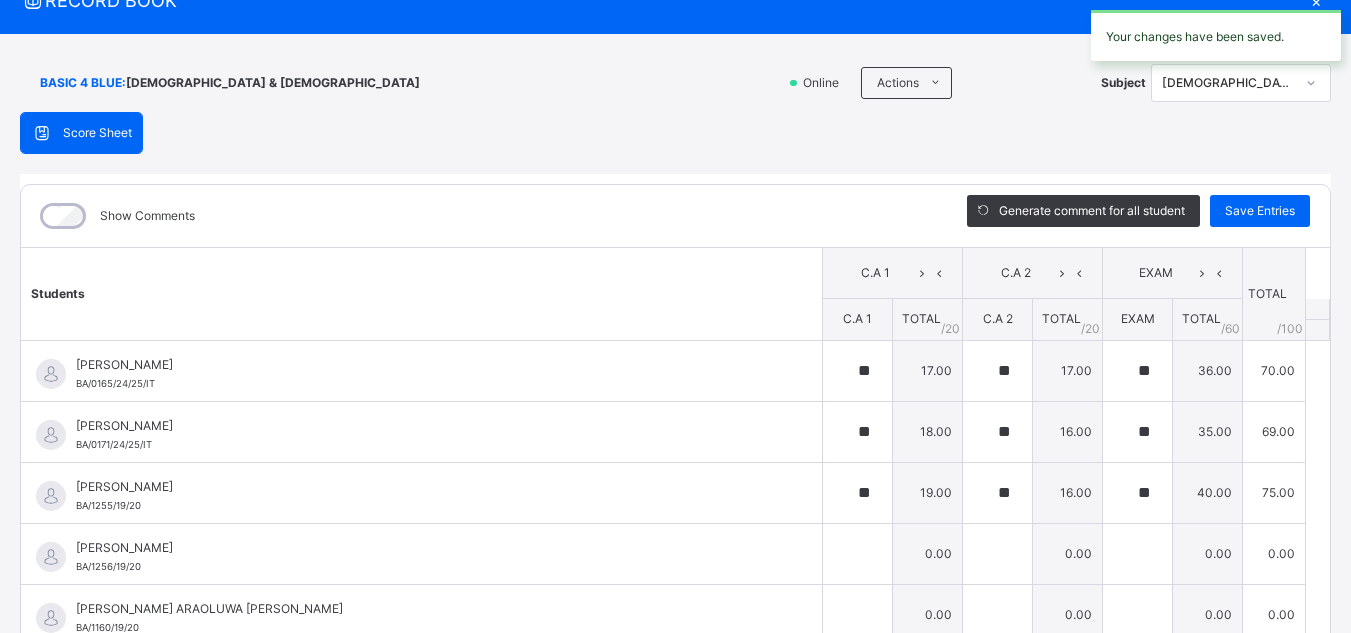 scroll, scrollTop: 0, scrollLeft: 0, axis: both 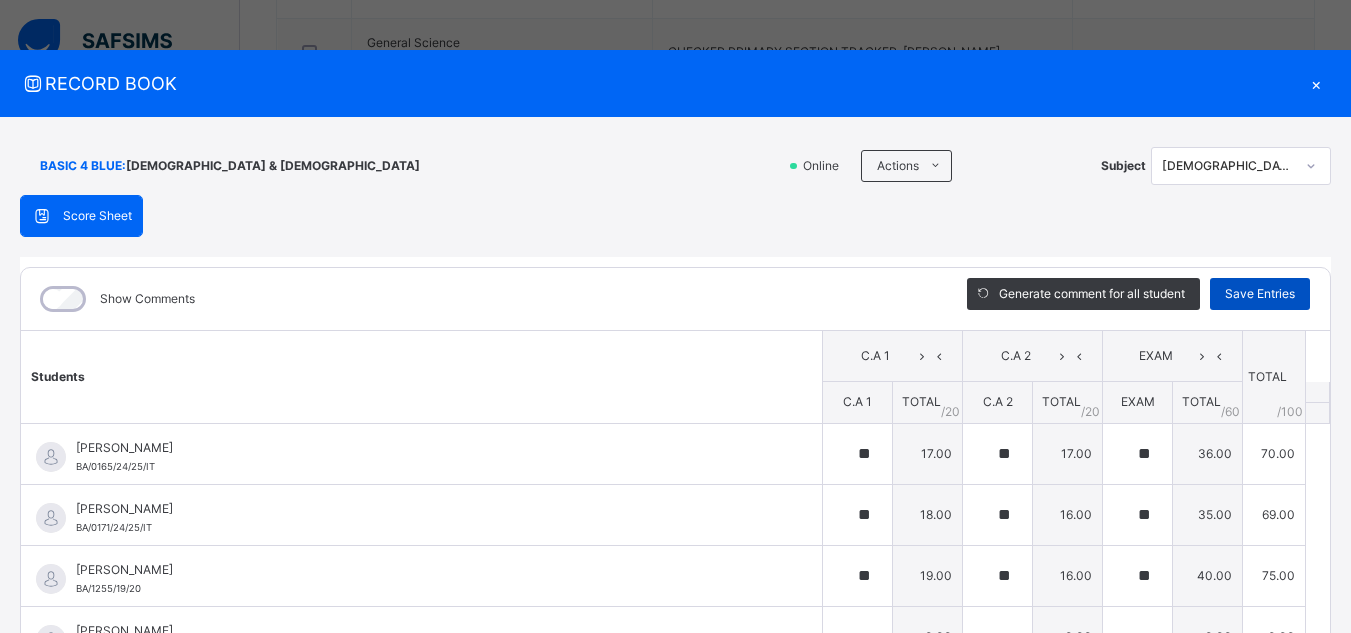 click on "Save Entries" at bounding box center (1260, 294) 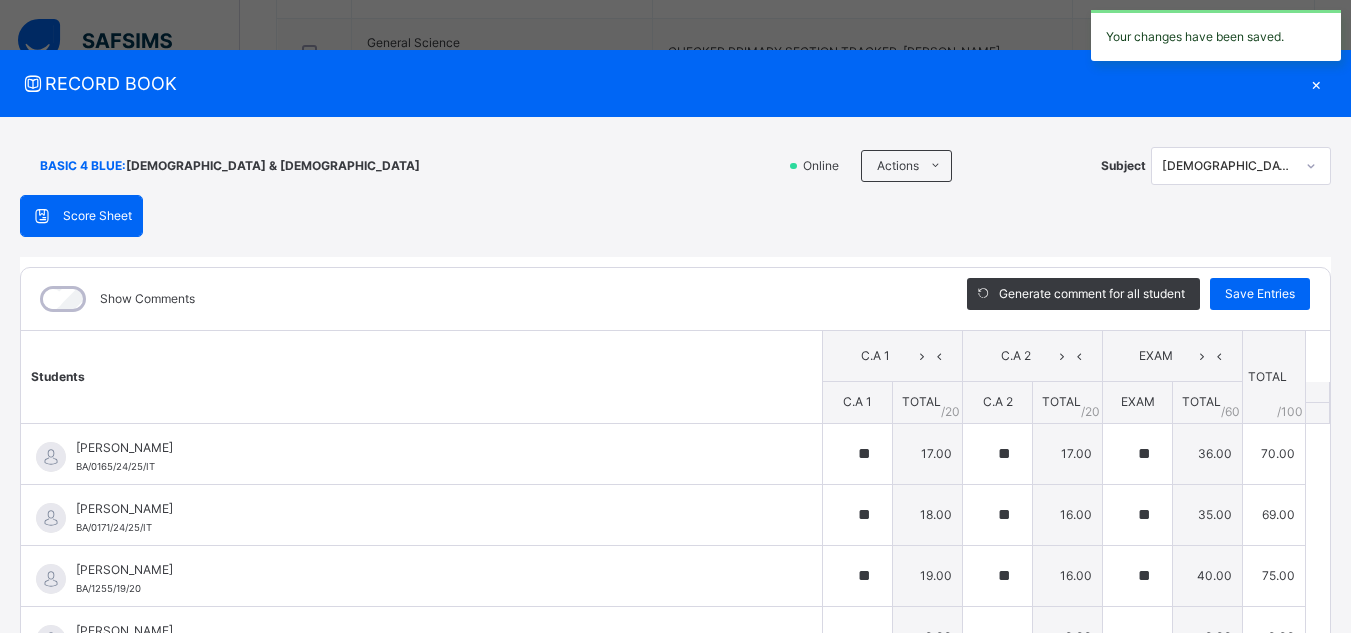 type on "**" 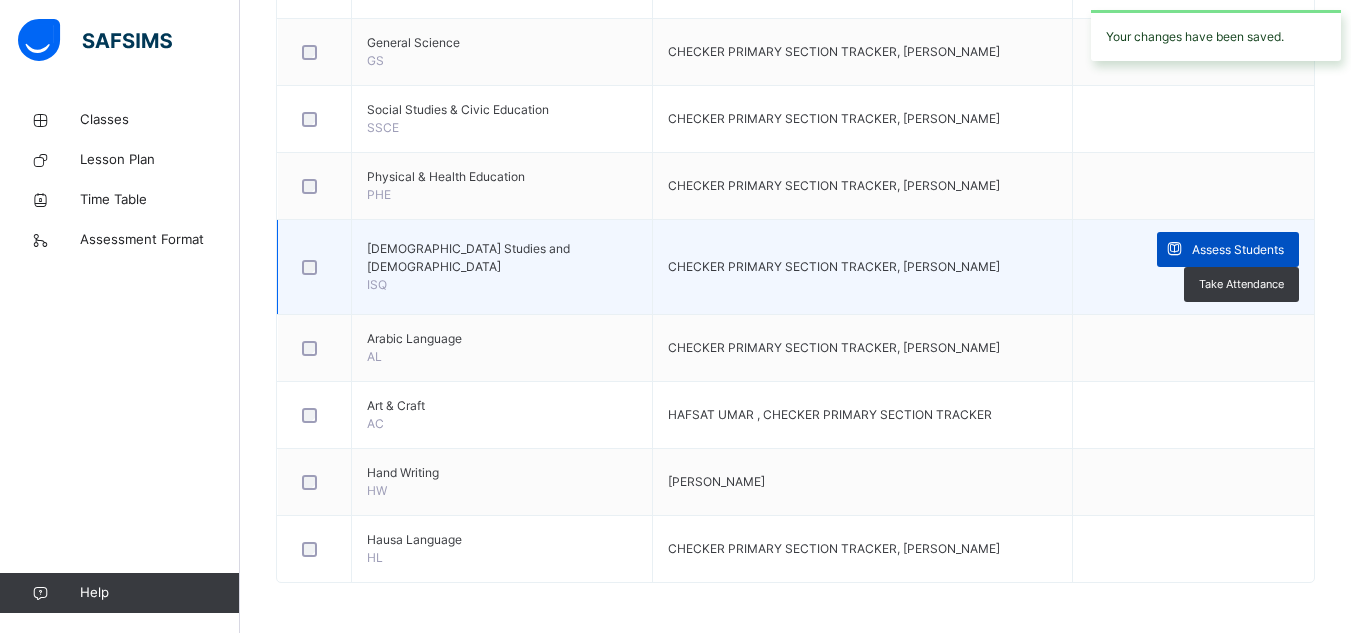 click on "Assess Students" at bounding box center (1238, 250) 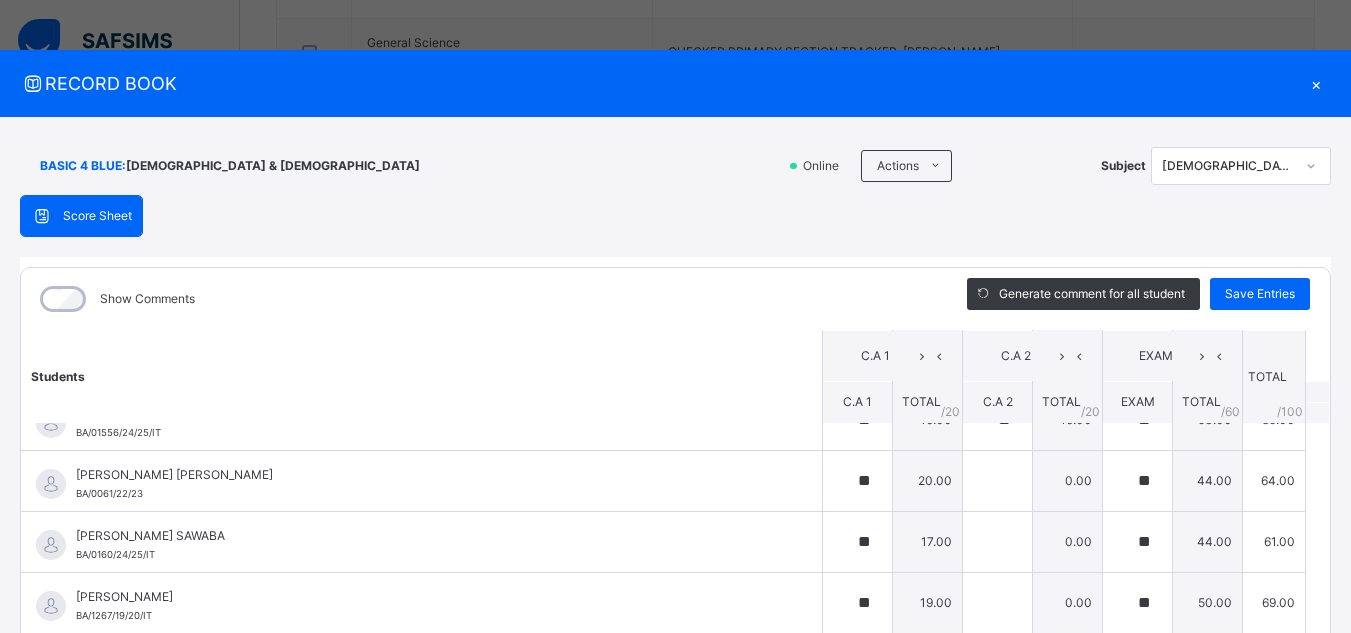 scroll, scrollTop: 404, scrollLeft: 0, axis: vertical 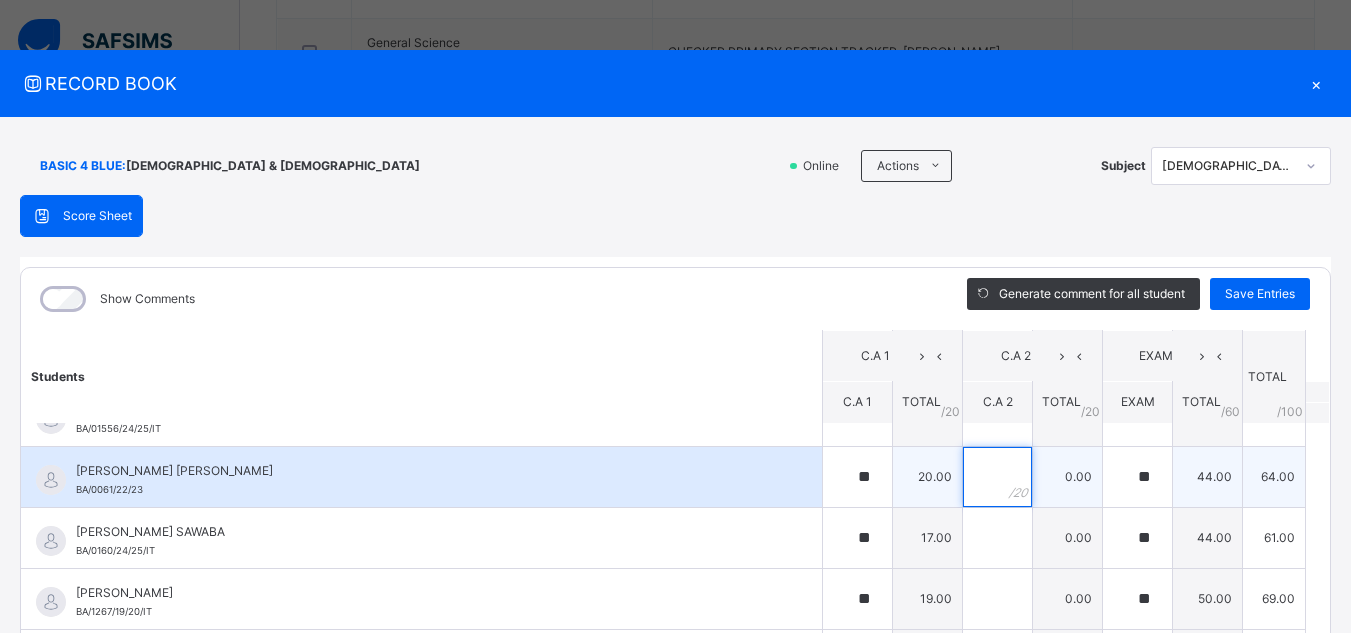 click at bounding box center [997, 477] 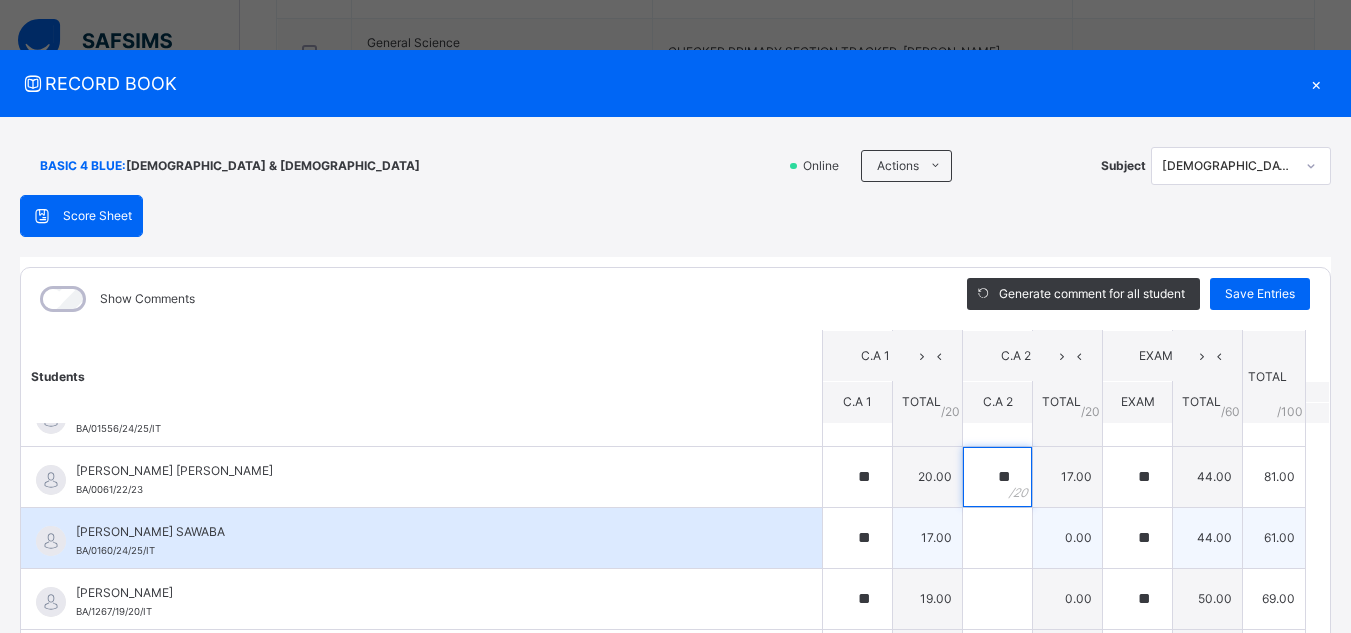 type on "**" 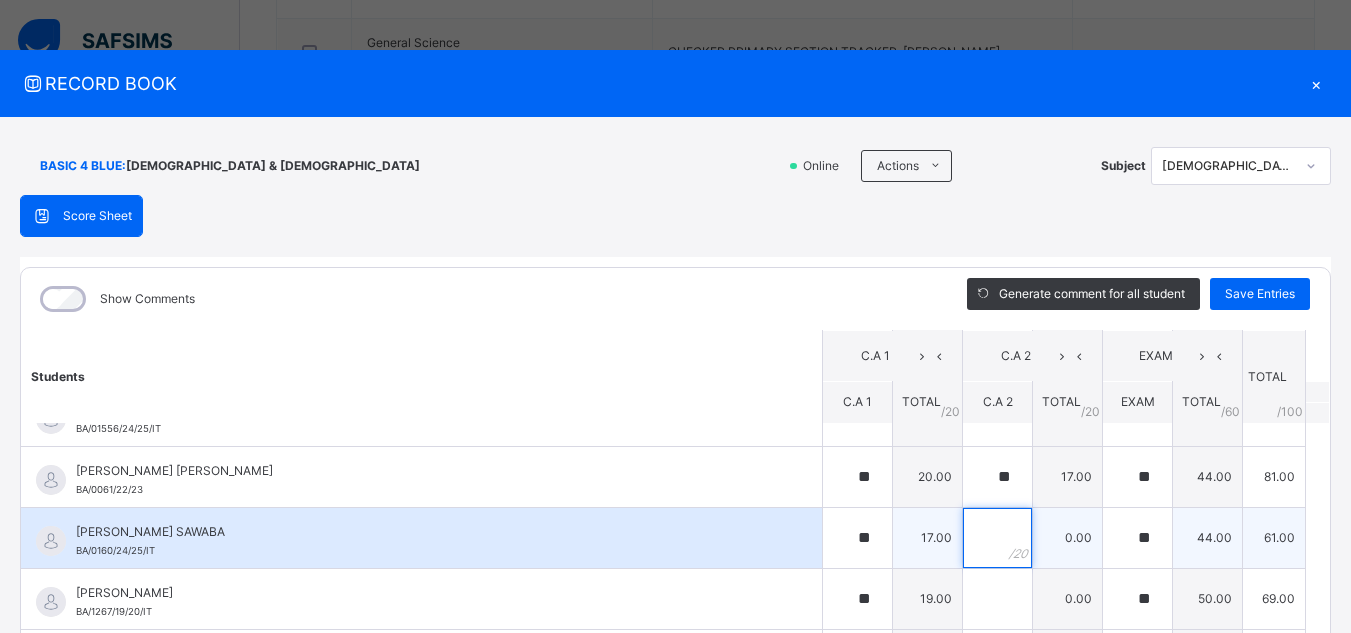 click at bounding box center (997, 538) 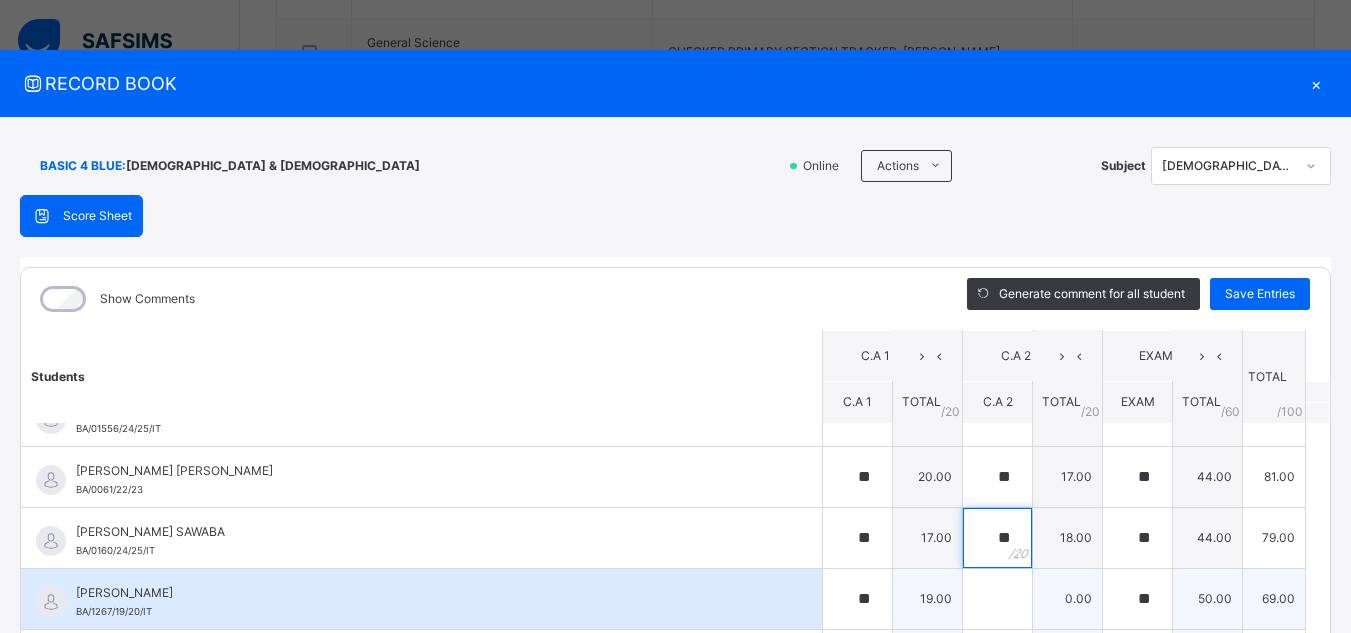 type on "**" 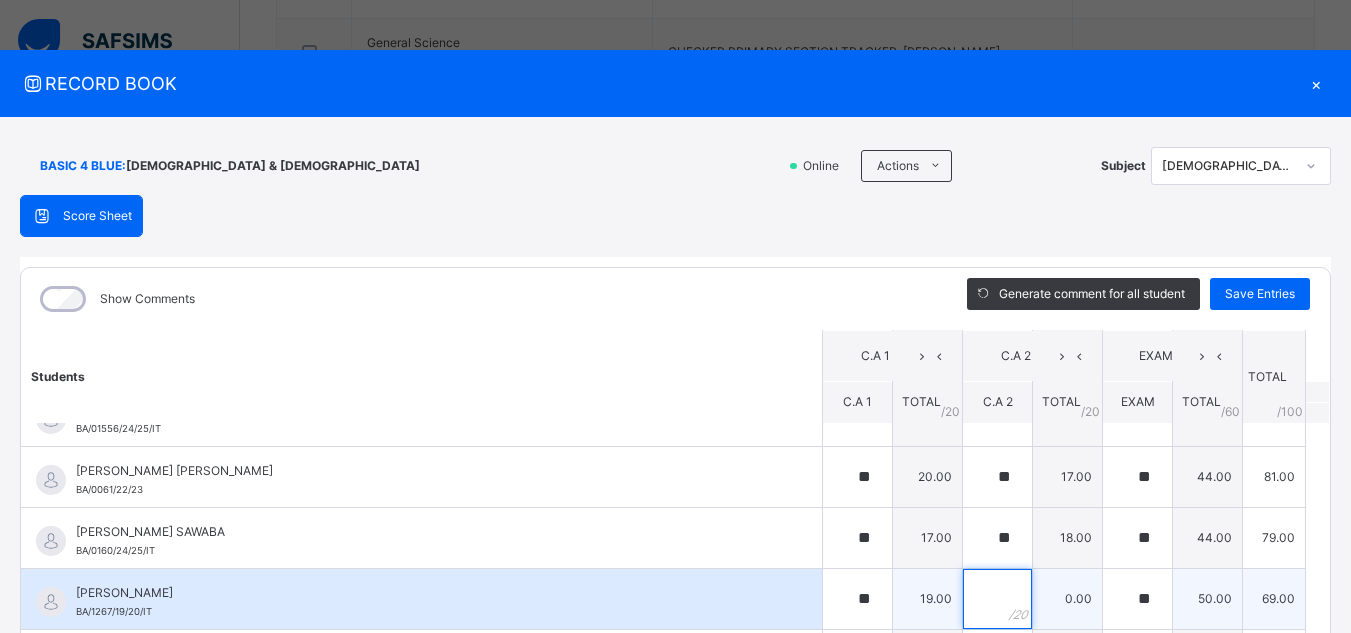 click at bounding box center (997, 599) 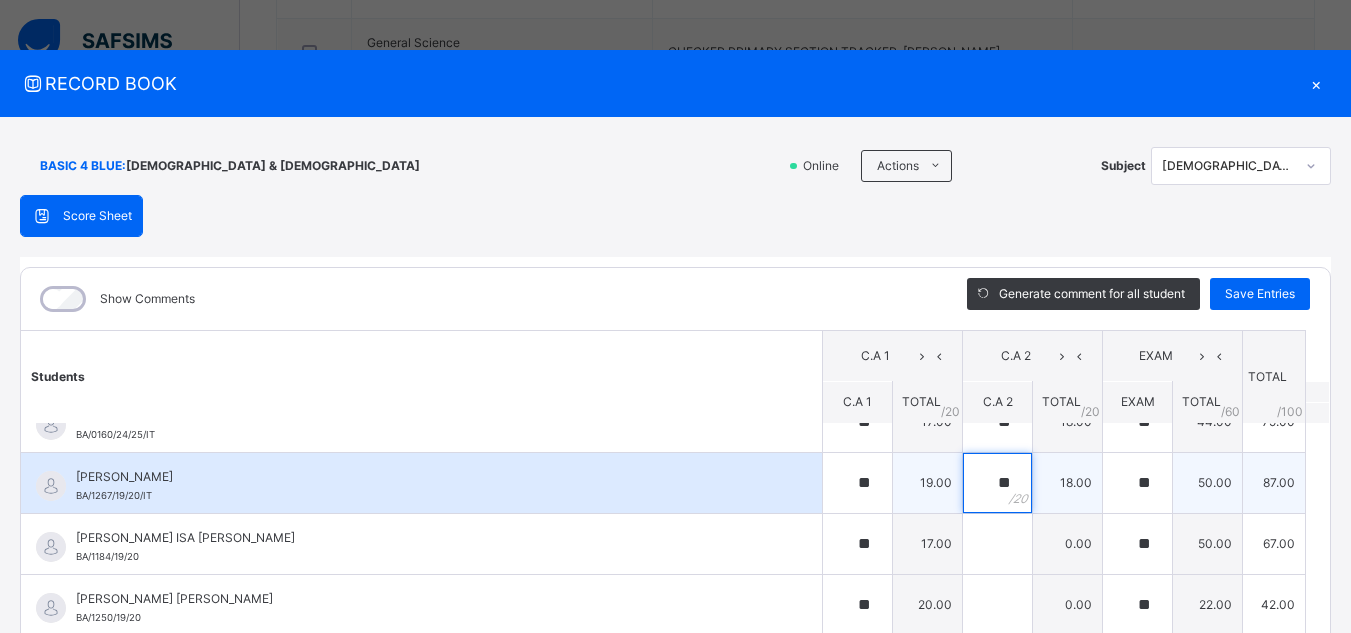 scroll, scrollTop: 506, scrollLeft: 0, axis: vertical 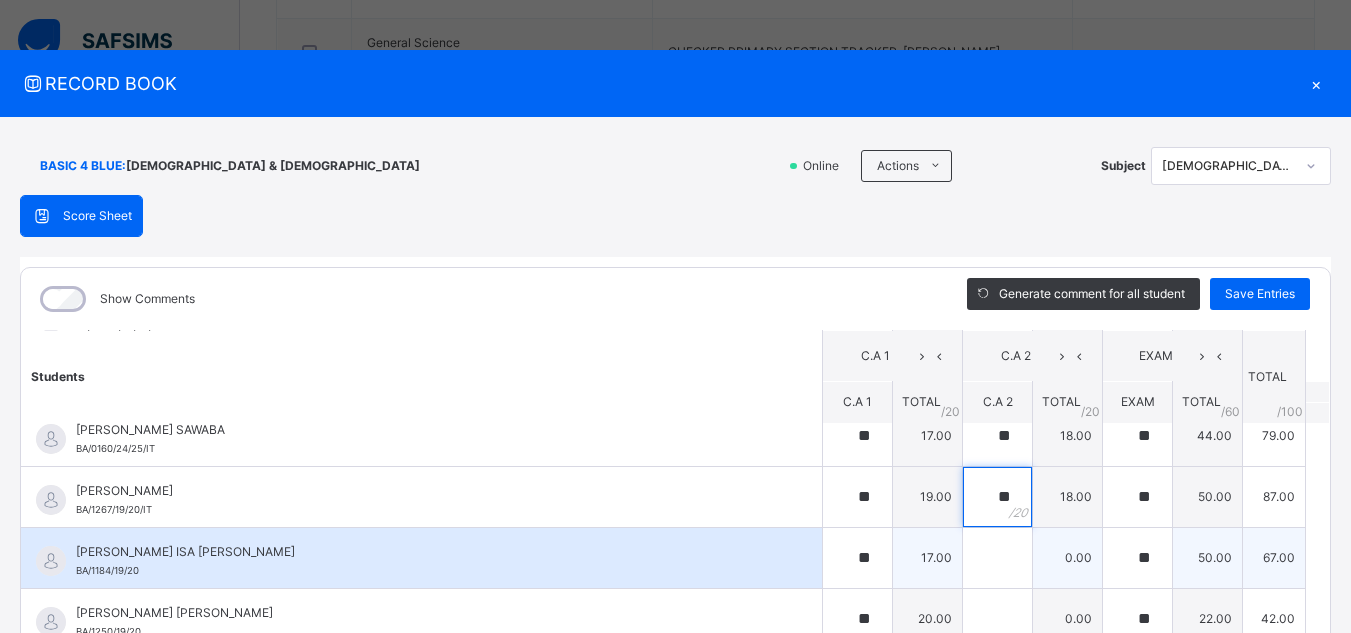 type on "**" 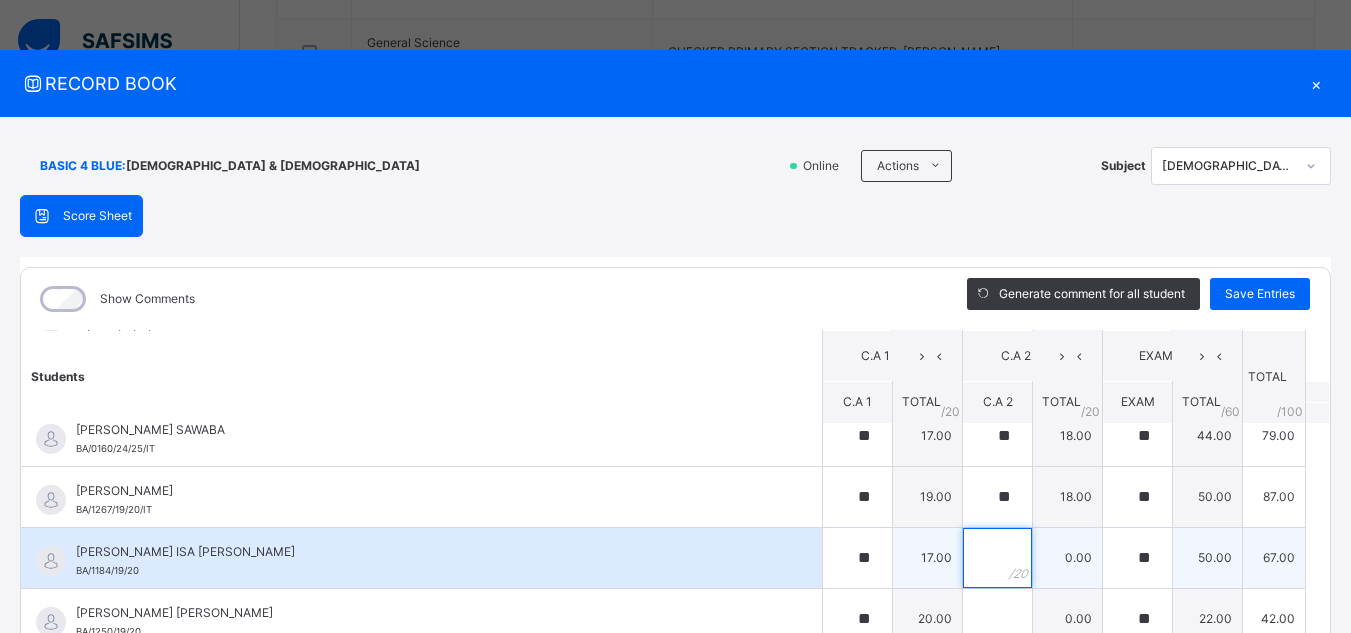 click at bounding box center (997, 558) 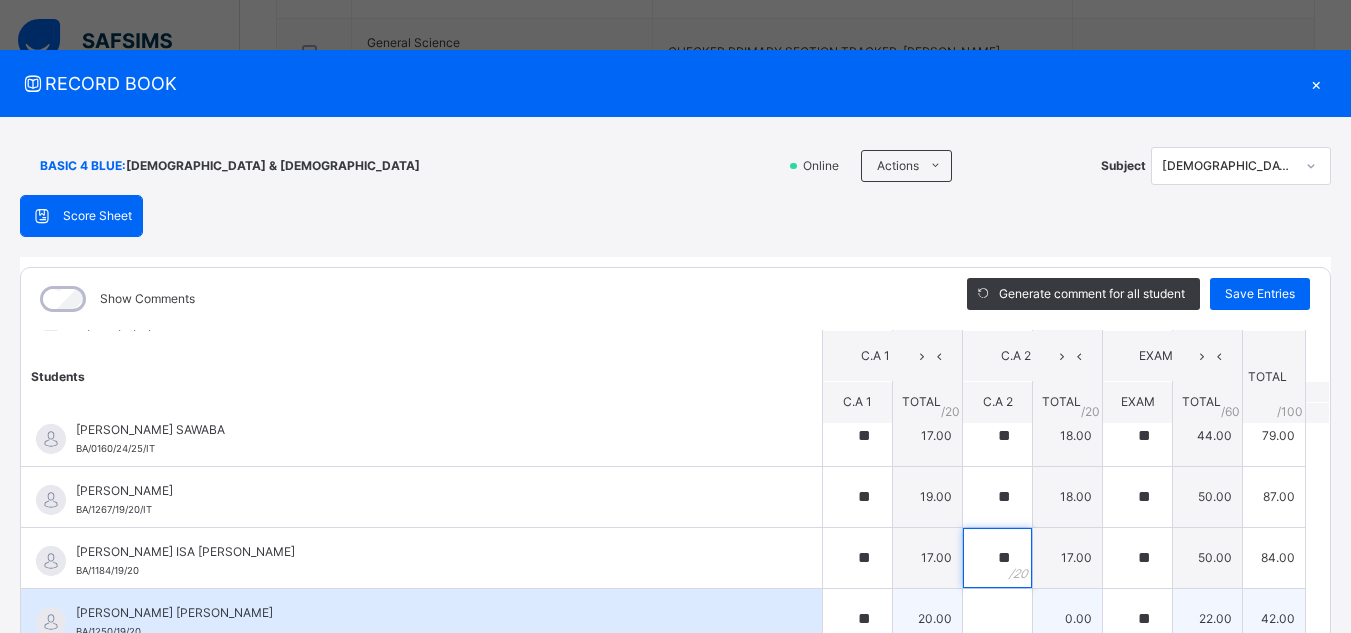 type on "**" 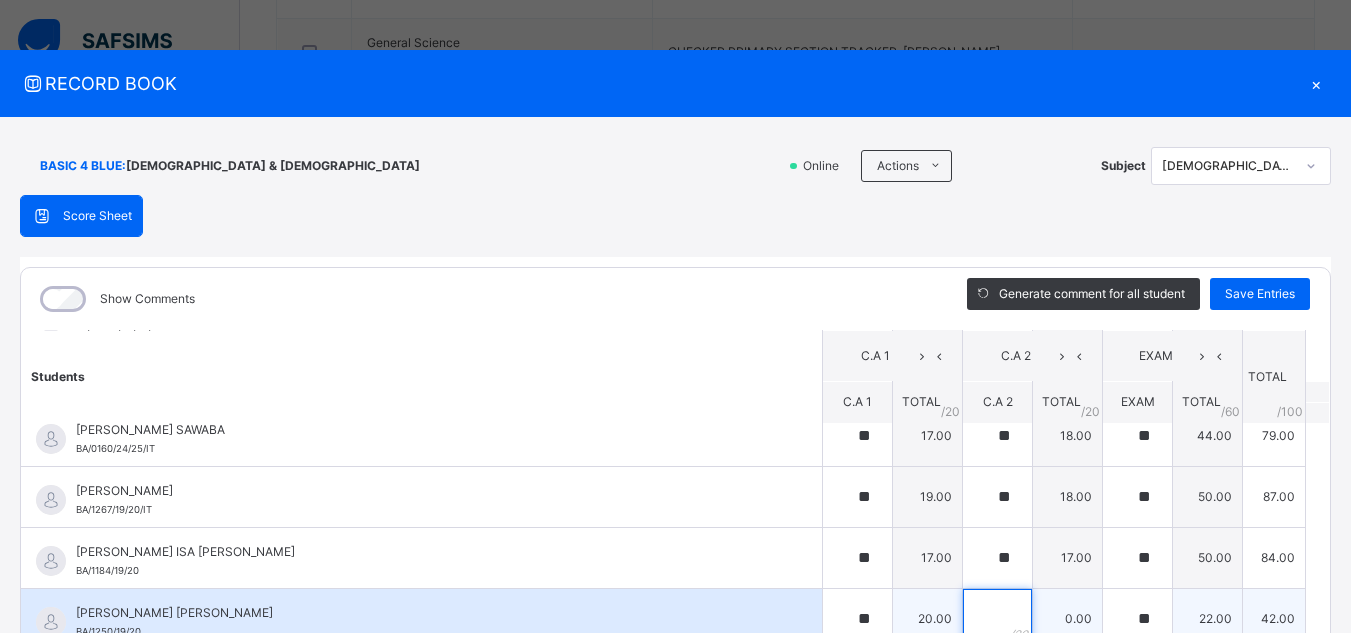 click at bounding box center [997, 619] 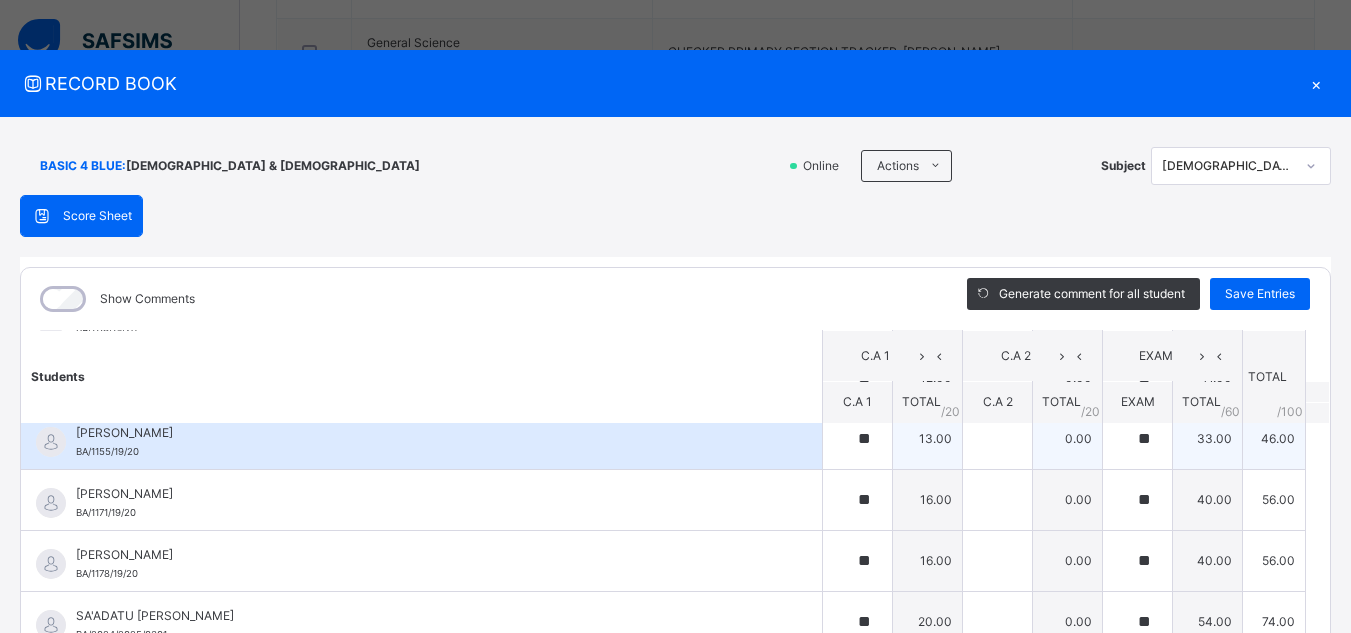 scroll, scrollTop: 1058, scrollLeft: 0, axis: vertical 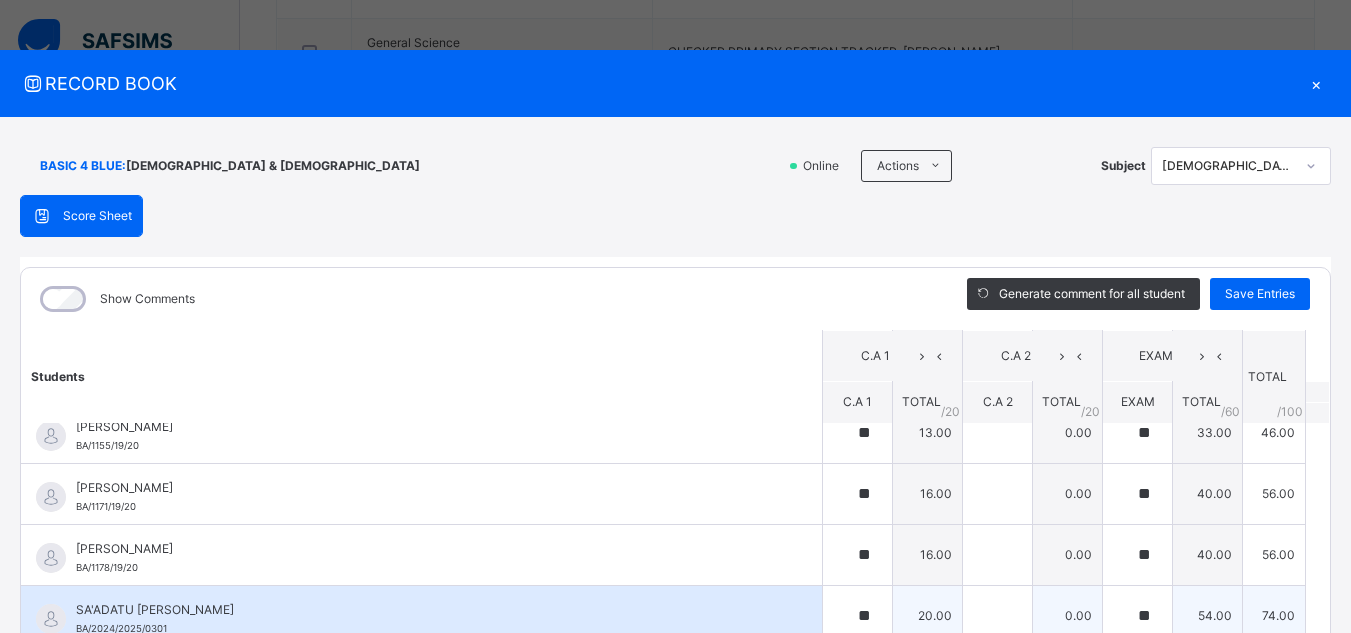 type on "**" 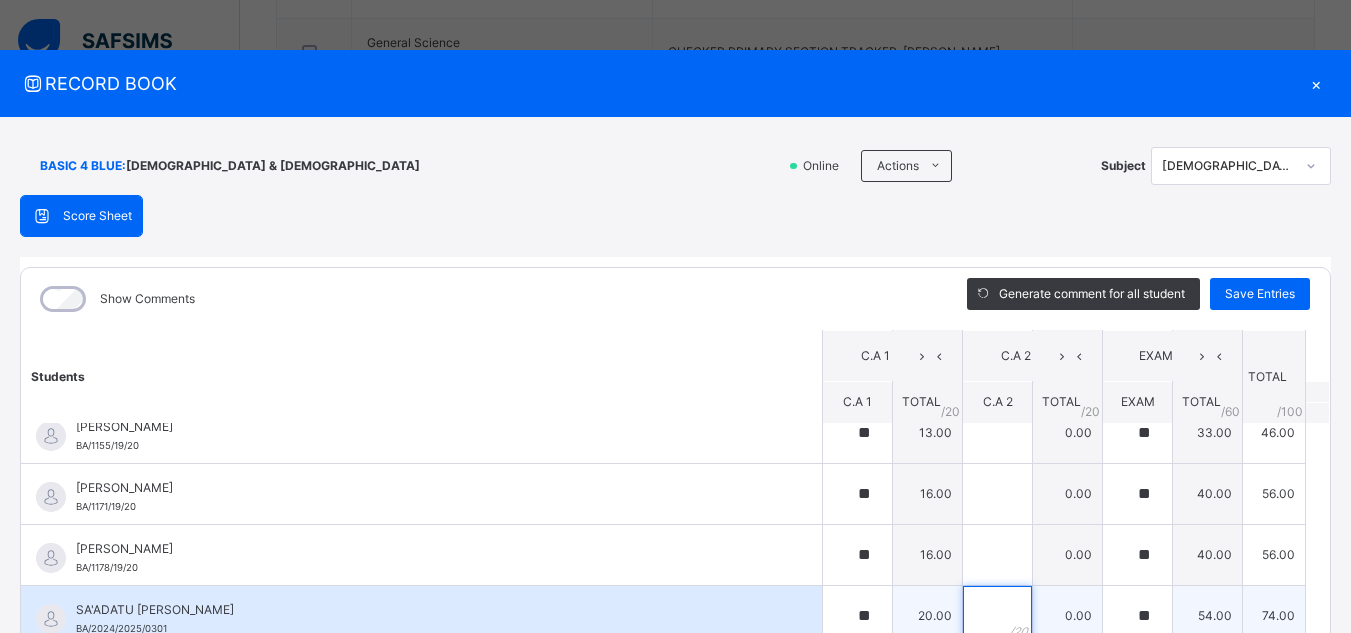 click at bounding box center (997, 616) 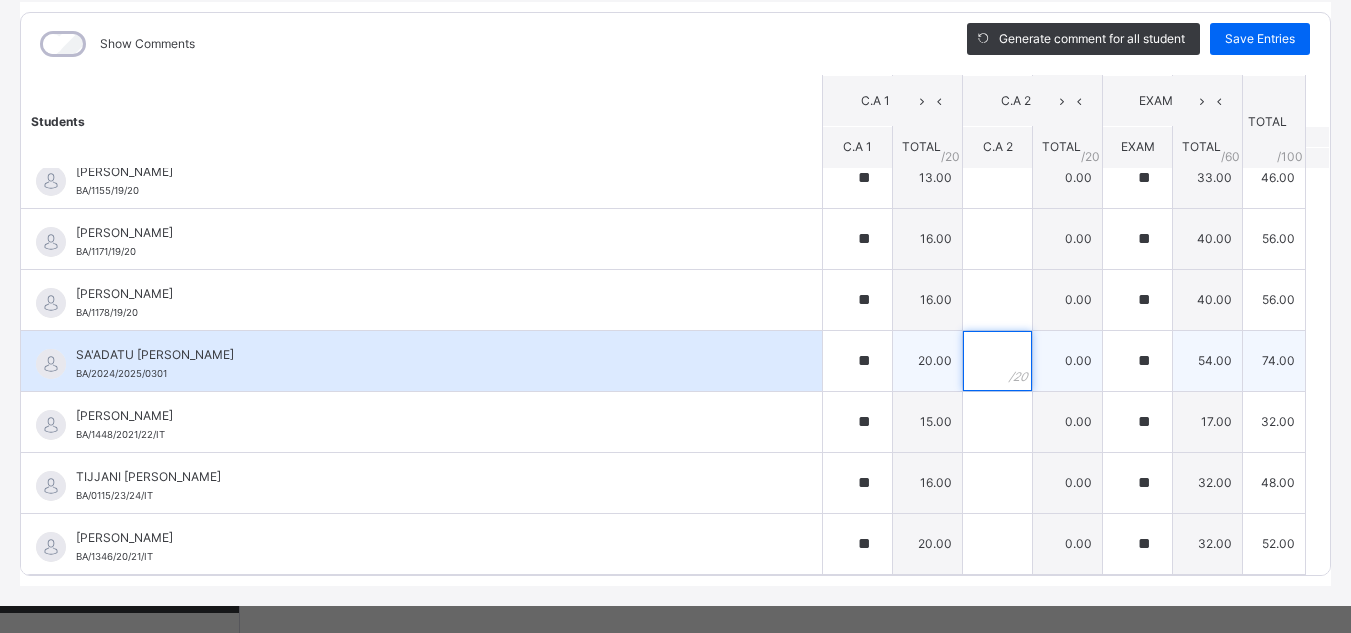 scroll, scrollTop: 278, scrollLeft: 0, axis: vertical 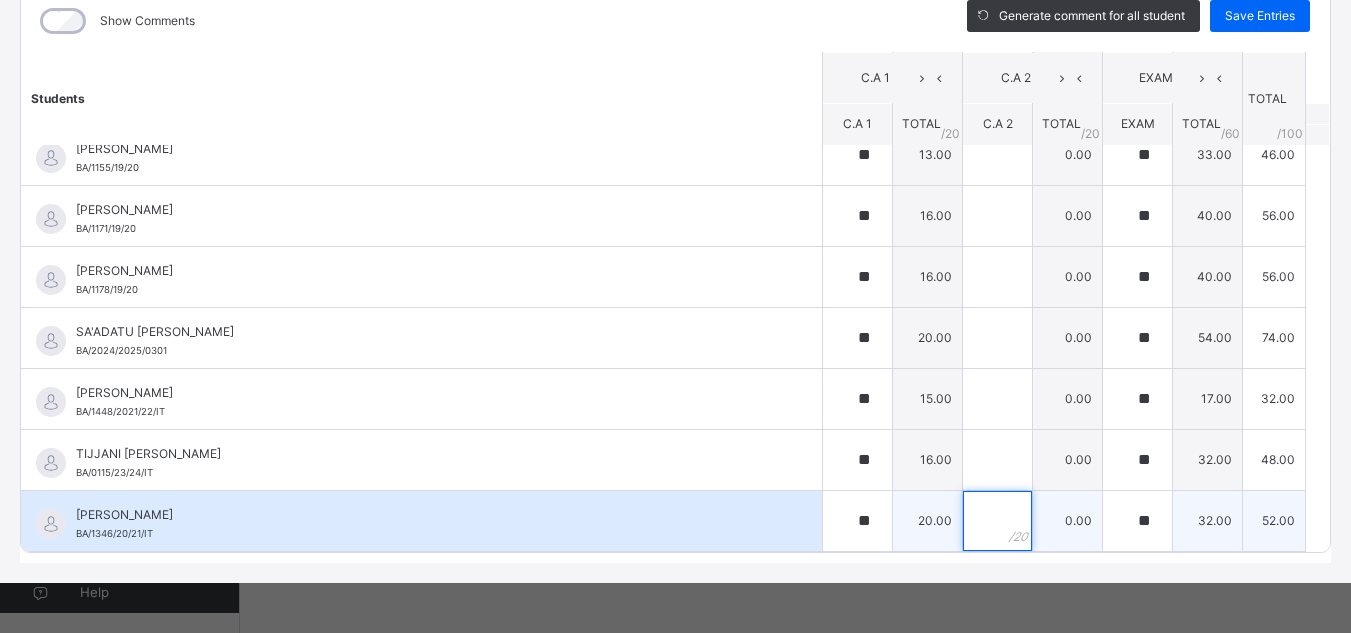 click at bounding box center [997, 521] 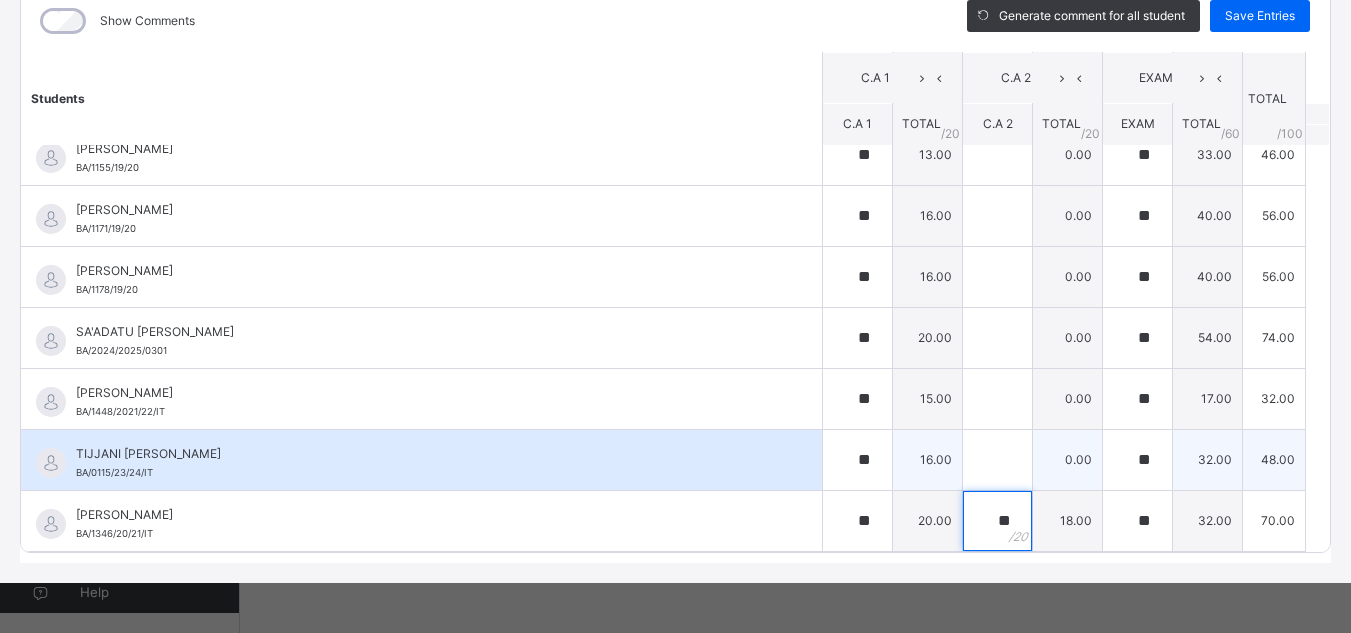type on "**" 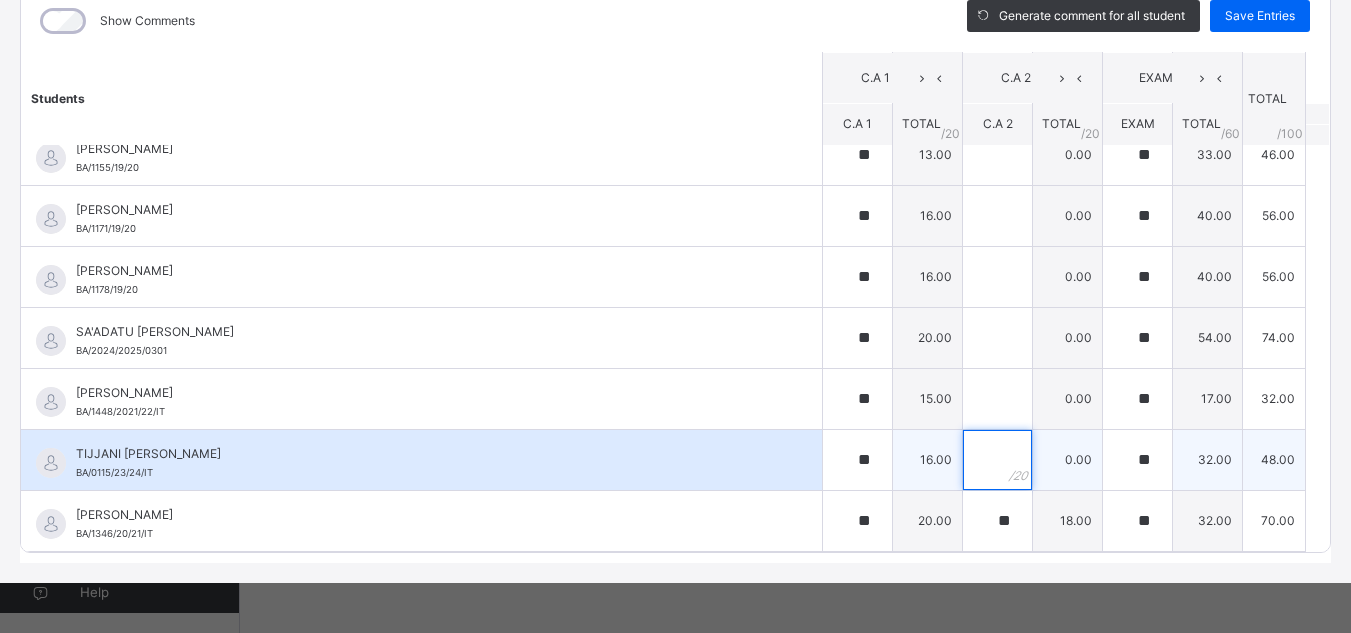click at bounding box center [997, 460] 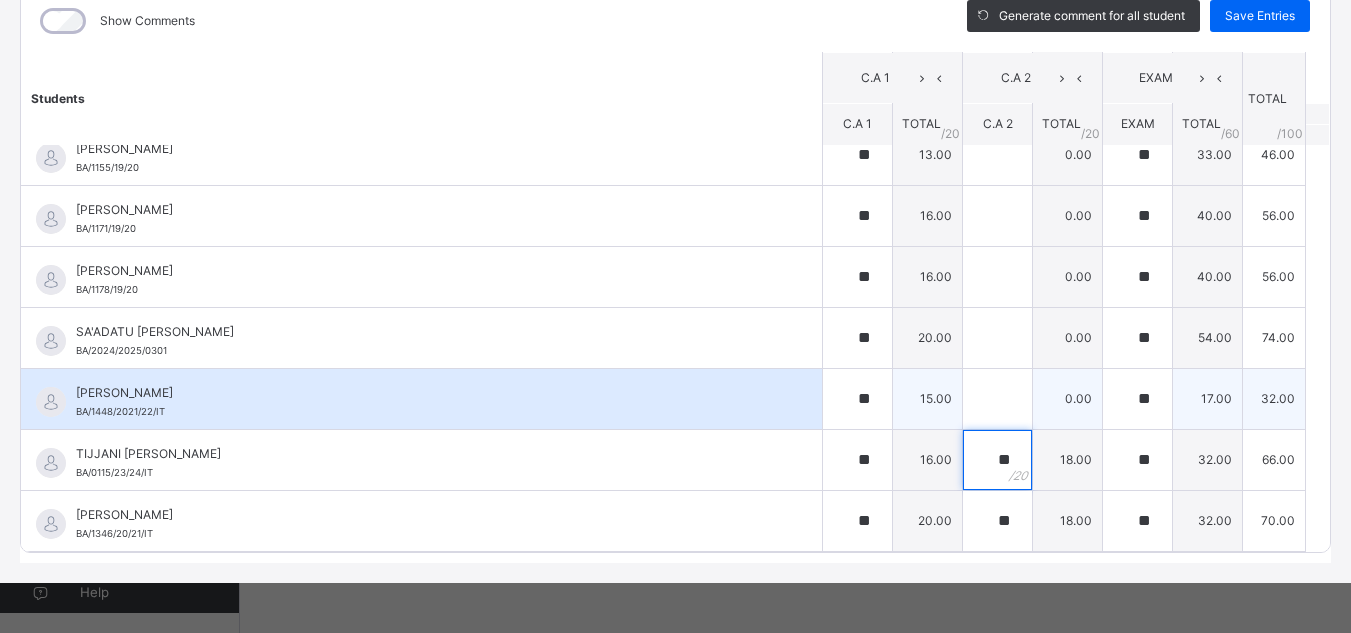type on "**" 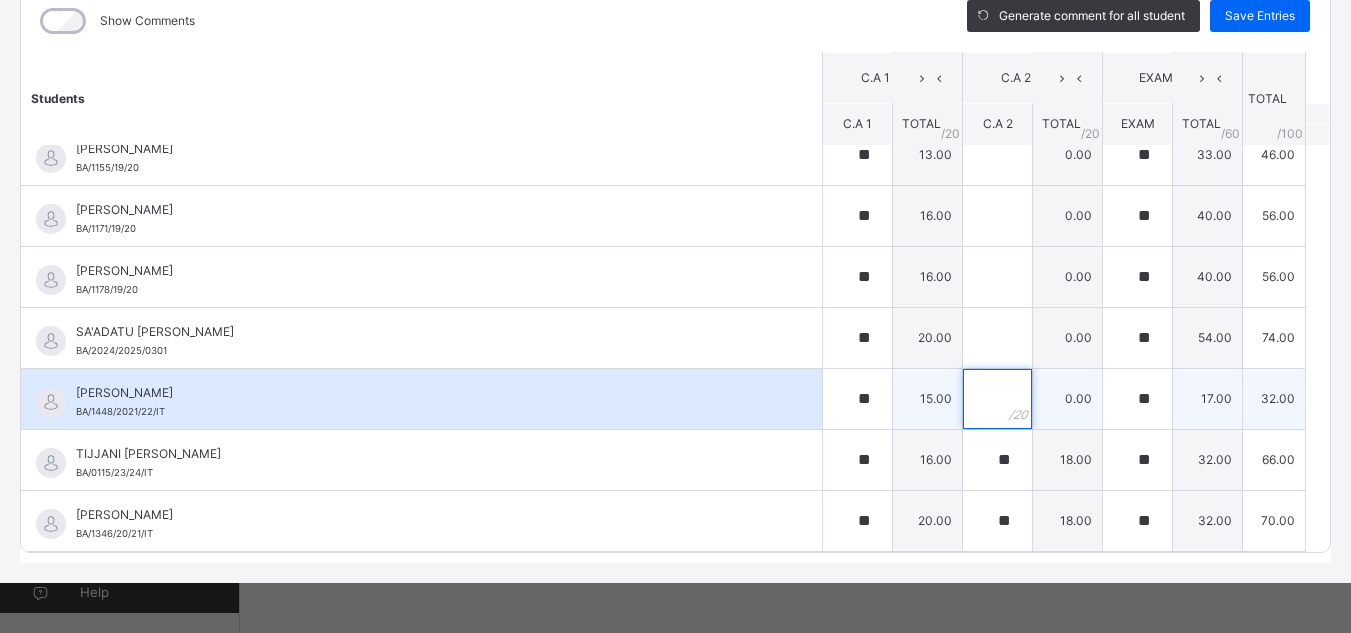 click at bounding box center [997, 399] 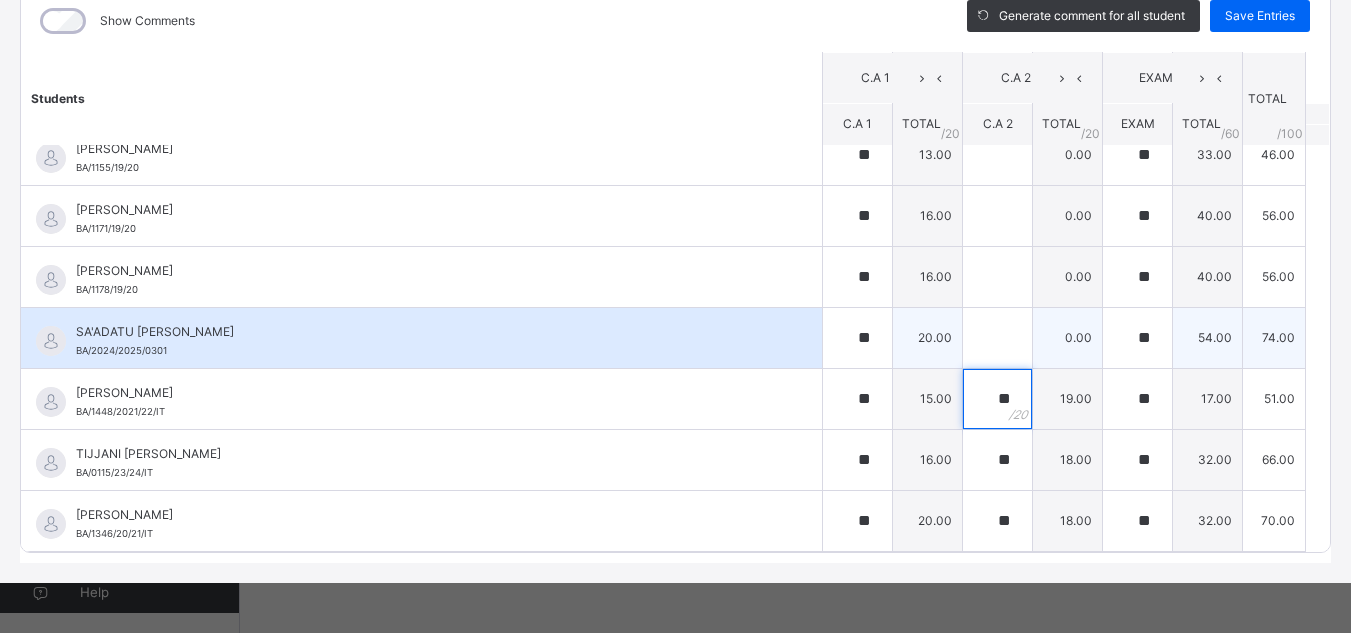 type on "**" 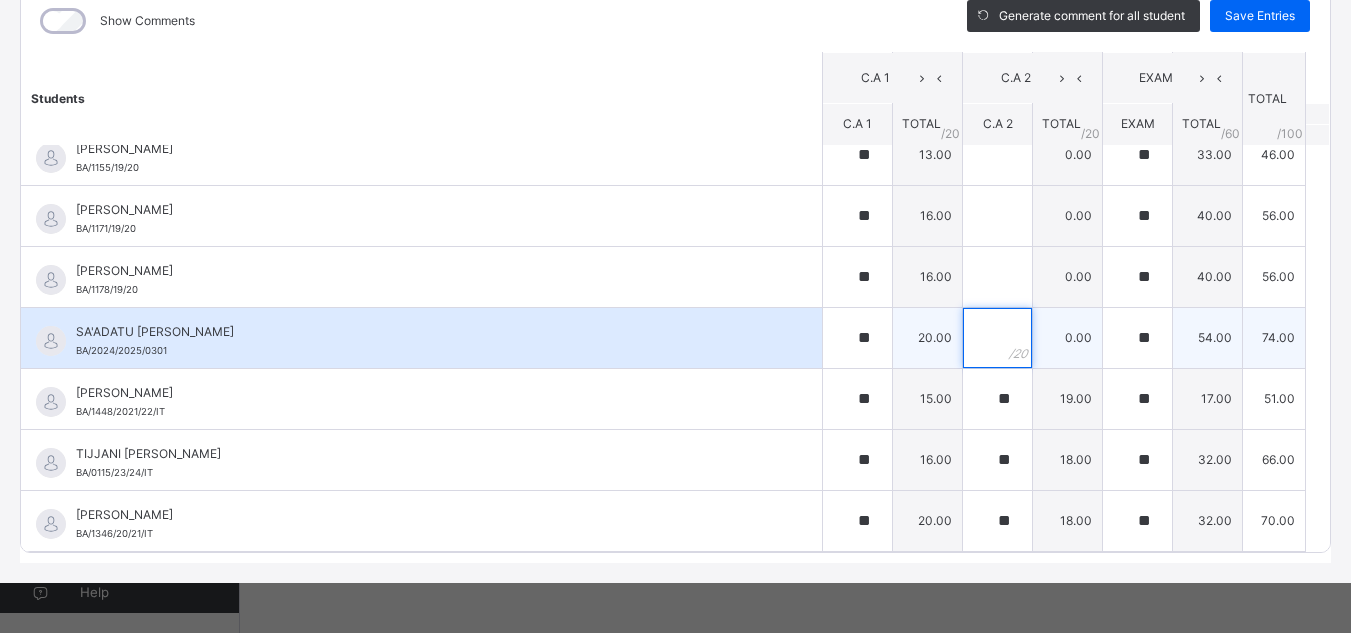 click at bounding box center (997, 338) 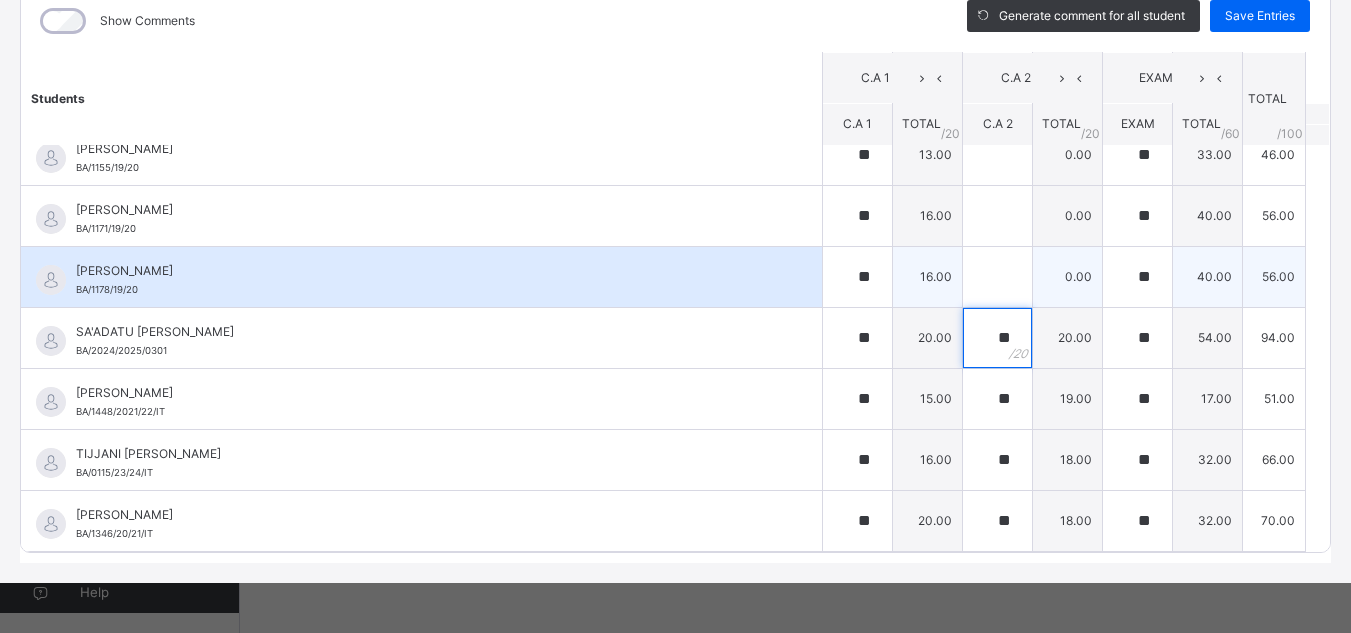 type on "**" 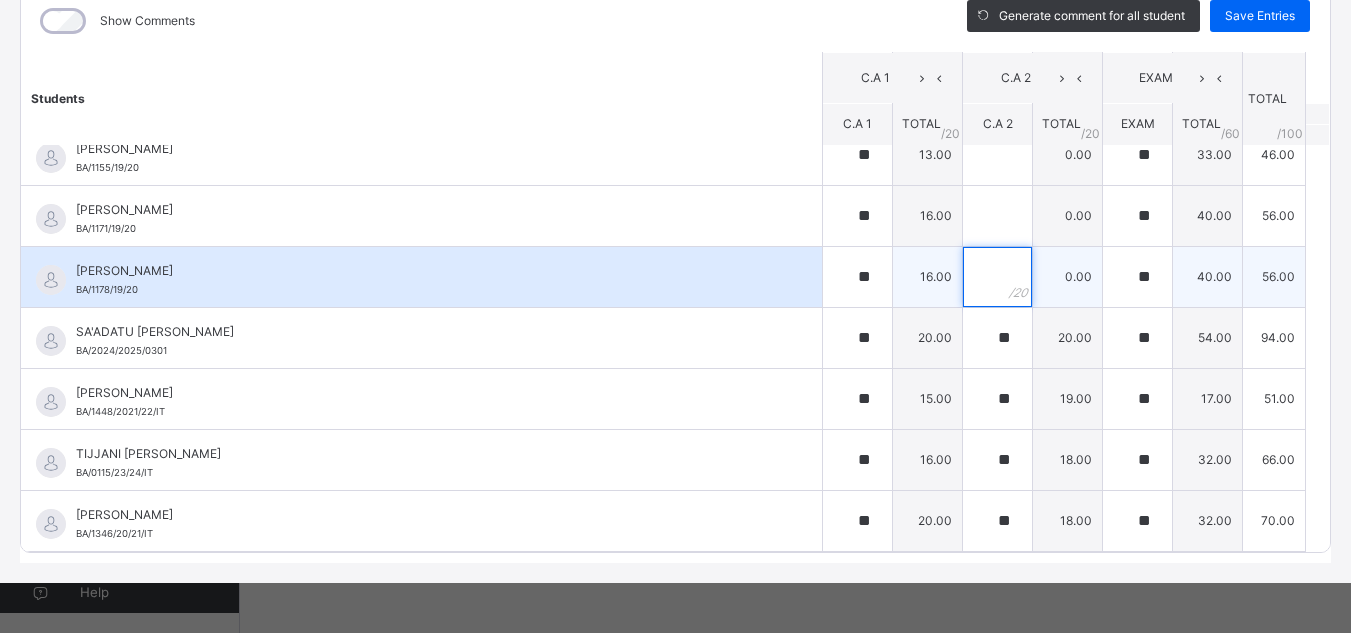 click at bounding box center [997, 277] 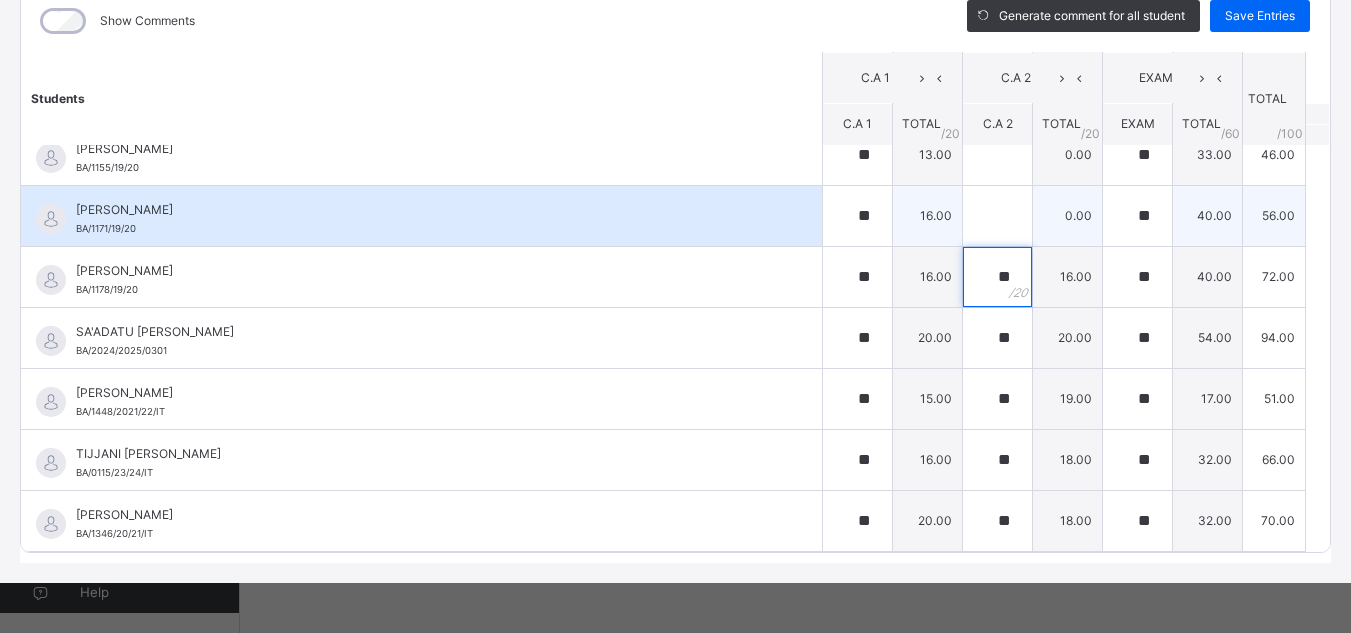 type on "**" 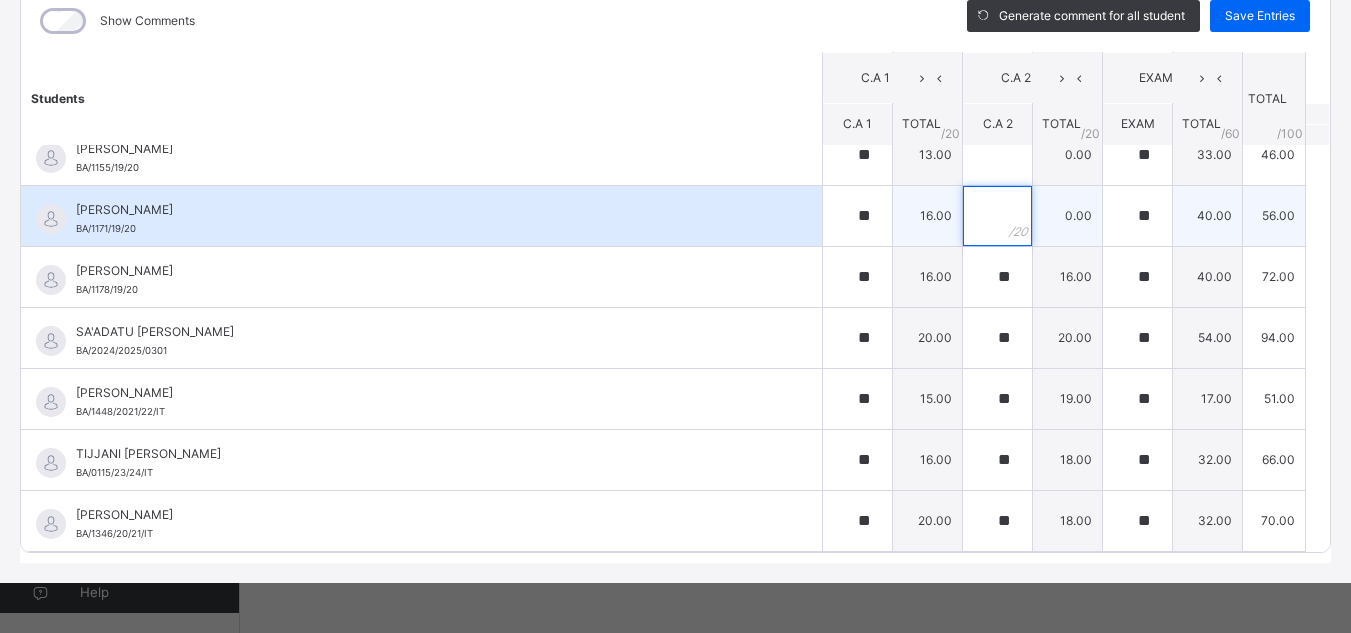 click at bounding box center (997, 216) 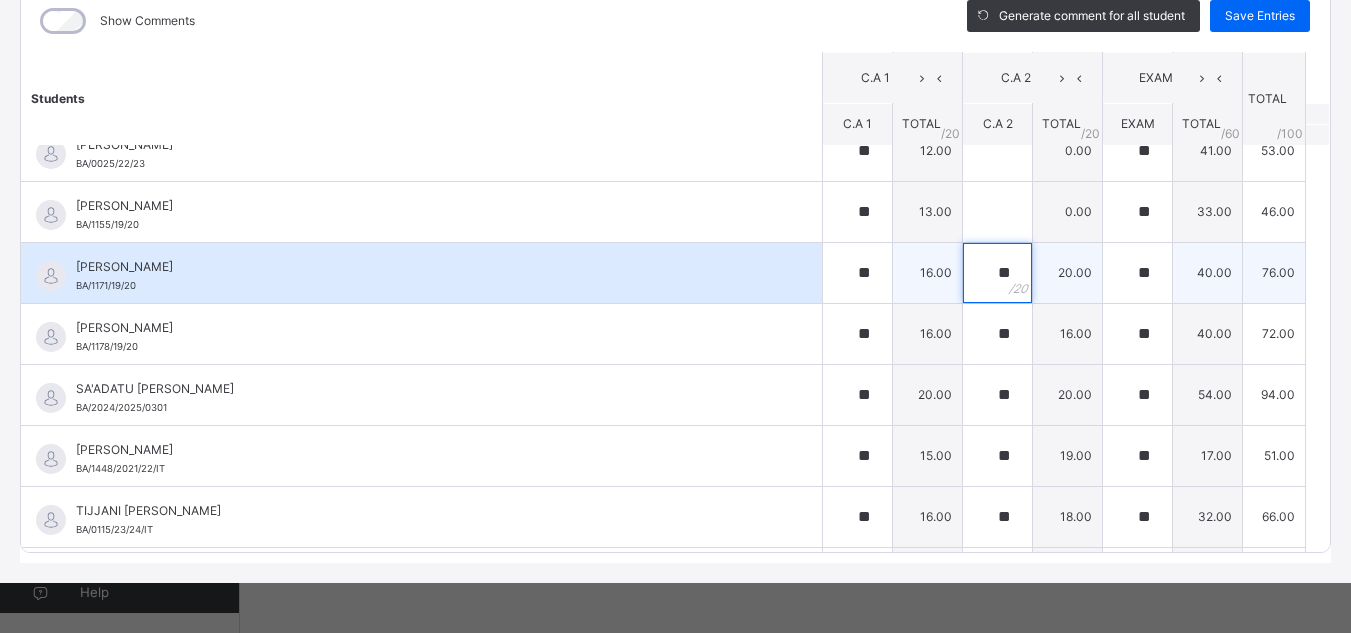 scroll, scrollTop: 996, scrollLeft: 0, axis: vertical 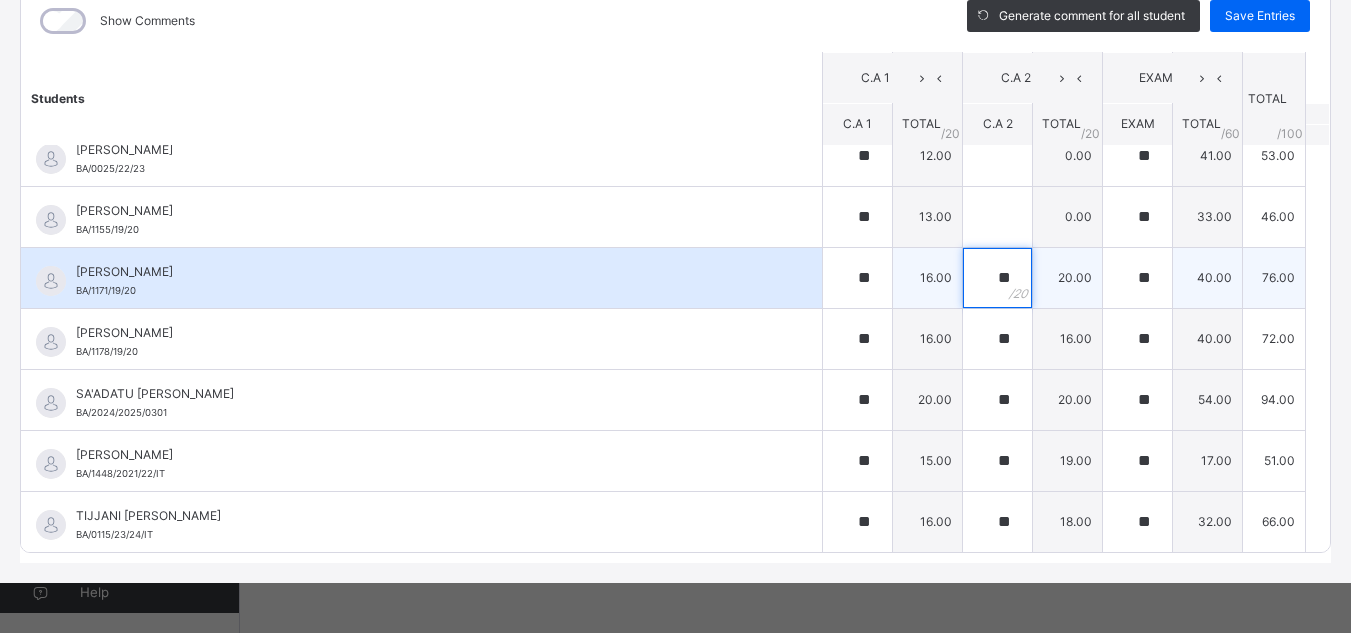 type on "**" 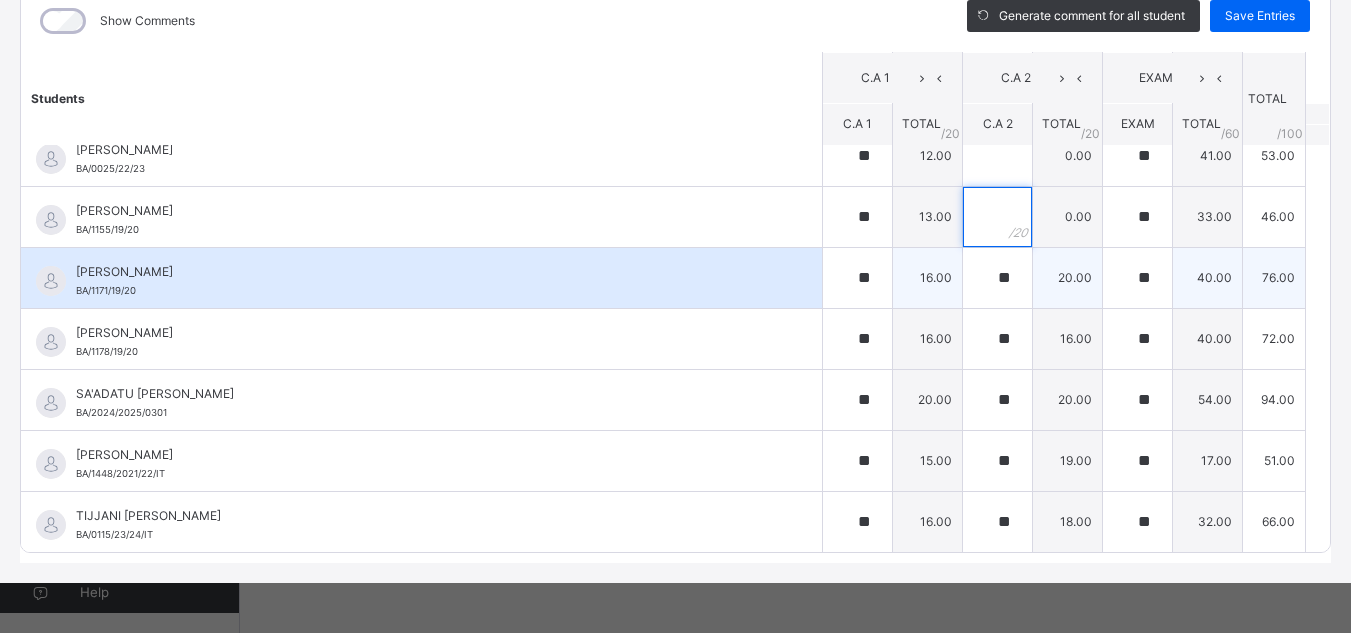 click at bounding box center (997, 217) 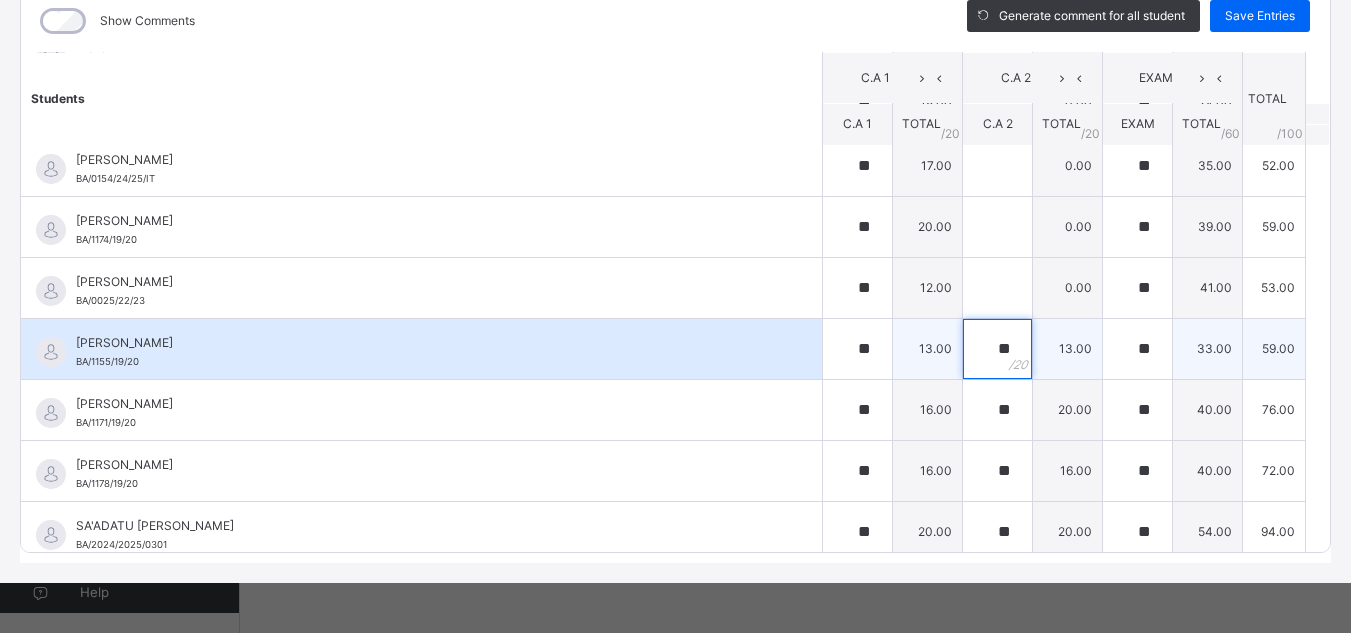 scroll, scrollTop: 856, scrollLeft: 0, axis: vertical 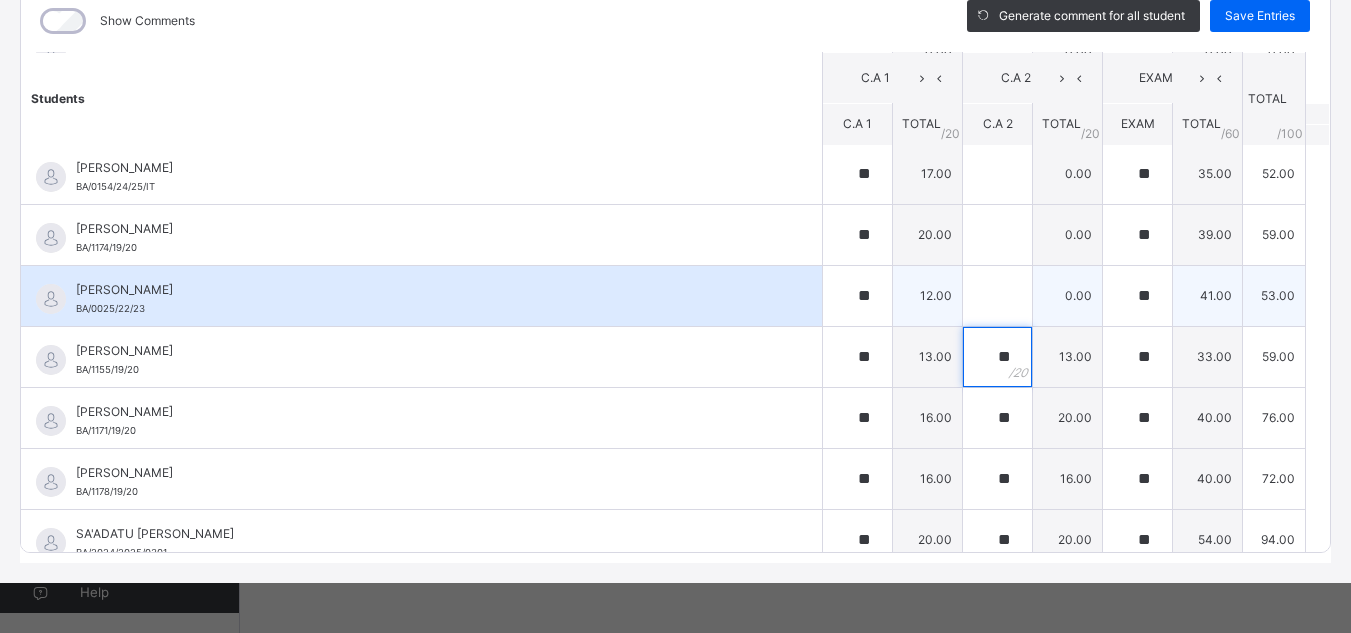 type on "**" 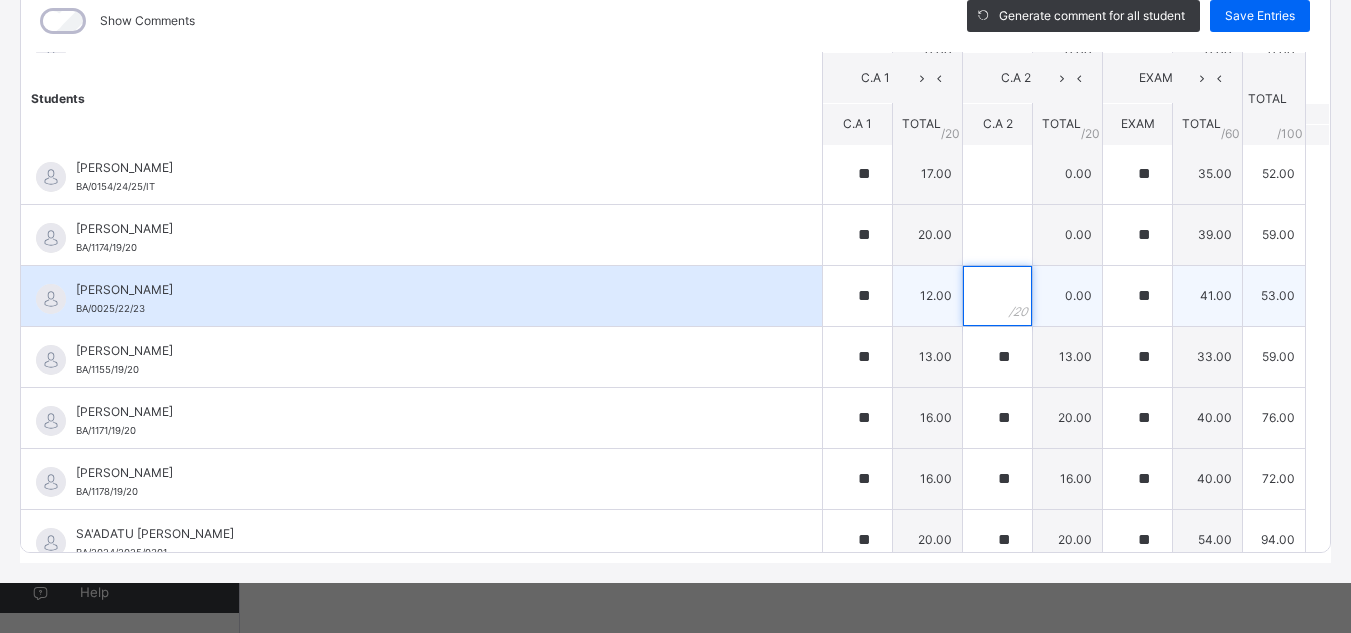 click at bounding box center (997, 296) 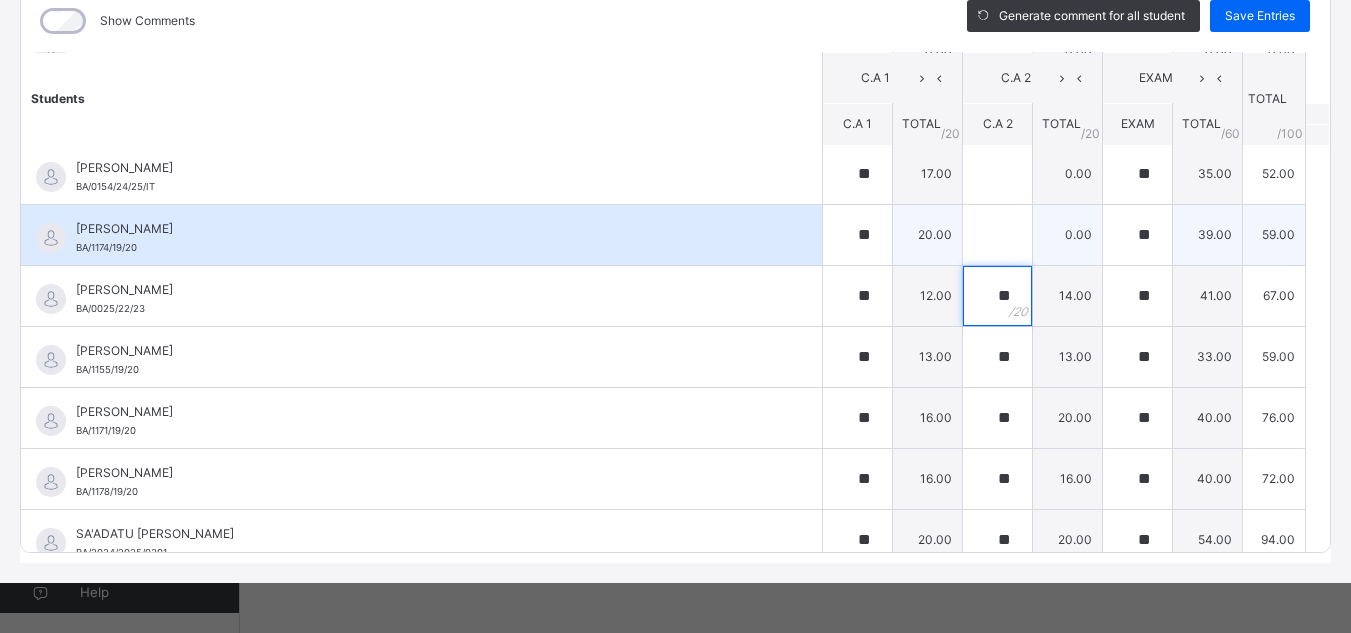 type on "**" 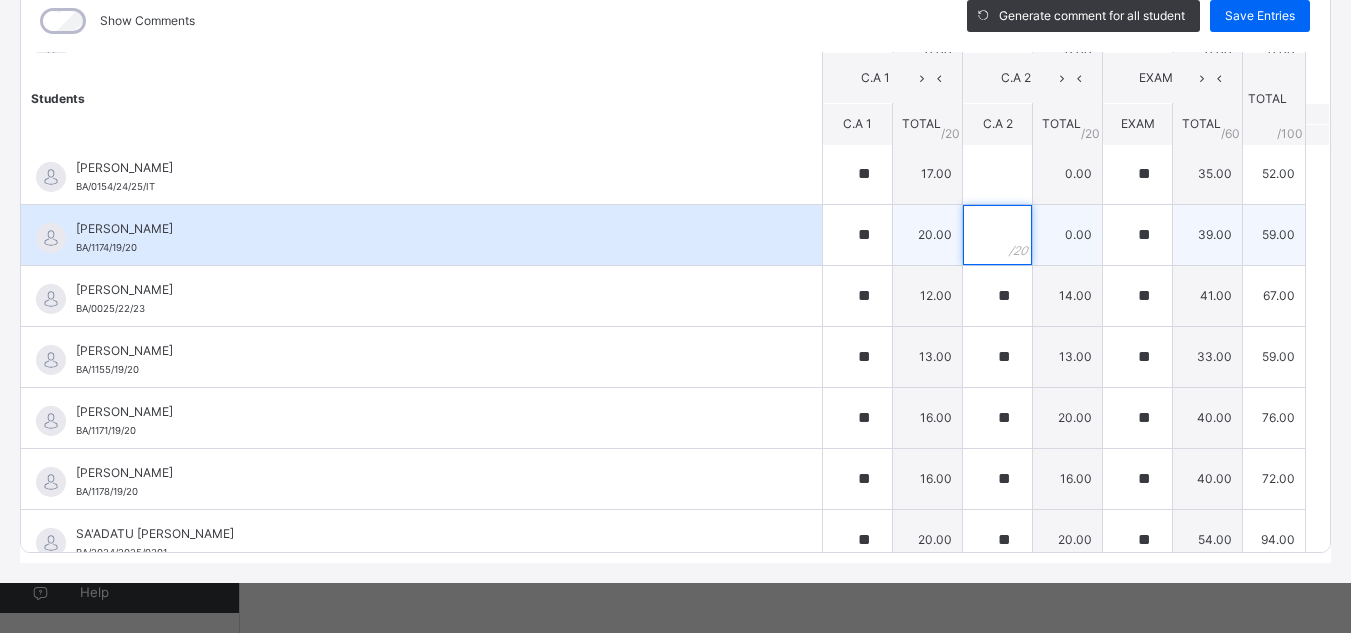 click at bounding box center (997, 235) 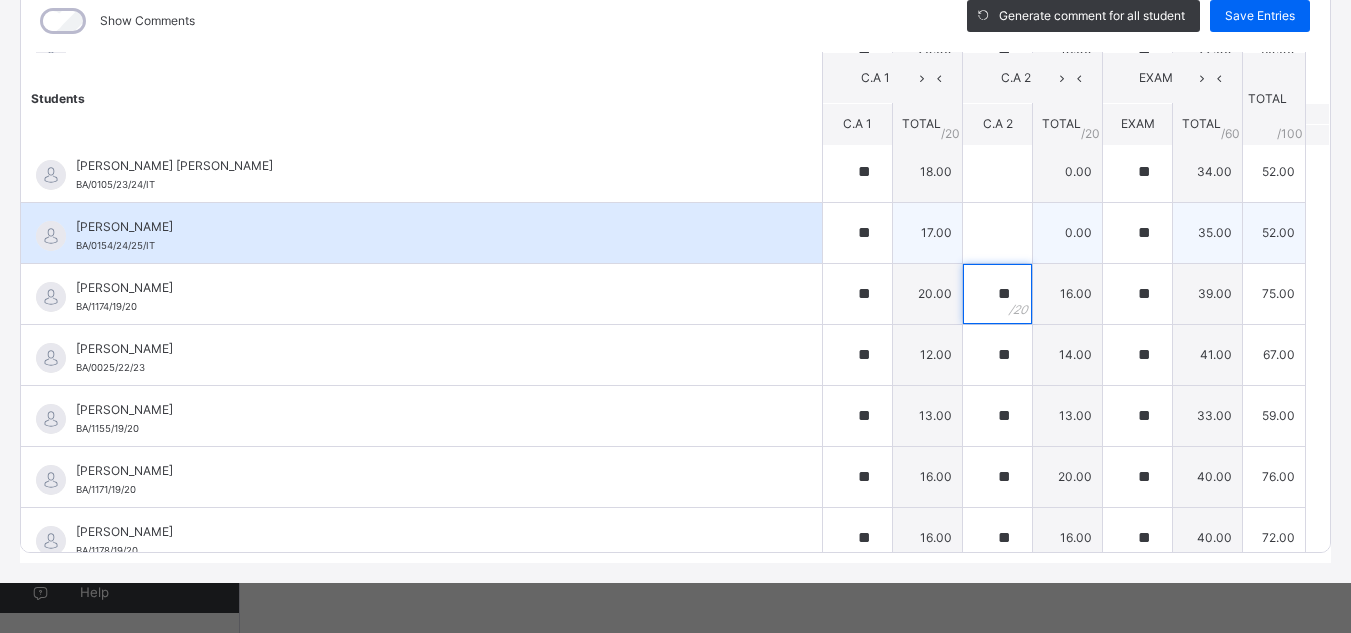scroll, scrollTop: 794, scrollLeft: 0, axis: vertical 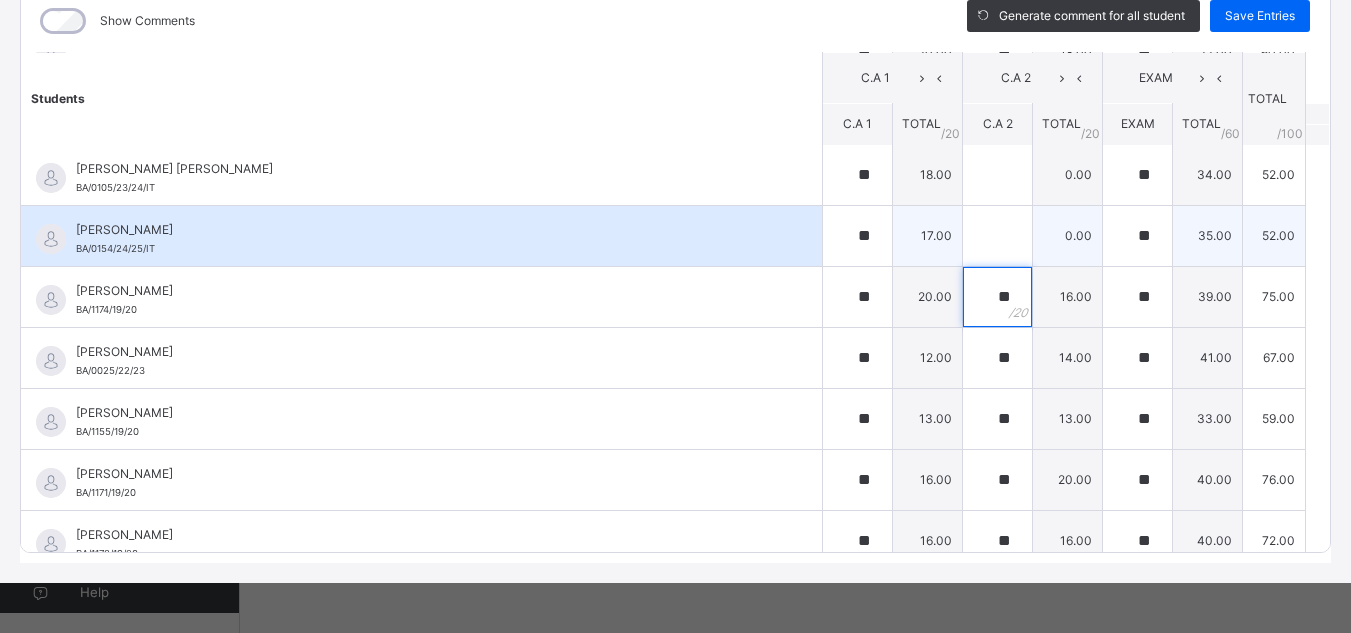 type on "**" 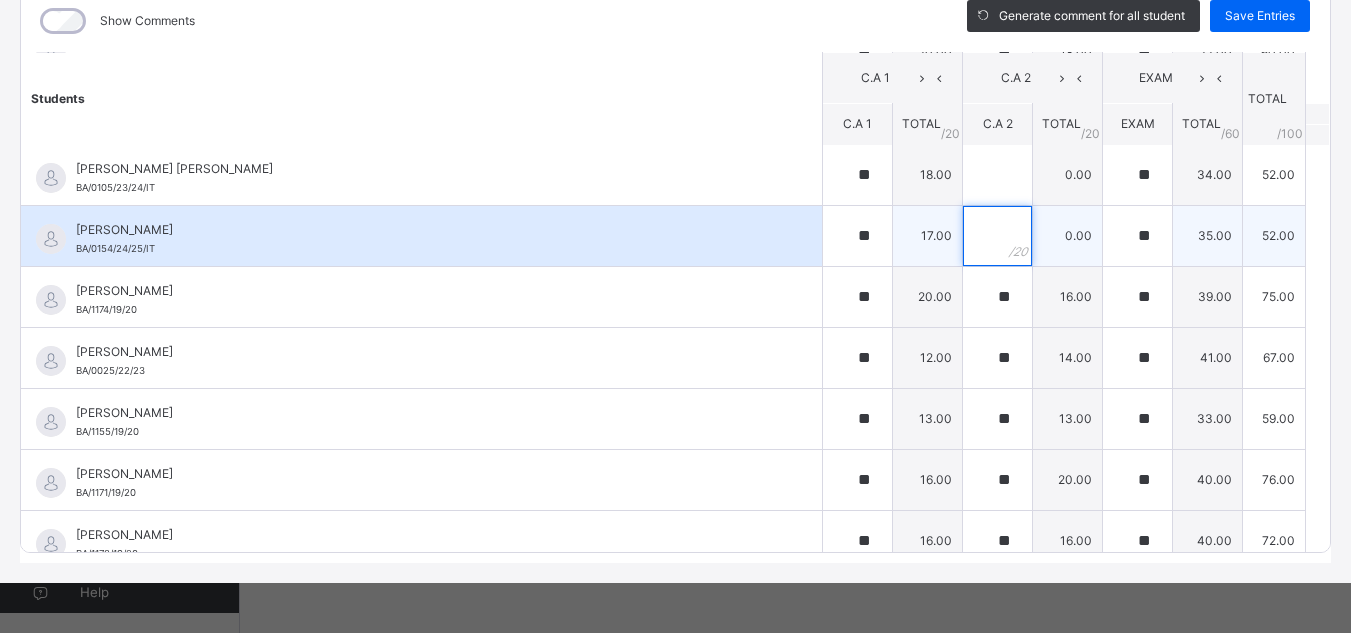 click at bounding box center (997, 236) 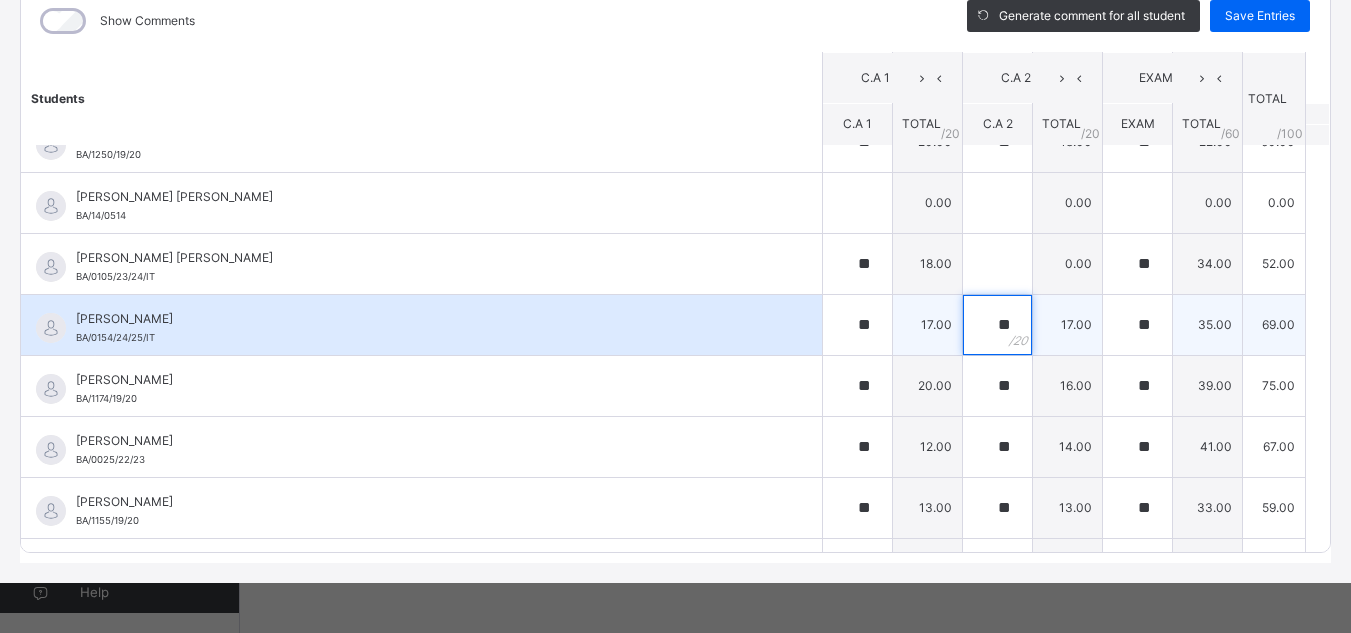 scroll, scrollTop: 692, scrollLeft: 0, axis: vertical 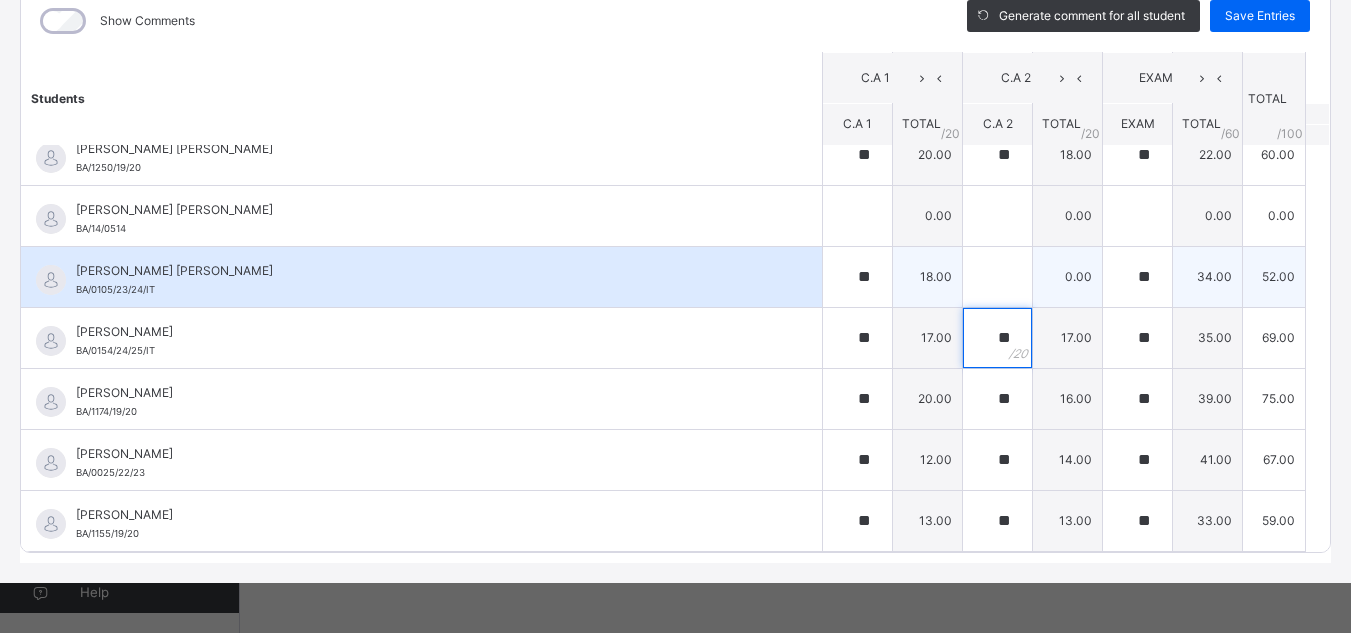 type on "**" 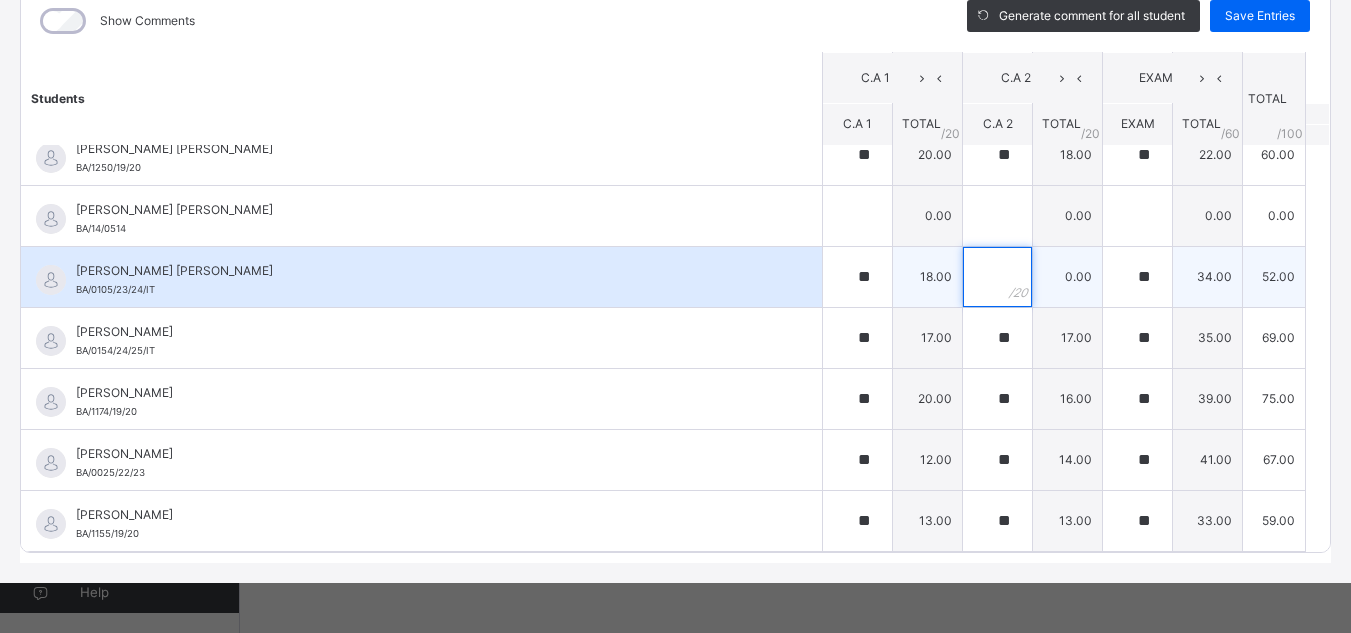 click at bounding box center [997, 277] 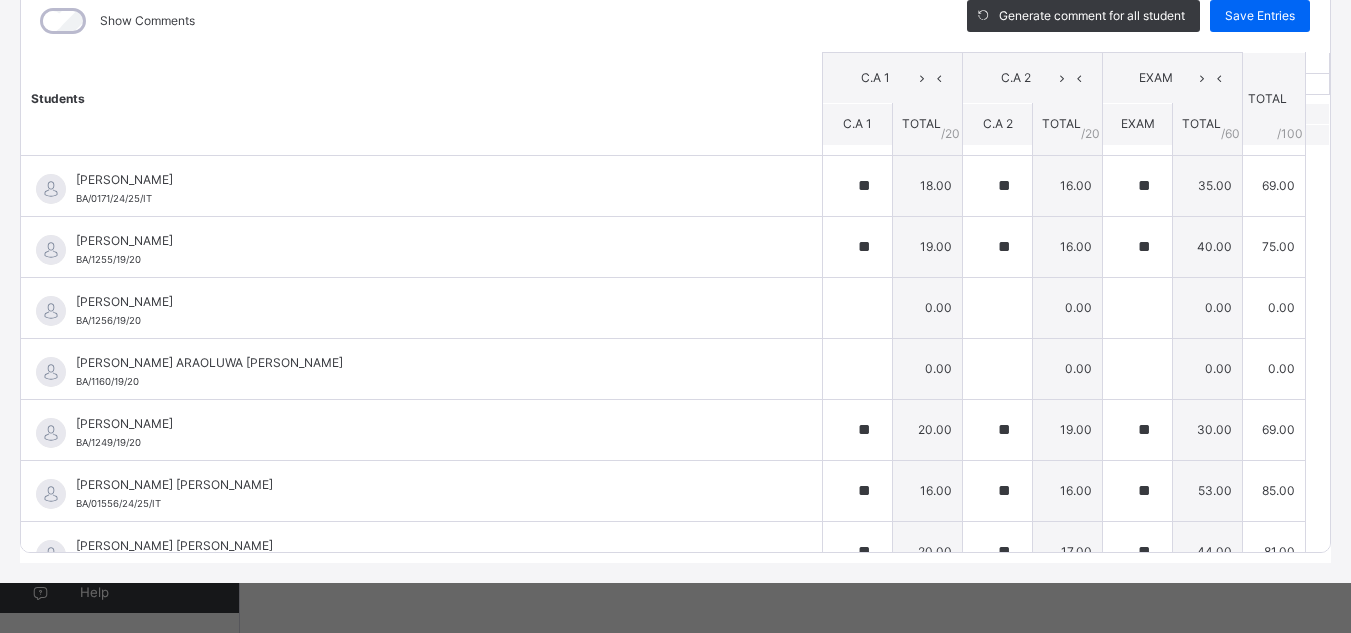 scroll, scrollTop: 0, scrollLeft: 0, axis: both 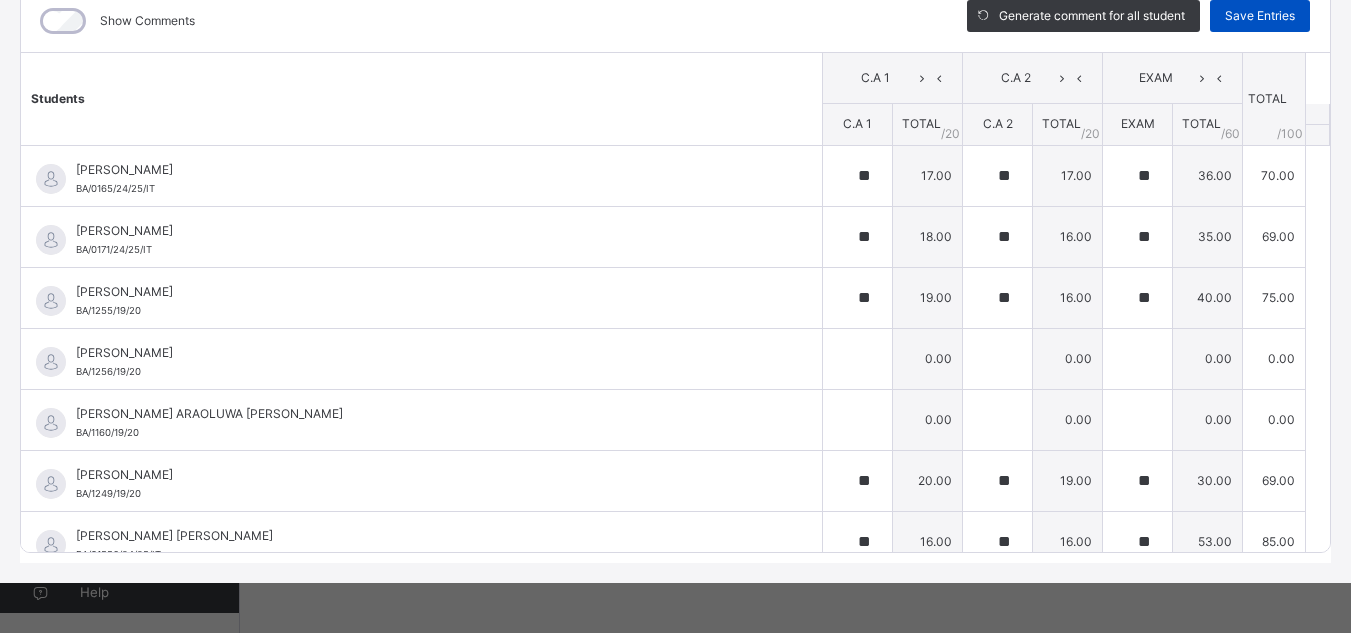 type on "**" 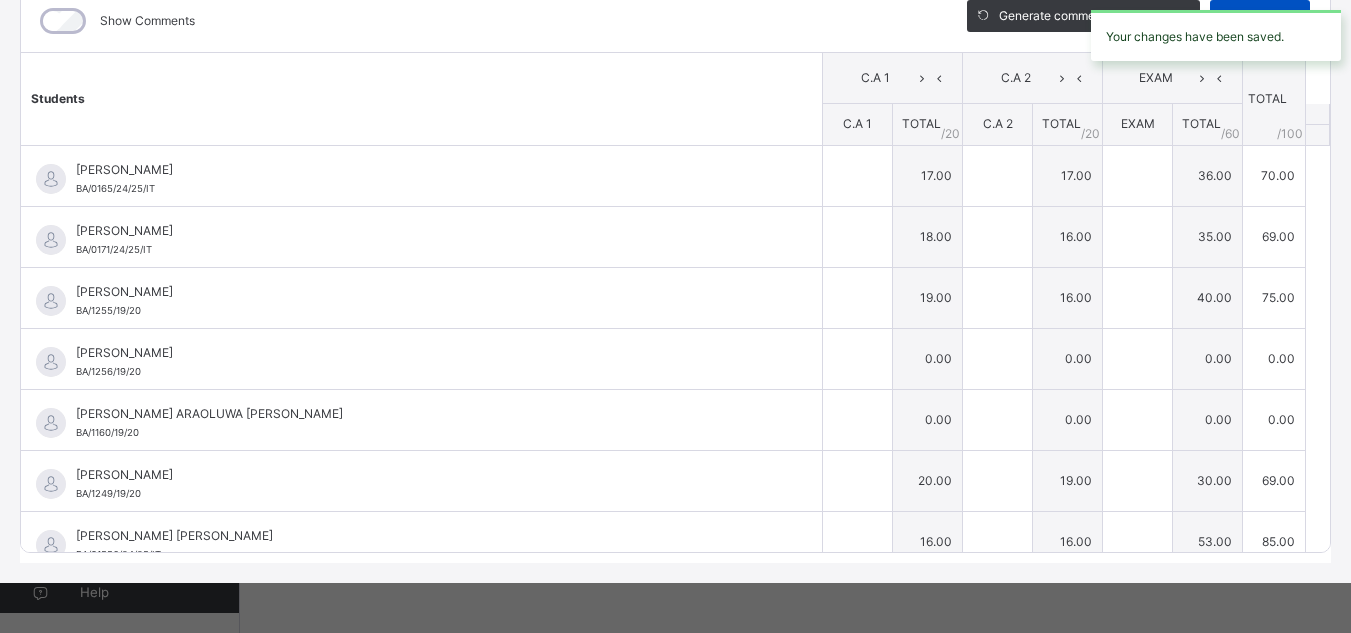 type on "**" 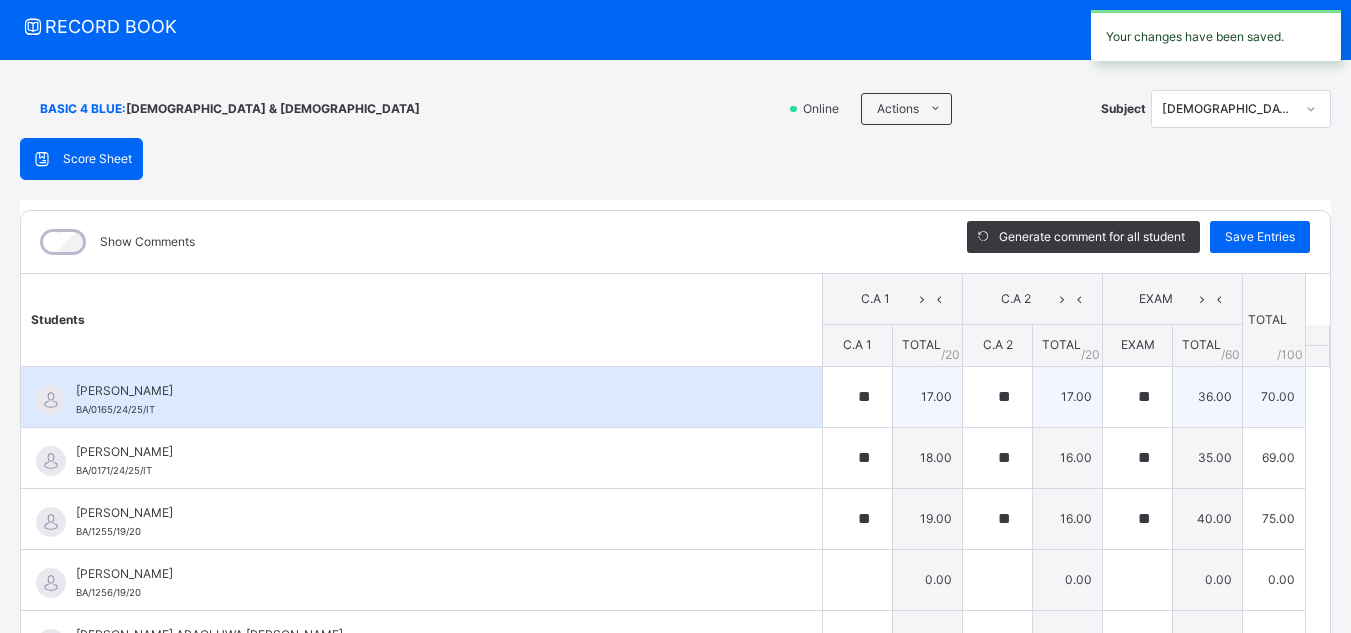 scroll, scrollTop: 0, scrollLeft: 0, axis: both 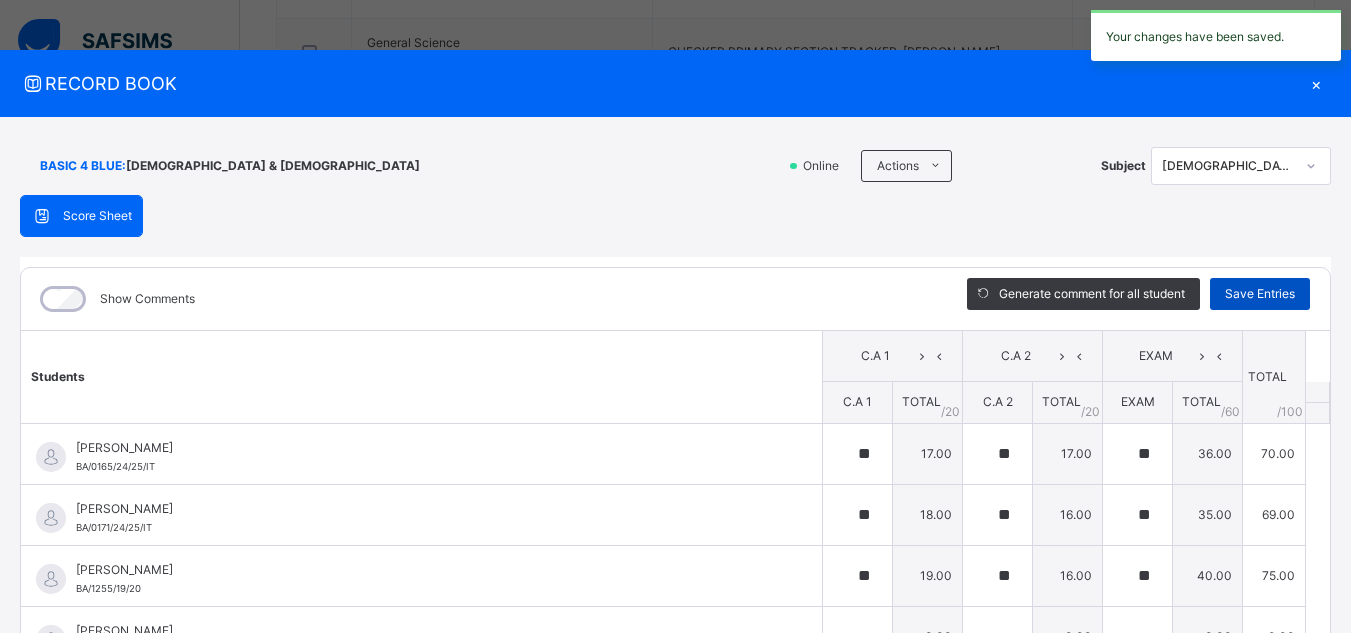 click on "Save Entries" at bounding box center (1260, 294) 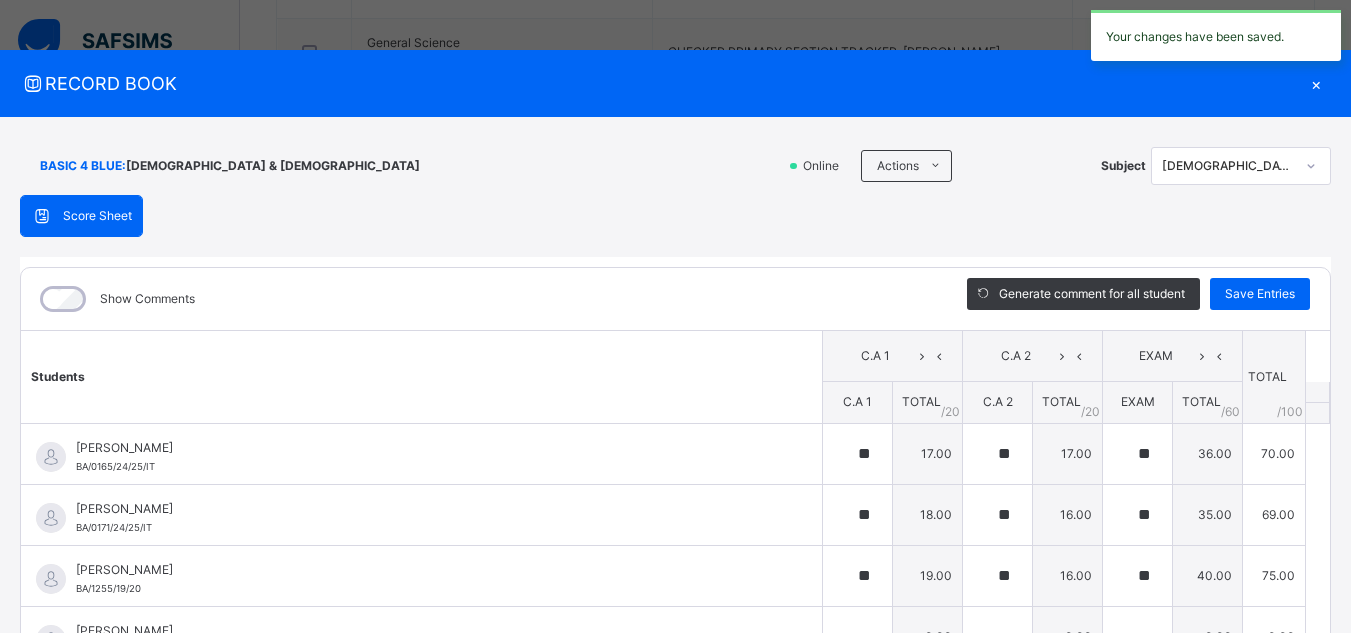 click on "×" at bounding box center (1316, 83) 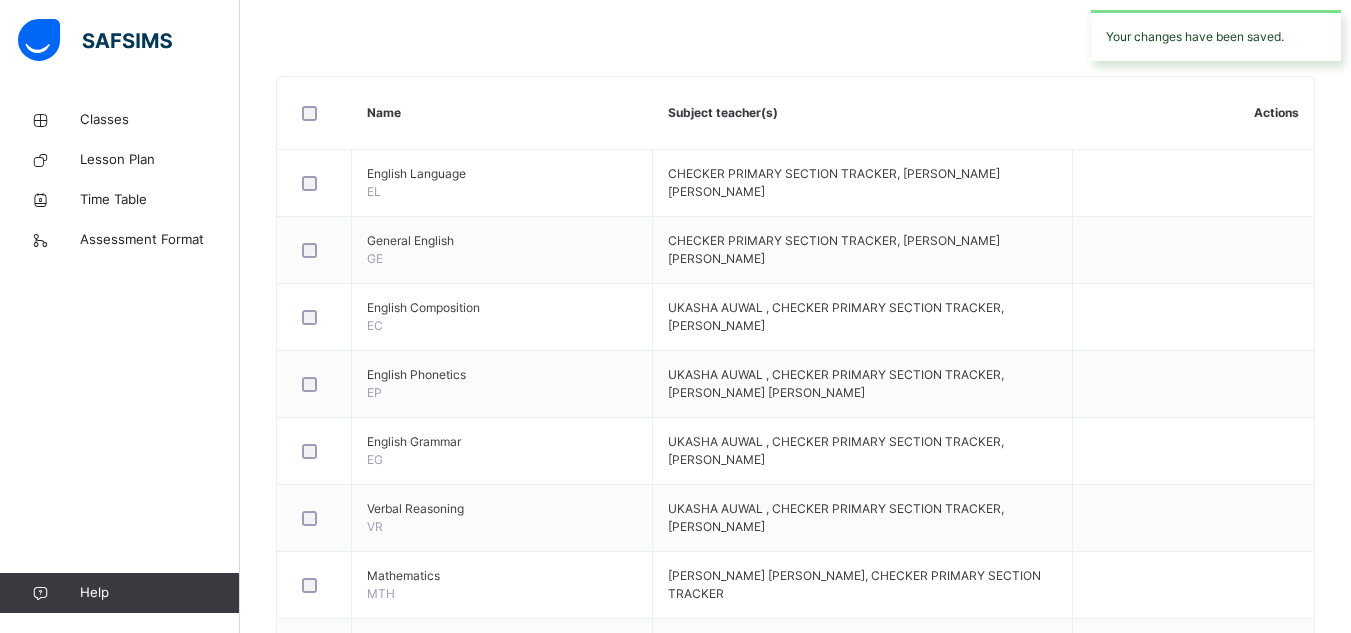 scroll, scrollTop: 0, scrollLeft: 0, axis: both 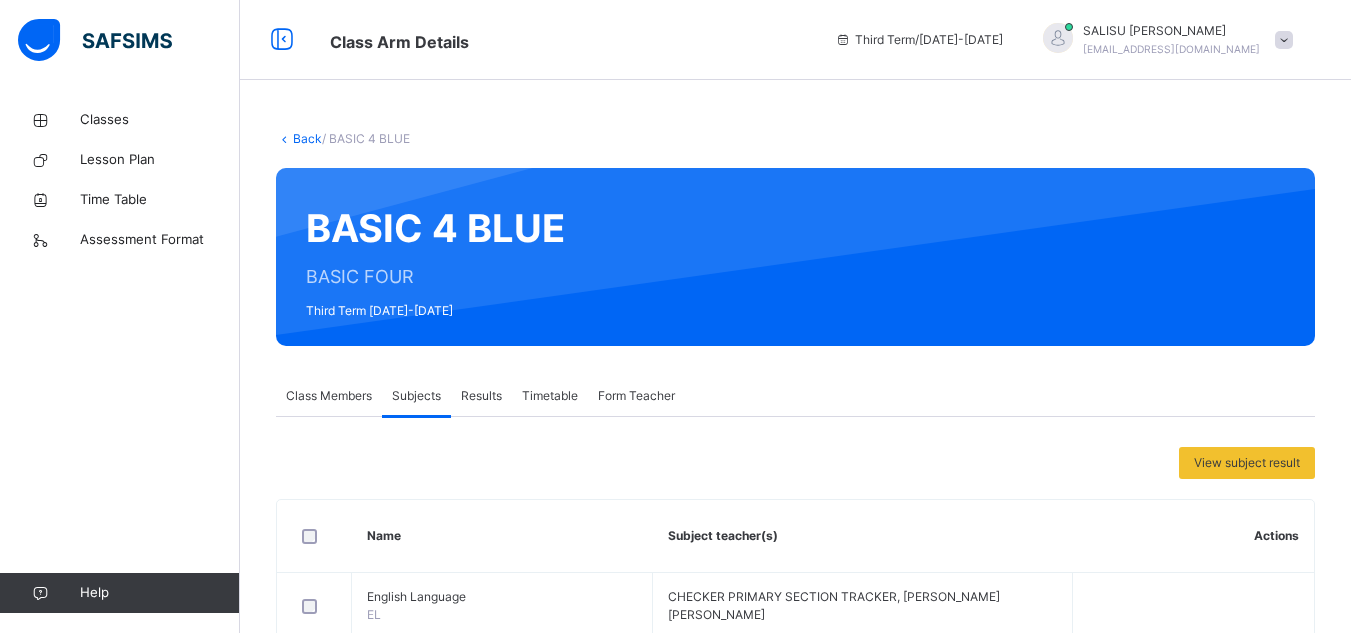 click on "Back" at bounding box center [307, 138] 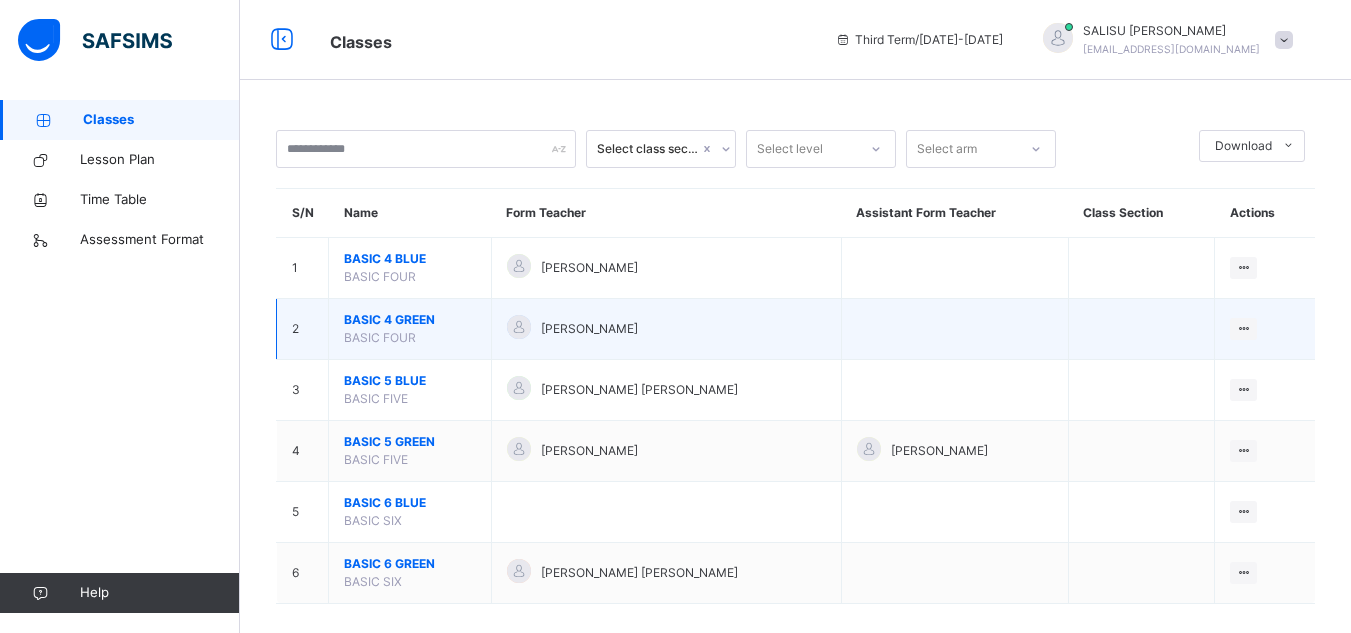 click on "BASIC 4   GREEN" at bounding box center (410, 320) 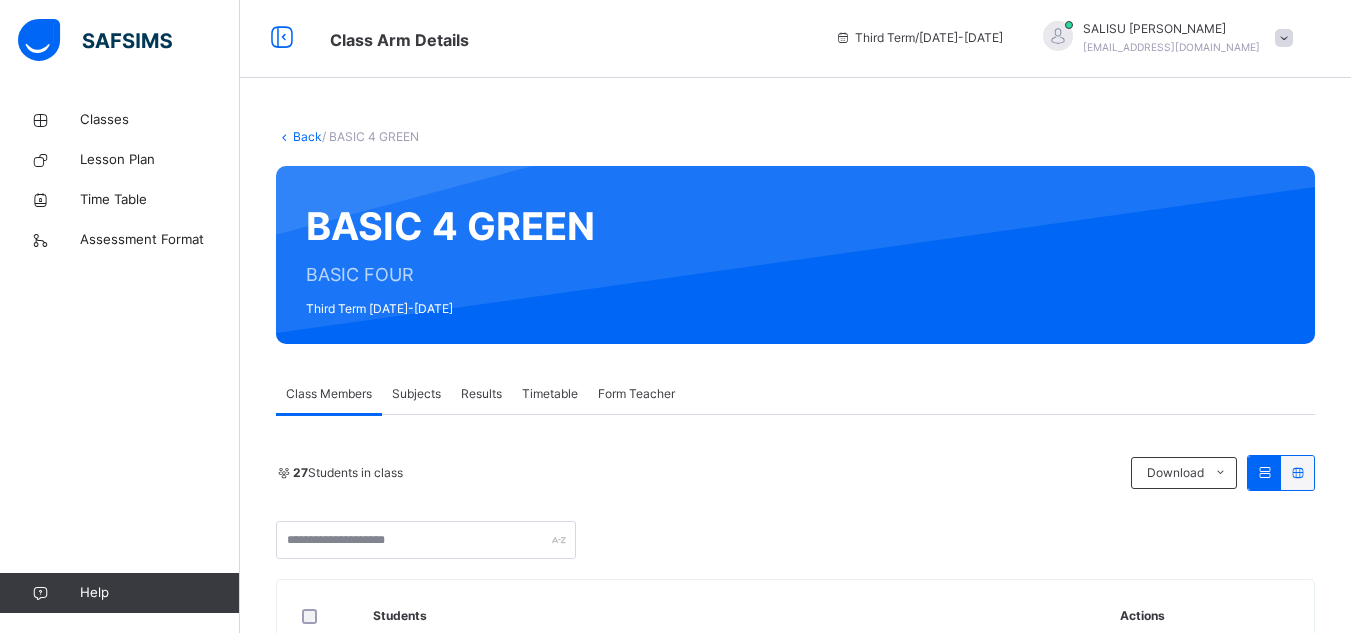 scroll, scrollTop: 0, scrollLeft: 0, axis: both 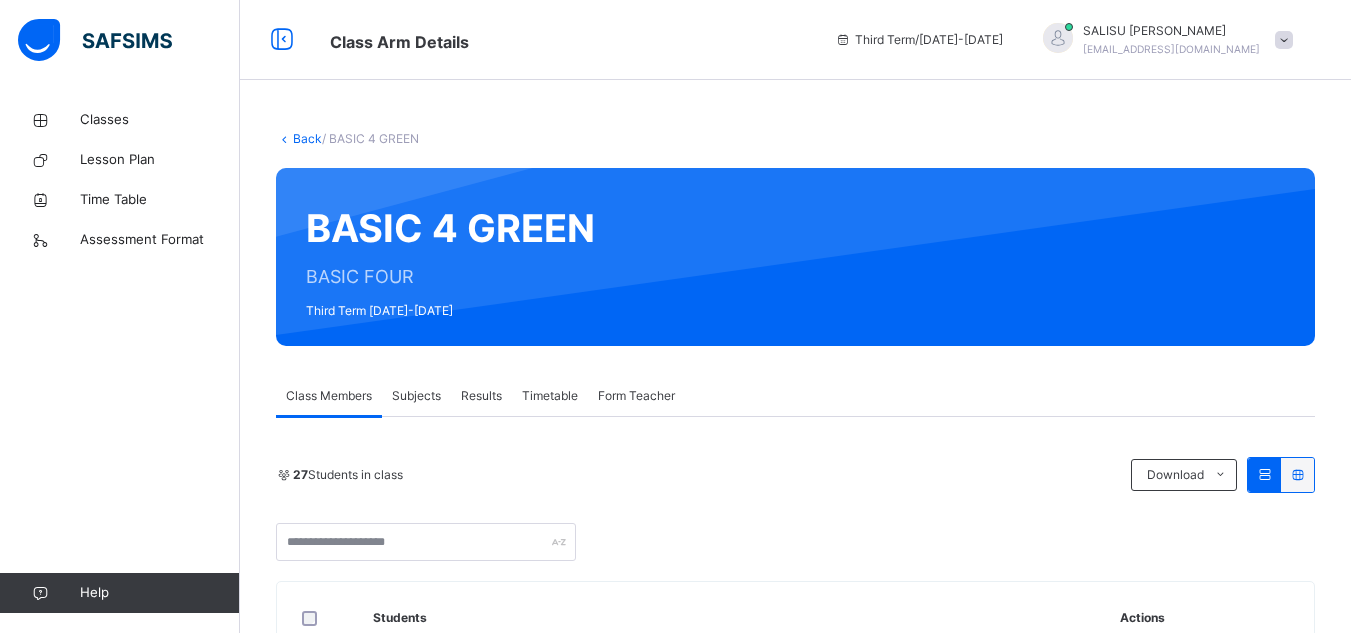 click on "Subjects" at bounding box center [416, 396] 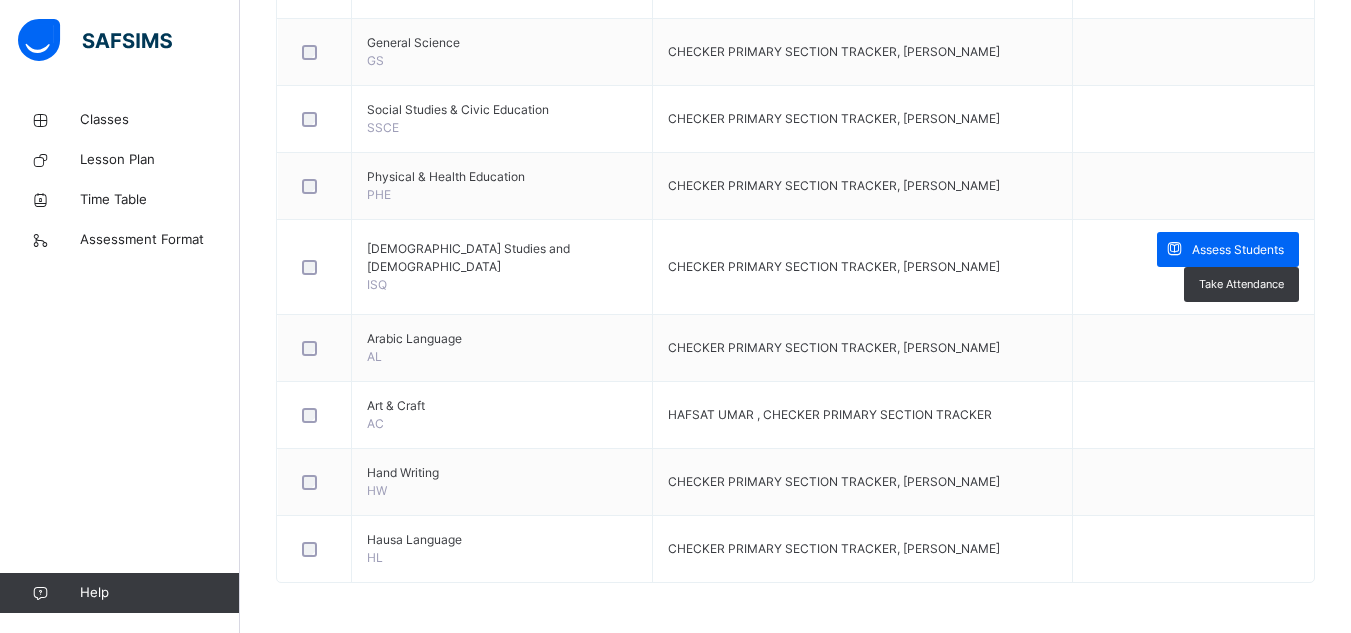 scroll, scrollTop: 1193, scrollLeft: 0, axis: vertical 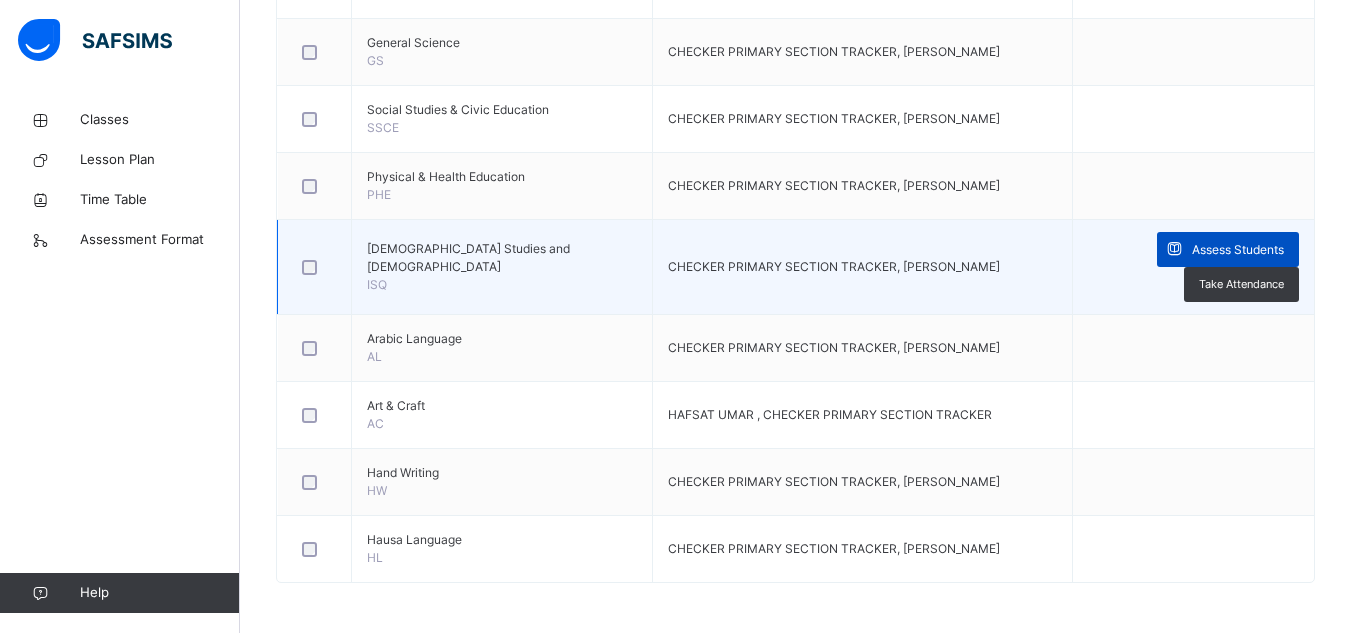 click on "Assess Students" at bounding box center [1238, 250] 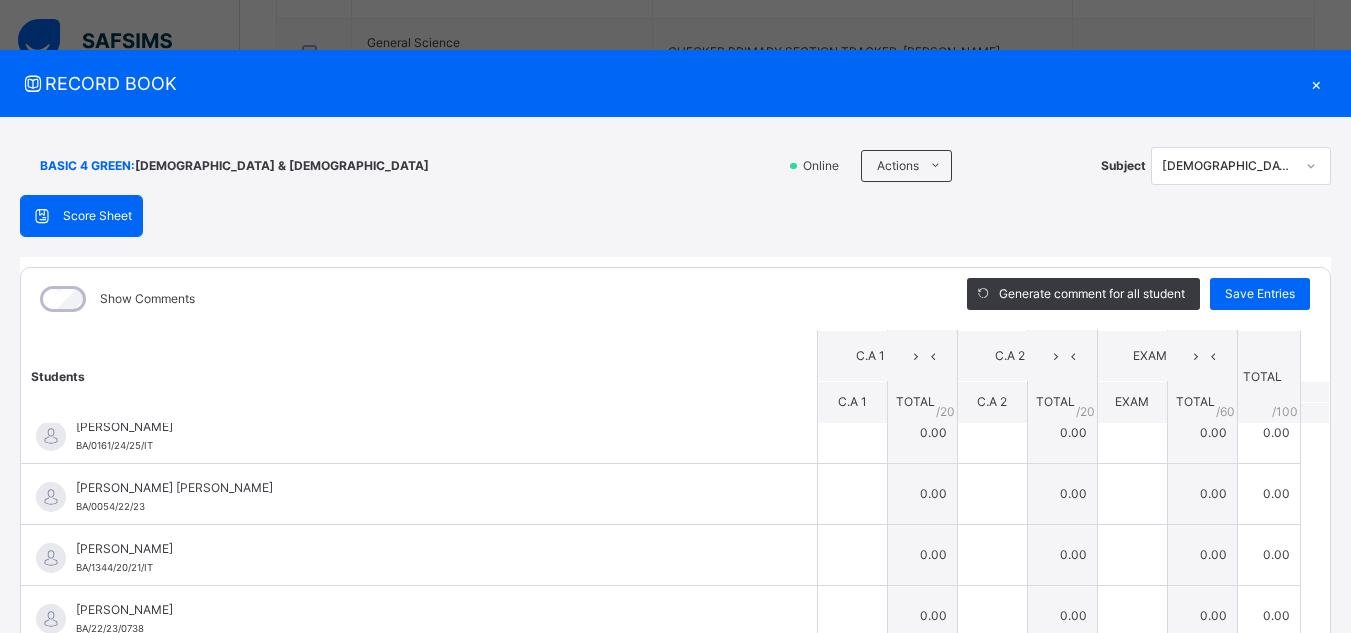 scroll, scrollTop: 1241, scrollLeft: 0, axis: vertical 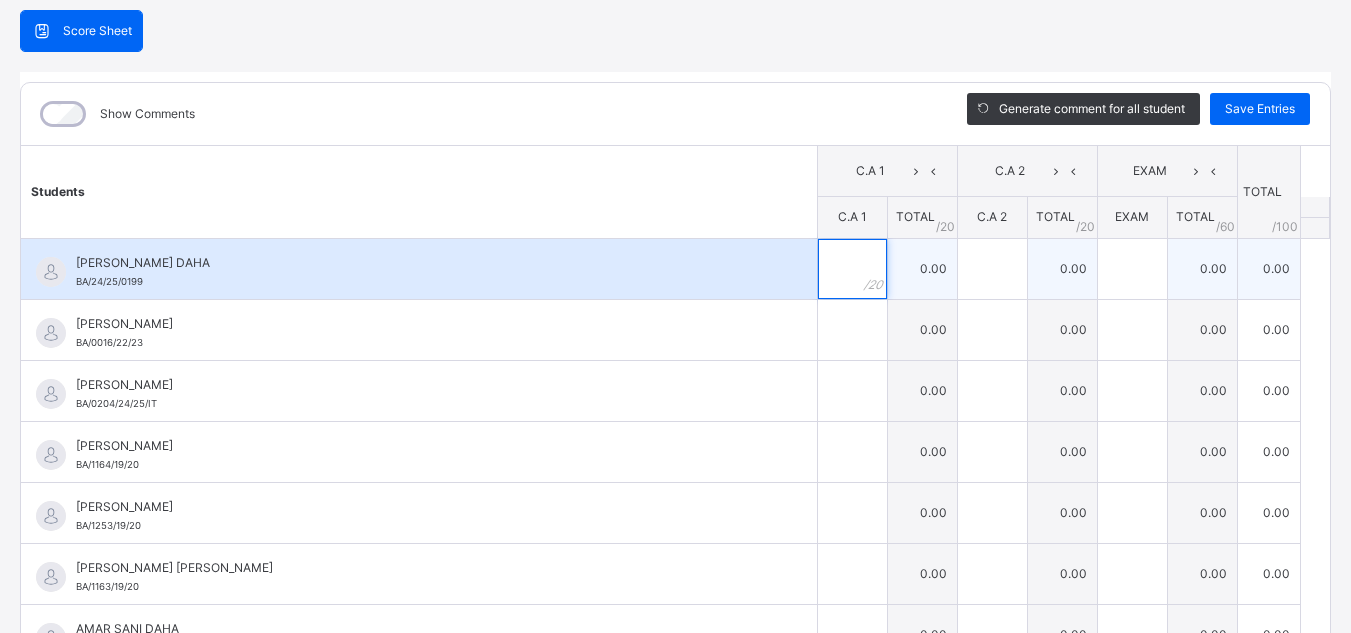 click at bounding box center (852, 269) 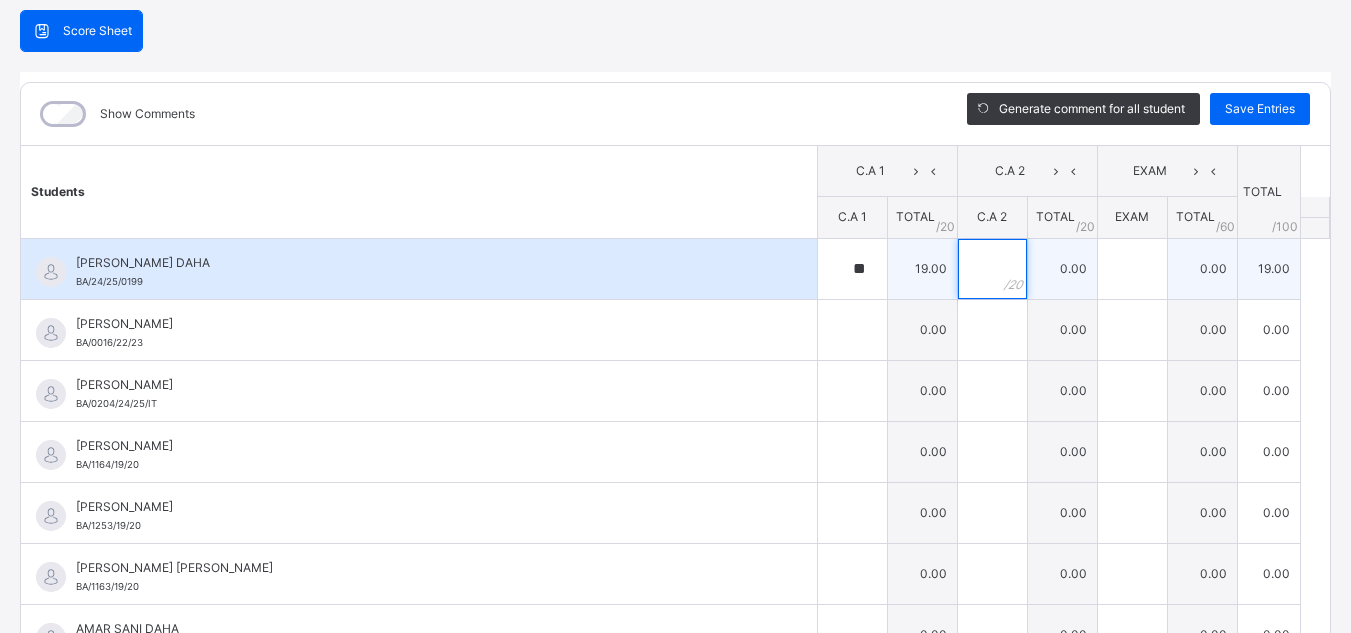 click at bounding box center (992, 269) 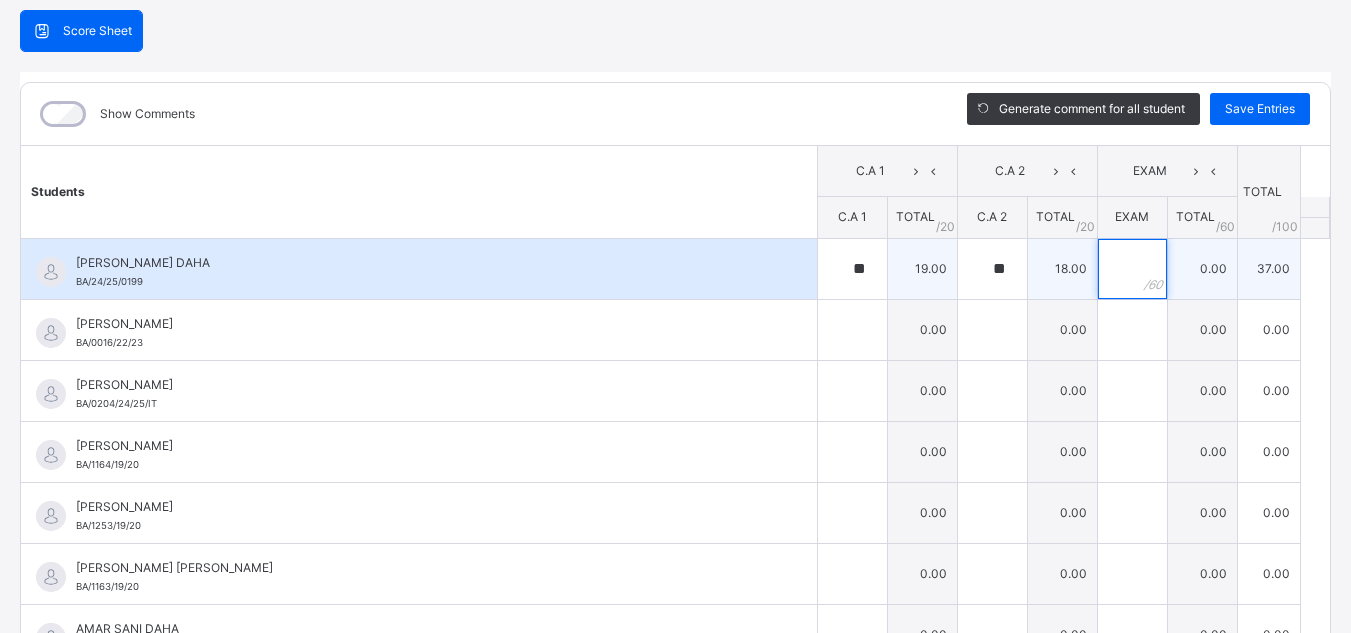 click at bounding box center [1132, 269] 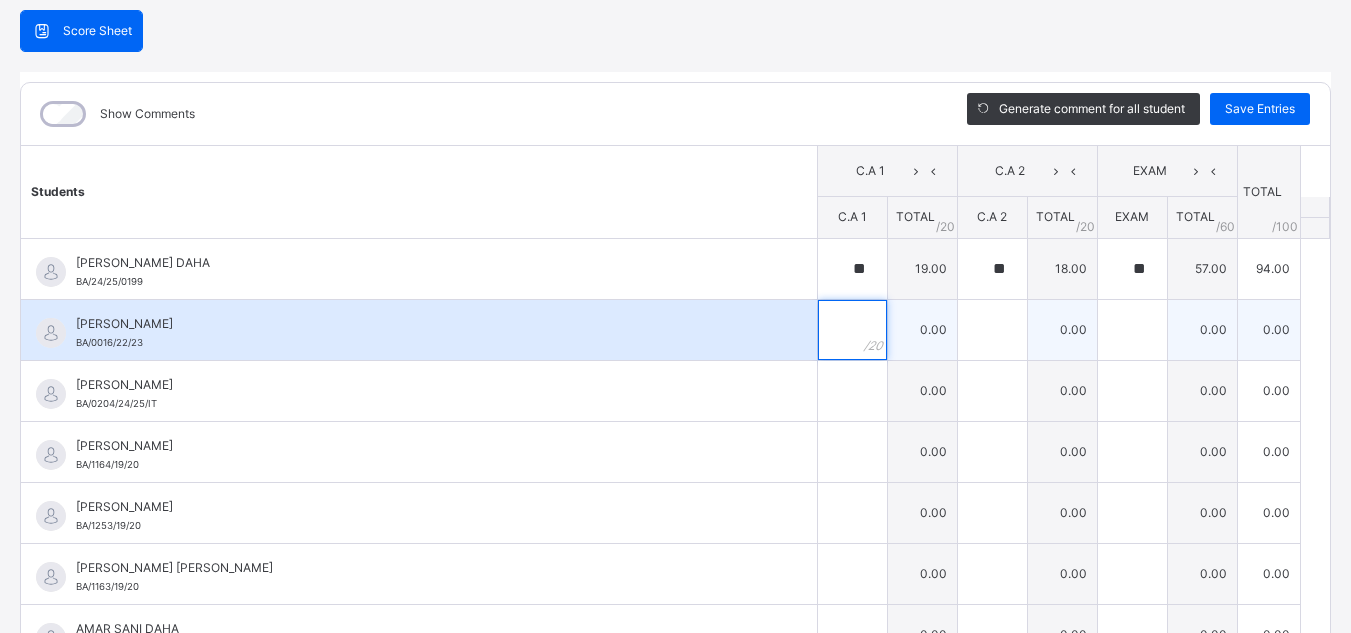 click at bounding box center (852, 330) 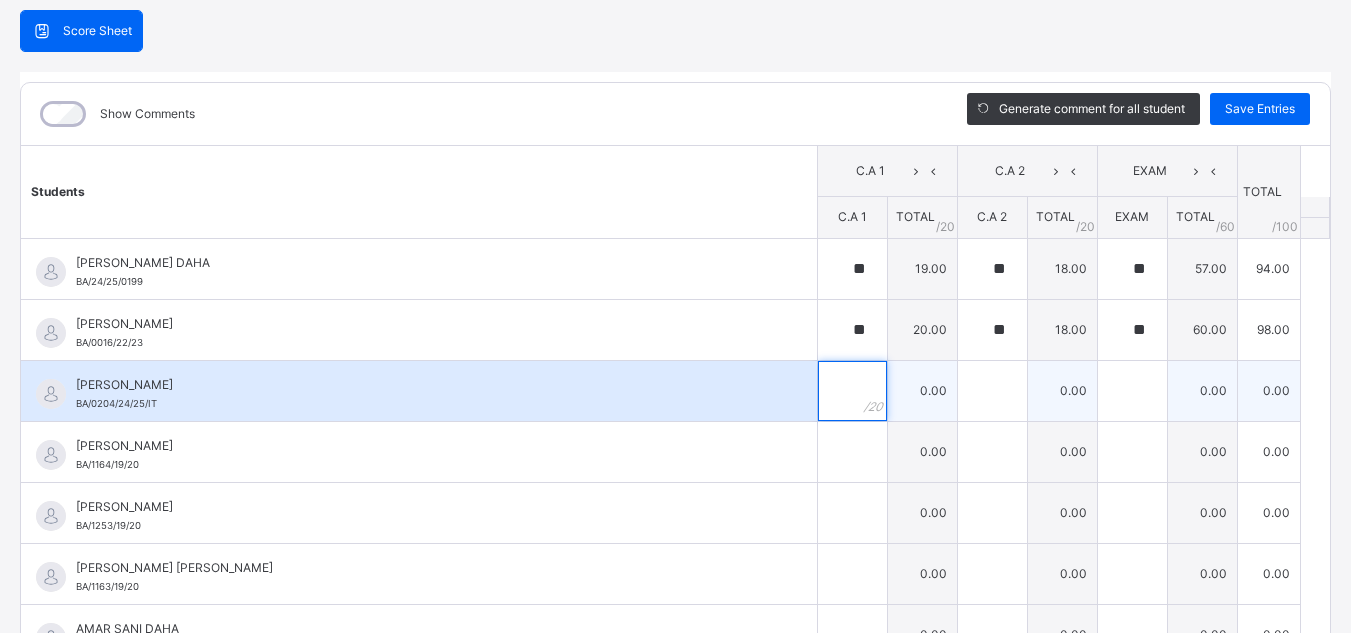click at bounding box center [852, 391] 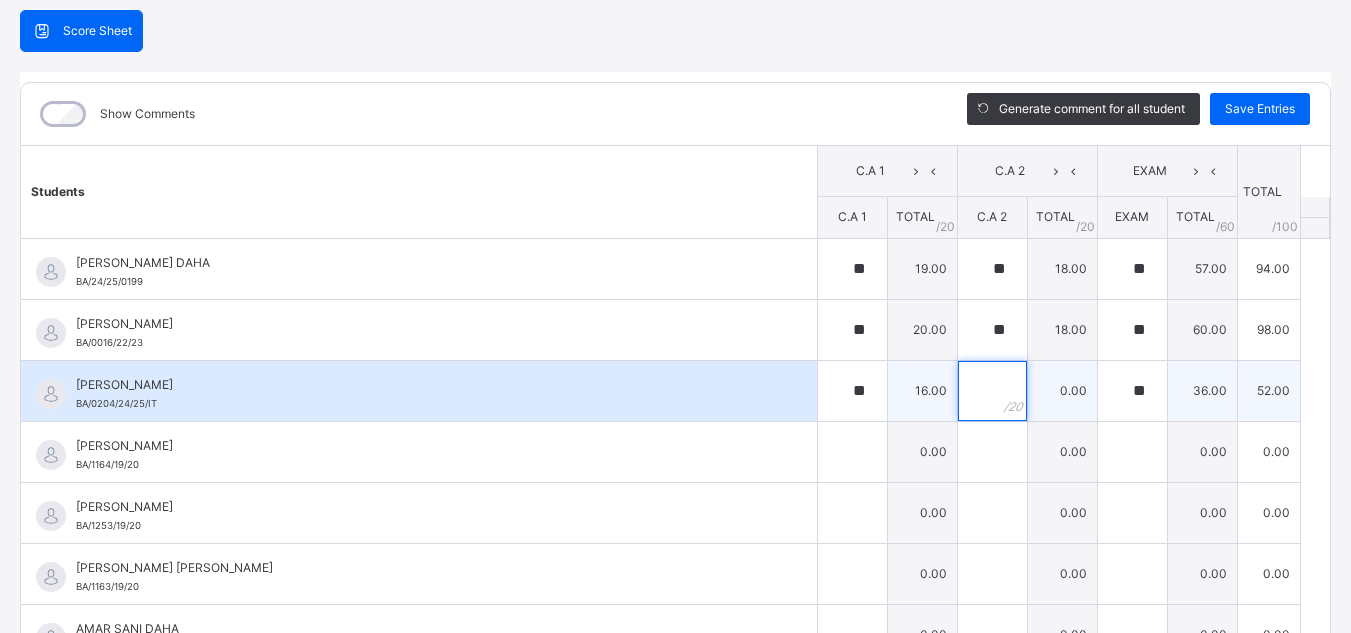 click at bounding box center (992, 391) 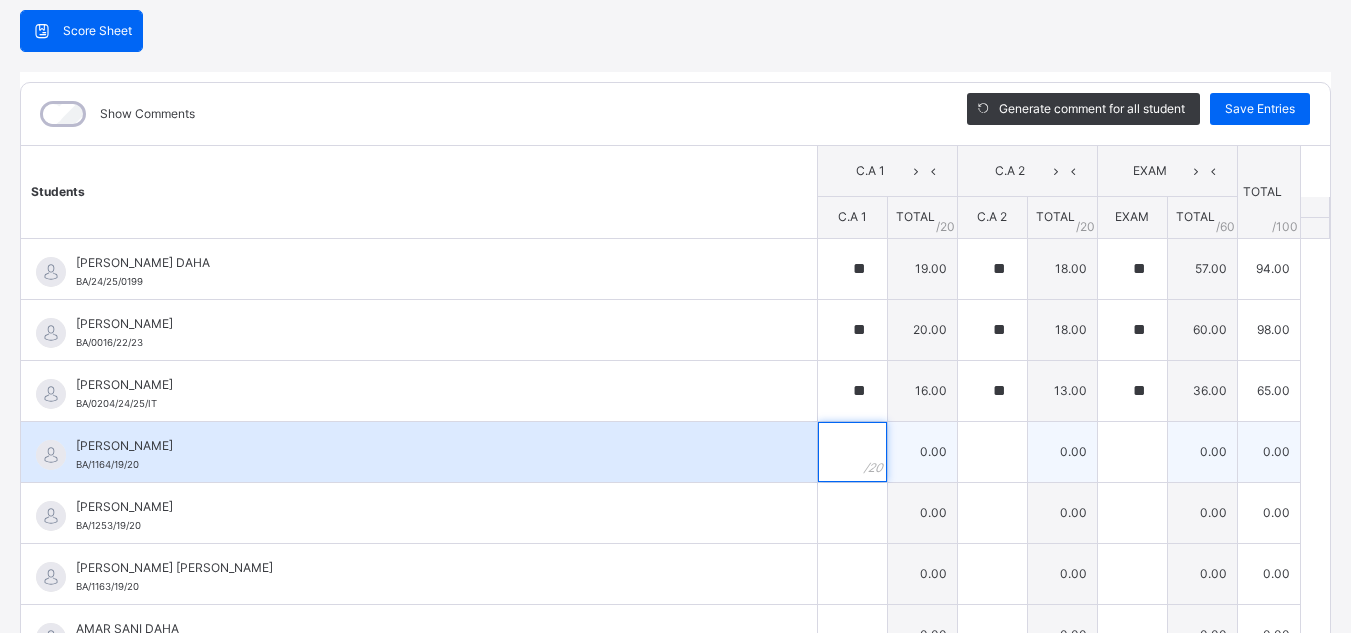 click at bounding box center [852, 452] 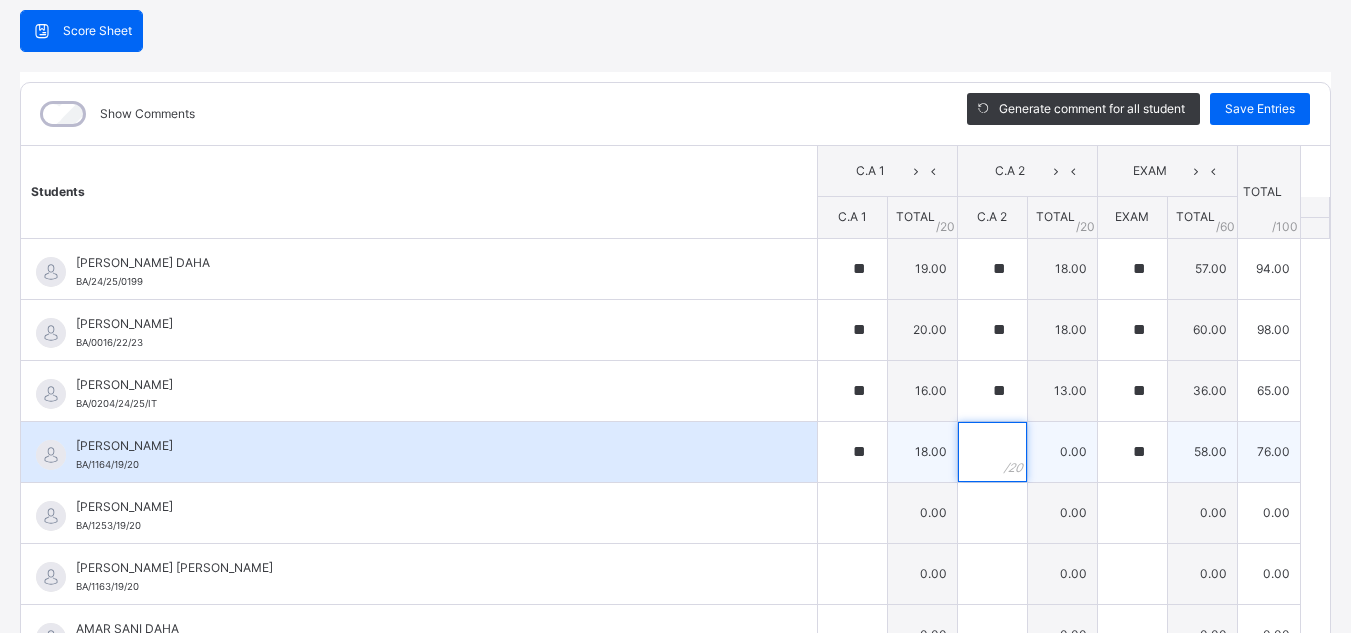click at bounding box center [992, 452] 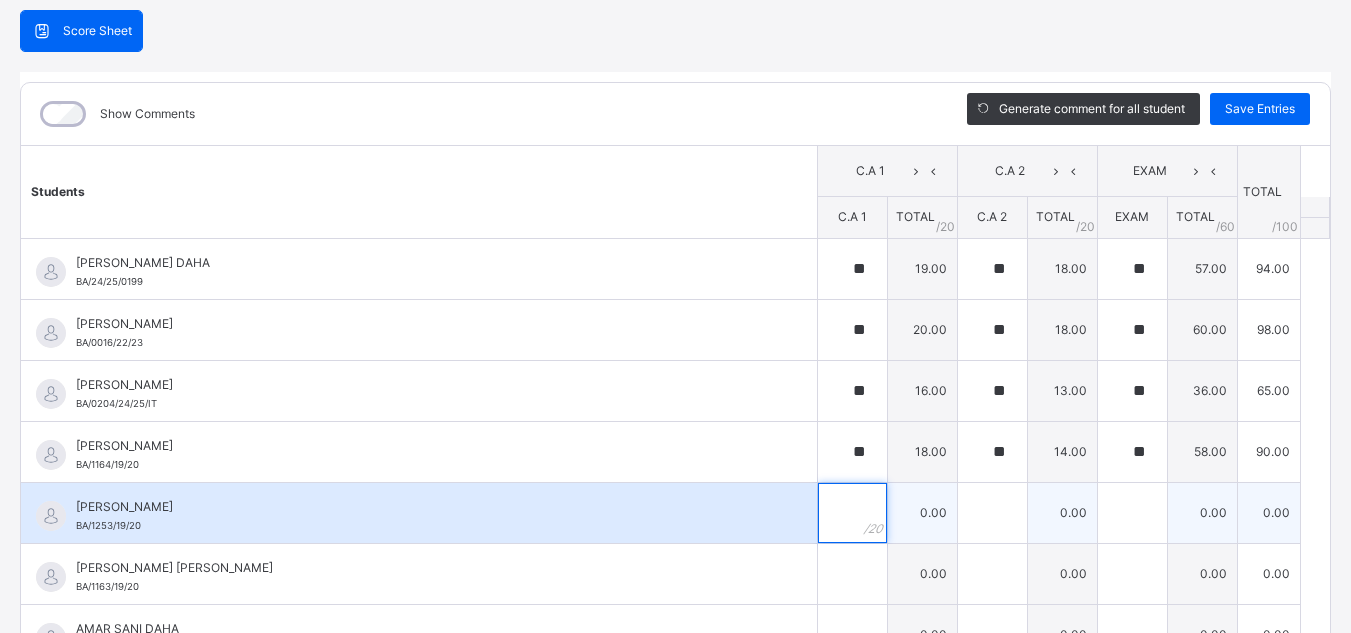 click at bounding box center (852, 513) 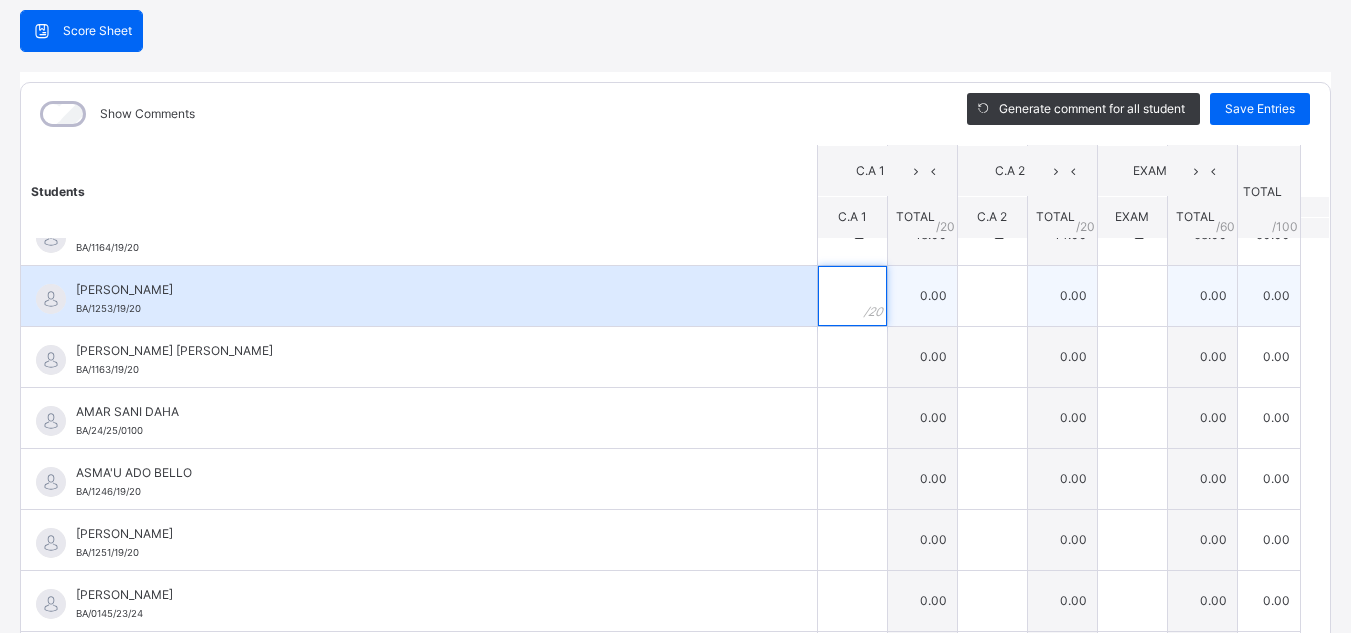 scroll, scrollTop: 218, scrollLeft: 0, axis: vertical 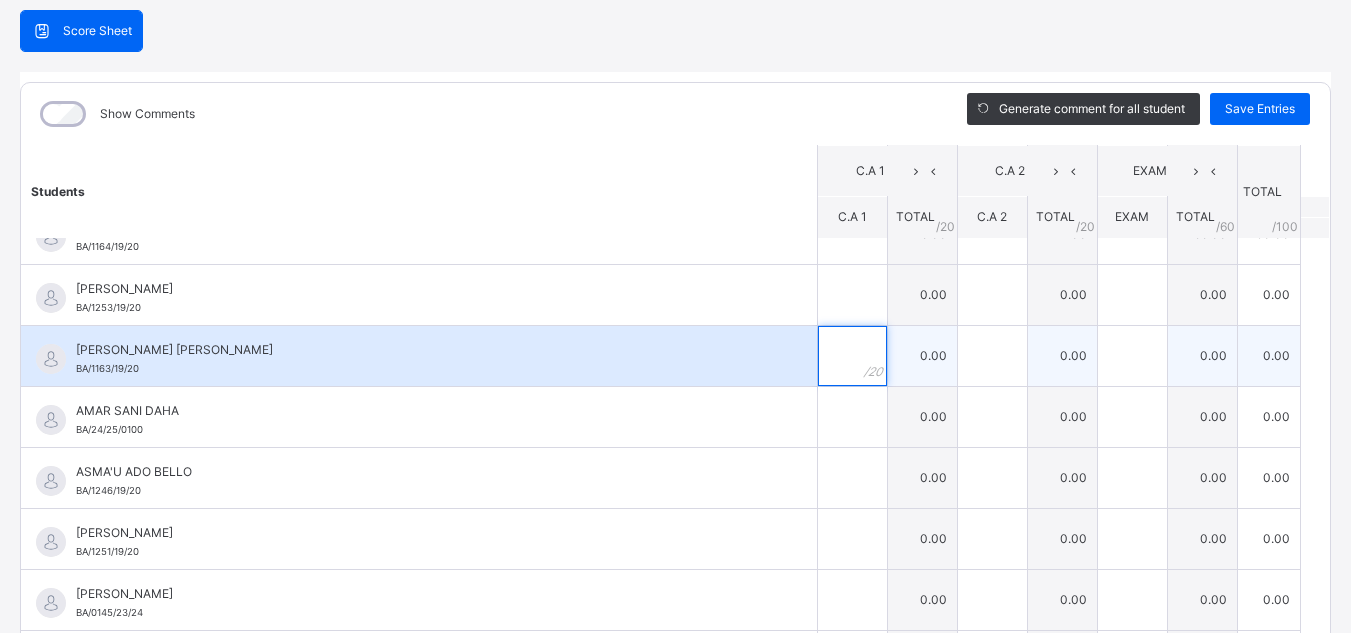 click at bounding box center (852, 356) 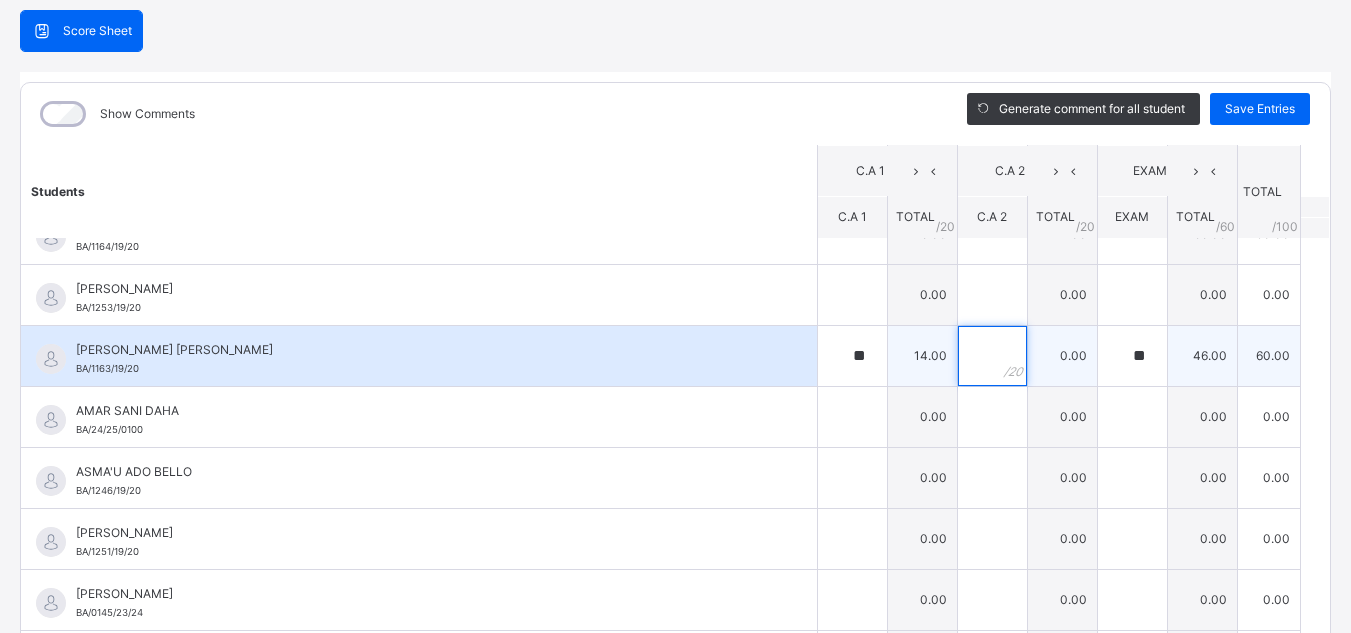 click at bounding box center [992, 356] 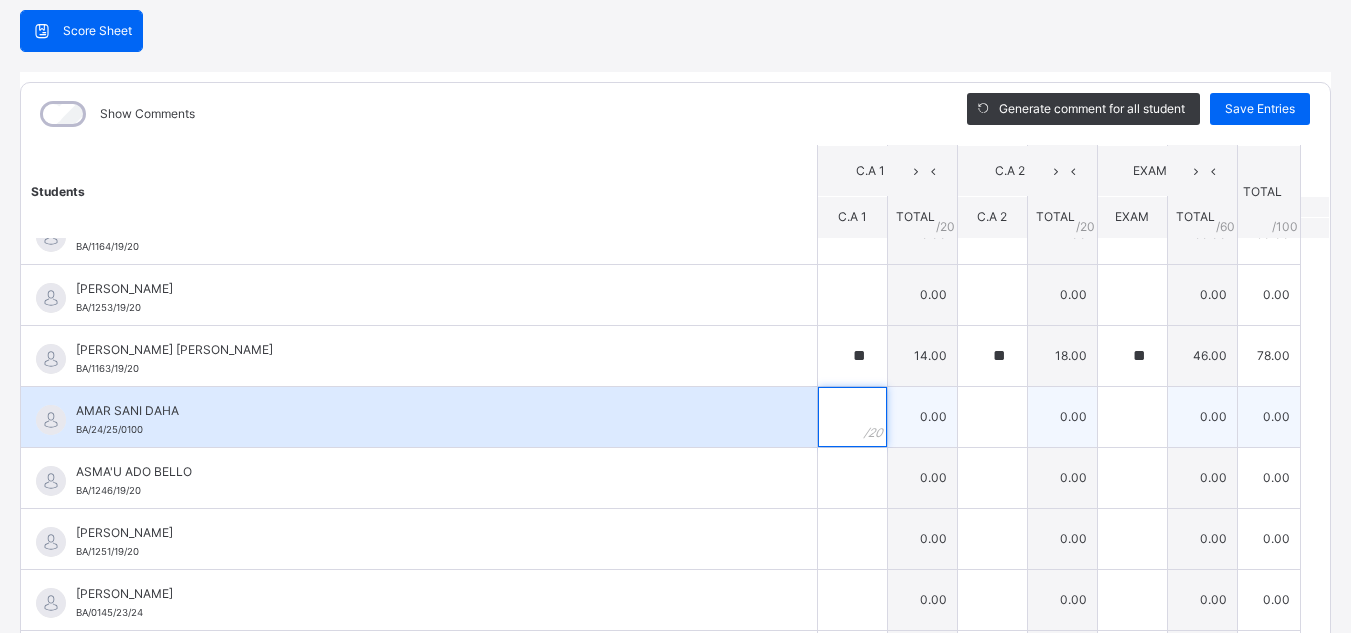 click at bounding box center (852, 417) 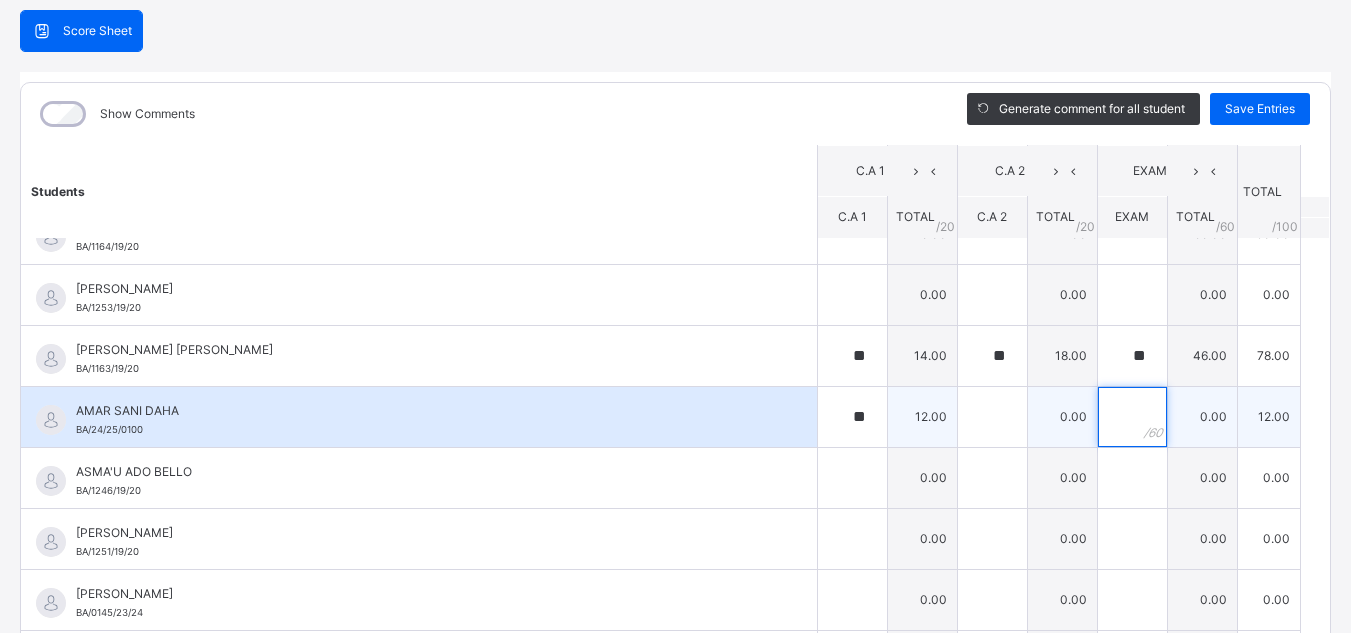 click at bounding box center (1132, 417) 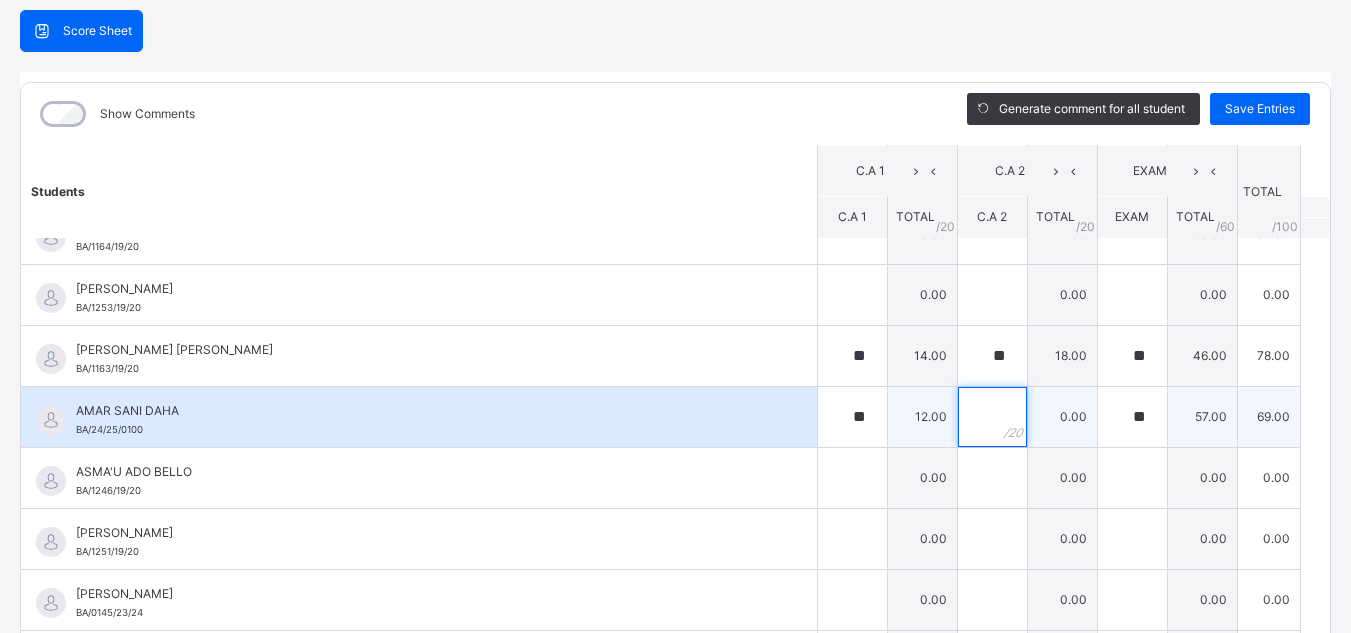 click at bounding box center (992, 417) 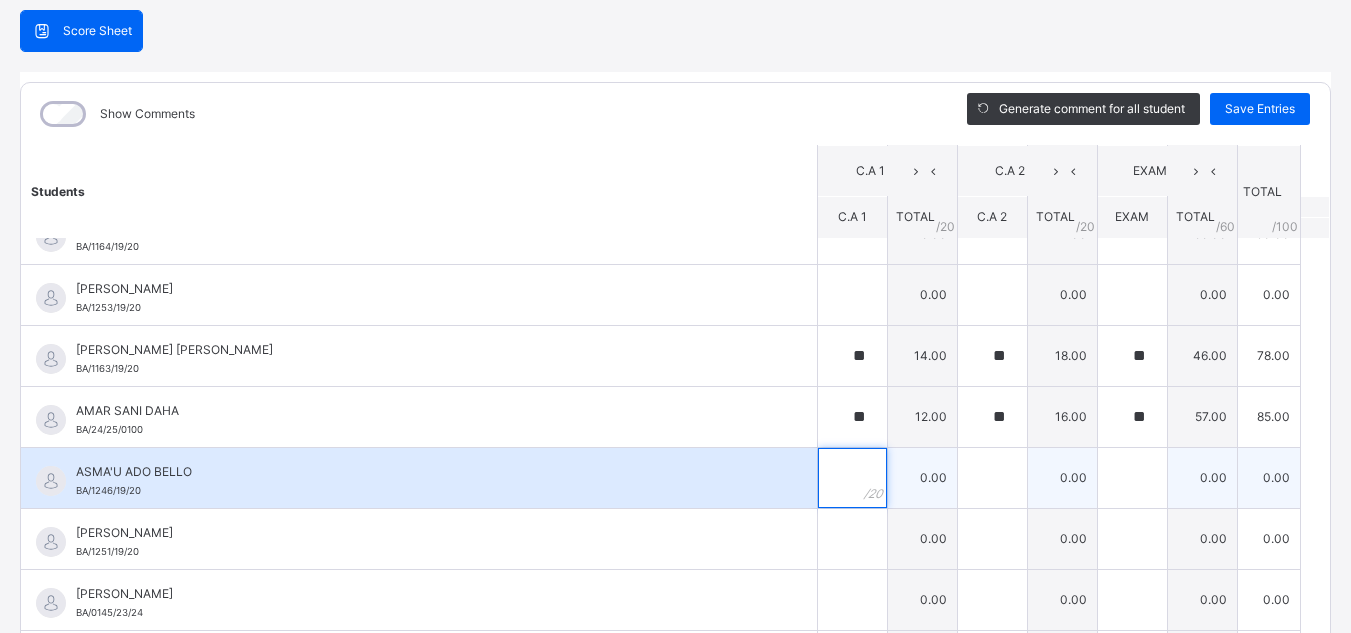 click at bounding box center [852, 478] 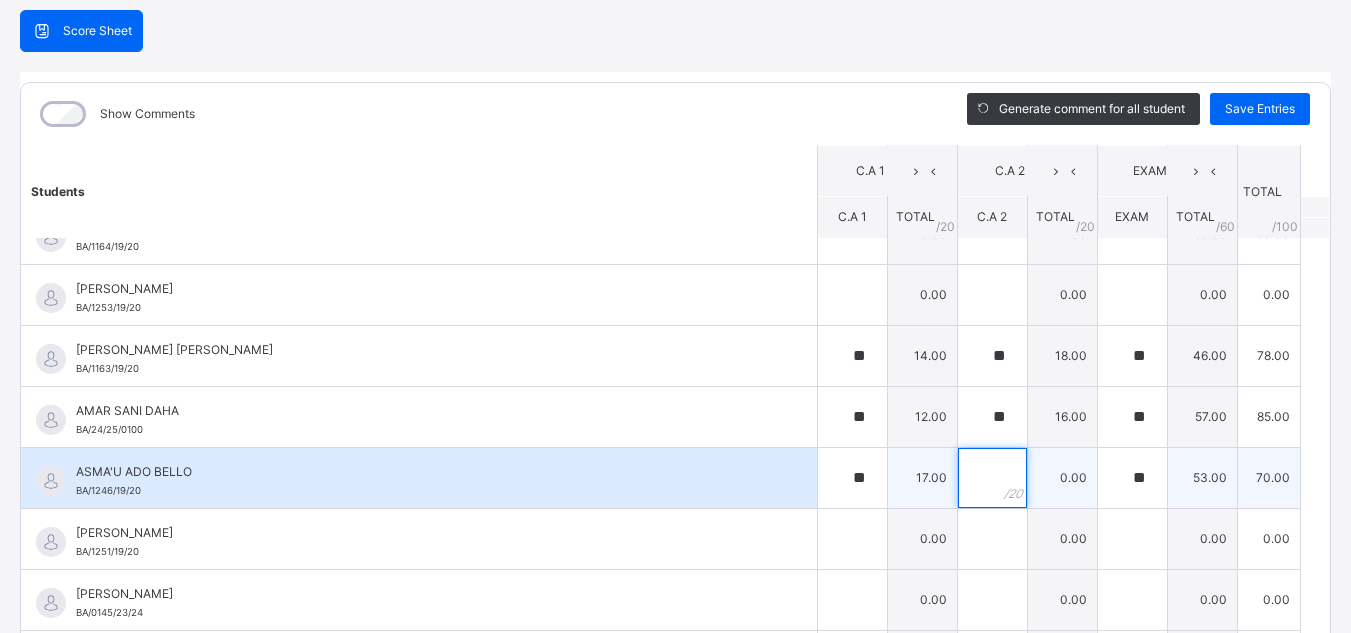 click at bounding box center (992, 478) 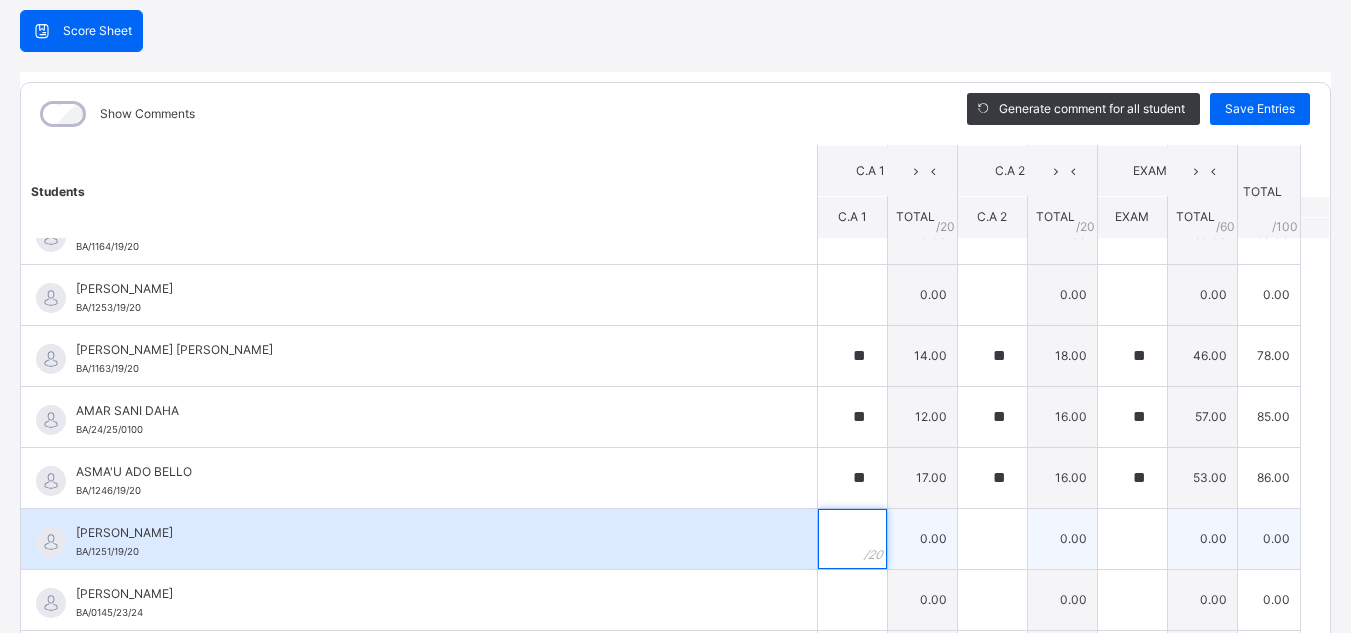 click at bounding box center (852, 539) 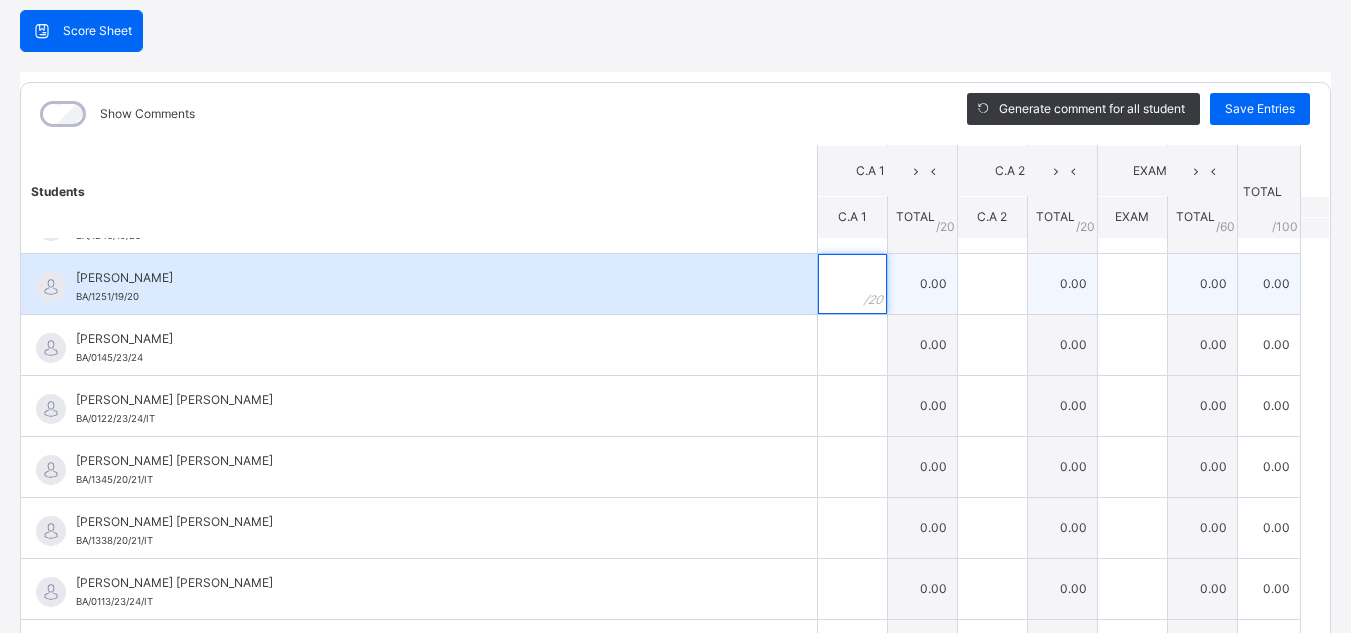 scroll, scrollTop: 474, scrollLeft: 0, axis: vertical 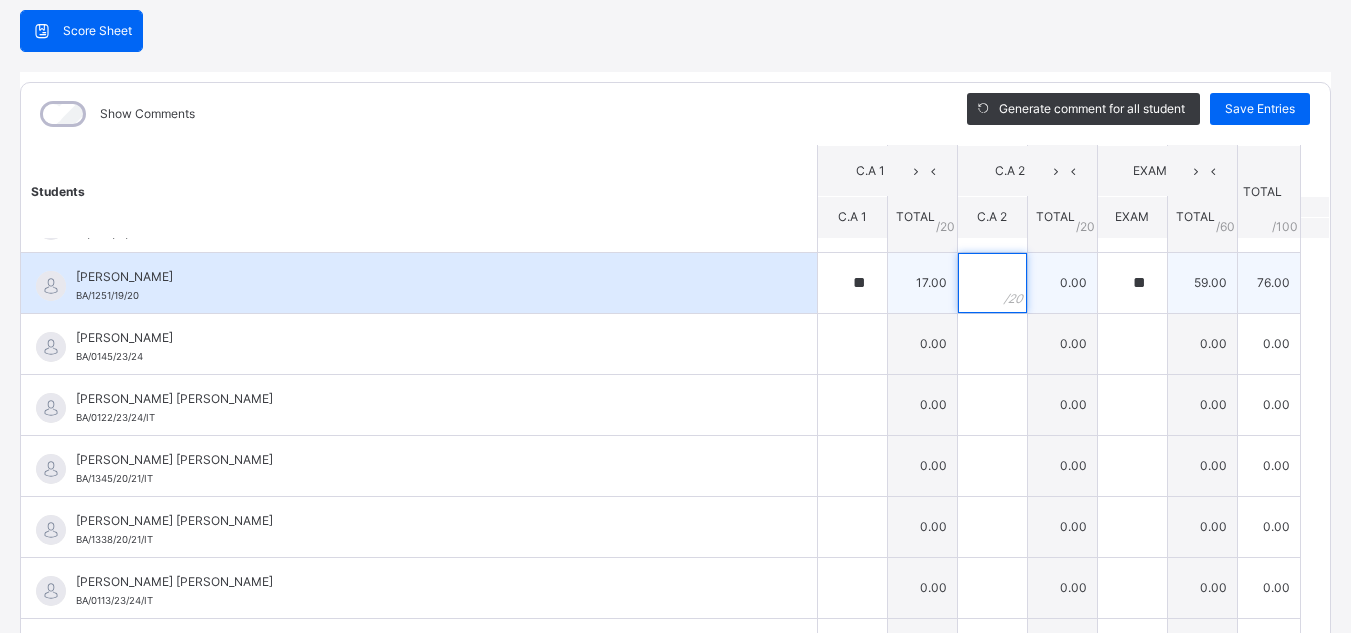 click at bounding box center [992, 283] 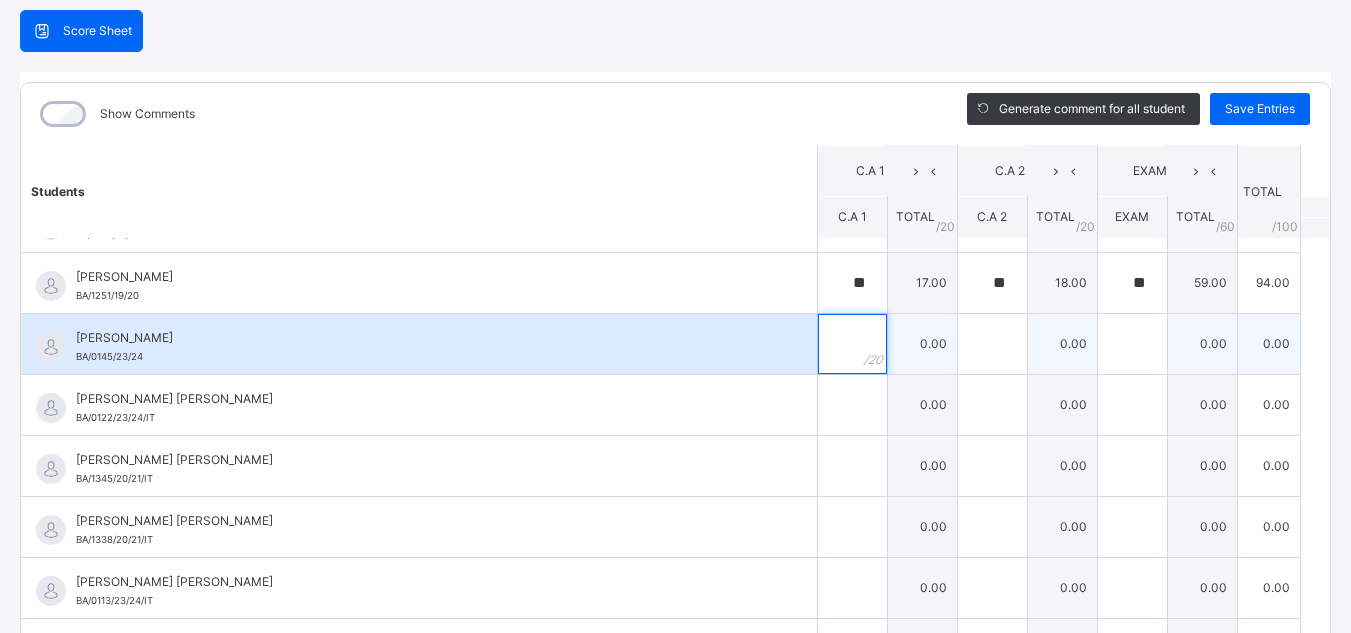click at bounding box center (852, 344) 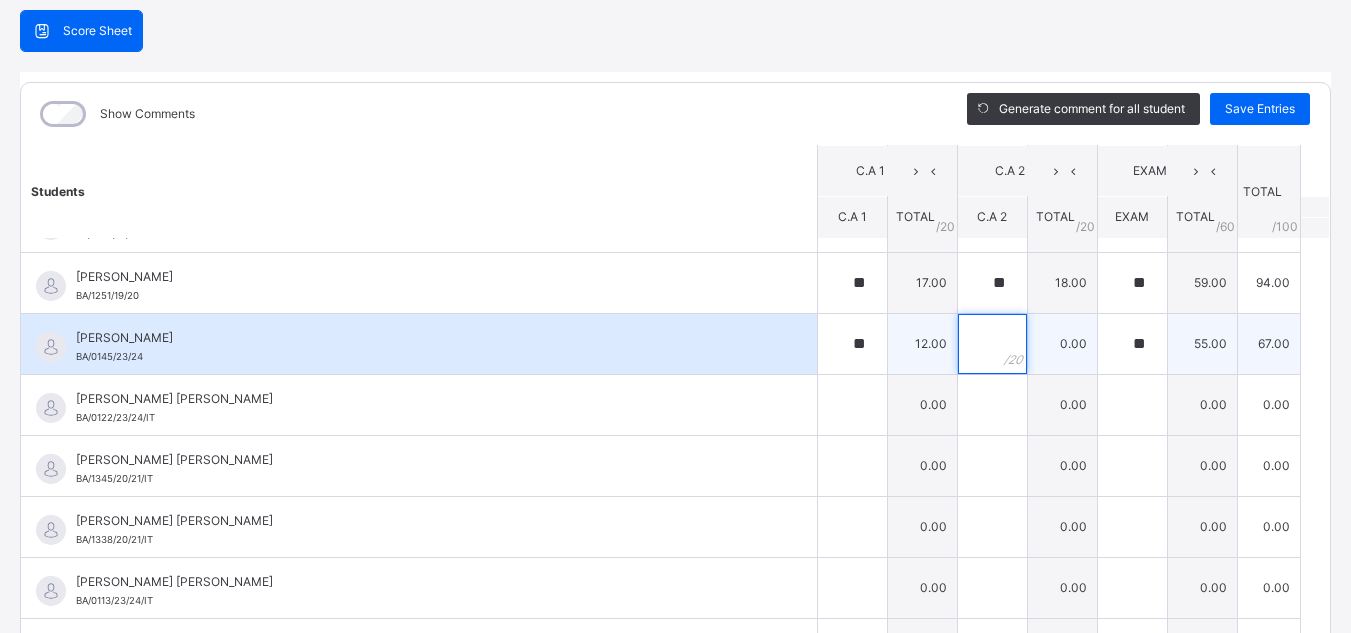 click at bounding box center (992, 344) 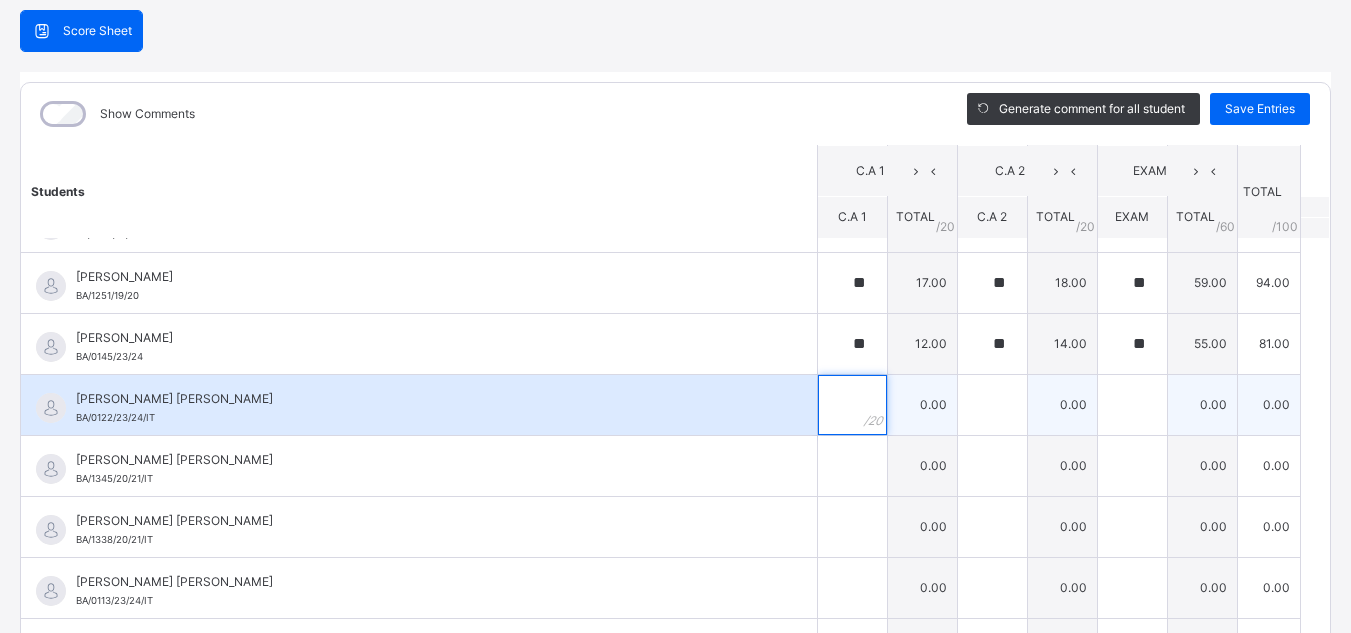 click at bounding box center [852, 405] 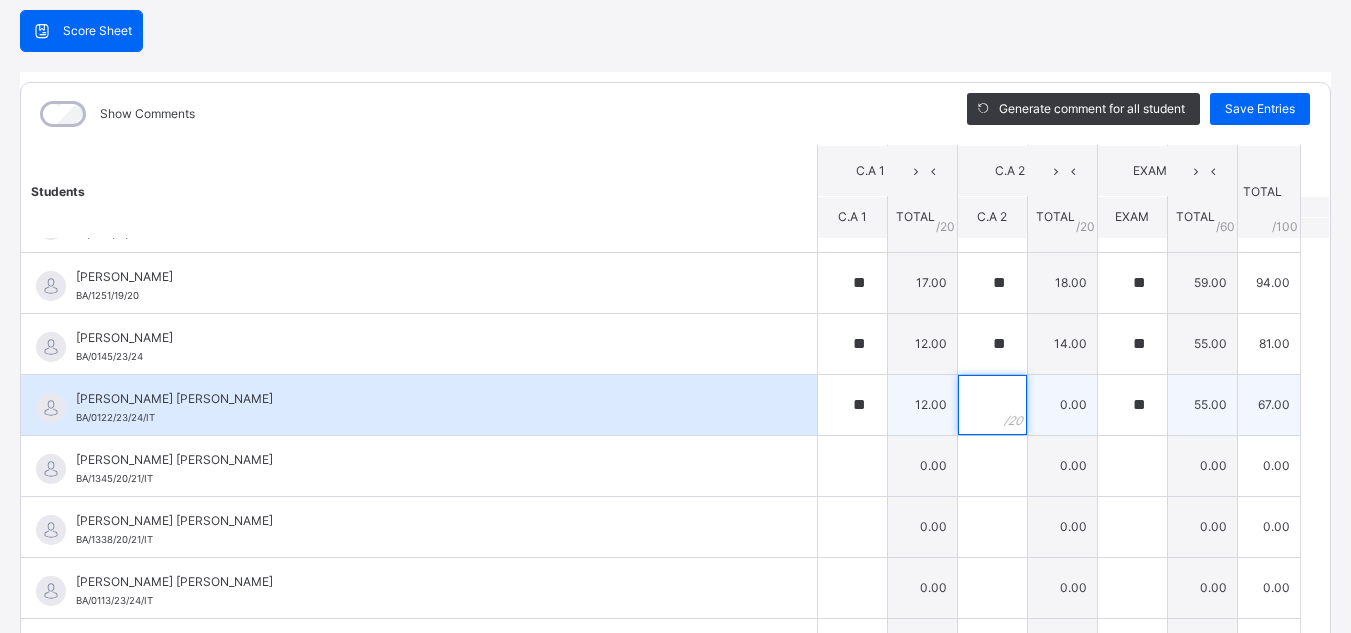 click at bounding box center [992, 405] 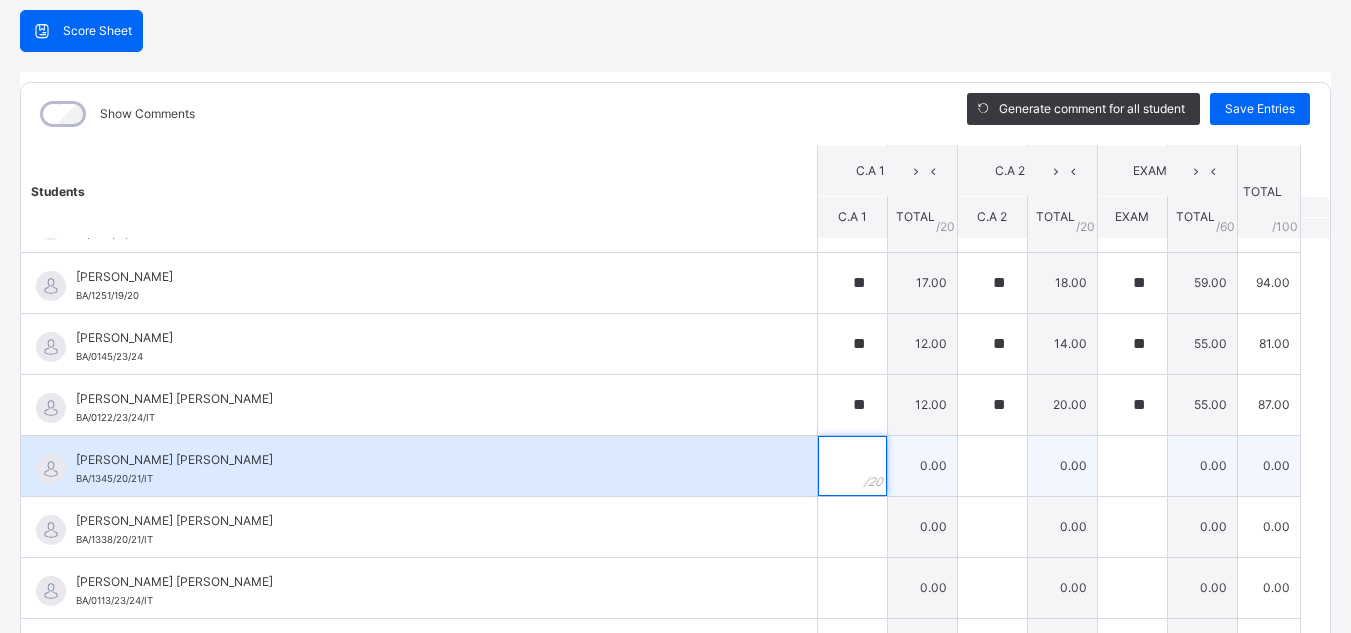 click at bounding box center (852, 466) 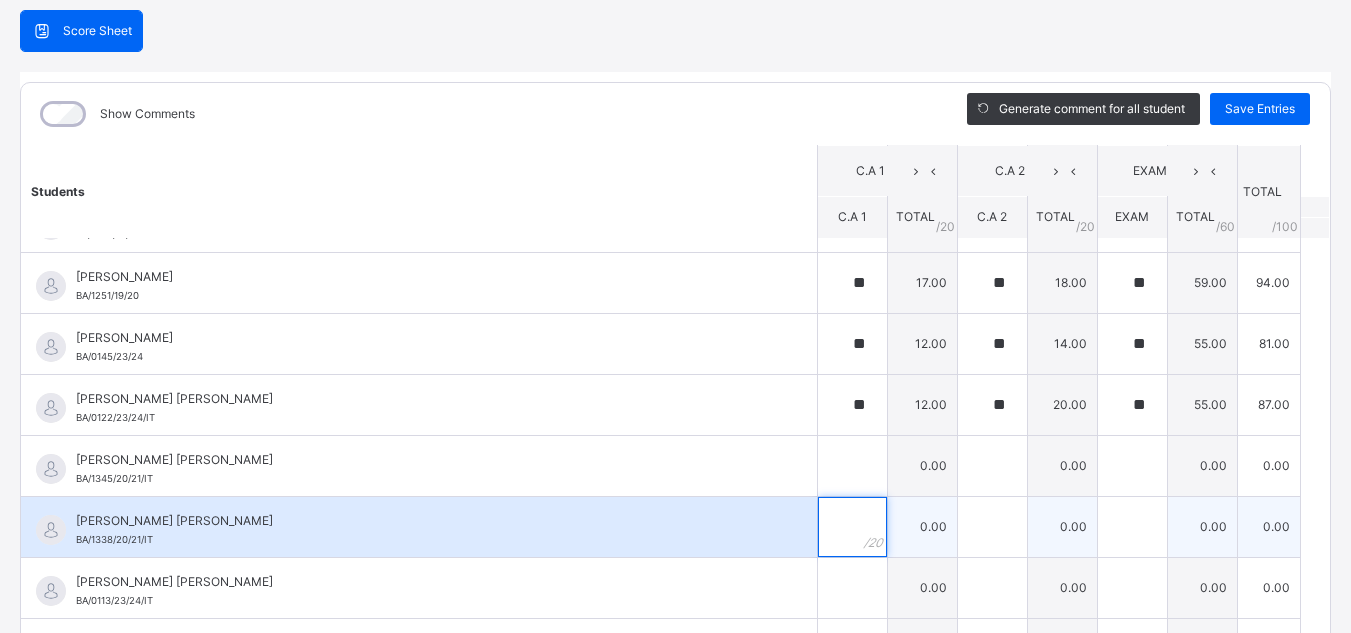 click at bounding box center (852, 527) 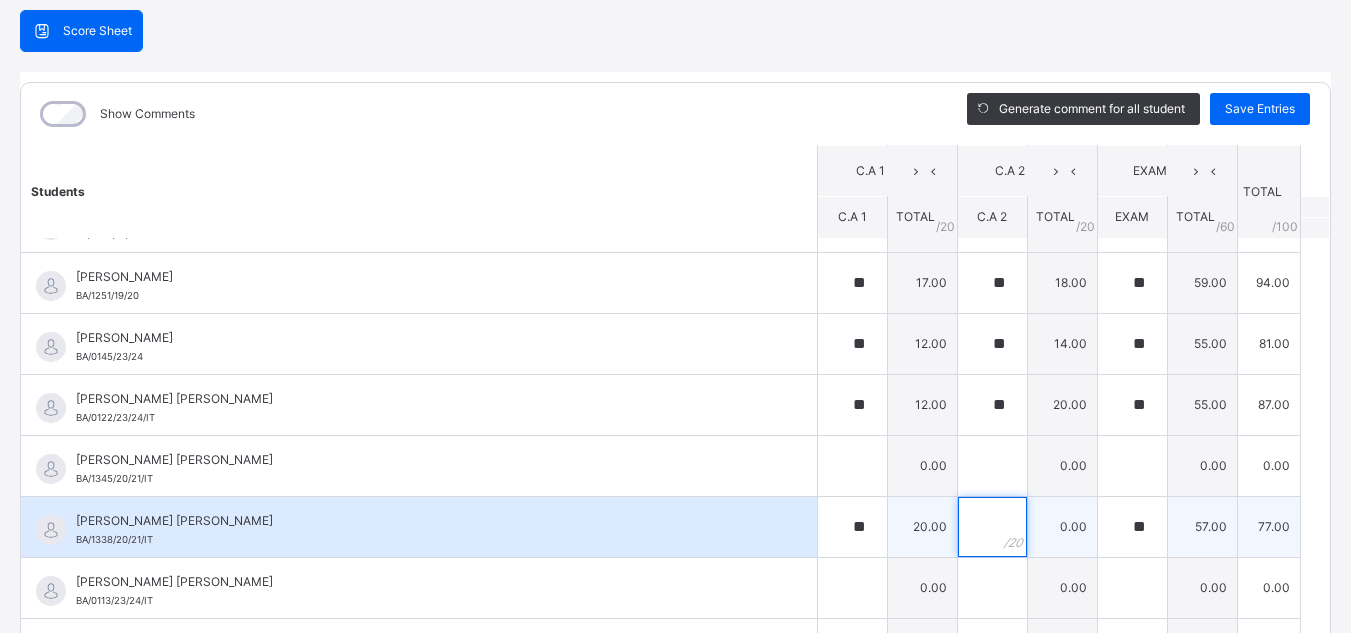 click at bounding box center (992, 527) 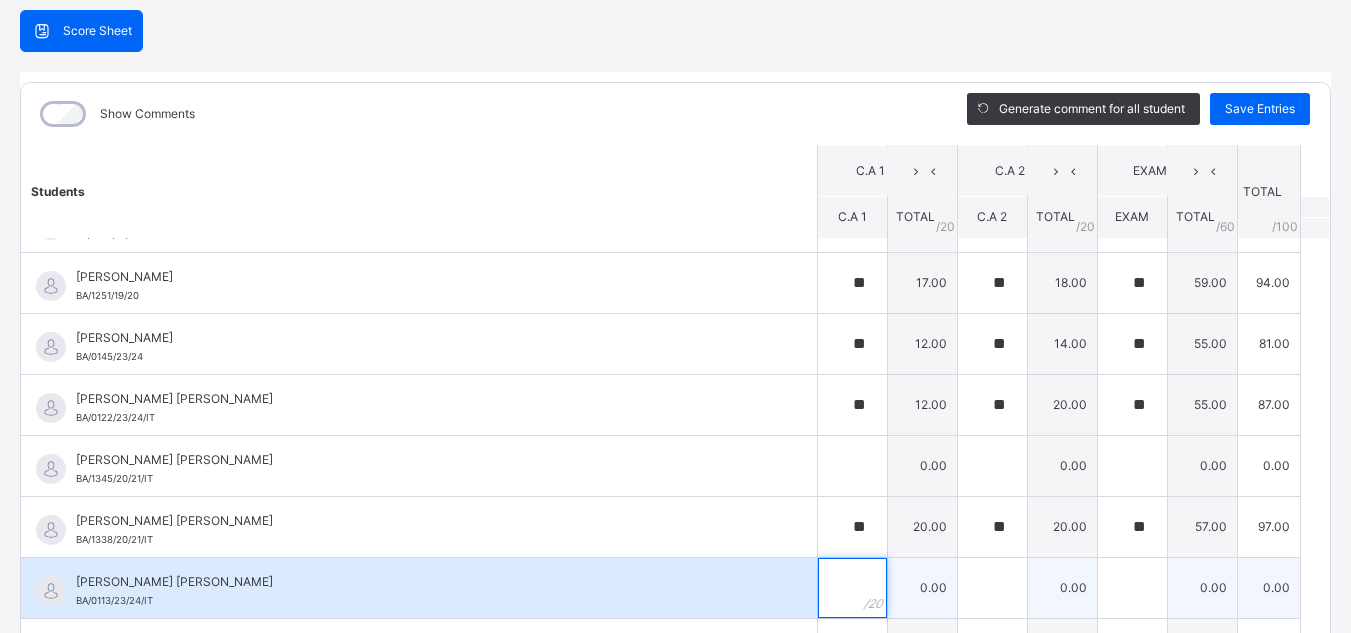 click at bounding box center [852, 588] 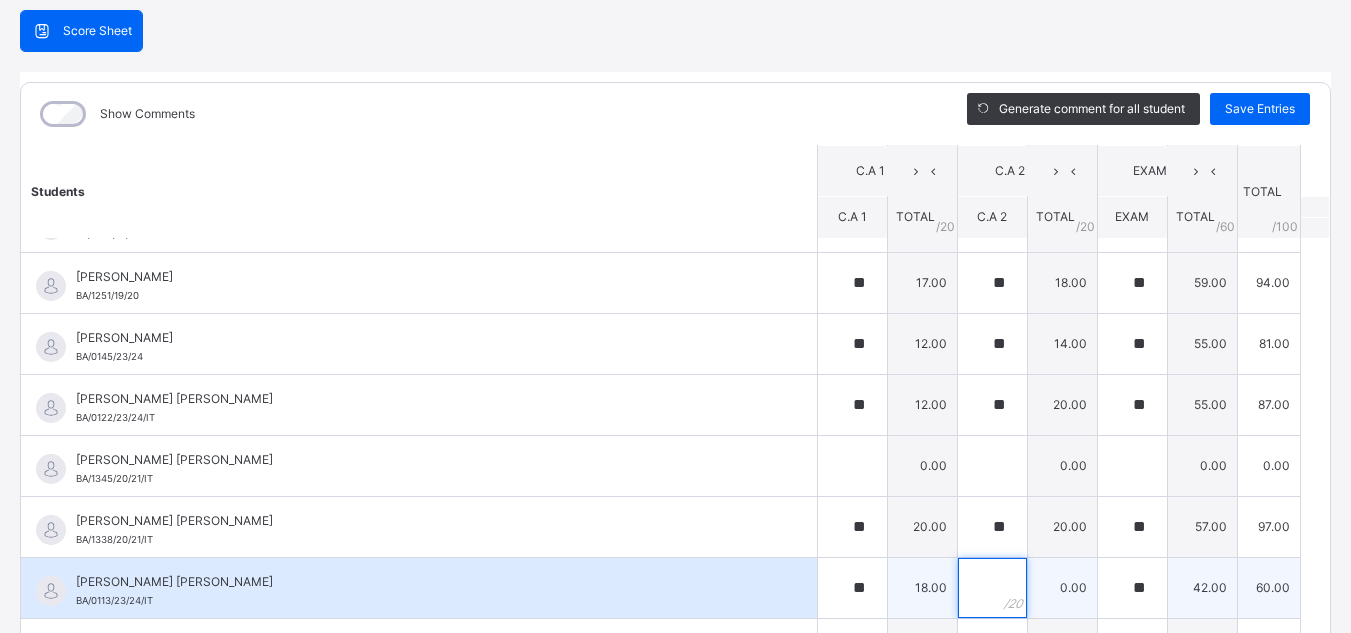 click at bounding box center [992, 588] 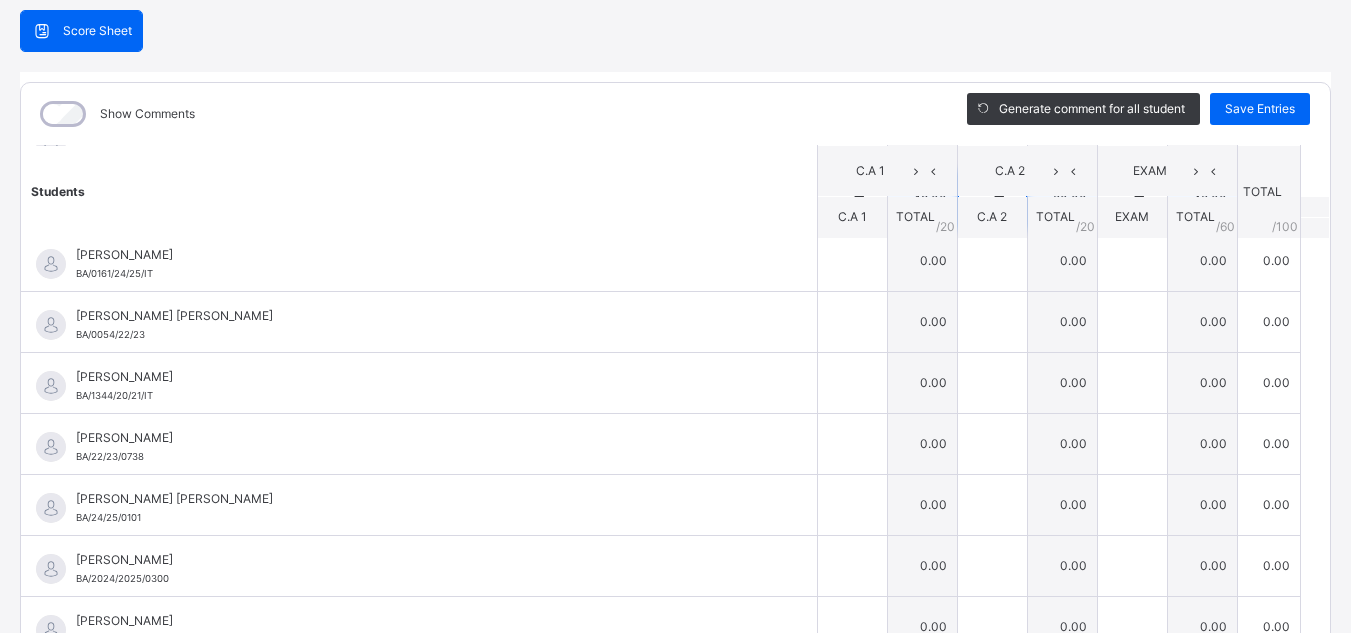 scroll, scrollTop: 863, scrollLeft: 0, axis: vertical 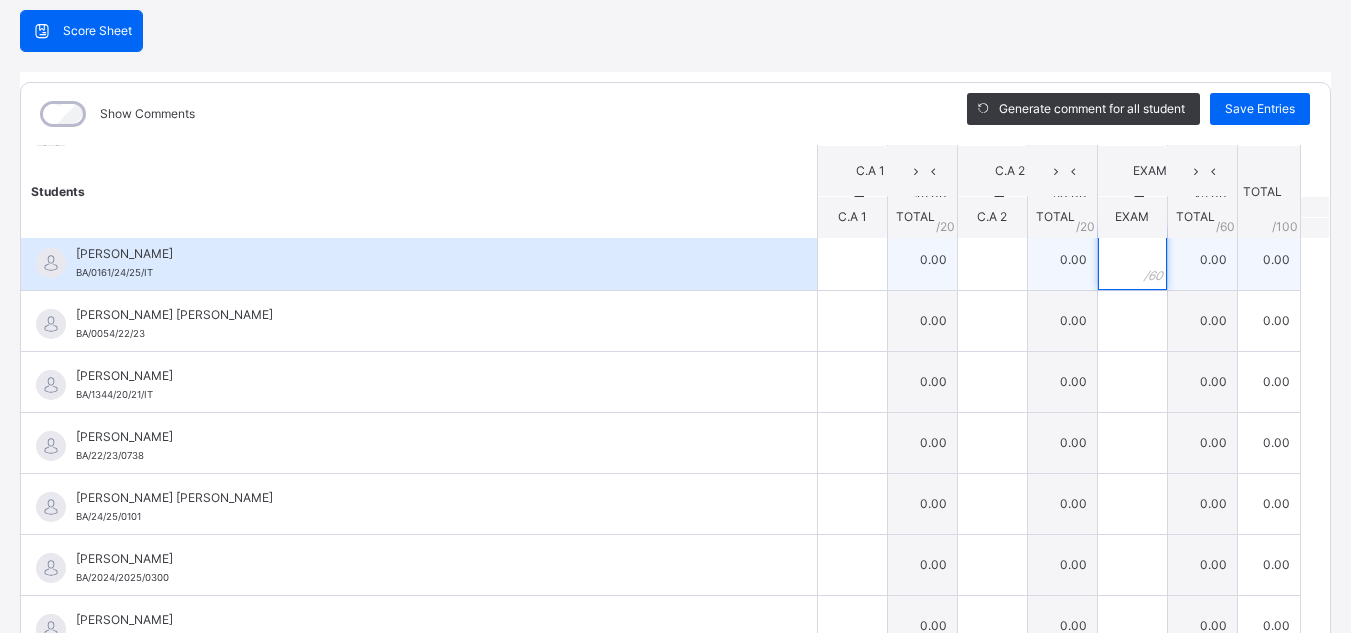 click at bounding box center (1132, 260) 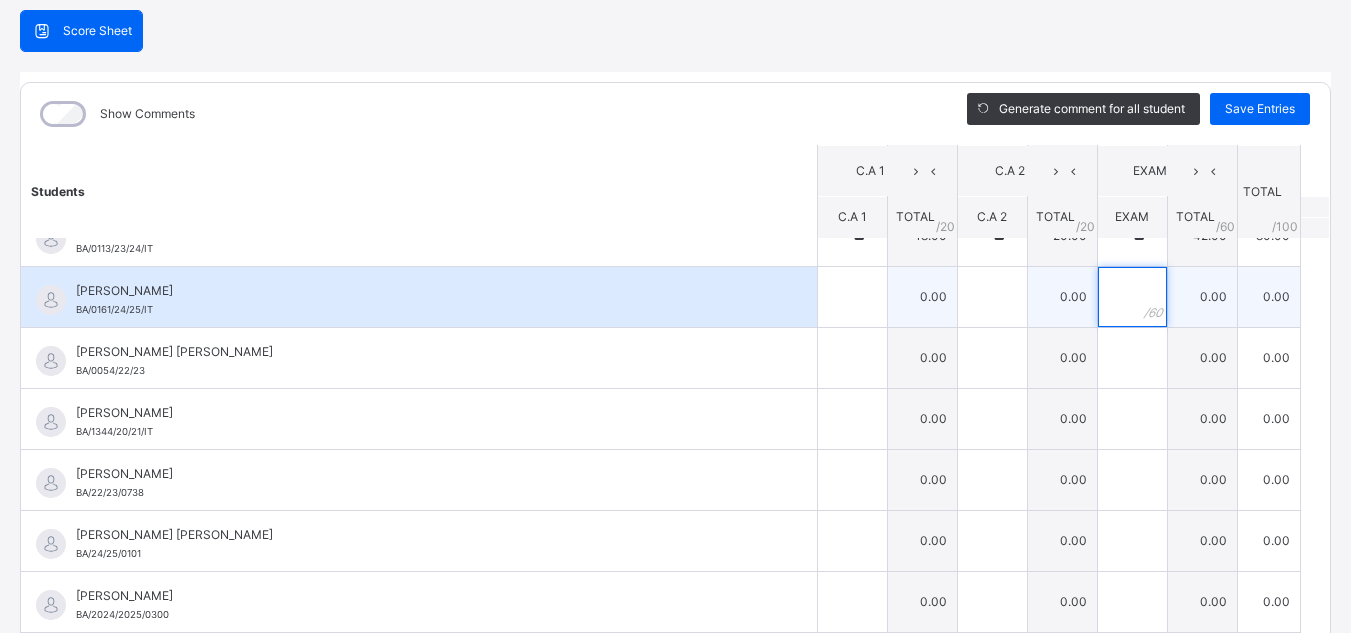 scroll, scrollTop: 824, scrollLeft: 0, axis: vertical 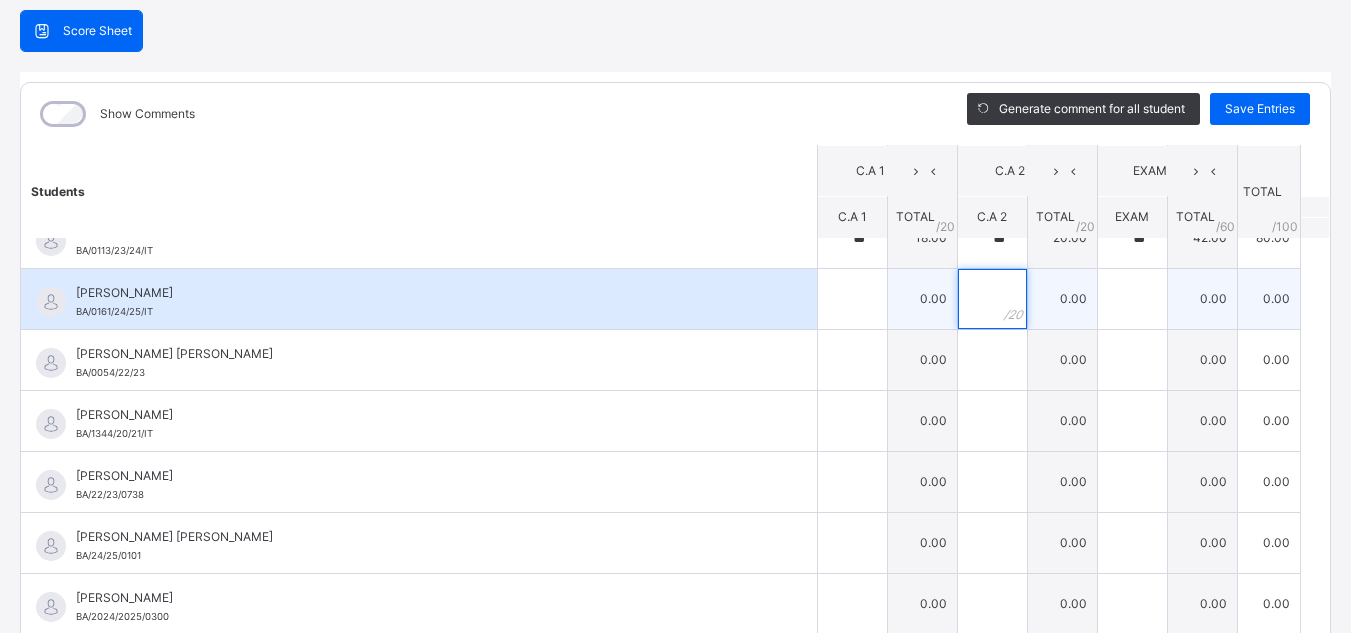 click at bounding box center [992, 299] 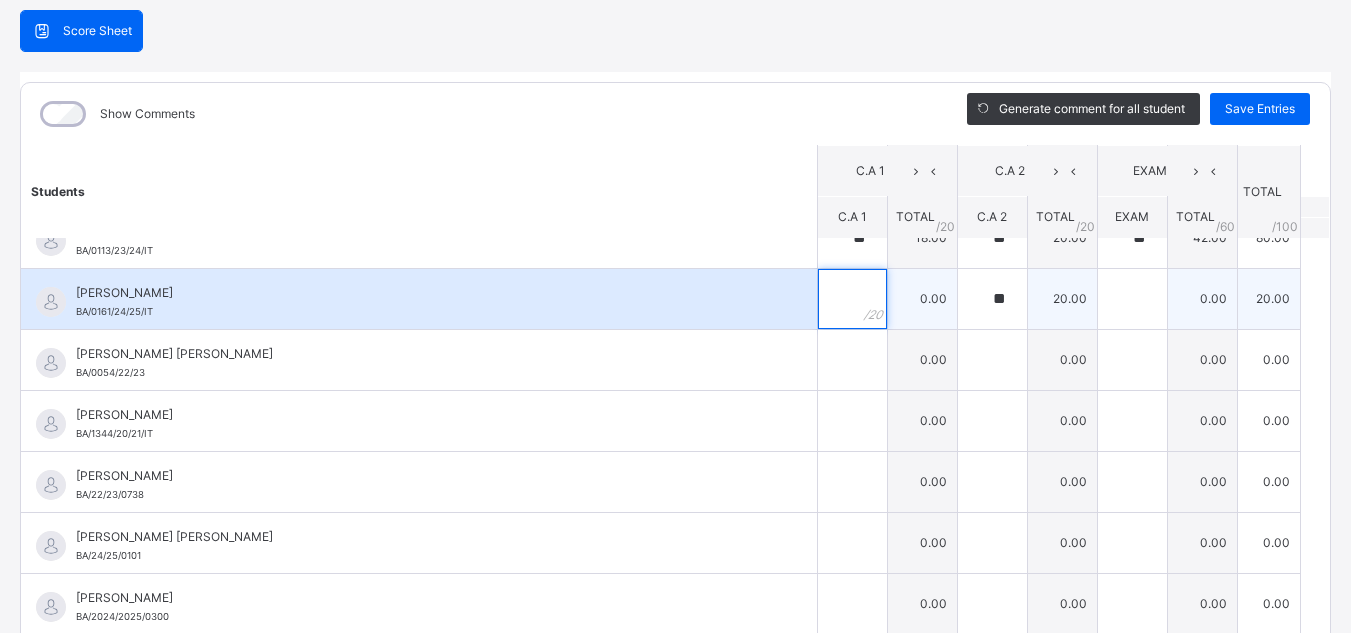 click at bounding box center [852, 299] 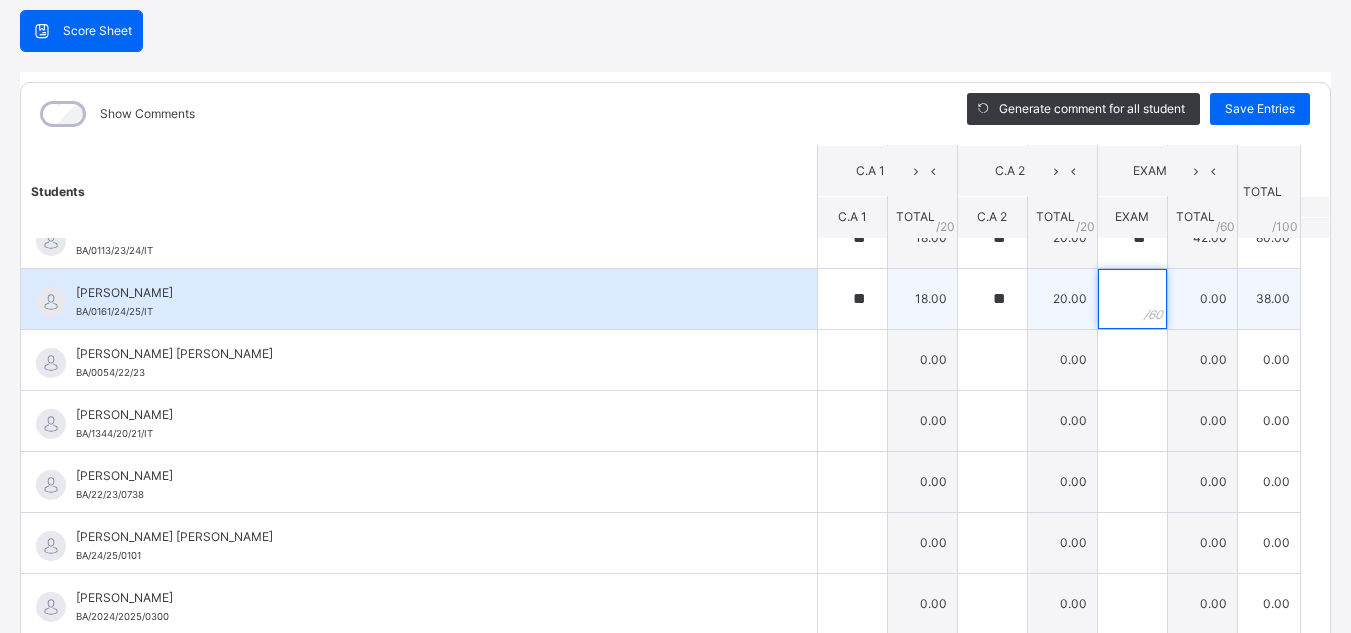 click at bounding box center (1132, 299) 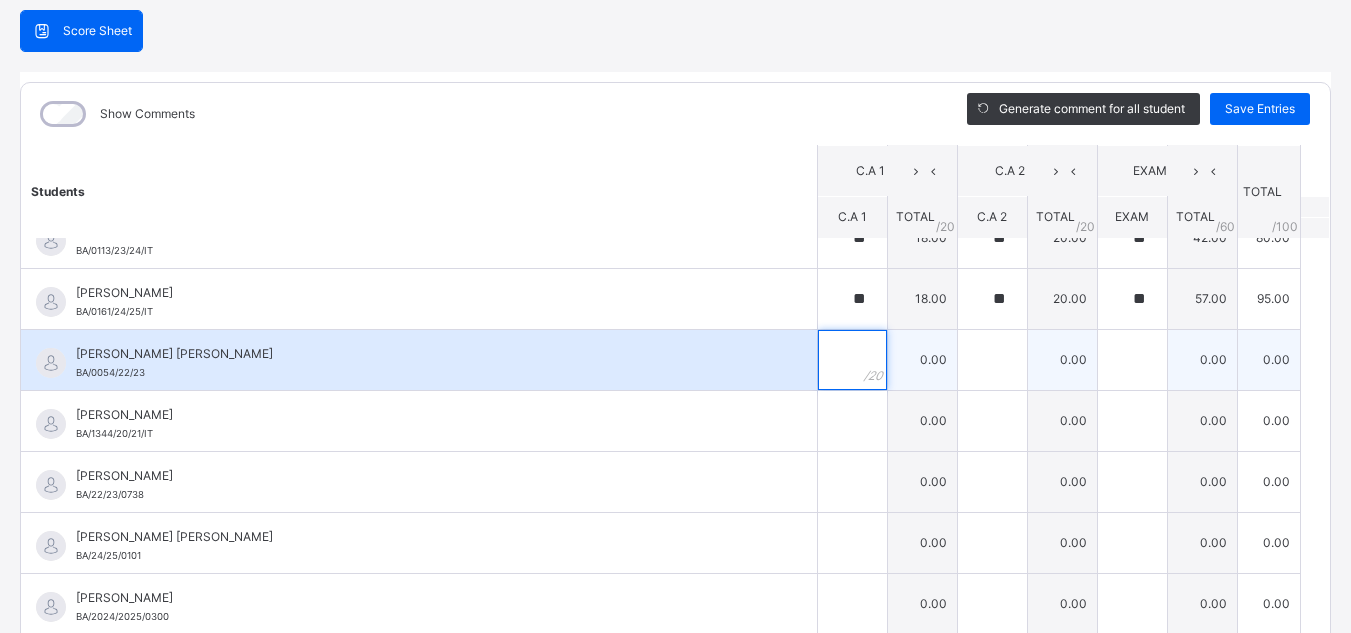 click at bounding box center [852, 360] 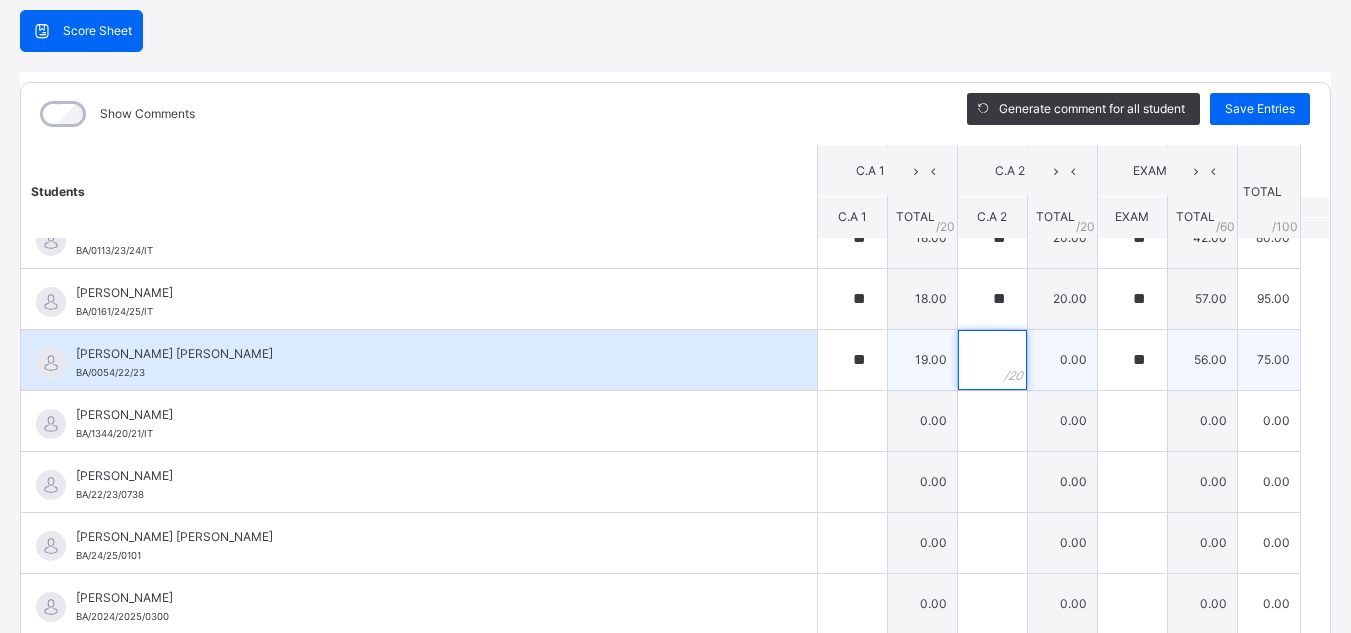 click at bounding box center (992, 360) 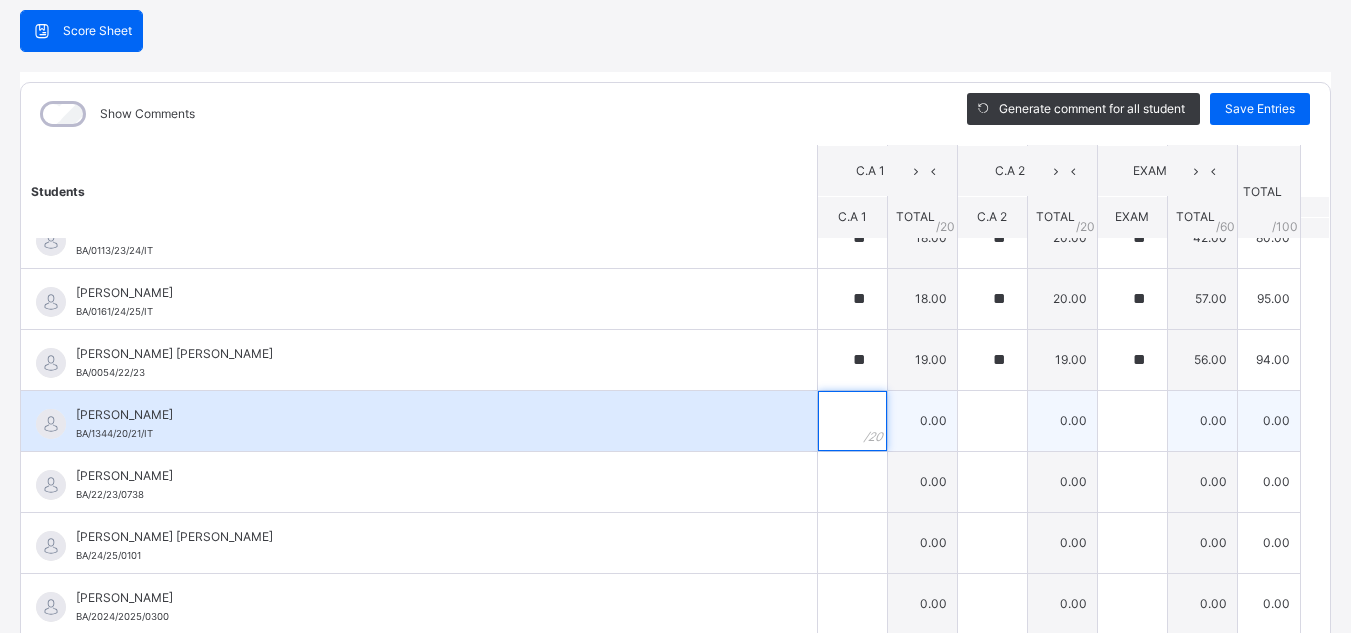click at bounding box center [852, 421] 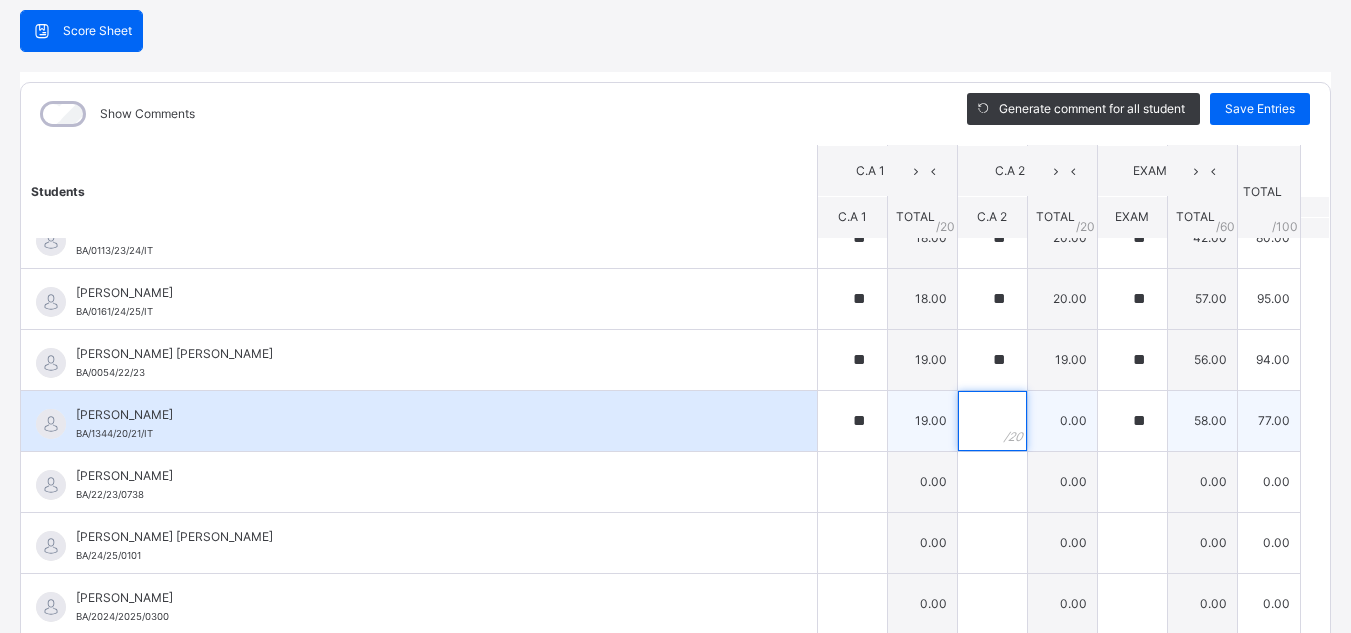 click at bounding box center (992, 421) 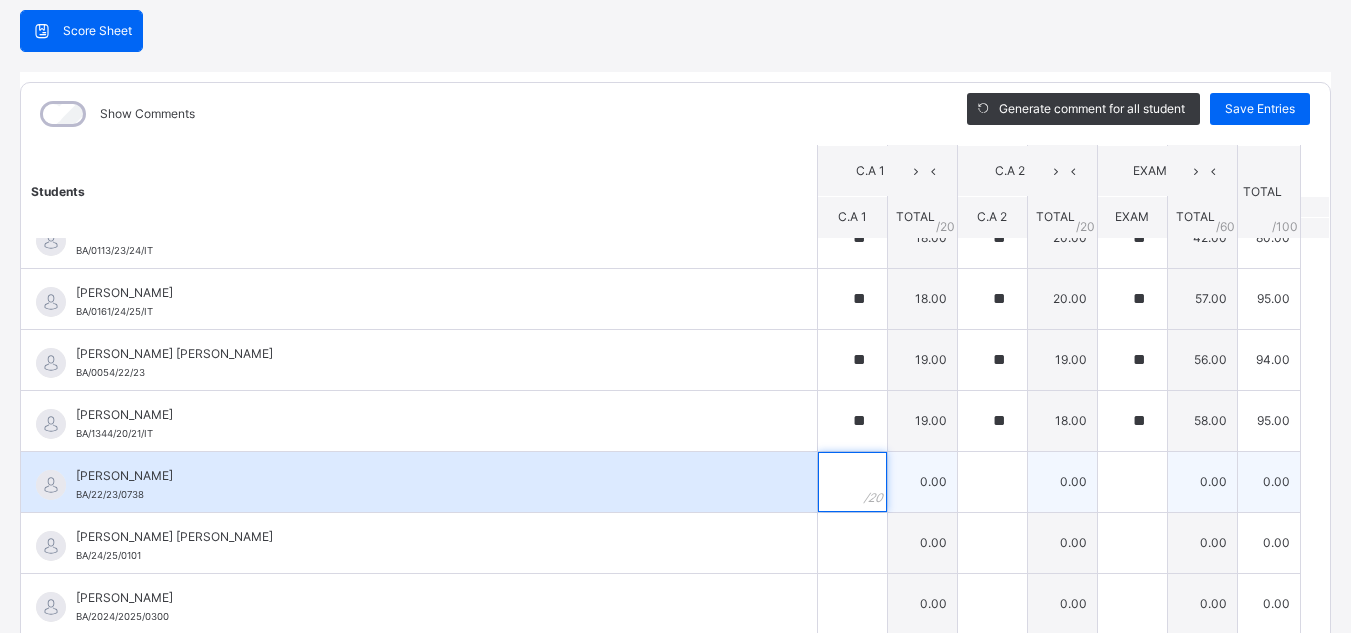 click at bounding box center (852, 482) 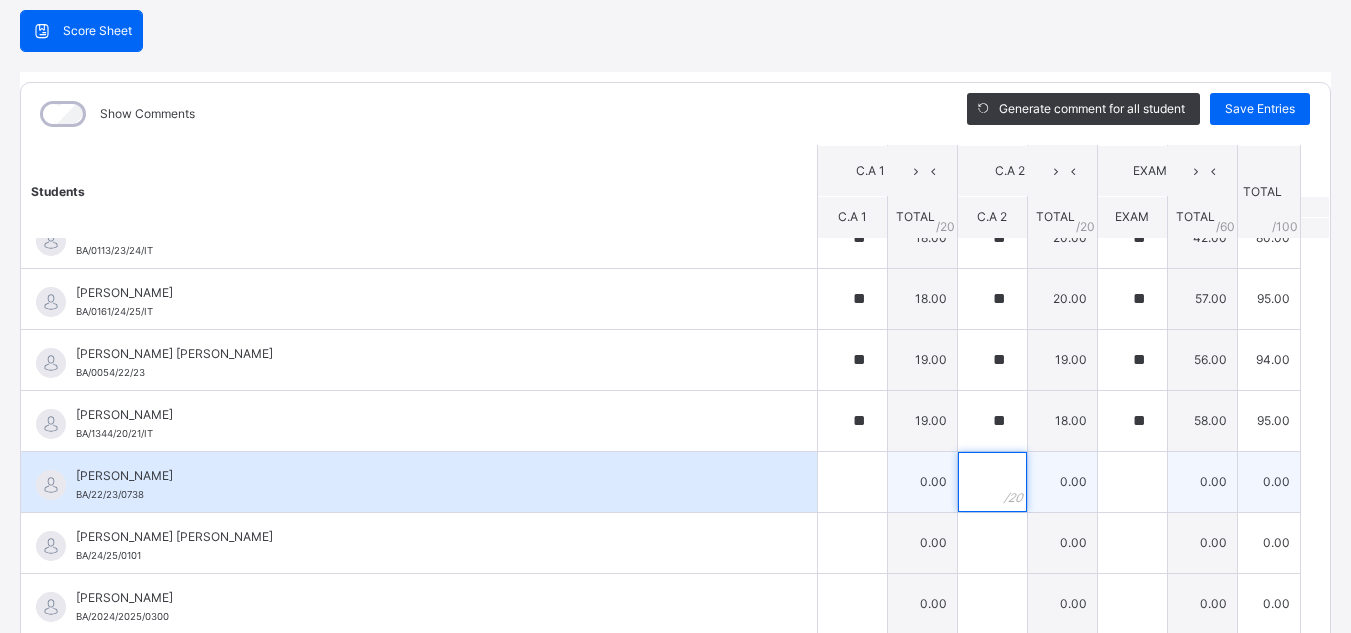 click at bounding box center [992, 482] 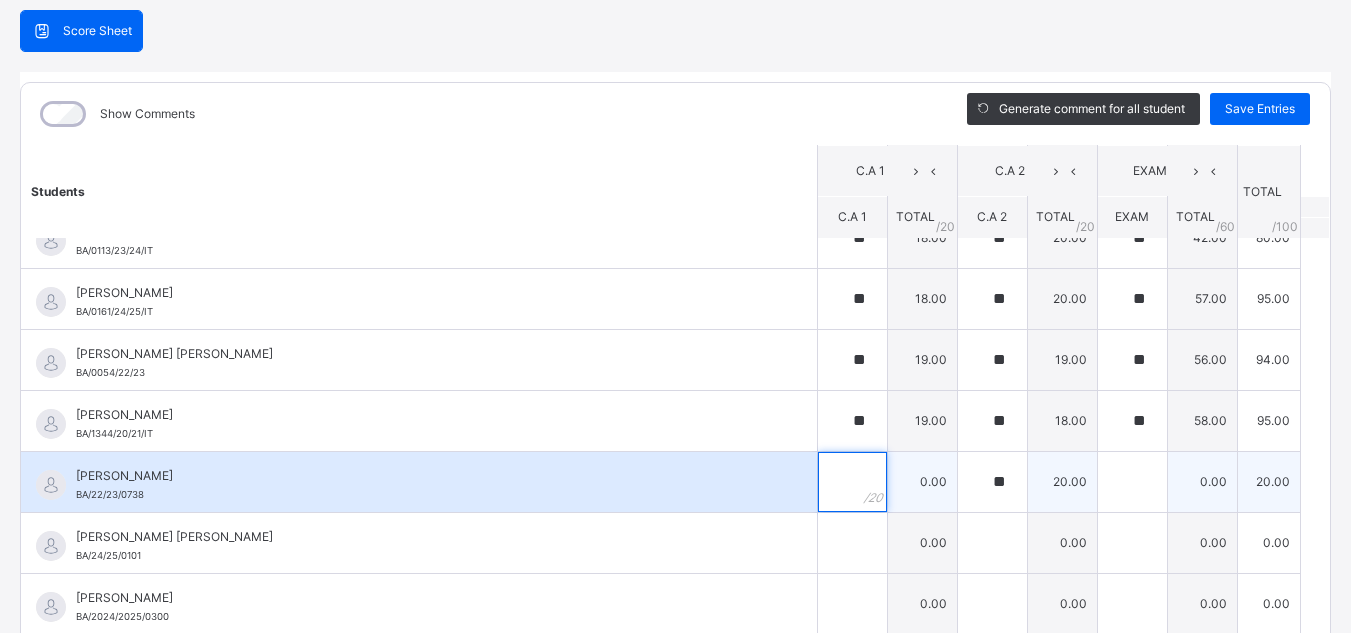 click at bounding box center (852, 482) 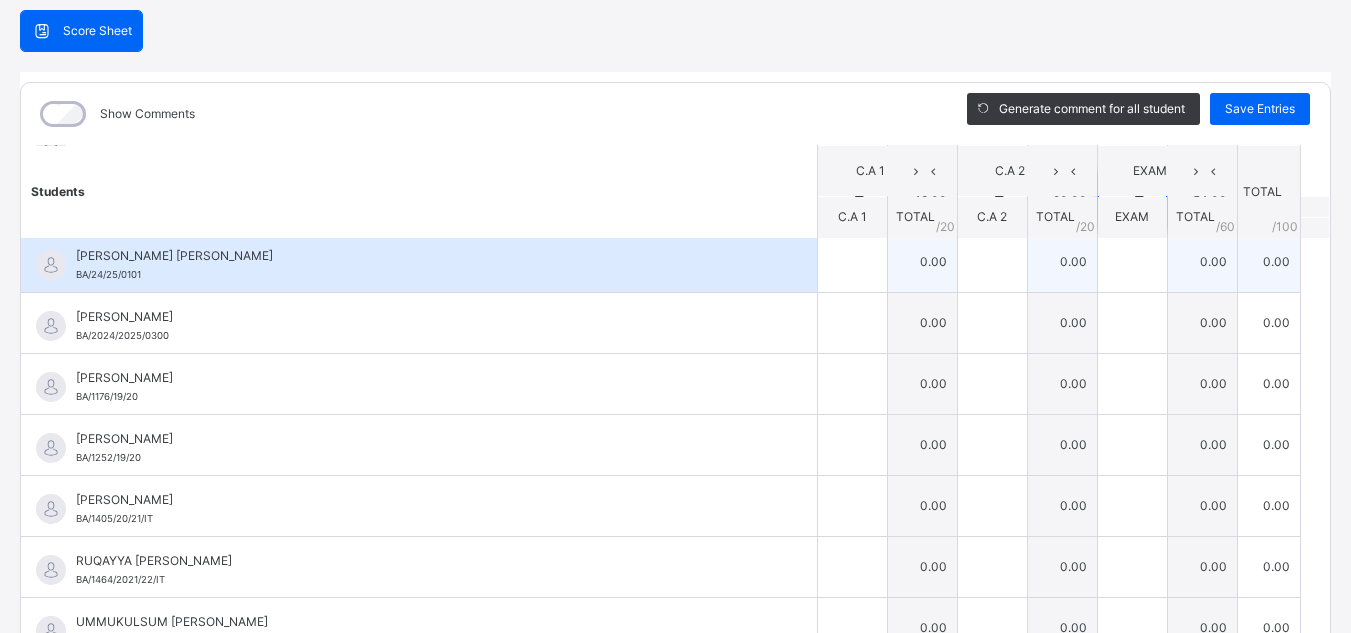 scroll, scrollTop: 1104, scrollLeft: 0, axis: vertical 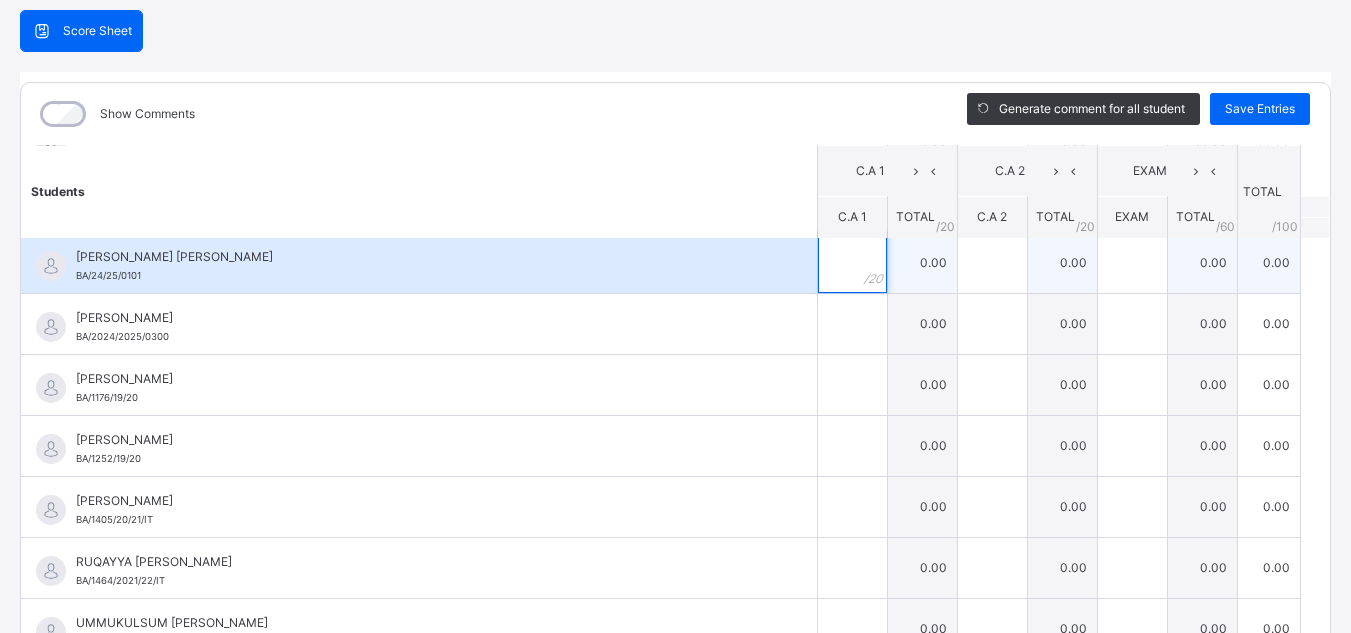 click at bounding box center [852, 263] 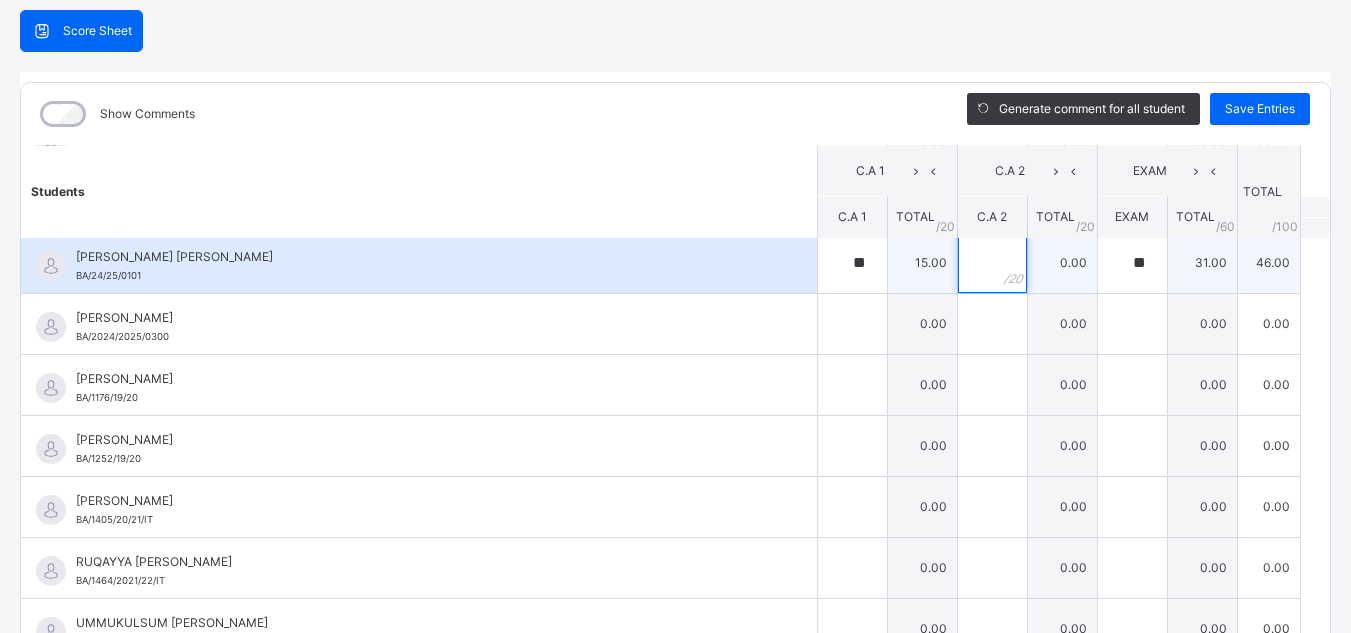click at bounding box center [992, 263] 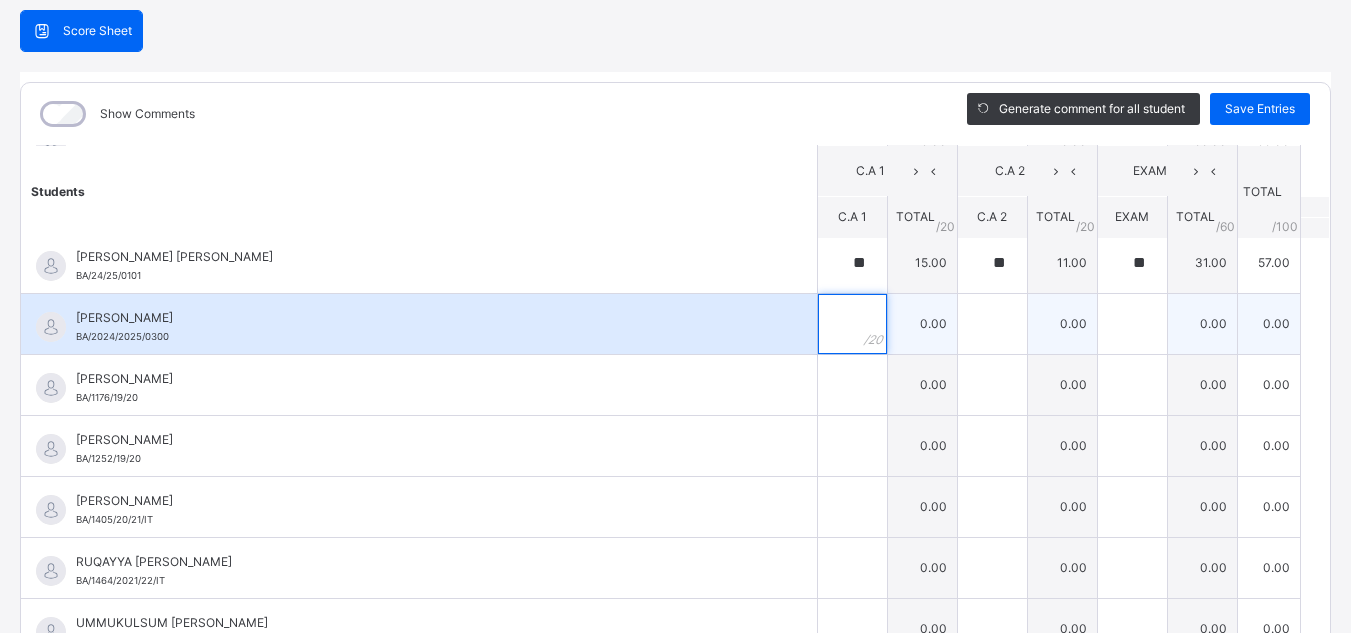 click at bounding box center (852, 324) 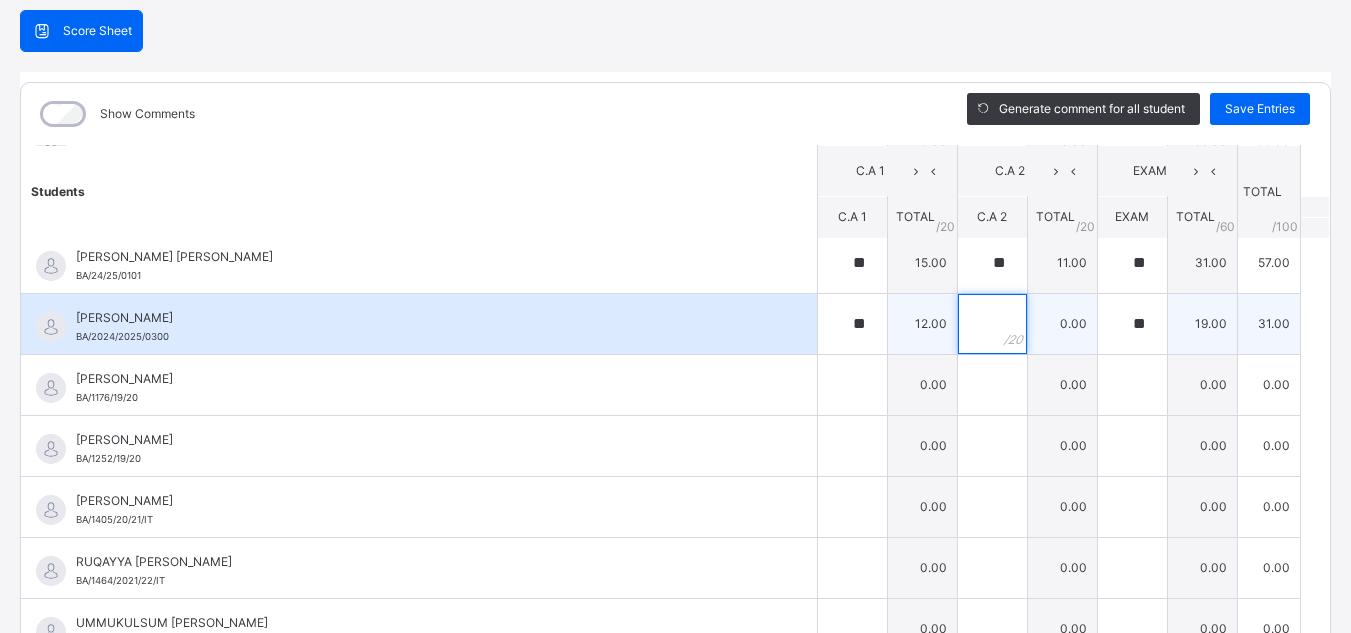 click at bounding box center [992, 324] 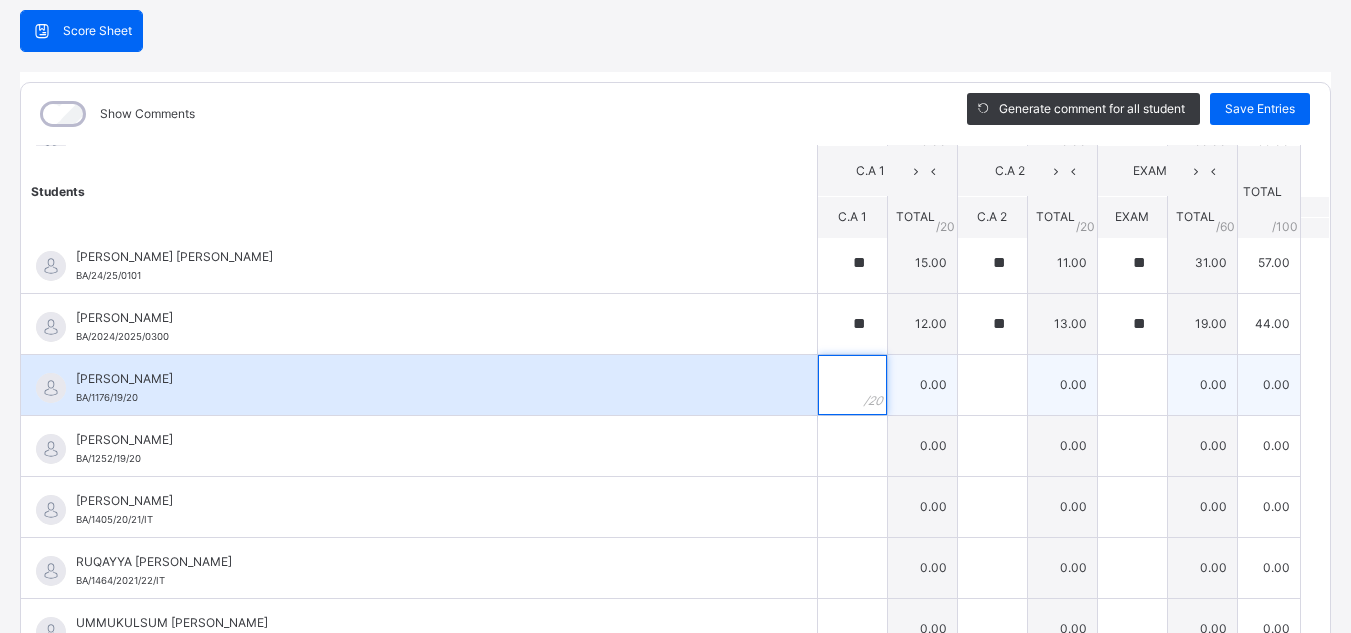click at bounding box center (852, 385) 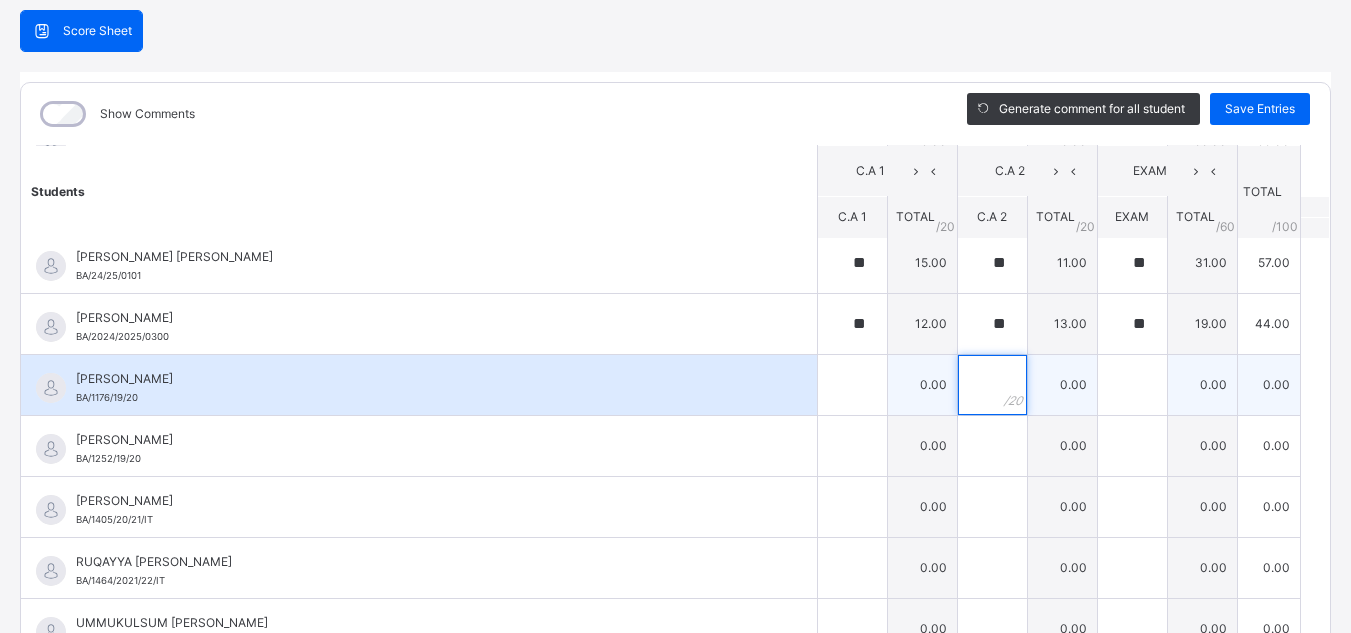 click at bounding box center (992, 385) 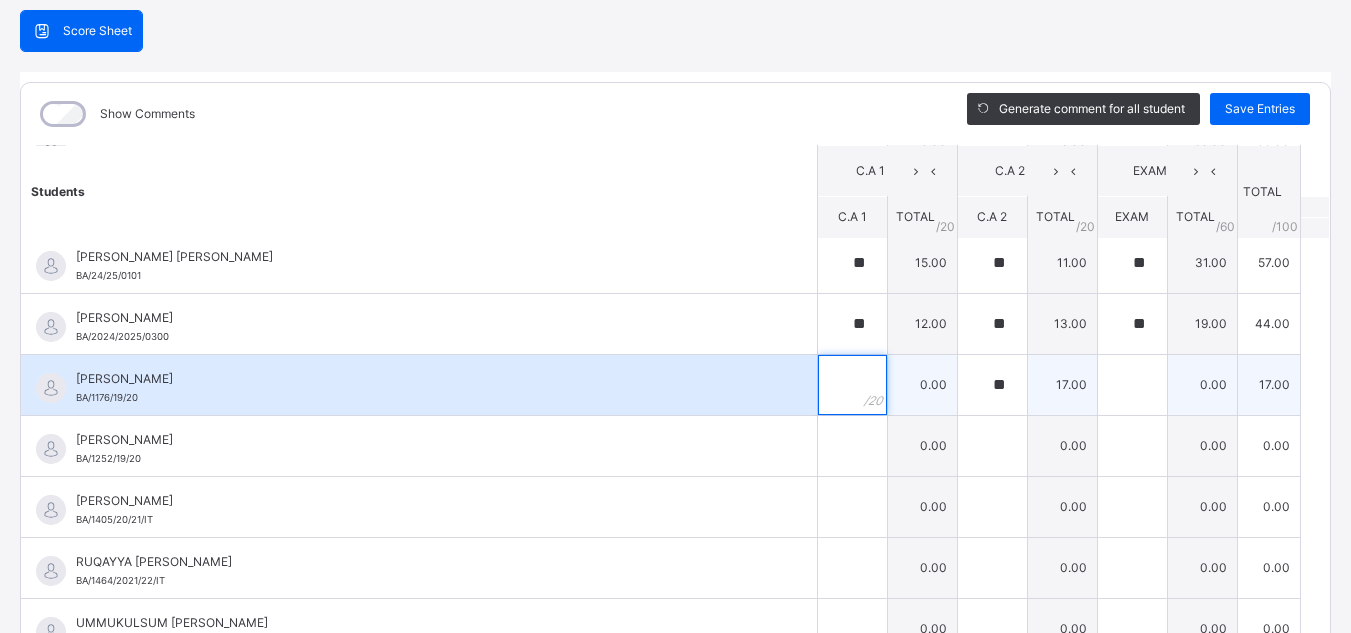 click at bounding box center (852, 385) 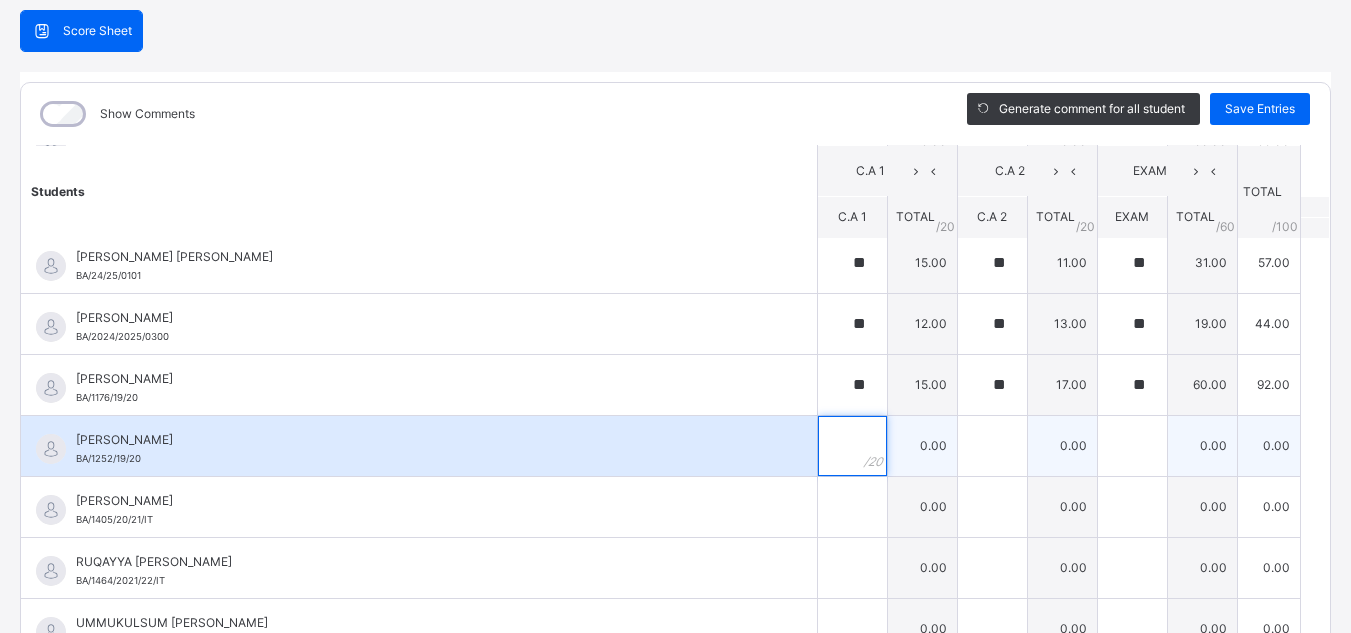 click at bounding box center (852, 446) 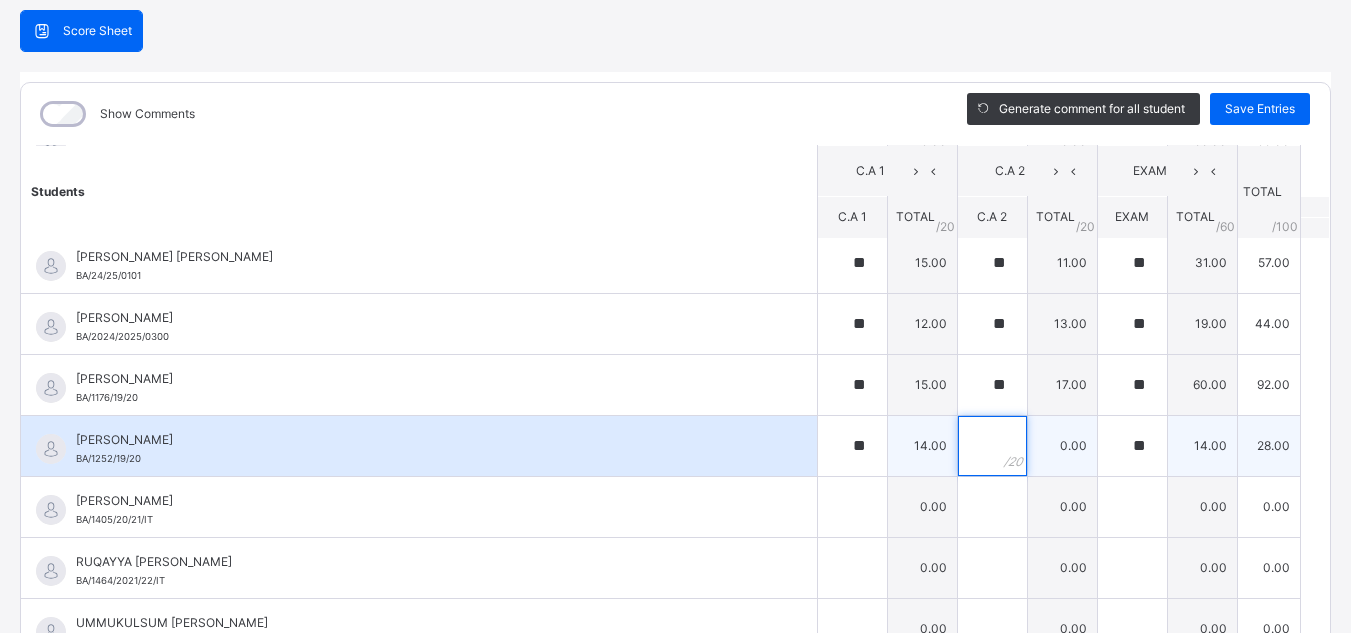 click at bounding box center (992, 446) 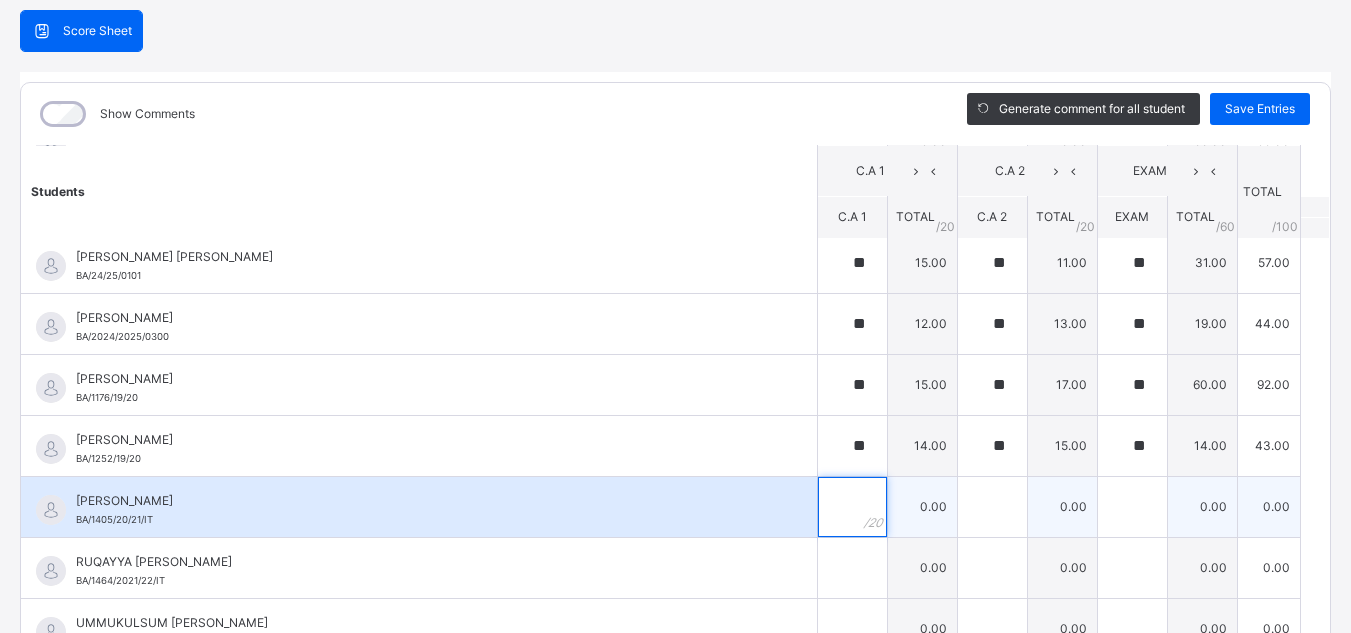 click at bounding box center (852, 507) 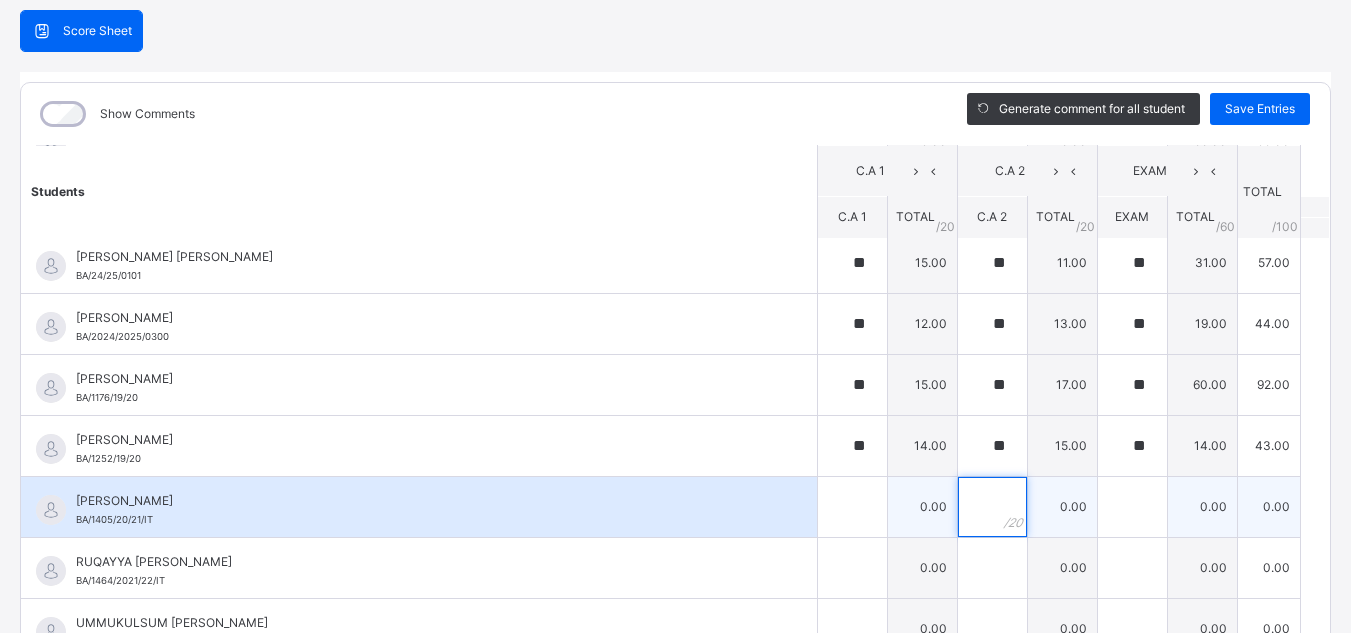 click at bounding box center (992, 507) 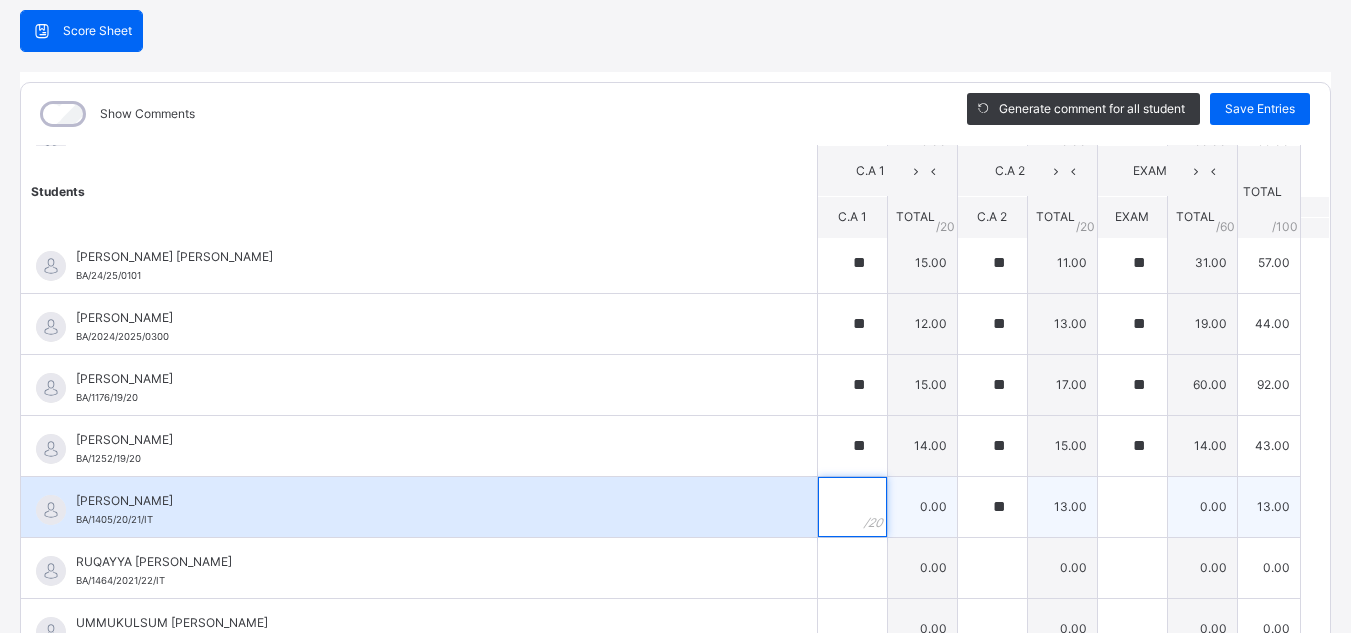 click at bounding box center (852, 507) 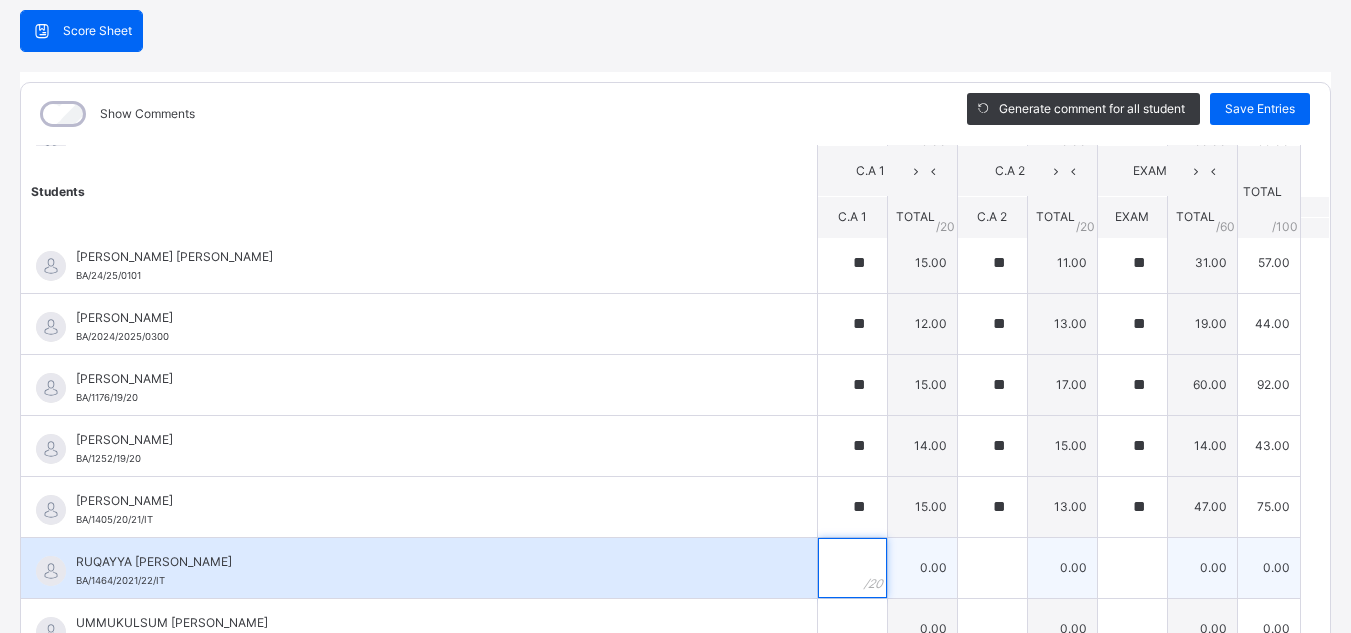 click at bounding box center (852, 568) 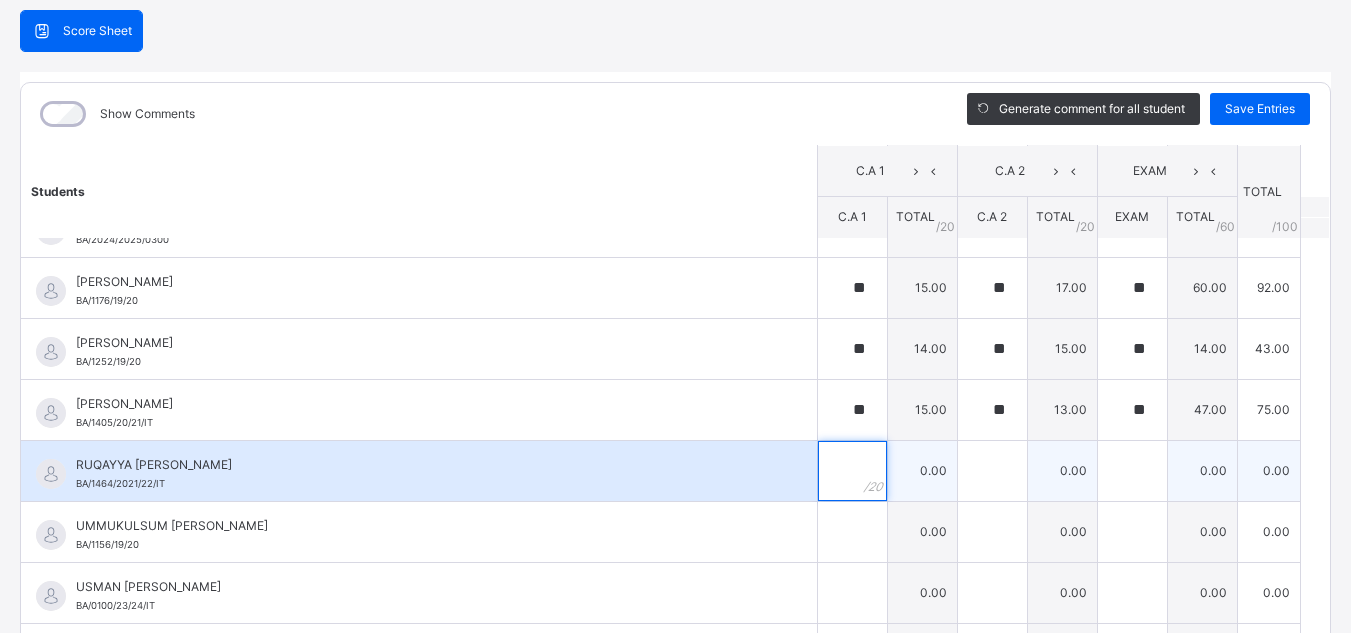 scroll, scrollTop: 1241, scrollLeft: 0, axis: vertical 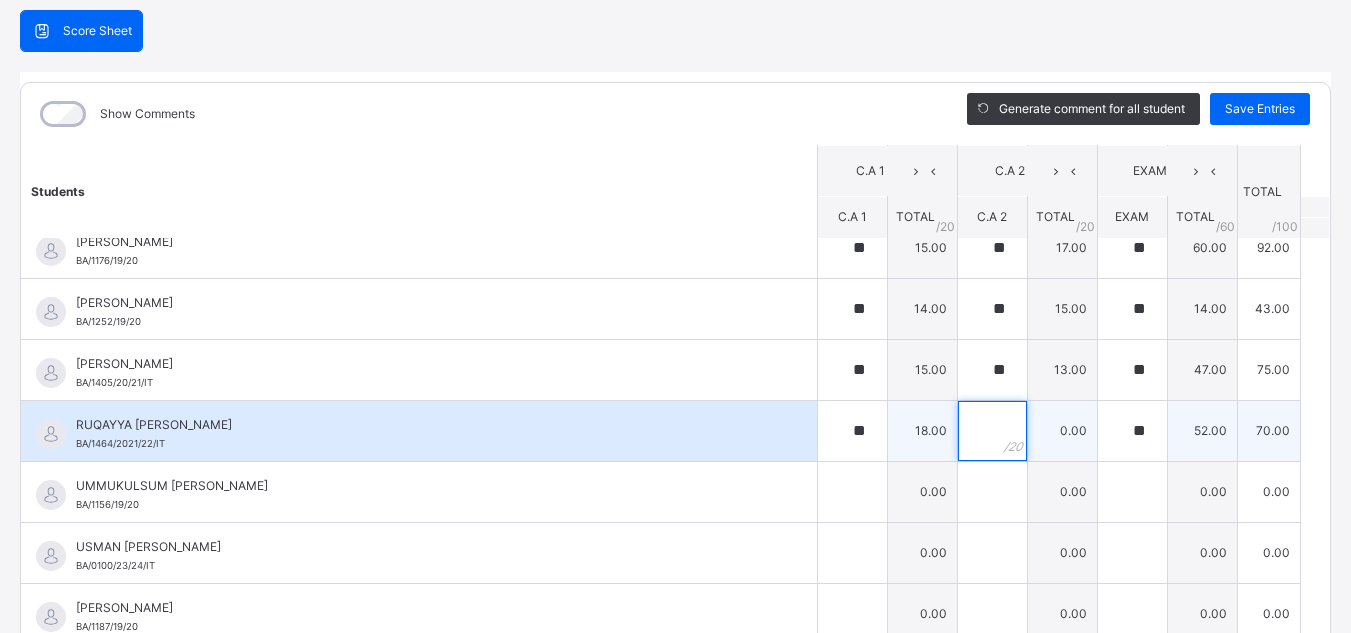 click at bounding box center [992, 431] 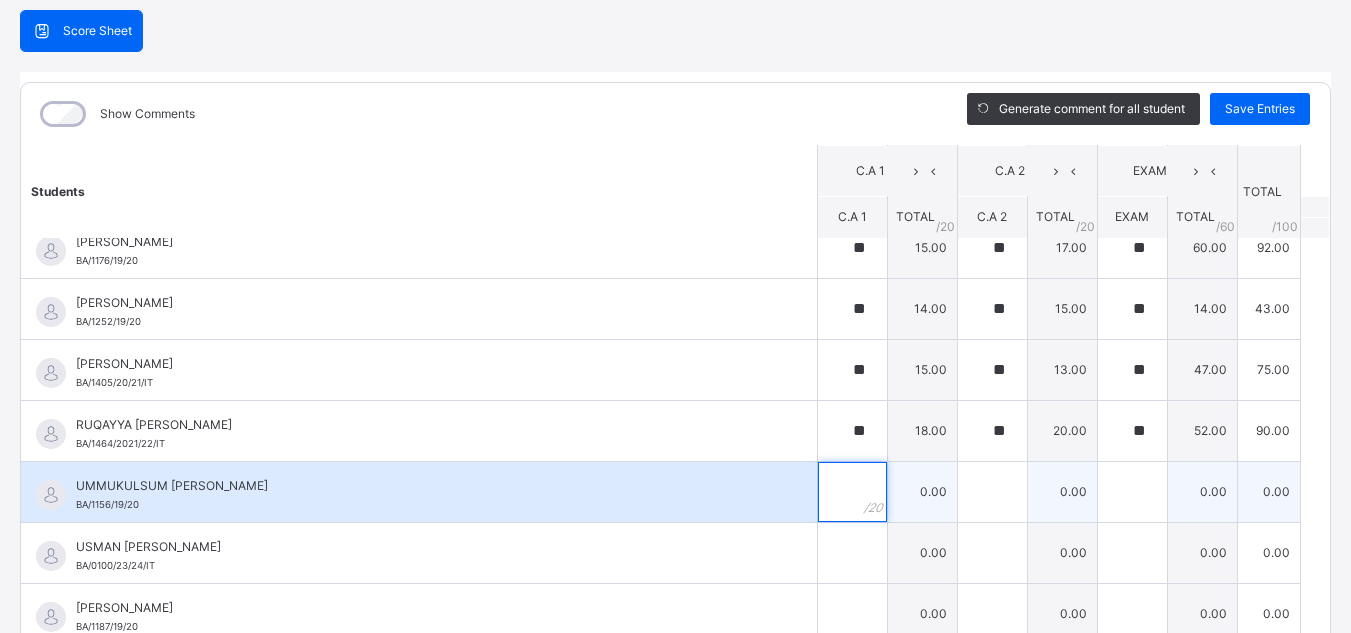 click at bounding box center (852, 492) 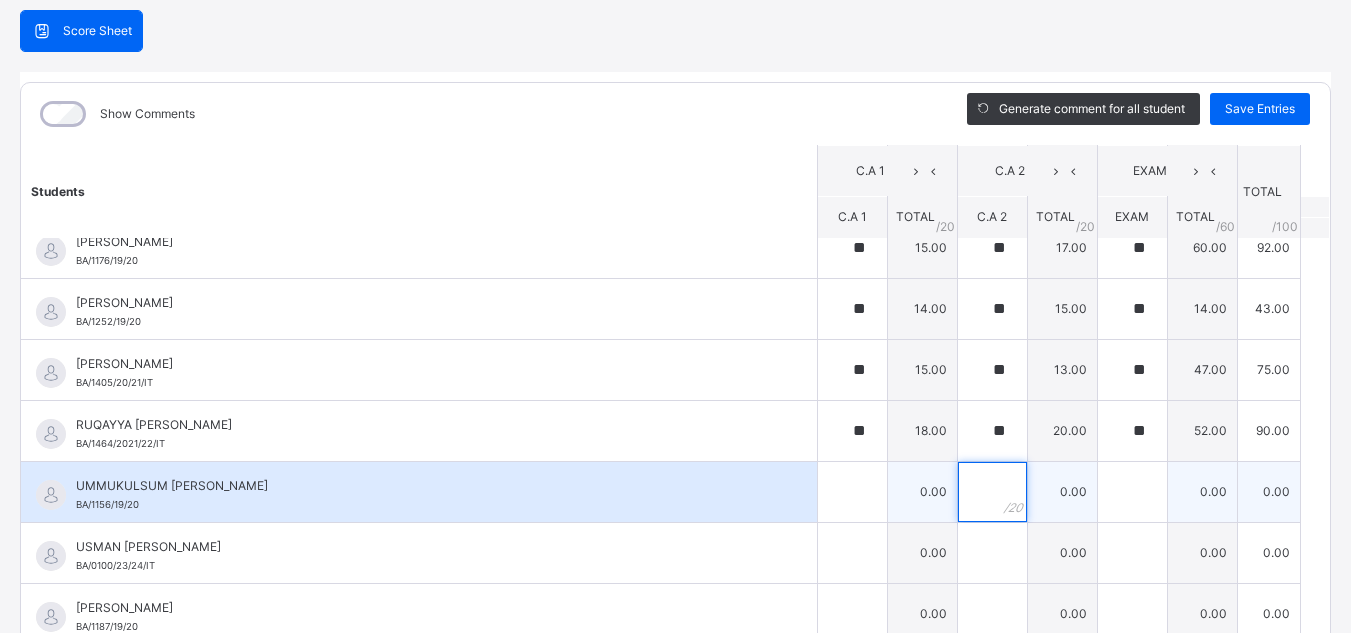 click at bounding box center [992, 492] 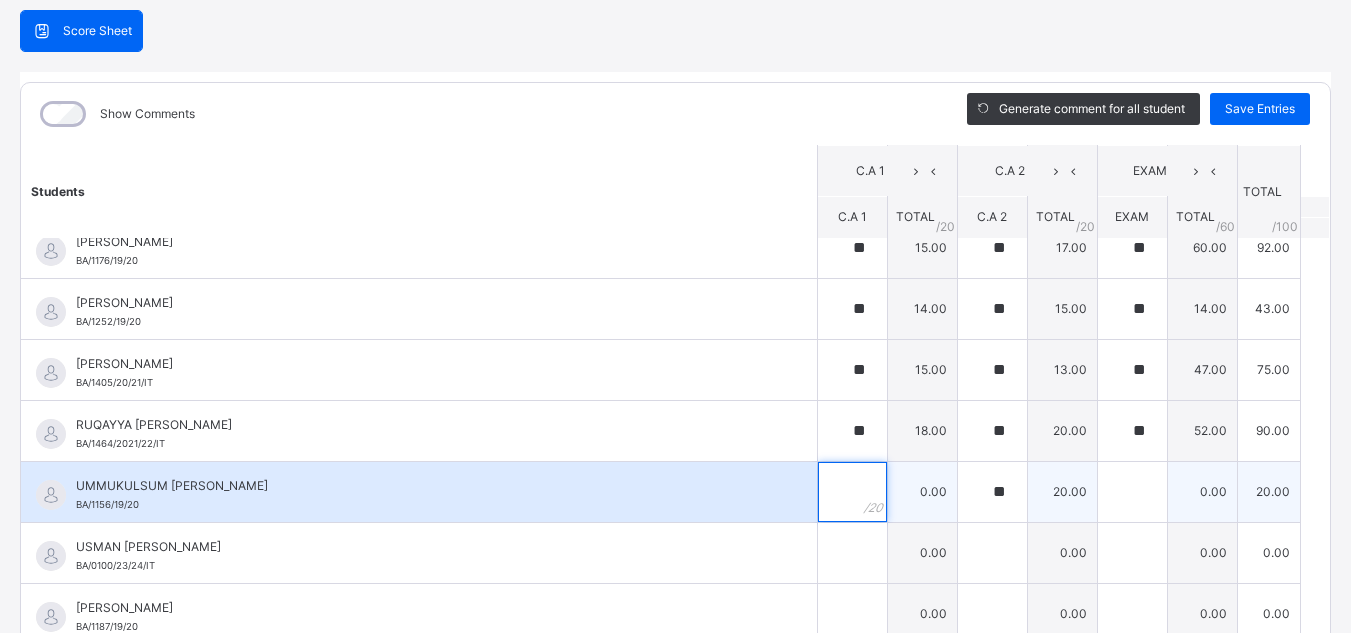 click at bounding box center [852, 492] 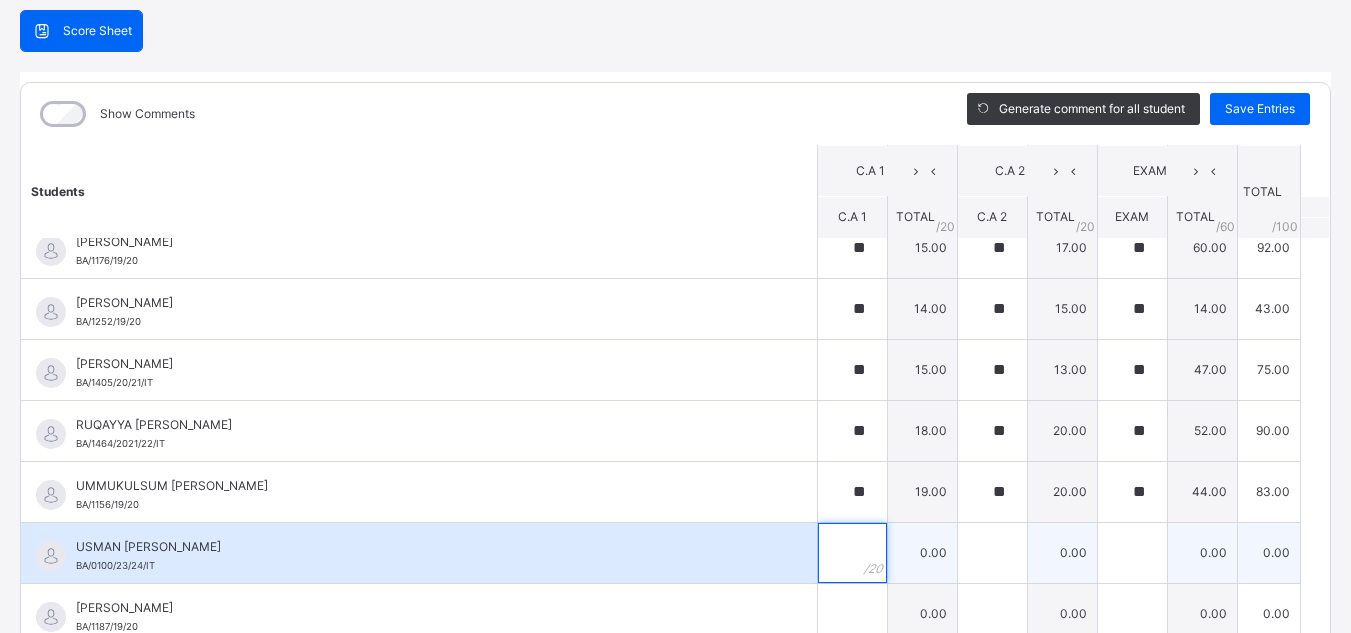 click at bounding box center (852, 553) 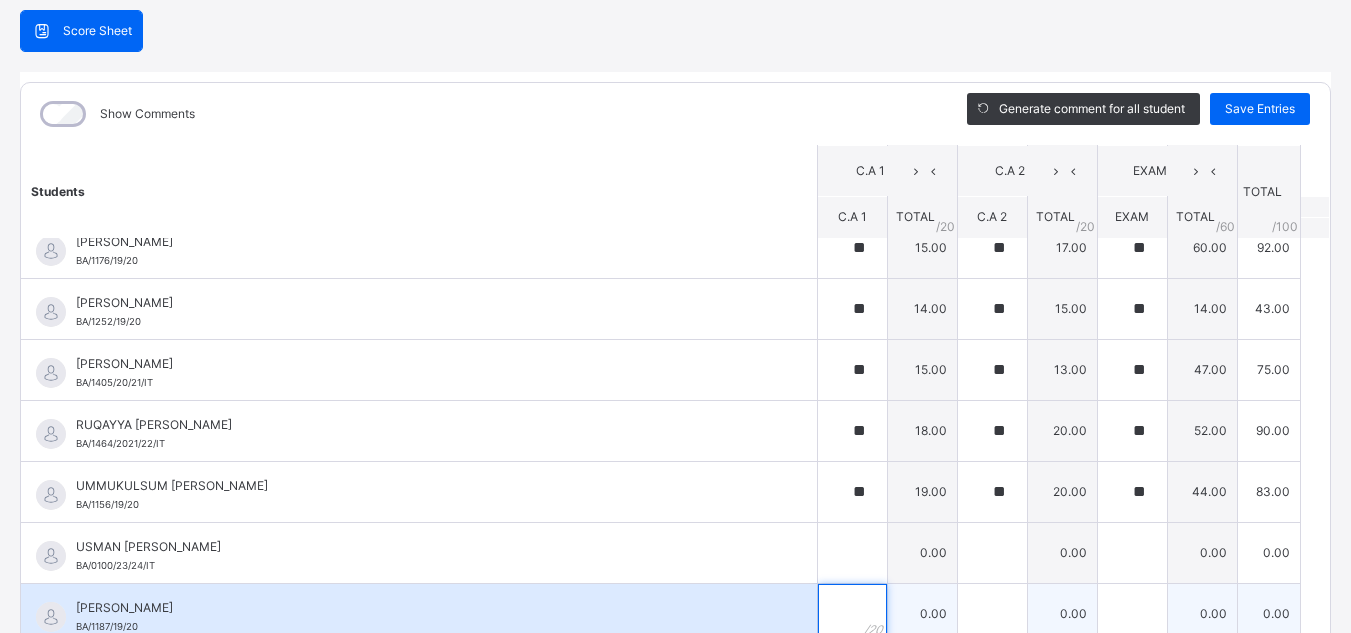 click at bounding box center (852, 614) 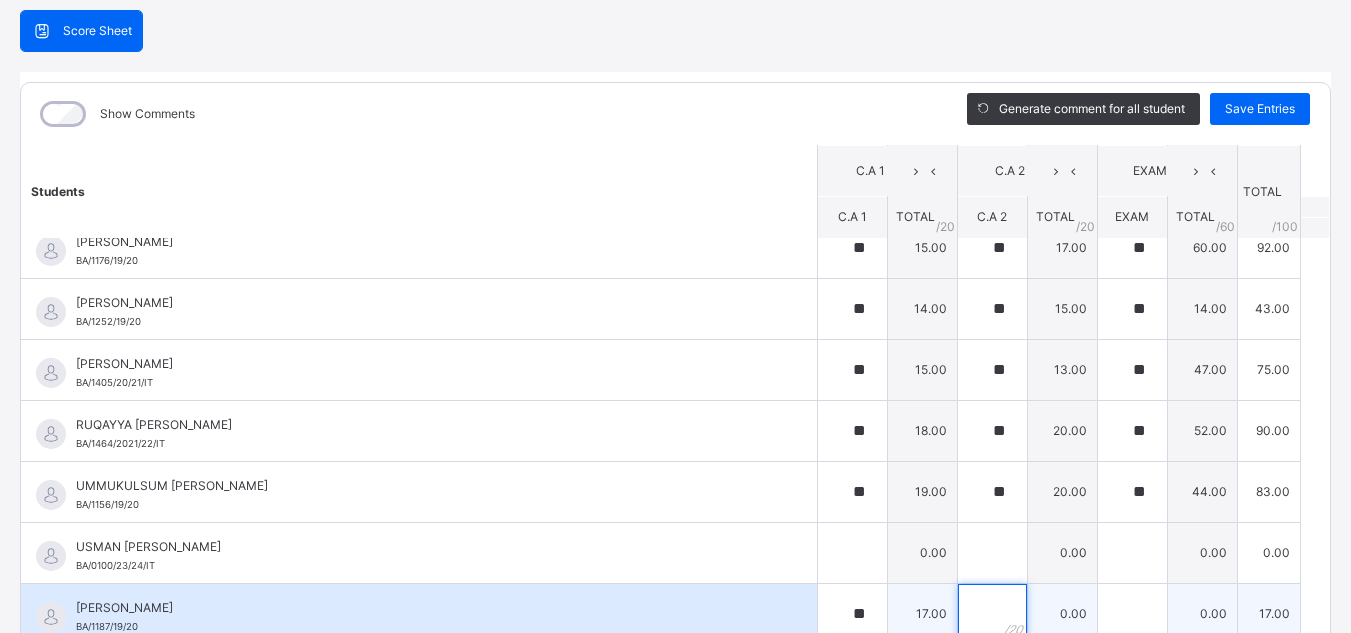 scroll, scrollTop: 196, scrollLeft: 0, axis: vertical 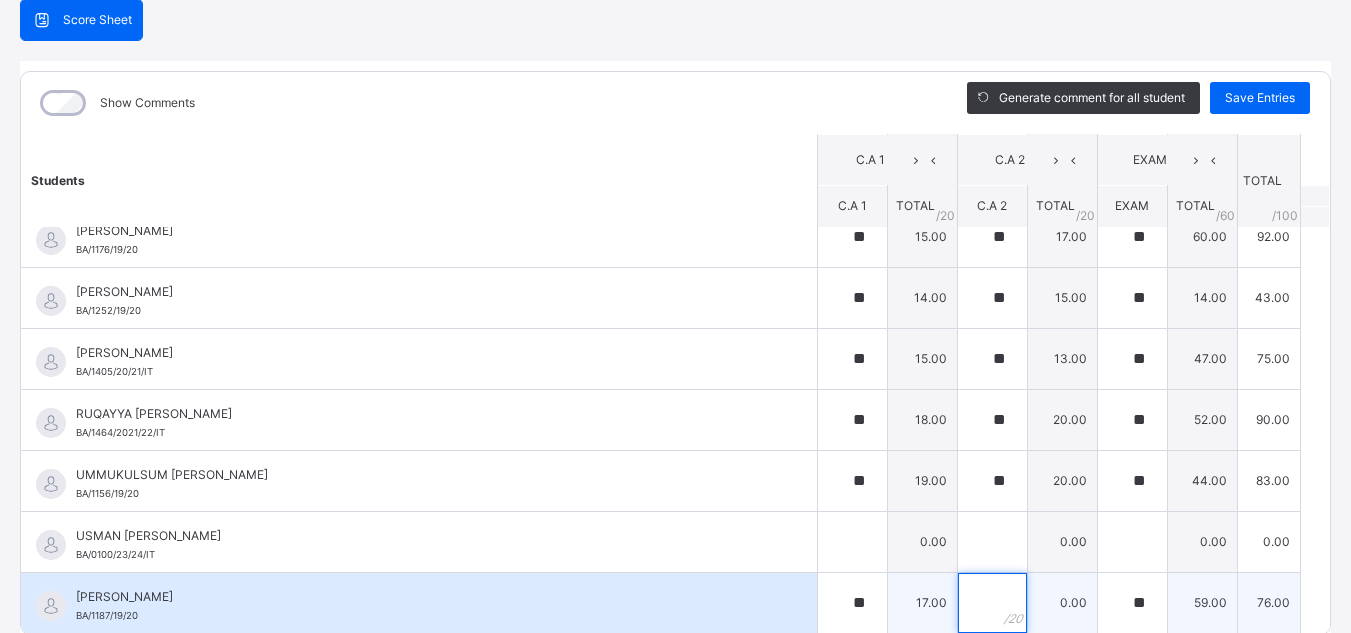 click at bounding box center [992, 603] 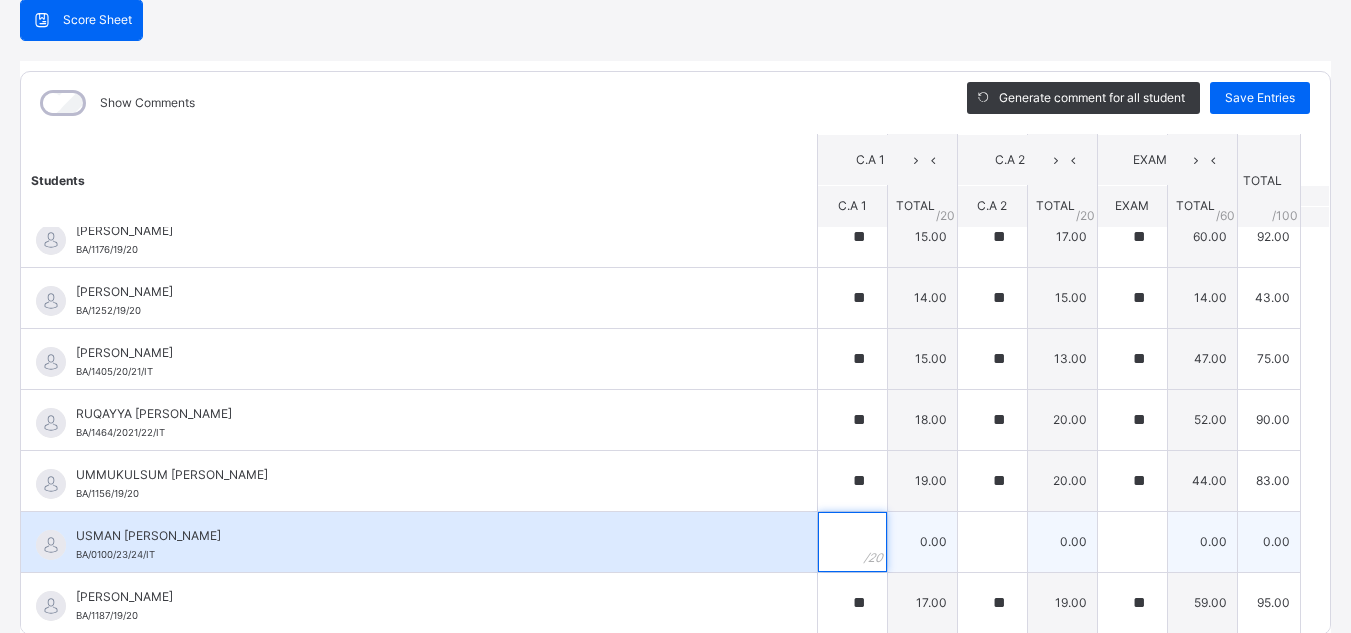 click at bounding box center [852, 542] 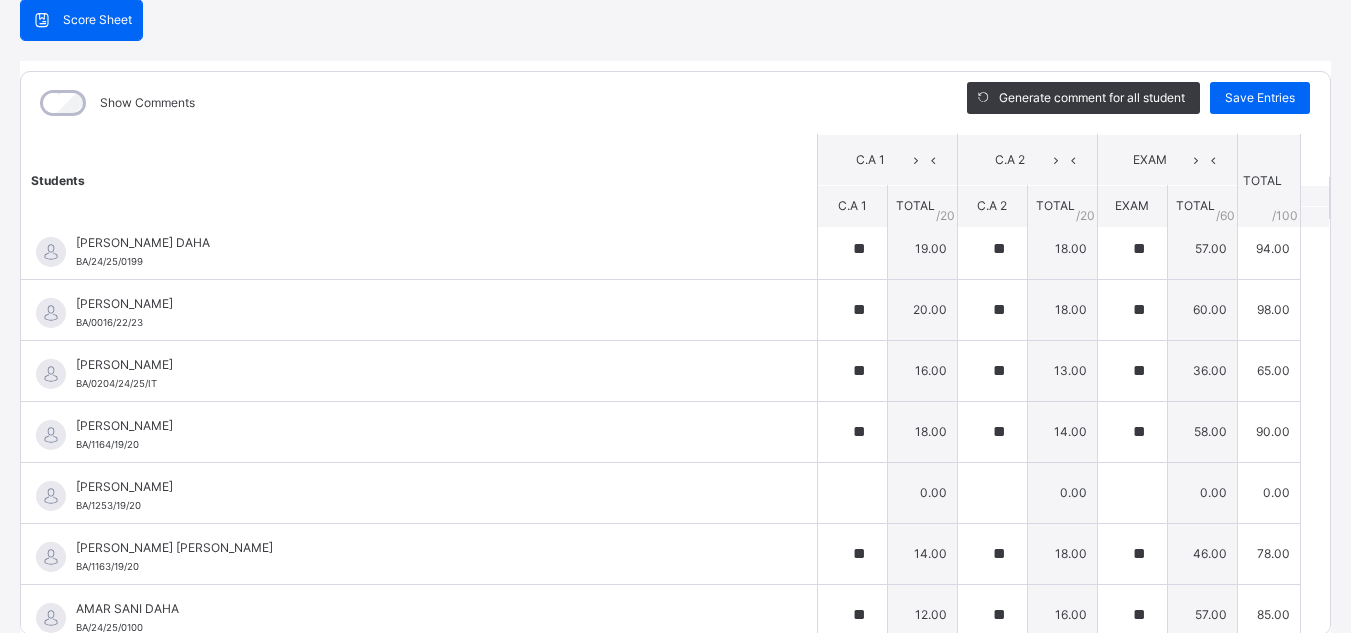 scroll, scrollTop: 0, scrollLeft: 0, axis: both 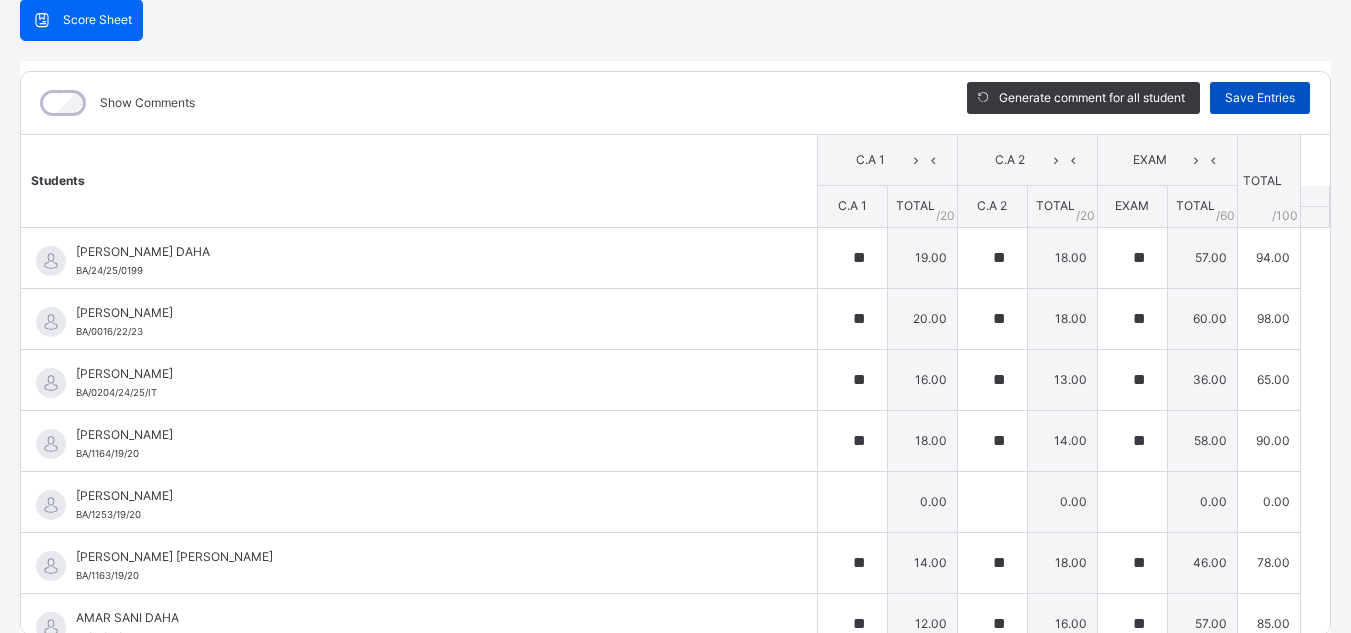 click on "Save Entries" at bounding box center (1260, 98) 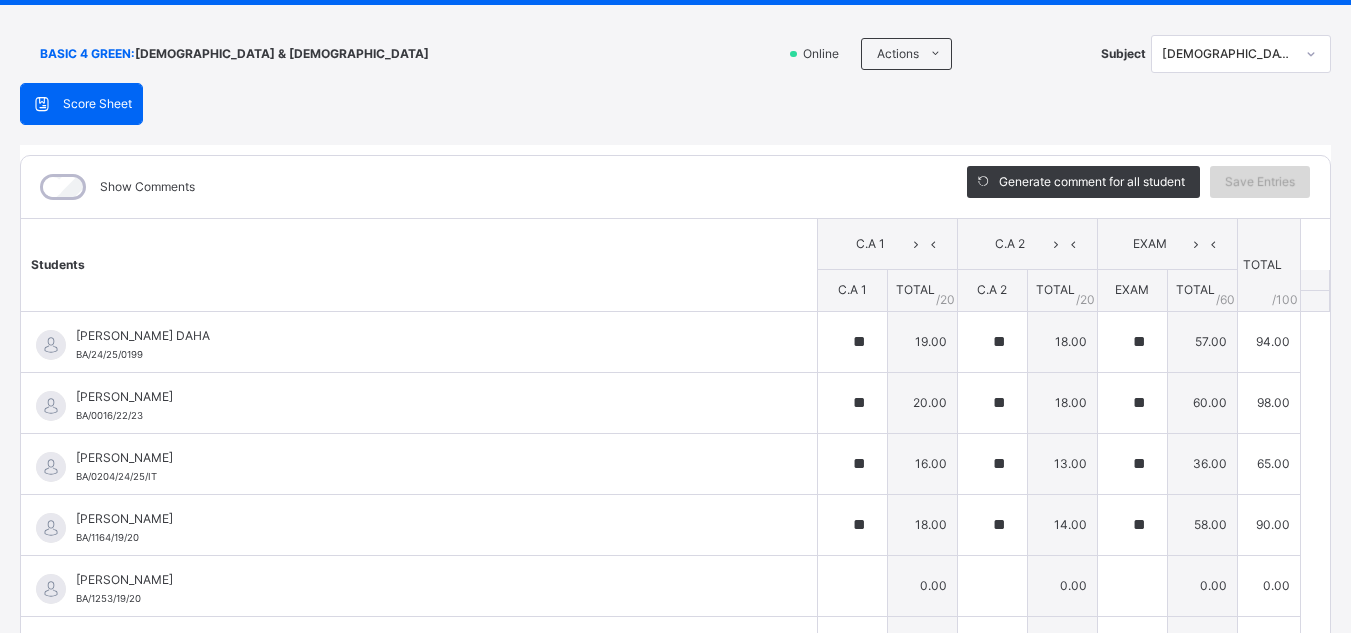 scroll, scrollTop: 0, scrollLeft: 0, axis: both 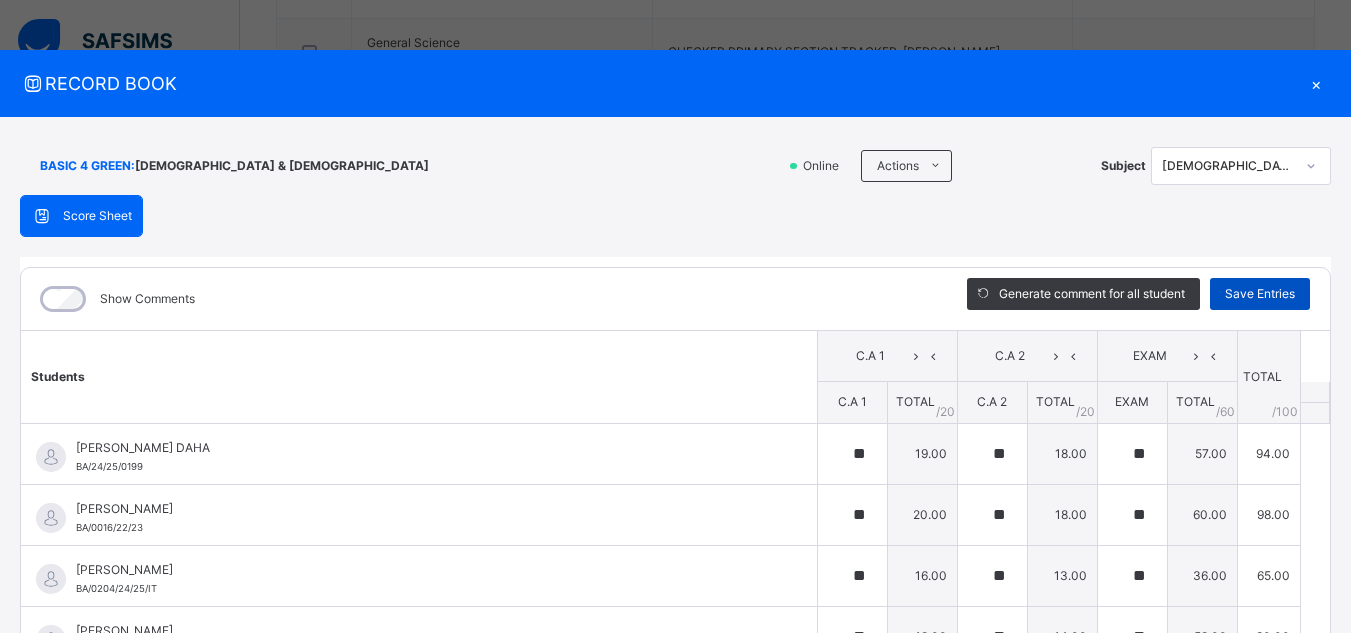 click on "Save Entries" at bounding box center [1260, 294] 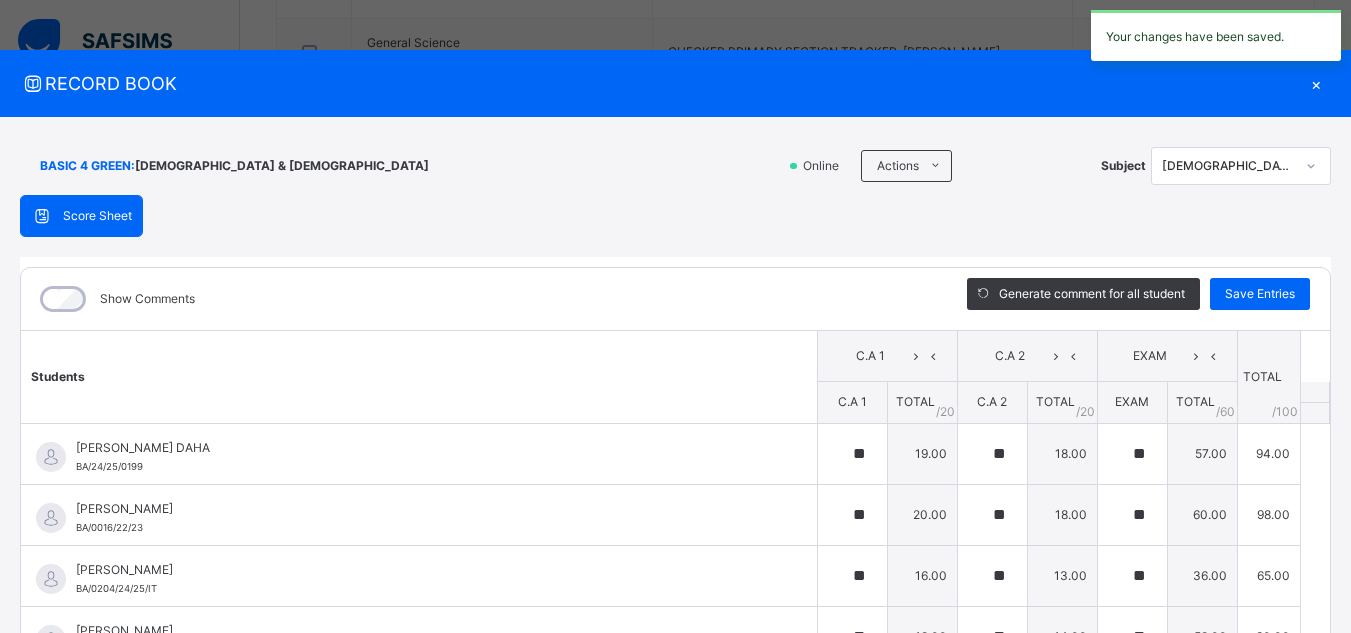 click on "×" at bounding box center (1316, 83) 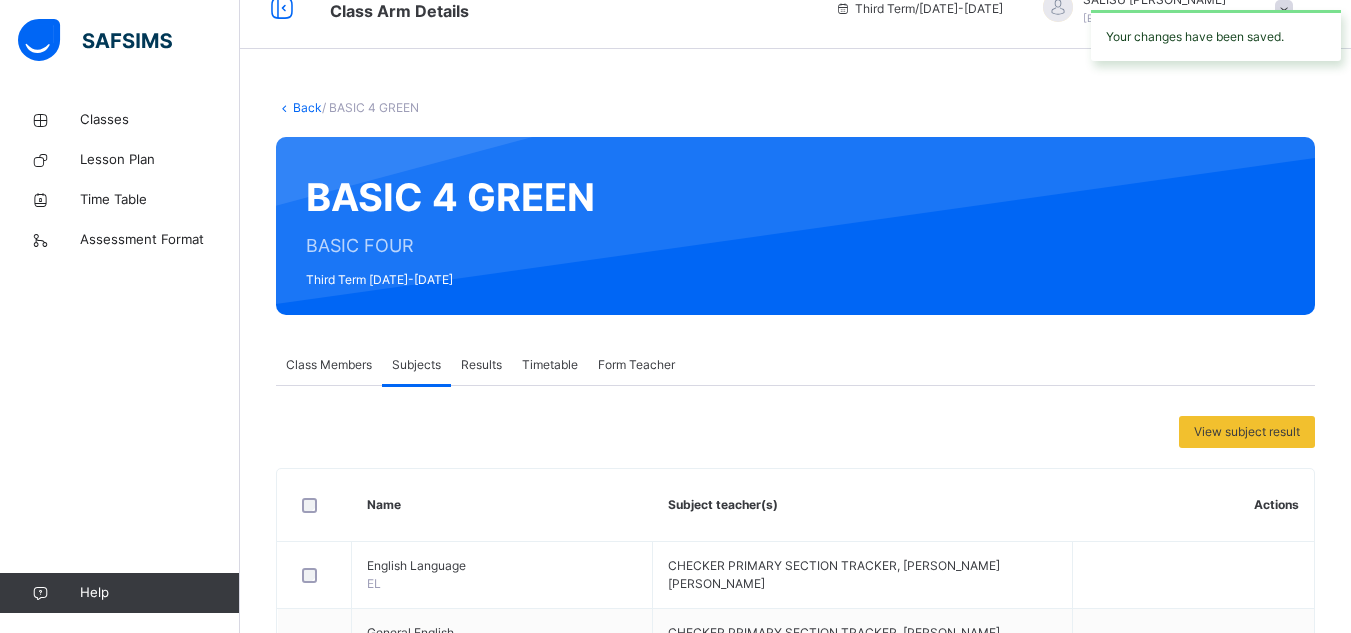 scroll, scrollTop: 0, scrollLeft: 0, axis: both 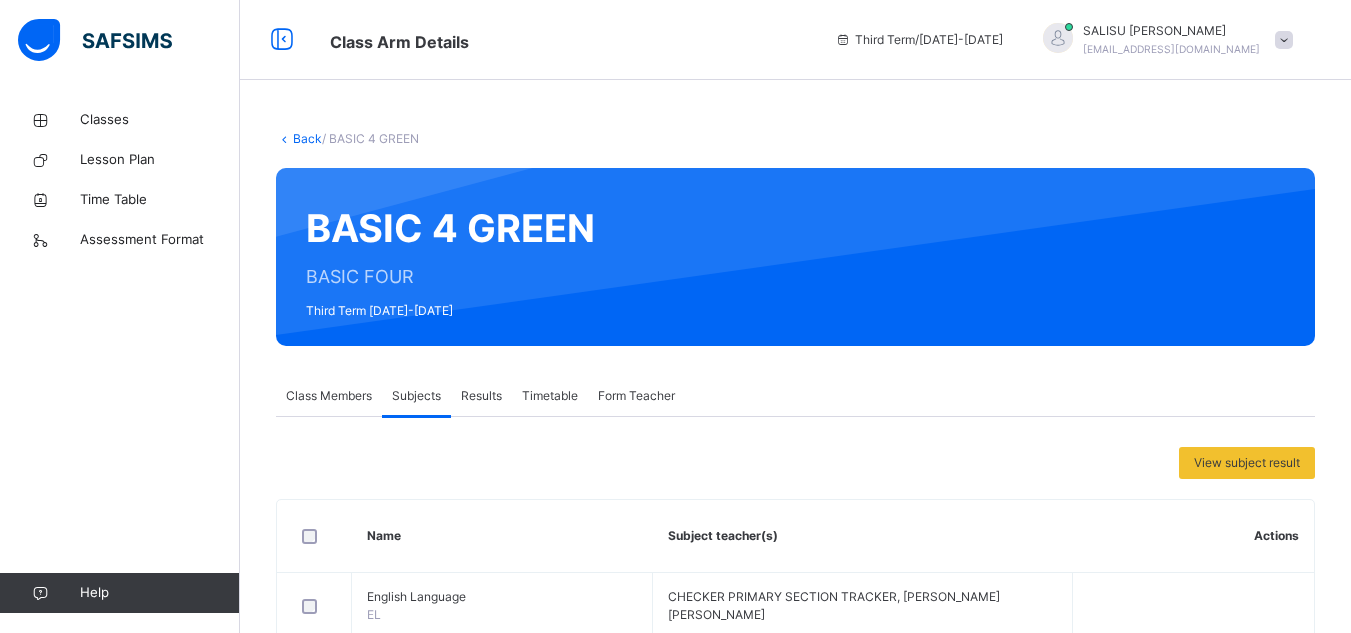 click on "Back" at bounding box center (307, 138) 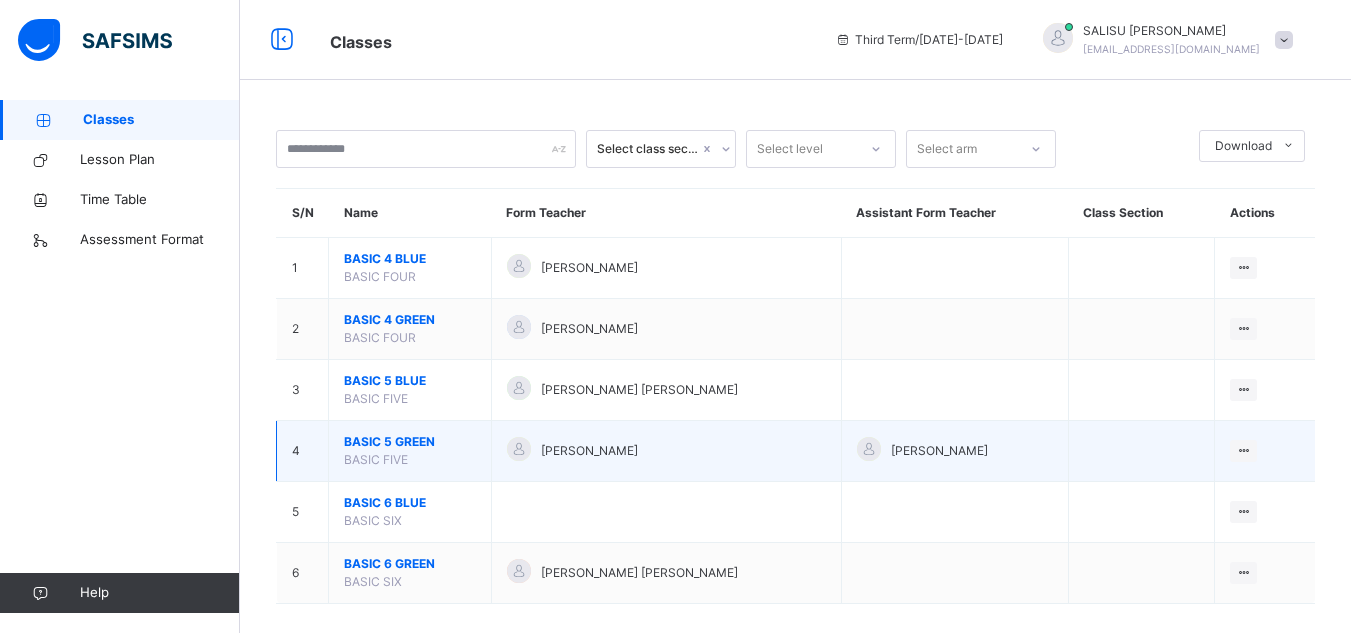 click on "BASIC 5   GREEN" at bounding box center [410, 442] 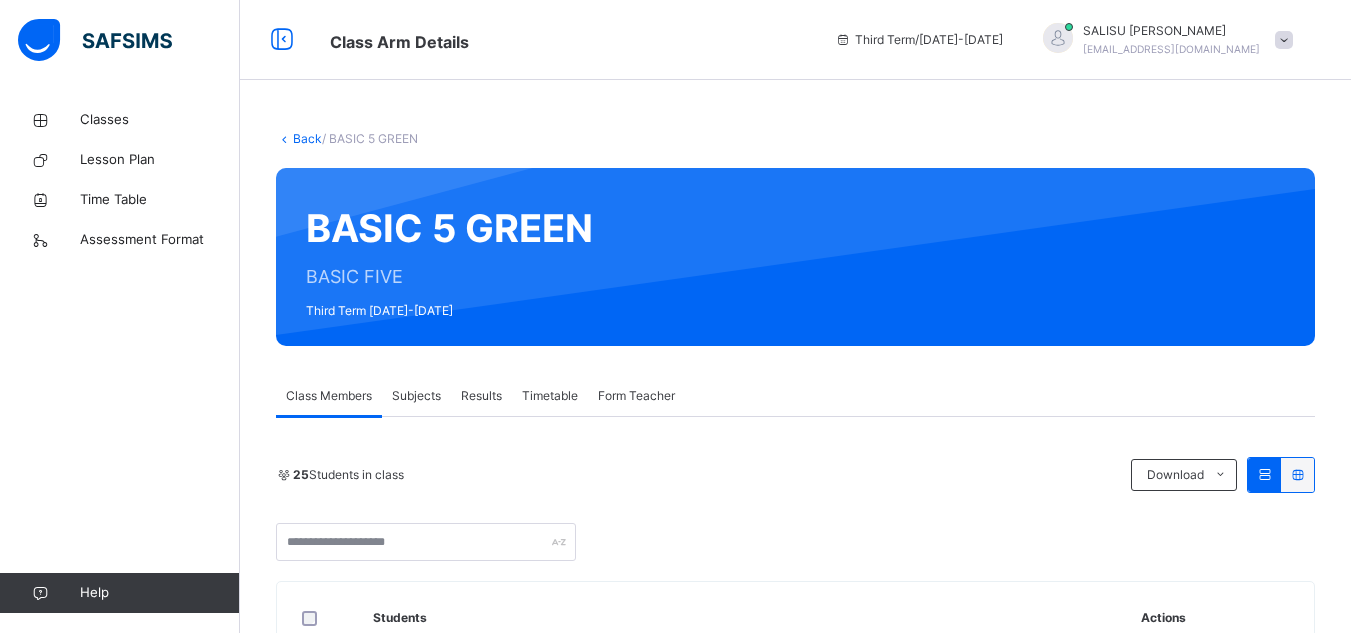 click on "Subjects" at bounding box center (416, 396) 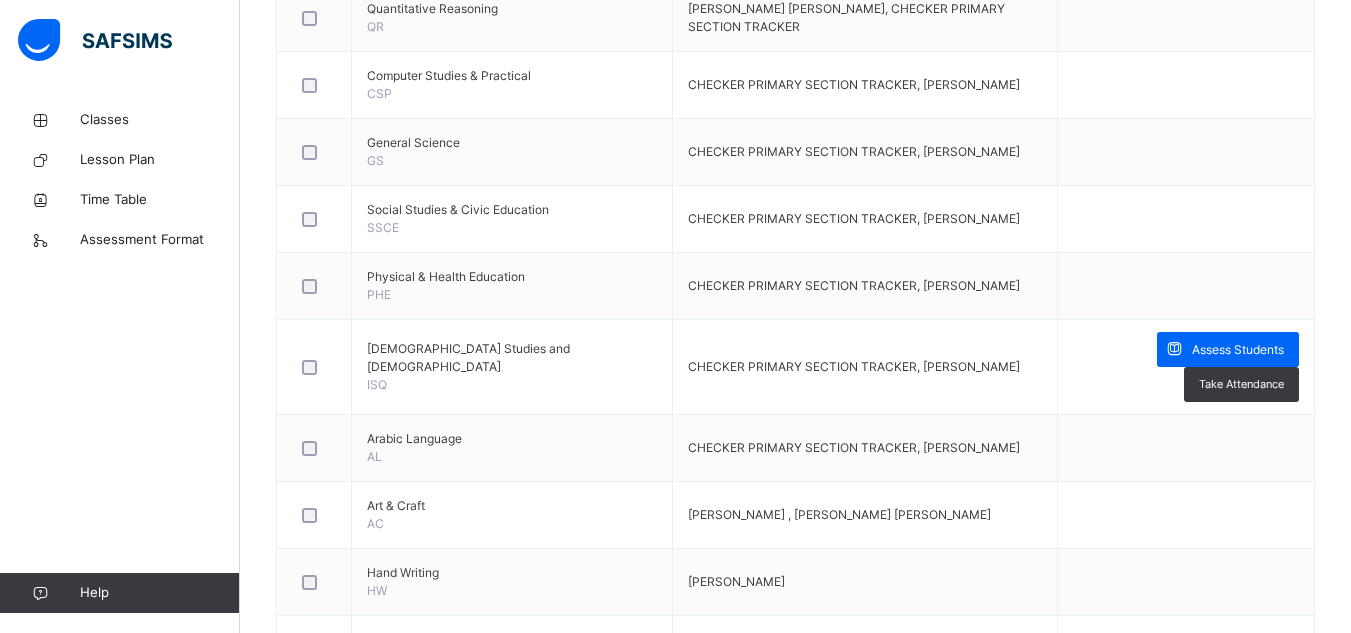 scroll, scrollTop: 1181, scrollLeft: 0, axis: vertical 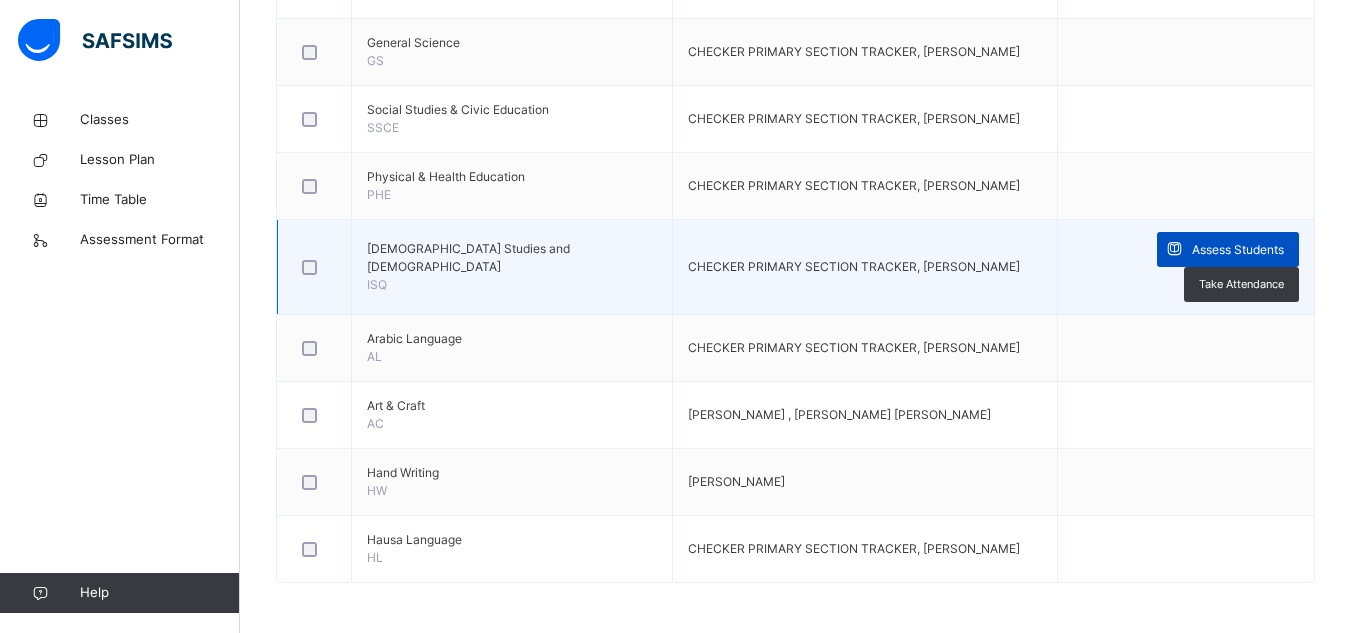 click on "Assess Students" at bounding box center [1238, 250] 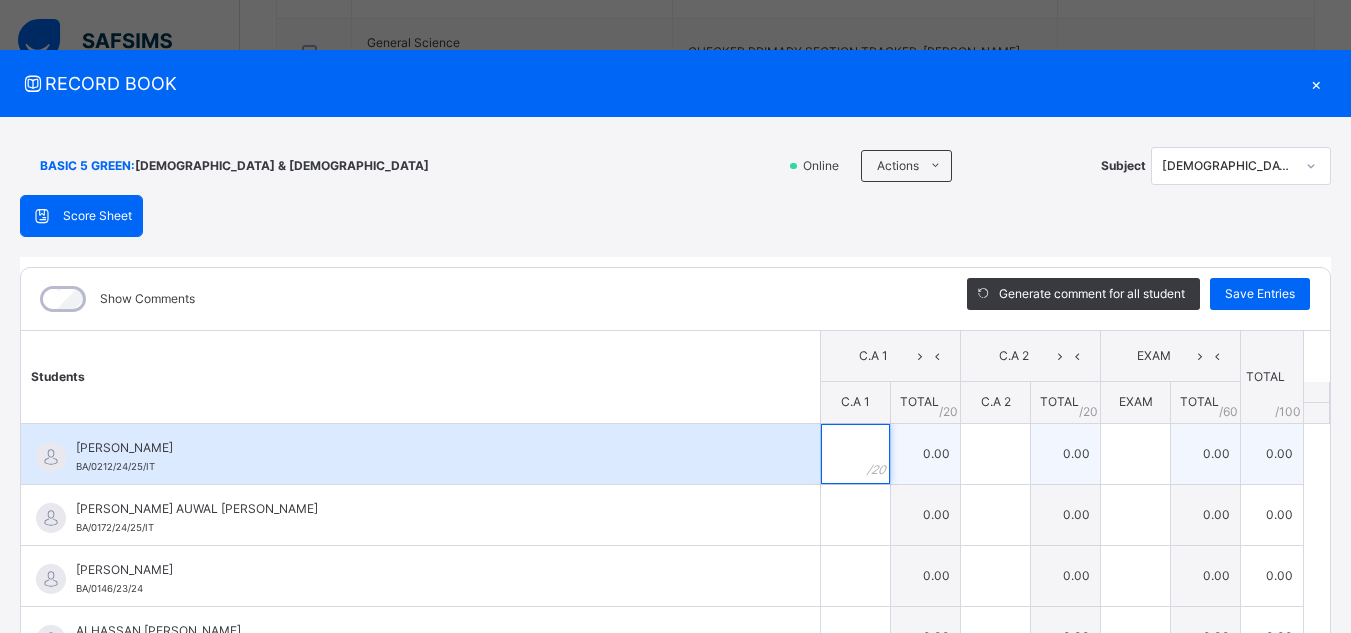 click at bounding box center [855, 454] 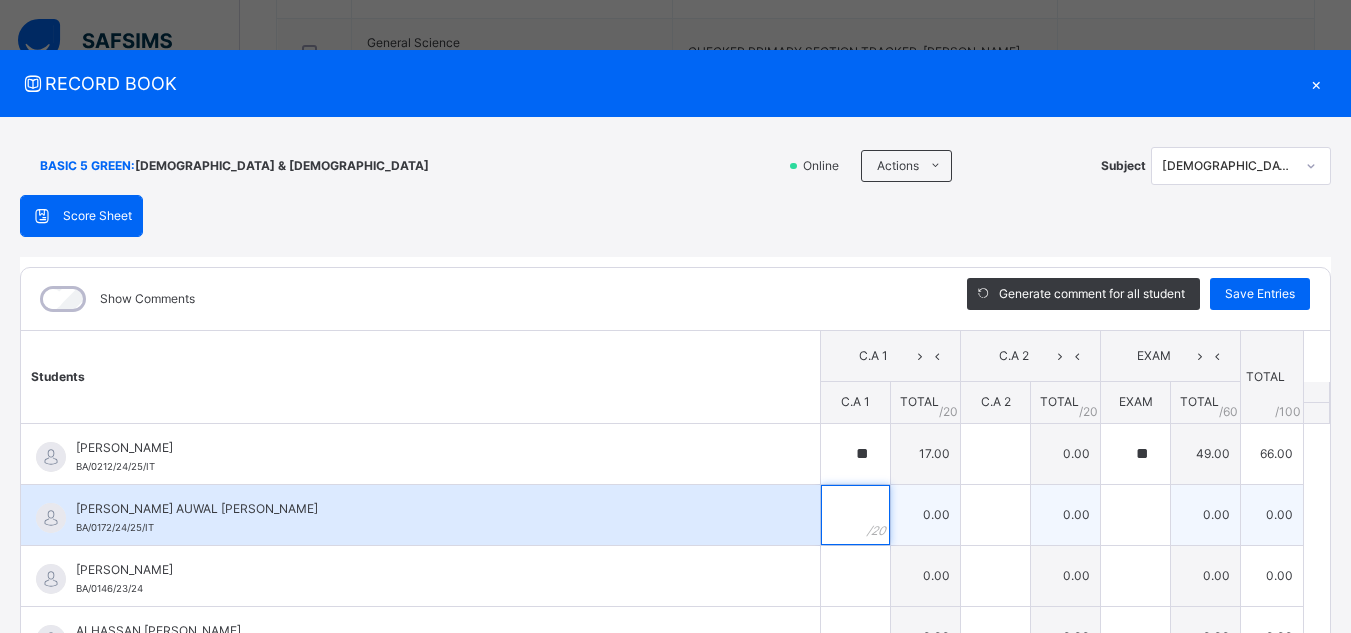 click at bounding box center (855, 515) 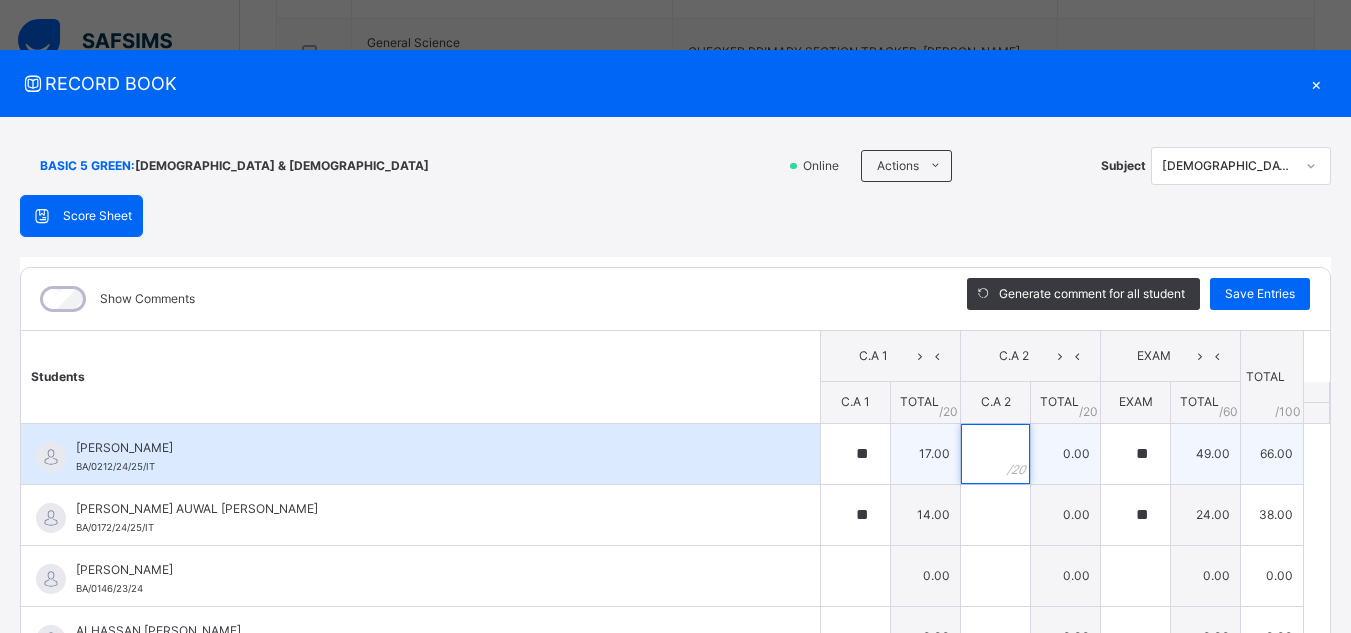 click at bounding box center (995, 454) 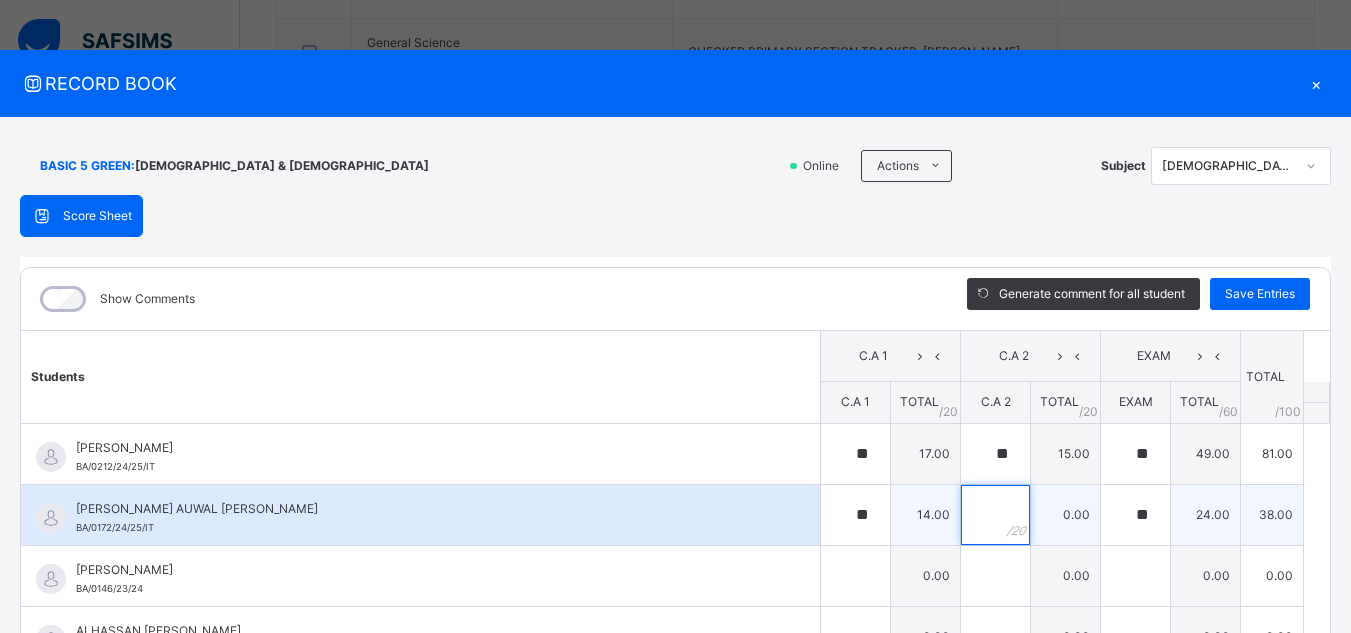 click at bounding box center (995, 515) 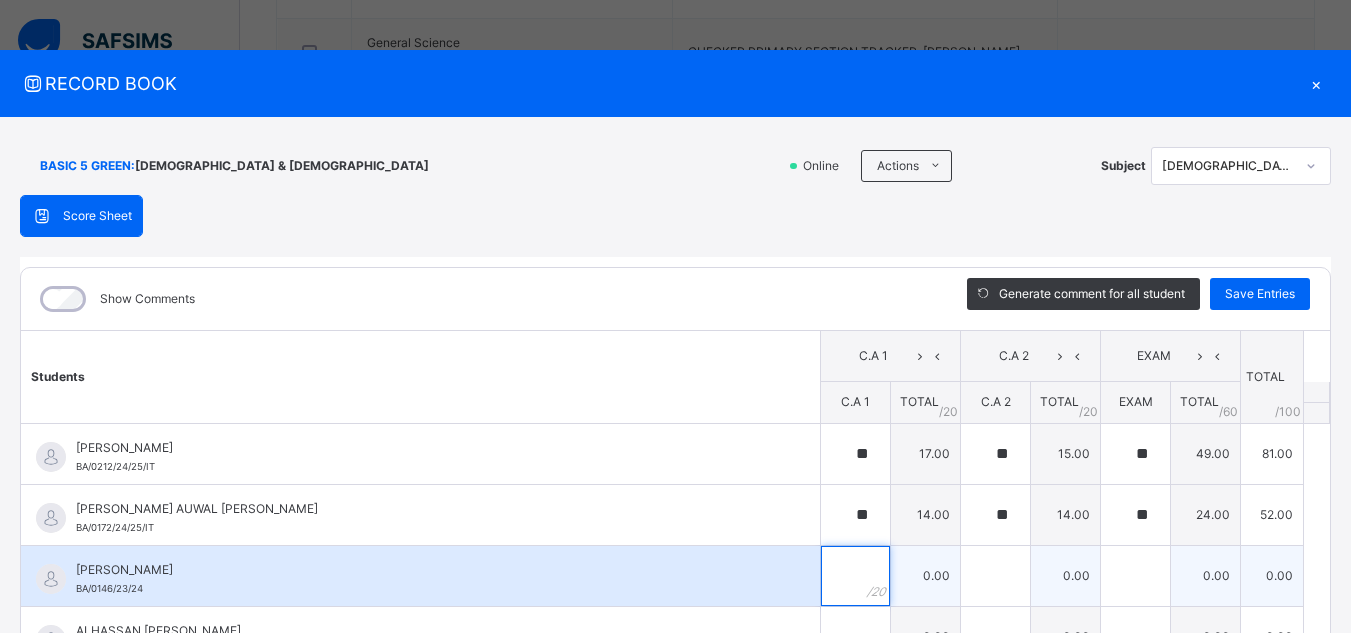click at bounding box center (855, 576) 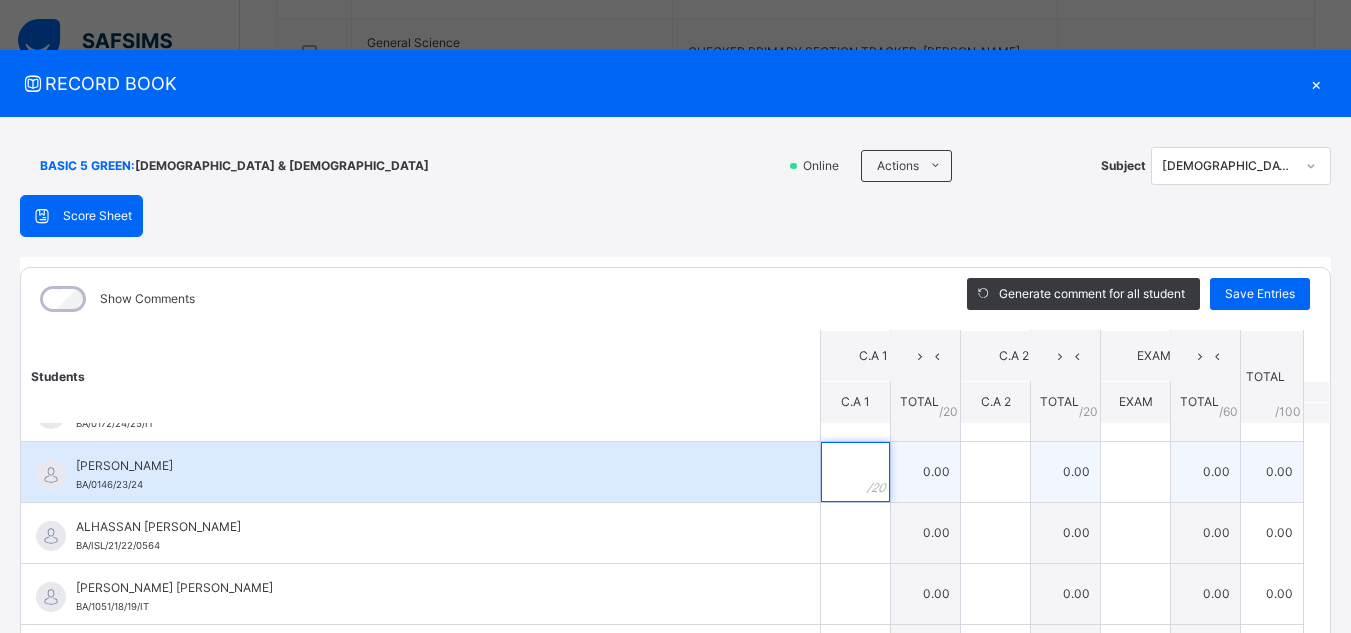 scroll, scrollTop: 109, scrollLeft: 0, axis: vertical 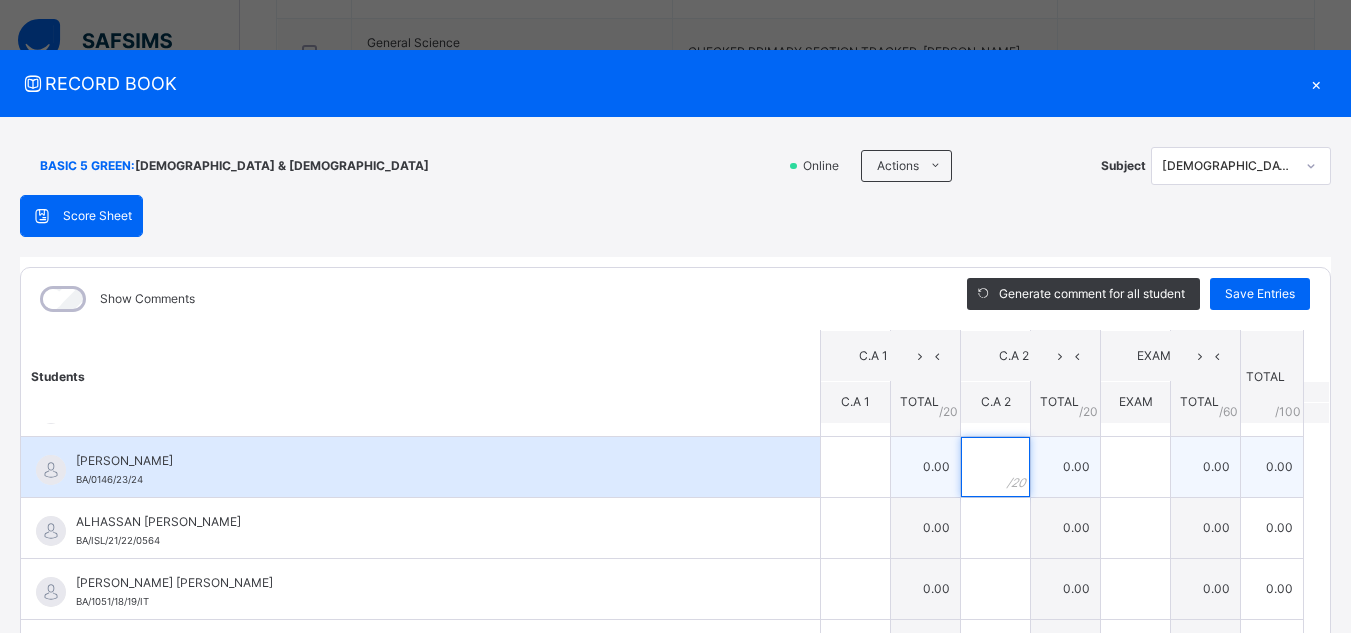 click at bounding box center (995, 467) 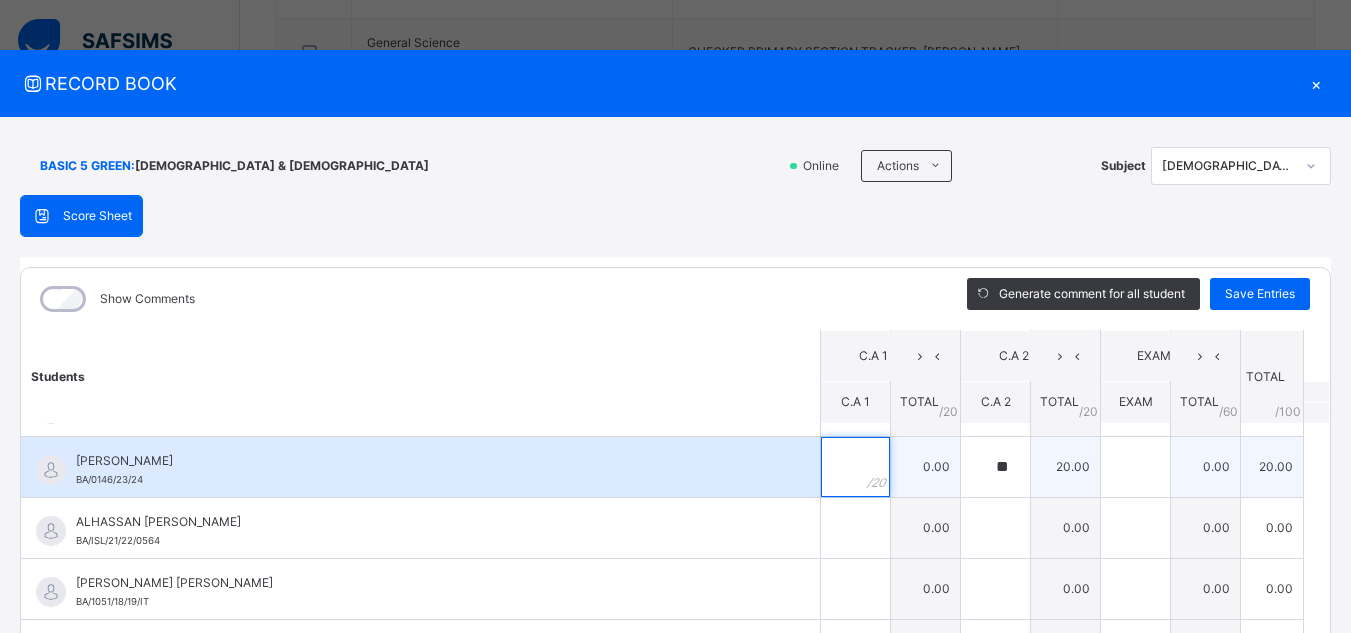click at bounding box center (855, 467) 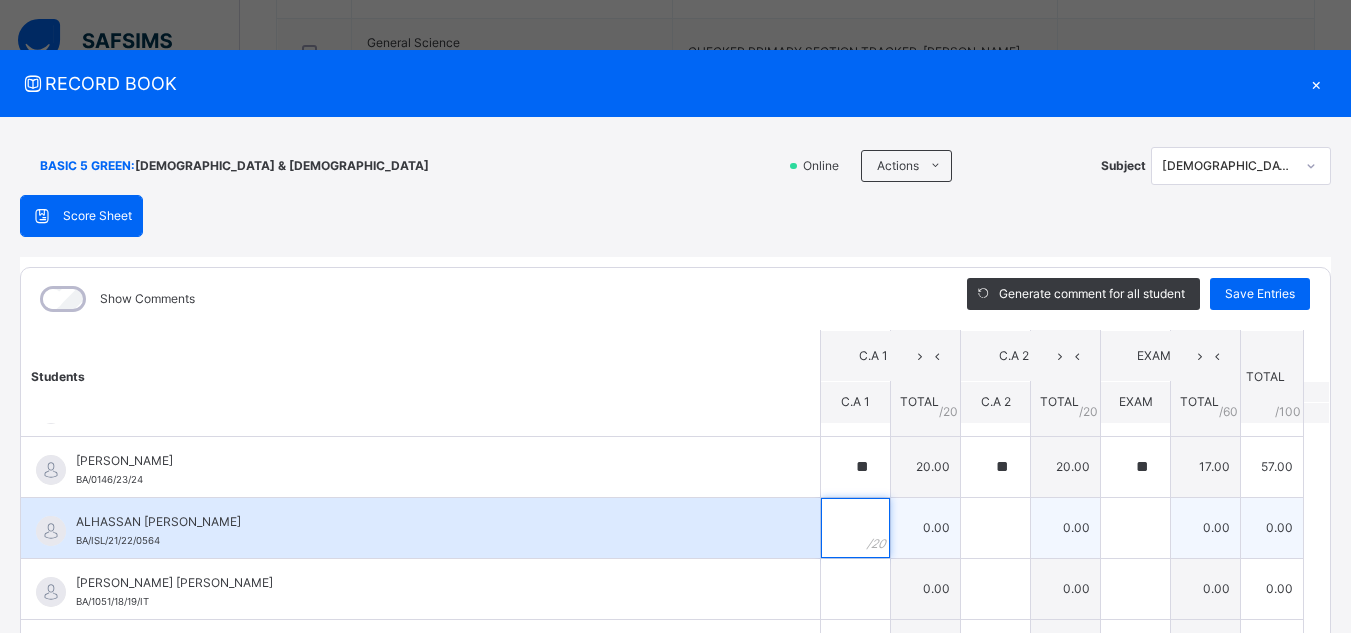 click at bounding box center (855, 528) 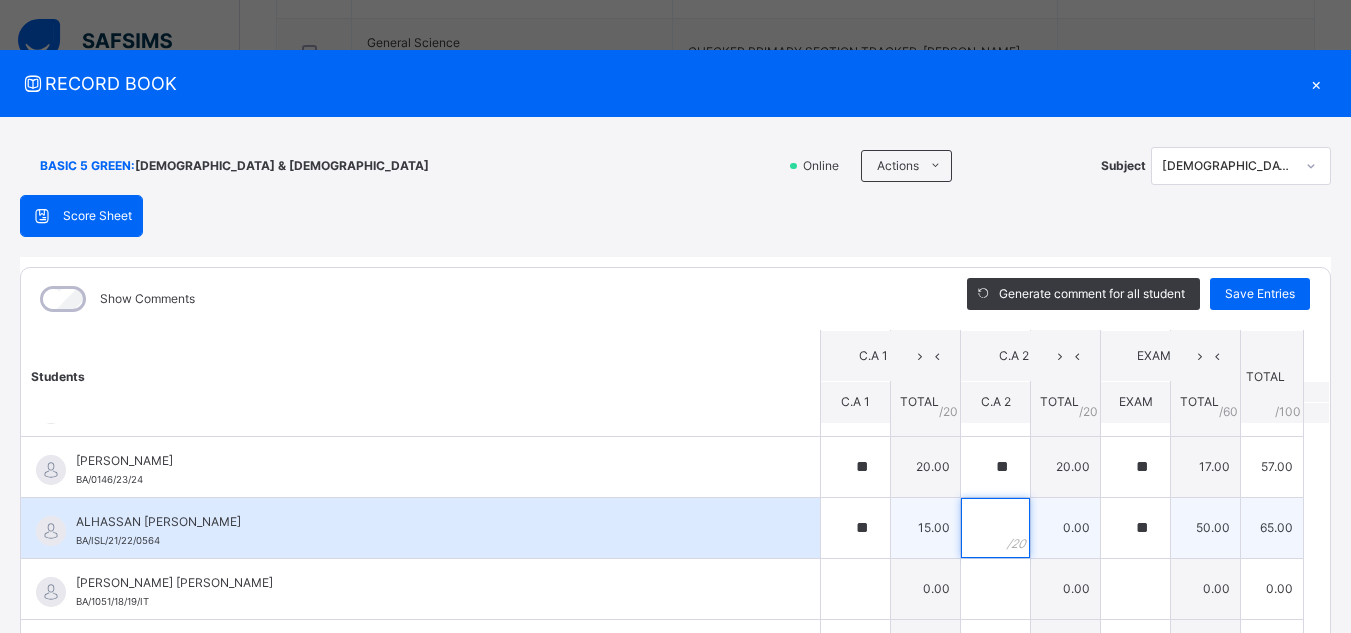 click at bounding box center (995, 528) 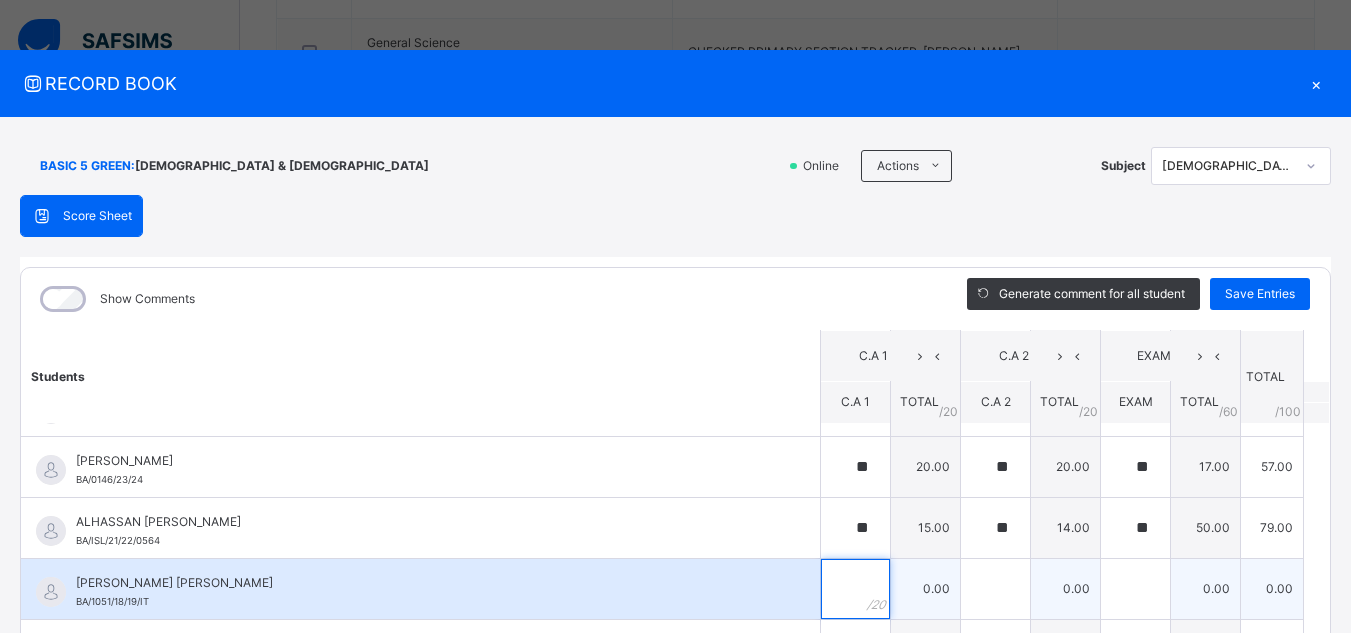 click at bounding box center (855, 589) 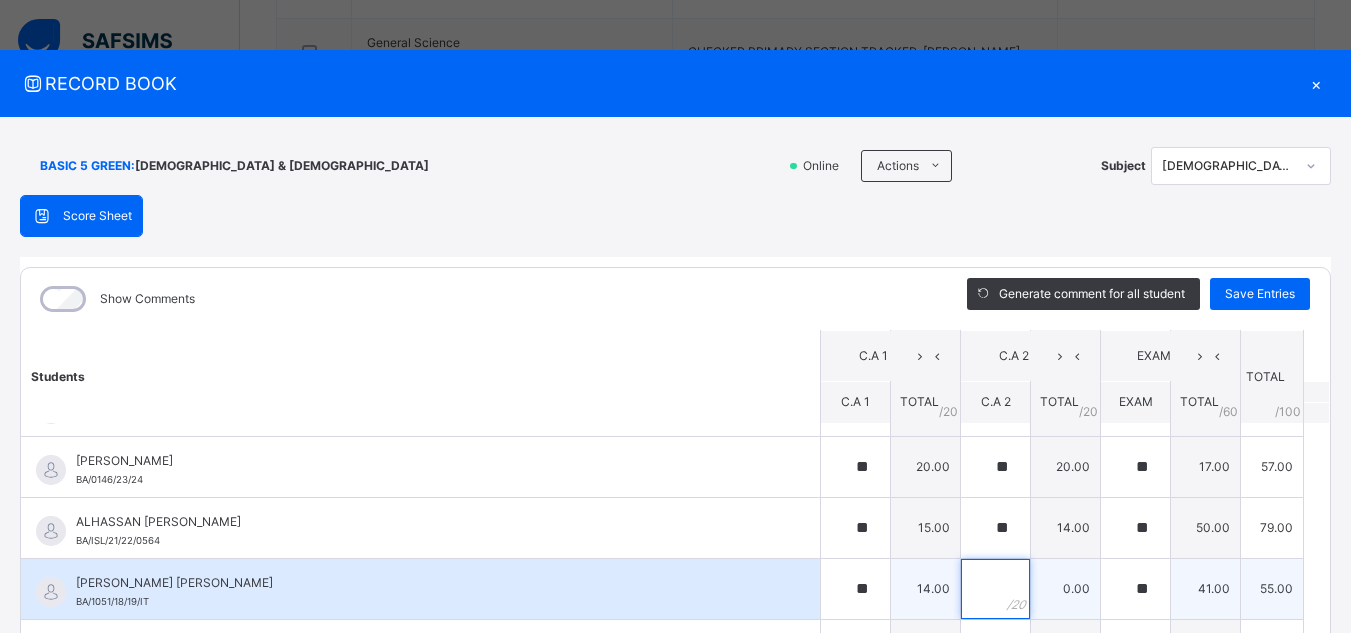 click at bounding box center (995, 589) 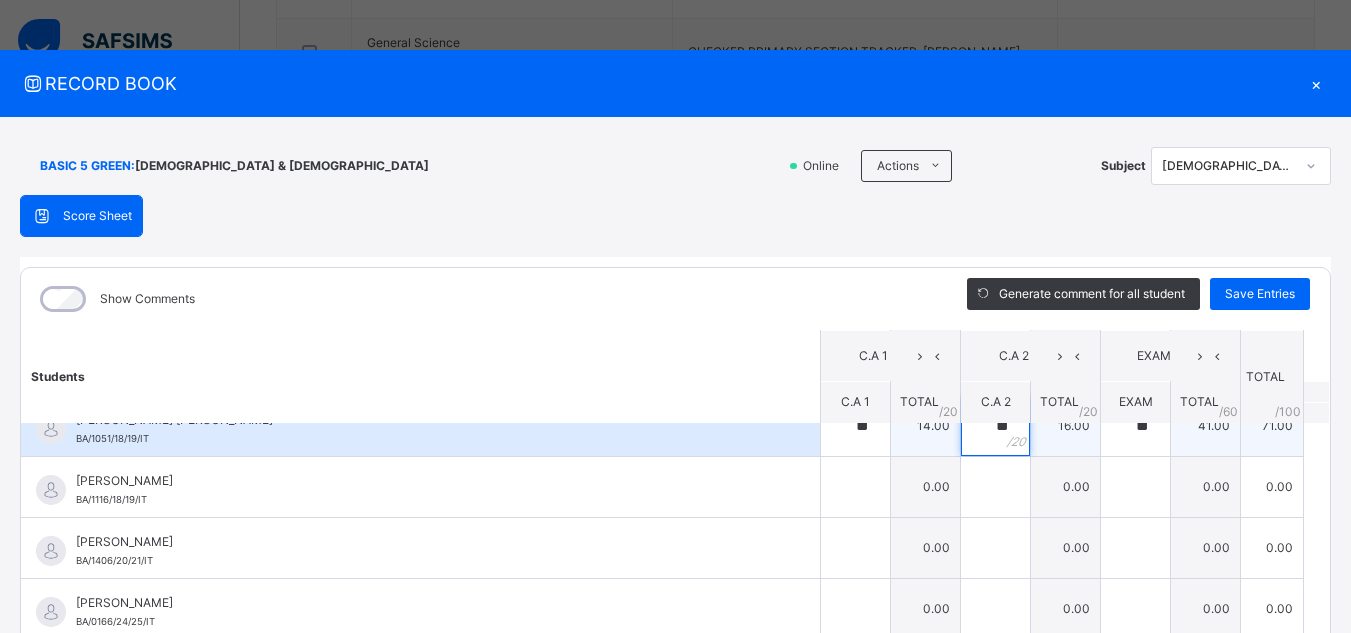 scroll, scrollTop: 1119, scrollLeft: 0, axis: vertical 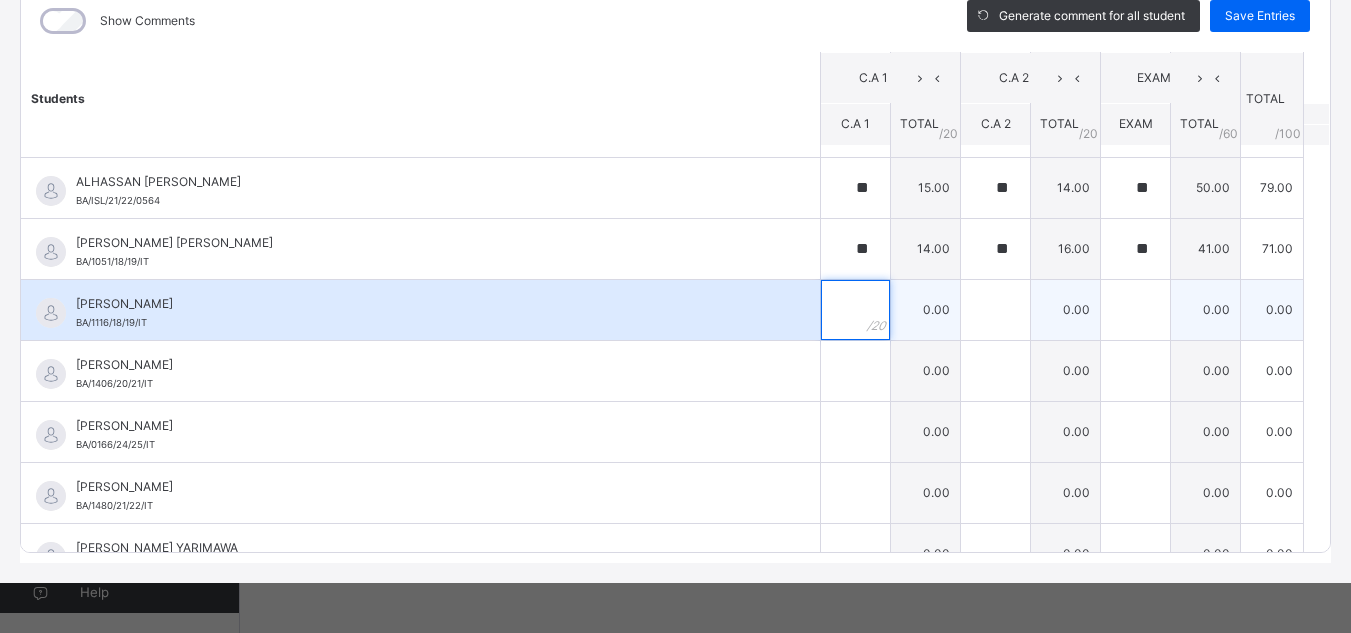 click at bounding box center [855, 310] 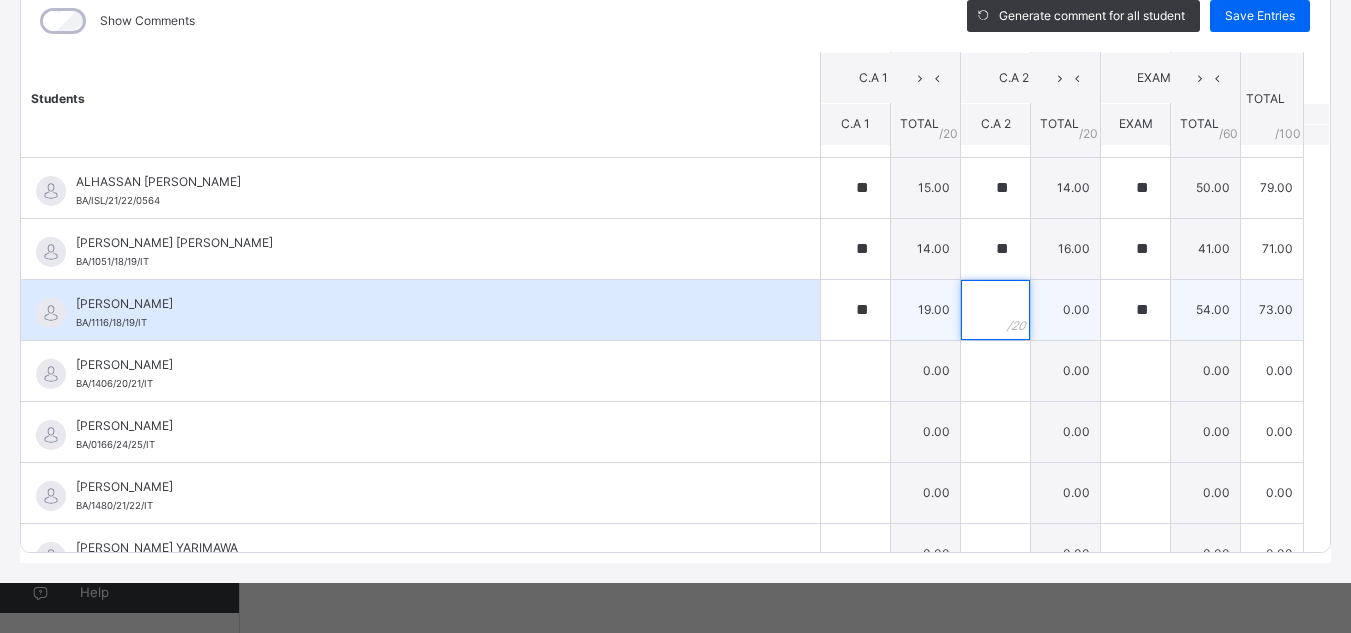 click at bounding box center [995, 310] 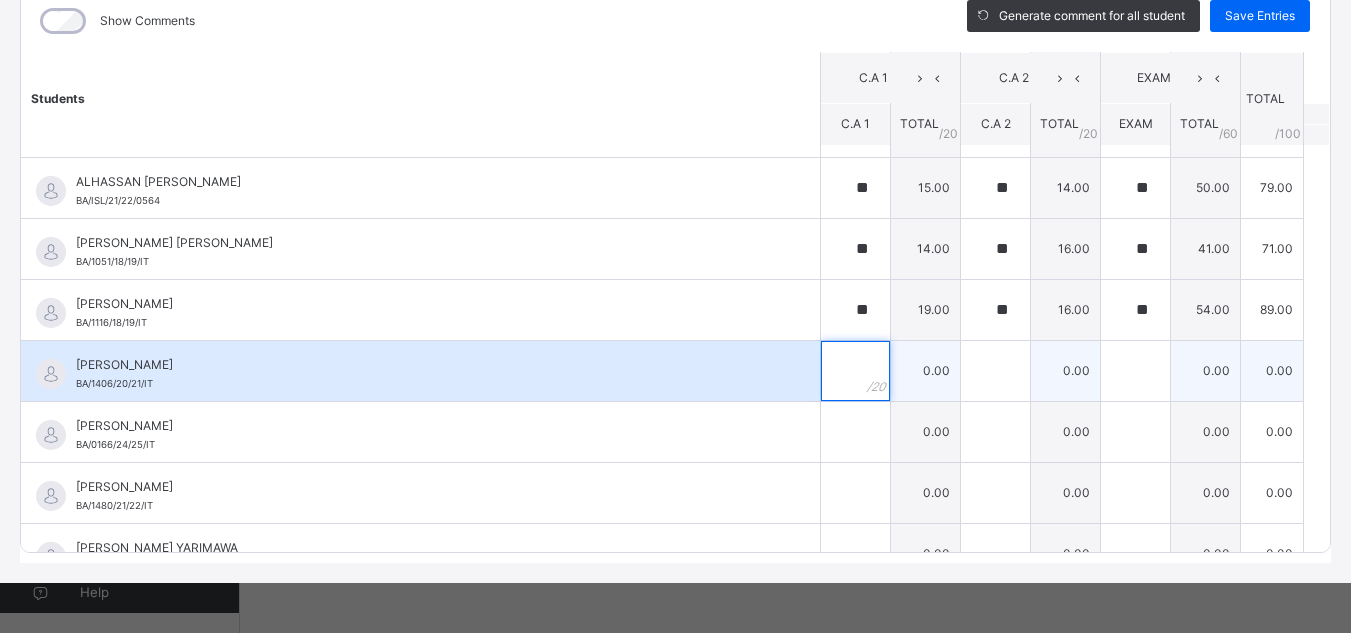 click at bounding box center (855, 371) 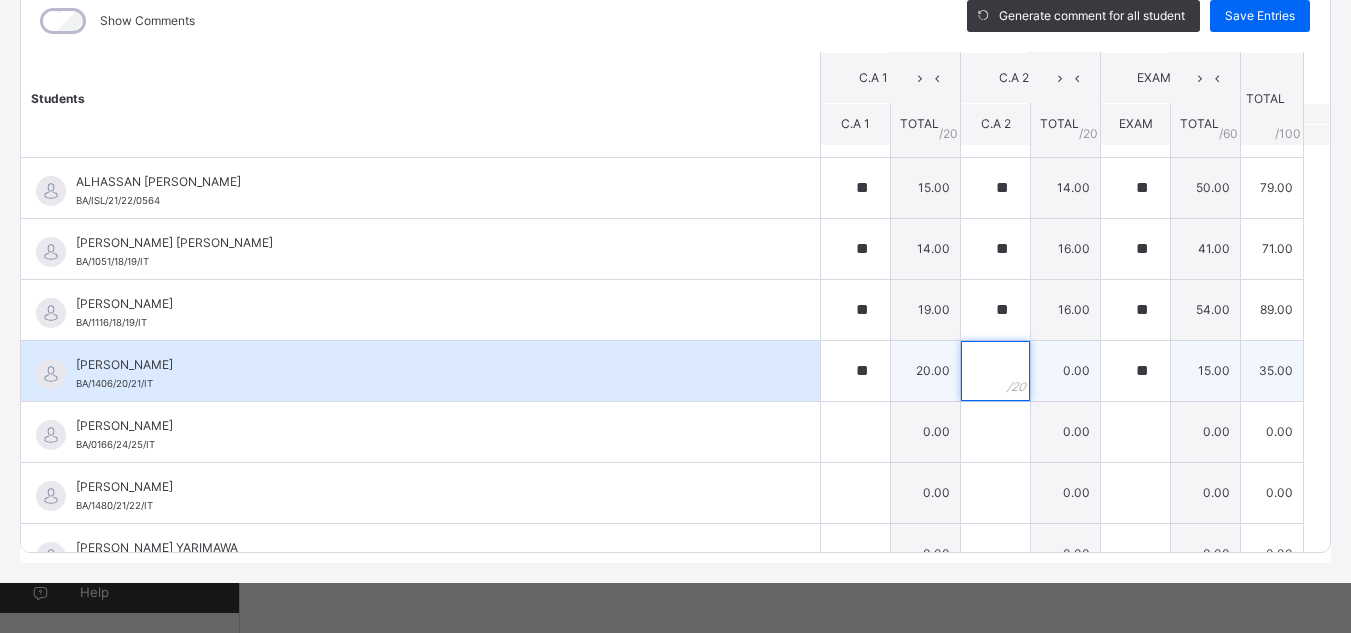 click at bounding box center (995, 371) 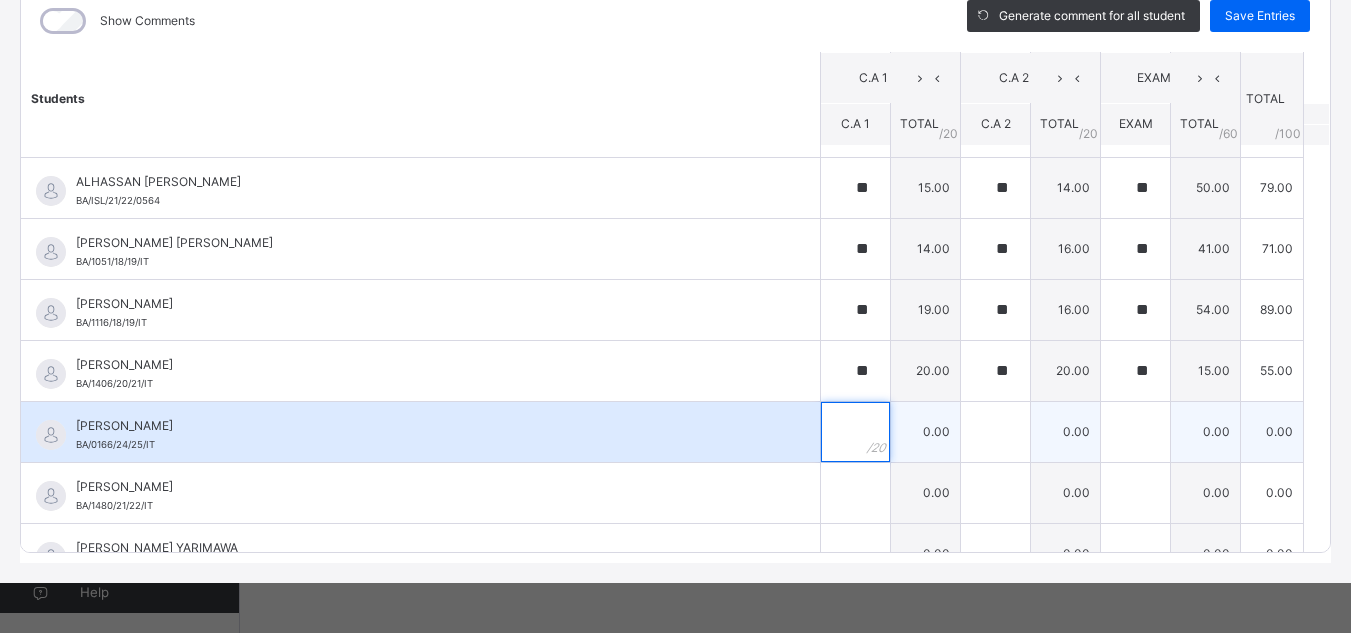 click at bounding box center [855, 432] 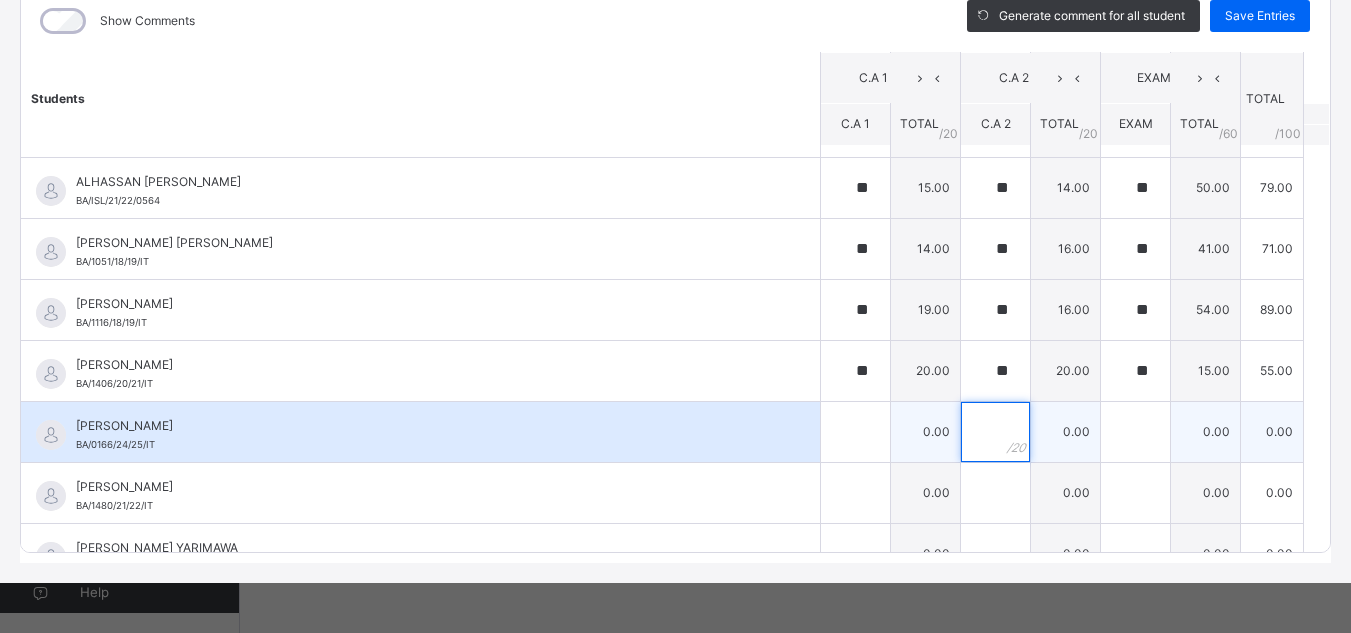 click at bounding box center (995, 432) 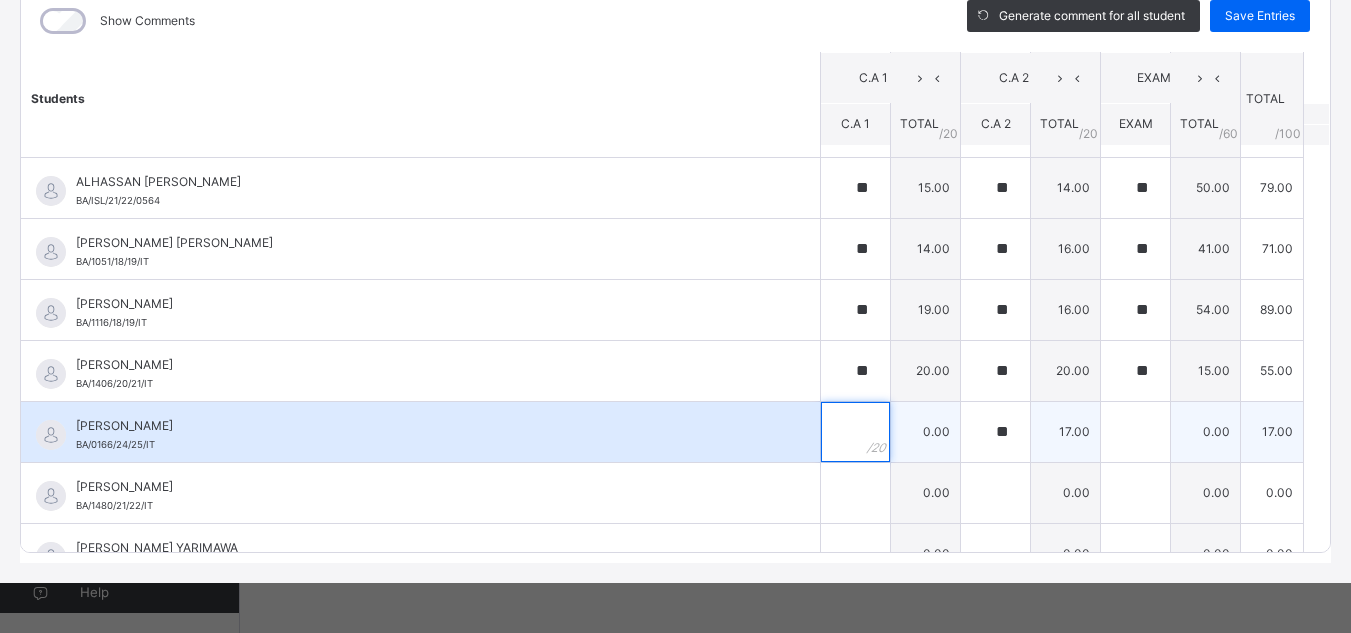 click at bounding box center [855, 432] 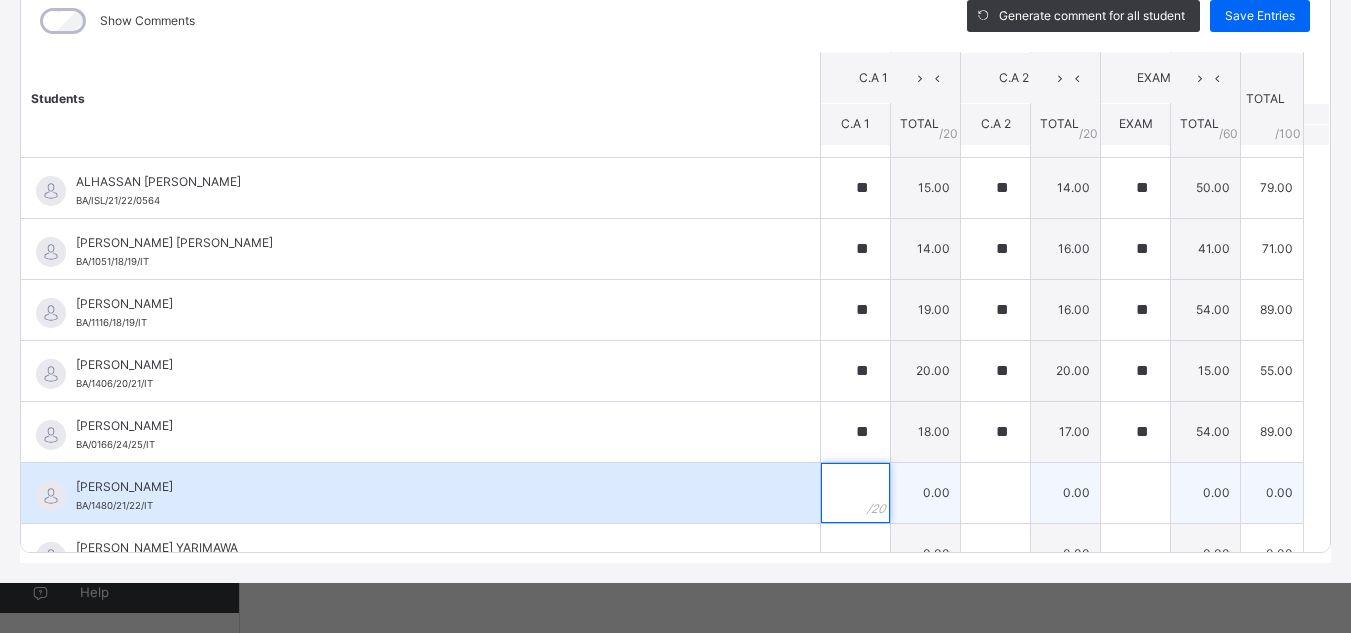 click at bounding box center [855, 493] 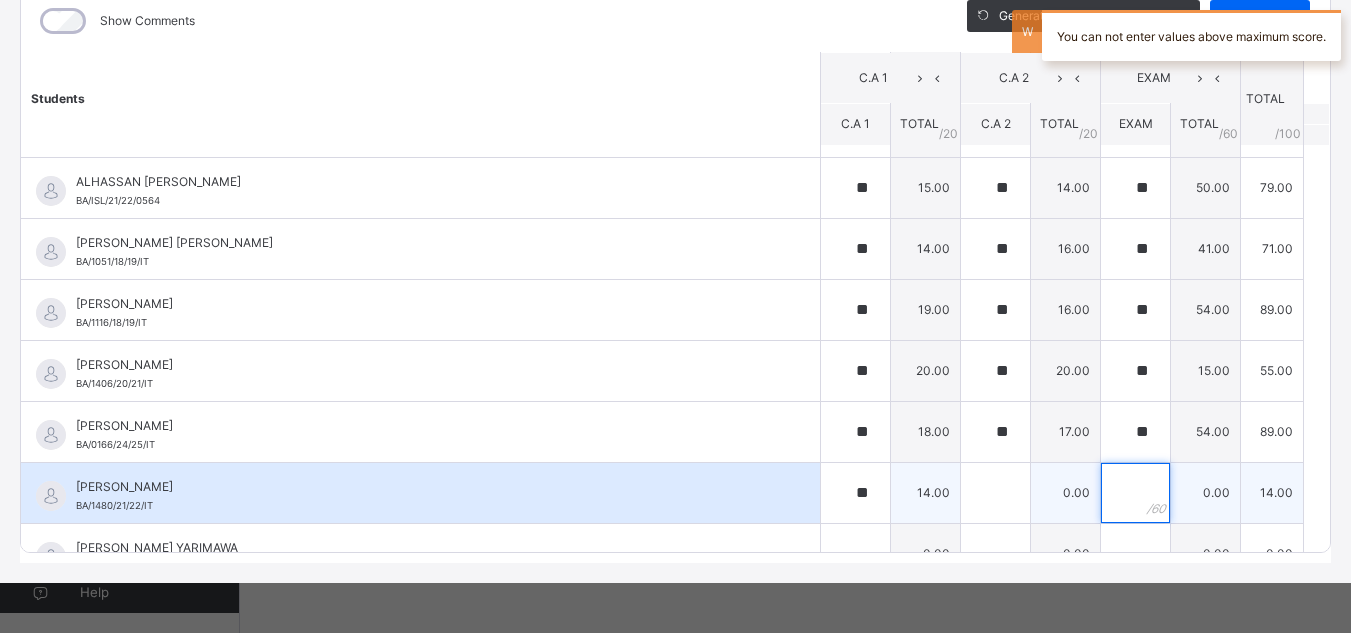 click at bounding box center [1135, 493] 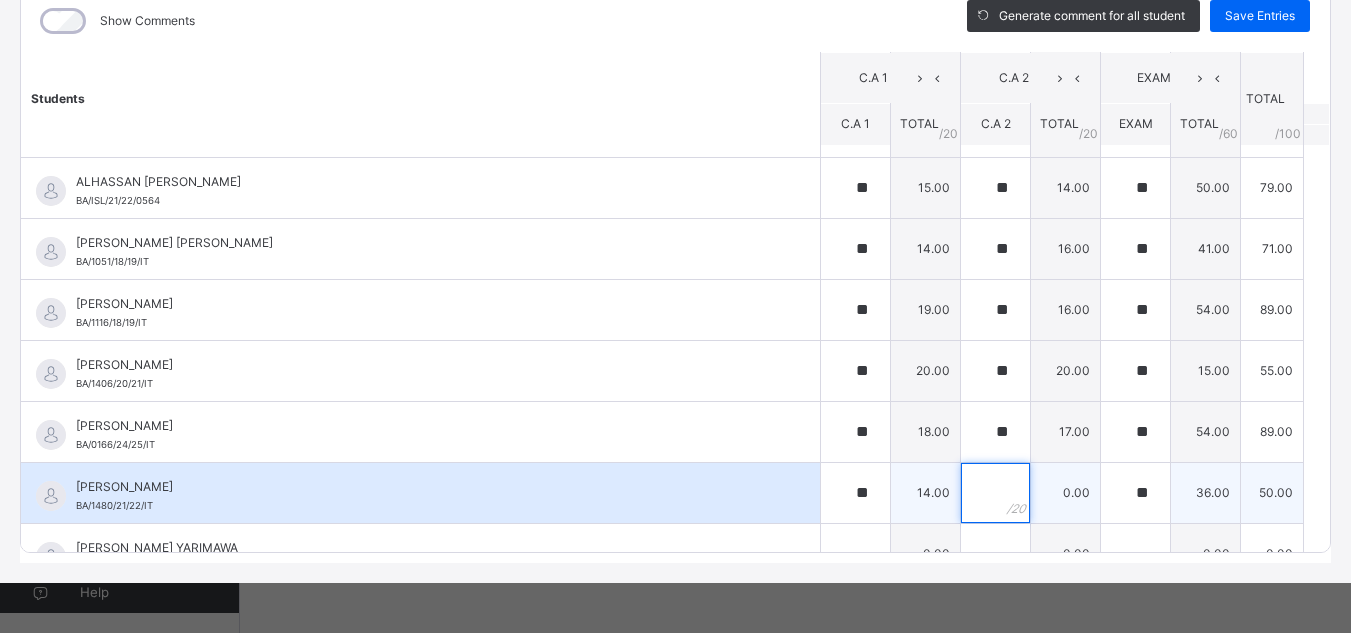click at bounding box center [995, 493] 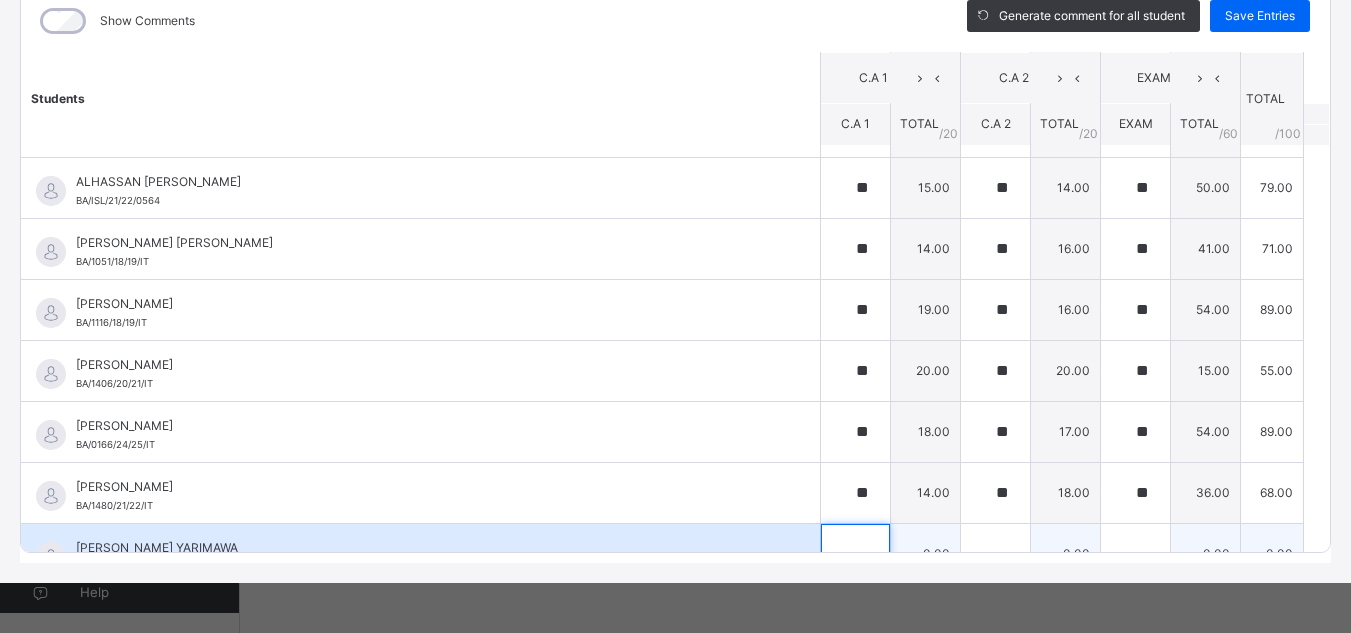 click at bounding box center [855, 554] 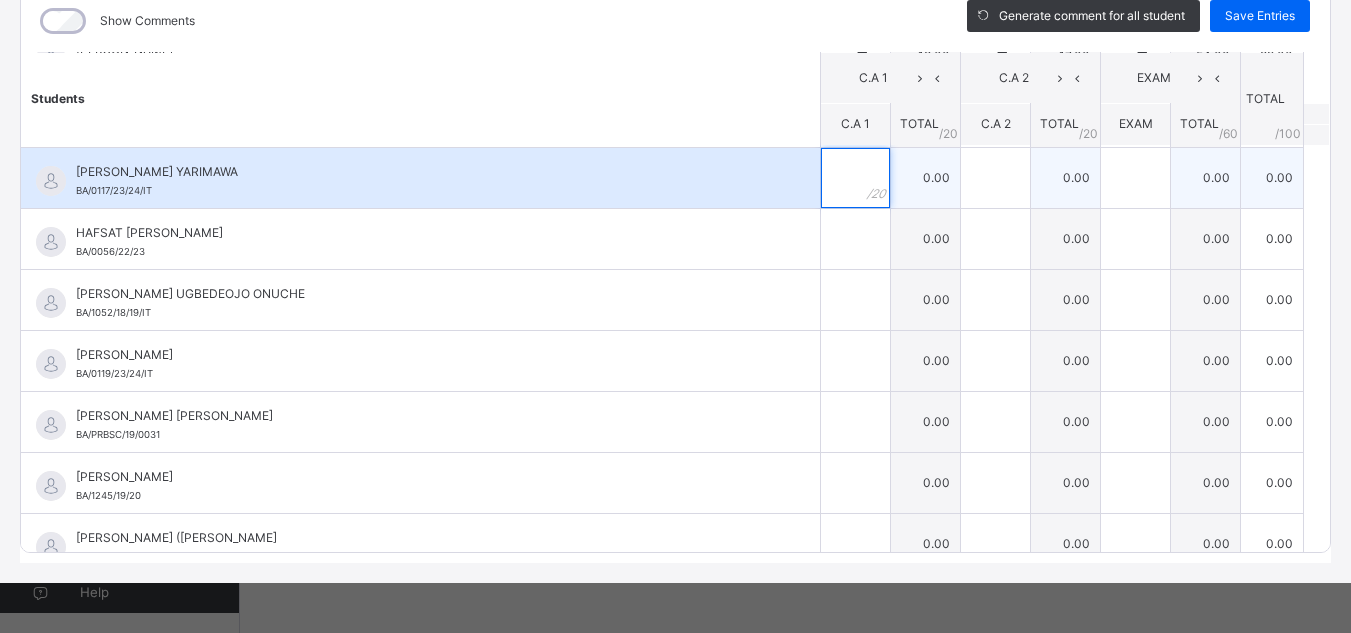 scroll, scrollTop: 544, scrollLeft: 0, axis: vertical 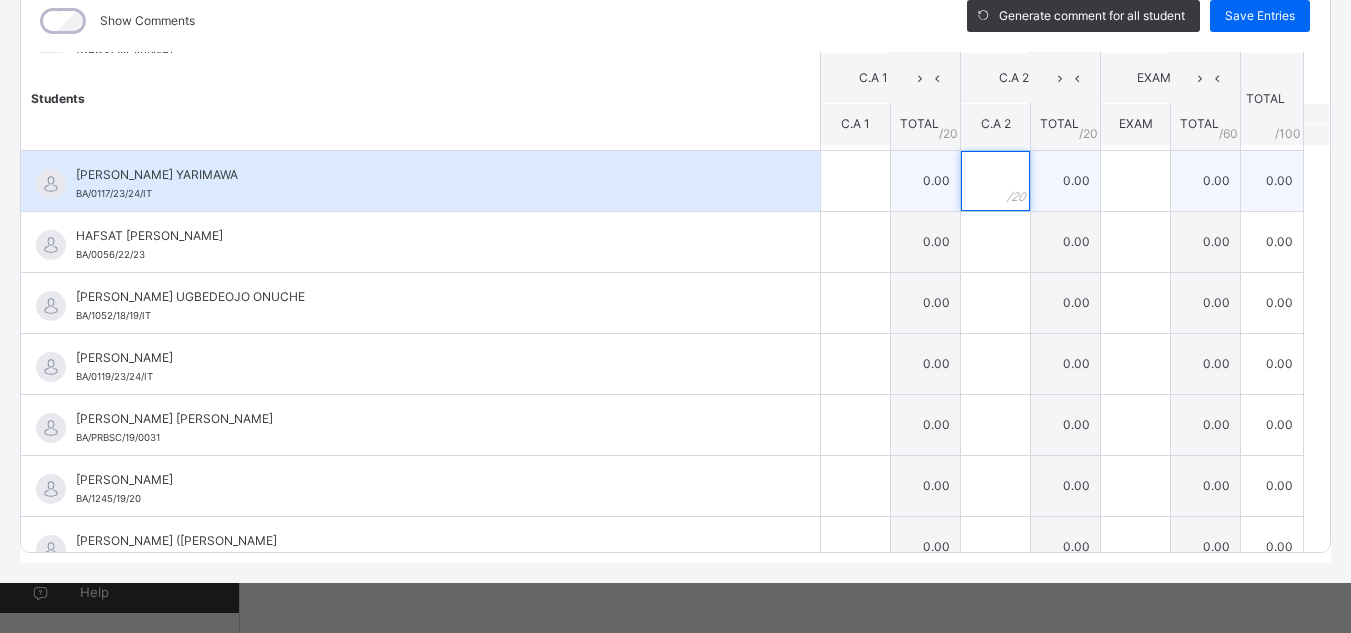 click at bounding box center [995, 181] 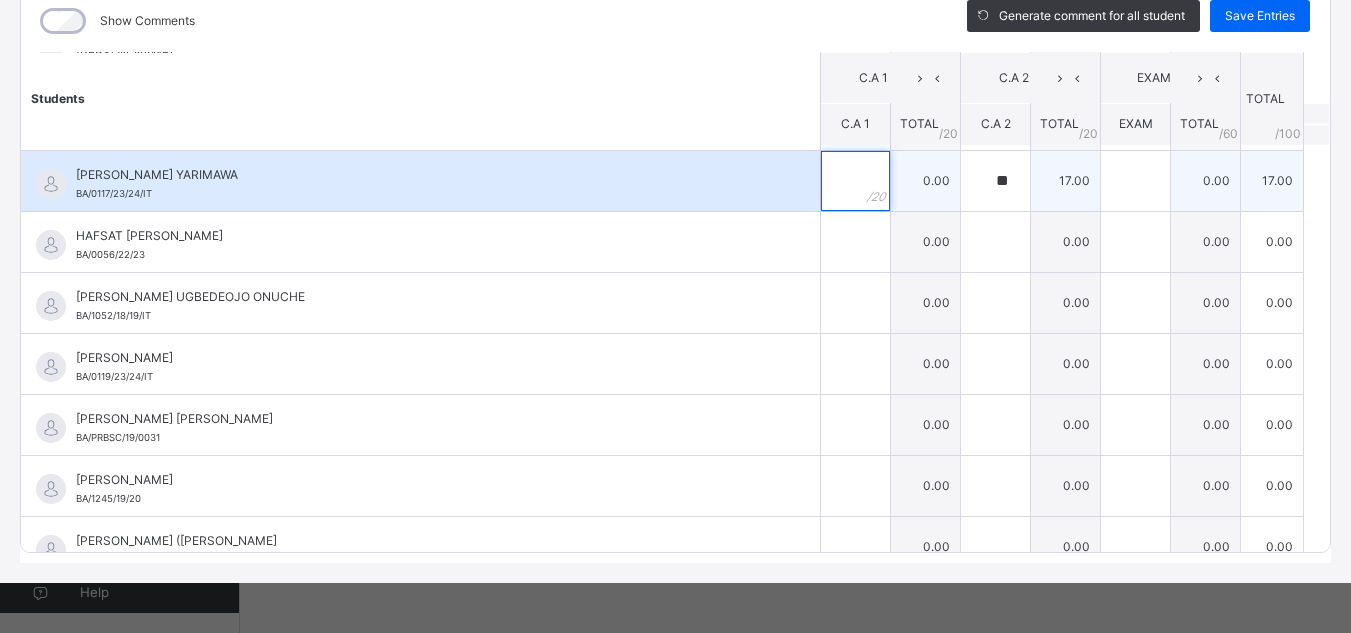 click at bounding box center [855, 181] 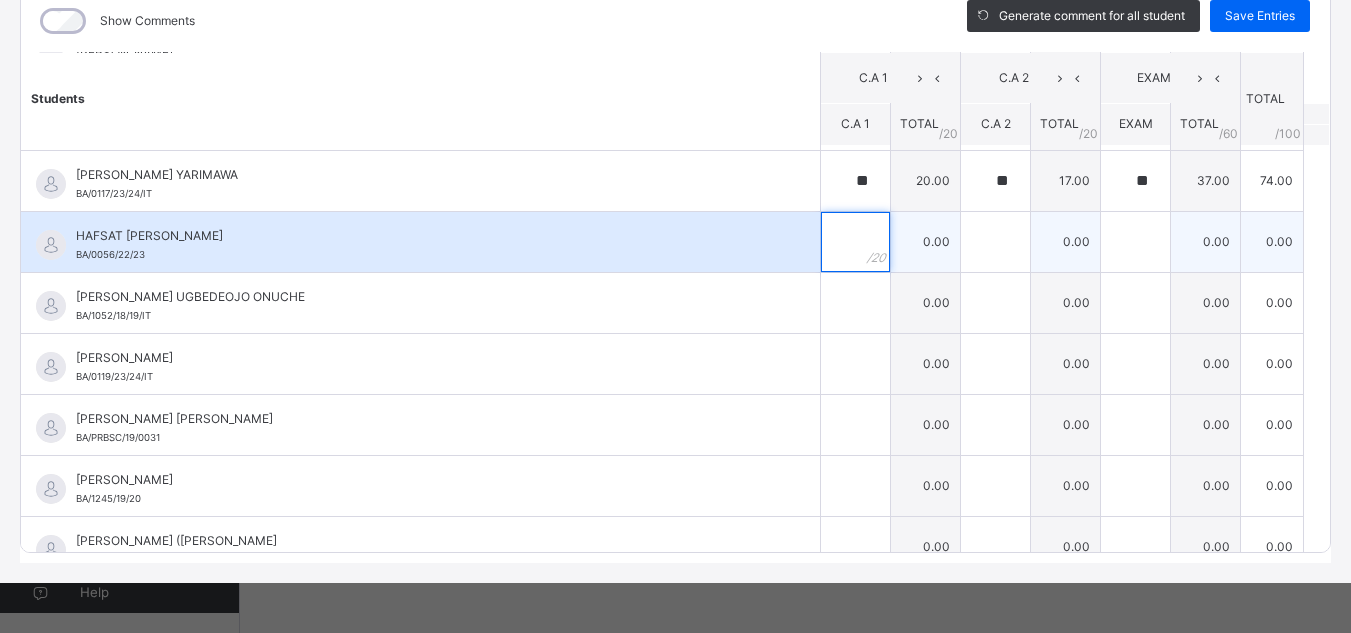 click at bounding box center (855, 242) 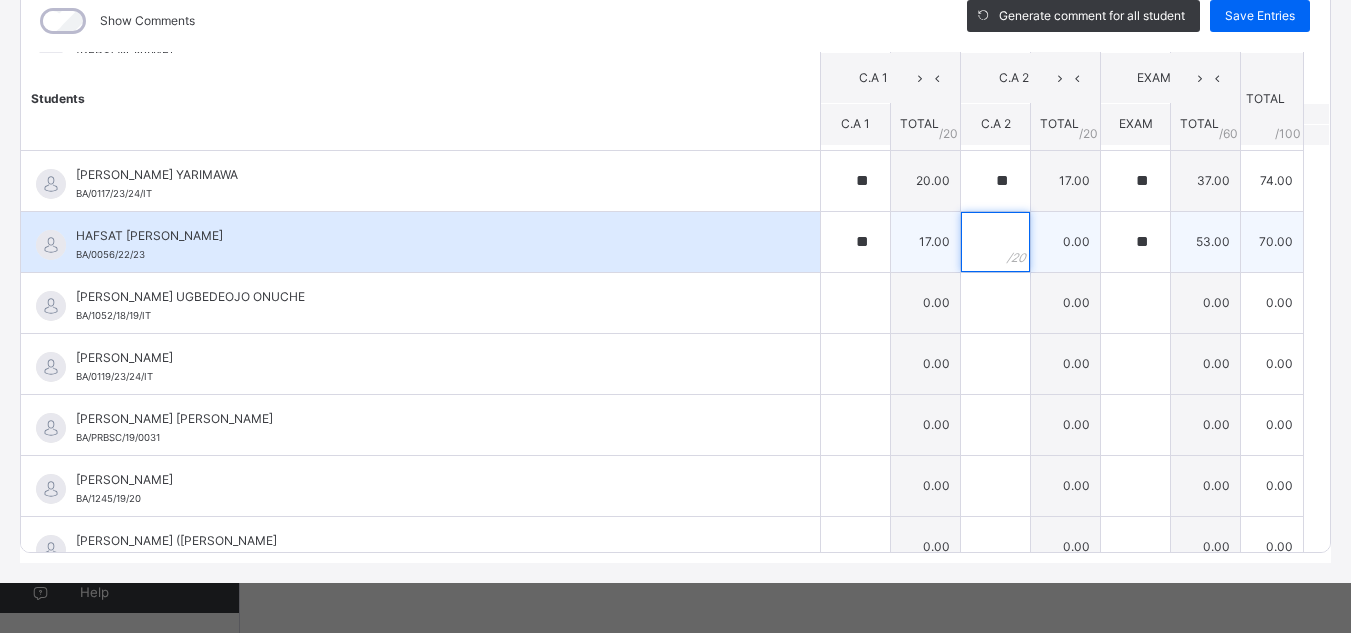 click at bounding box center [995, 242] 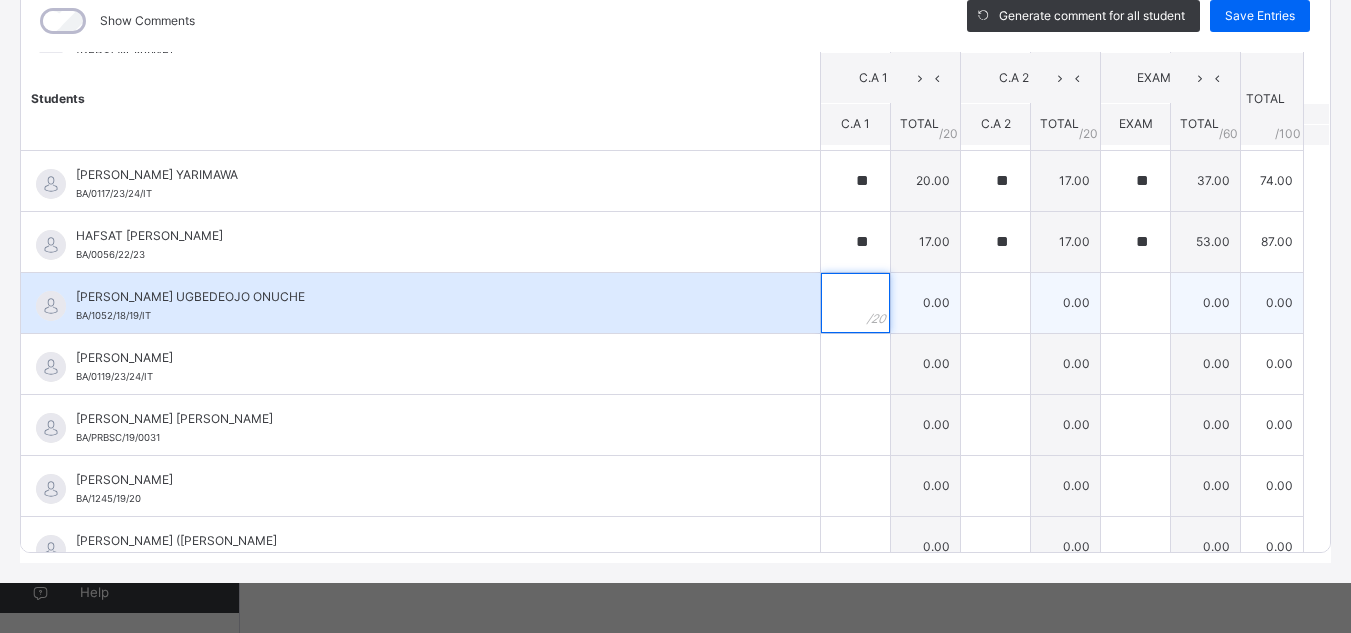click at bounding box center (855, 303) 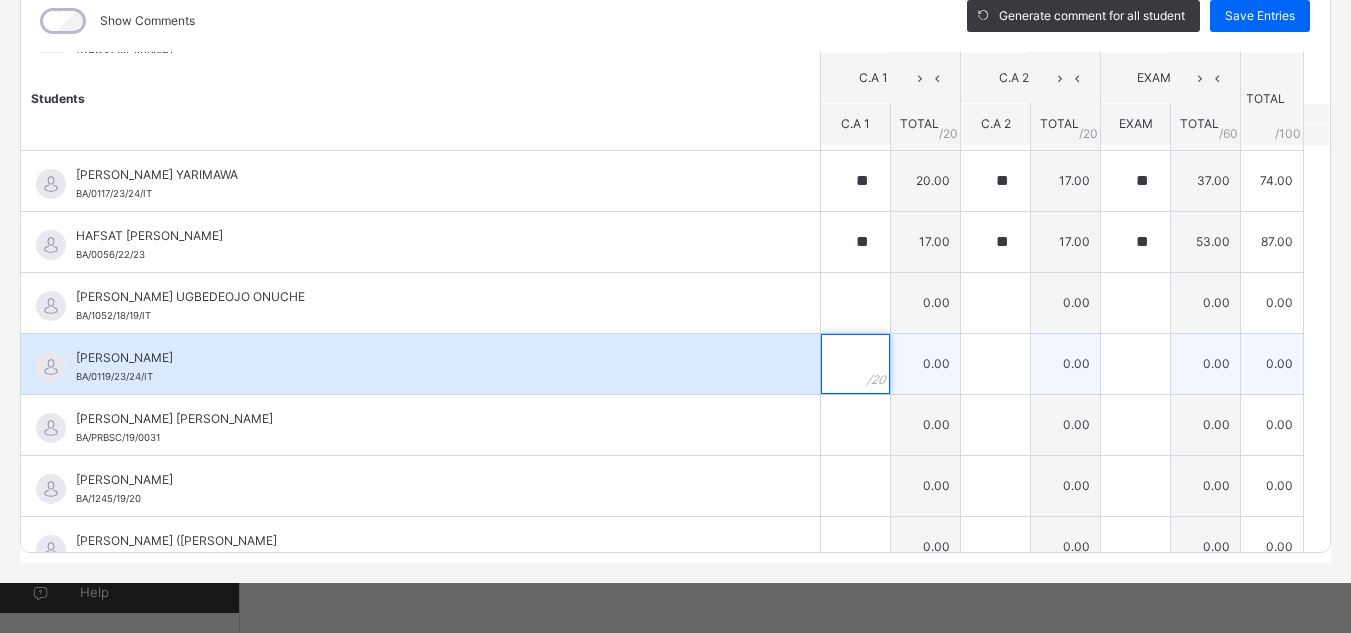 click at bounding box center (855, 364) 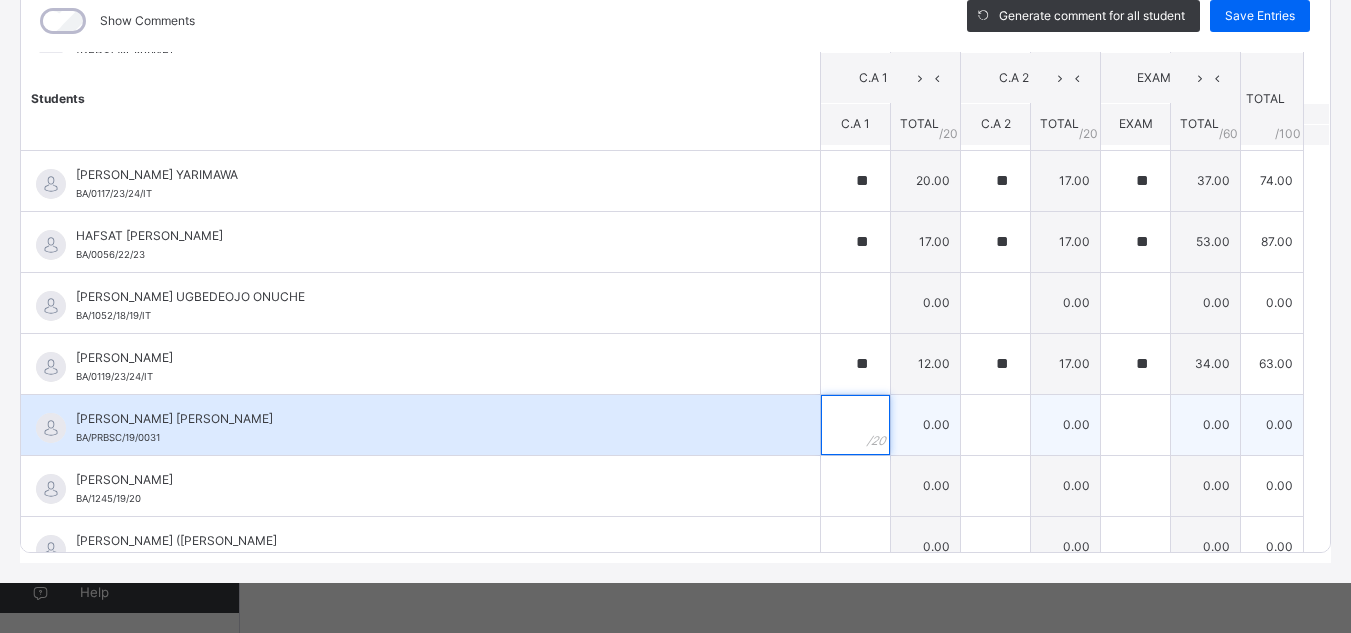 click at bounding box center (855, 425) 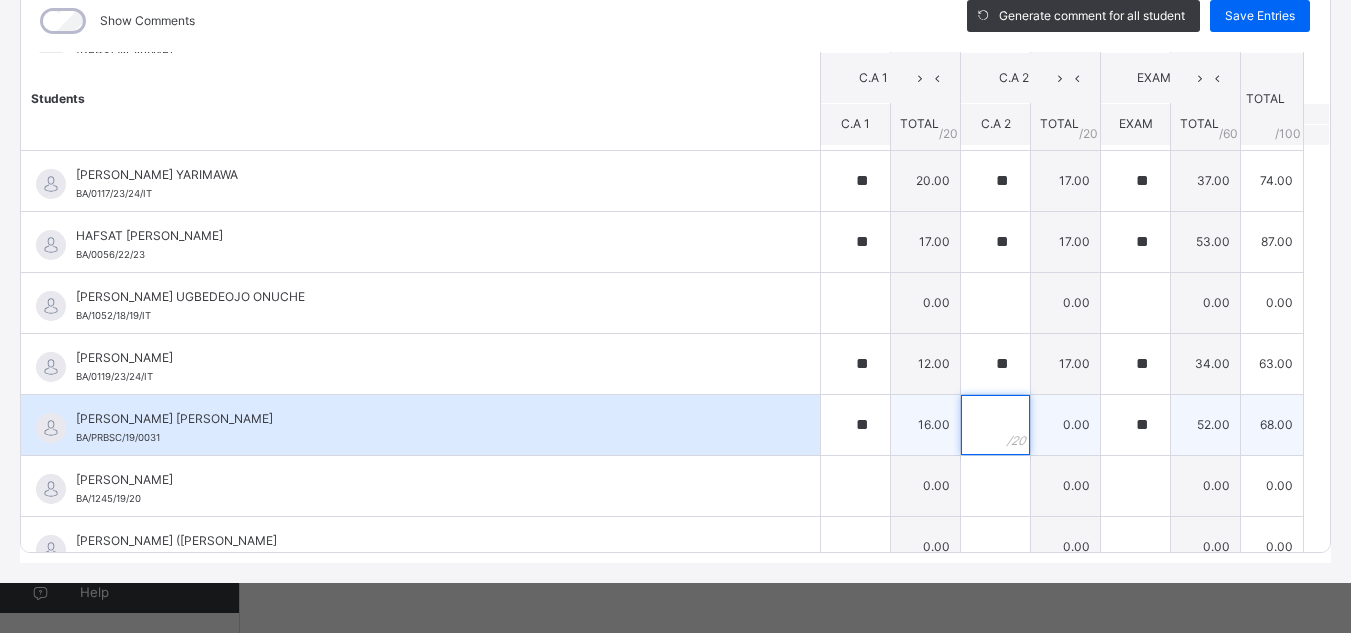 click at bounding box center (995, 425) 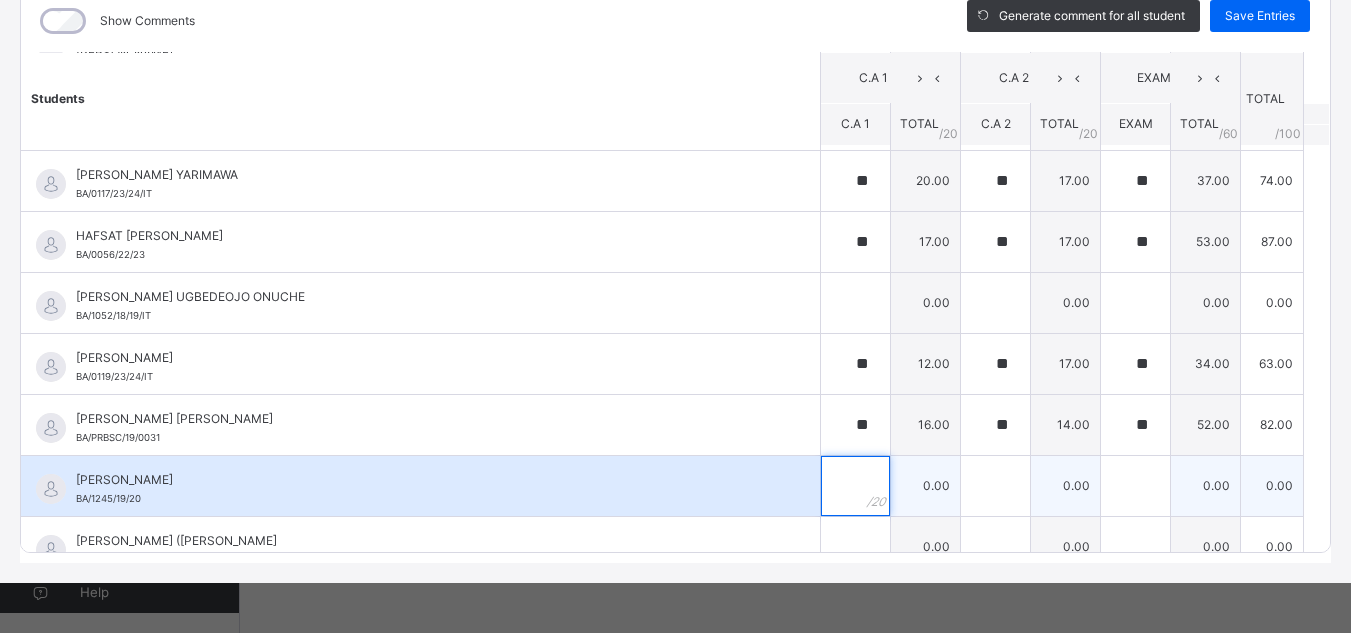 click at bounding box center [855, 486] 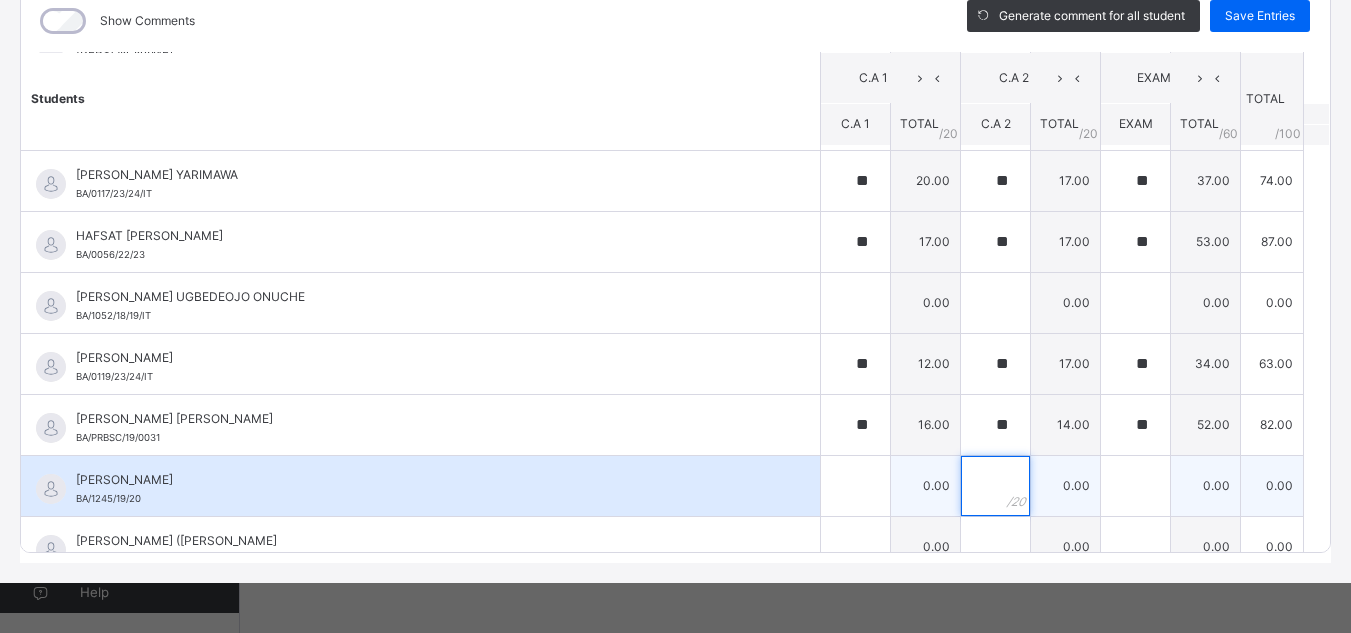 click at bounding box center (995, 486) 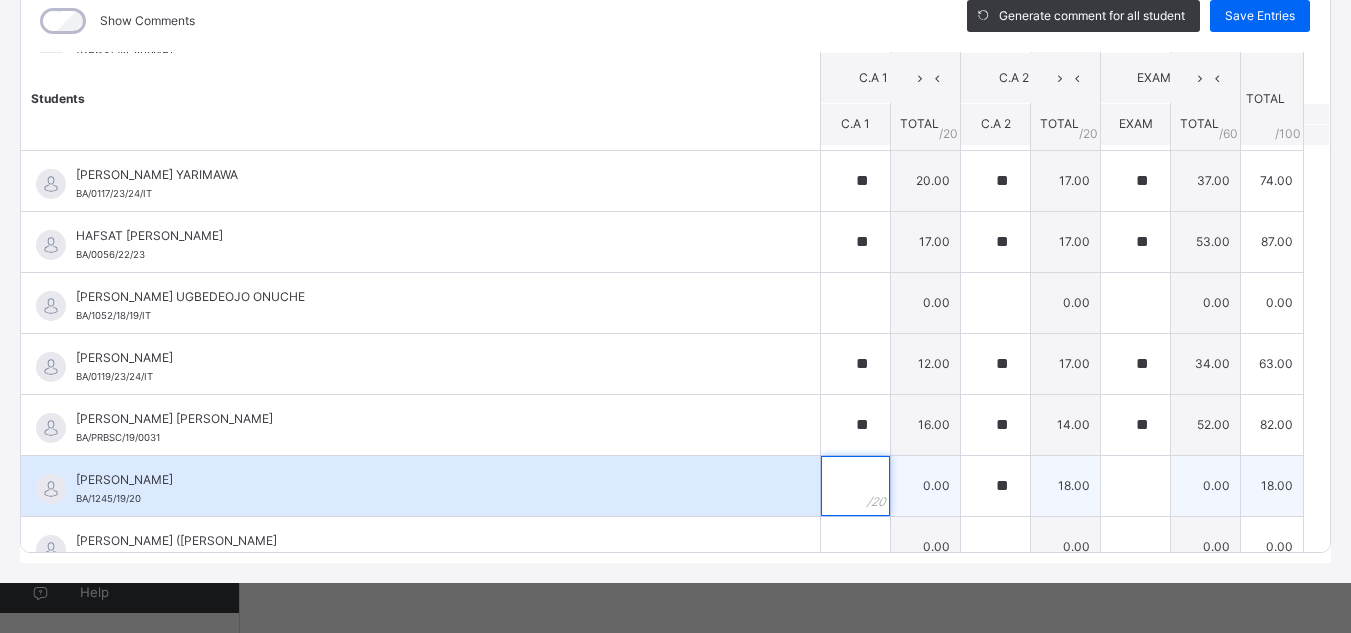 click at bounding box center (855, 486) 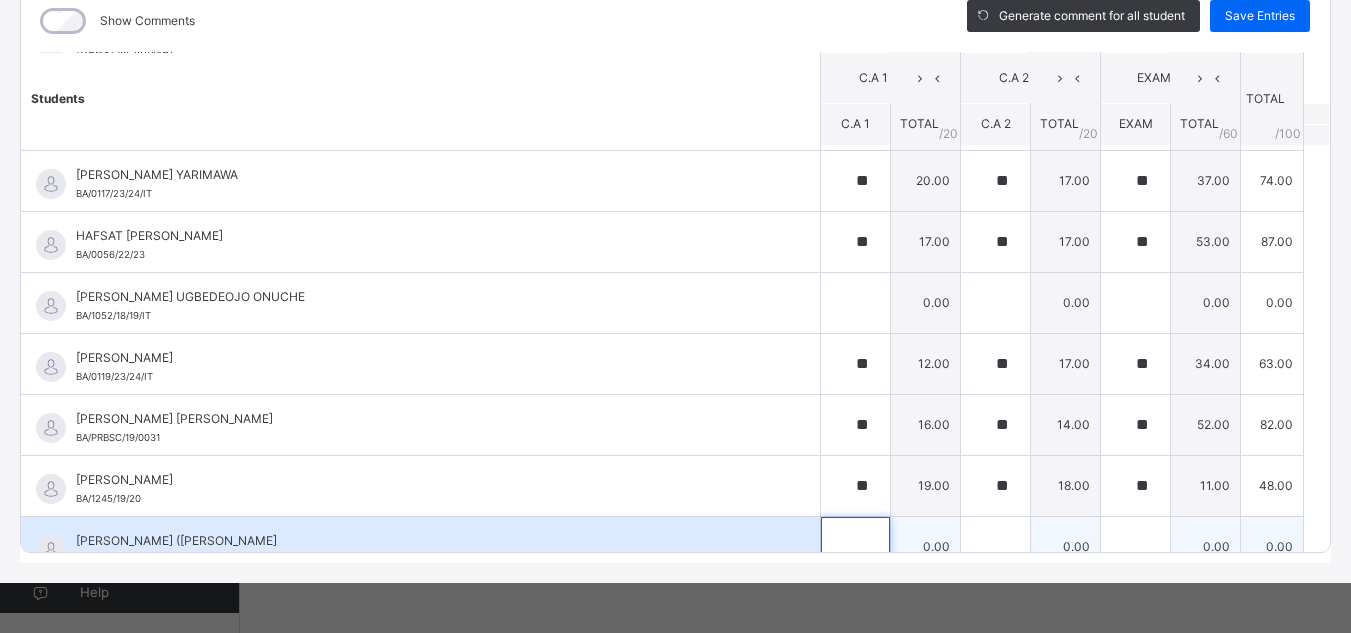 click at bounding box center (855, 547) 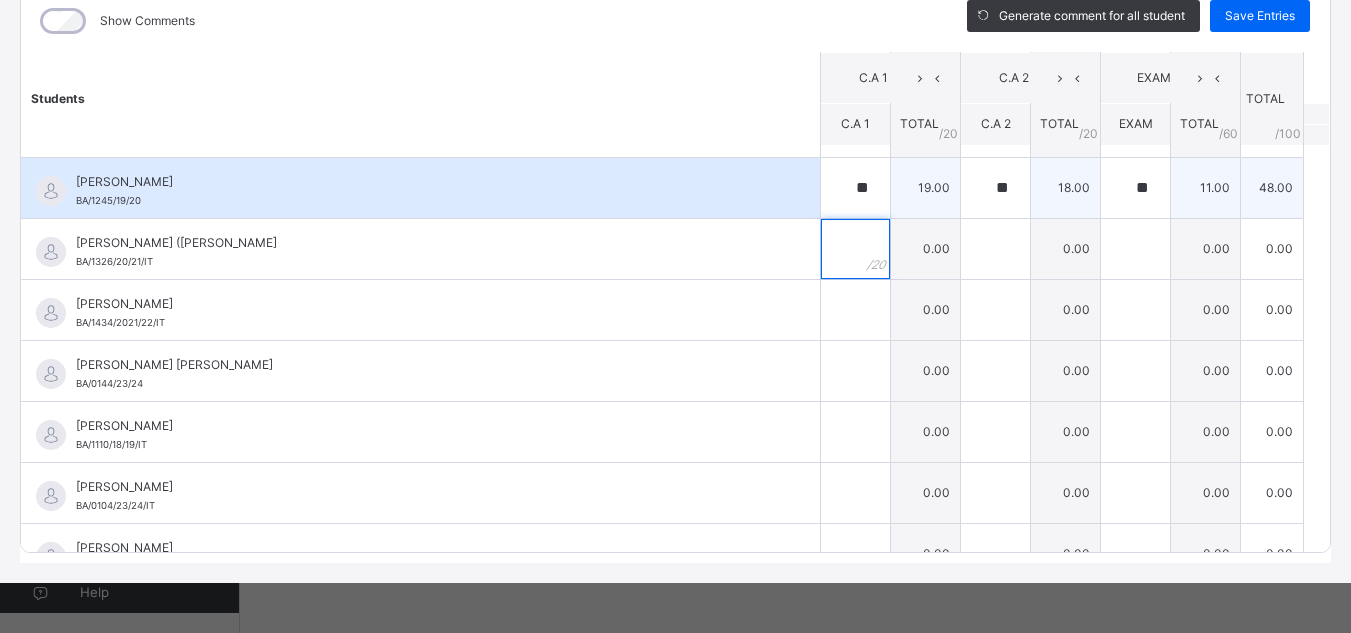 scroll, scrollTop: 848, scrollLeft: 0, axis: vertical 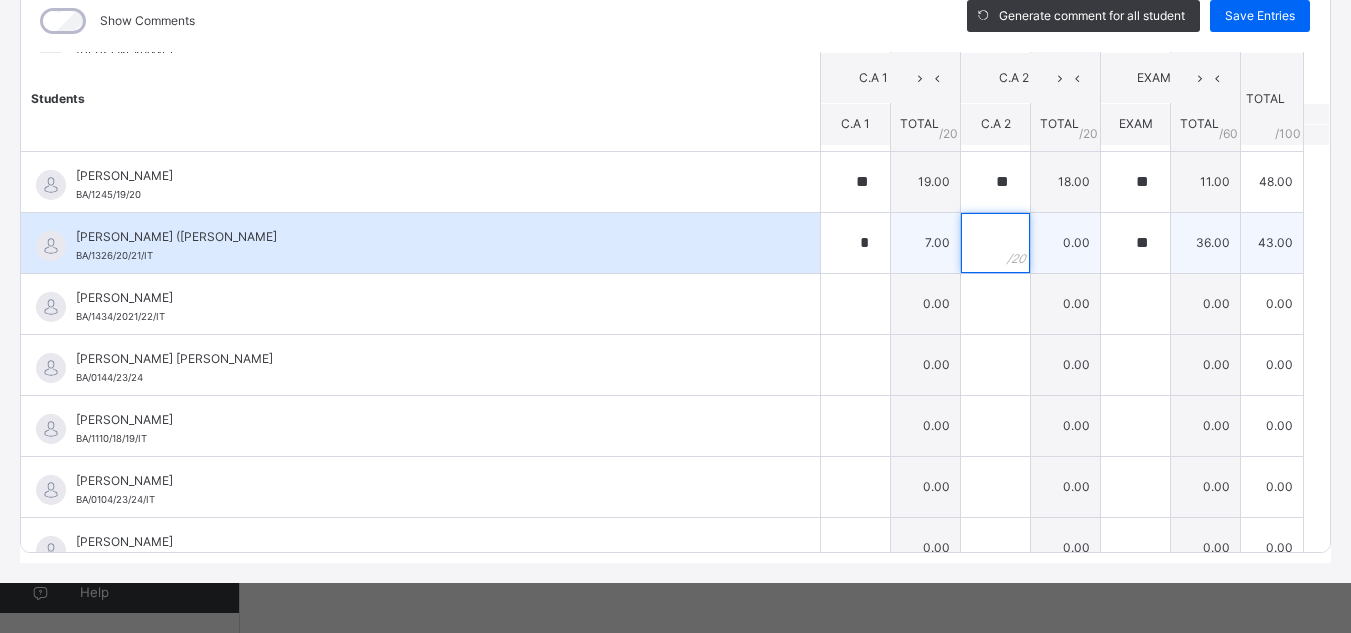 click at bounding box center (995, 243) 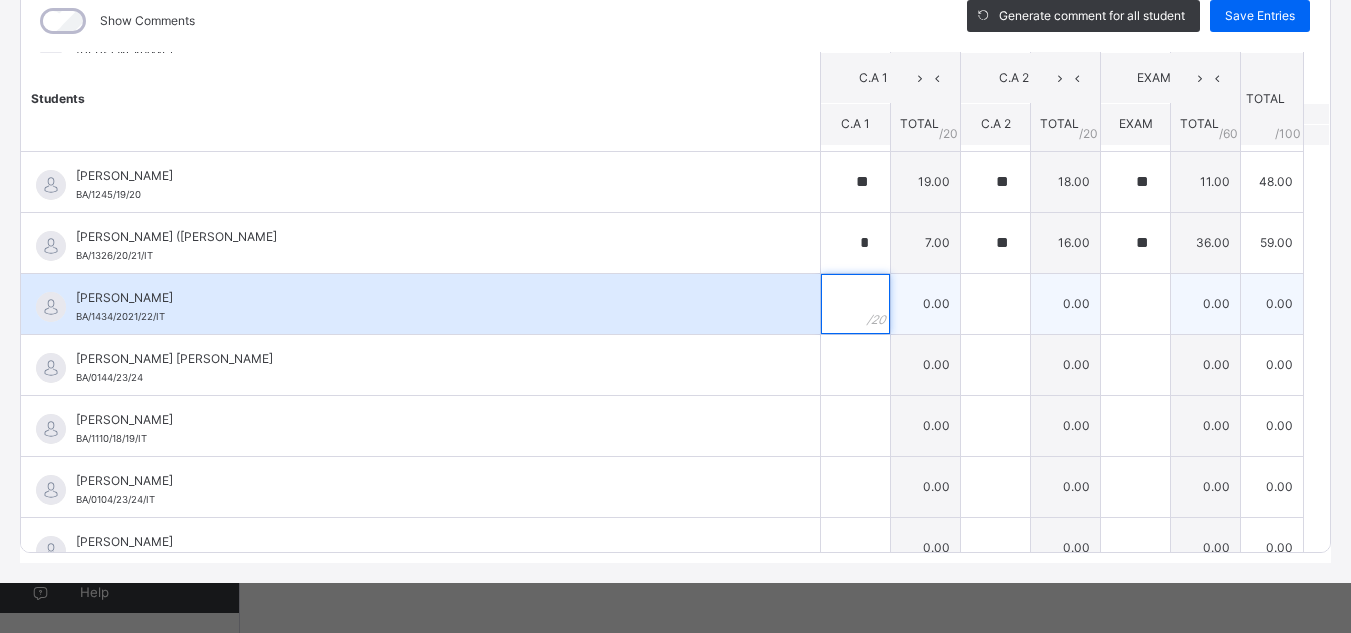 click at bounding box center (855, 304) 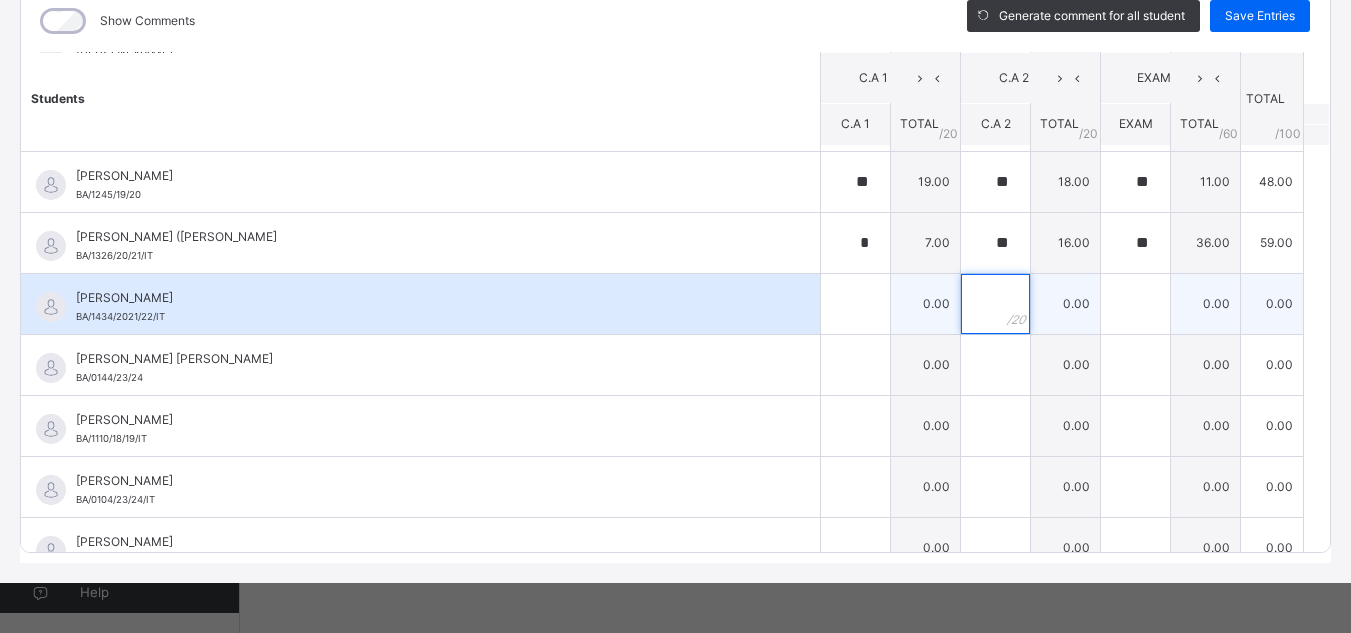 click at bounding box center (995, 304) 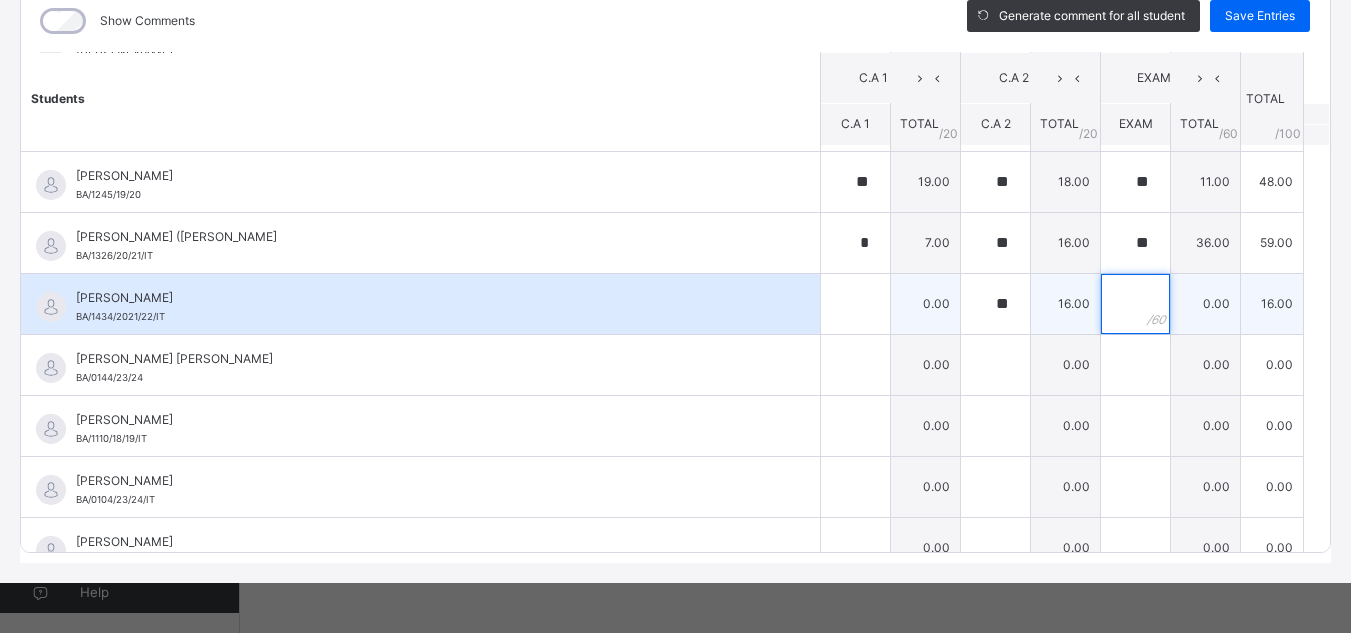 click at bounding box center (1135, 304) 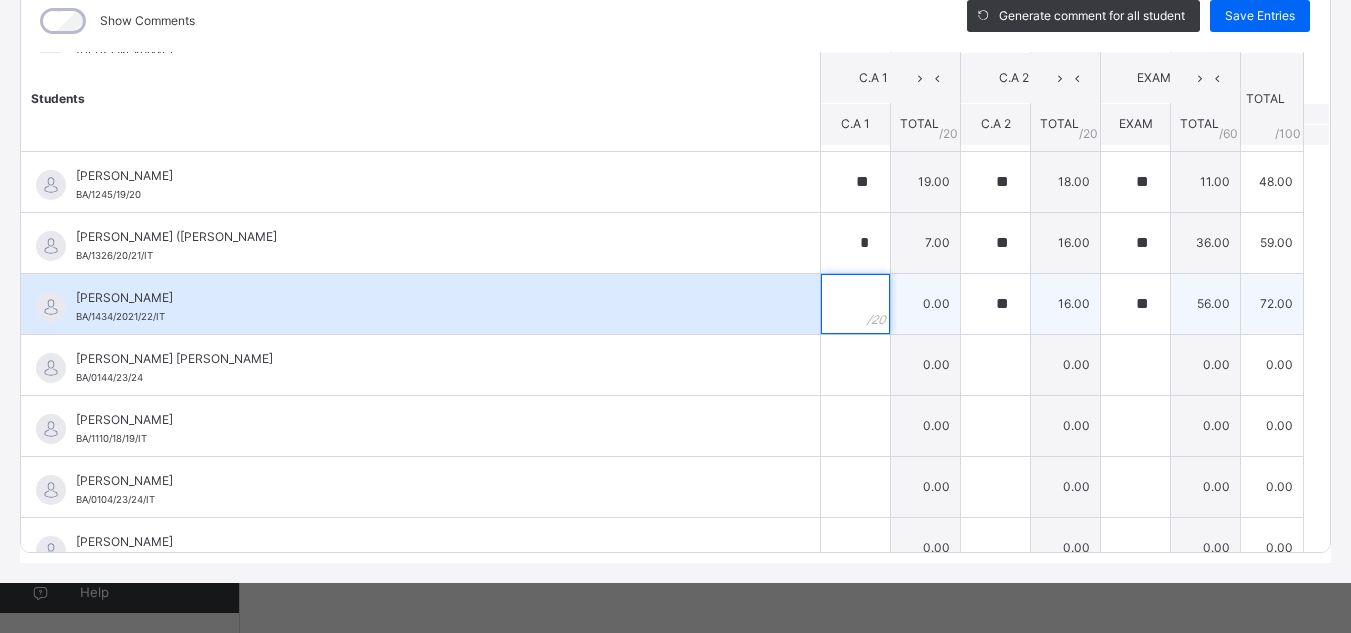 click at bounding box center [855, 304] 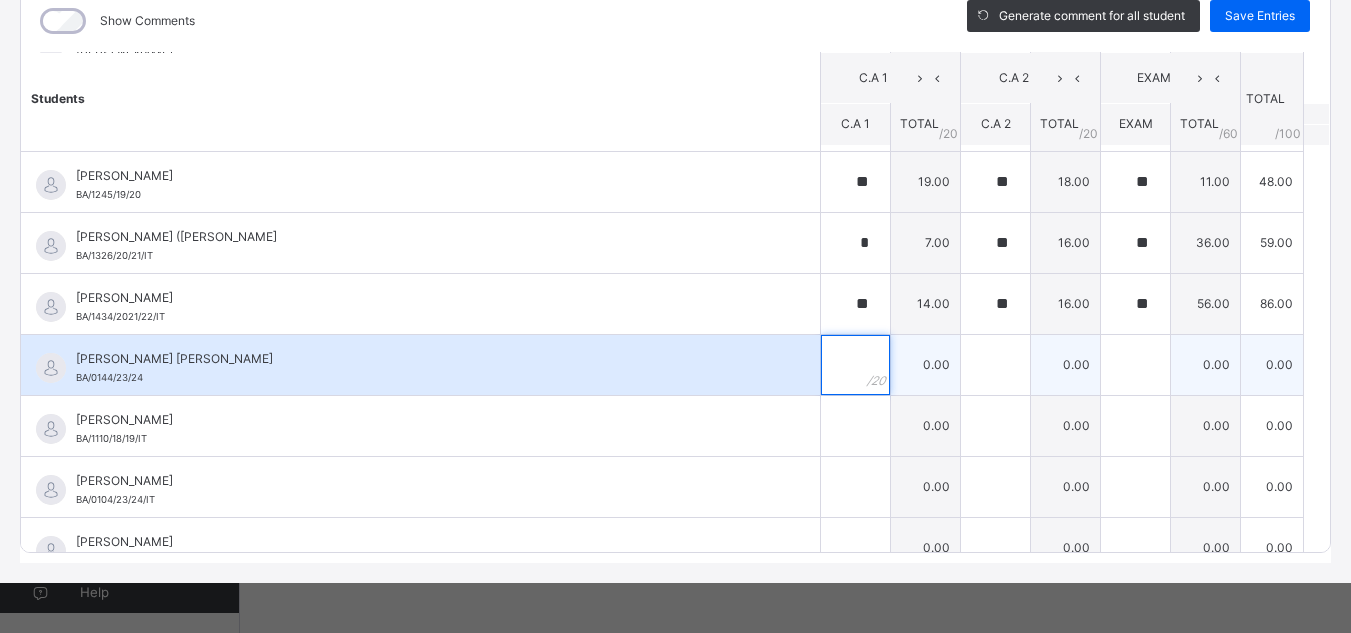 click at bounding box center [855, 365] 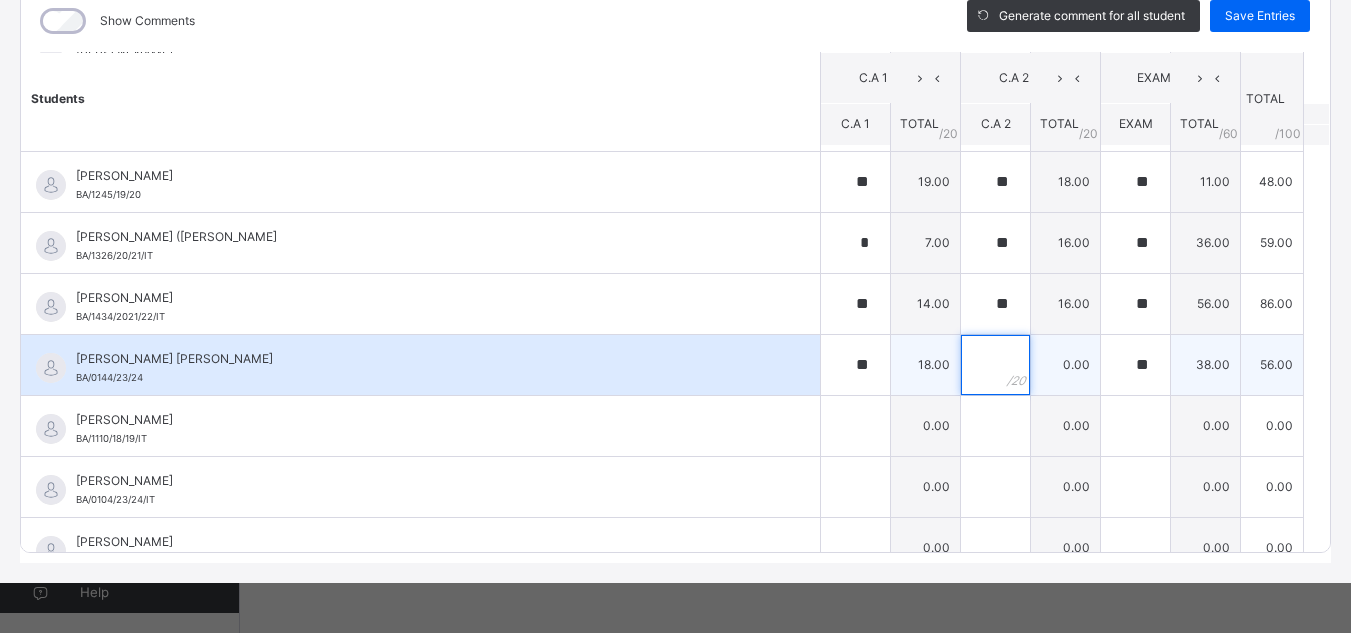 click at bounding box center [995, 365] 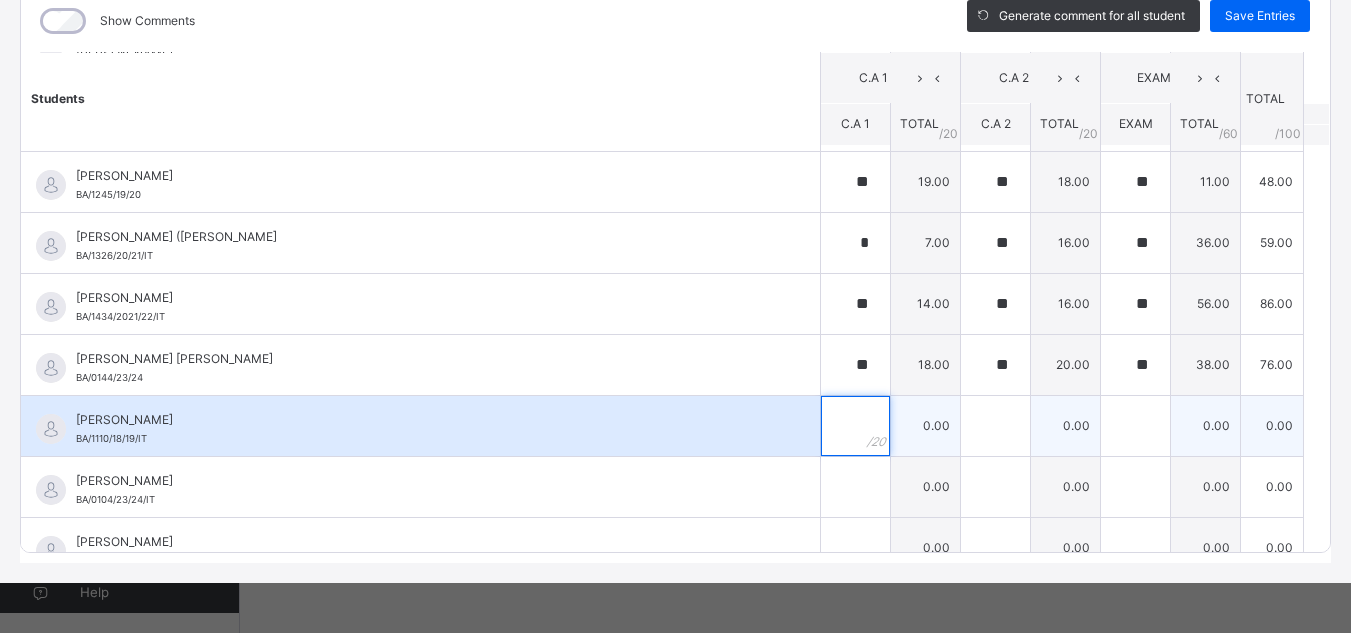 click at bounding box center (855, 426) 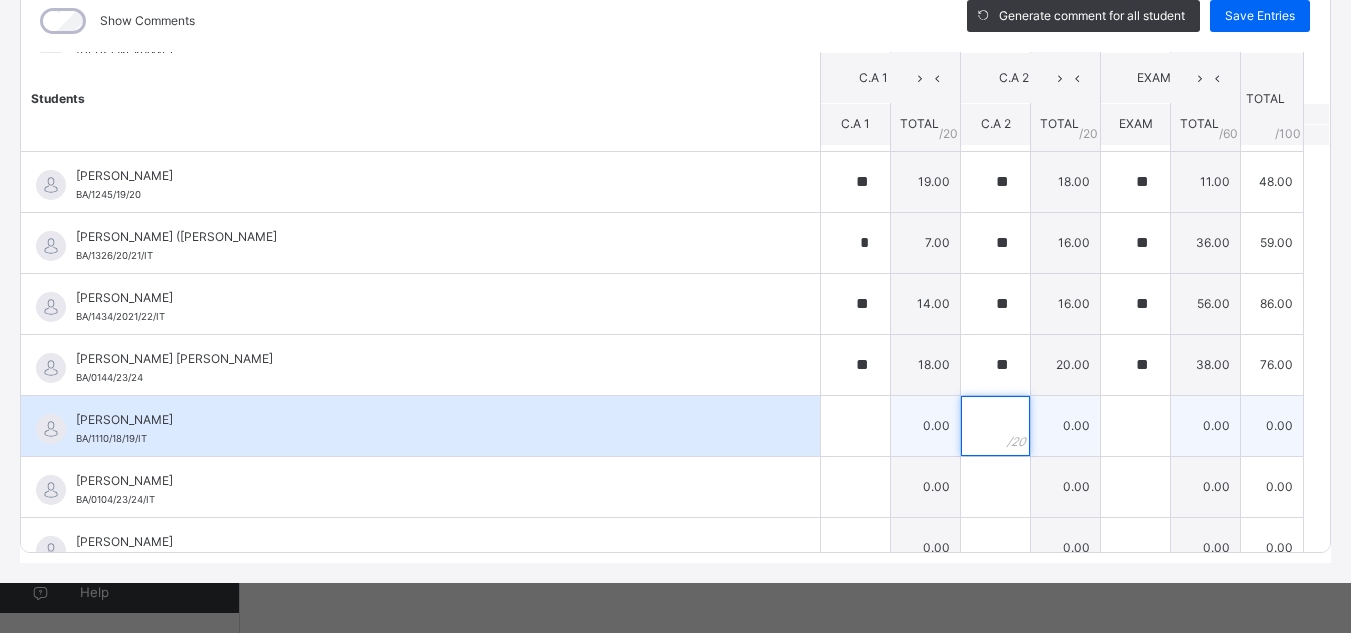 click at bounding box center (995, 426) 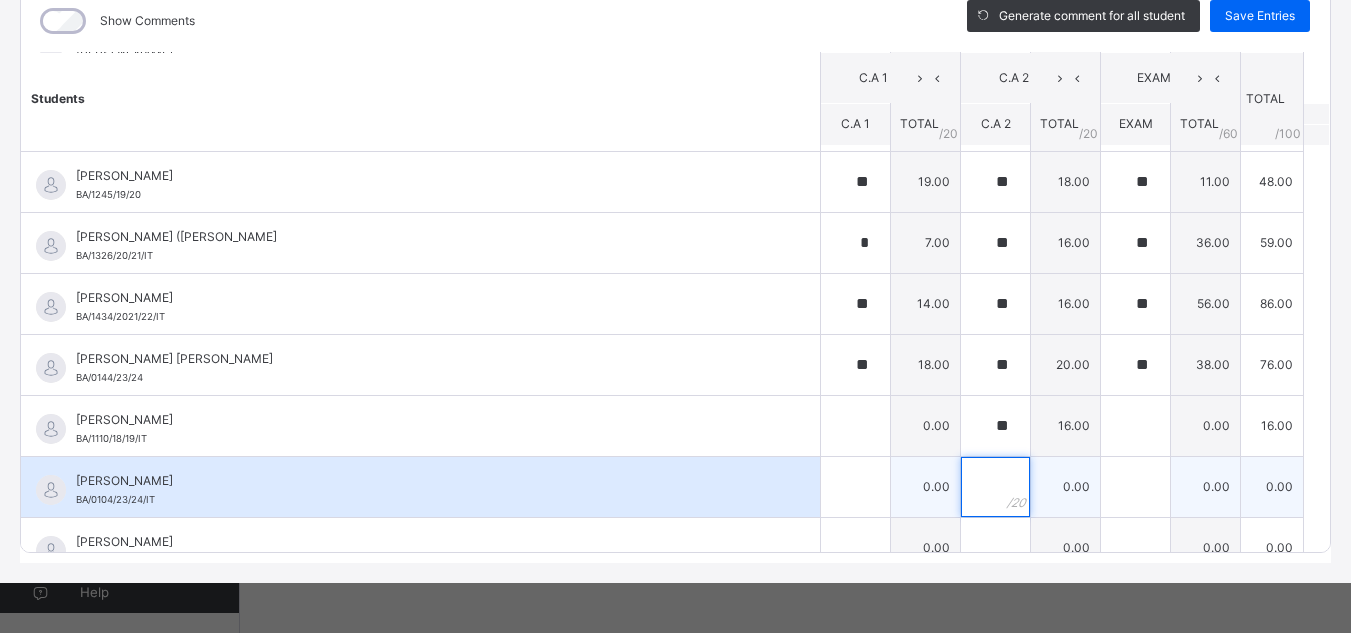 click at bounding box center (995, 487) 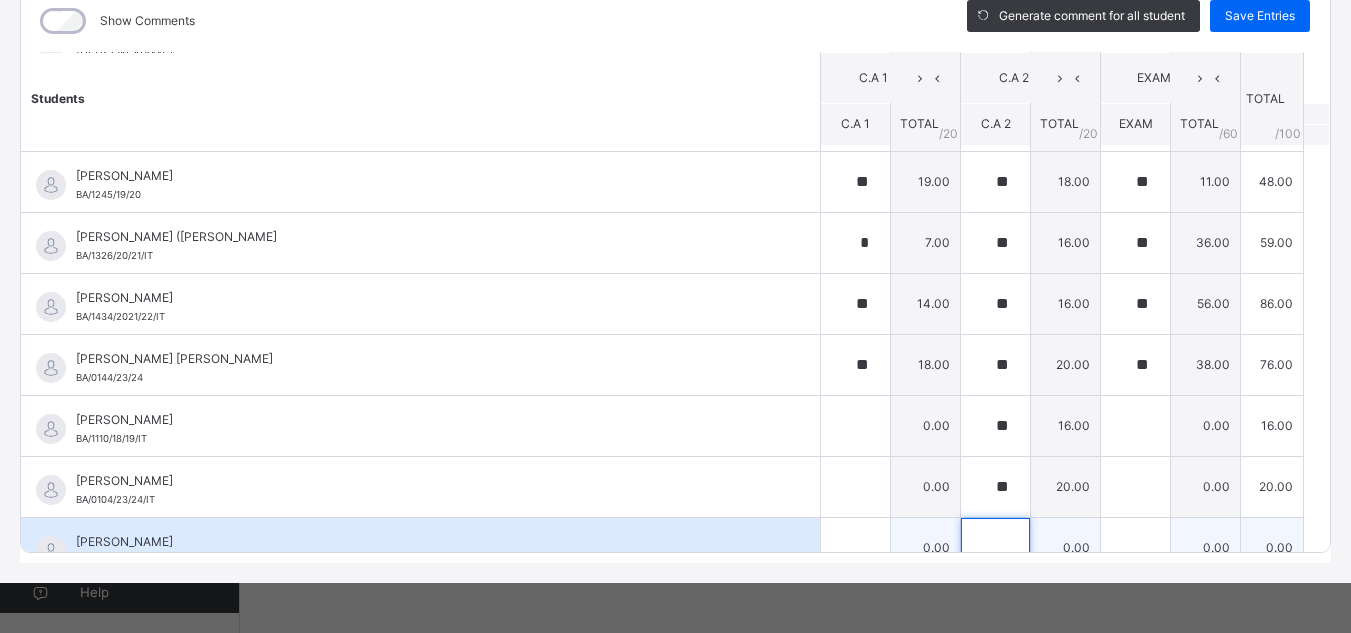 click at bounding box center [995, 548] 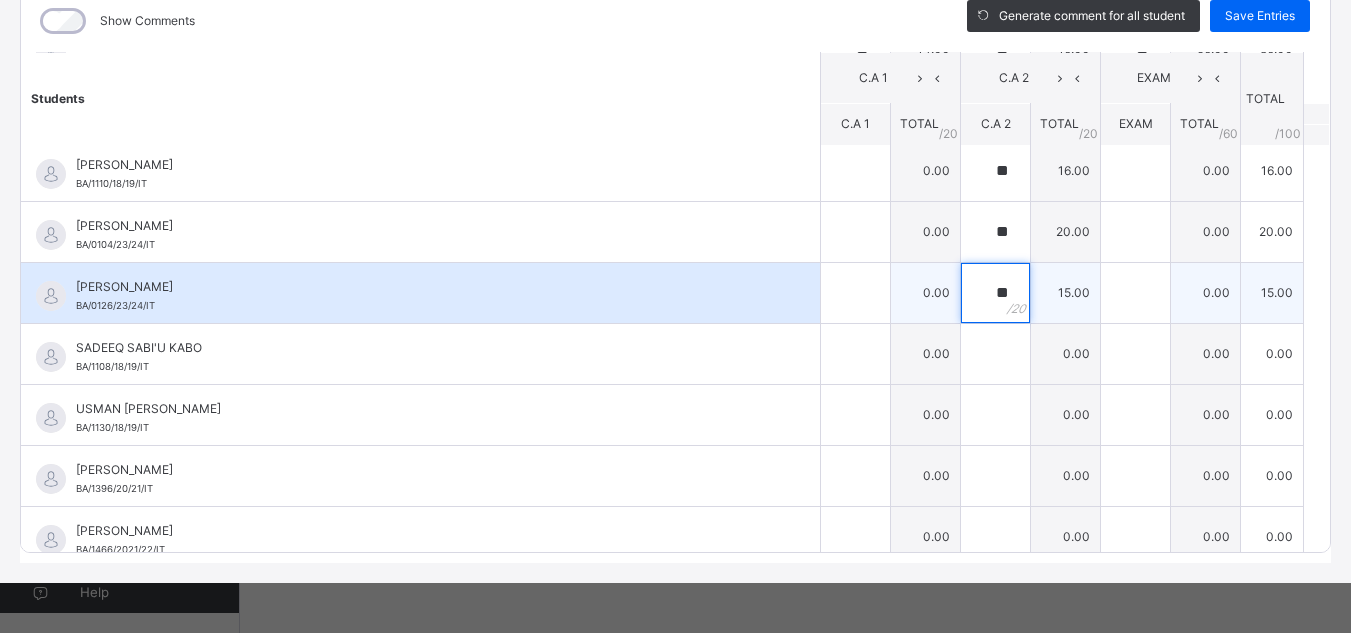 scroll, scrollTop: 1119, scrollLeft: 0, axis: vertical 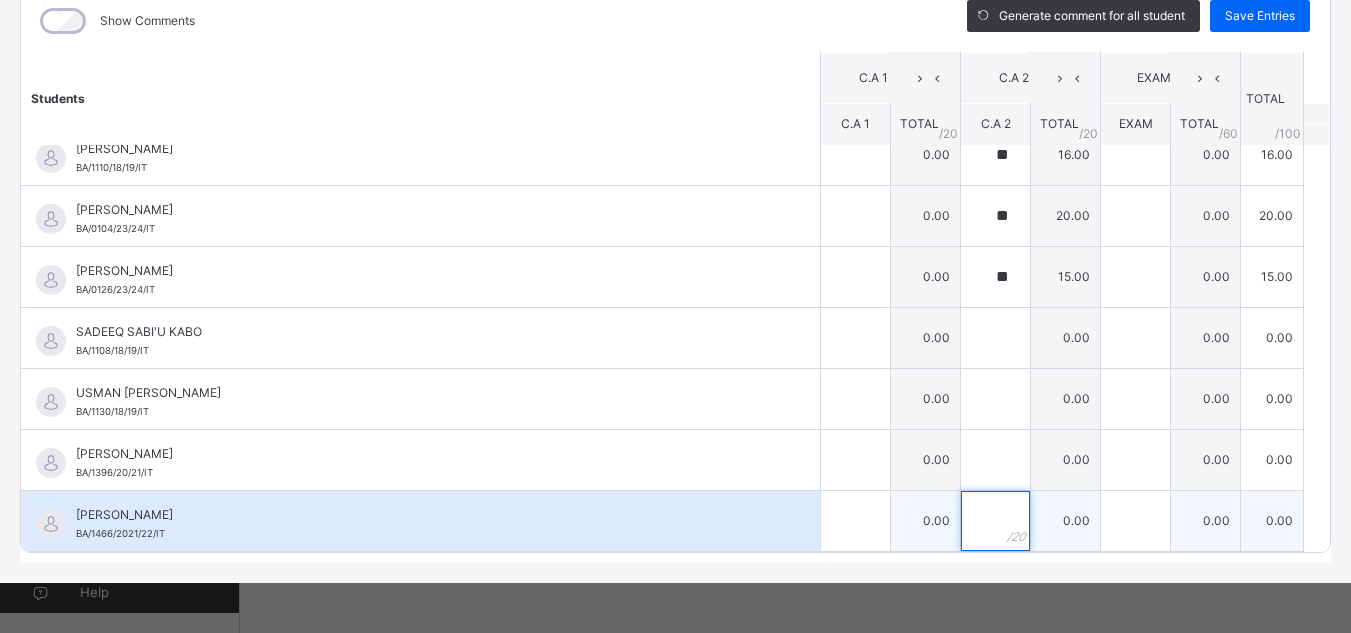 click at bounding box center (995, 521) 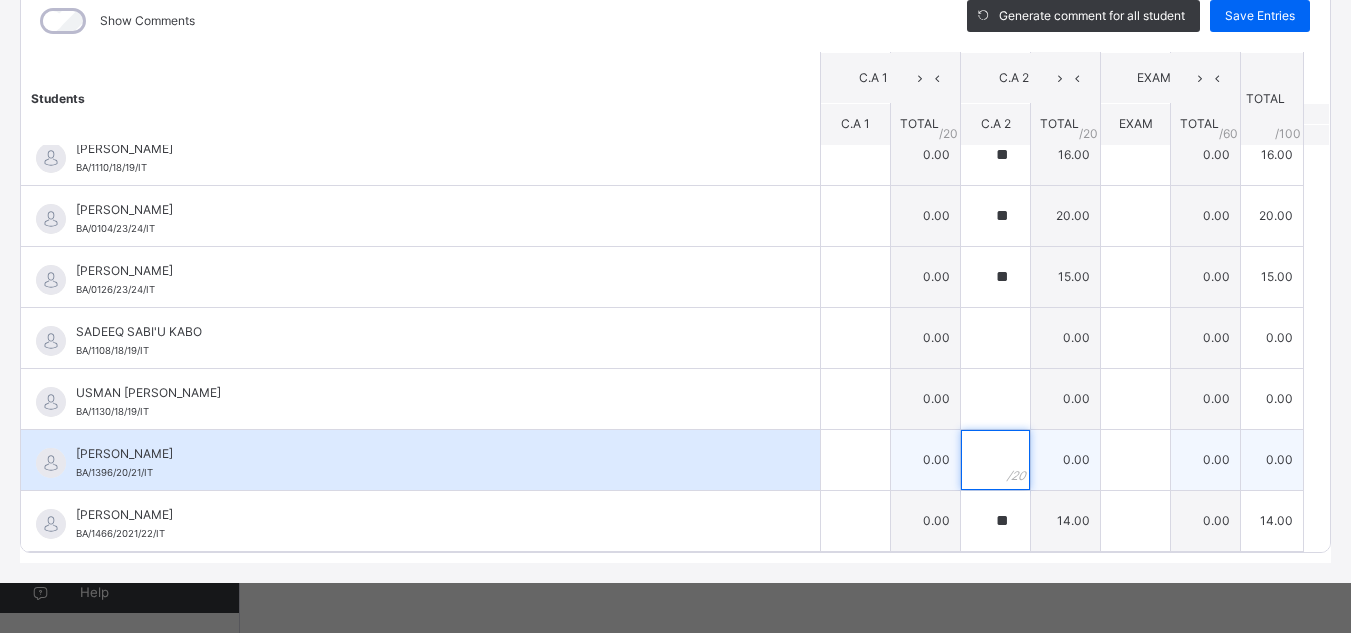 click at bounding box center [995, 460] 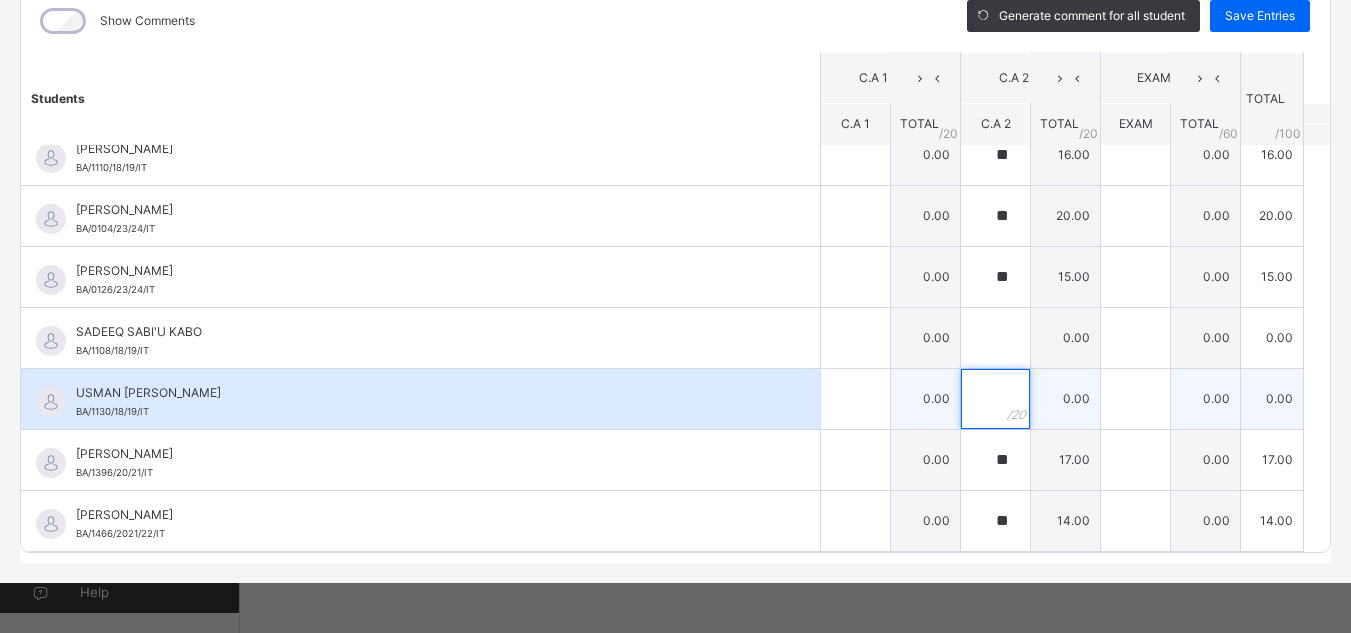 click at bounding box center (995, 399) 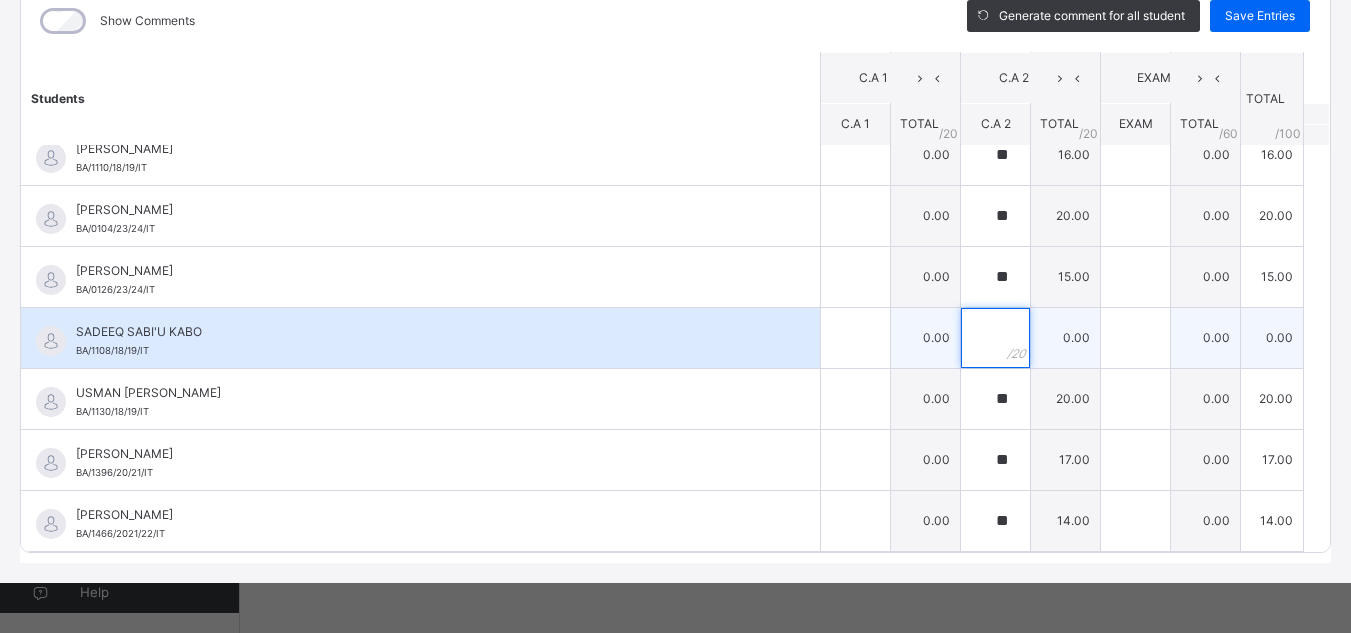 click at bounding box center [995, 338] 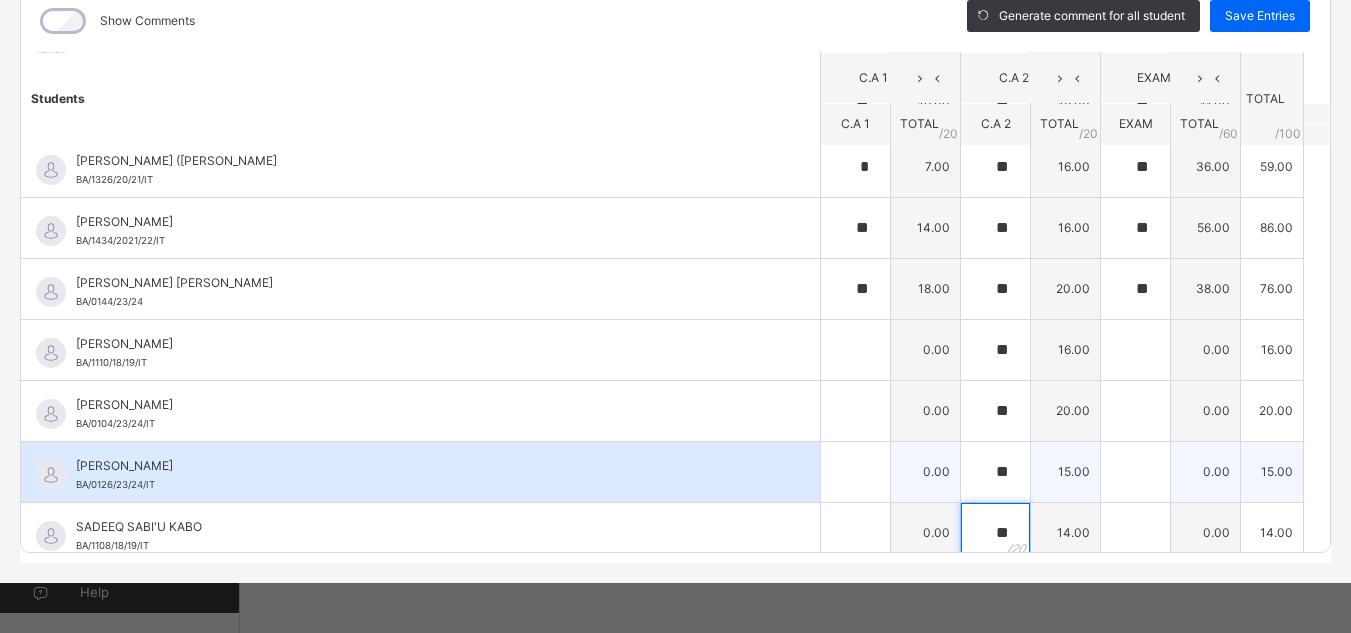 scroll, scrollTop: 925, scrollLeft: 0, axis: vertical 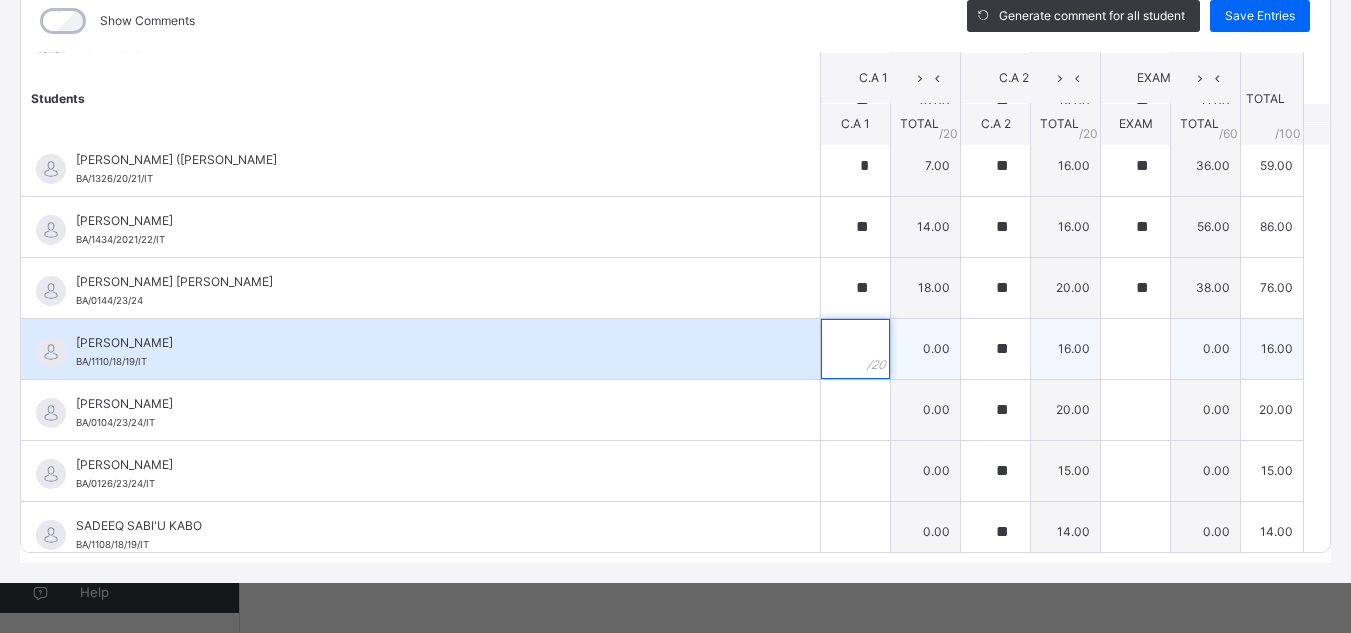 click at bounding box center (855, 349) 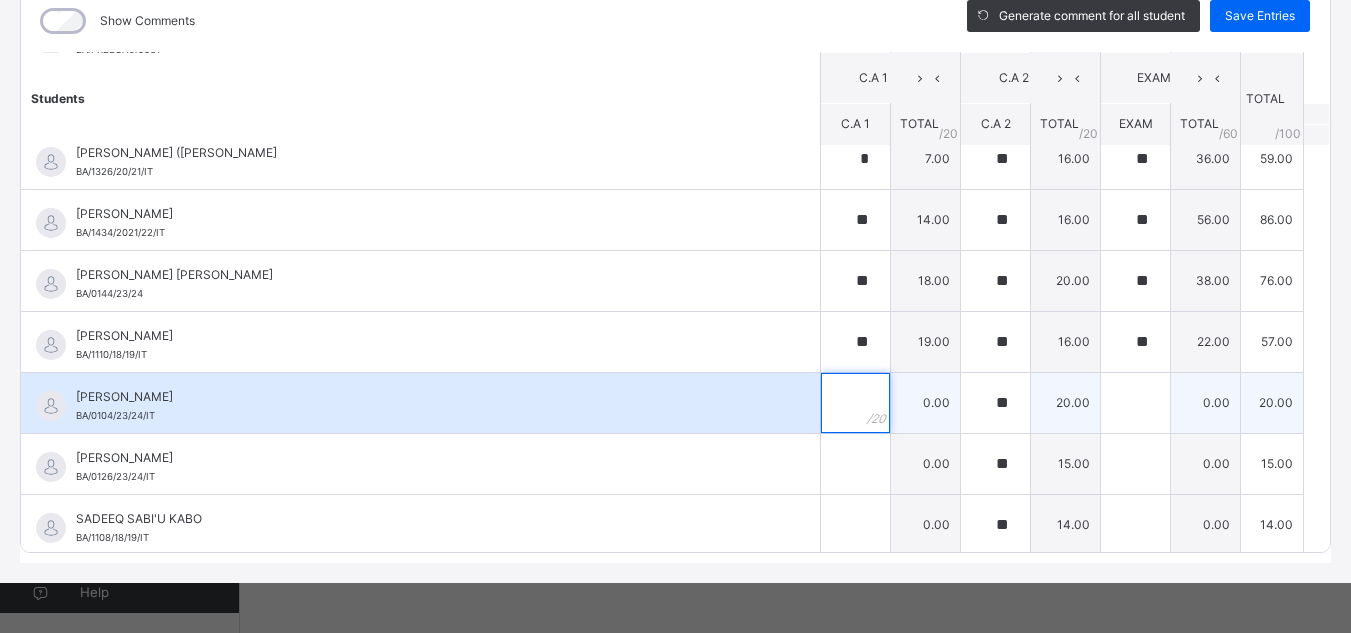 click at bounding box center (855, 403) 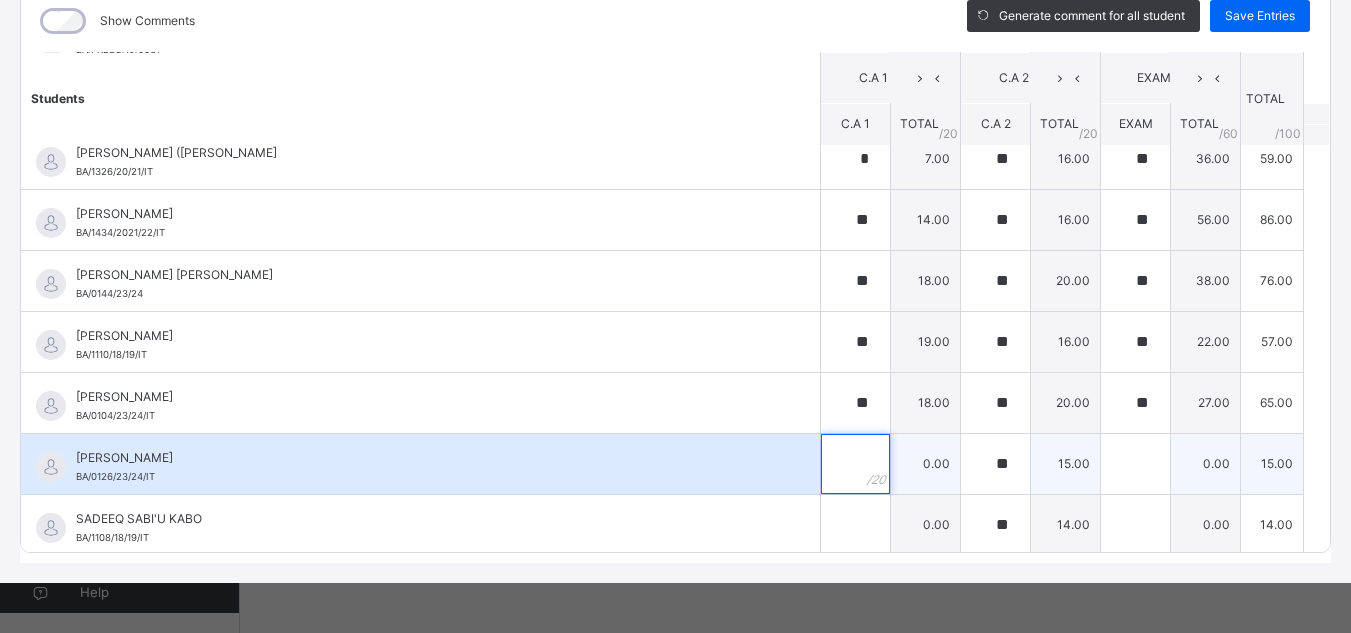 click at bounding box center [855, 464] 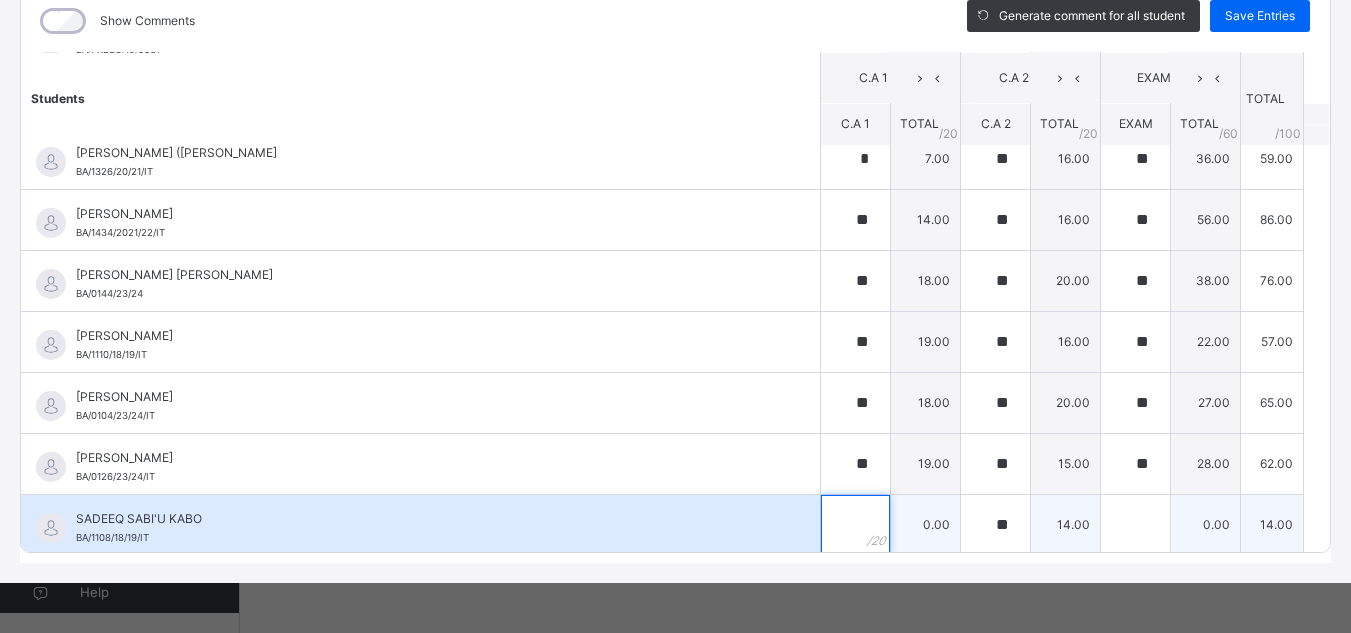 click at bounding box center (855, 525) 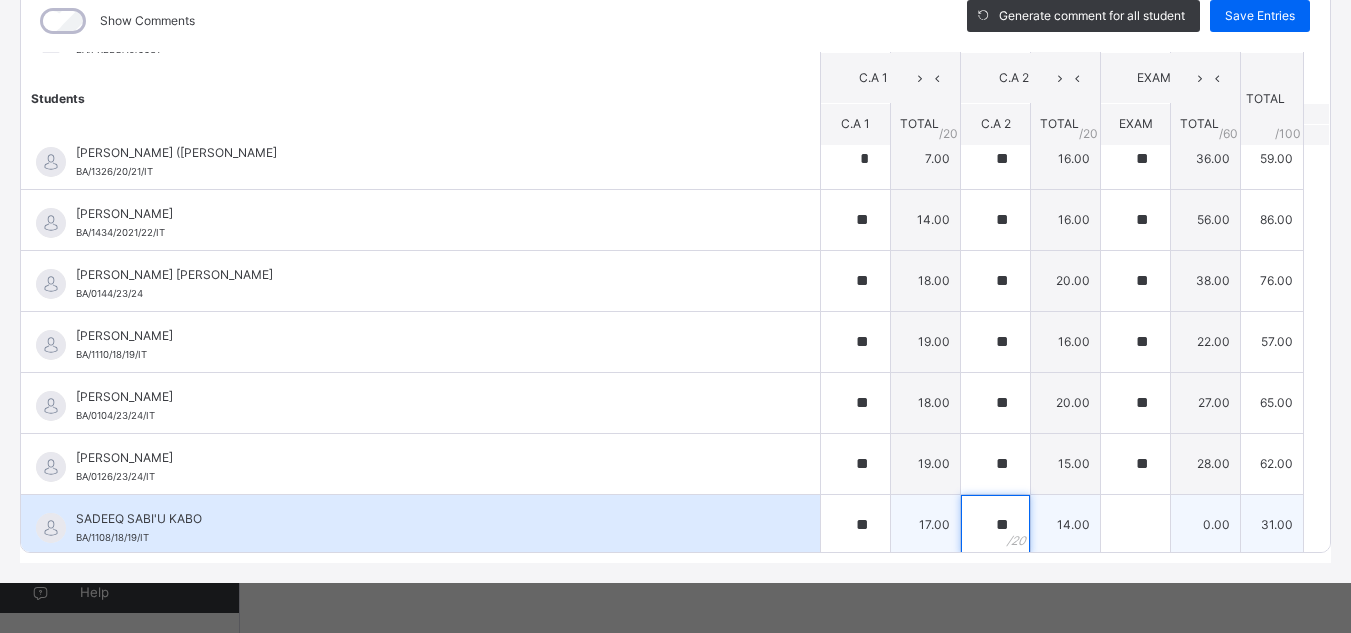 scroll, scrollTop: 935, scrollLeft: 0, axis: vertical 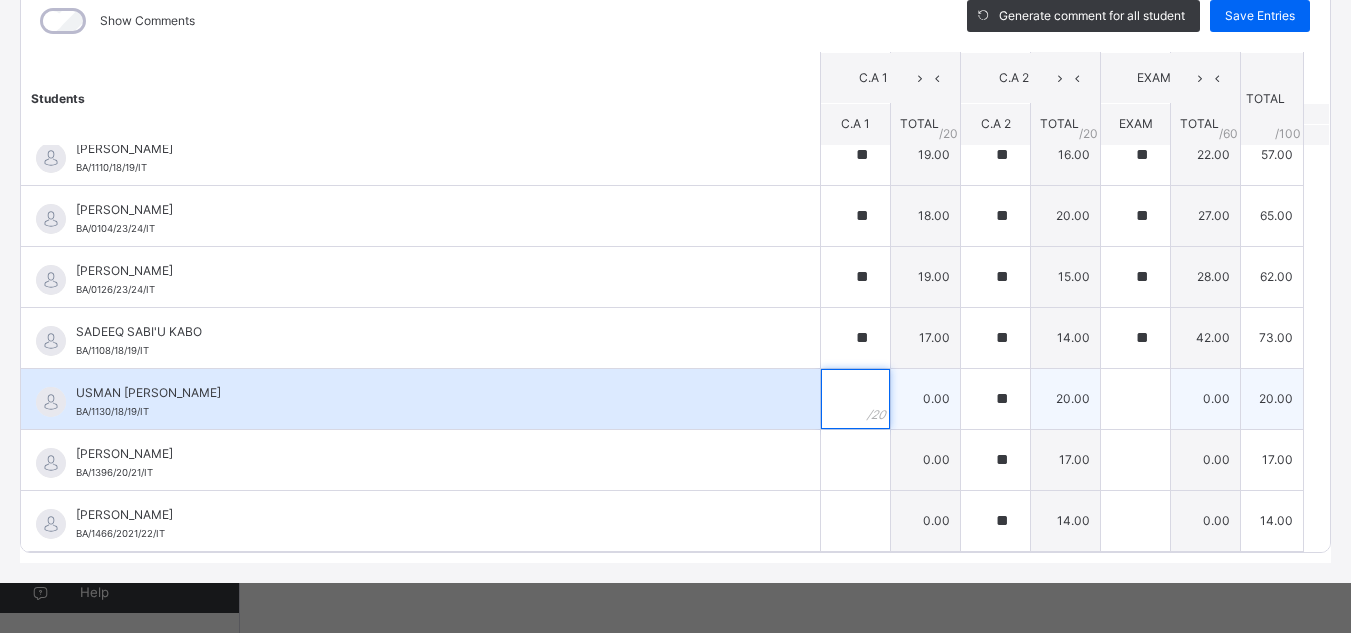 click at bounding box center (855, 399) 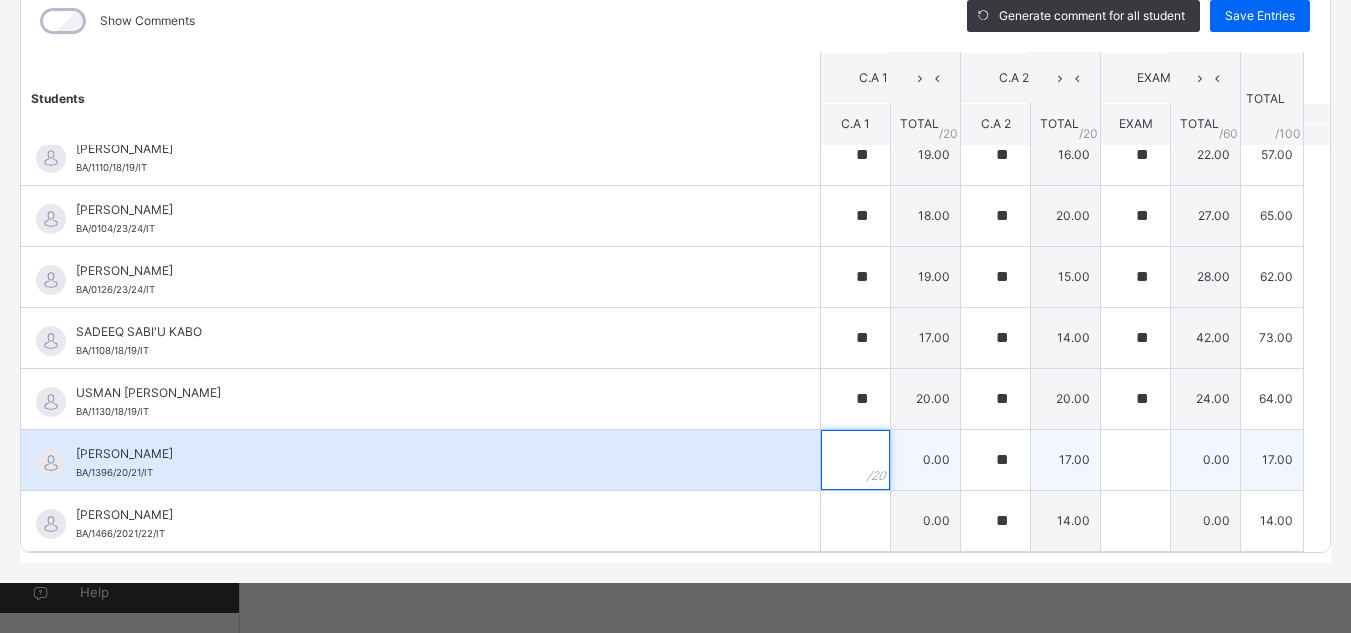 click at bounding box center (855, 460) 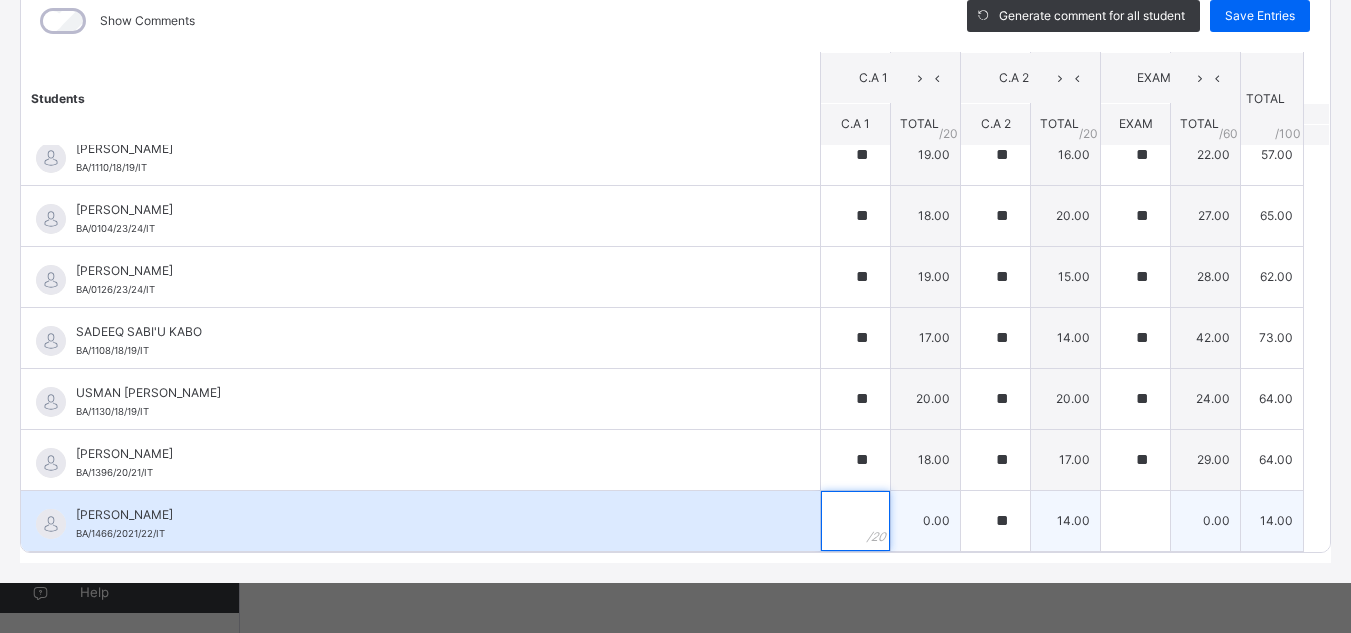 click at bounding box center (855, 521) 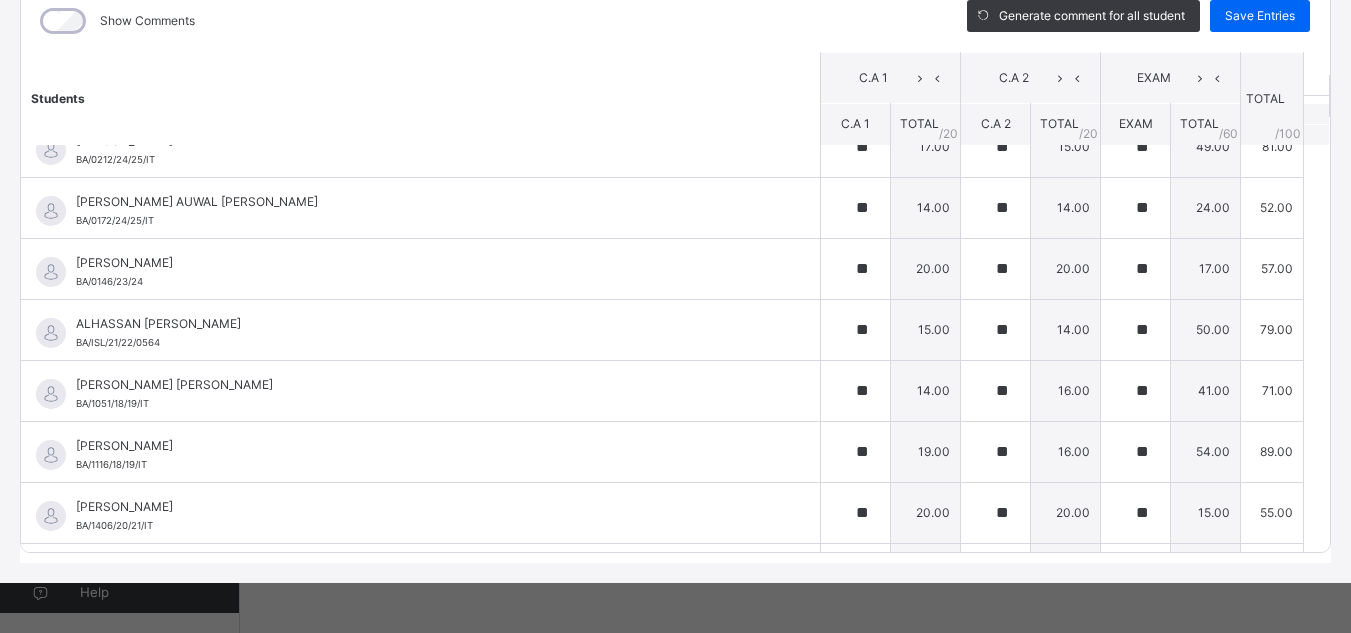 scroll, scrollTop: 0, scrollLeft: 0, axis: both 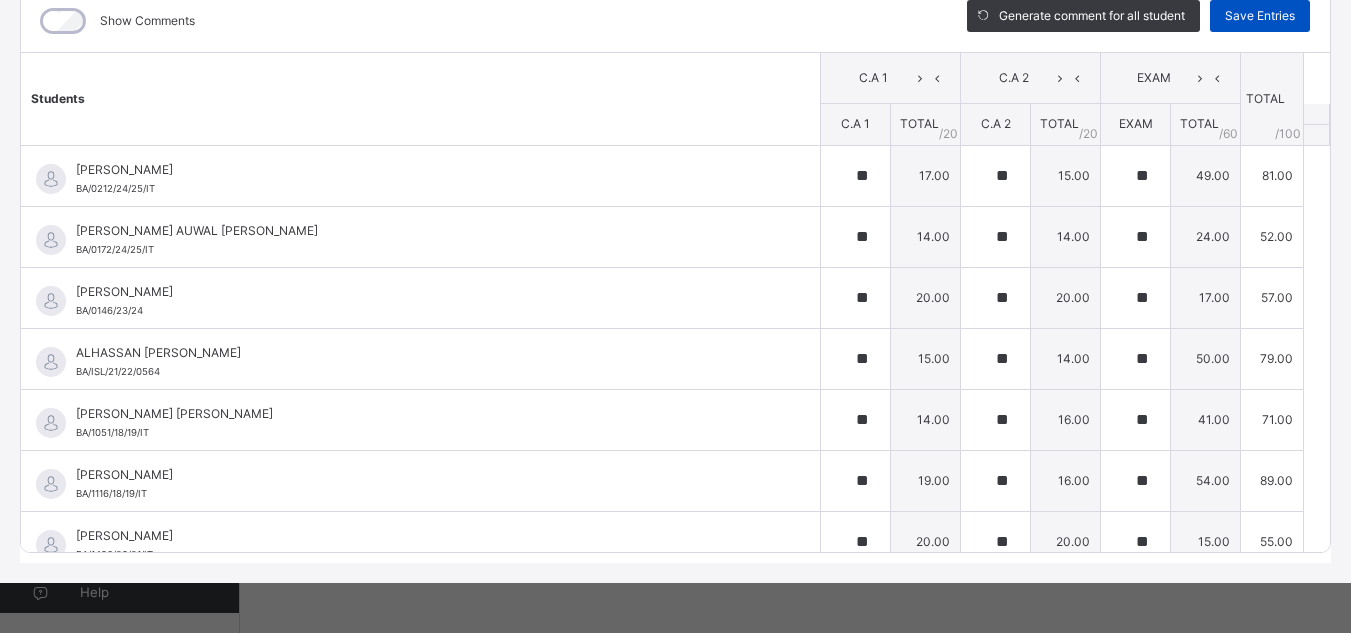 click on "Save Entries" at bounding box center [1260, 16] 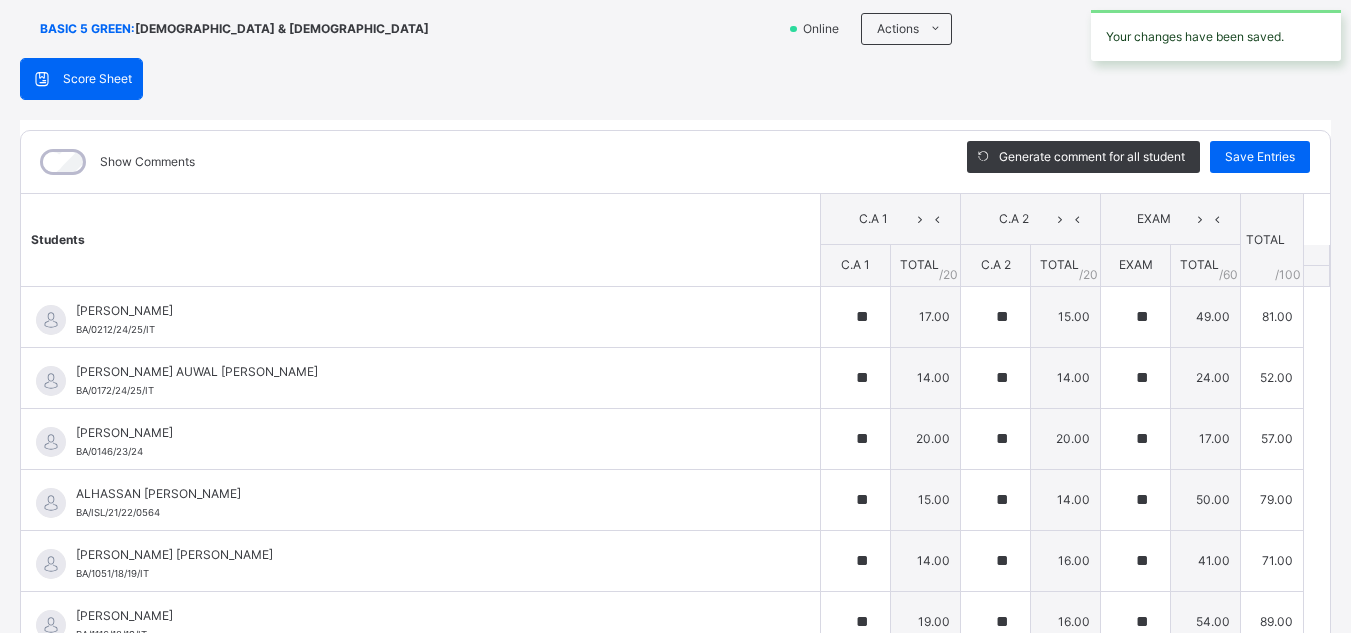 scroll, scrollTop: 0, scrollLeft: 0, axis: both 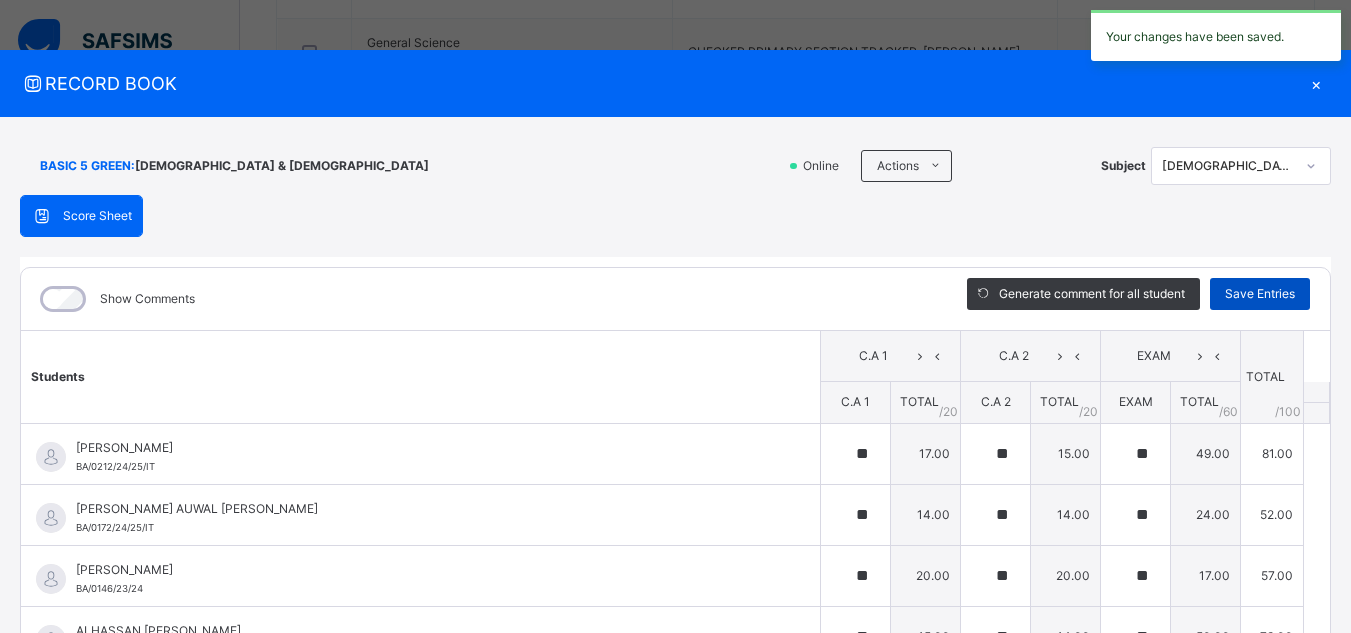 click on "Save Entries" at bounding box center (1260, 294) 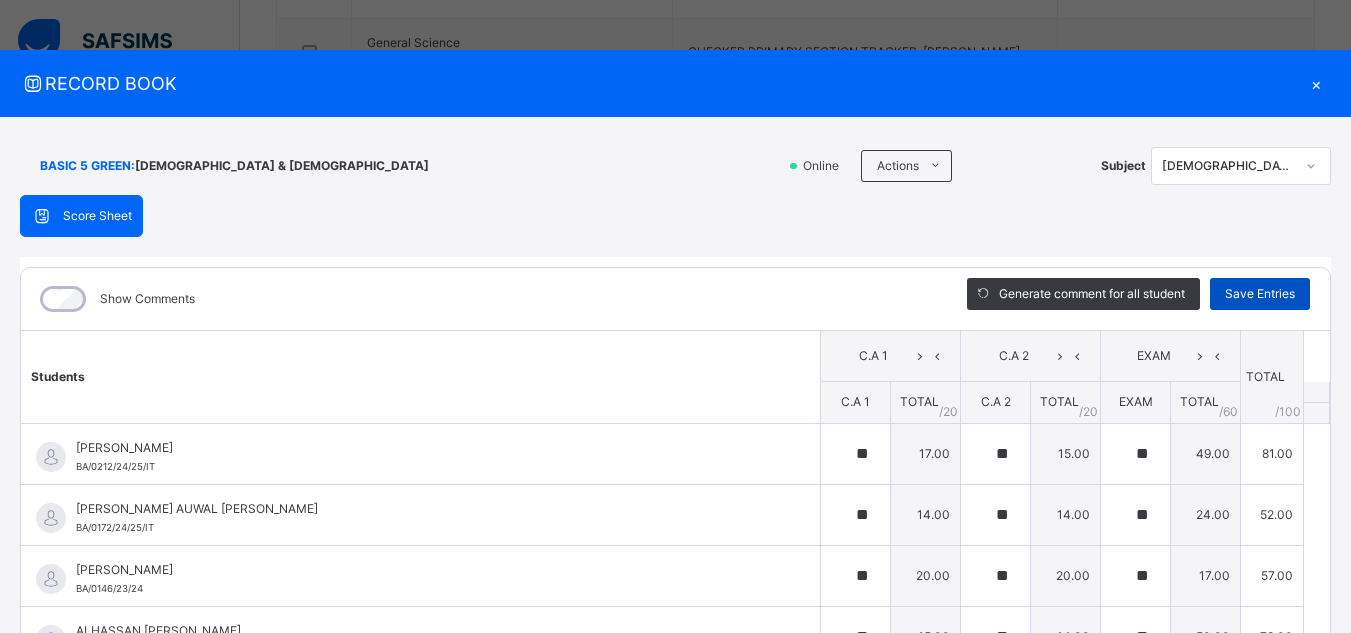 click on "Save Entries" at bounding box center (1260, 294) 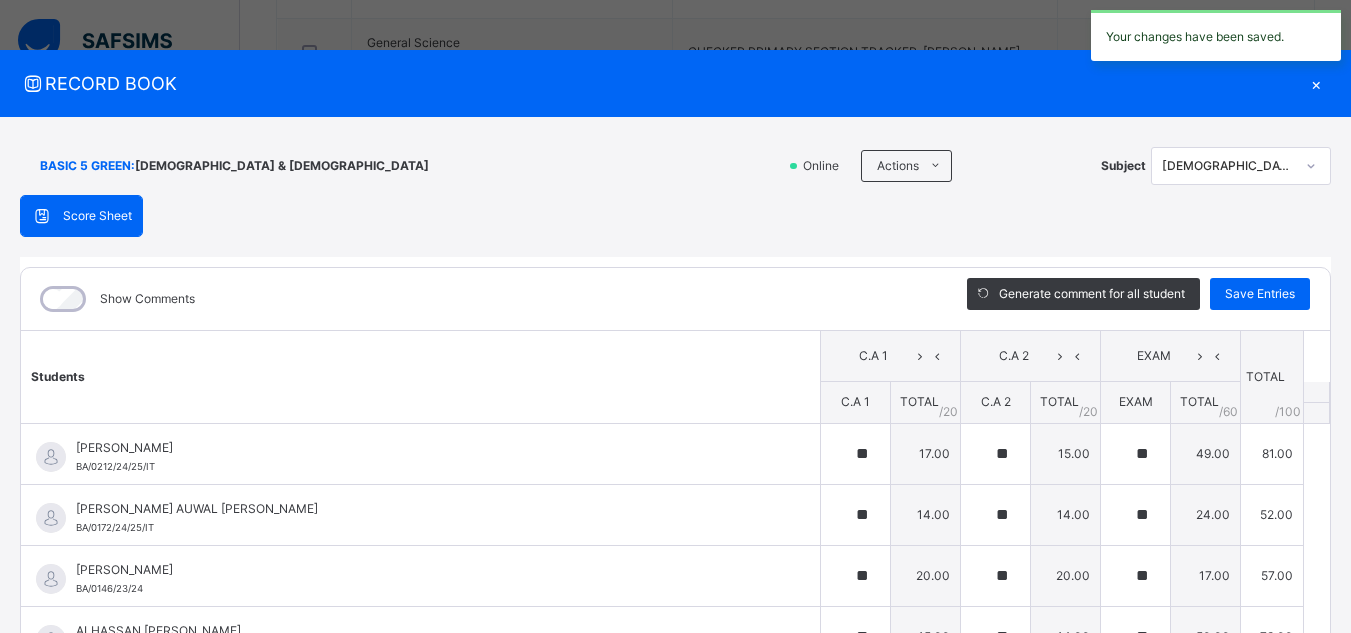 click on "×" at bounding box center [1316, 83] 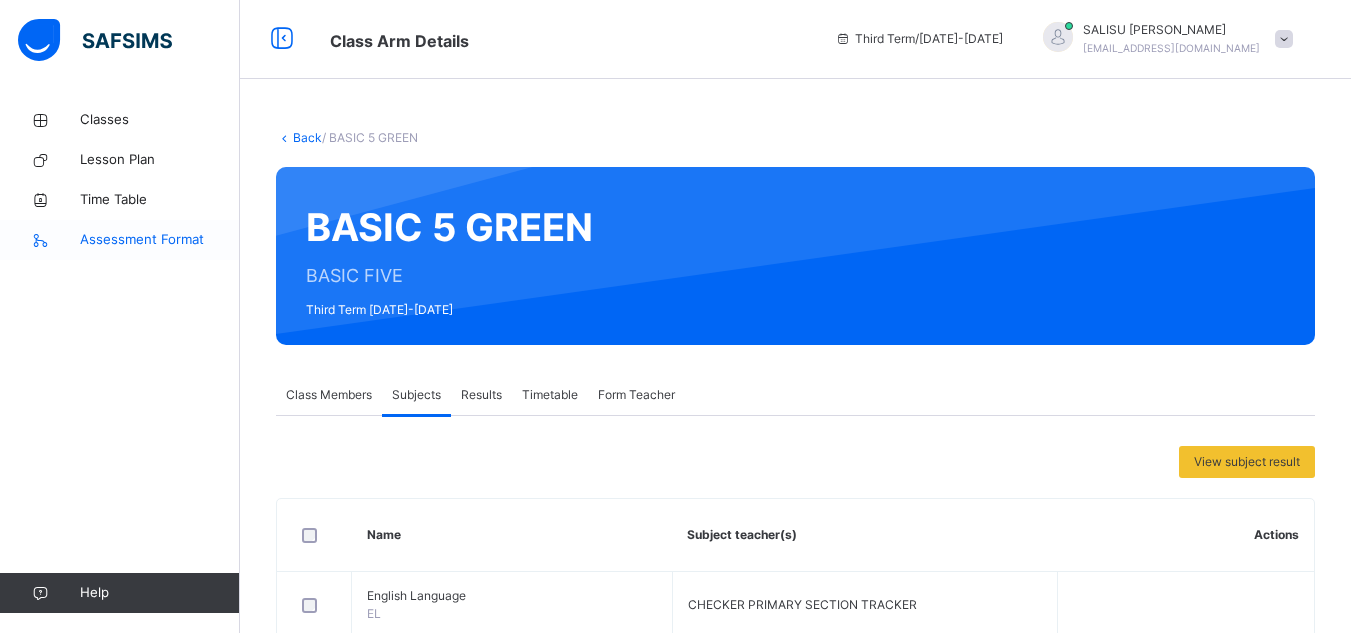 scroll, scrollTop: 0, scrollLeft: 0, axis: both 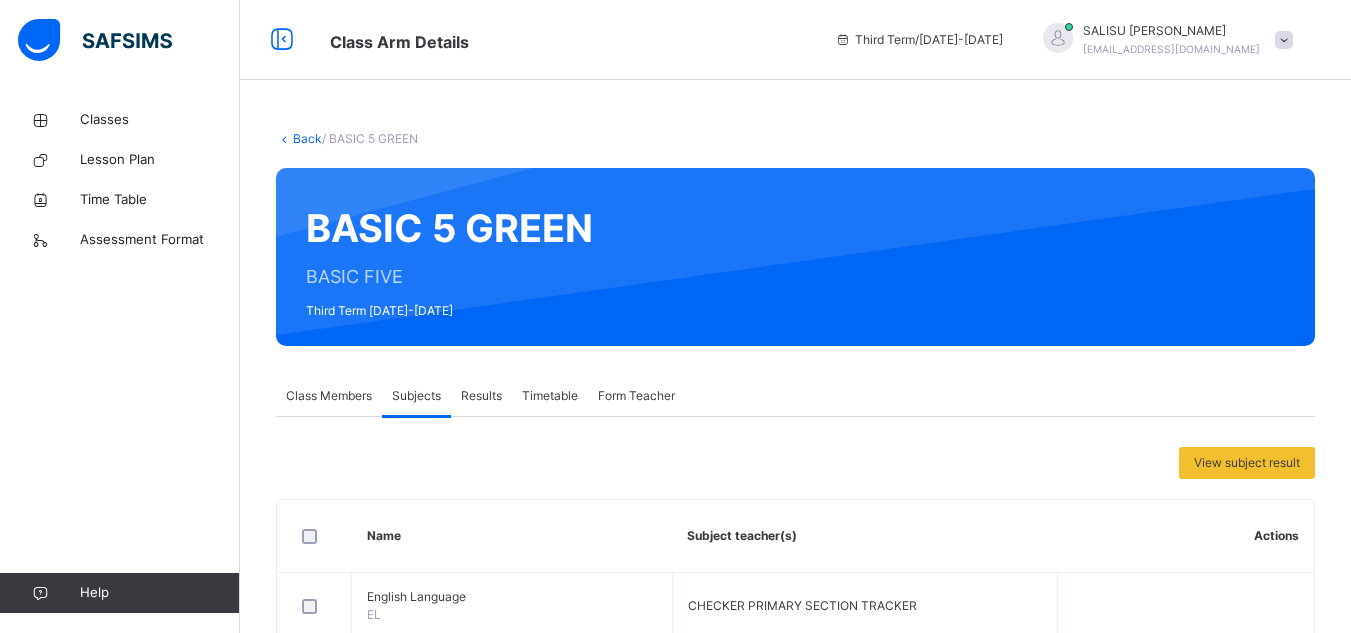 click on "Class Members" at bounding box center (329, 396) 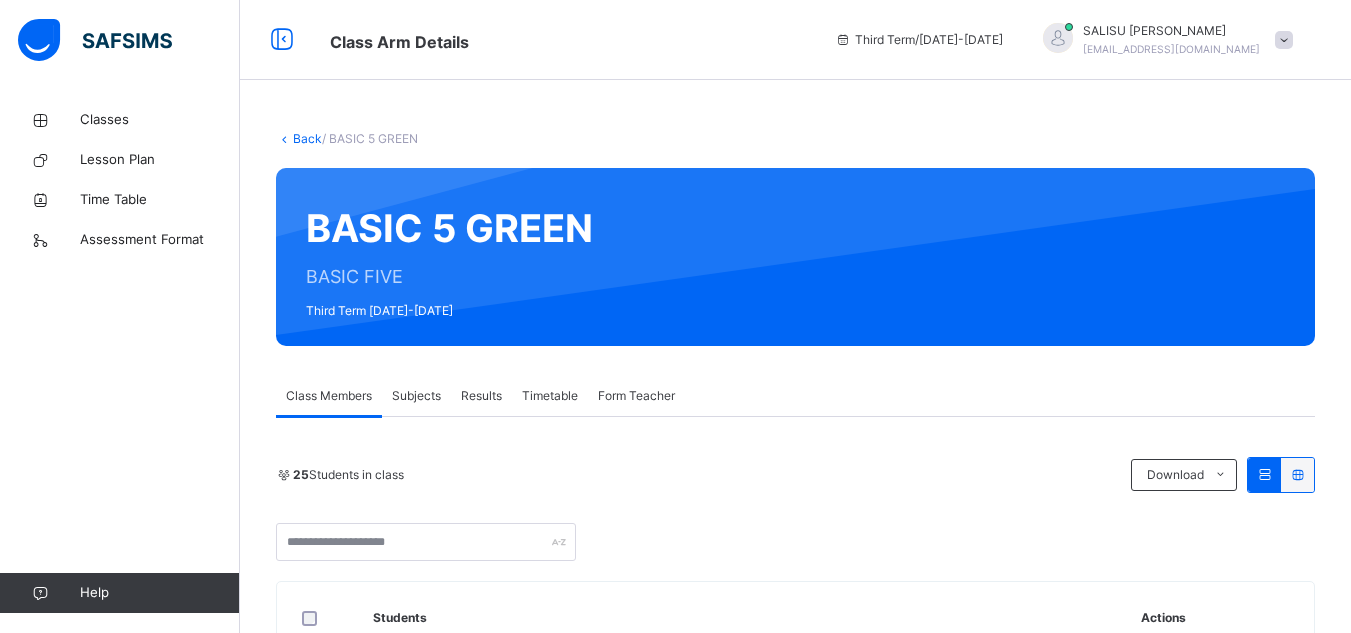 click at bounding box center [284, 138] 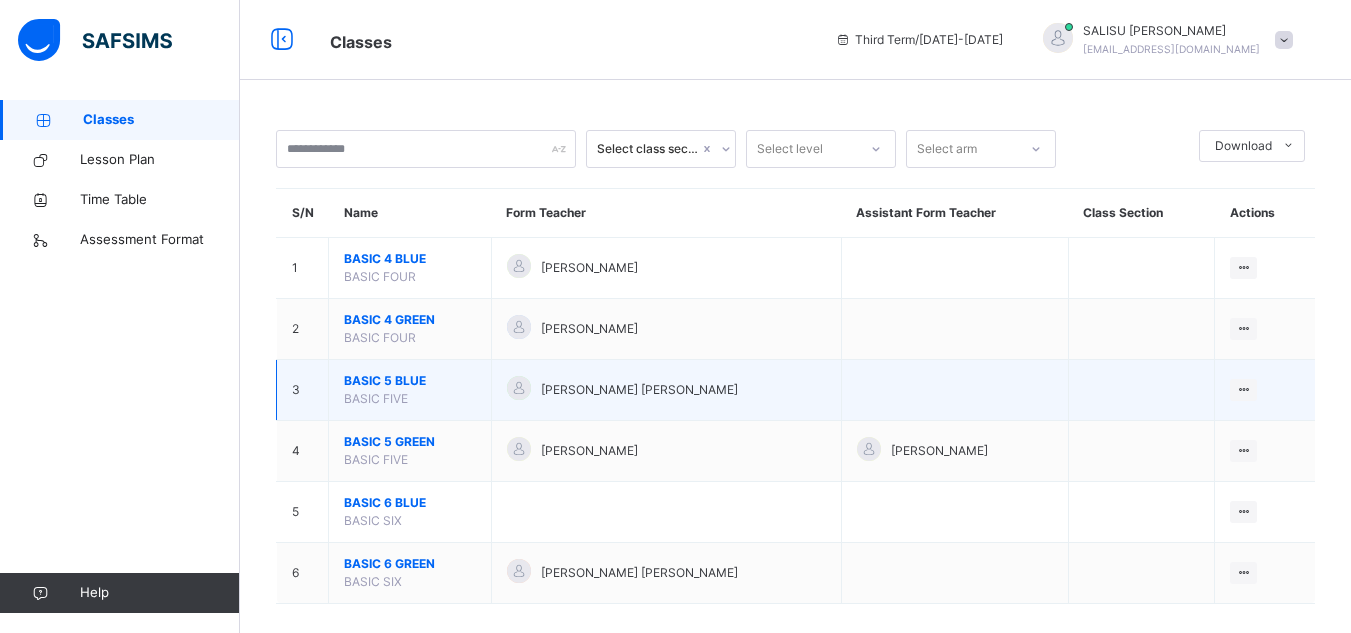 click on "BASIC 5   BLUE" at bounding box center (410, 381) 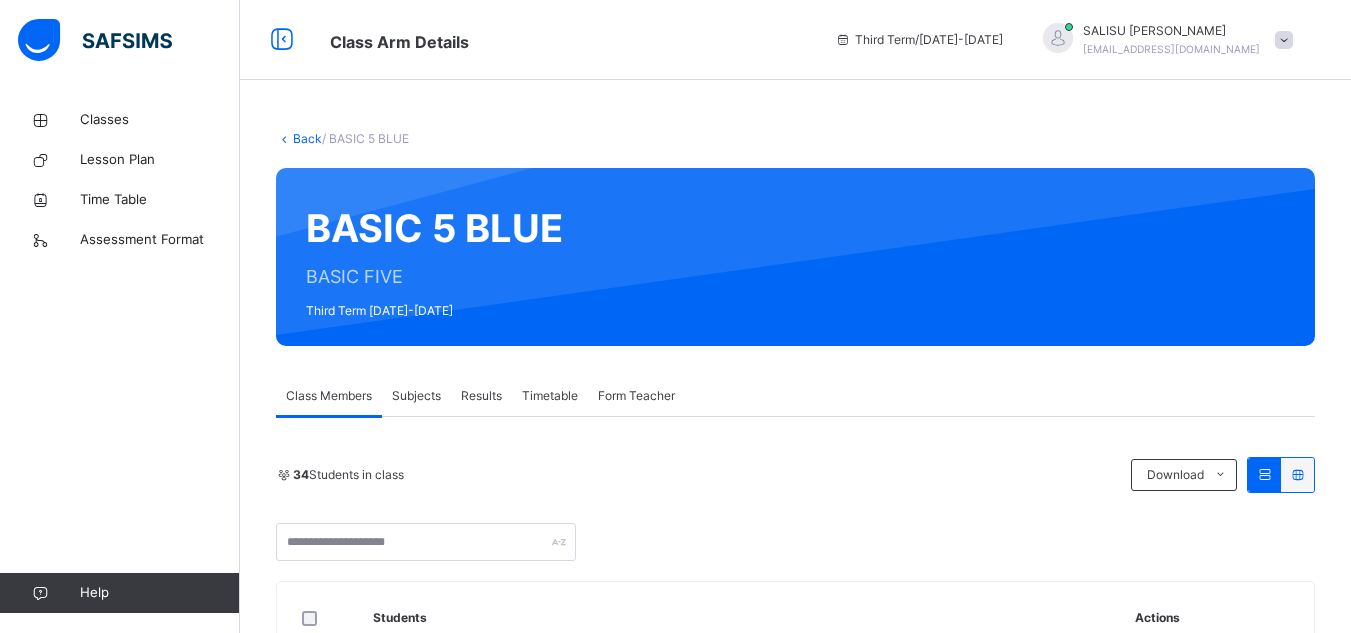 click on "Subjects" at bounding box center (416, 396) 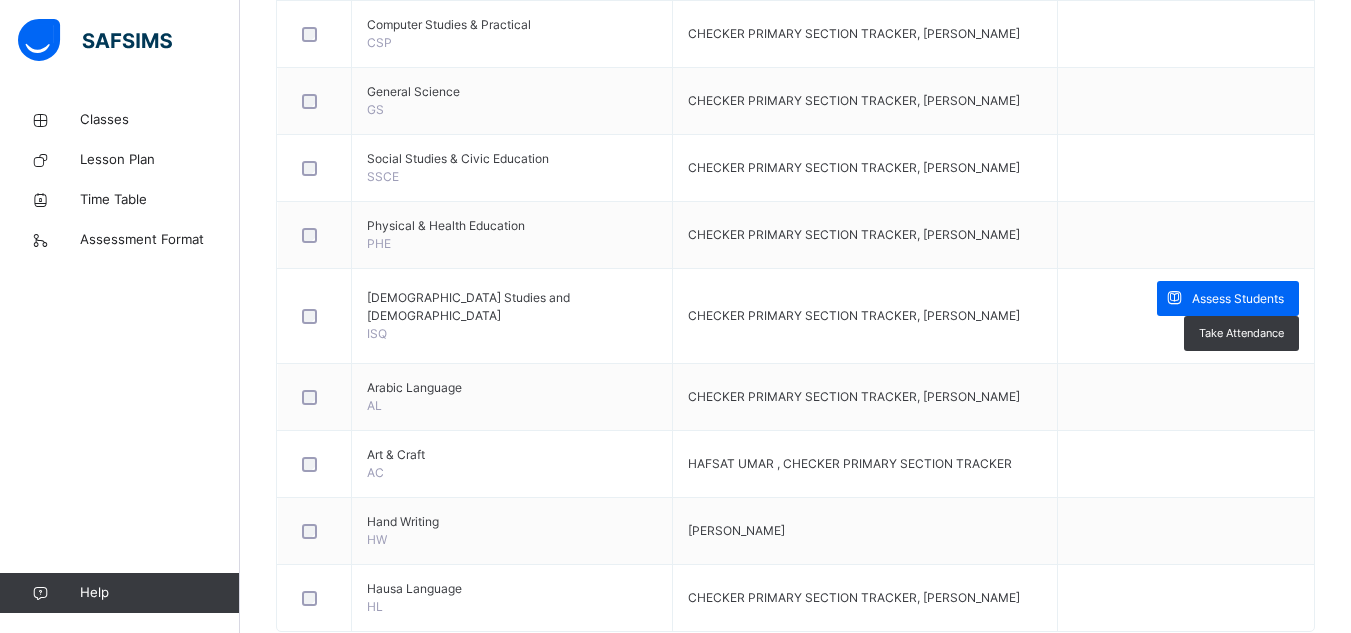 scroll, scrollTop: 1181, scrollLeft: 0, axis: vertical 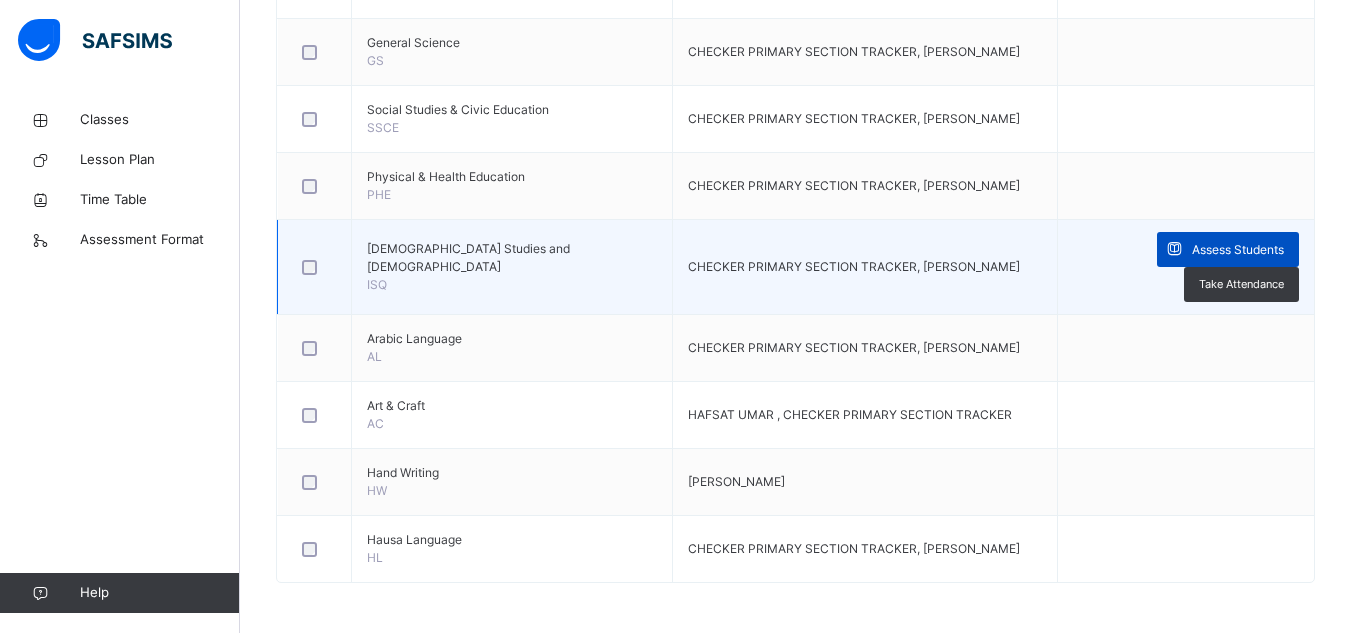 click on "Assess Students" at bounding box center [1238, 250] 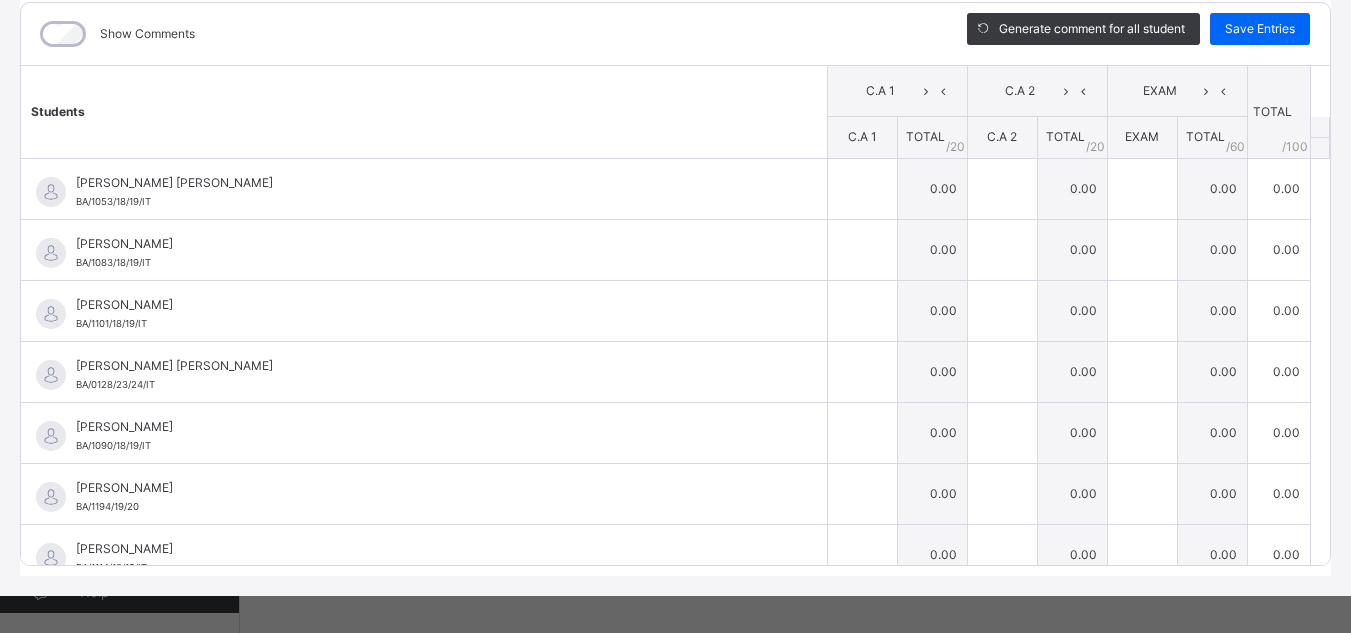 scroll, scrollTop: 278, scrollLeft: 0, axis: vertical 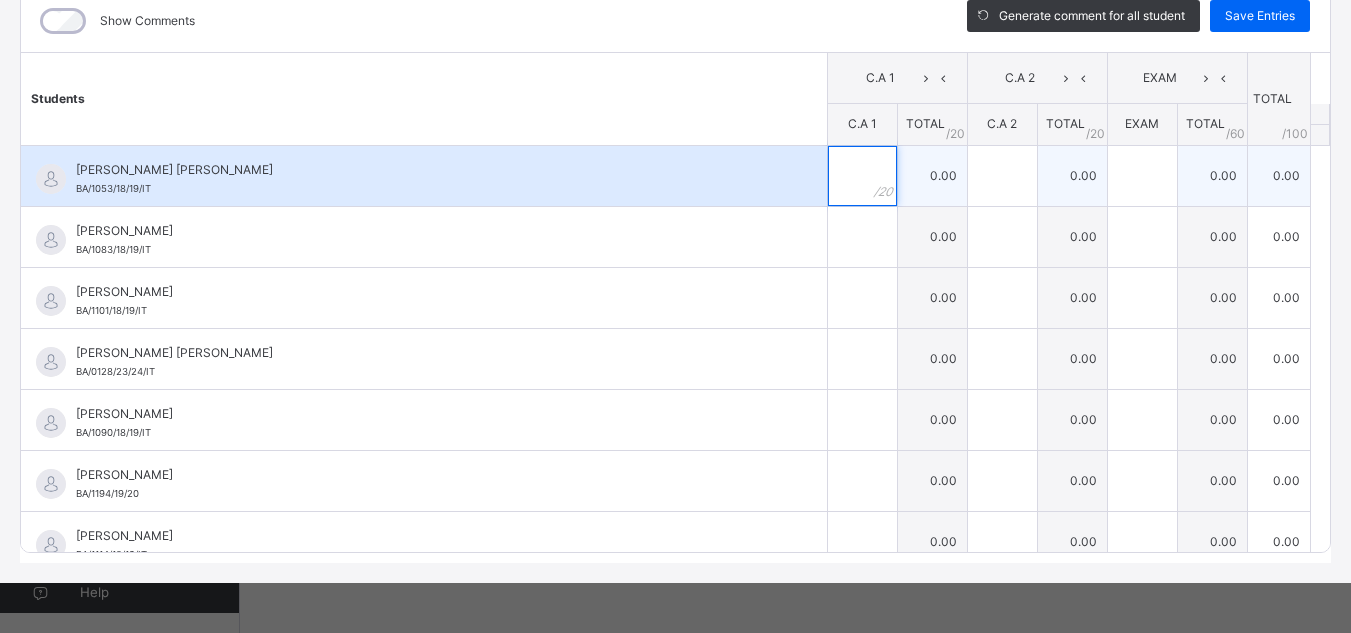 click at bounding box center (862, 176) 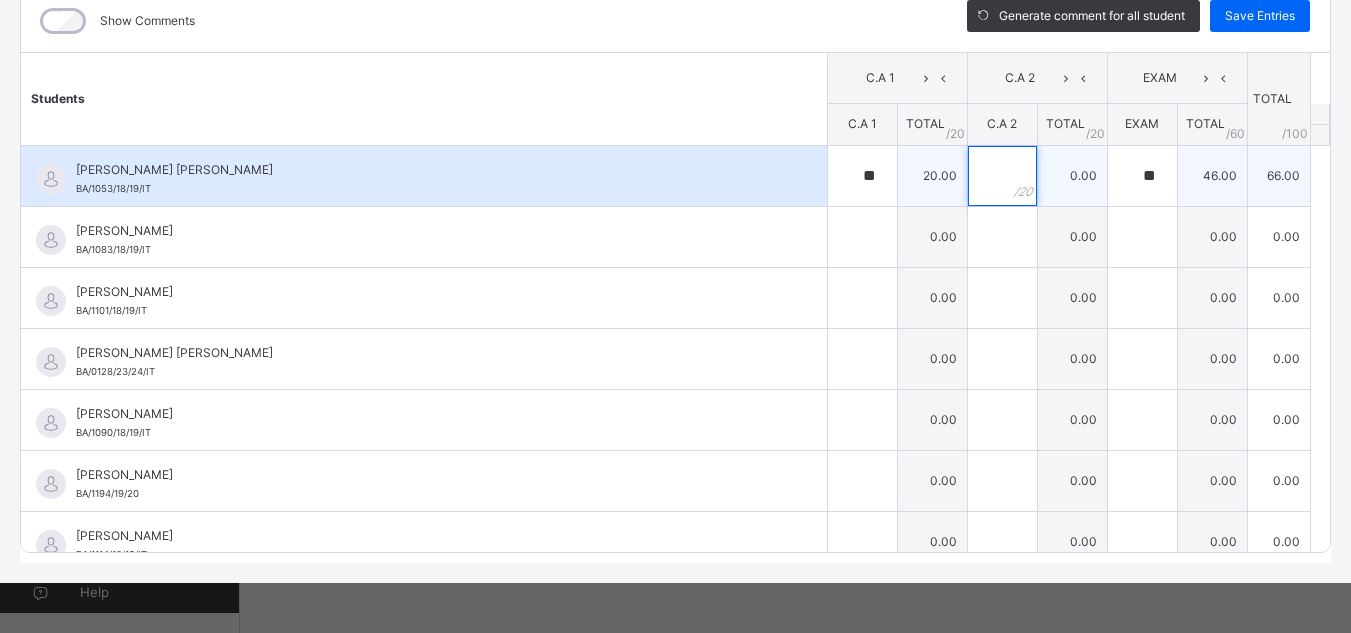 click at bounding box center [1002, 176] 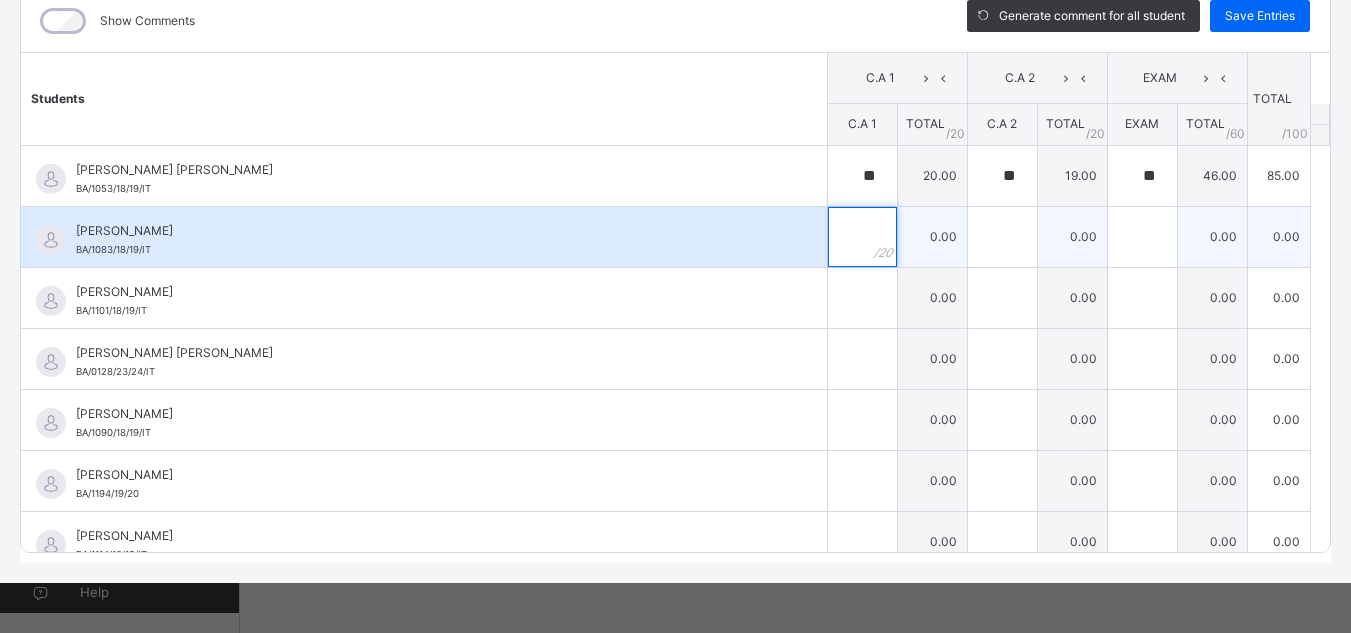 click at bounding box center (862, 237) 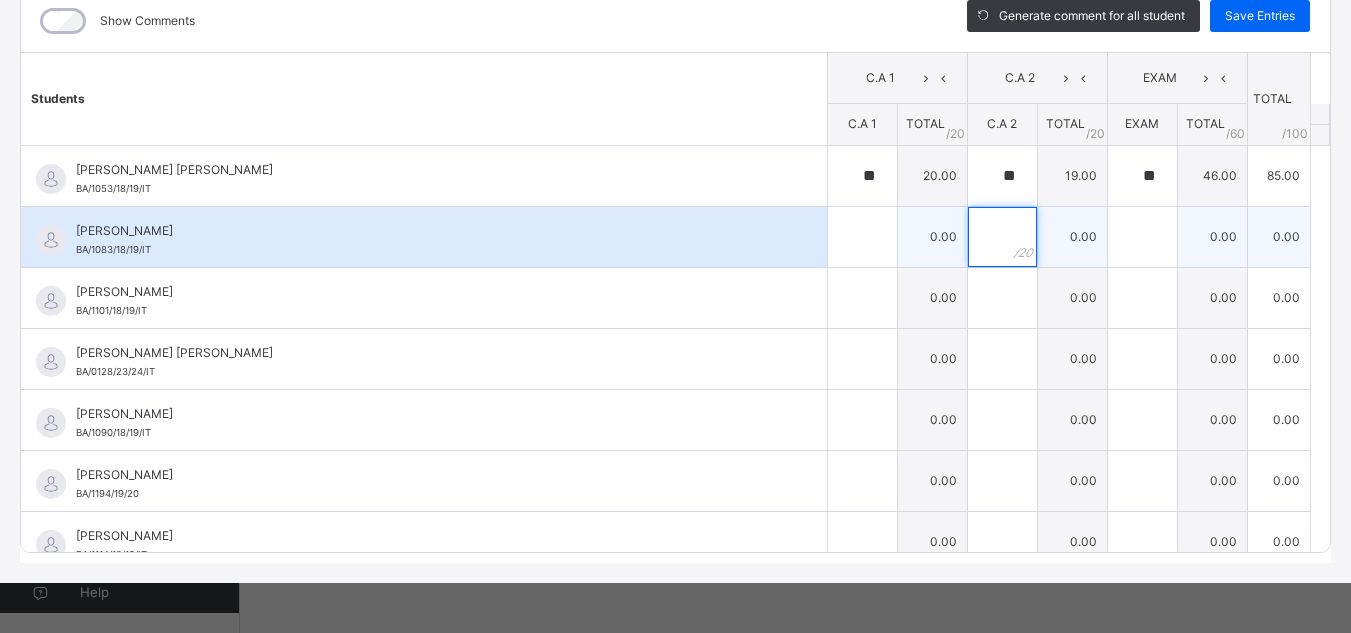 click at bounding box center (1002, 237) 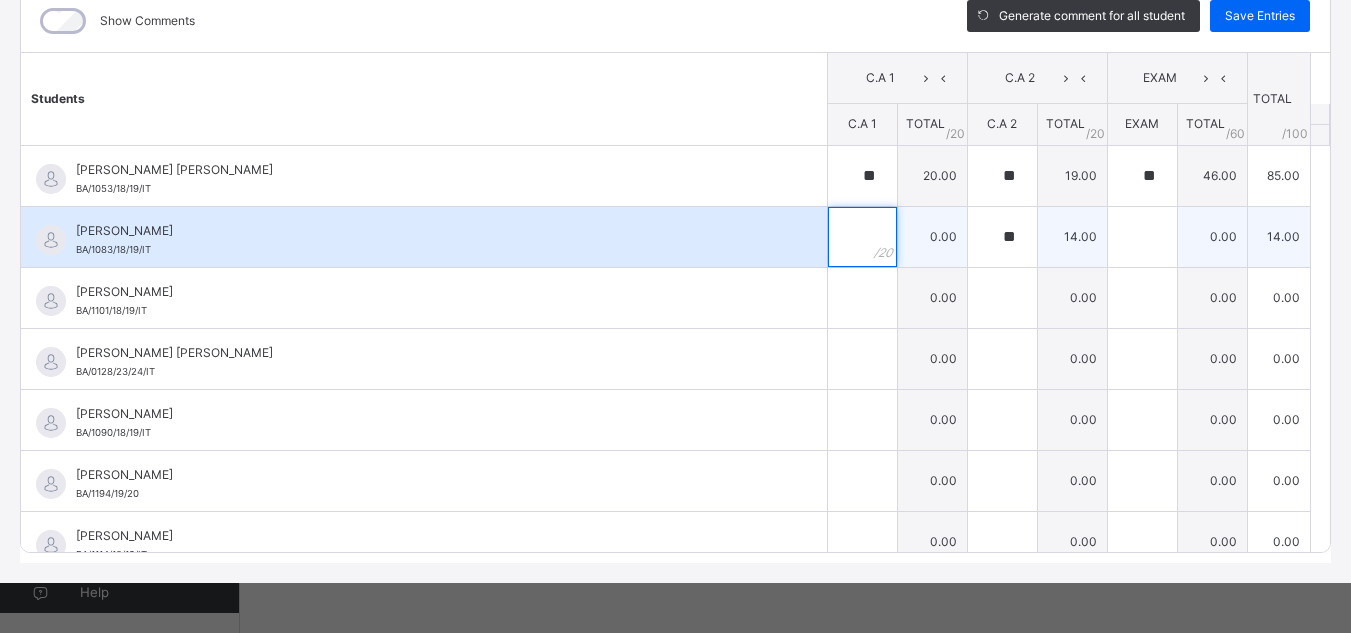 click at bounding box center (862, 237) 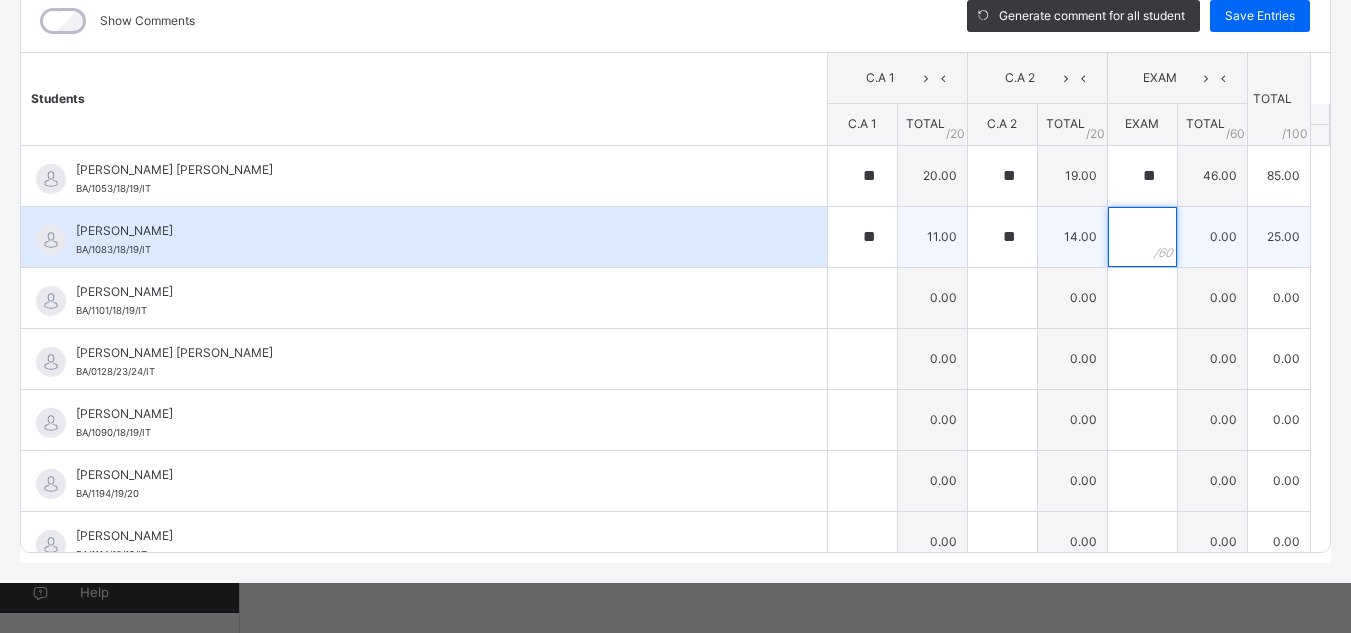 click at bounding box center [1142, 237] 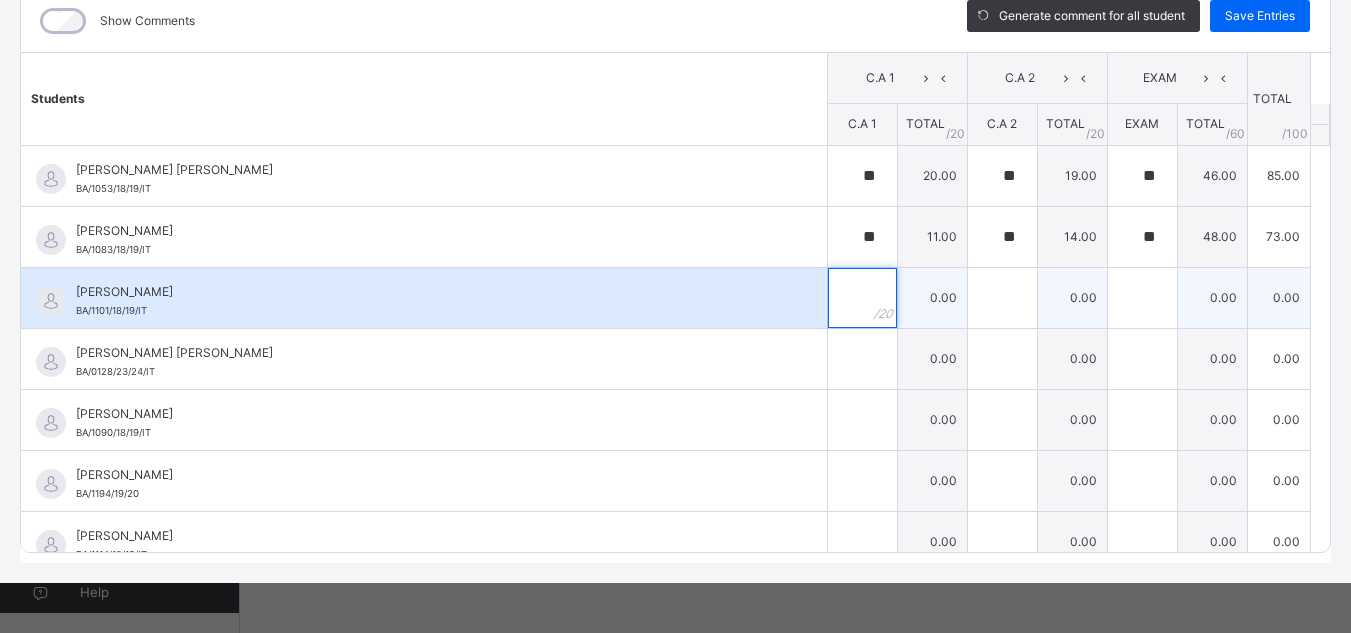 click at bounding box center [862, 298] 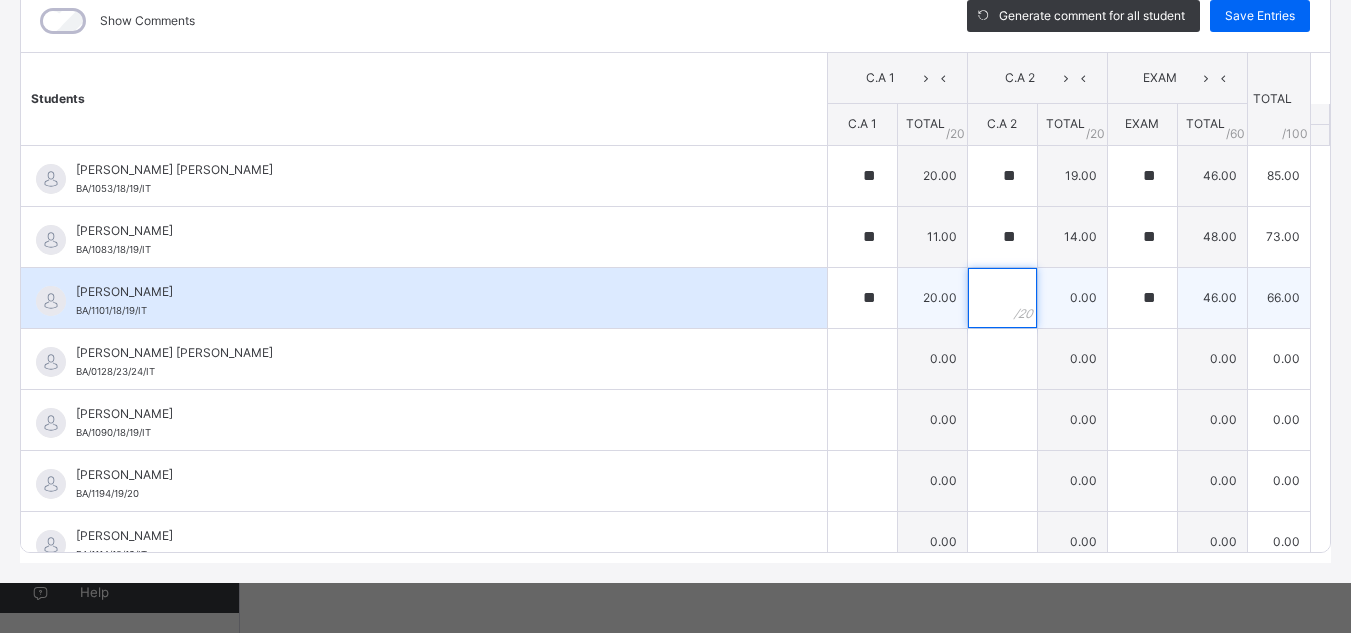 click at bounding box center (1002, 298) 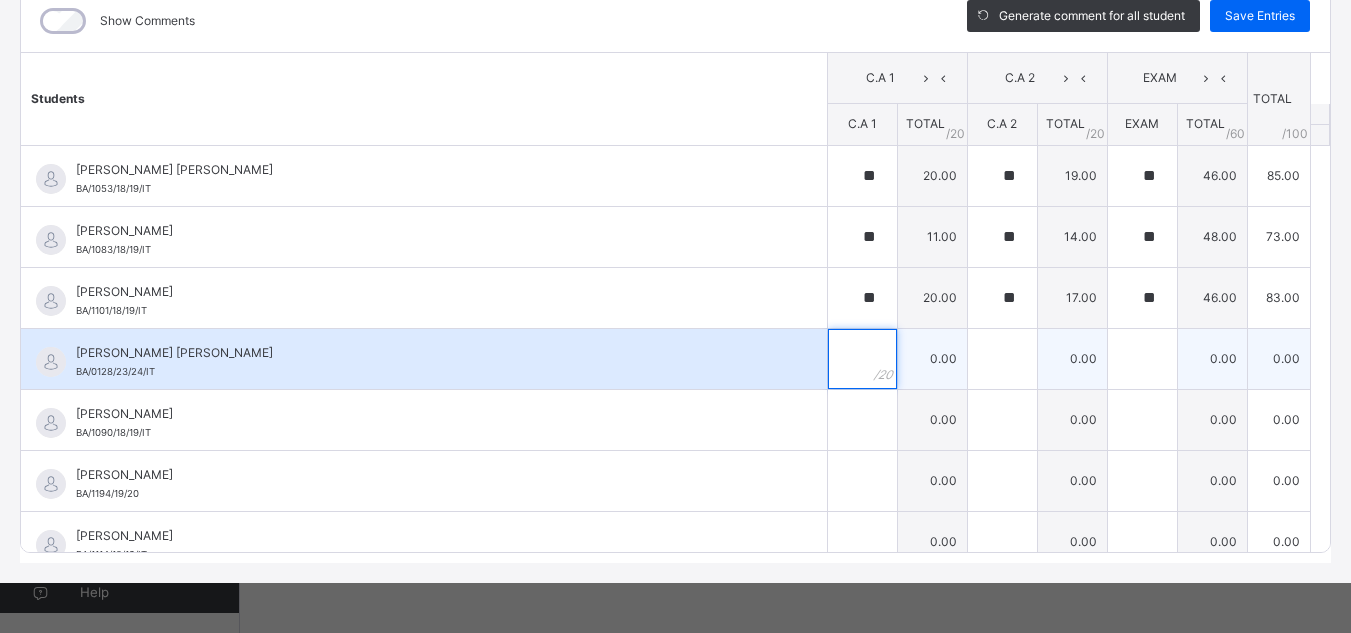 click at bounding box center (862, 359) 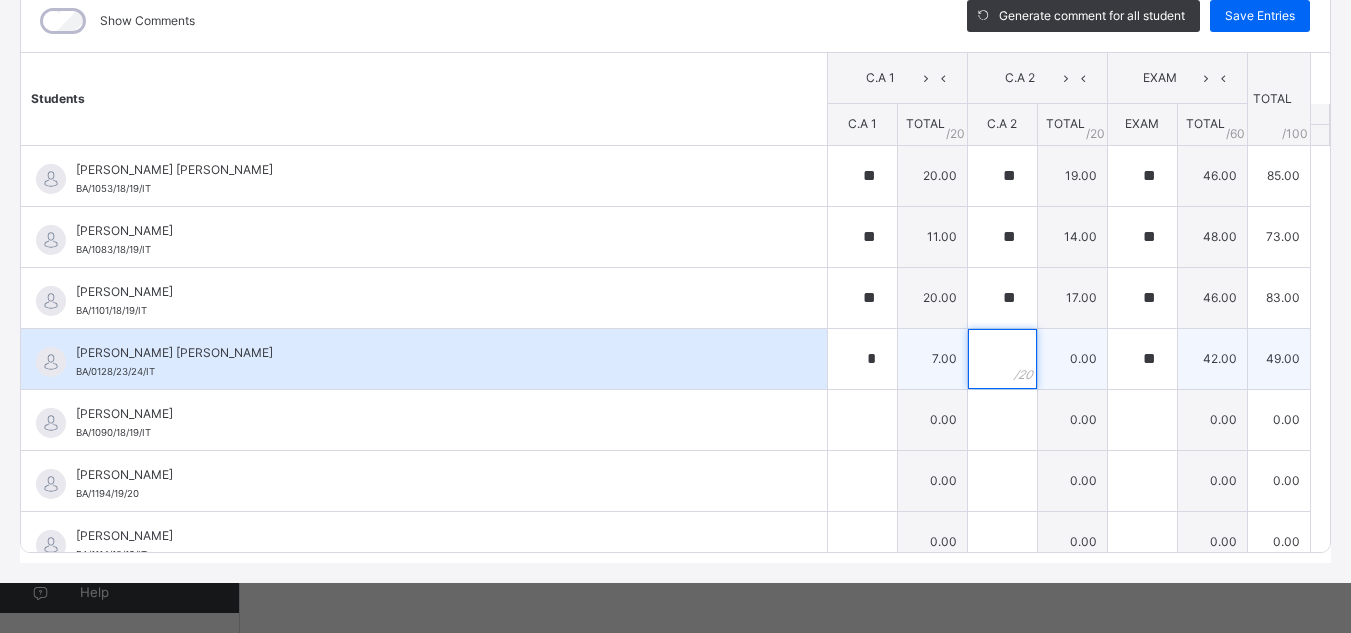 click at bounding box center [1002, 359] 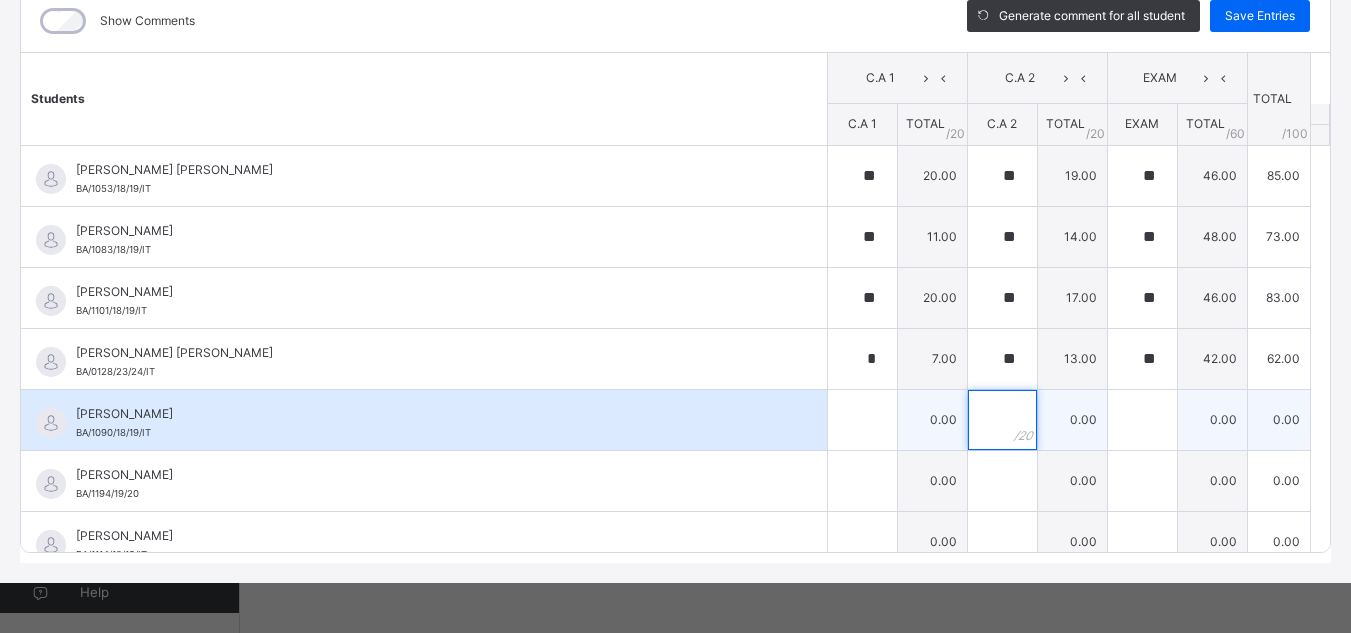 click at bounding box center [1002, 420] 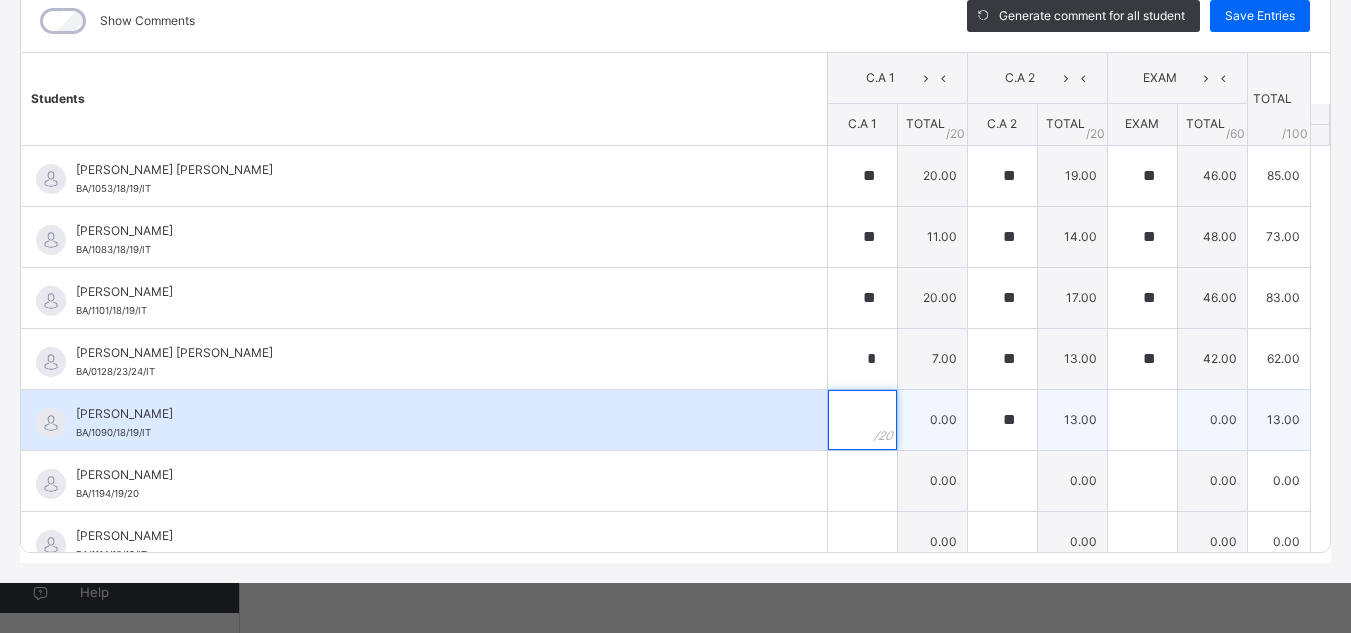 click at bounding box center [862, 420] 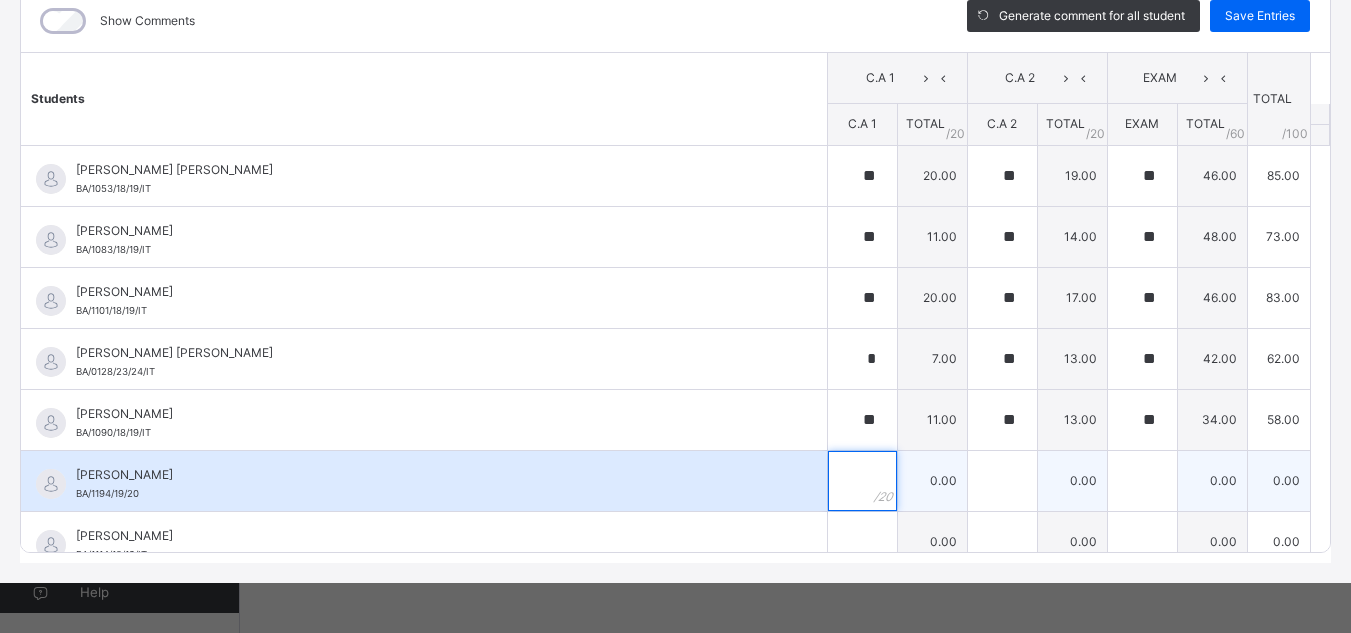 click at bounding box center [862, 481] 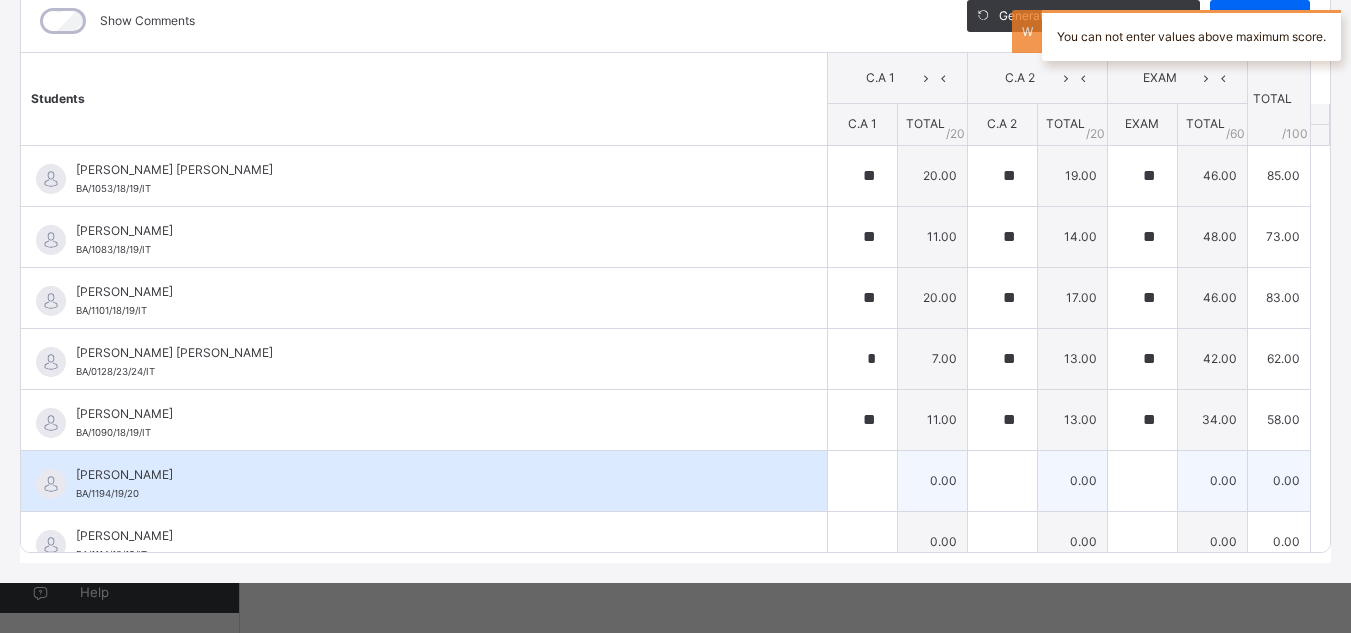 click at bounding box center [862, 481] 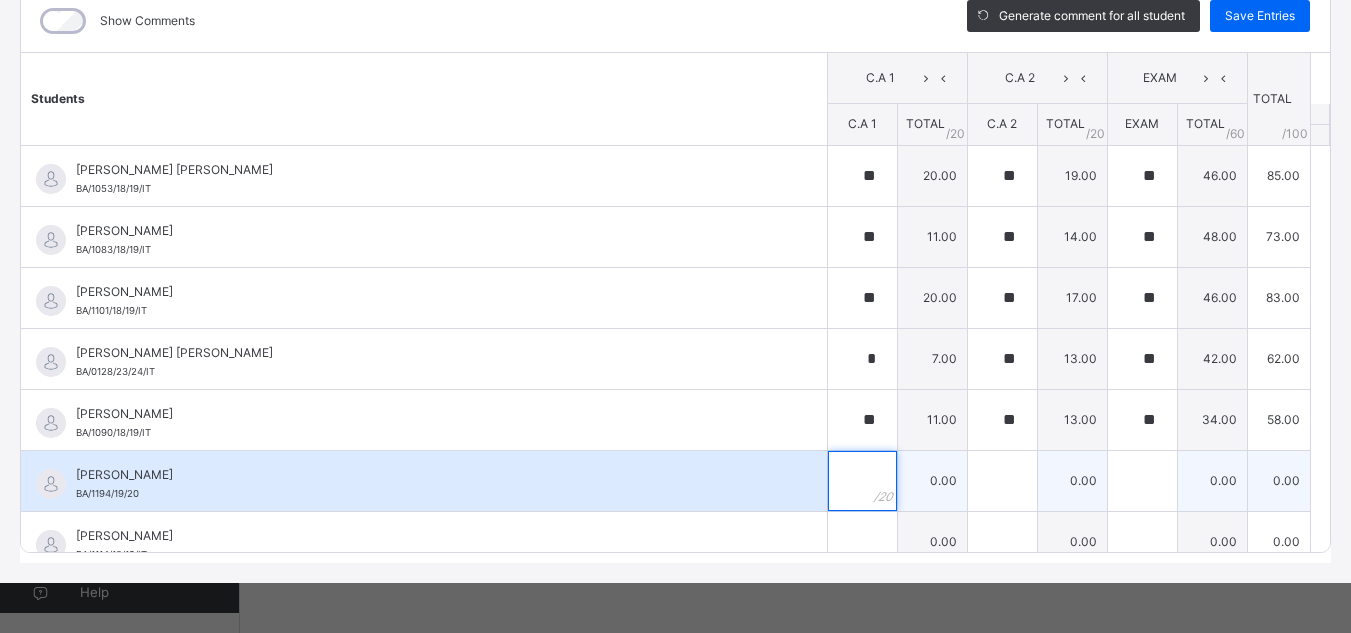 click at bounding box center [862, 481] 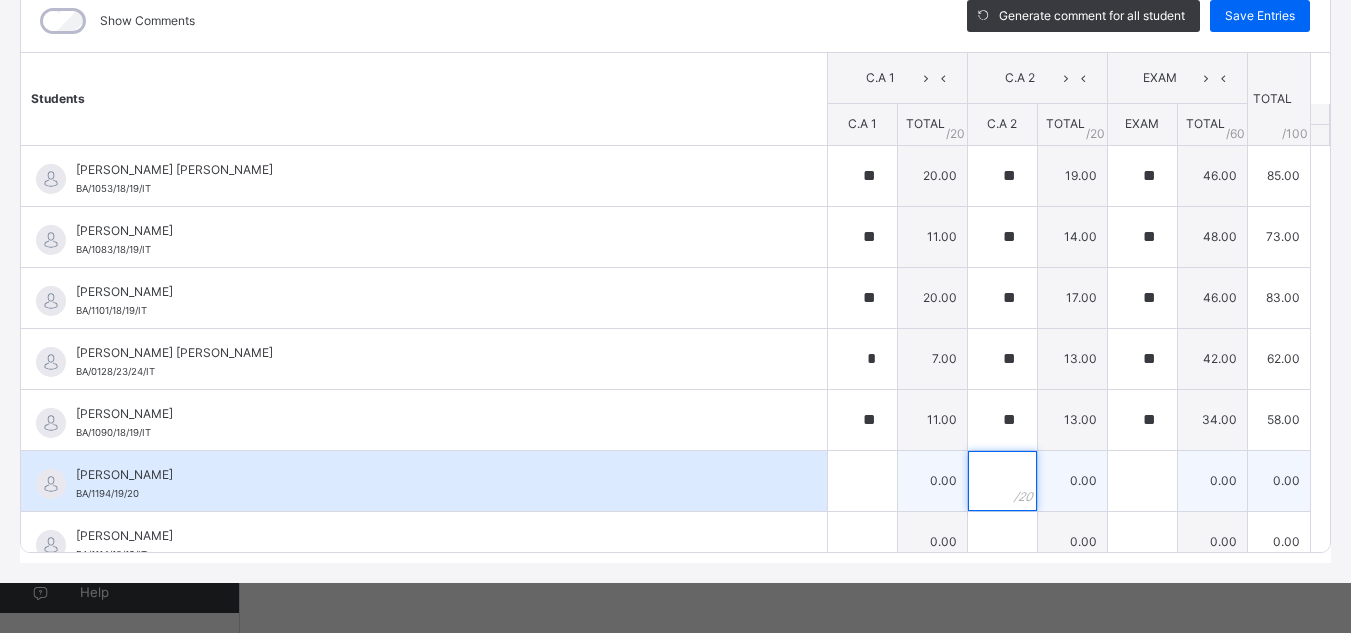 click at bounding box center (1002, 481) 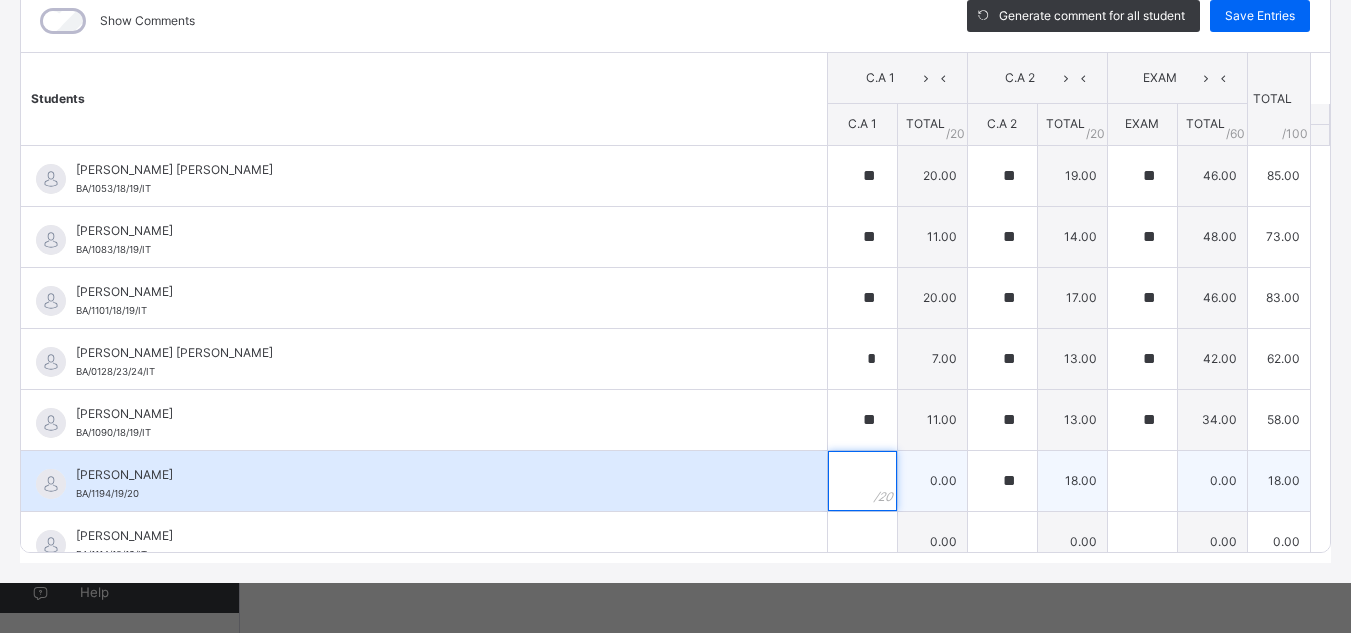 click at bounding box center (862, 481) 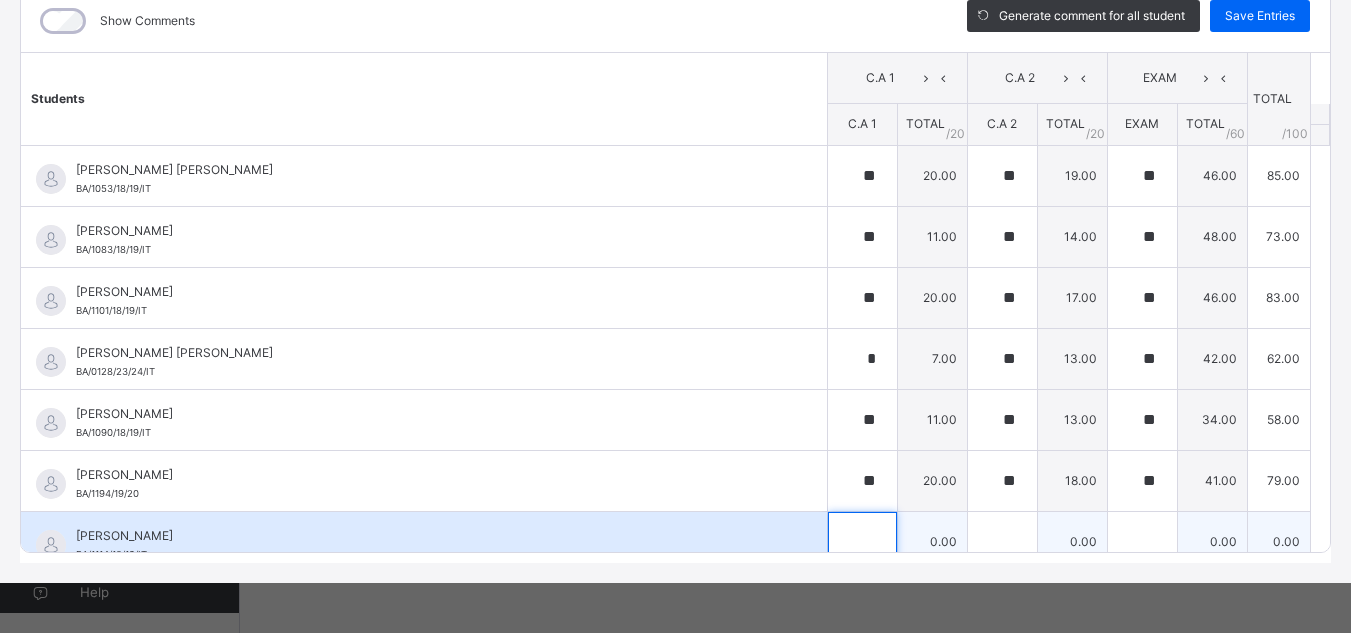 click at bounding box center [862, 542] 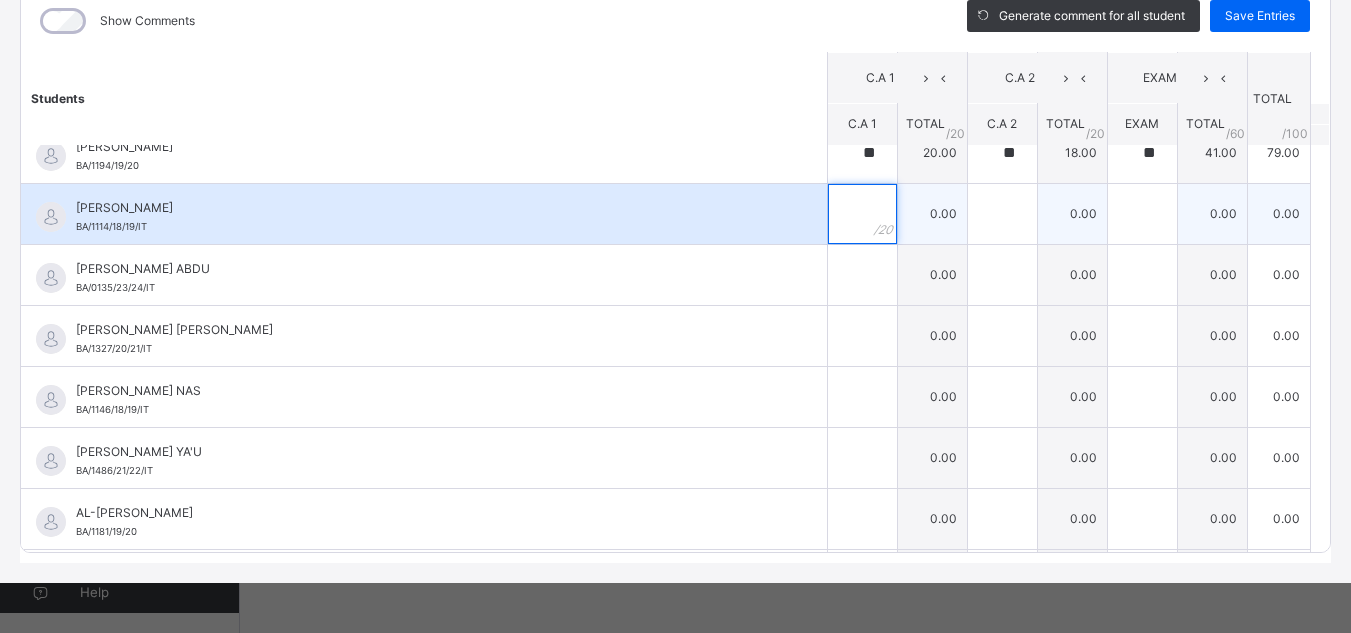 scroll, scrollTop: 334, scrollLeft: 0, axis: vertical 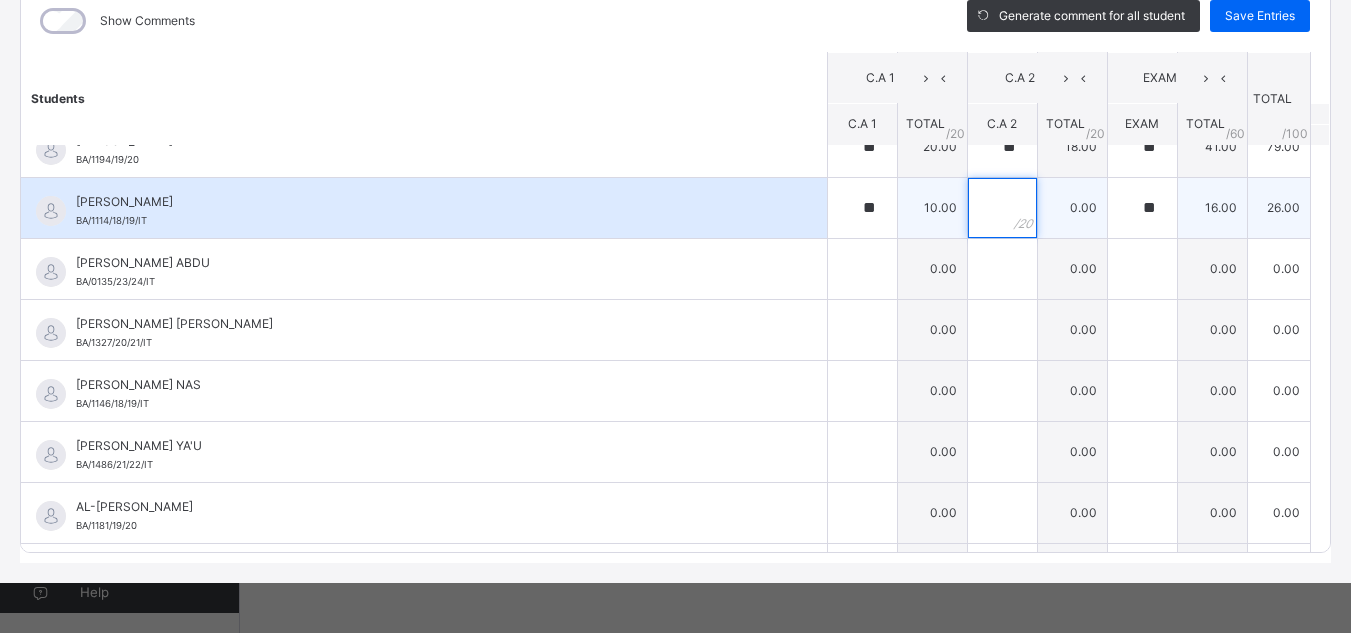 click at bounding box center [1002, 208] 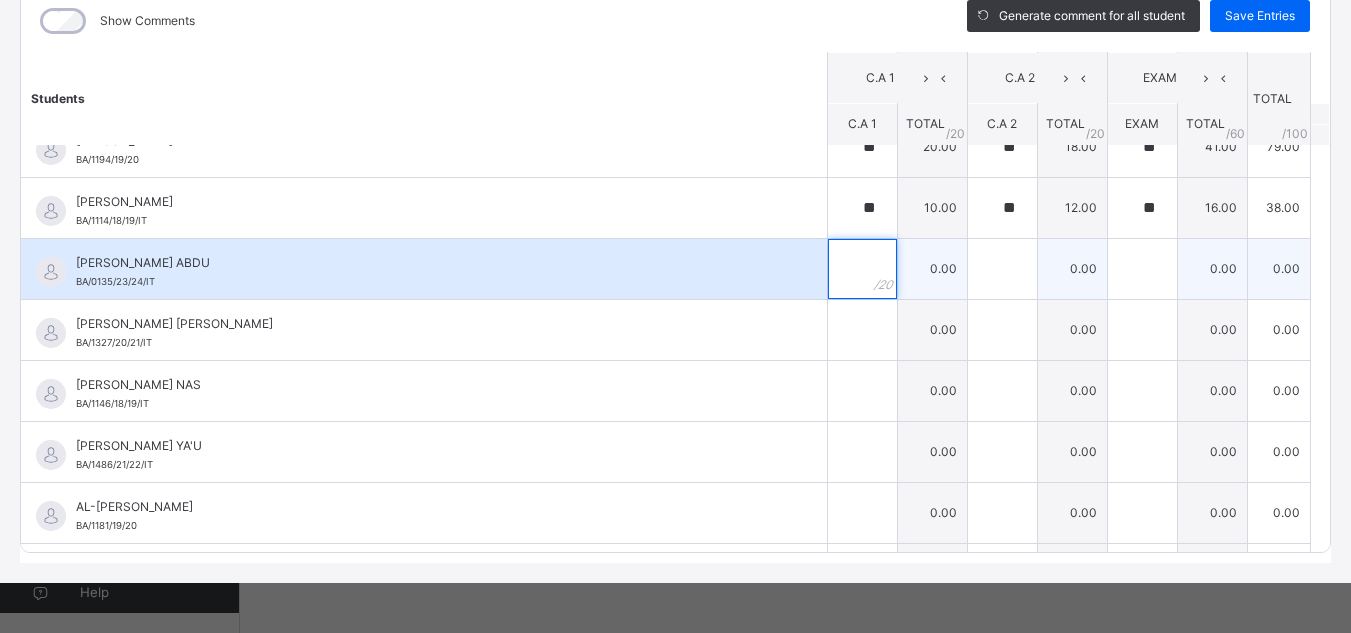 click at bounding box center (862, 269) 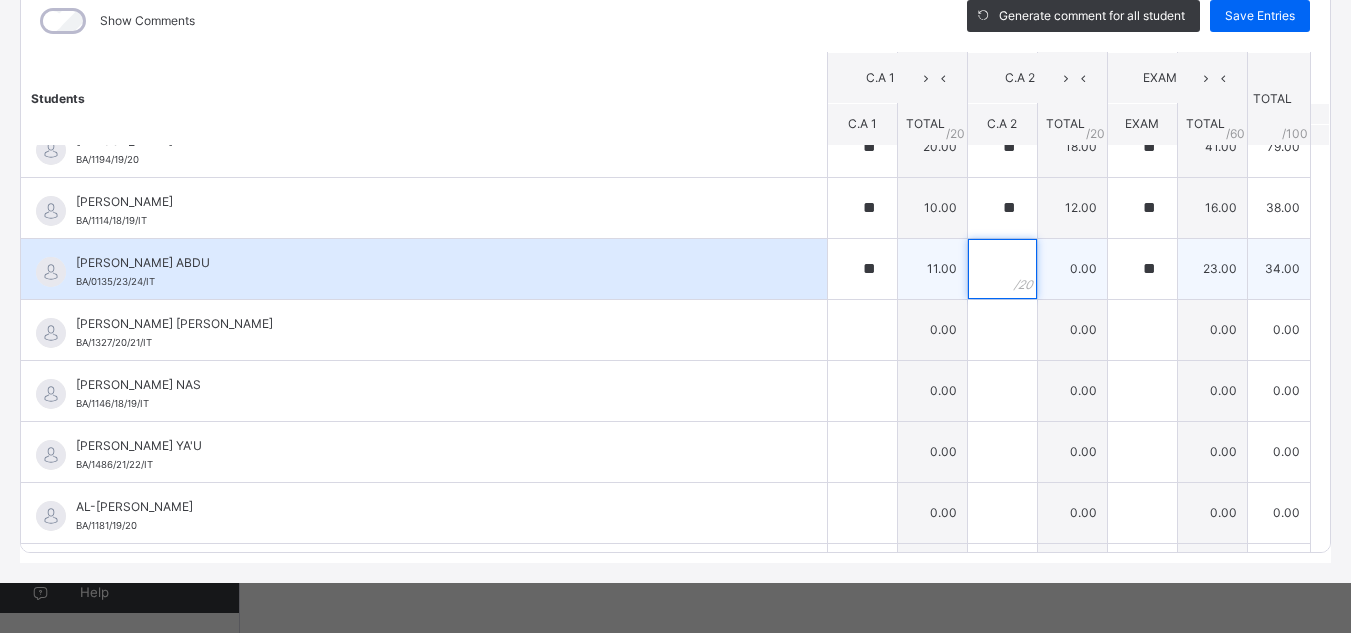click at bounding box center (1002, 269) 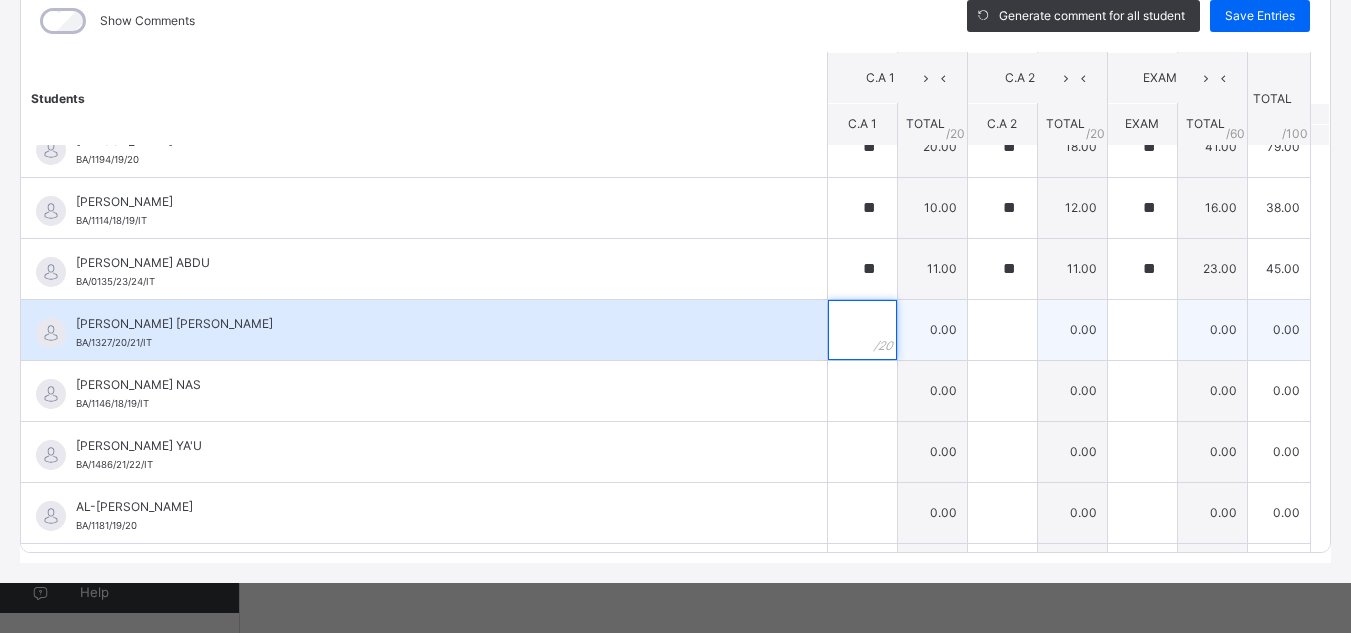 click at bounding box center (862, 330) 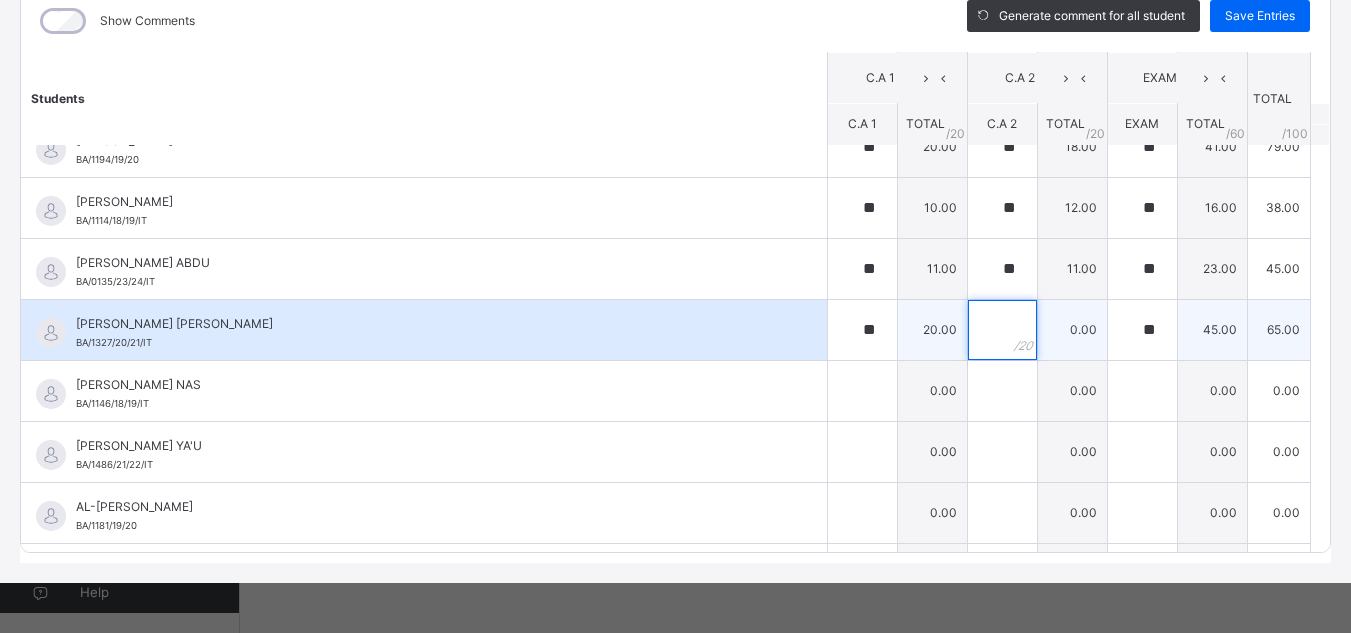 click at bounding box center [1002, 330] 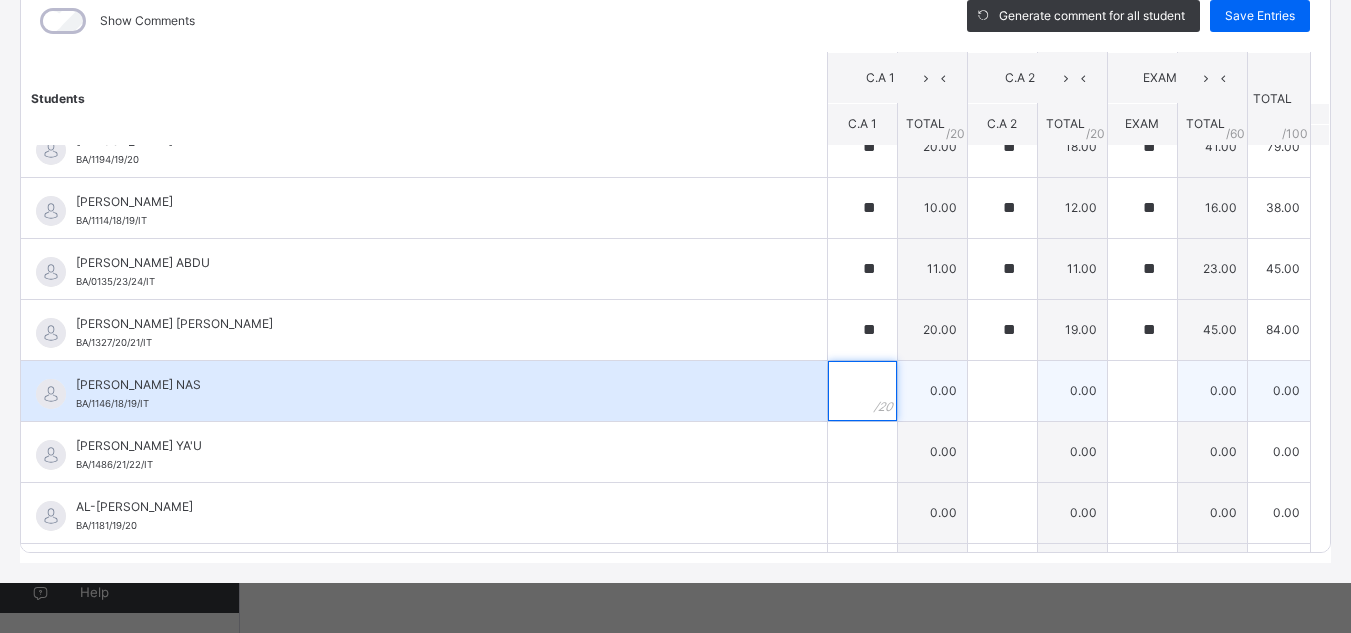 click at bounding box center (862, 391) 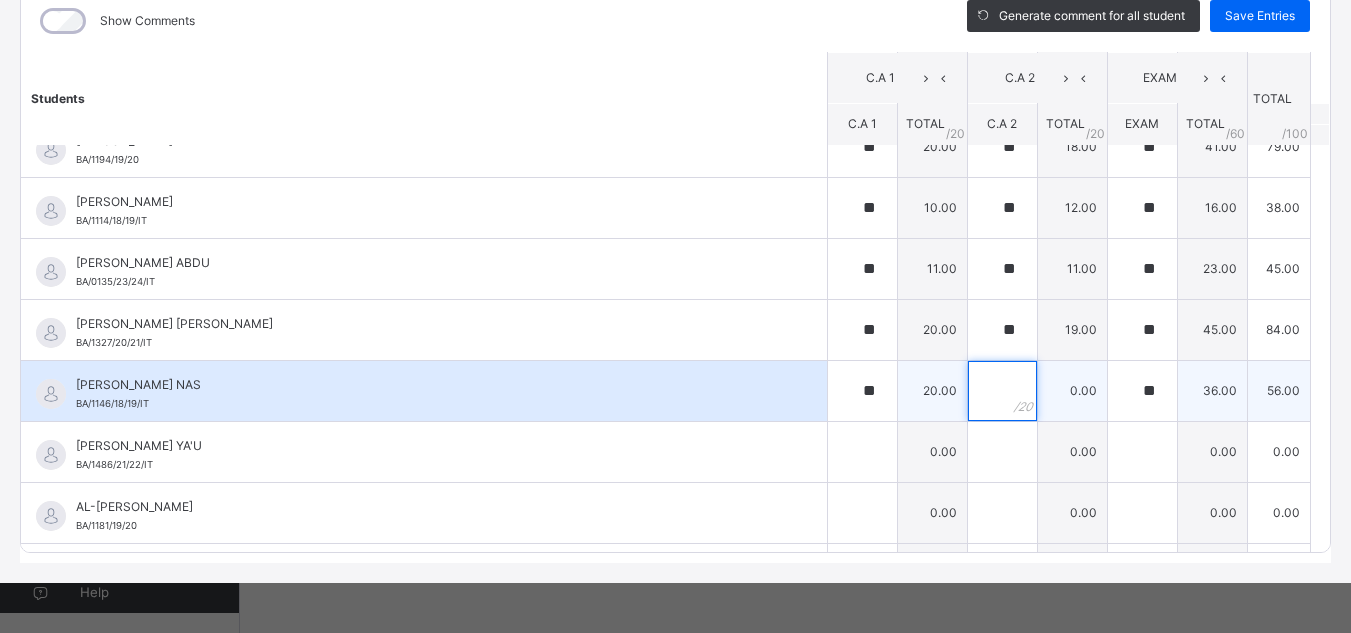 click at bounding box center (1002, 391) 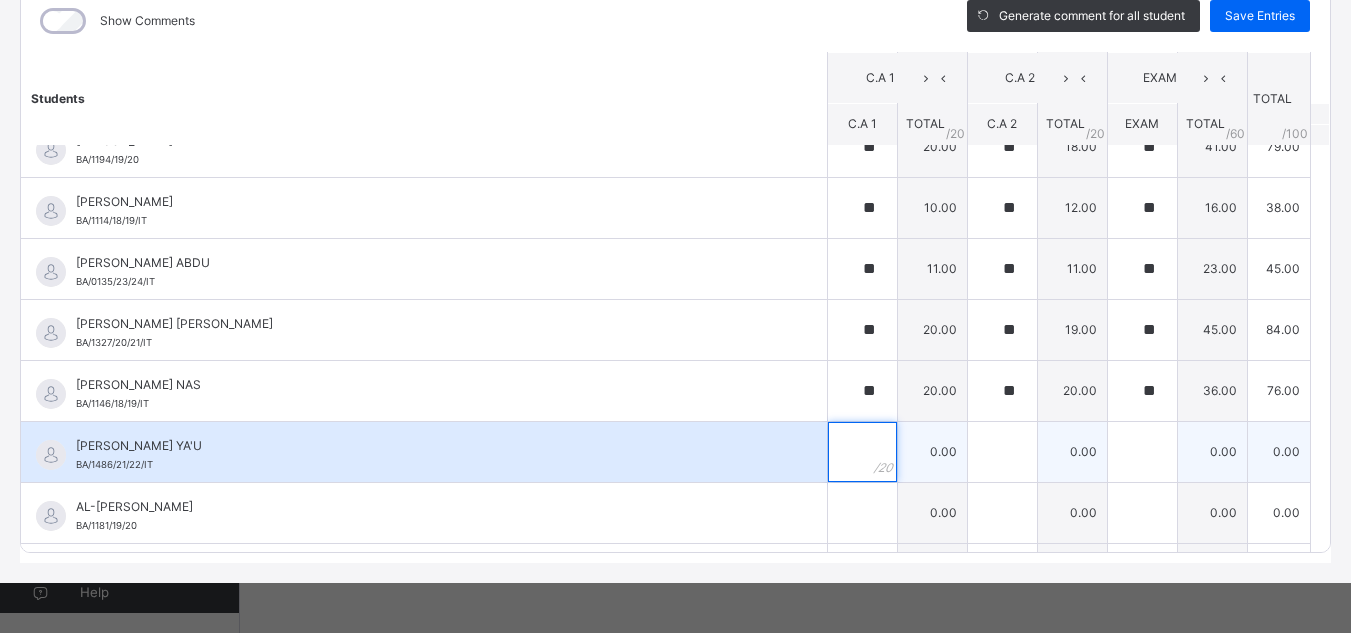 click at bounding box center [862, 452] 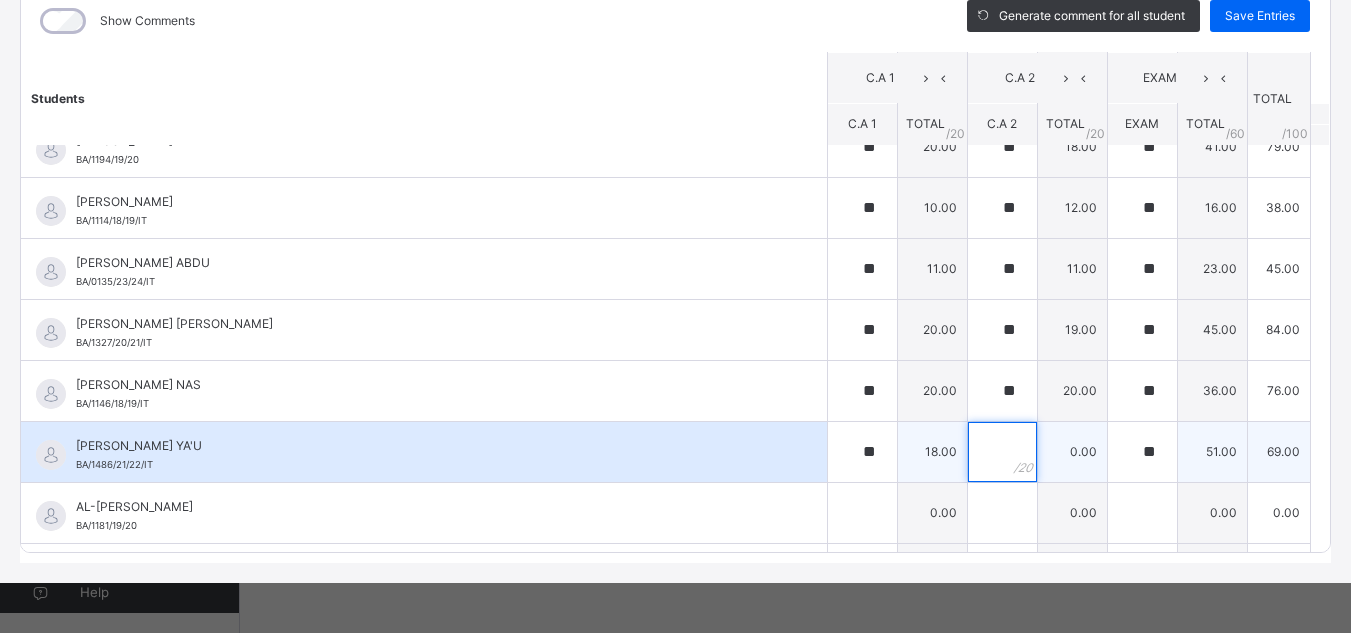 click at bounding box center (1002, 452) 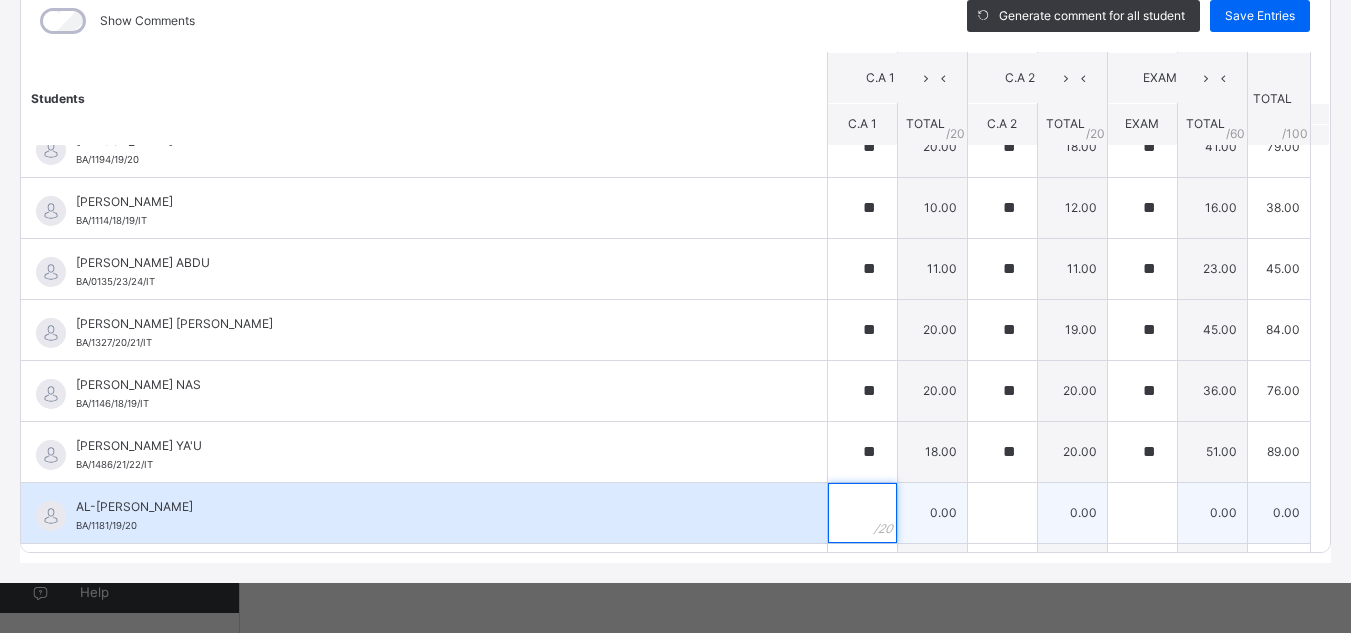 click at bounding box center [862, 513] 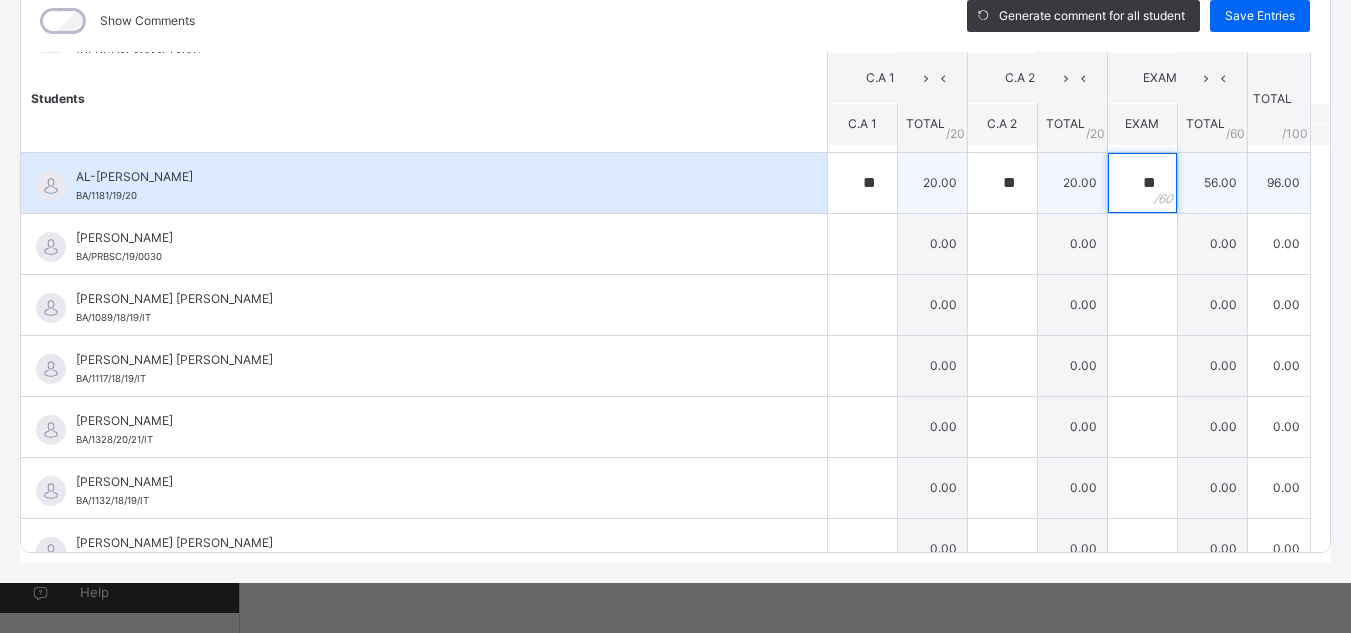 scroll, scrollTop: 669, scrollLeft: 0, axis: vertical 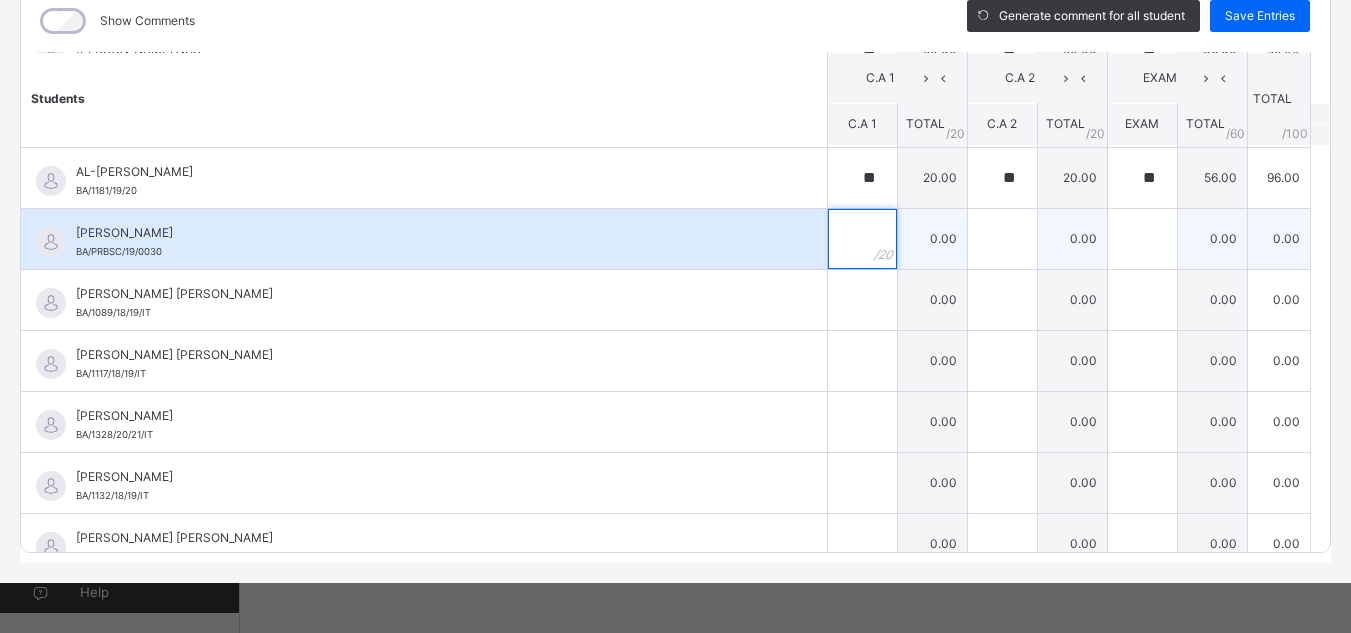 click at bounding box center [862, 239] 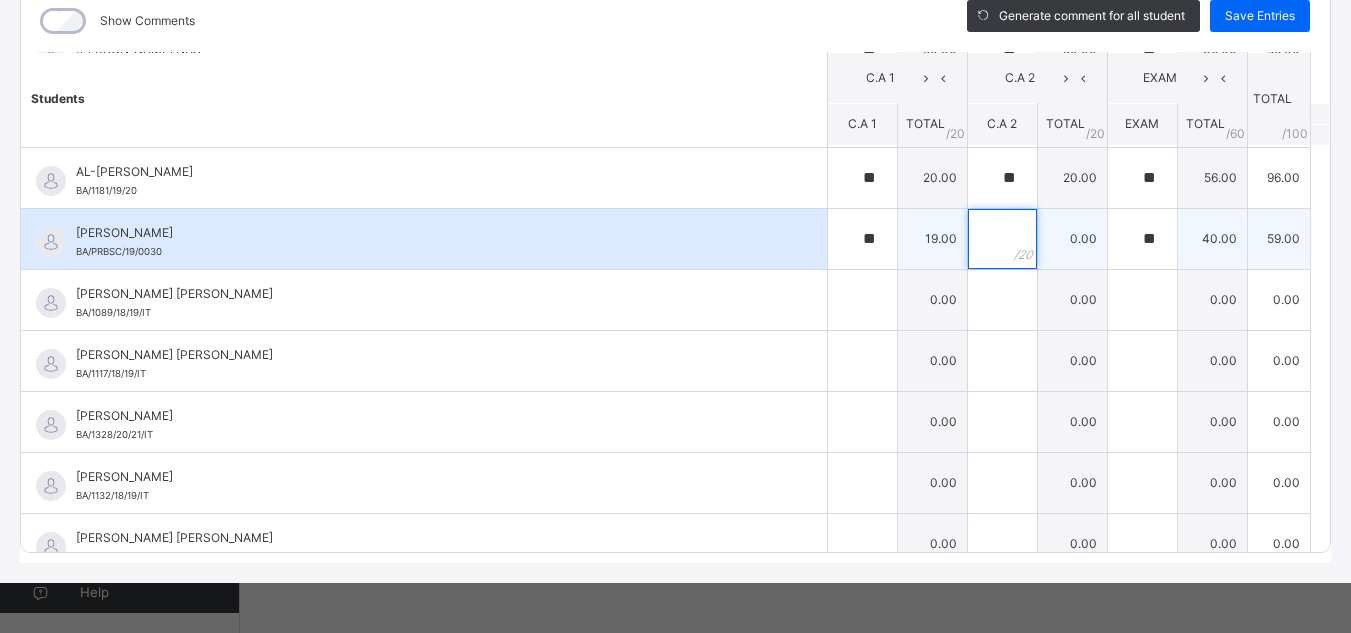click at bounding box center [1002, 239] 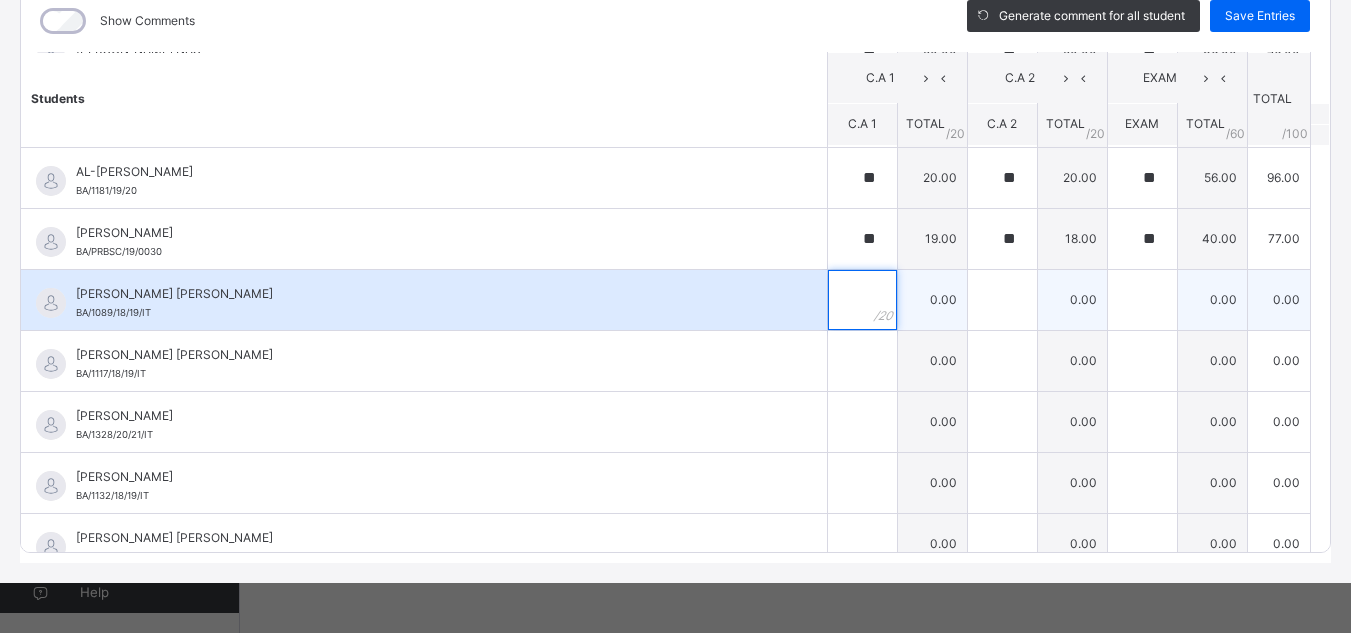 click at bounding box center [862, 300] 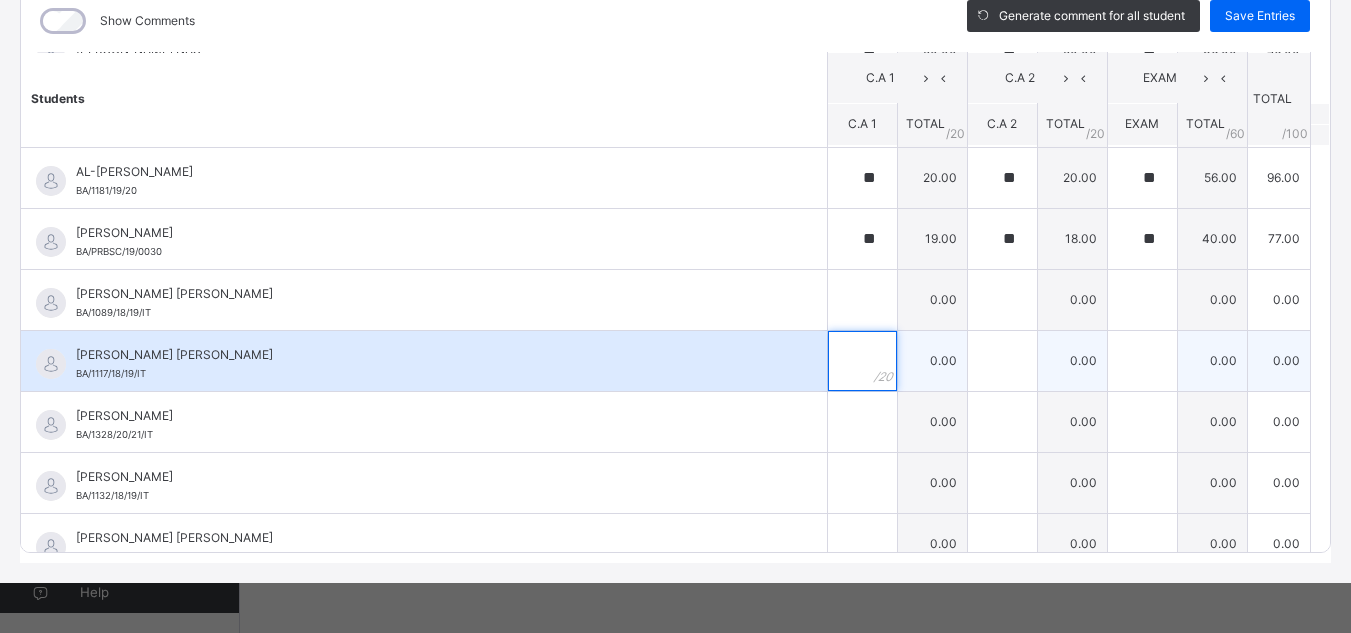 click at bounding box center [862, 361] 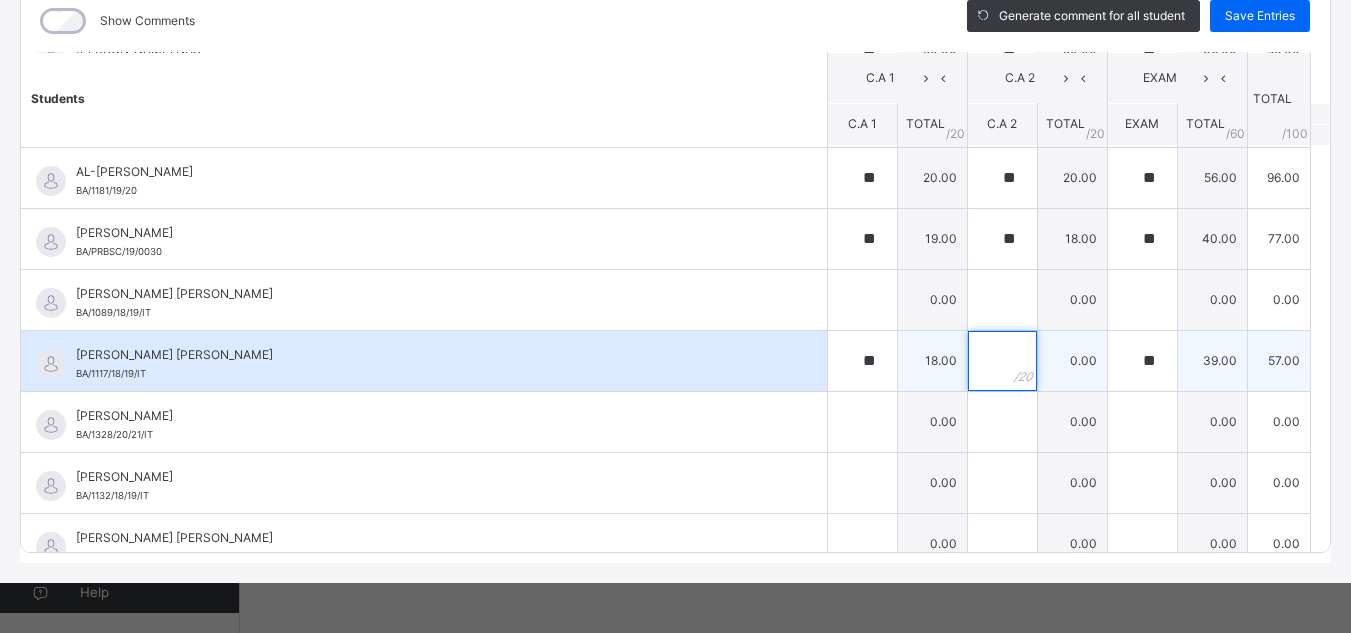 click at bounding box center (1002, 361) 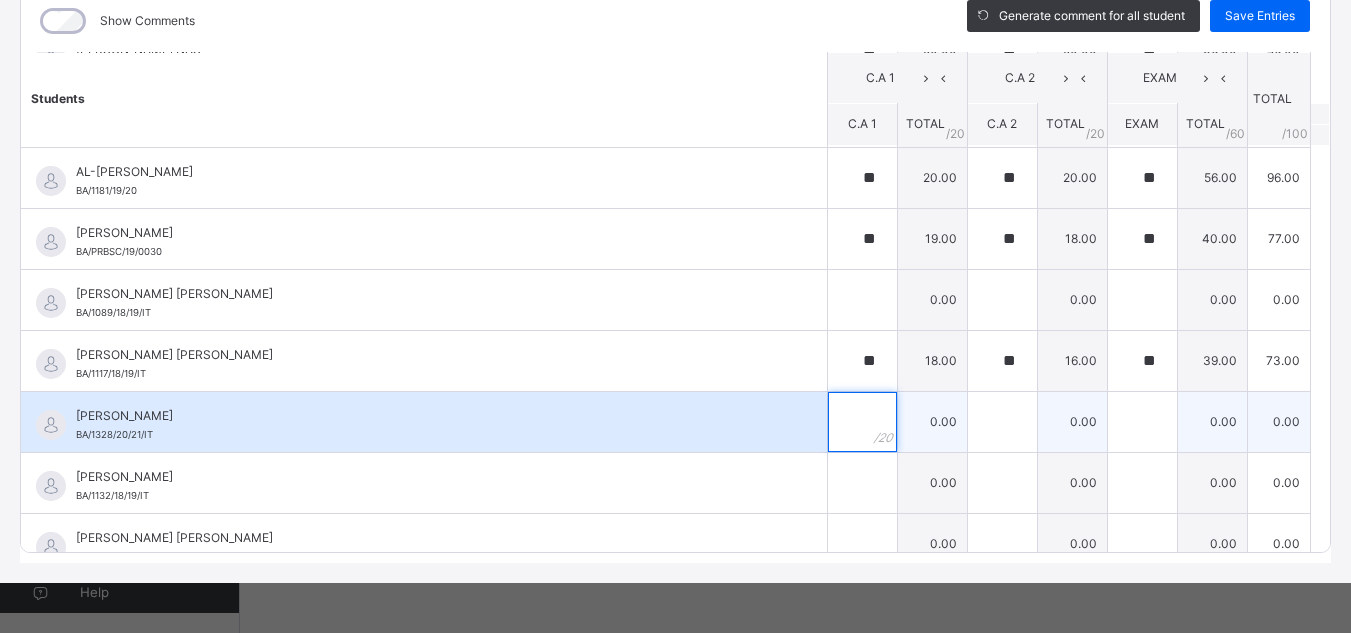 click at bounding box center [862, 422] 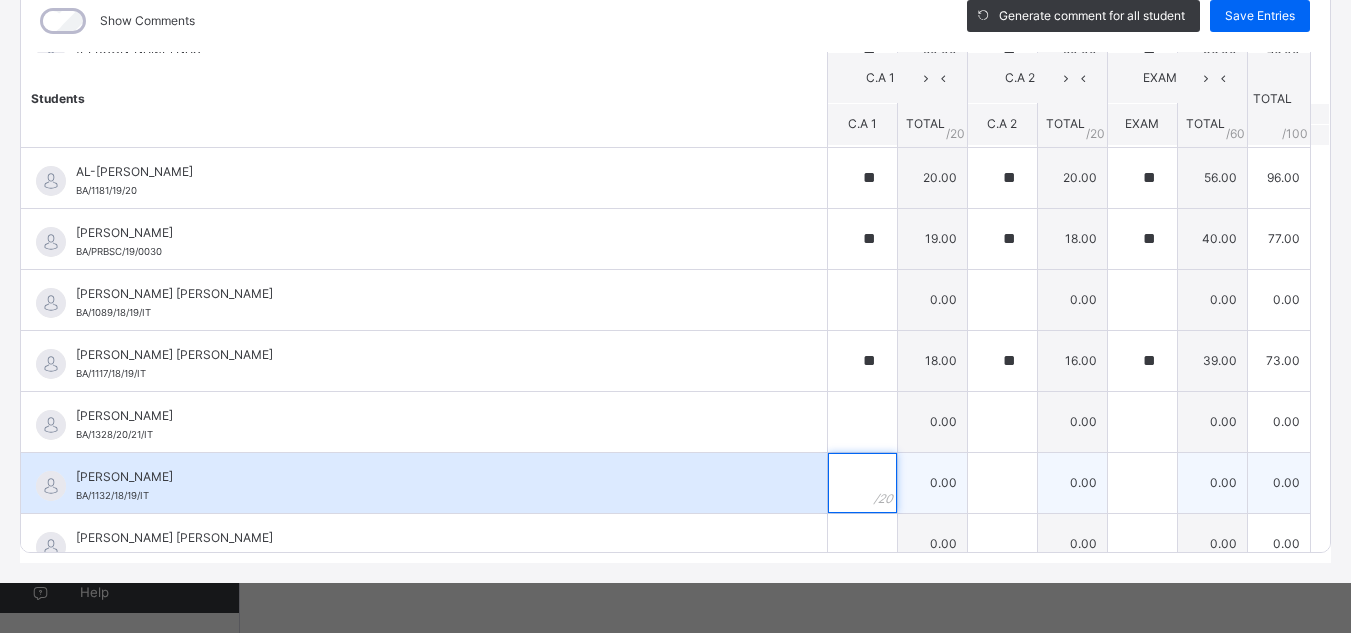 click at bounding box center (862, 483) 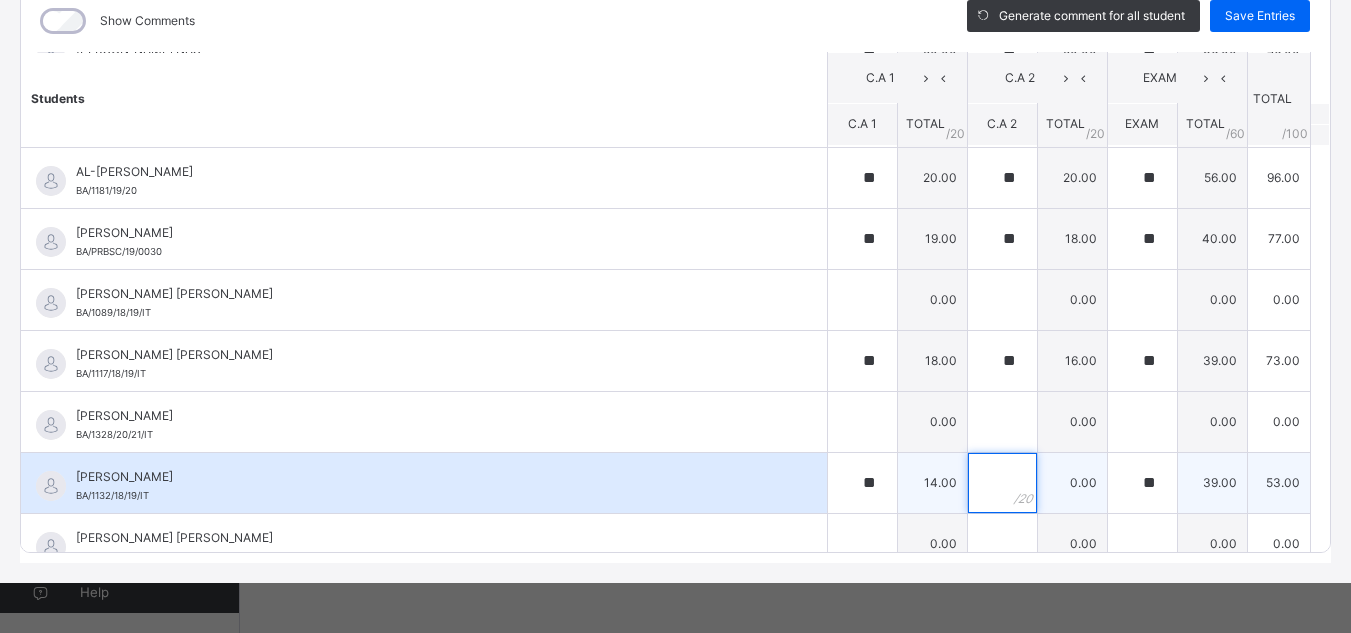 click at bounding box center (1002, 483) 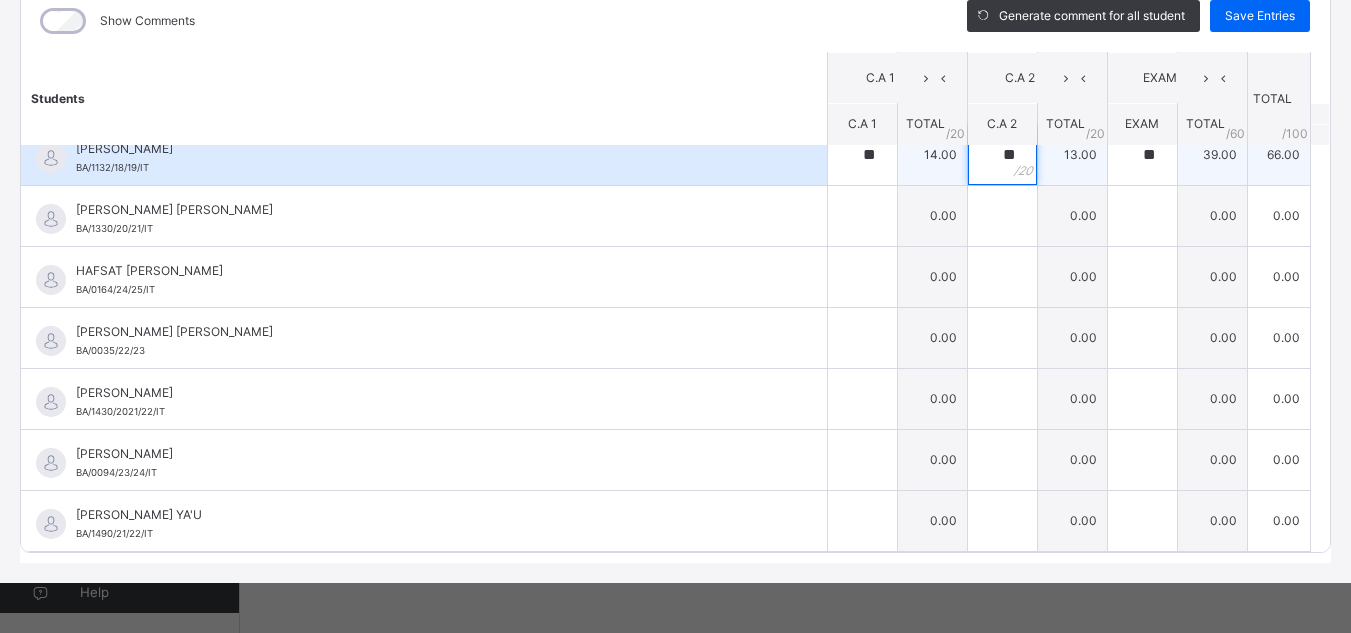 scroll, scrollTop: 996, scrollLeft: 0, axis: vertical 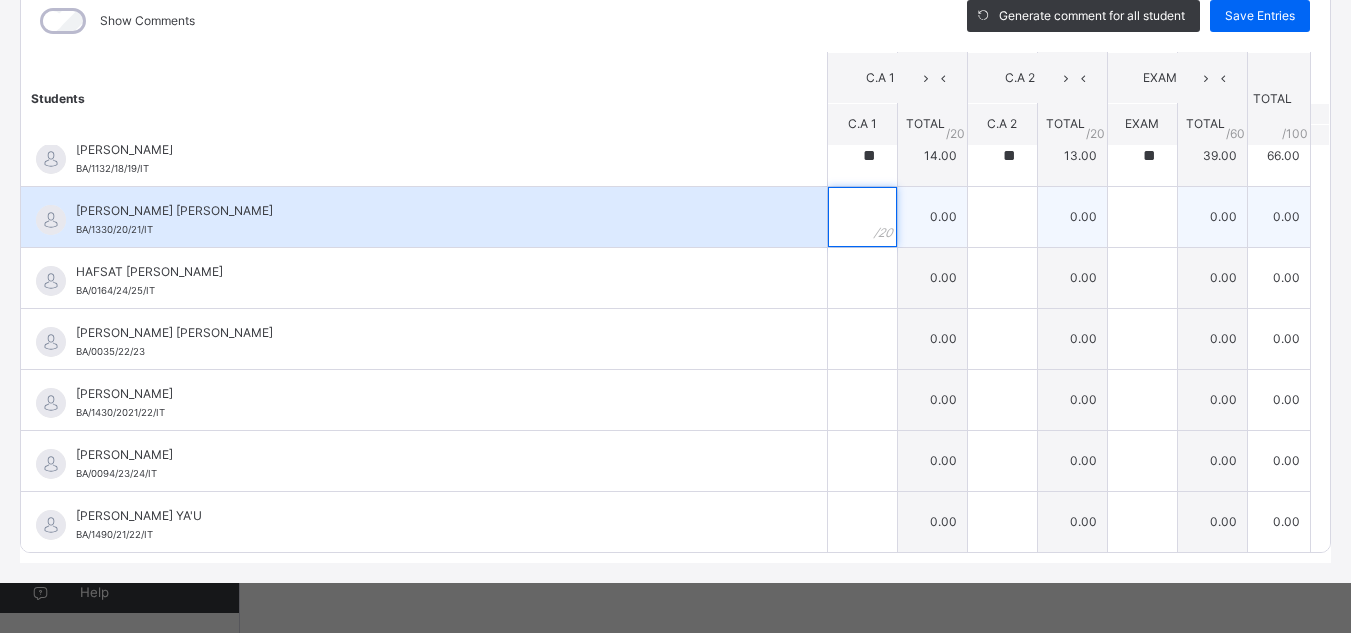 click at bounding box center (862, 217) 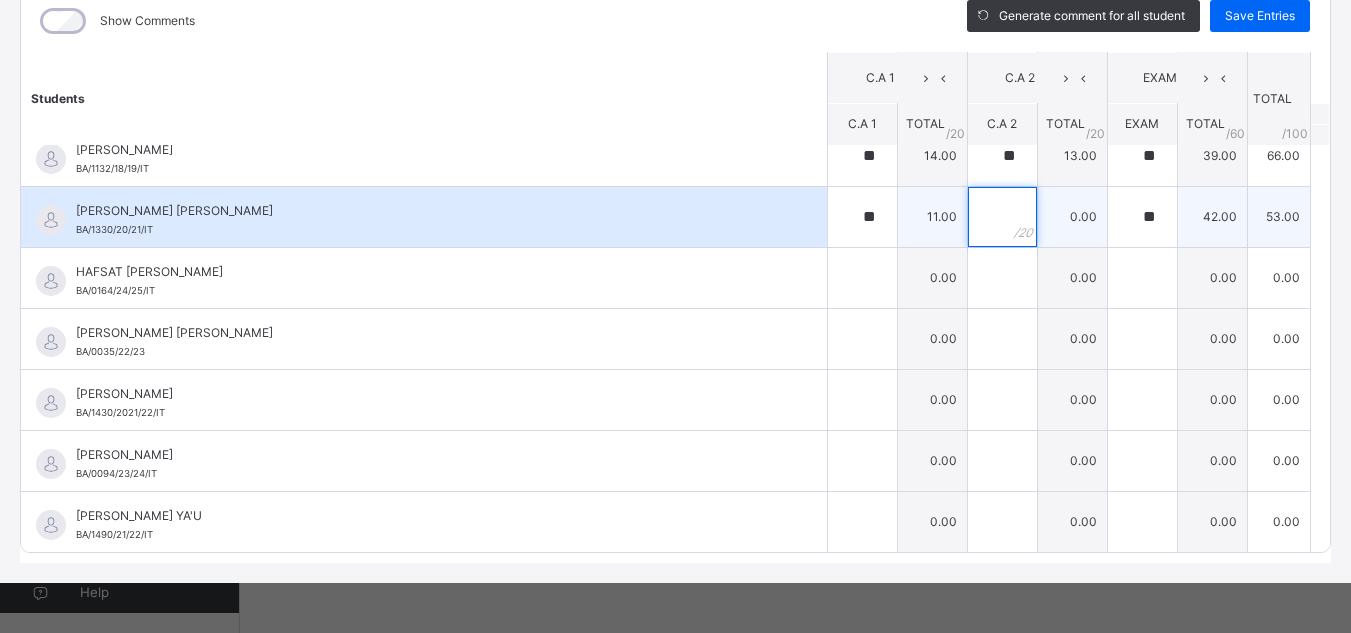 click at bounding box center [1002, 217] 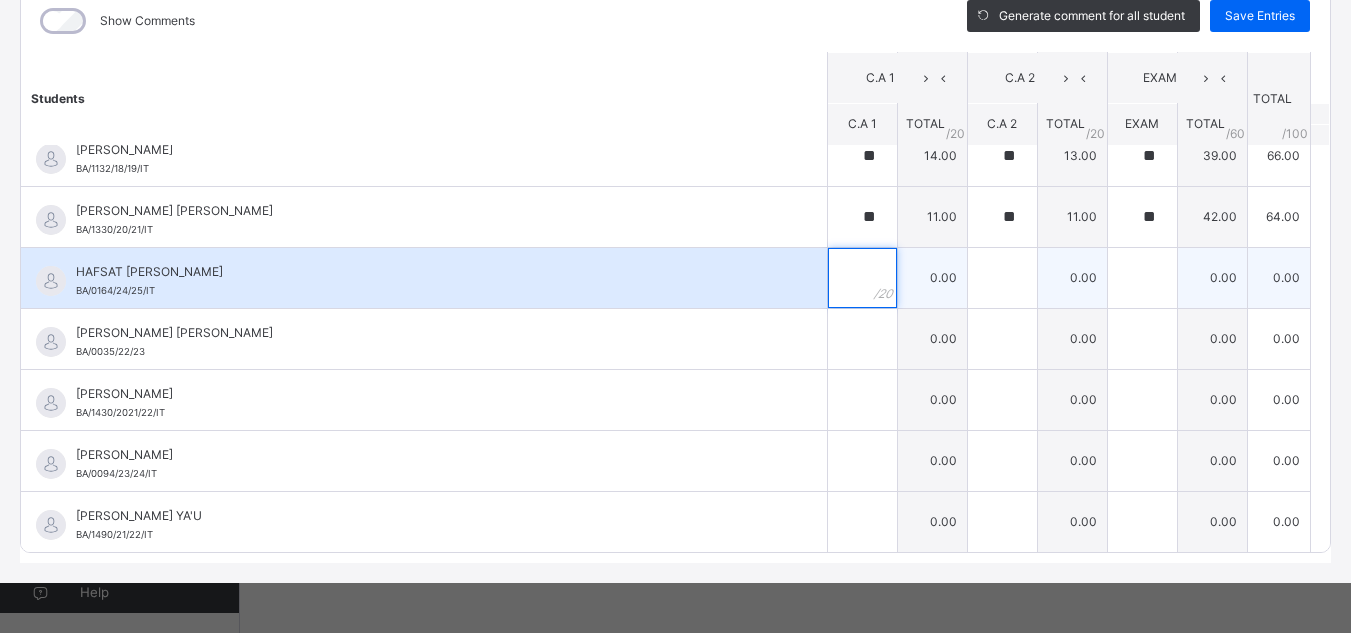 click at bounding box center [862, 278] 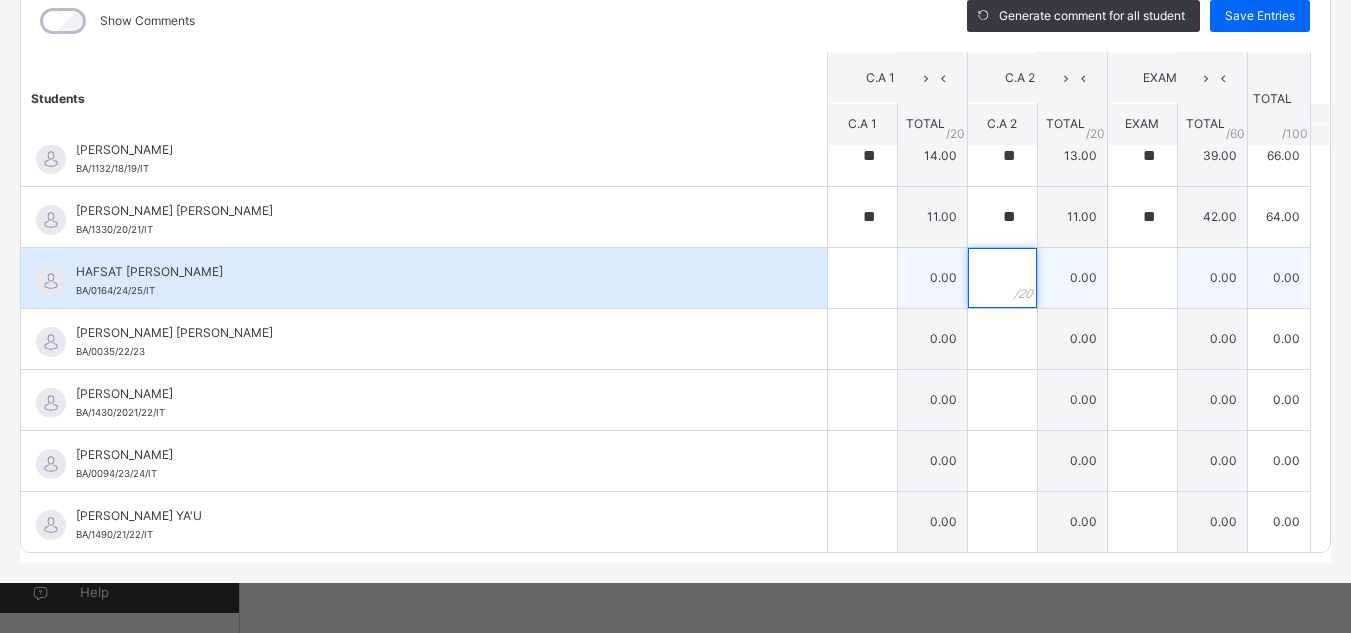 click at bounding box center [1002, 278] 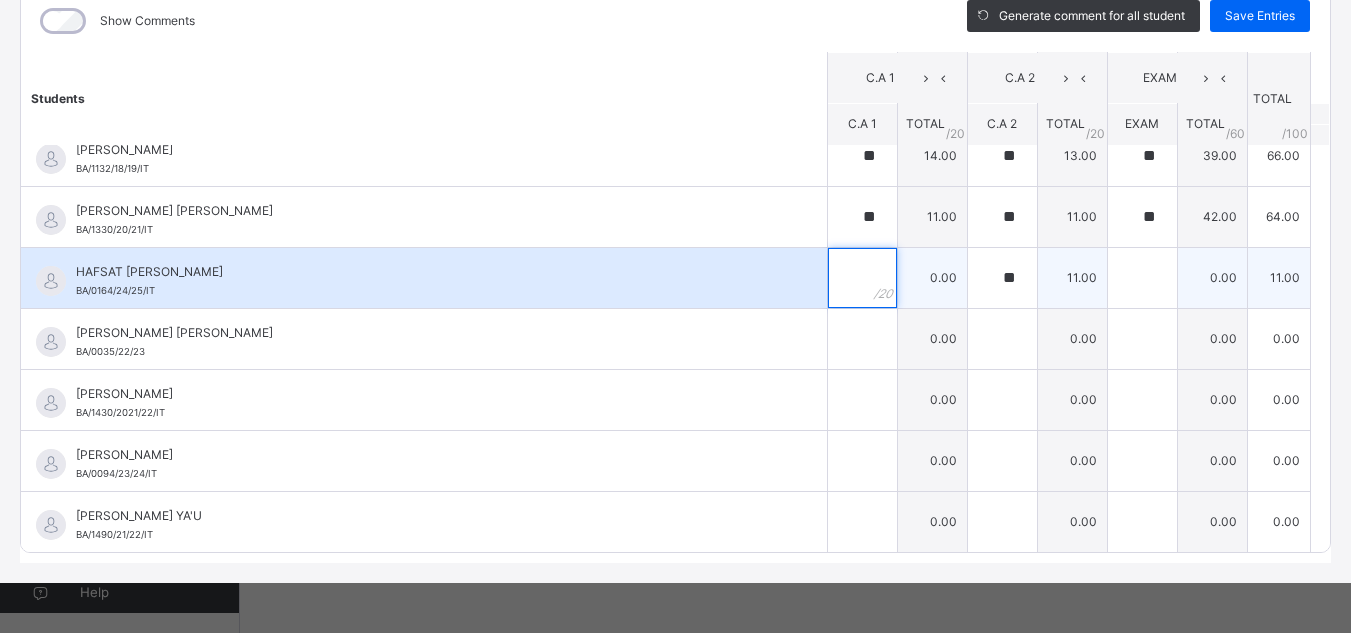 click at bounding box center (862, 278) 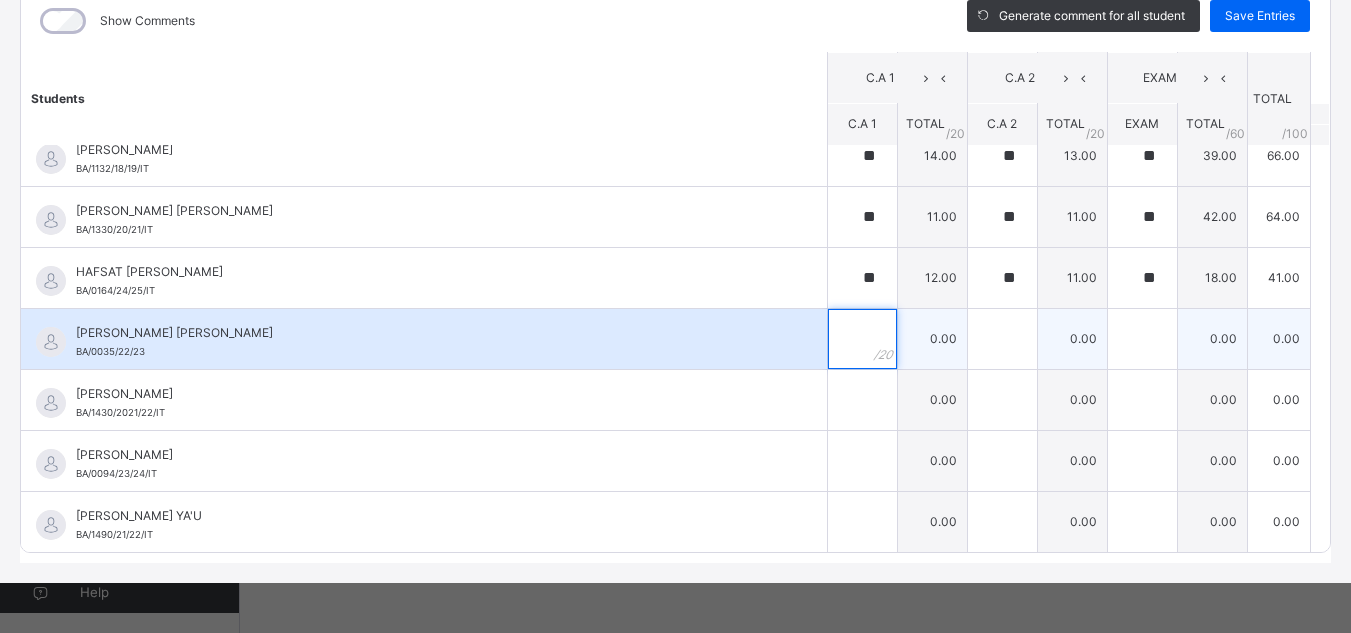 click at bounding box center (862, 339) 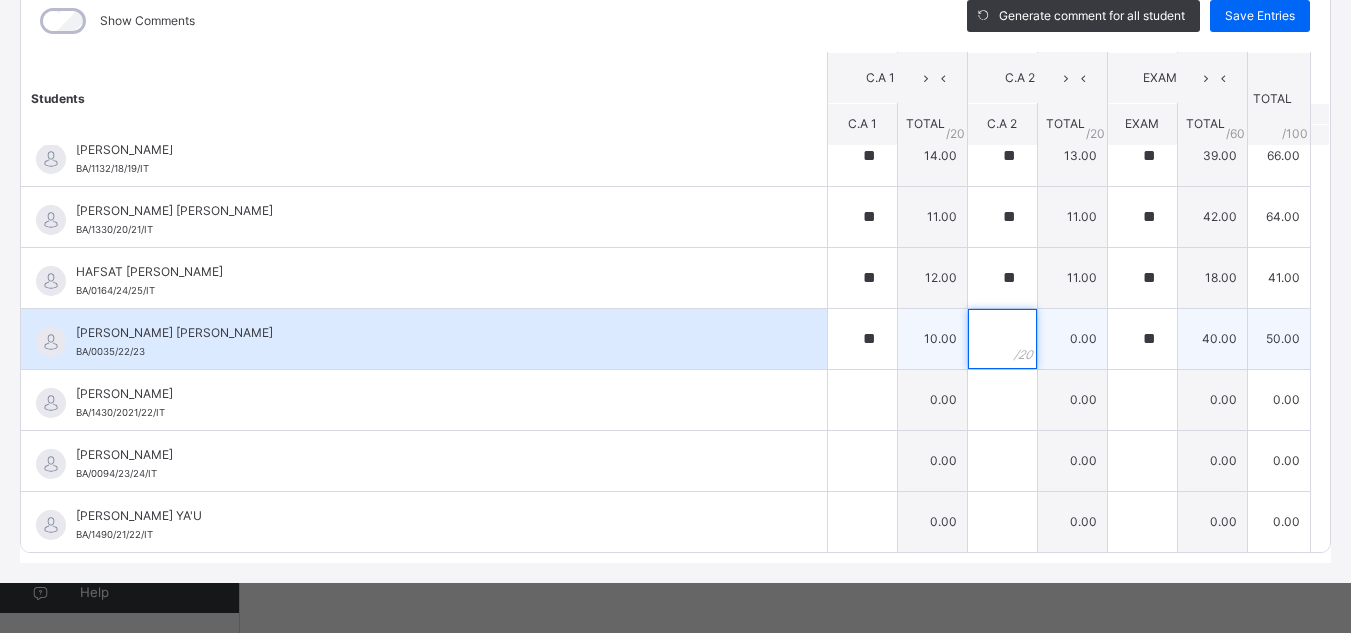 click at bounding box center [1002, 339] 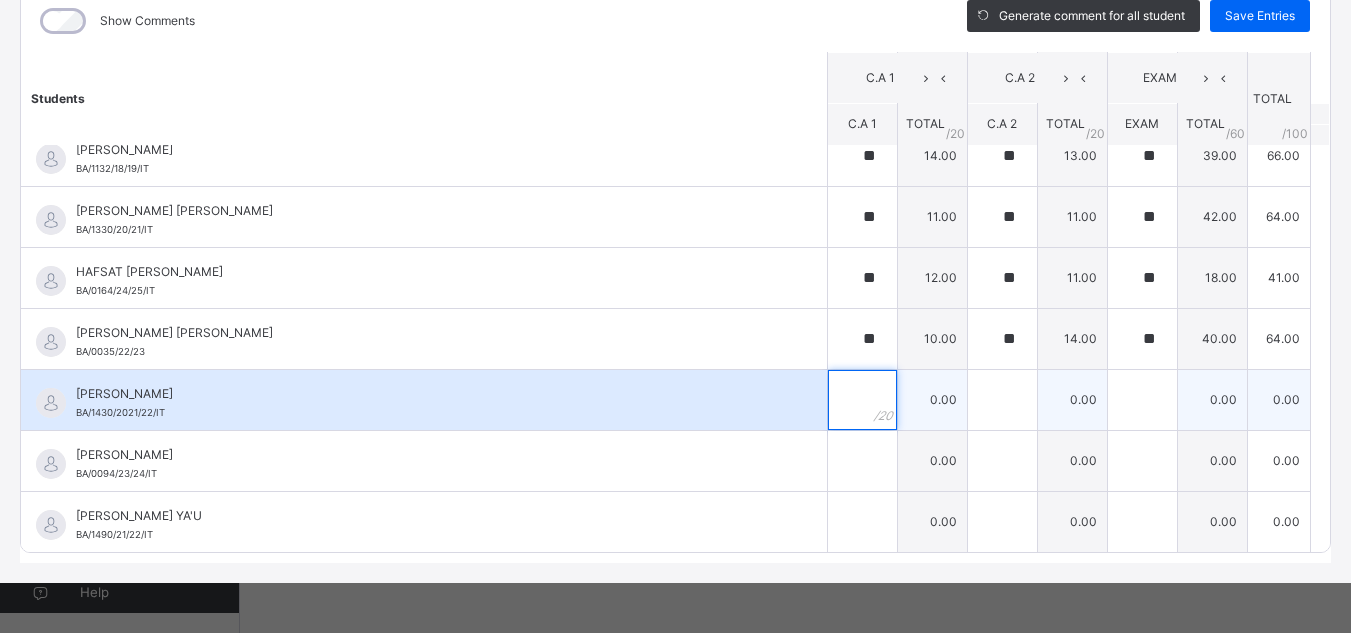 click at bounding box center (862, 400) 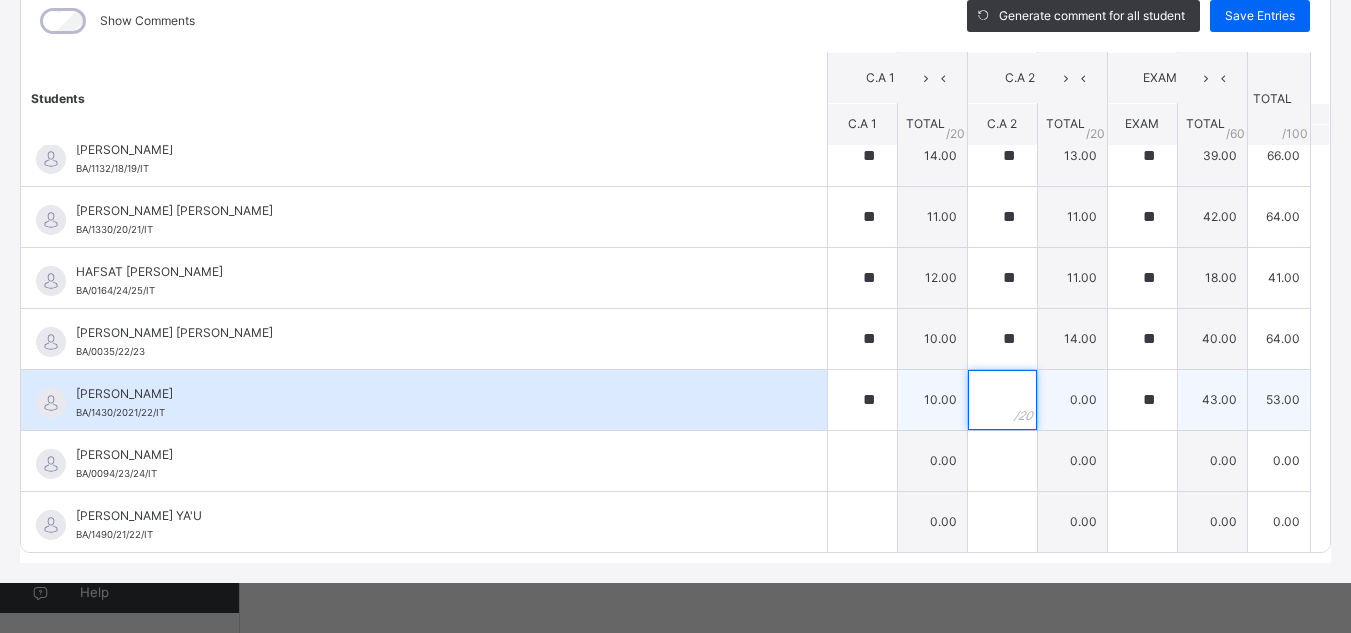click at bounding box center (1002, 400) 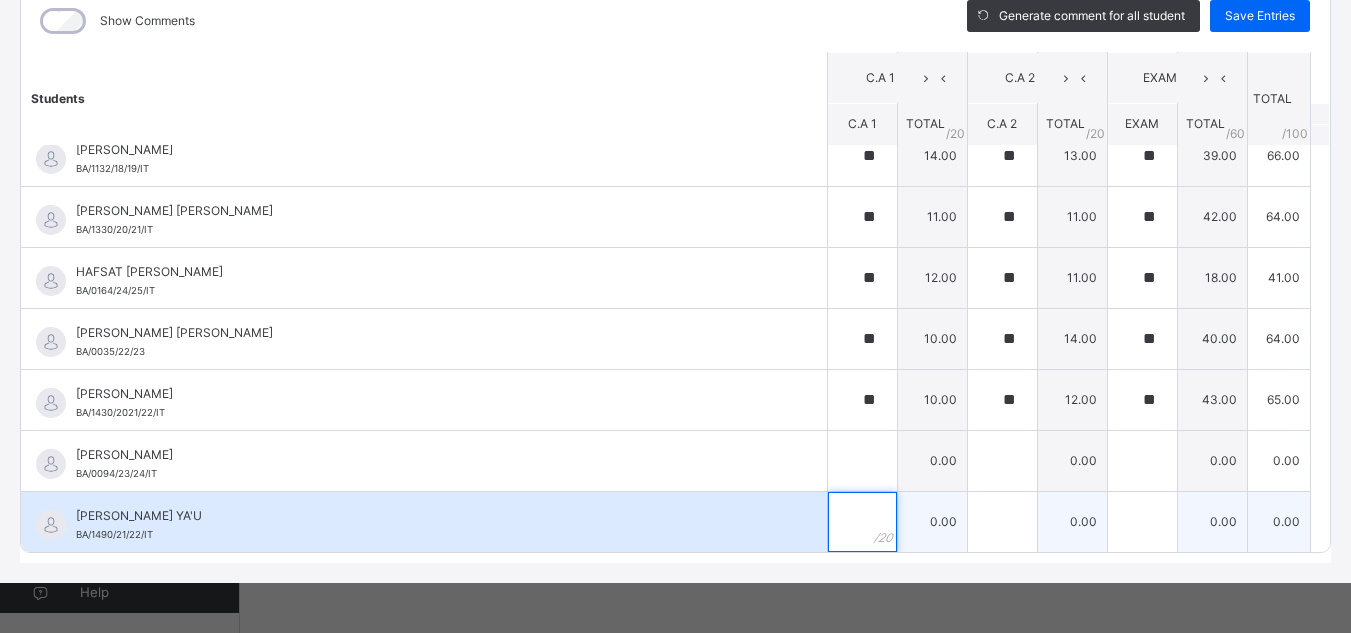click at bounding box center (862, 522) 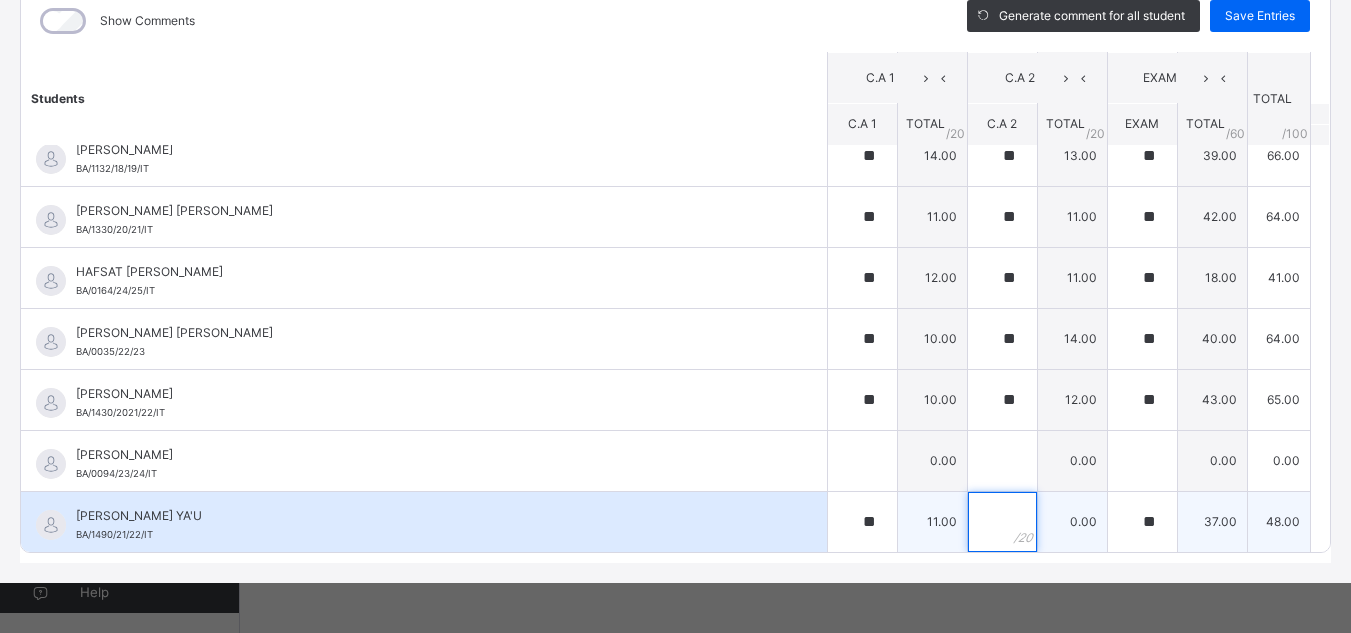 click at bounding box center (1002, 522) 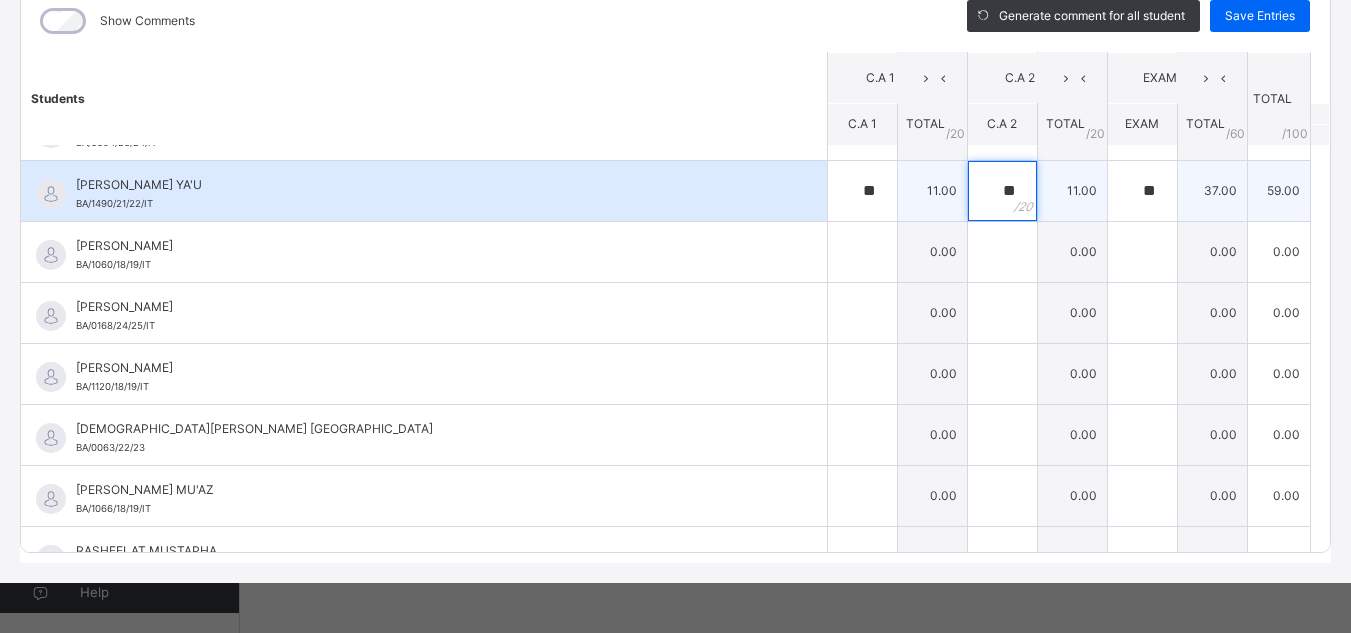 scroll, scrollTop: 1330, scrollLeft: 0, axis: vertical 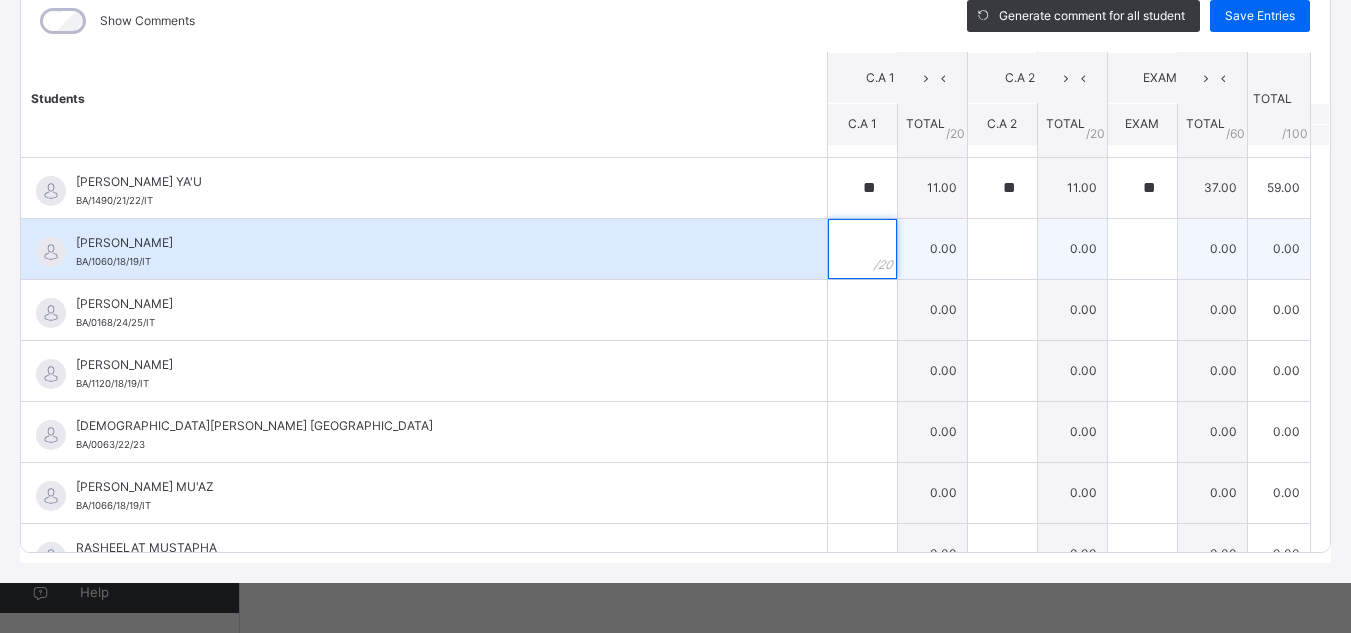 click at bounding box center [862, 249] 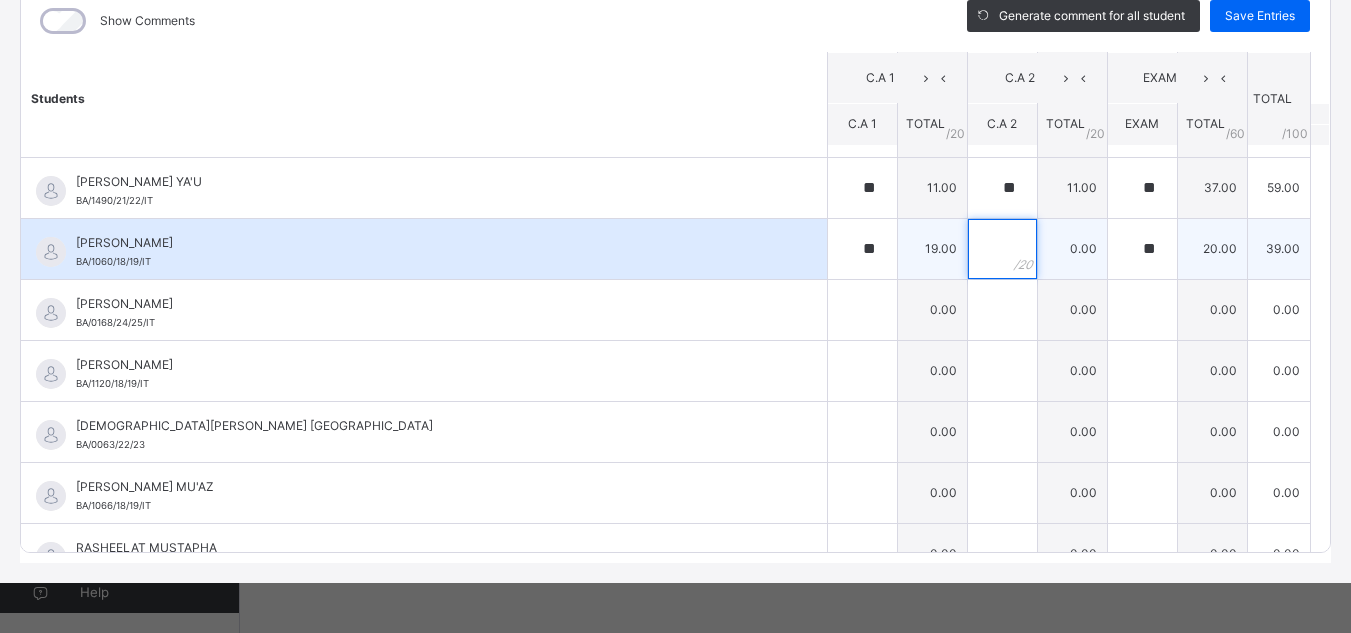 click at bounding box center (1002, 249) 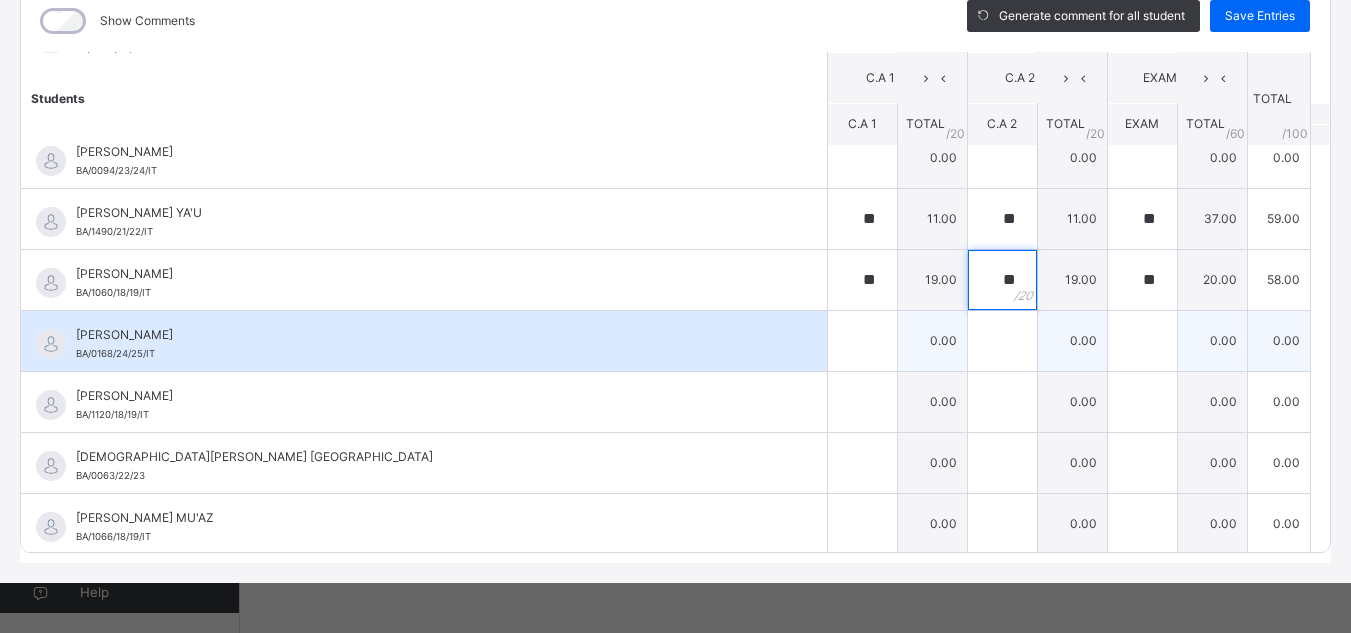 scroll, scrollTop: 1314, scrollLeft: 0, axis: vertical 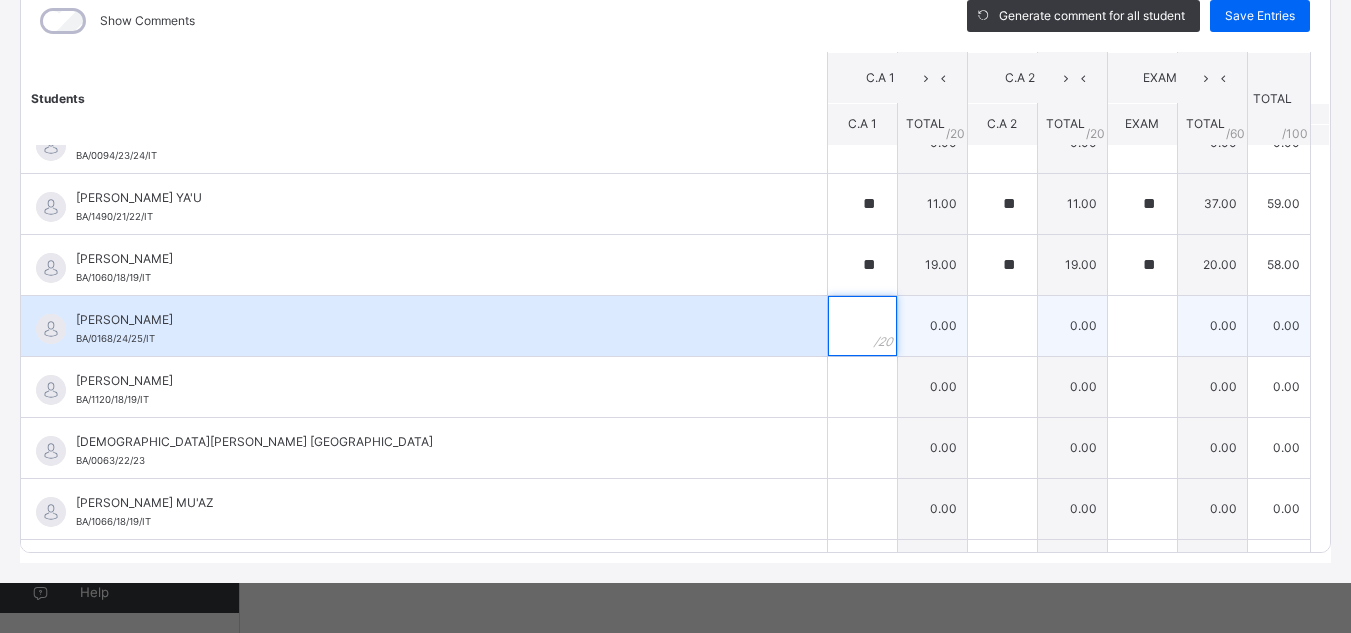 click at bounding box center (862, 326) 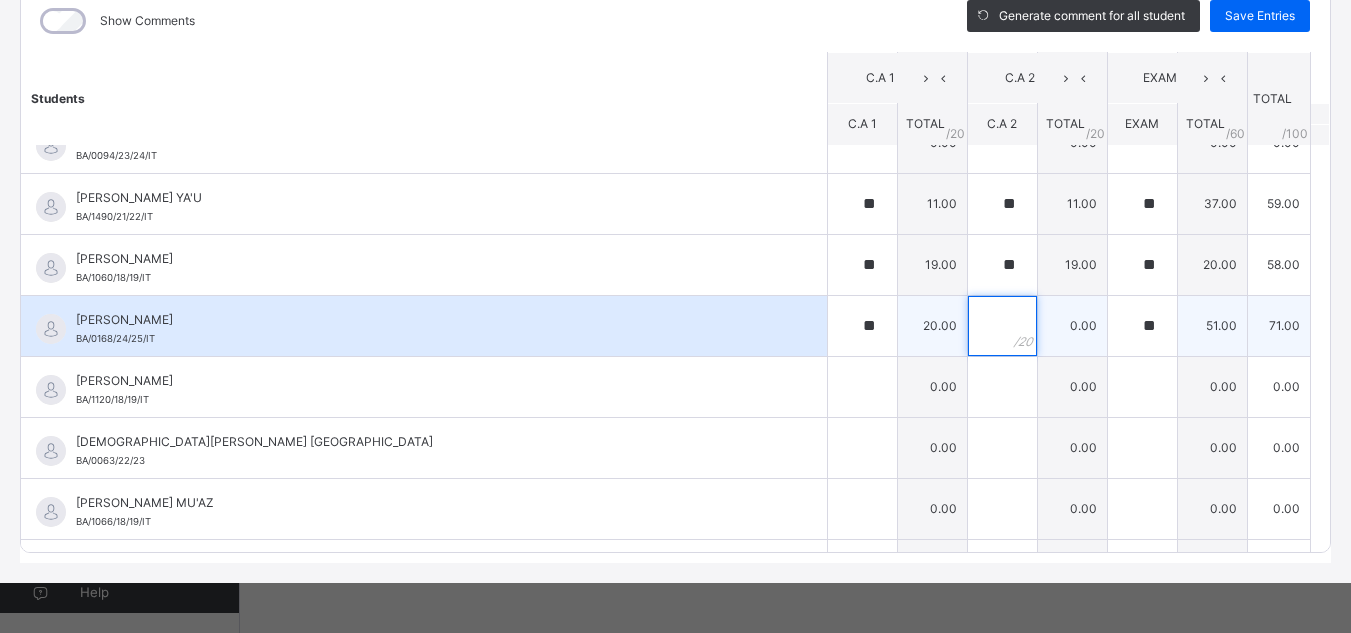 click at bounding box center (1002, 326) 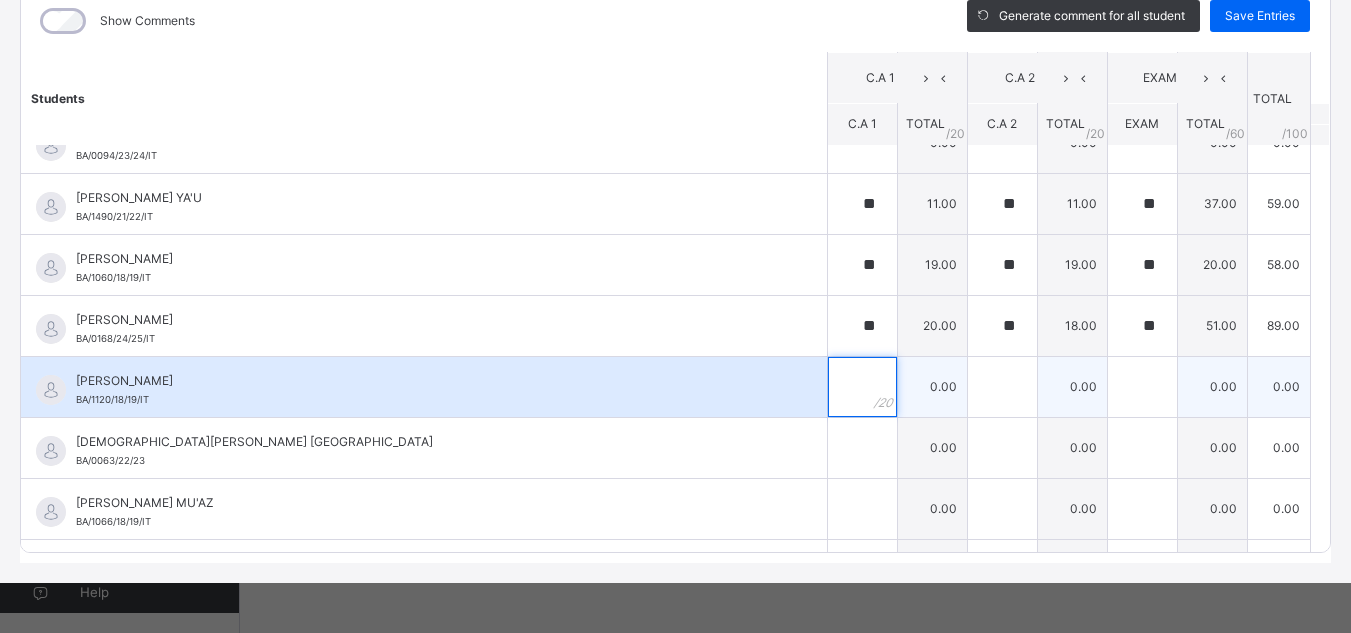 click at bounding box center [862, 387] 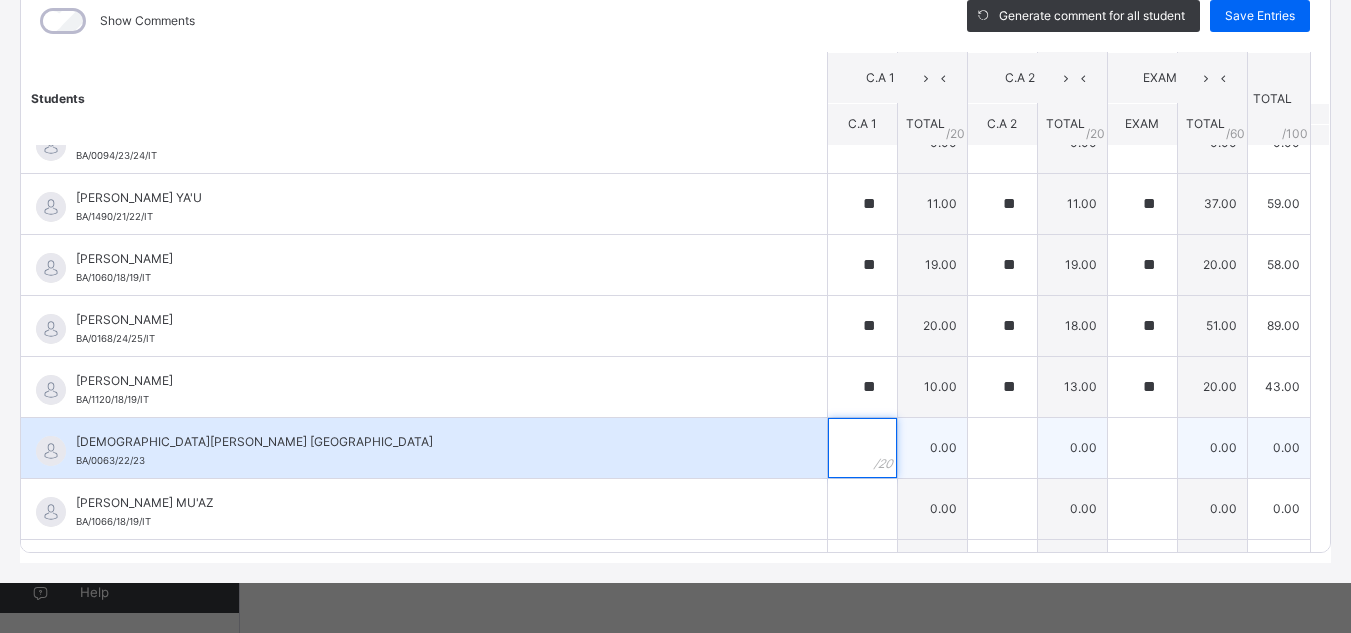 click at bounding box center (862, 448) 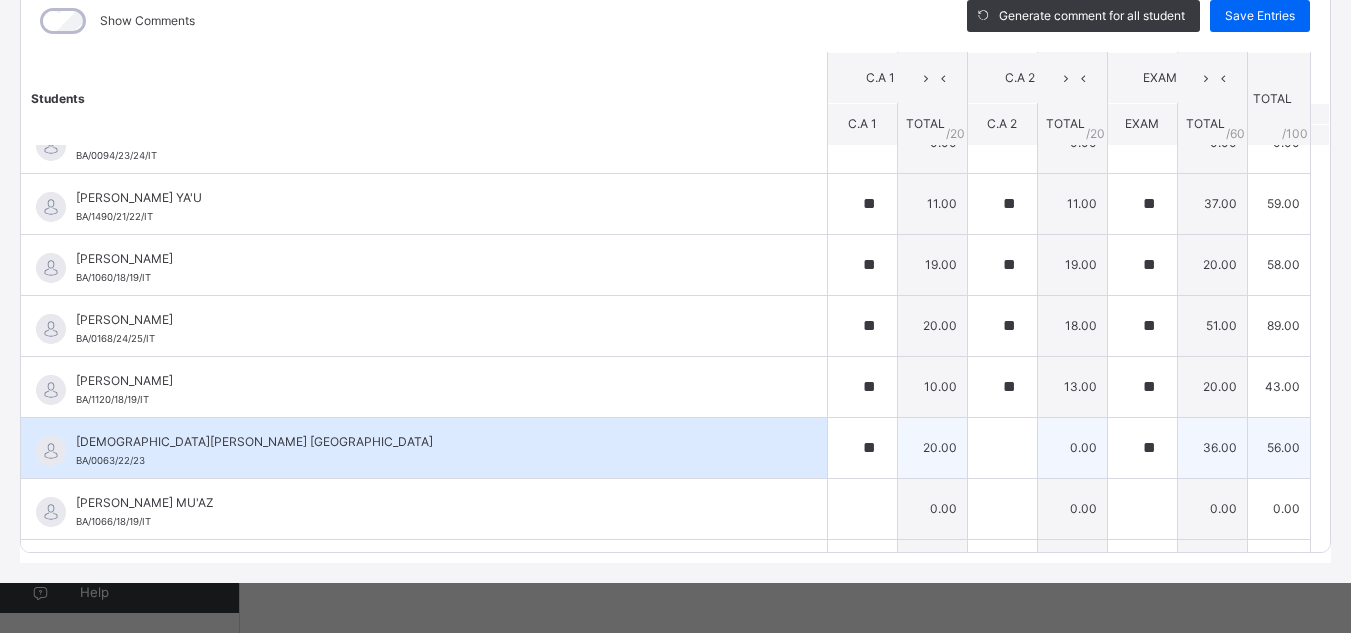 click on "20.00" at bounding box center [932, 447] 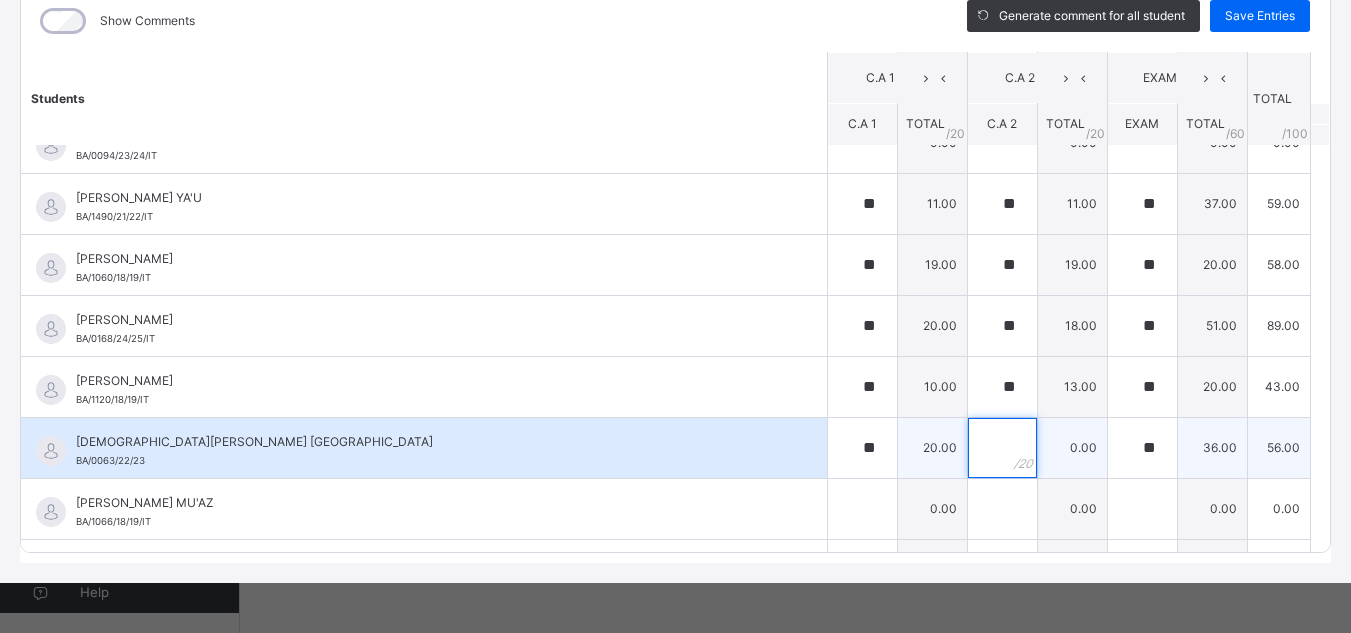 click at bounding box center [1002, 448] 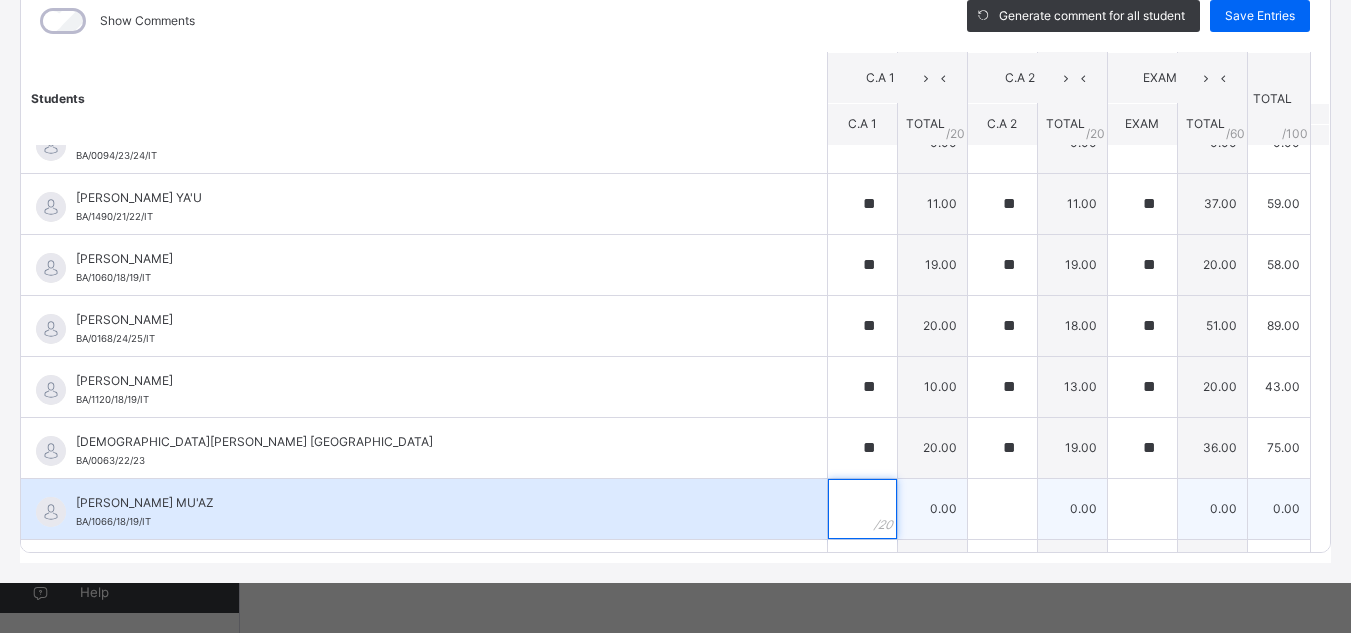 click at bounding box center (862, 509) 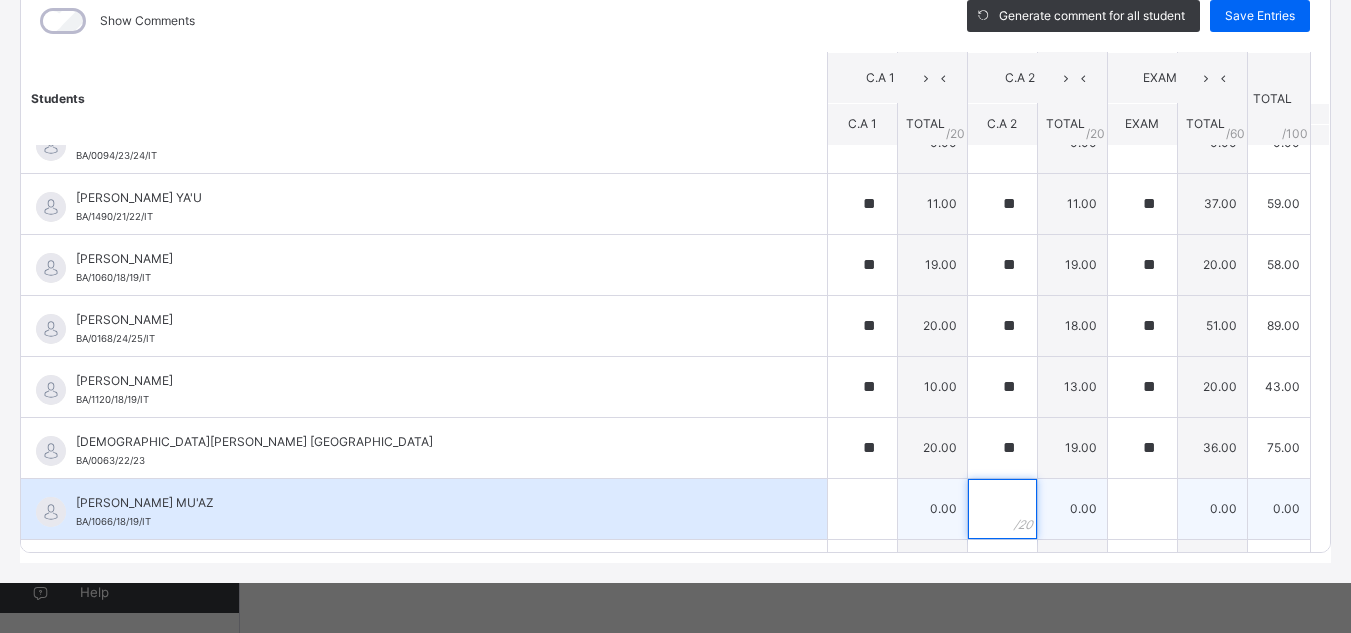 click at bounding box center [1002, 509] 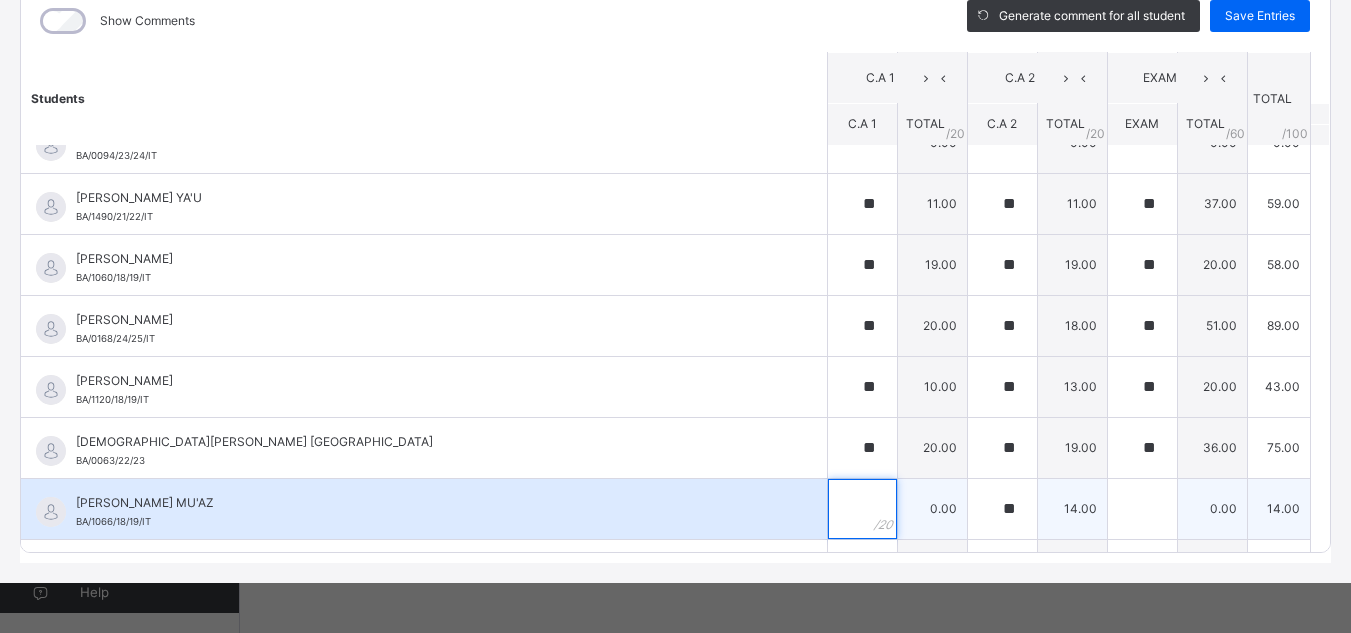 click at bounding box center [862, 509] 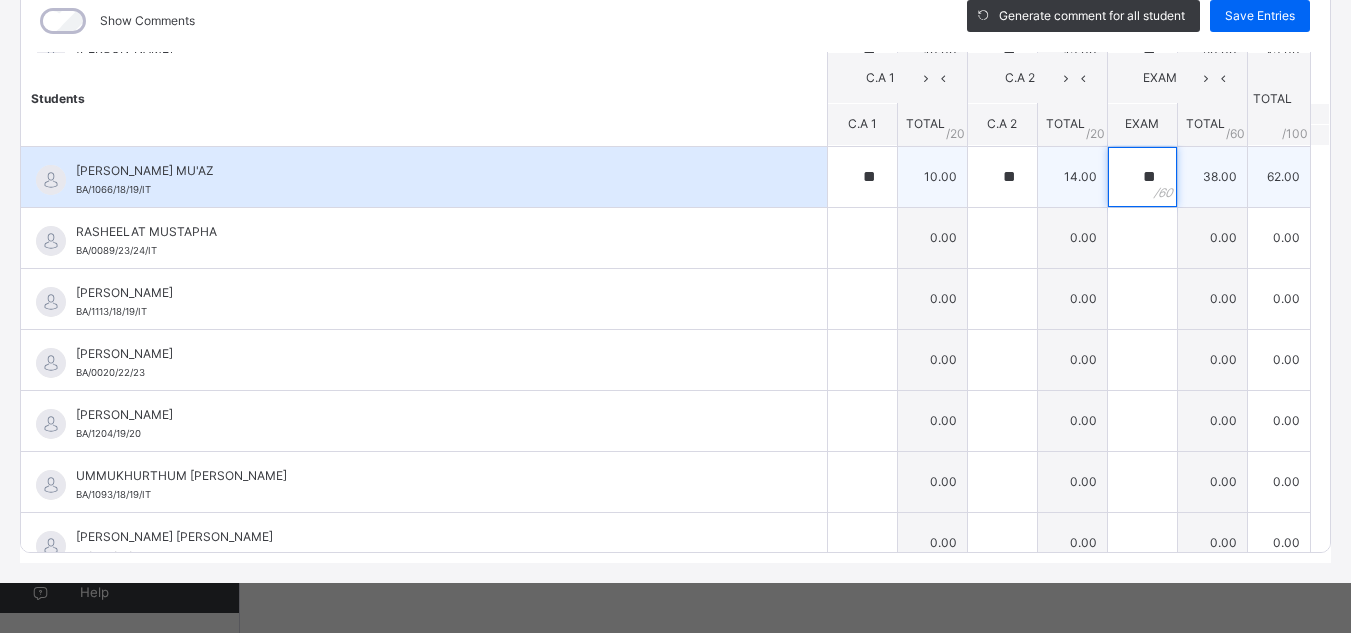 scroll, scrollTop: 1668, scrollLeft: 0, axis: vertical 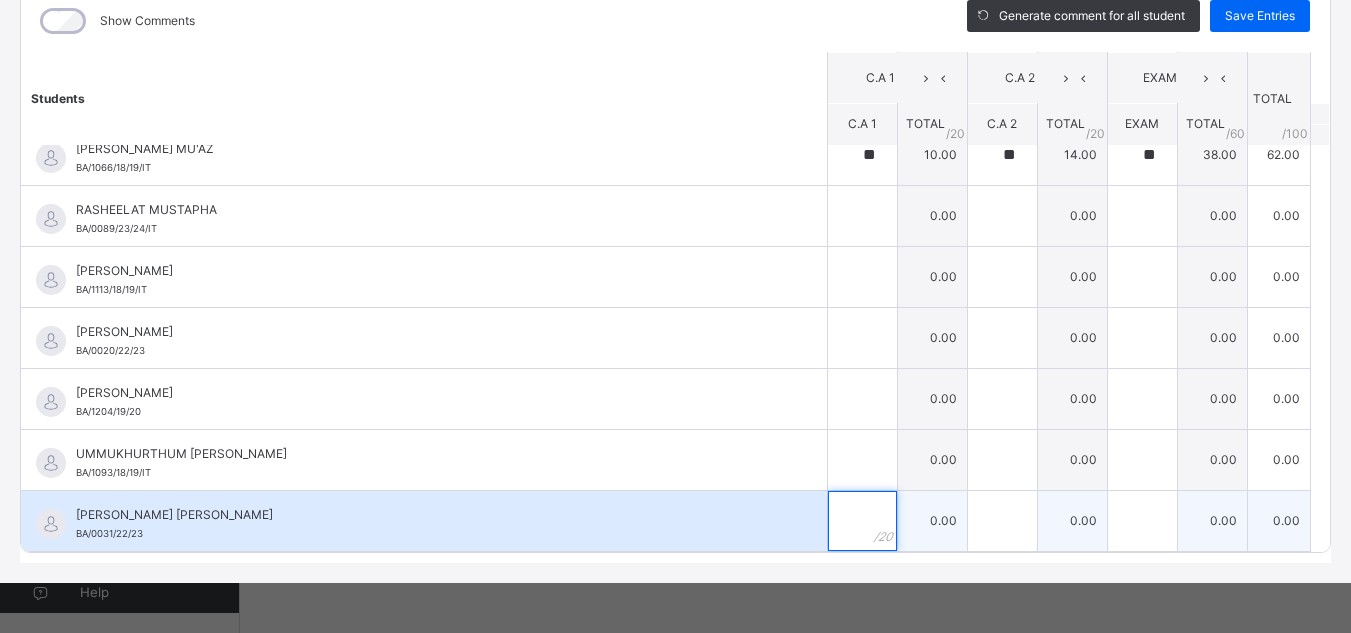 click at bounding box center [862, 521] 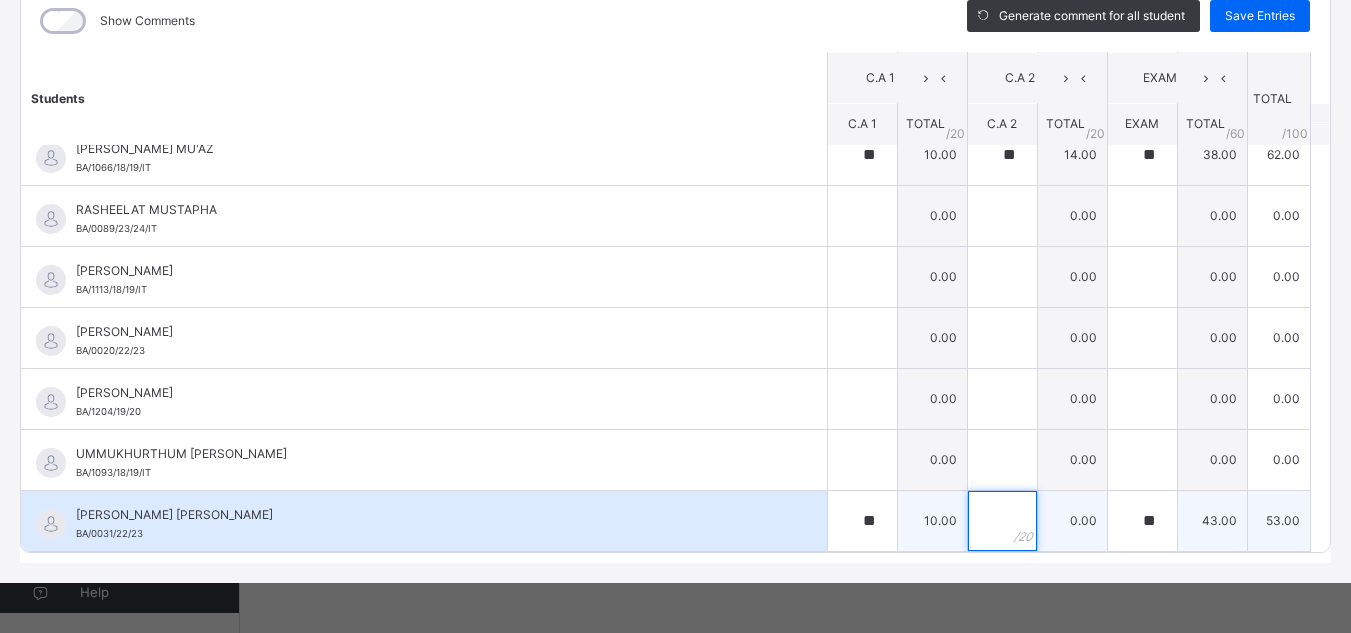 click at bounding box center (1002, 521) 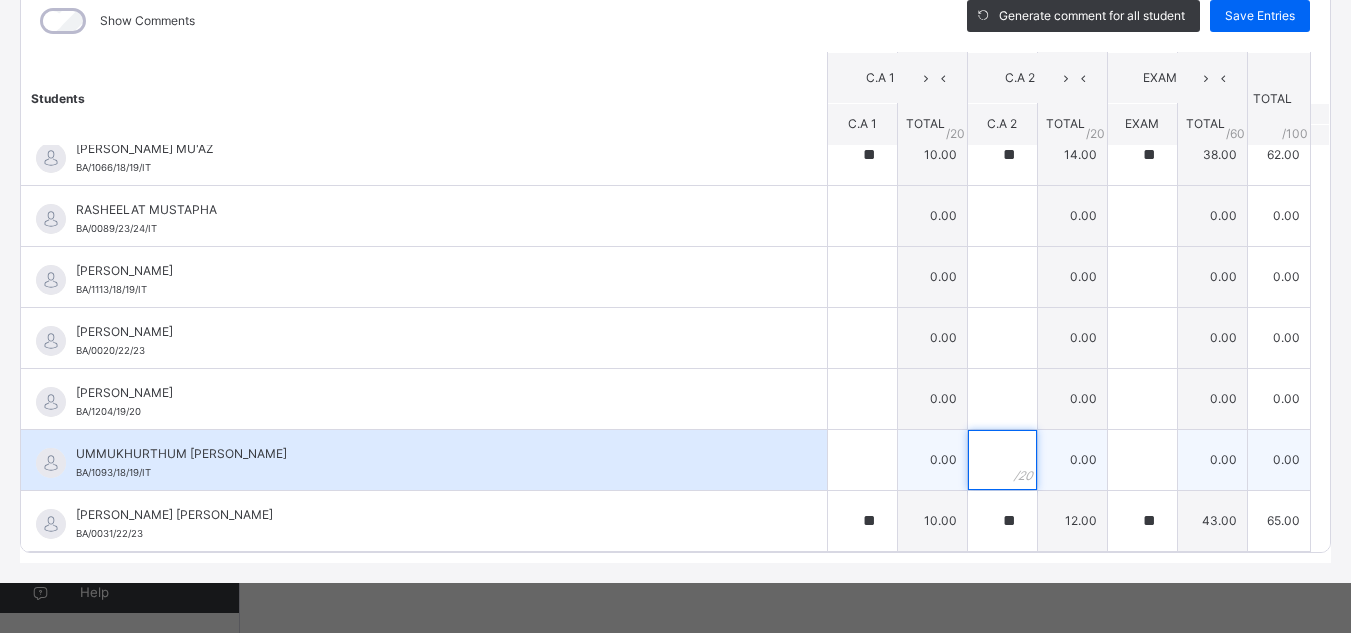 click at bounding box center (1002, 460) 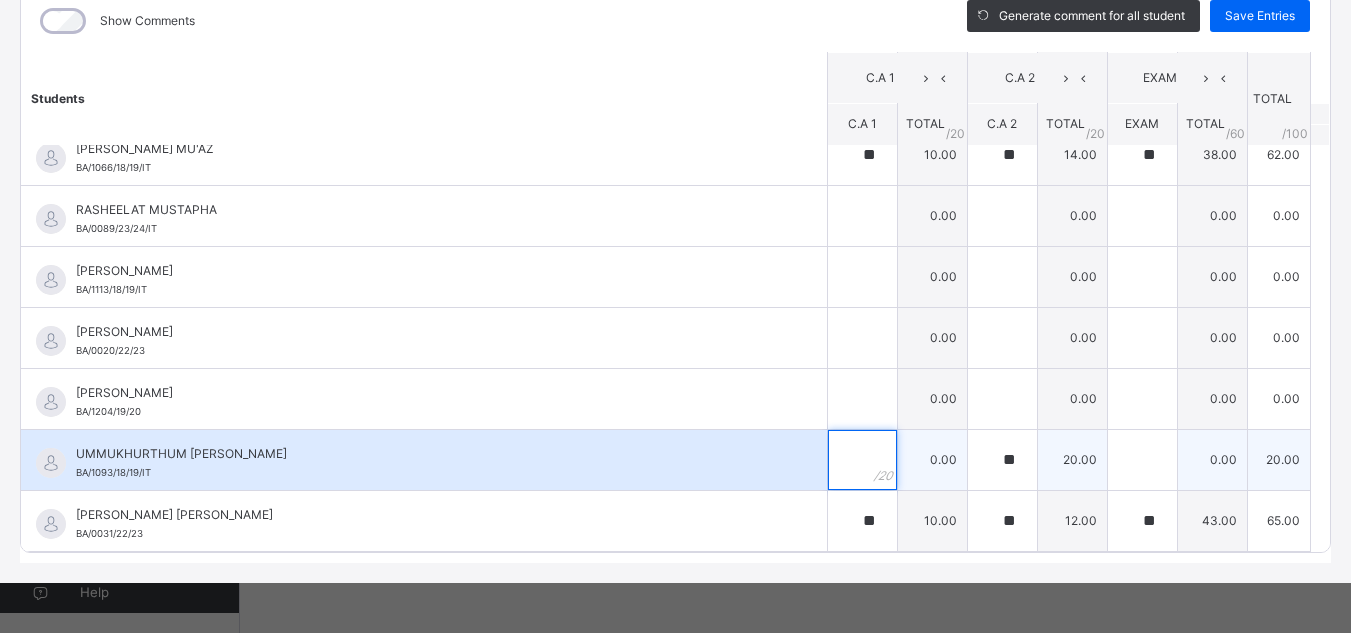 click at bounding box center (862, 460) 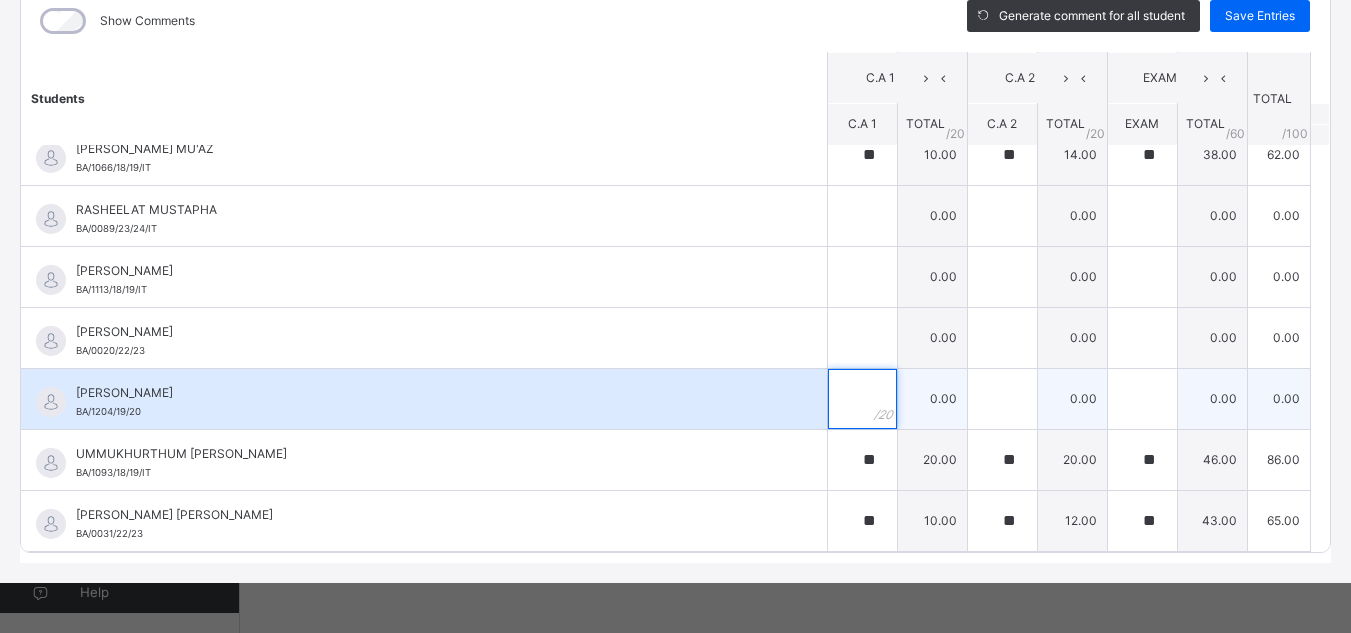 click at bounding box center [862, 399] 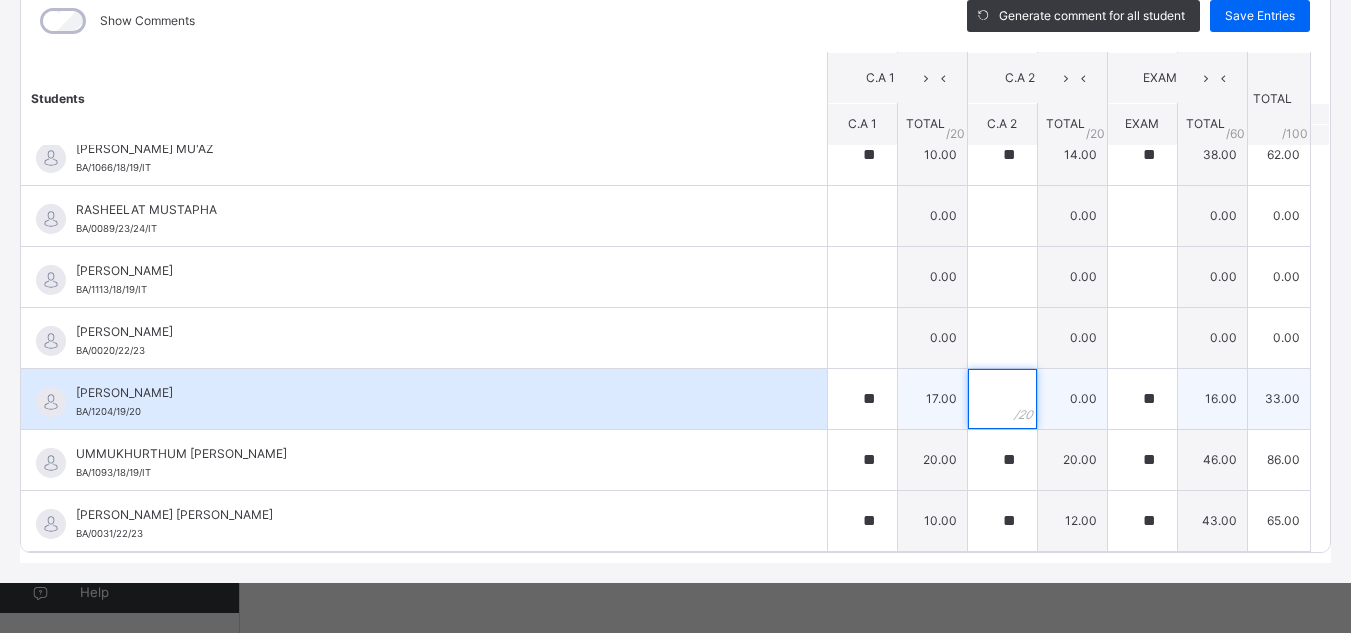 click at bounding box center (1002, 399) 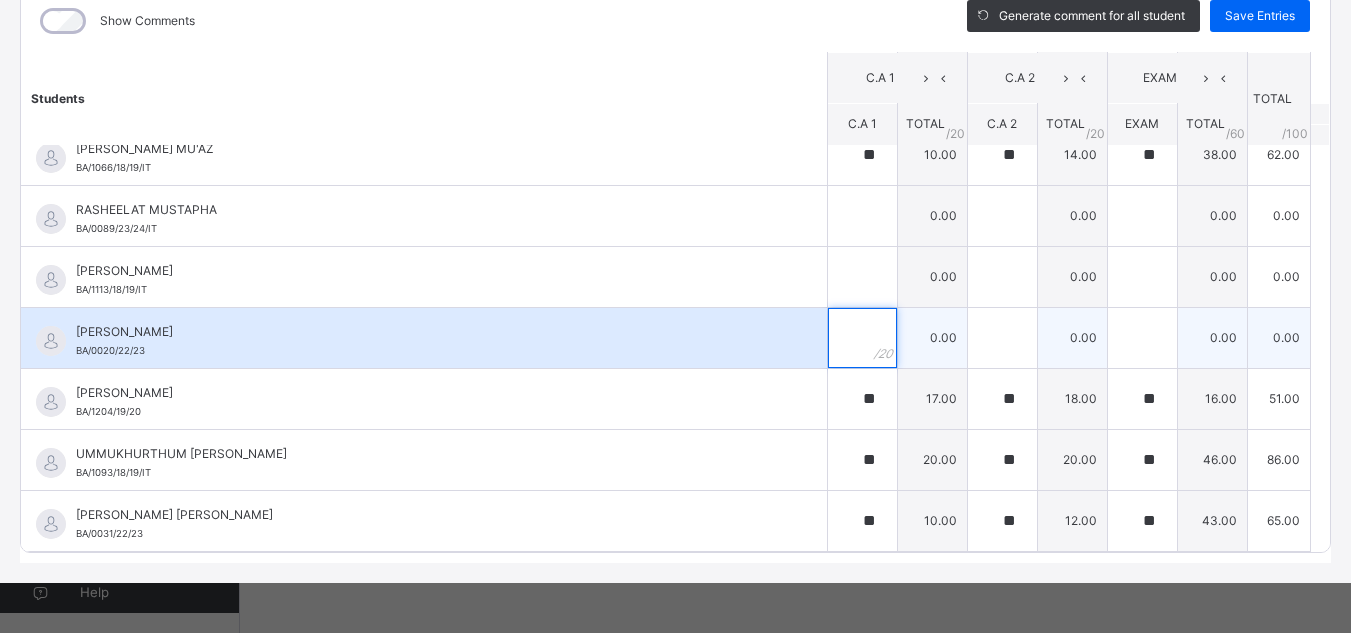 click at bounding box center [862, 338] 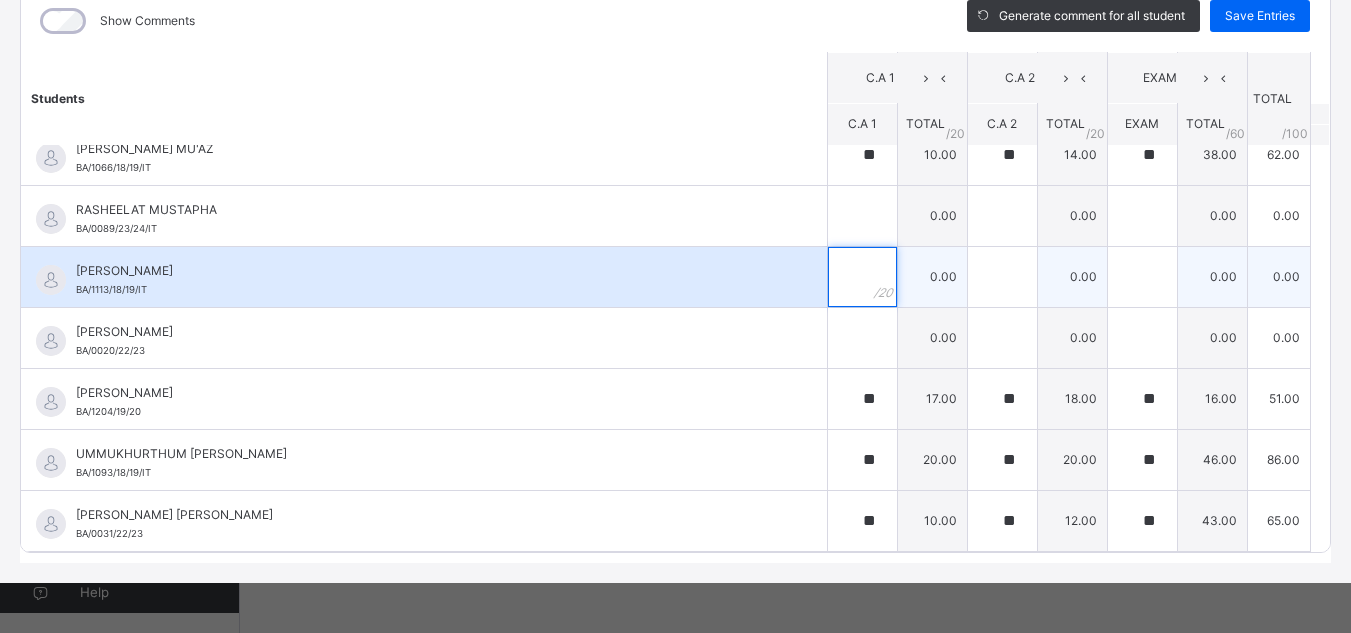 click at bounding box center (862, 277) 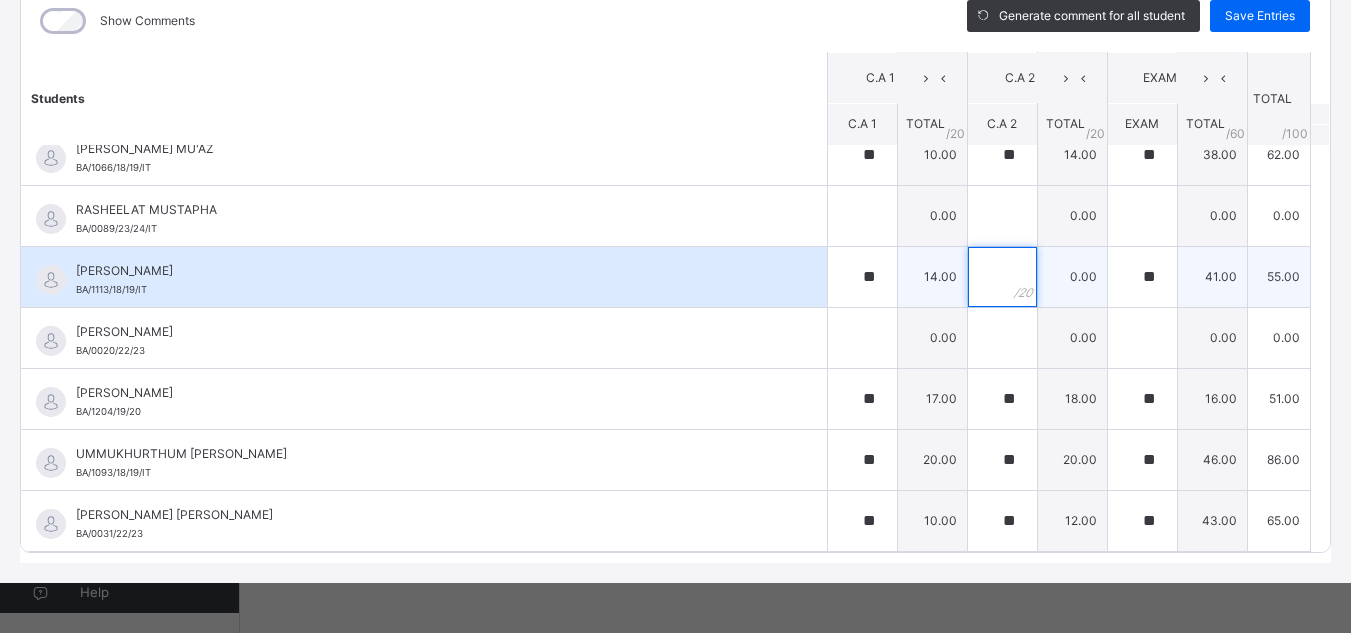 click at bounding box center [1002, 277] 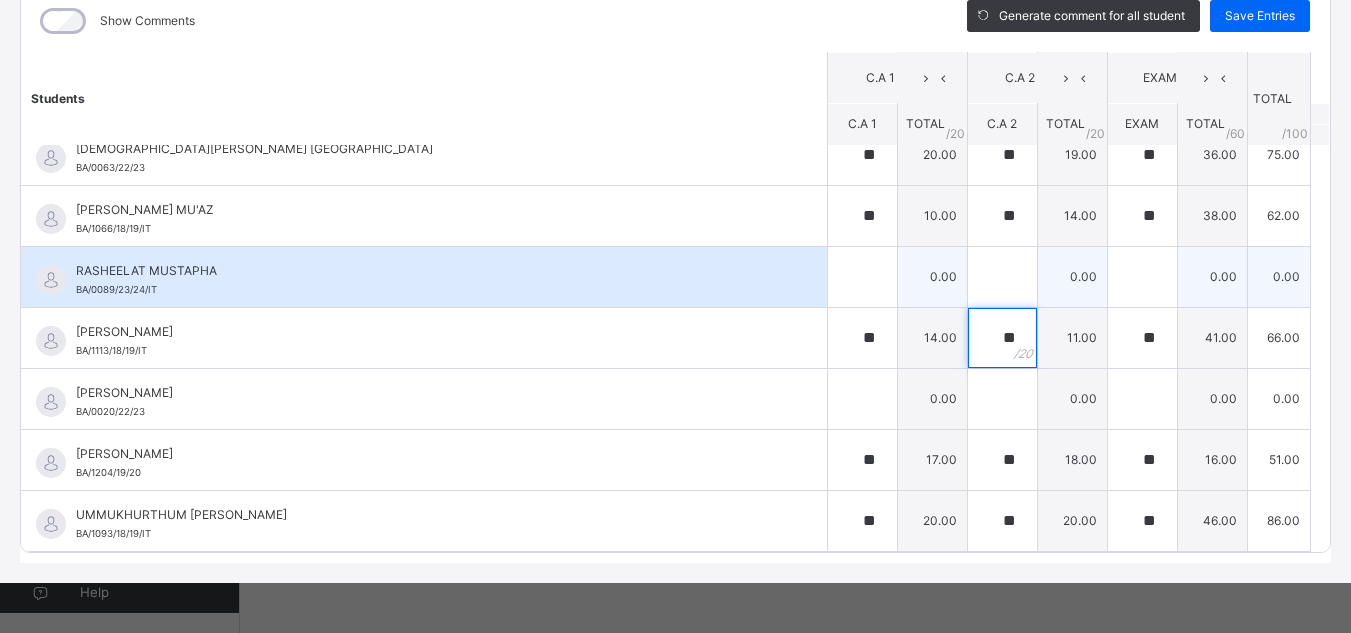 scroll, scrollTop: 1598, scrollLeft: 0, axis: vertical 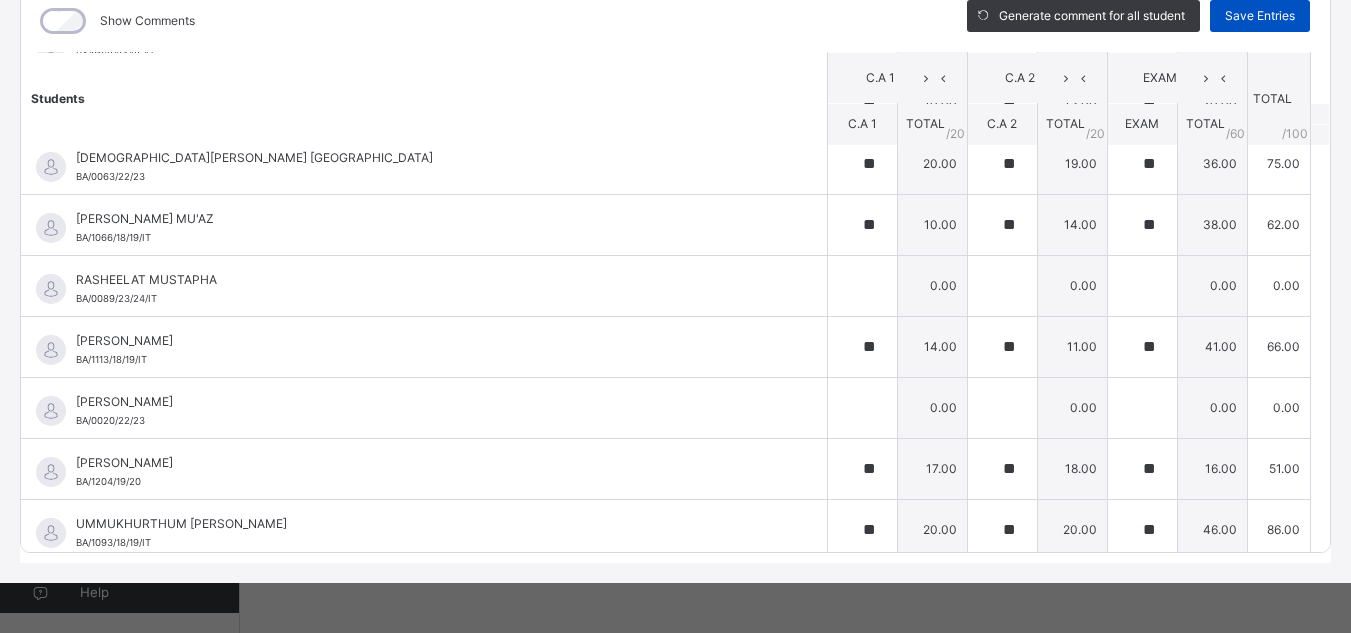 click on "Save Entries" at bounding box center (1260, 16) 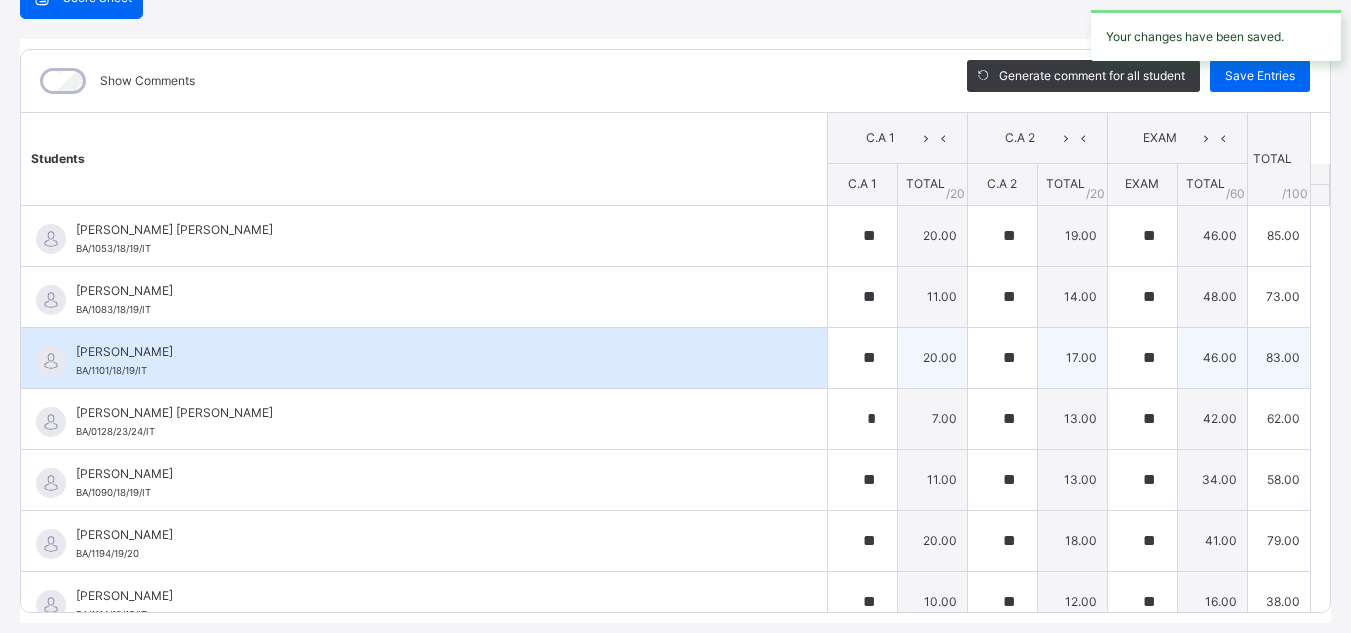 scroll, scrollTop: 278, scrollLeft: 0, axis: vertical 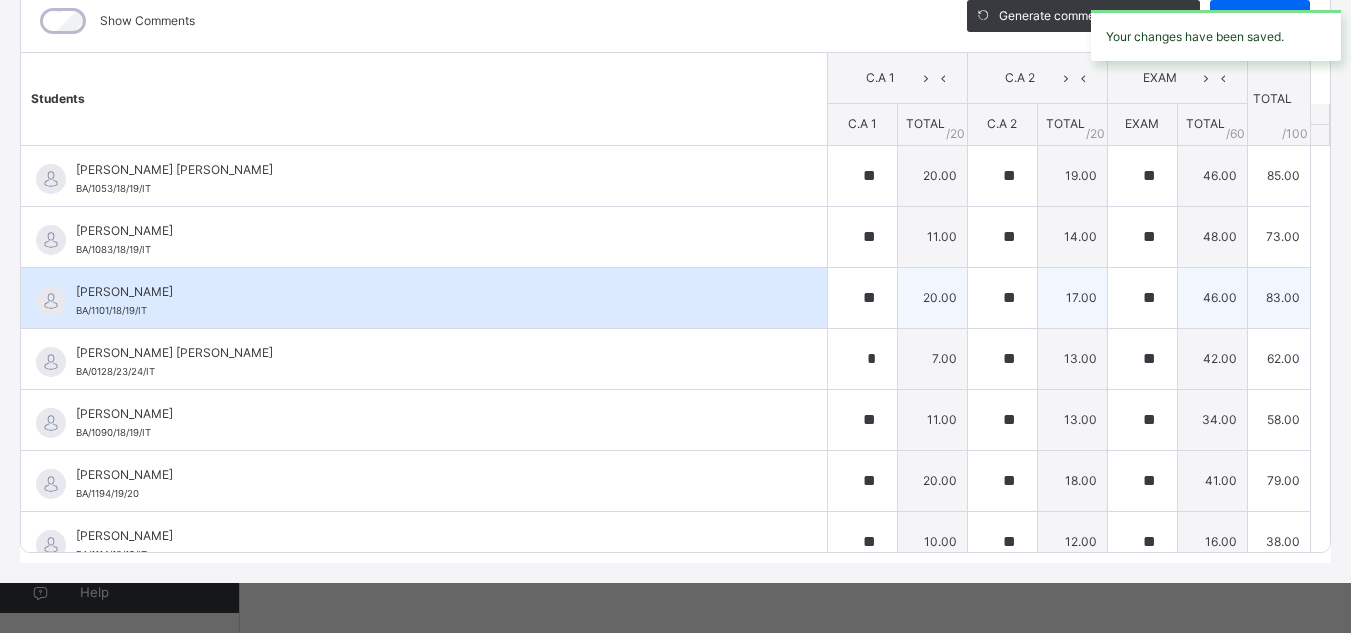 click on "17.00" at bounding box center (1072, 297) 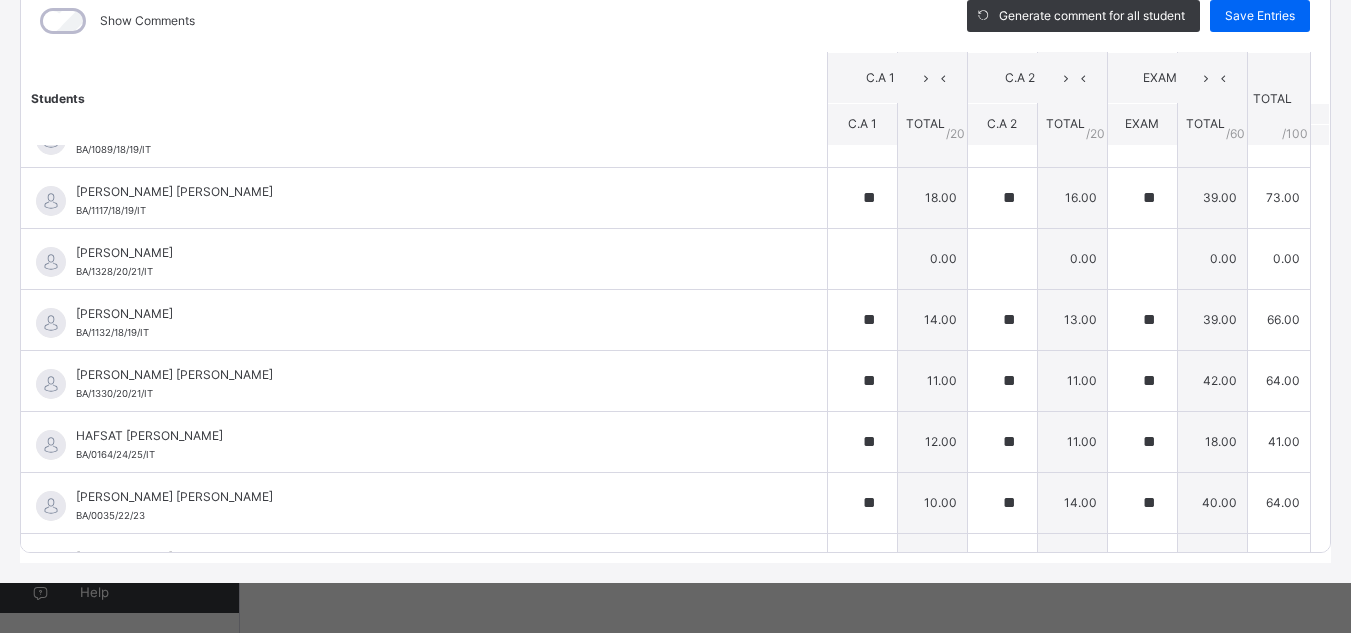 scroll, scrollTop: 834, scrollLeft: 0, axis: vertical 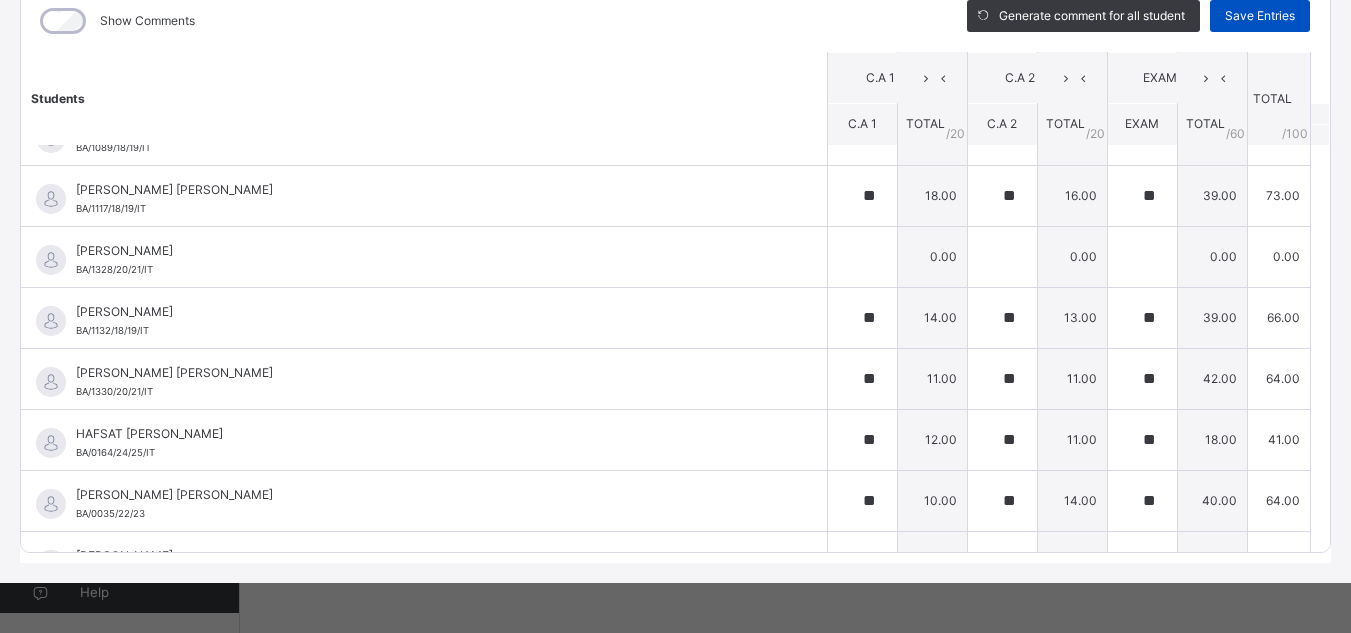 click on "Save Entries" at bounding box center (1260, 16) 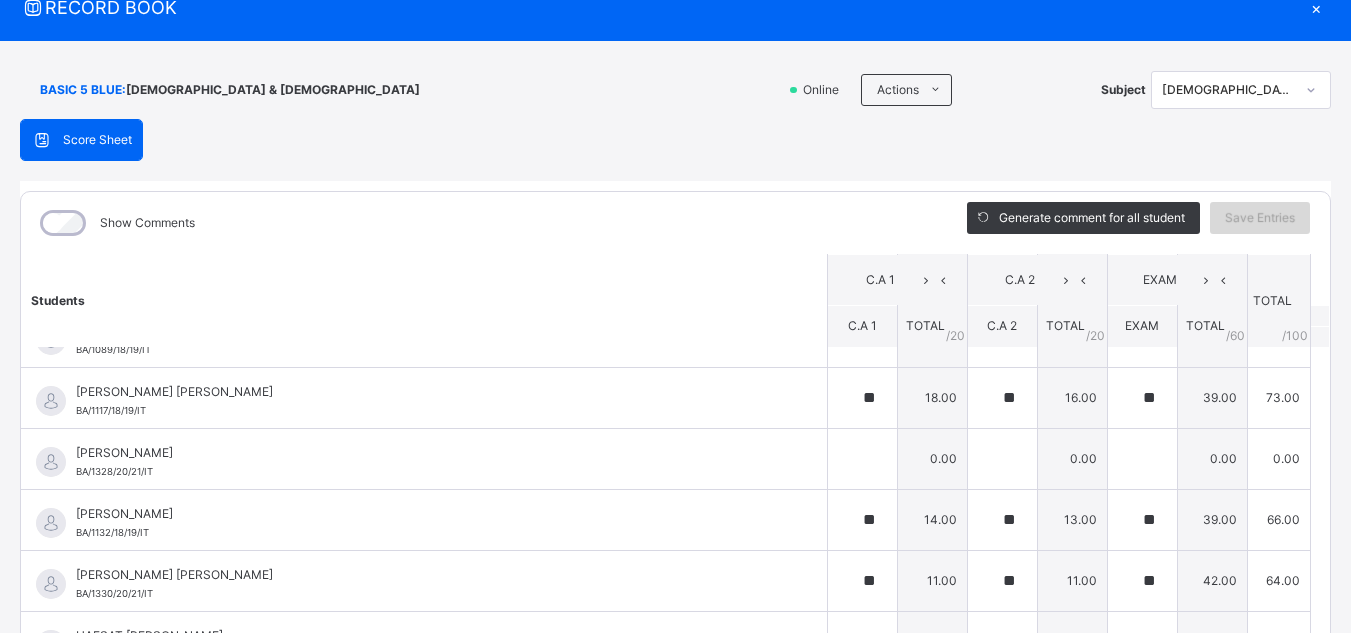 scroll, scrollTop: 0, scrollLeft: 0, axis: both 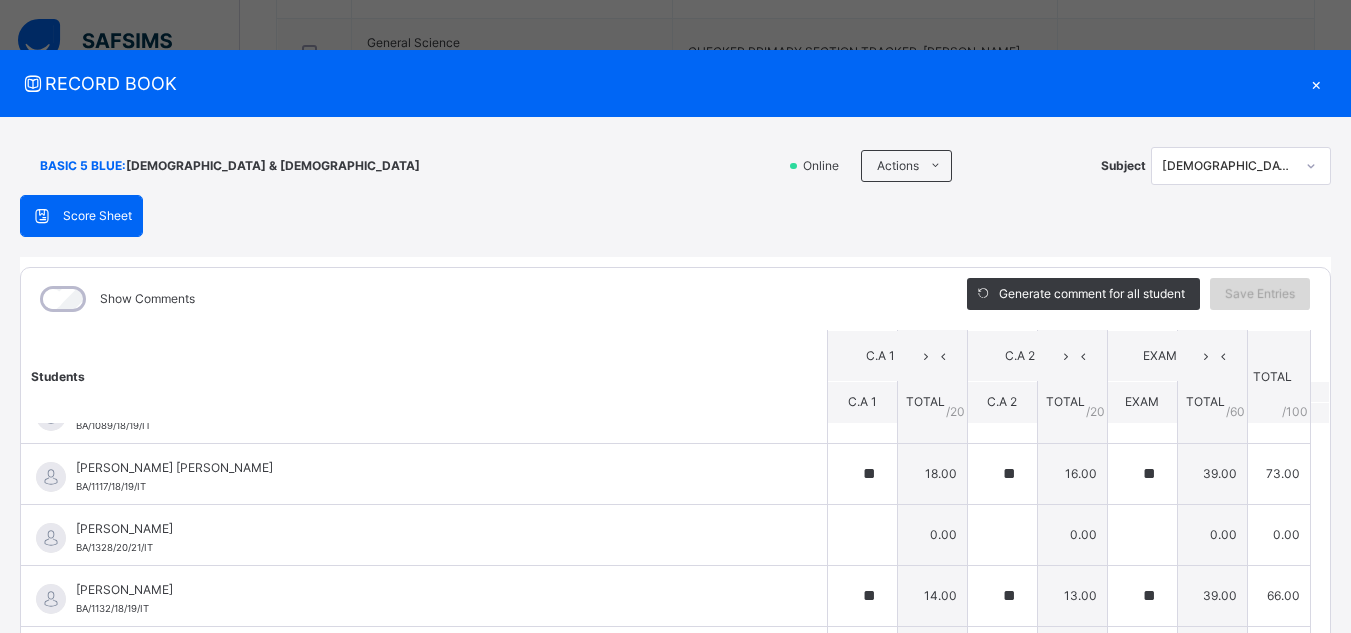 click on "Class Arm Details     Third Term  /  [DATE]-[DATE]   [PERSON_NAME] [EMAIL_ADDRESS][DOMAIN_NAME] Classes Lesson Plan Time Table Assessment Format   Help Onboarding Great job! You have finished setting up all essential configurations. Our wizard which has lots of in-built templates will continue to guide you through with the academic configurations. Academic Configuration Steps Continue × Idle Mode Due to inactivity you would be logged out to the system in the next   15mins , click the "Resume" button to keep working or the "Log me out" button to log out of the system. Log me out Resume Back  / BASIC 5 BLUE  BASIC 5 BLUE  BASIC FIVE Third Term [DATE]-[DATE] Class Members Subjects Results Timetable Form Teacher Subjects More Options   34  Students in class Download Pdf Report Excel Report Brilliant Academy, Kano Date: [DATE] 9:27:13 am Class Members Class:  BASIC 5 BLUE  Total no. of Students:  34 Term:  Third Term Session:  [DATE]-[DATE] S/NO Admission No. Last Name First Name Other Name 1 BA/1053/18/19/IT ABDULKADIR" at bounding box center [675, -262] 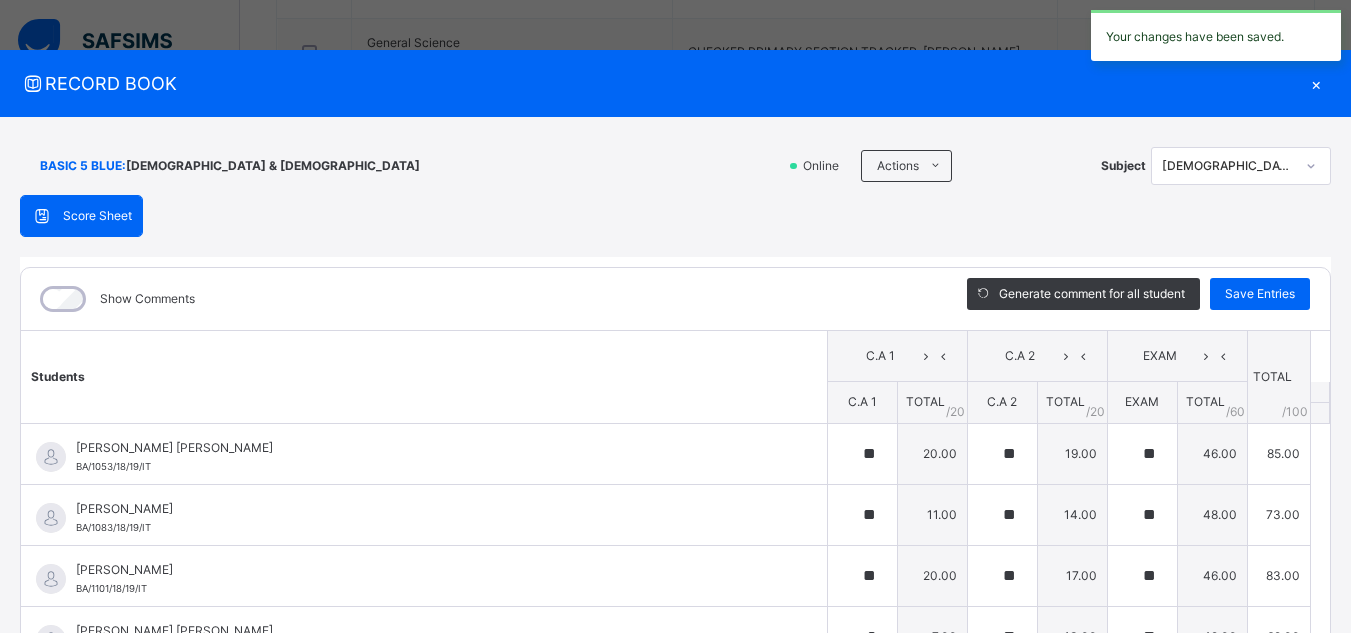 click on "×" at bounding box center (1316, 83) 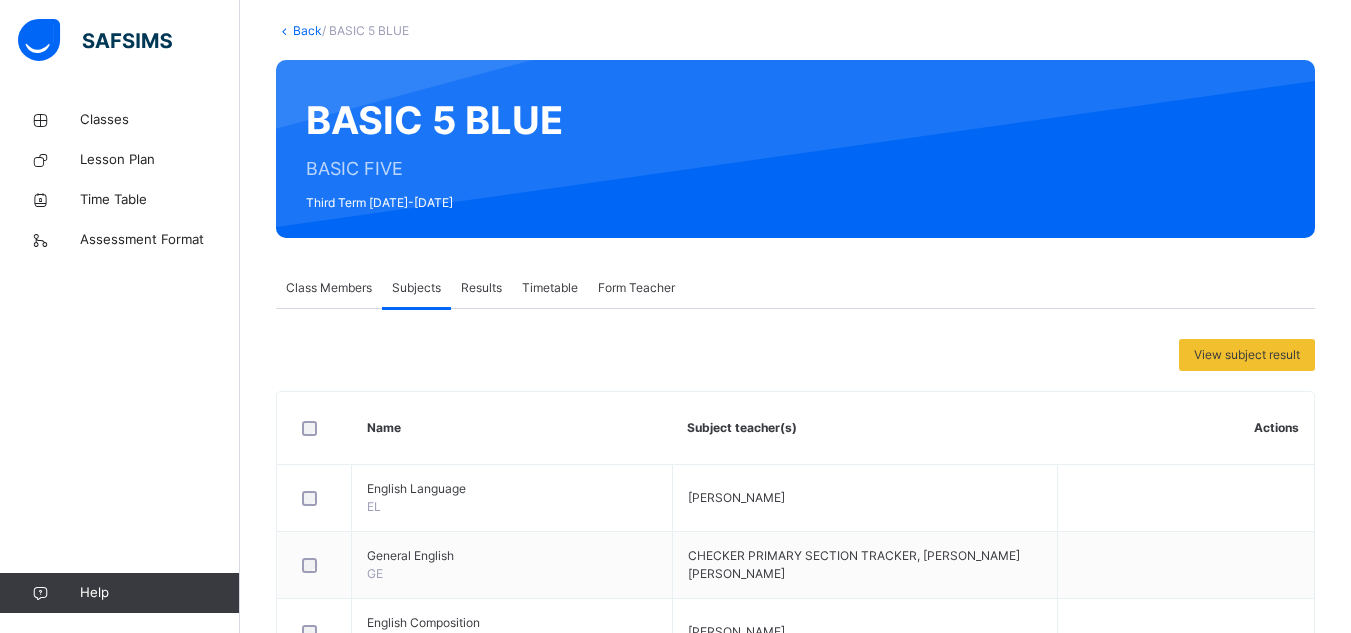 scroll, scrollTop: 0, scrollLeft: 0, axis: both 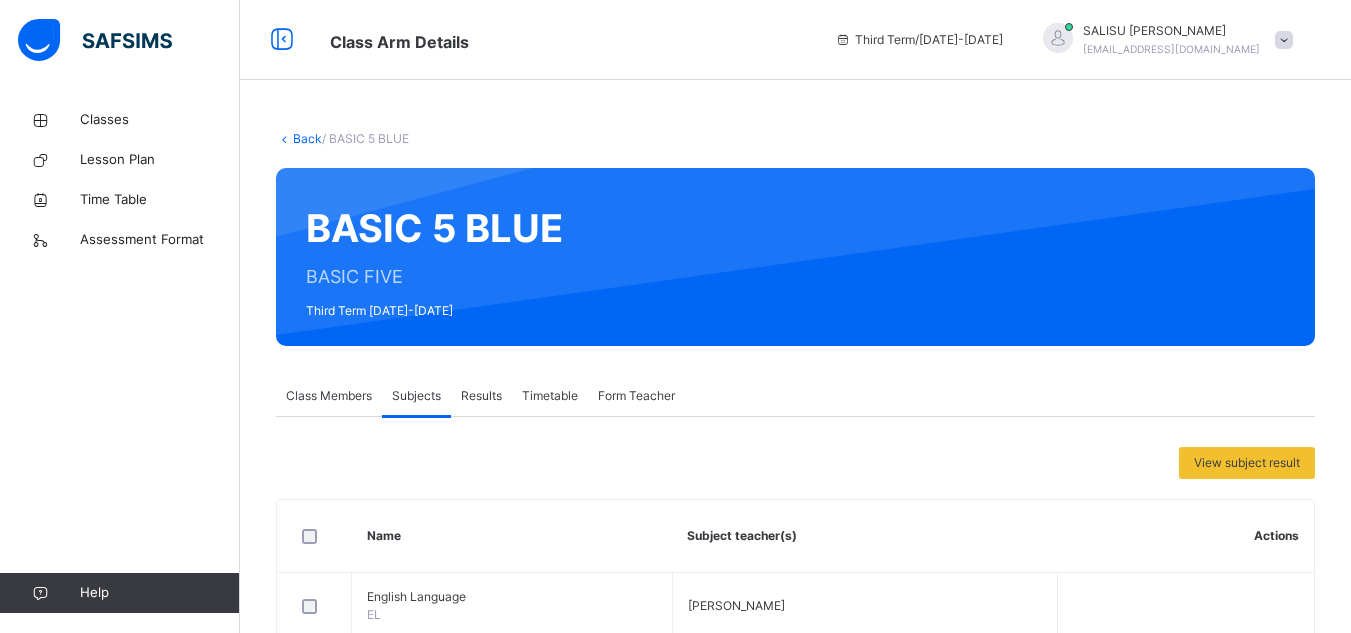 click on "Back  / BASIC 5 BLUE  BASIC 5 BLUE  BASIC FIVE Third Term [DATE]-[DATE] Class Members Subjects Results Timetable Form Teacher Subjects More Options   34  Students in class Download Pdf Report Excel Report Brilliant Academy, Kano Date: [DATE] 9:27:13 am Class Members Class:  BASIC 5 BLUE  Total no. of Students:  34 Term:  Third Term Session:  [DATE]-[DATE] S/NO Admission No. Last Name First Name Other Name 1 BA/1053/18/19/IT [PERSON_NAME] 2 BA/1083/18/19/IT [PERSON_NAME] 3 BA/1101/18/19/IT [PERSON_NAME] SA AD 4 BA/0128/23/24/IT [PERSON_NAME] [PERSON_NAME] 5 BA/1090/18/19/IT [PERSON_NAME] 6 BA/1194/19/20 BIN [PERSON_NAME] 7 BA/1114/18/19/IT [PERSON_NAME] 8 BA/0135/23/24/IT KABIRU [PERSON_NAME] 9 BA/1327/20/21/IT USMAN [PERSON_NAME] WAKE 10 BA/1146/18/19/IT [PERSON_NAME] NAS 11 BA/1486/21/22/IT [PERSON_NAME] YA'U 12 BA/1181/19/20 [PERSON_NAME] 13 BA/PRBSC/19/0030 [PERSON_NAME] YAKUDIMA 14 BA/1089/18/19/IT LAWAL [PERSON_NAME] 15 BA/1117/18/19/IT [PERSON_NAME] 16 BA/1328/20/21/IT" at bounding box center [795, 945] 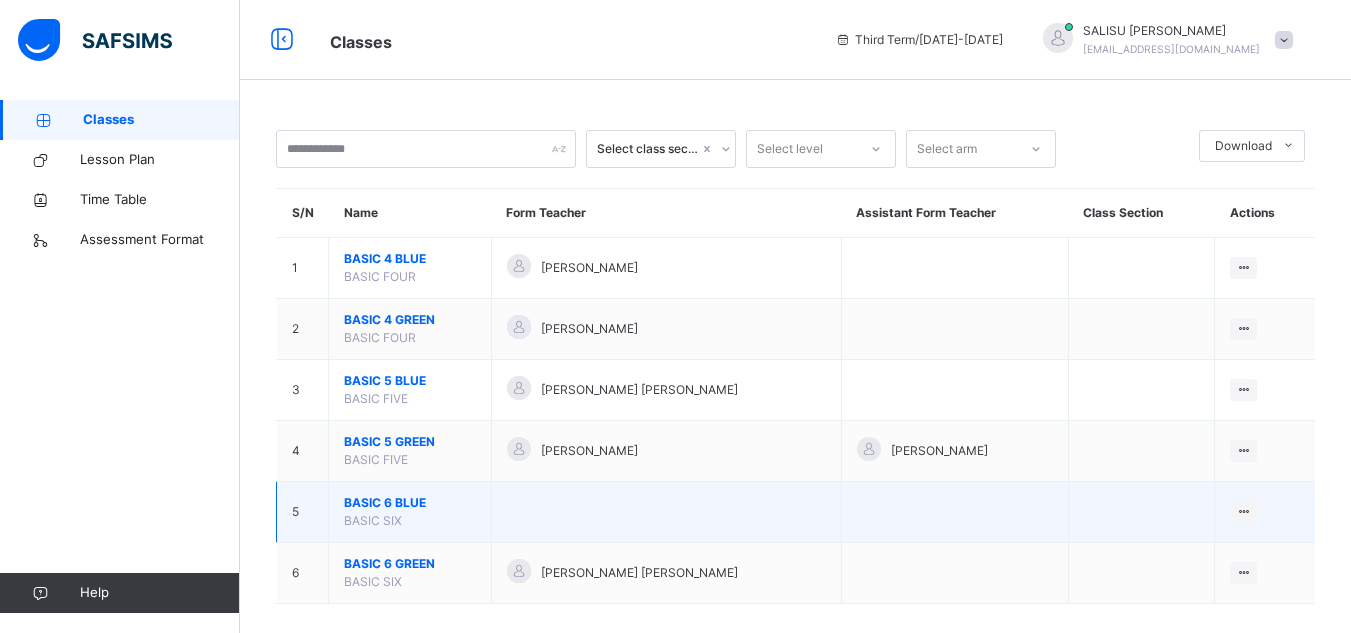 click on "BASIC 6   BLUE" at bounding box center (410, 503) 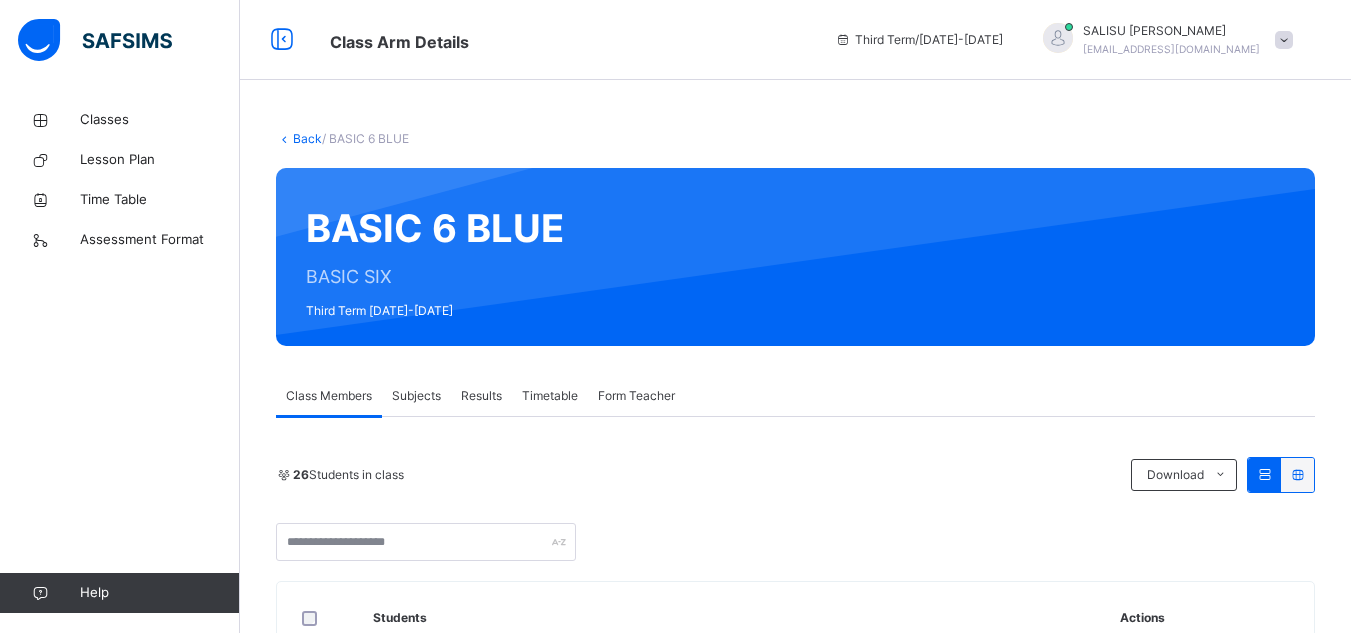 click on "Subjects" at bounding box center (416, 396) 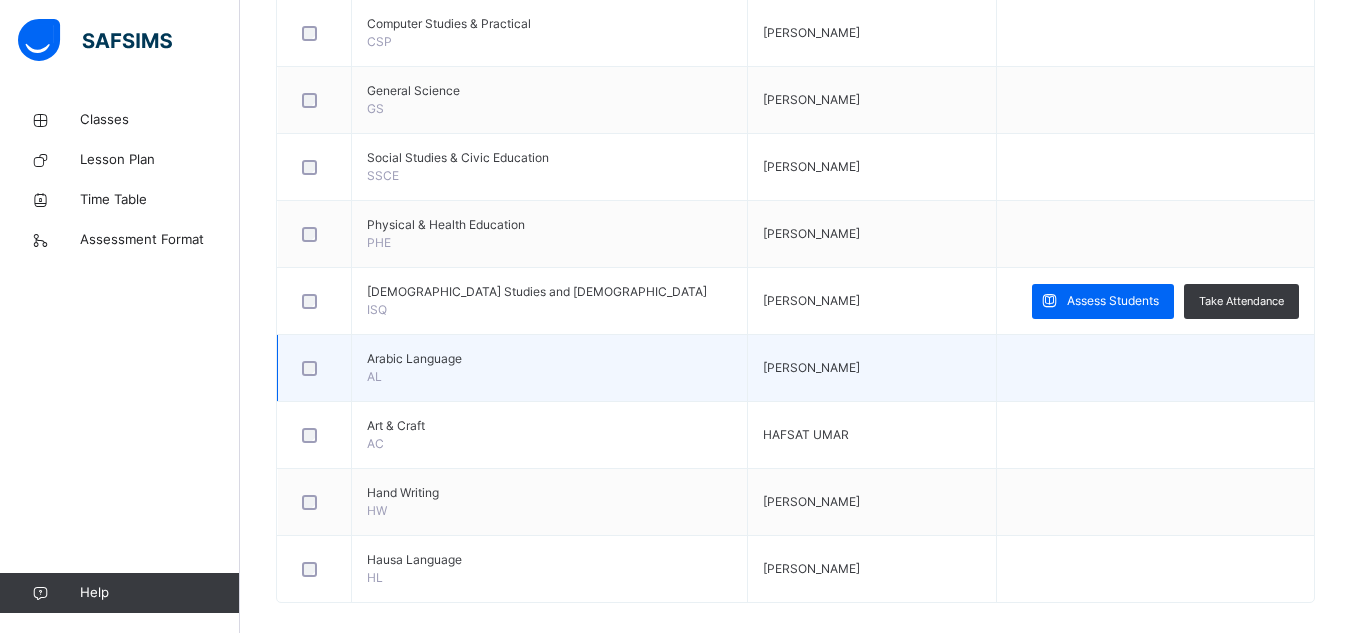 scroll, scrollTop: 1122, scrollLeft: 0, axis: vertical 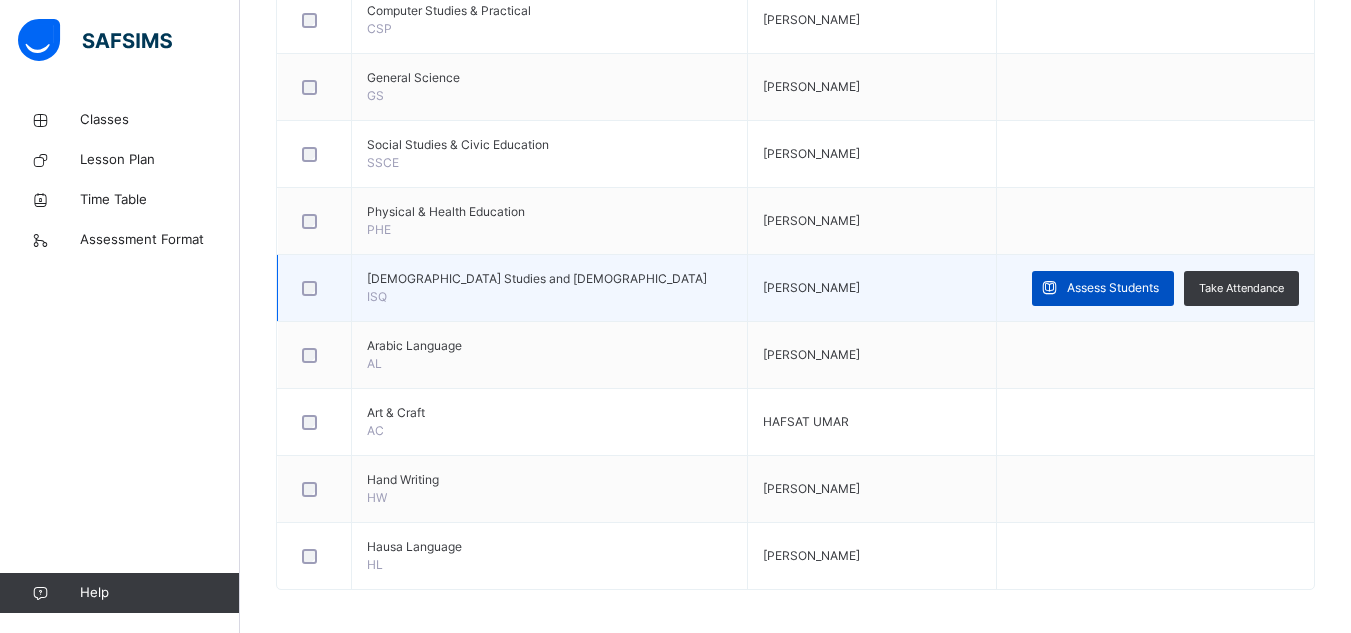click on "Assess Students" at bounding box center [1113, 288] 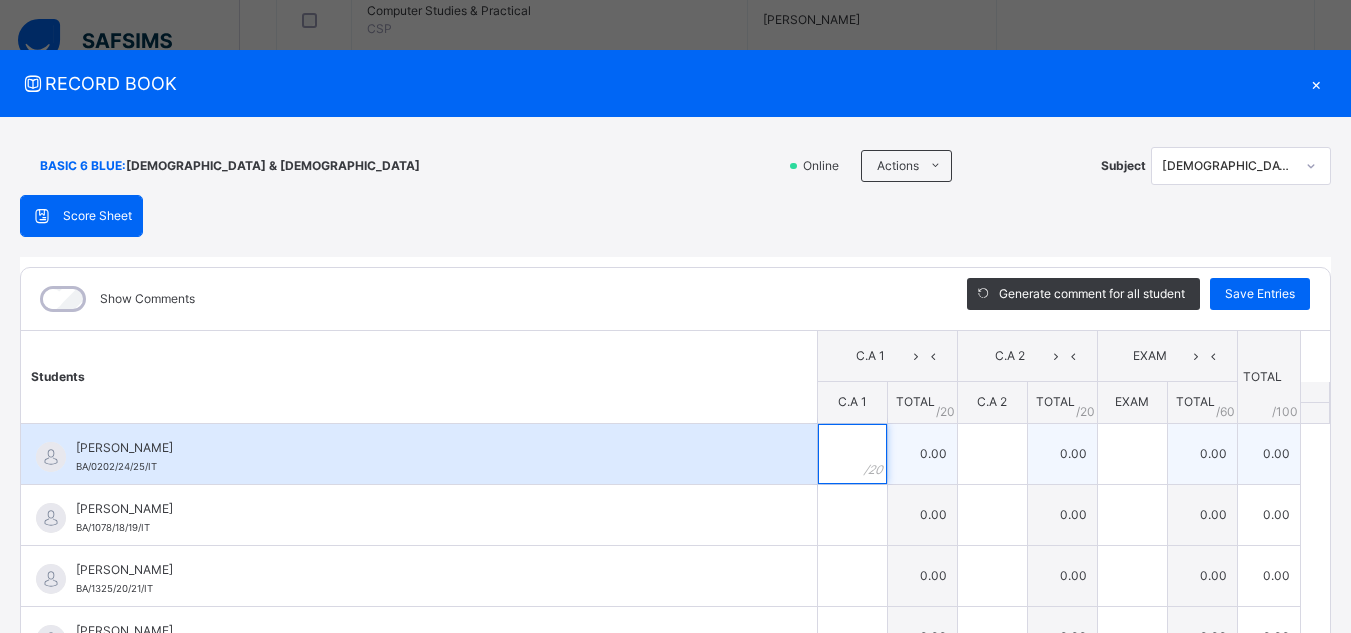 click at bounding box center [852, 454] 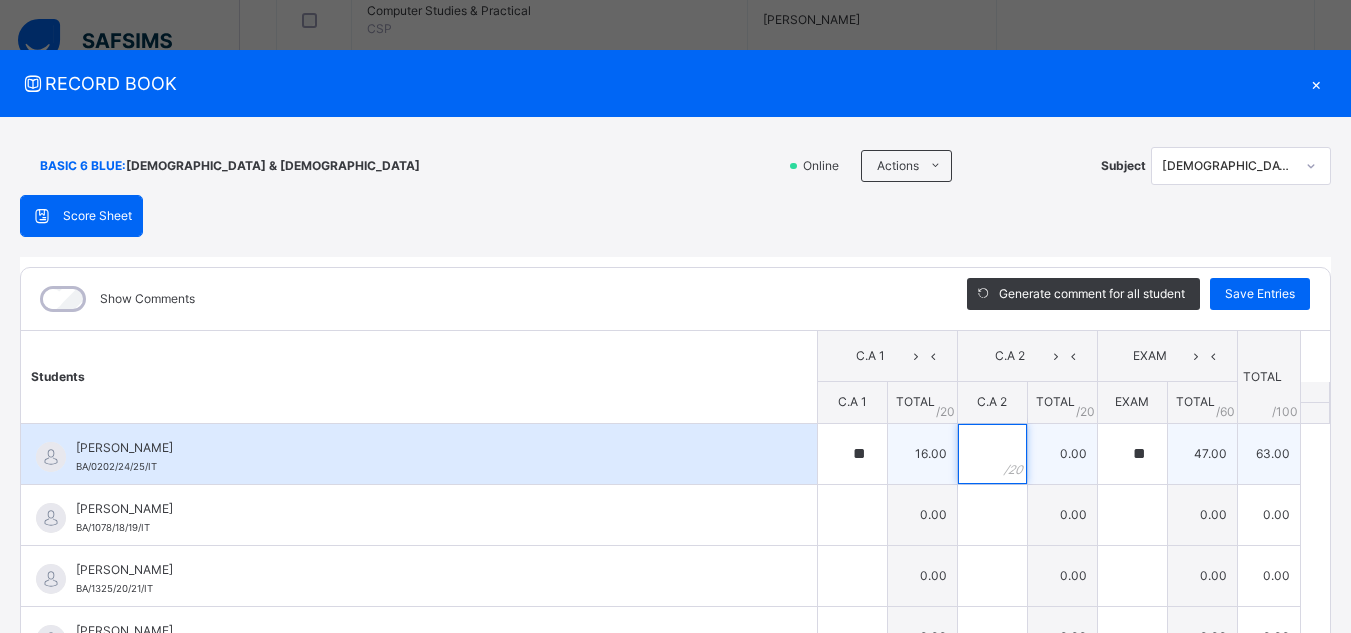 click at bounding box center [992, 454] 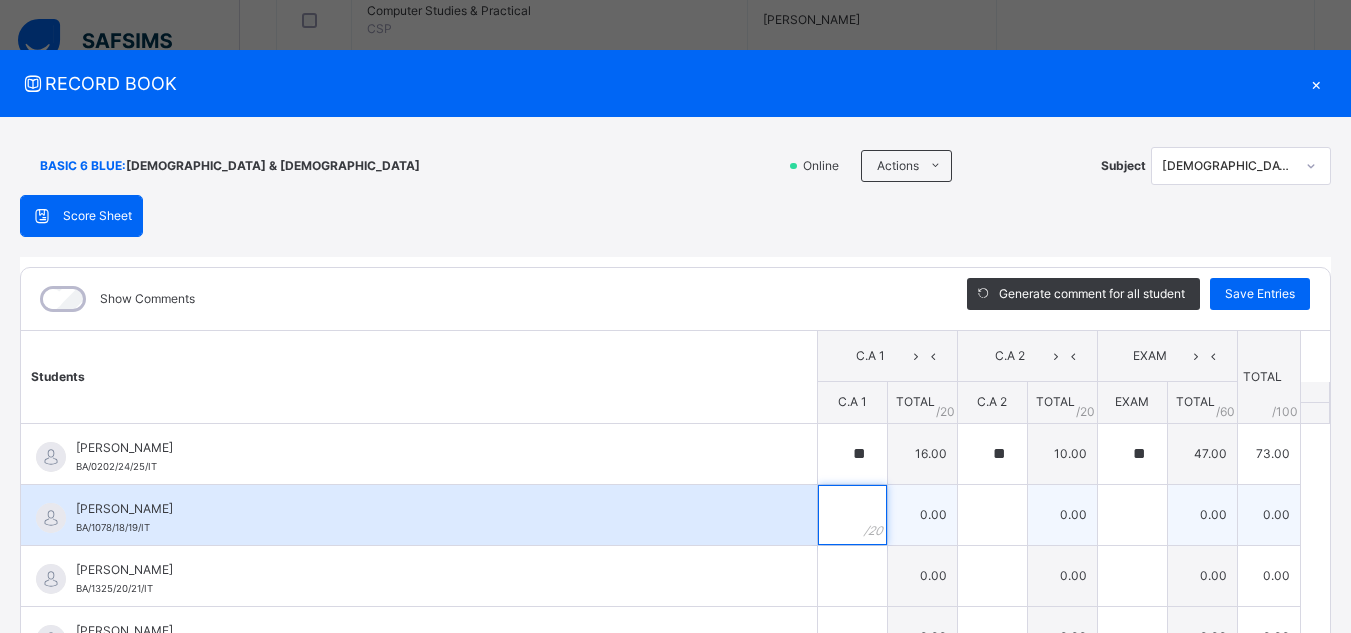 click at bounding box center [852, 515] 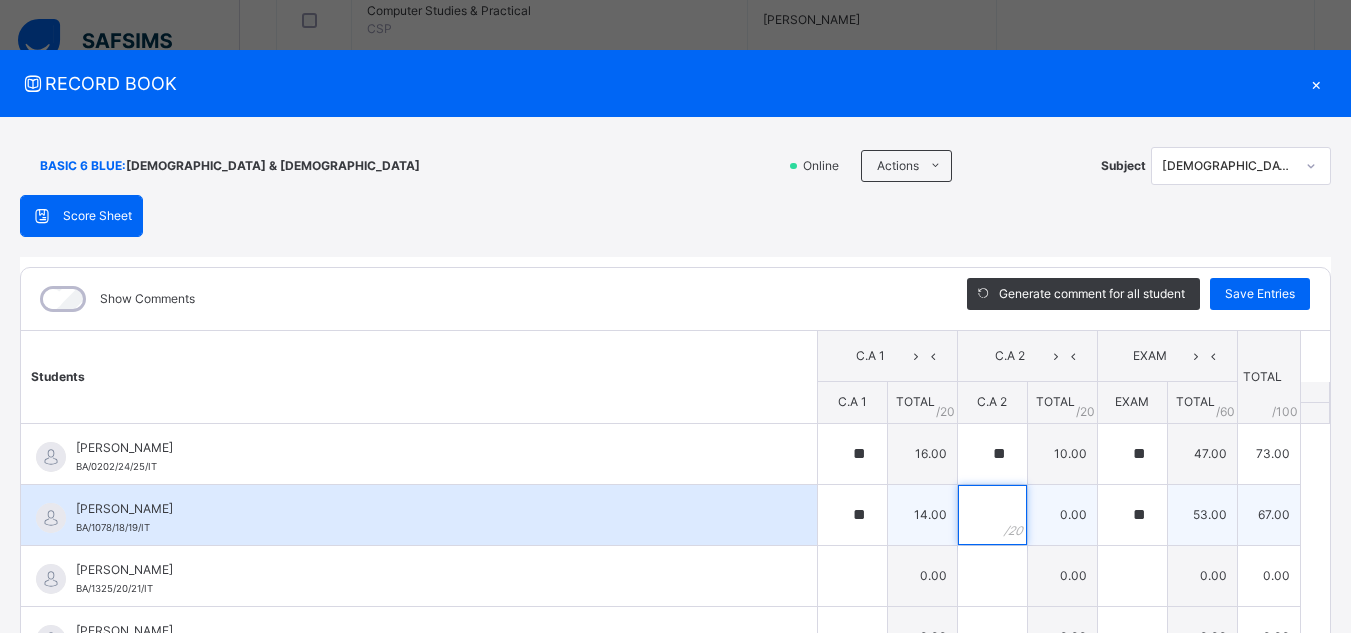 click at bounding box center [992, 515] 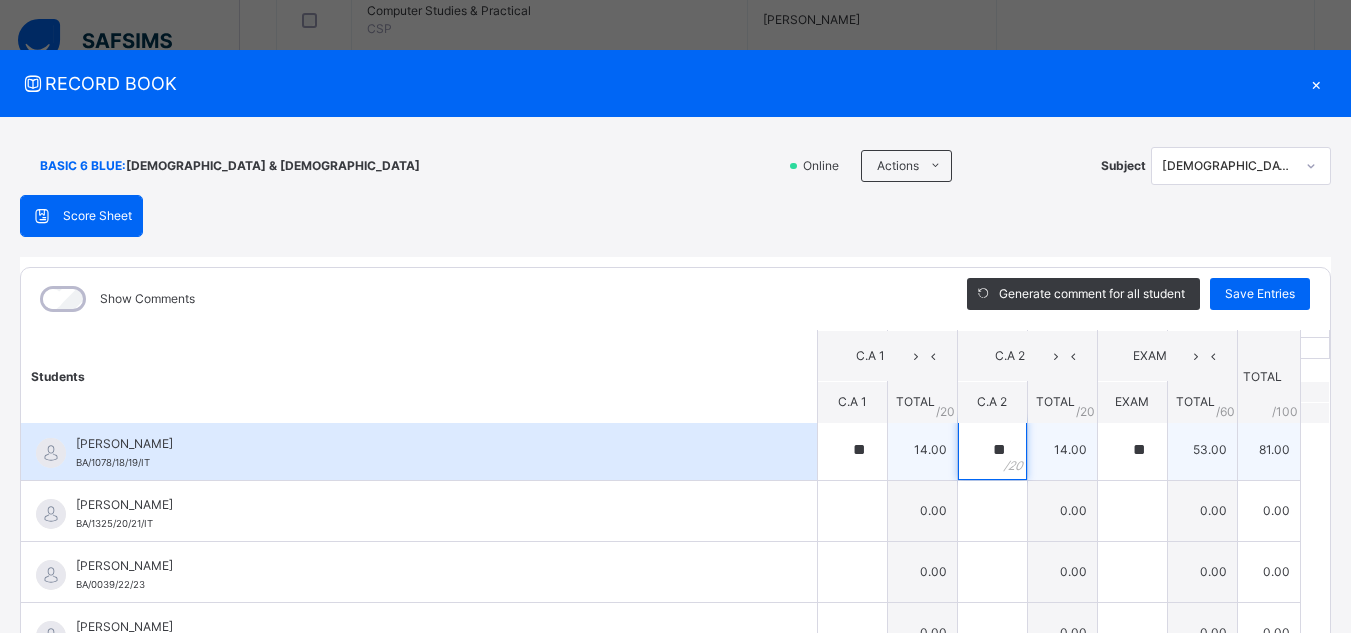 scroll, scrollTop: 62, scrollLeft: 0, axis: vertical 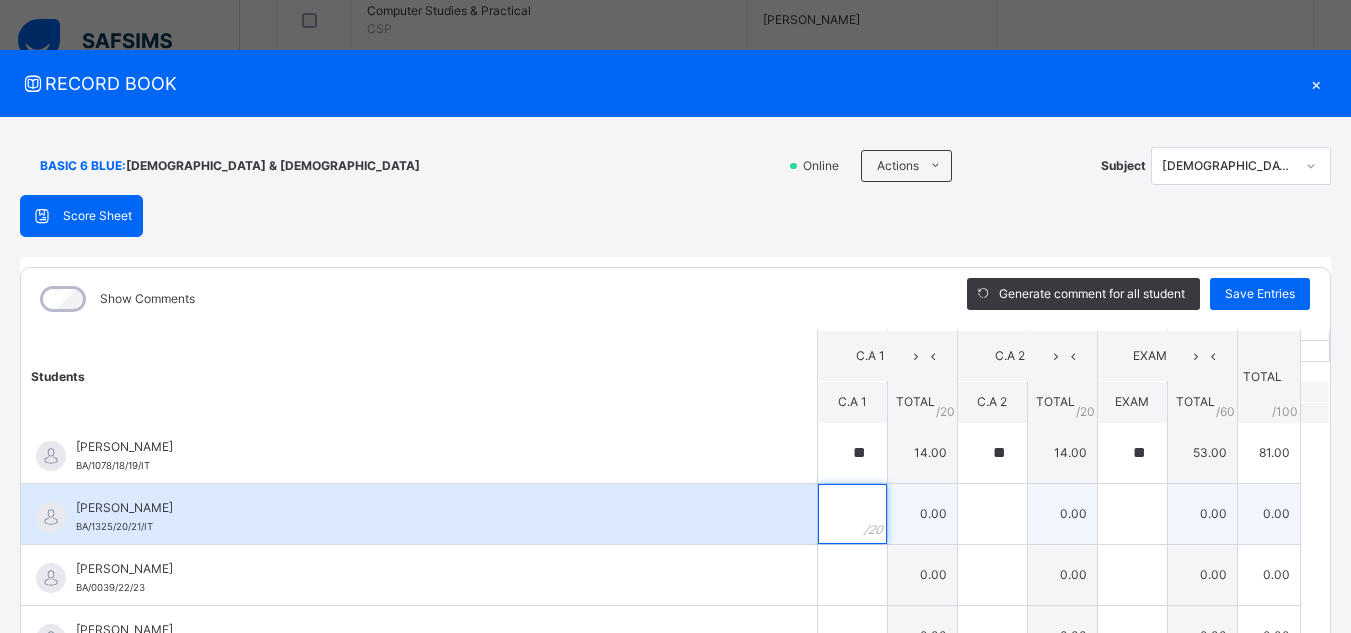 click at bounding box center (852, 514) 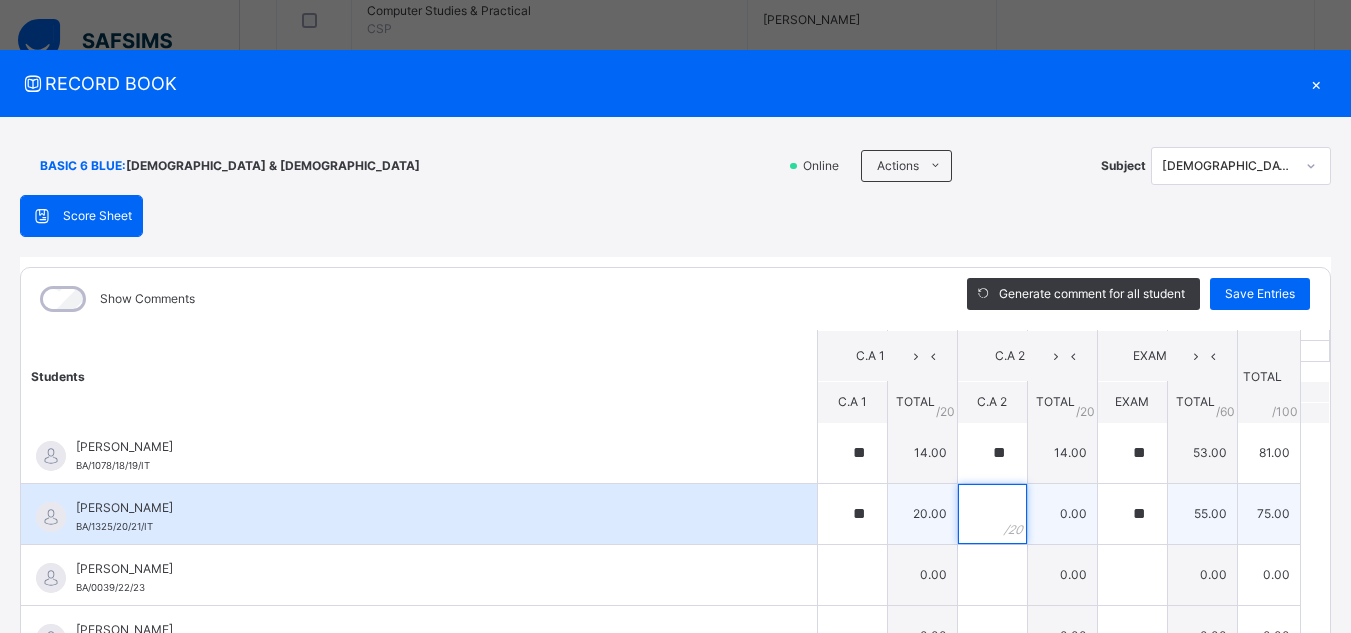 click at bounding box center [992, 514] 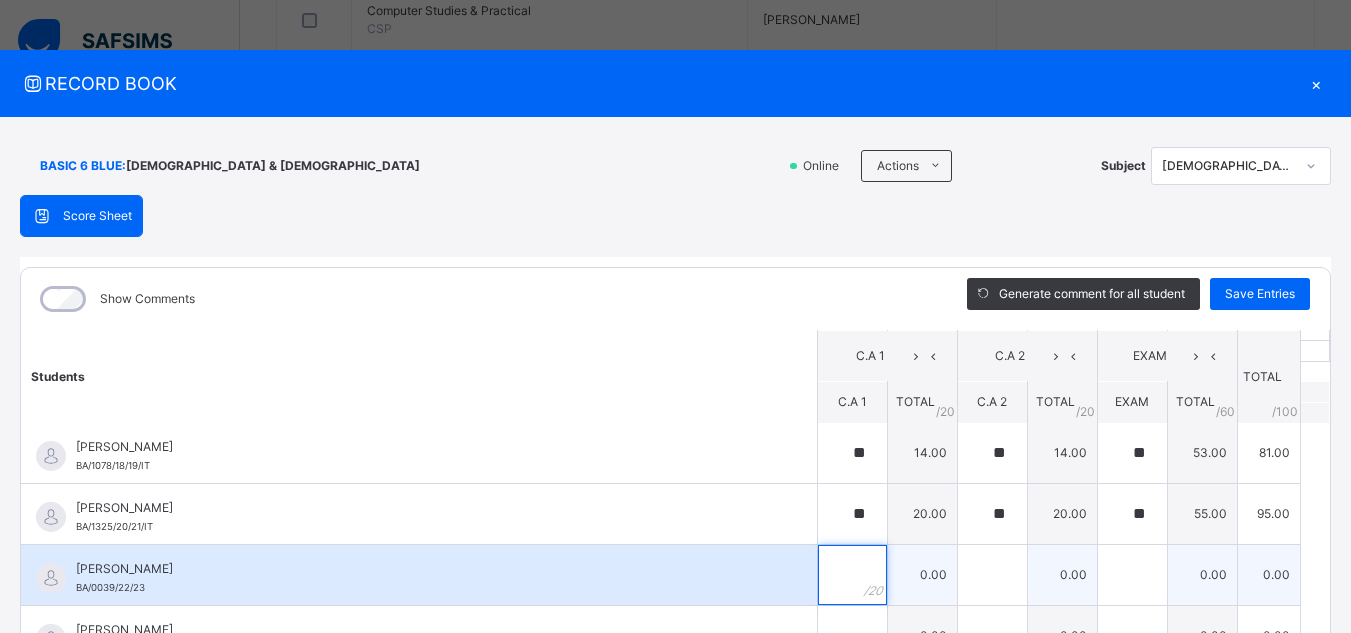 click at bounding box center [852, 575] 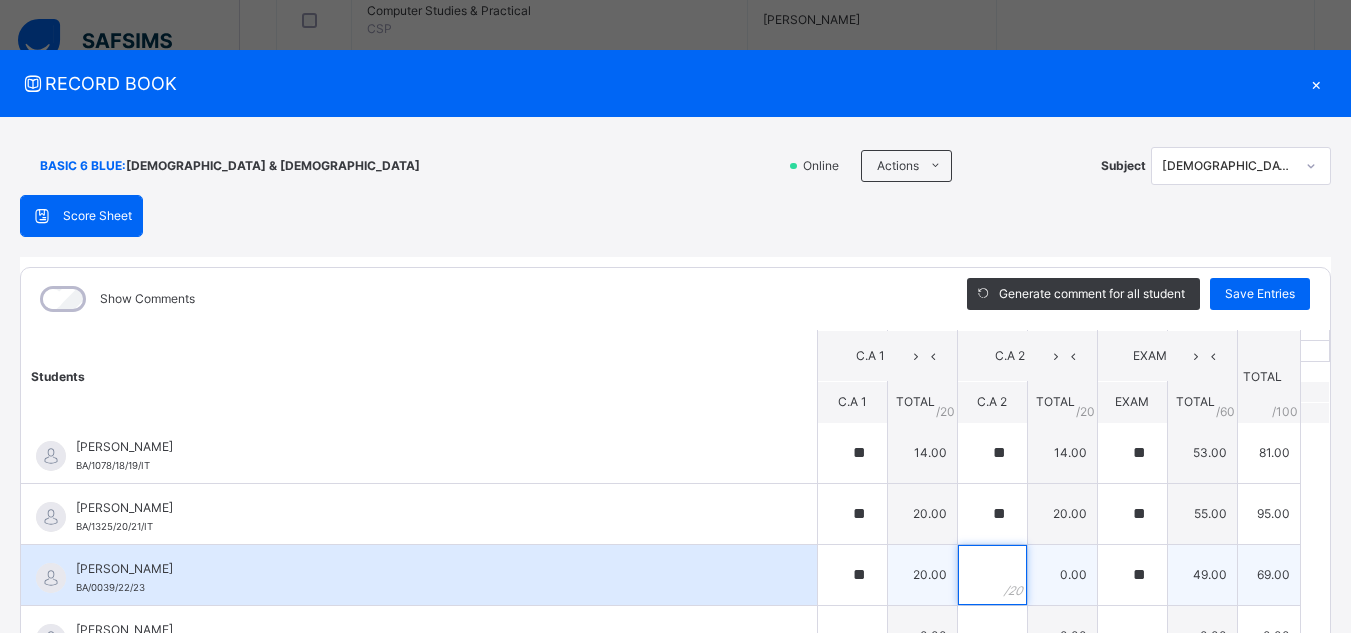 click at bounding box center (992, 575) 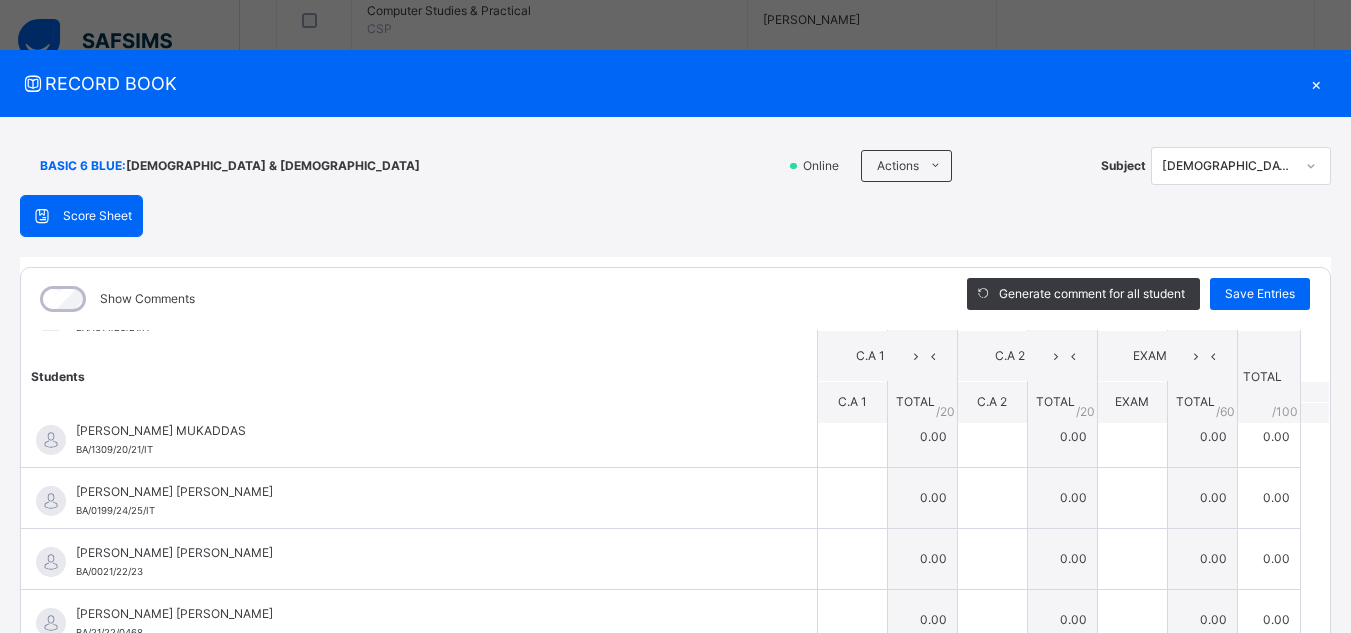 scroll, scrollTop: 1180, scrollLeft: 0, axis: vertical 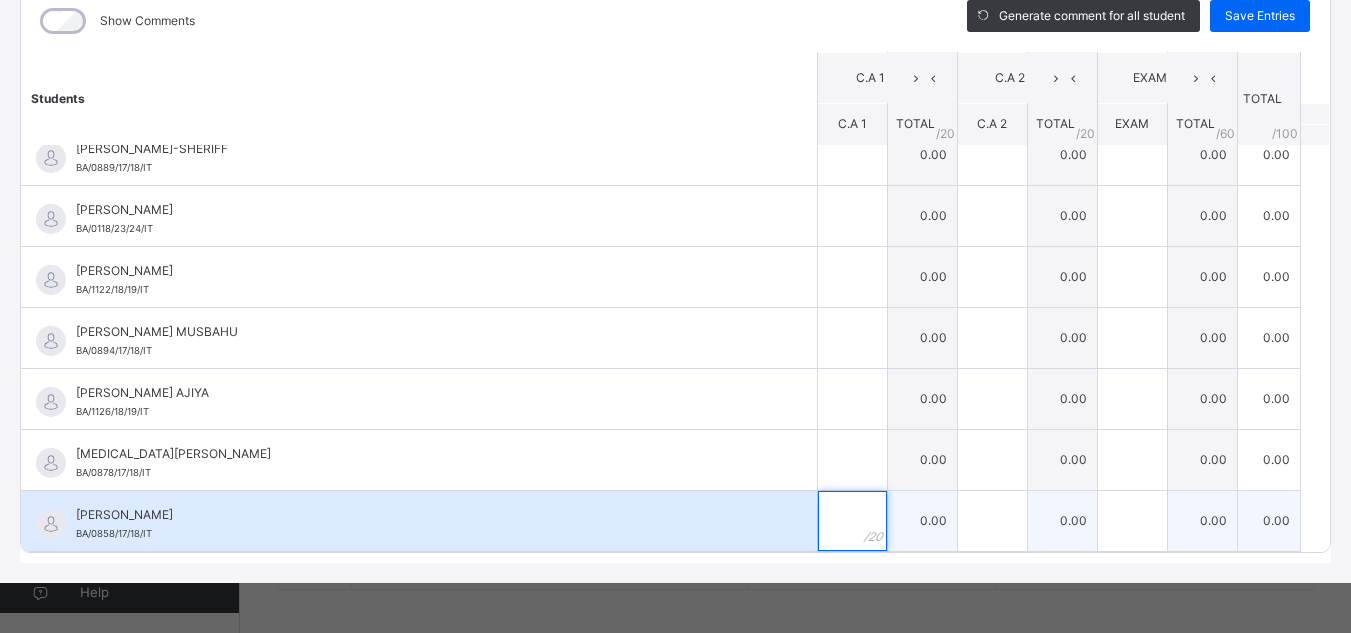 click at bounding box center [852, 521] 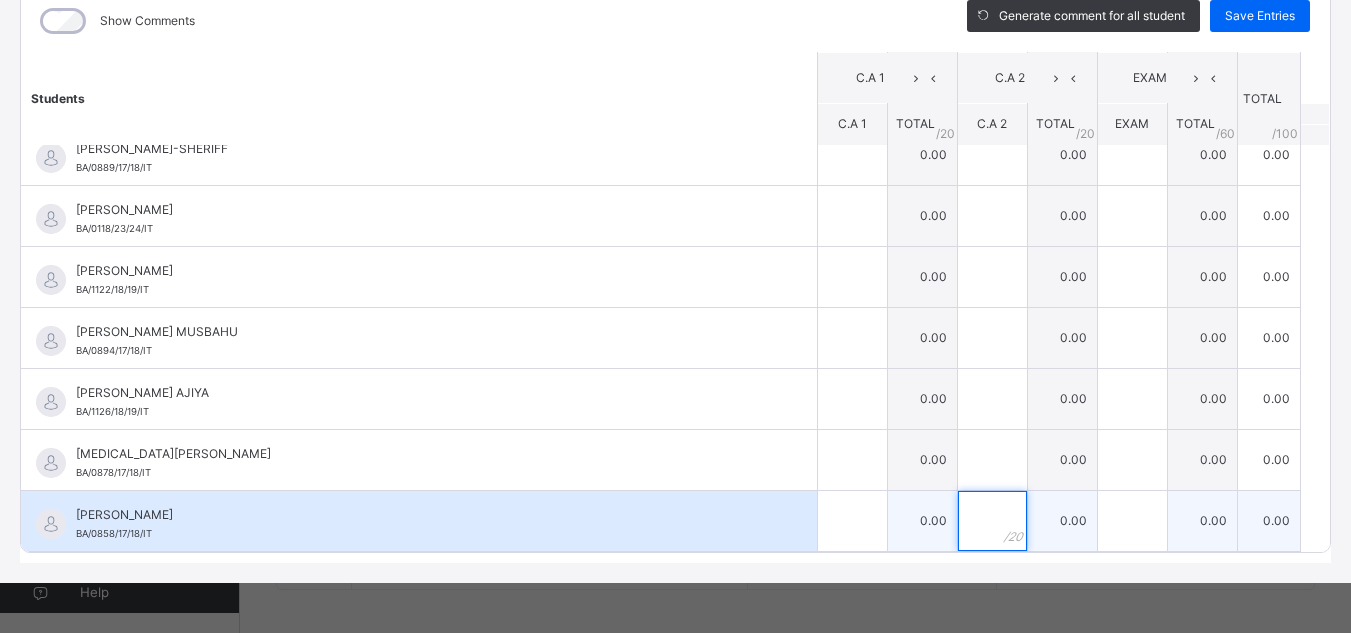 click at bounding box center [992, 521] 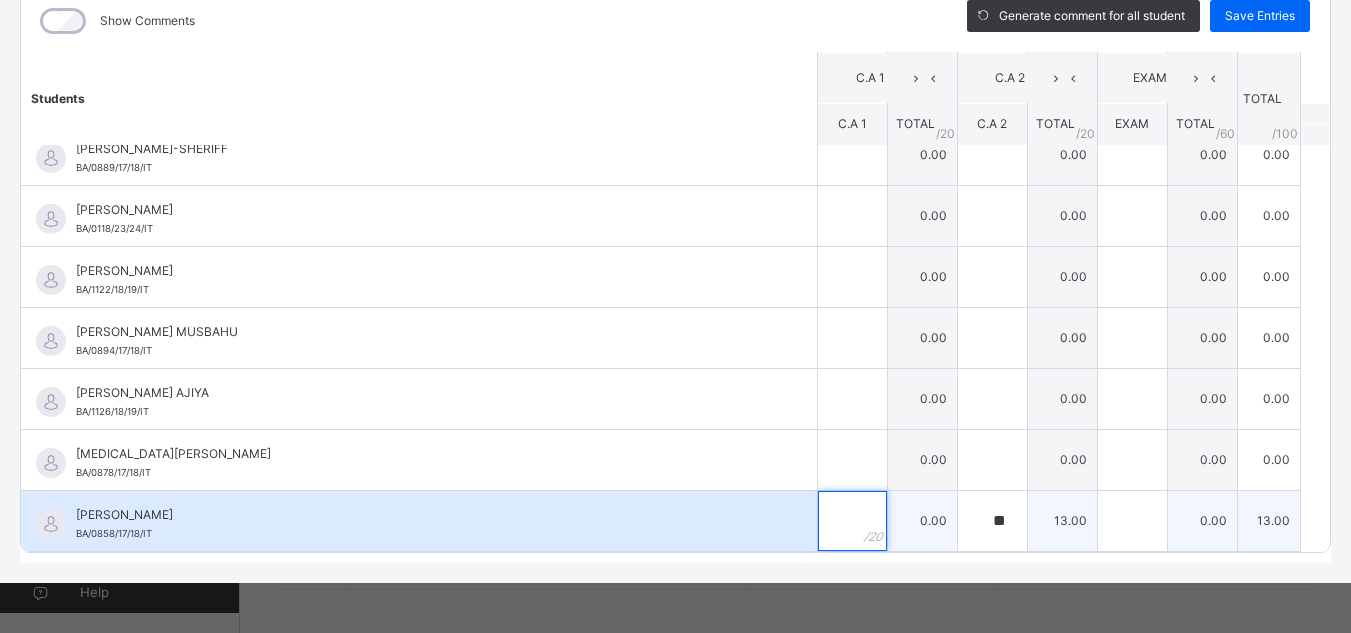 click at bounding box center [852, 521] 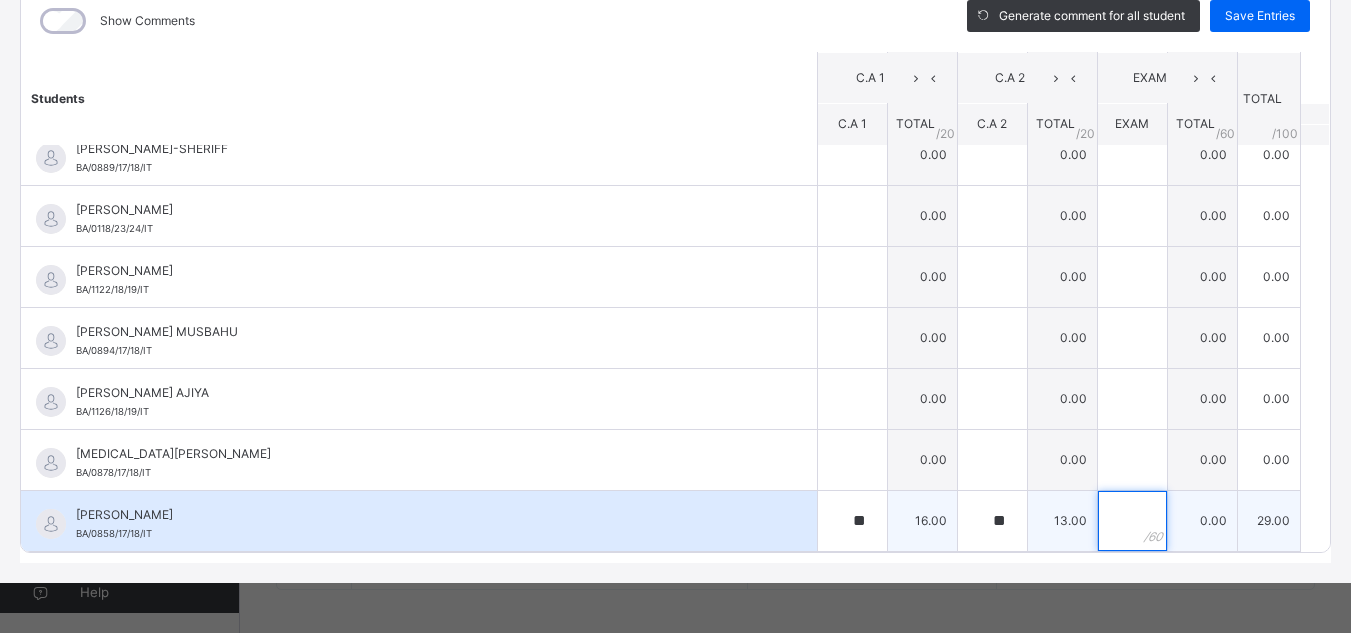 click at bounding box center (1132, 521) 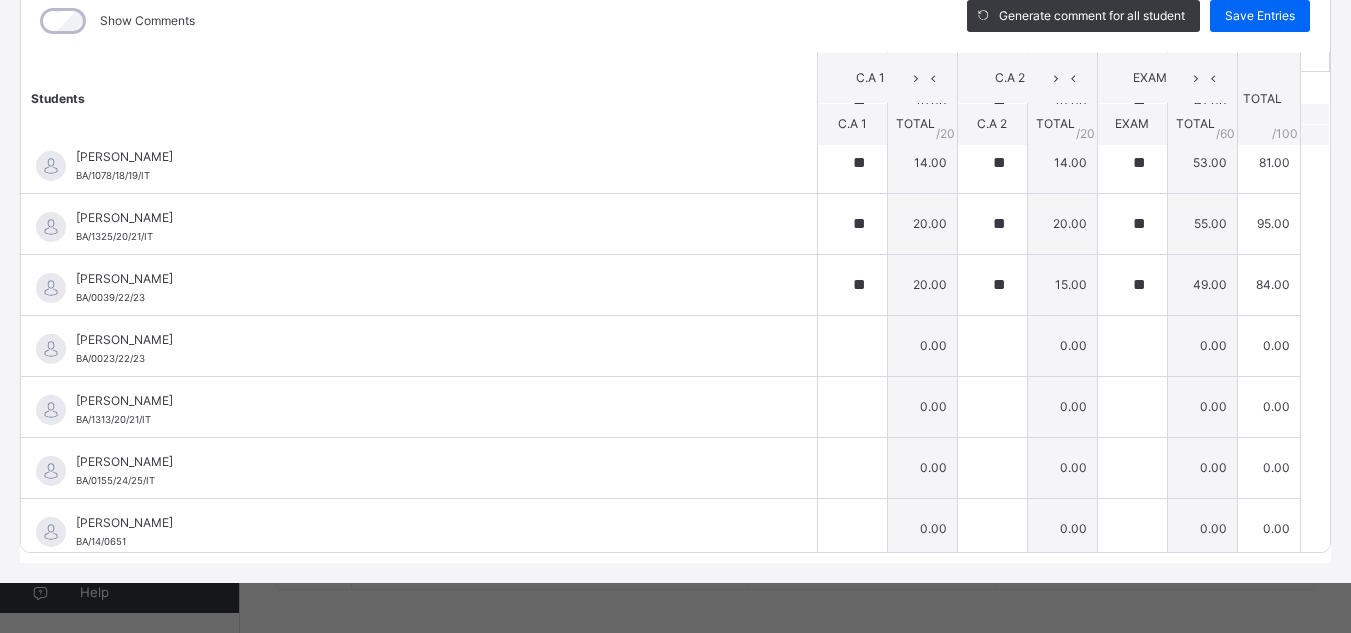 scroll, scrollTop: 52, scrollLeft: 0, axis: vertical 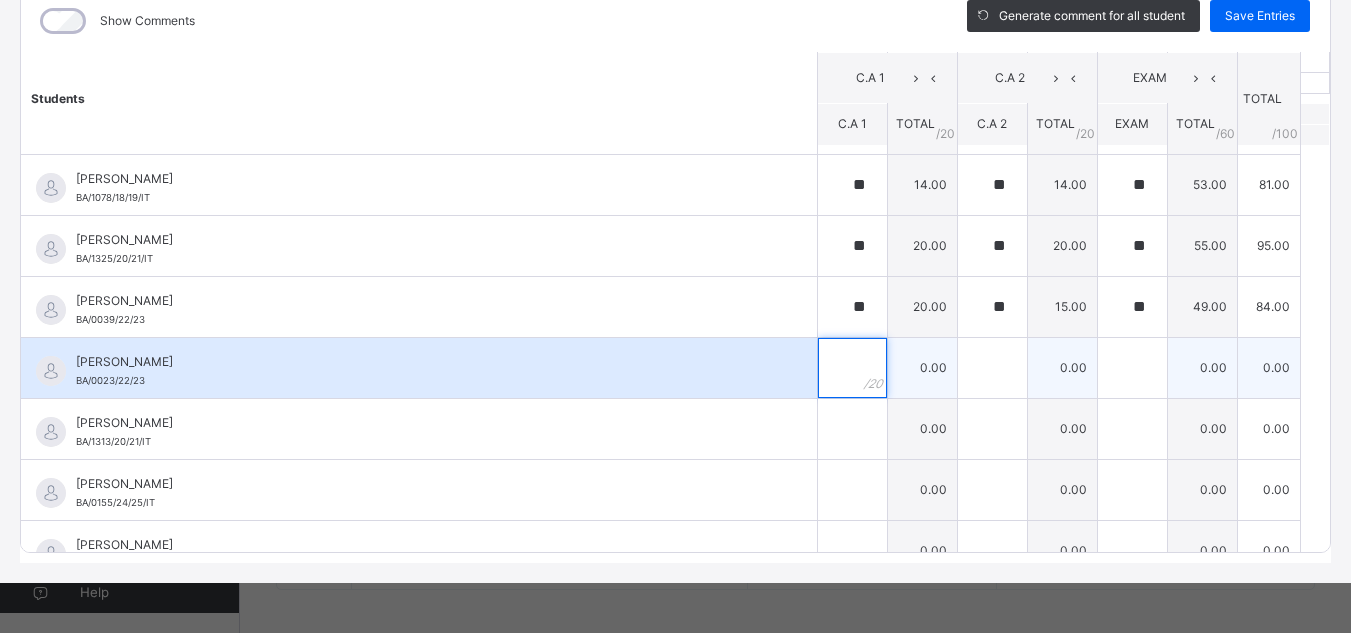 click at bounding box center [852, 368] 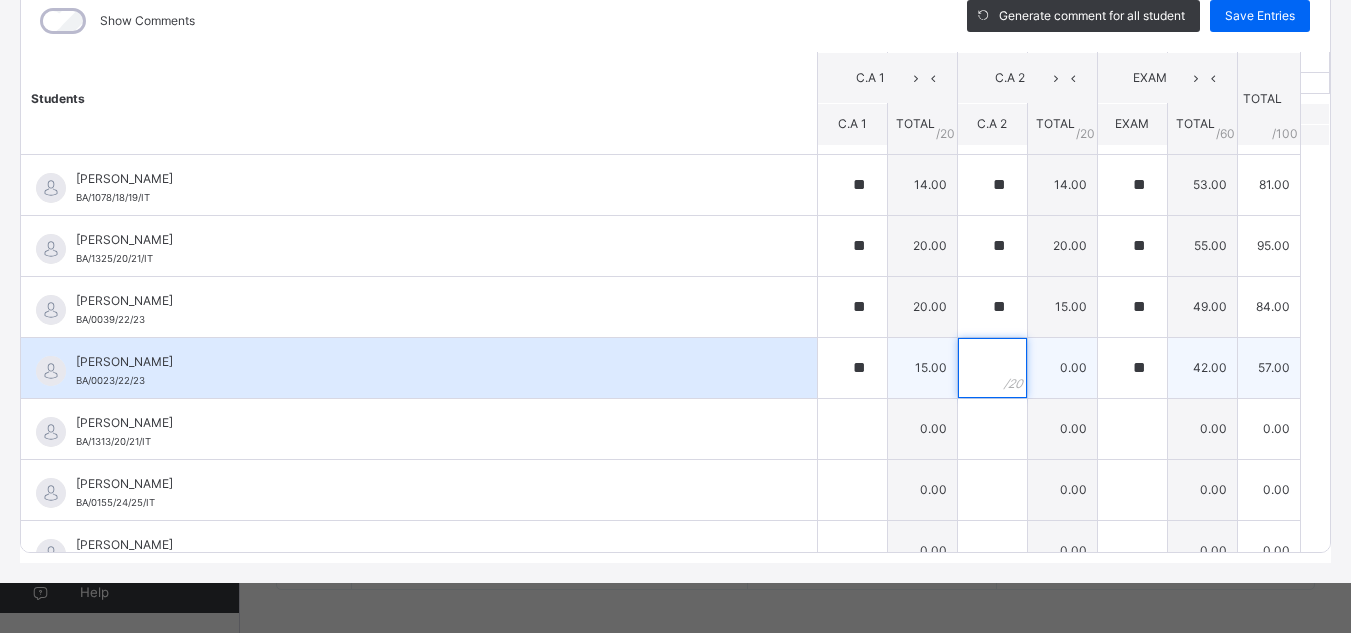 click at bounding box center [992, 368] 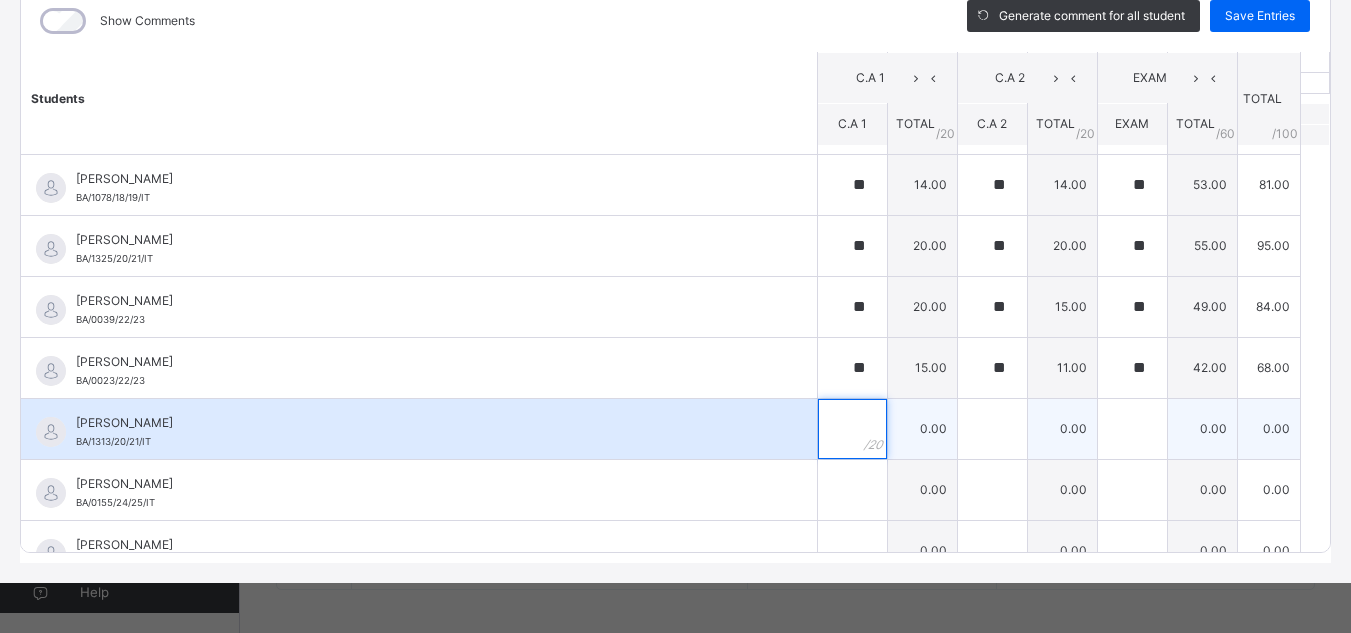 click at bounding box center [852, 429] 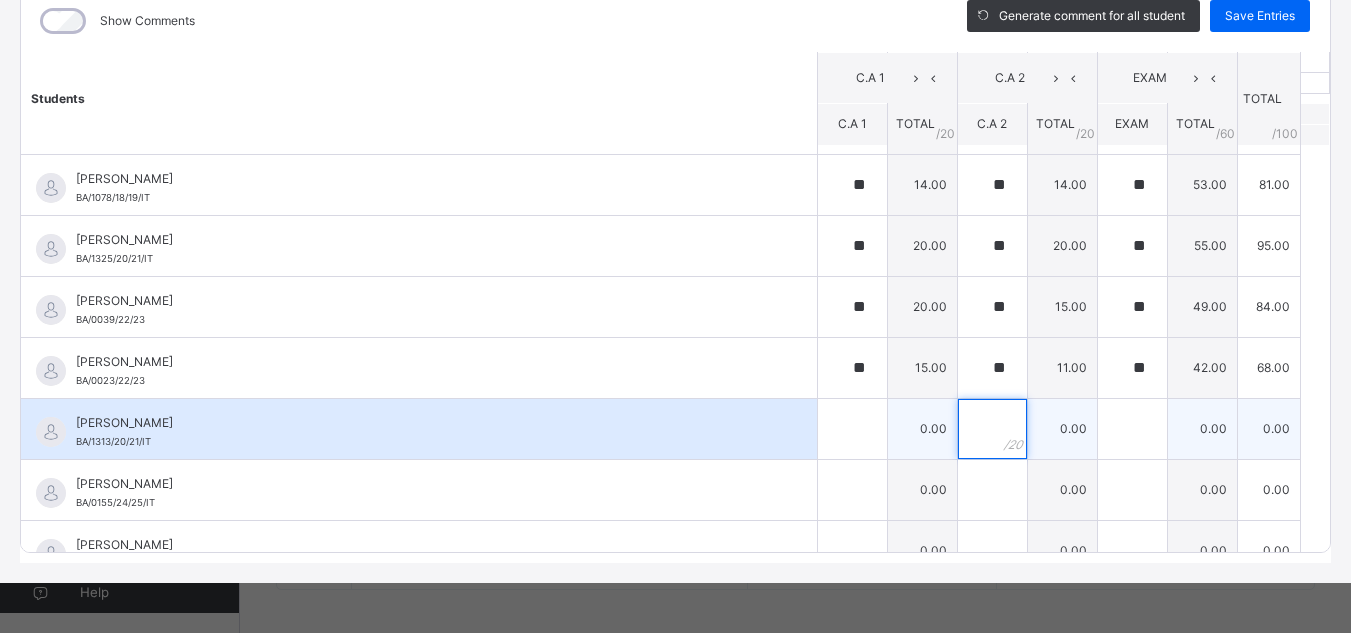 click at bounding box center (992, 429) 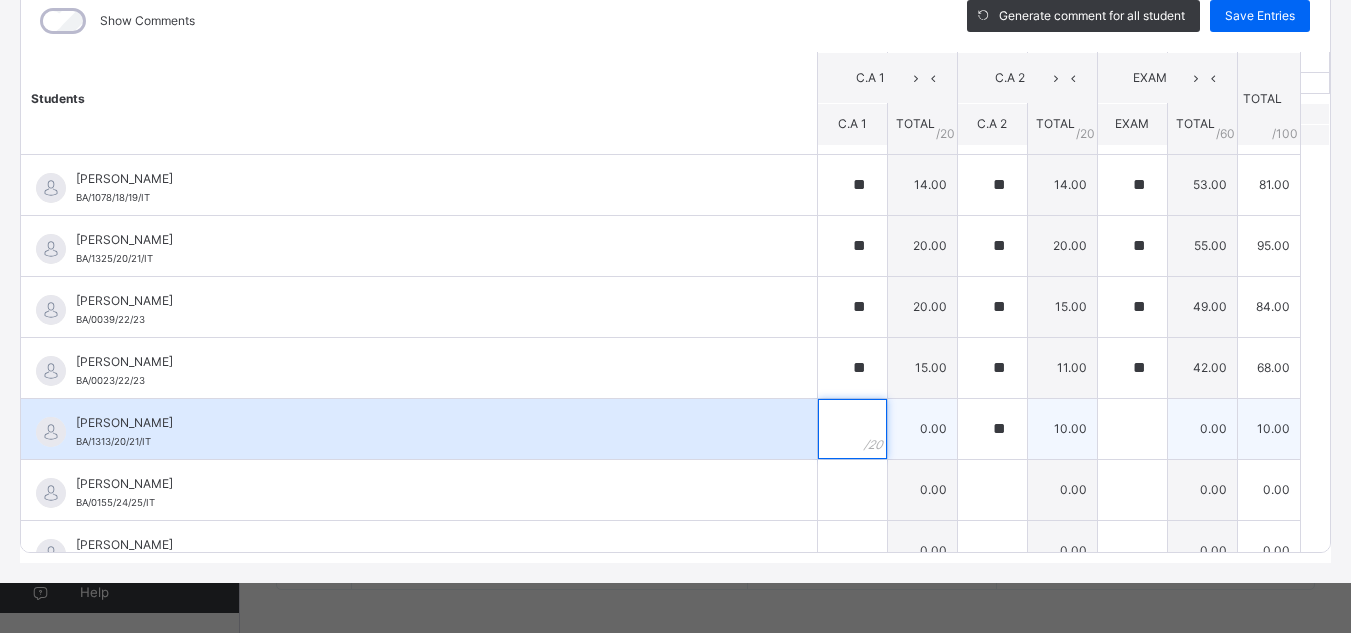 click at bounding box center (852, 429) 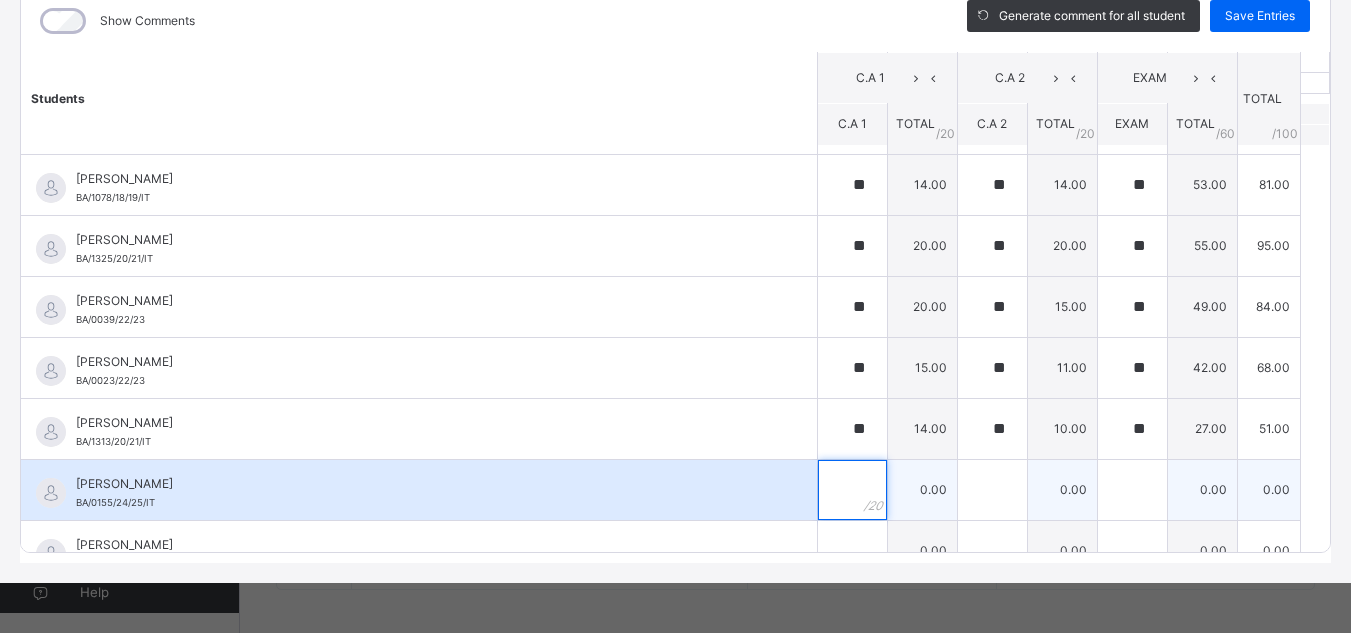 click at bounding box center (852, 490) 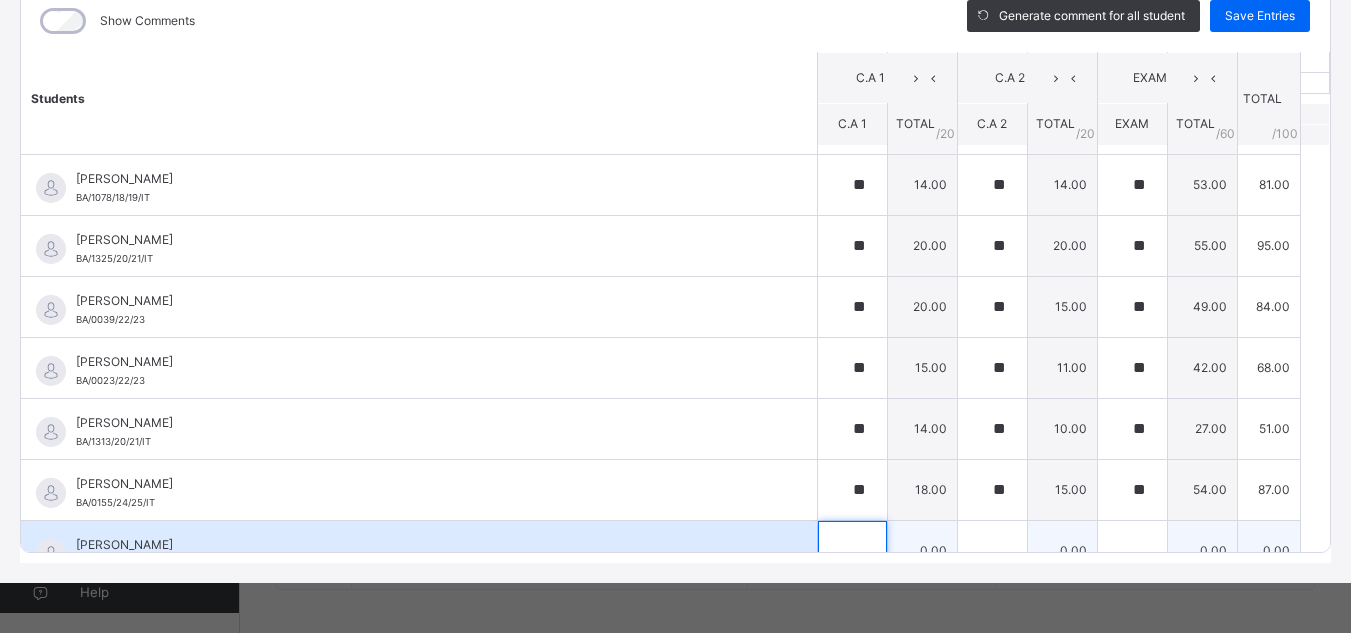 click at bounding box center (852, 551) 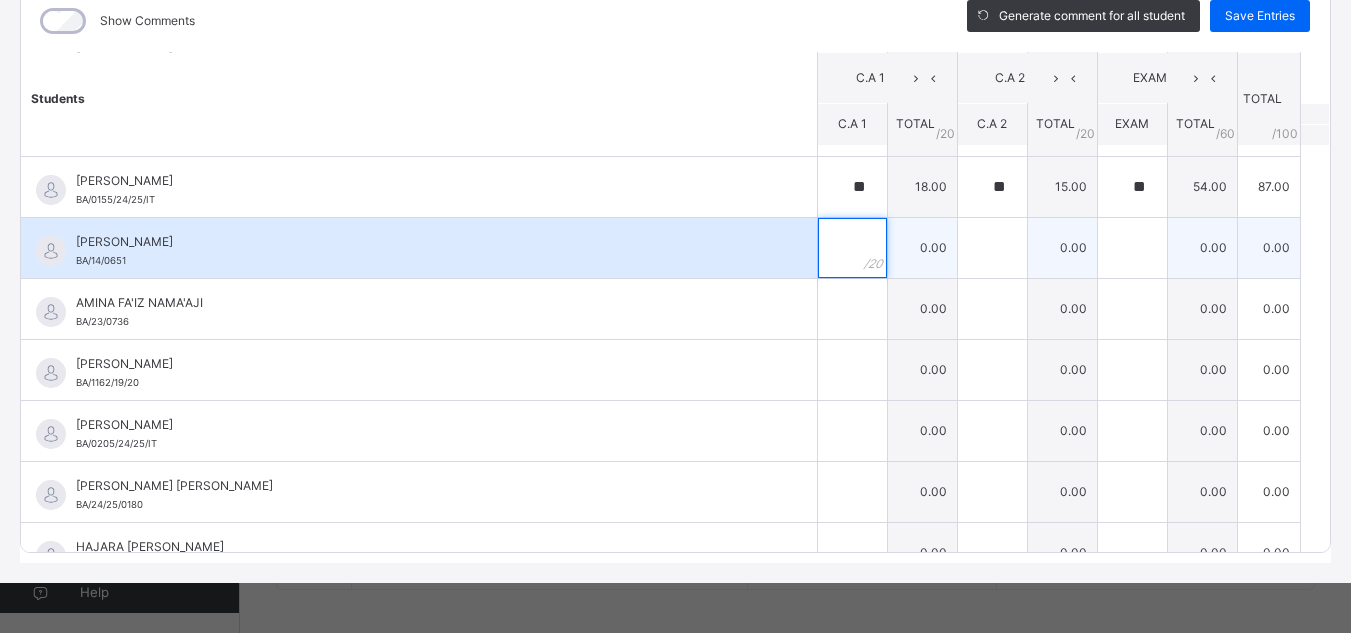 scroll, scrollTop: 356, scrollLeft: 0, axis: vertical 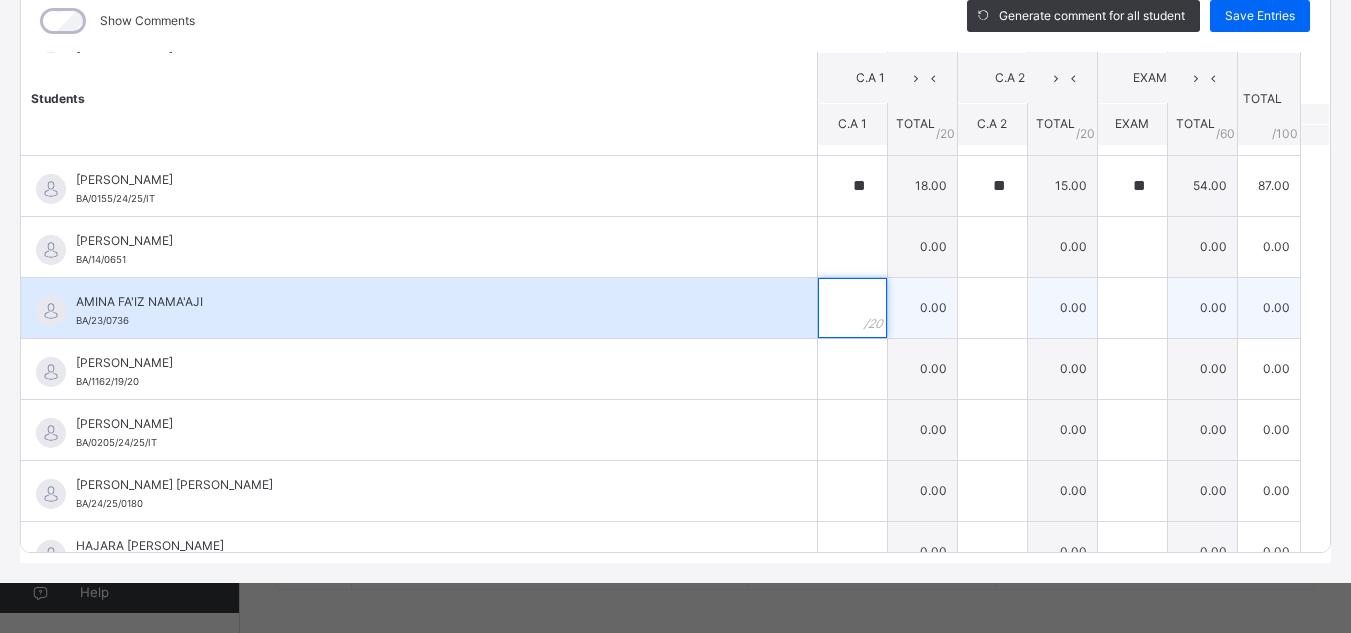 click at bounding box center [852, 308] 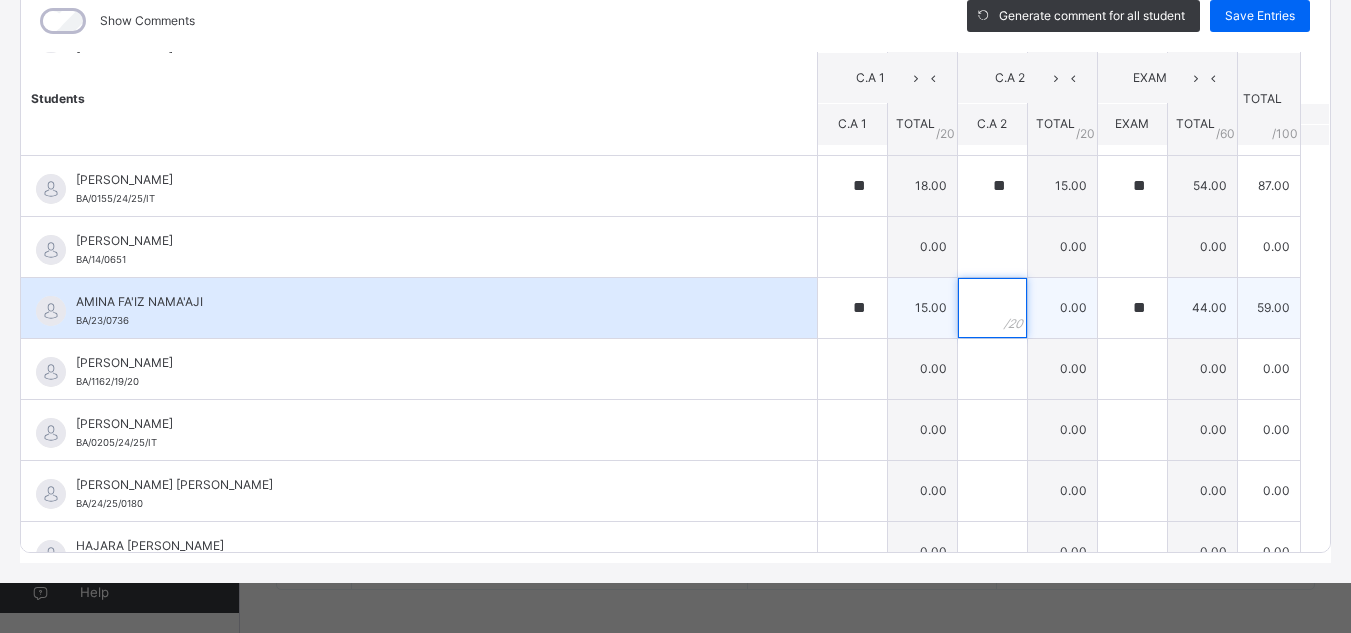 click at bounding box center (992, 308) 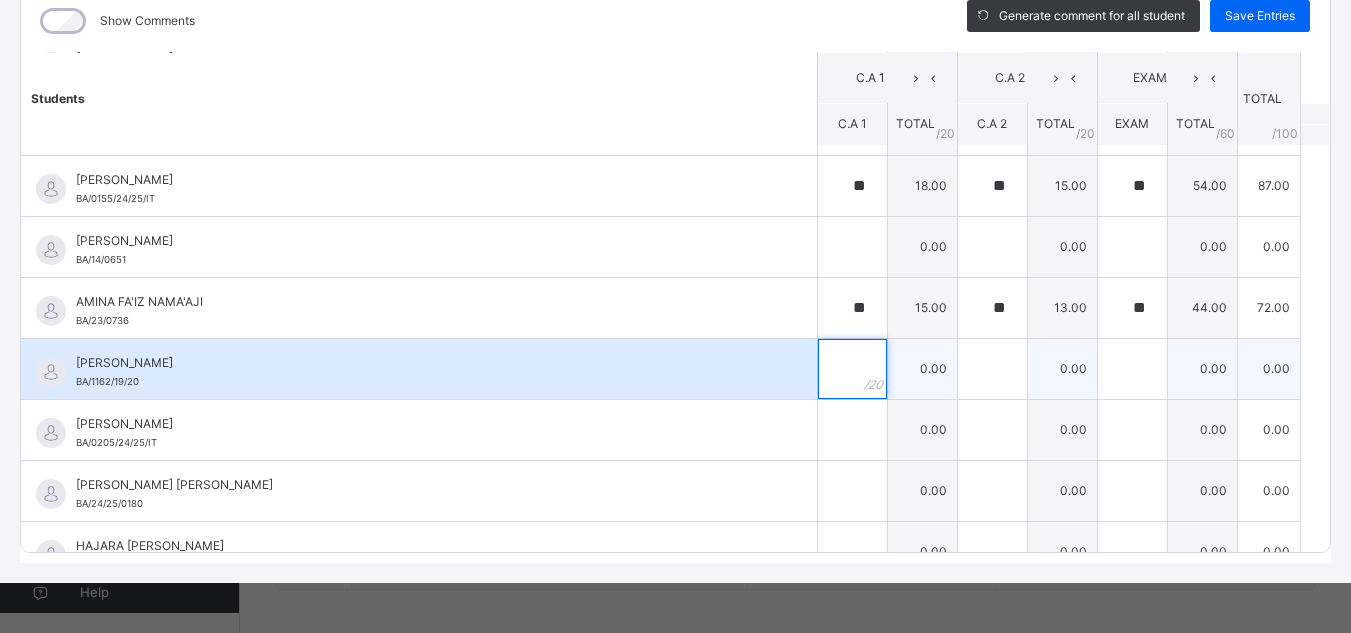 click at bounding box center [852, 369] 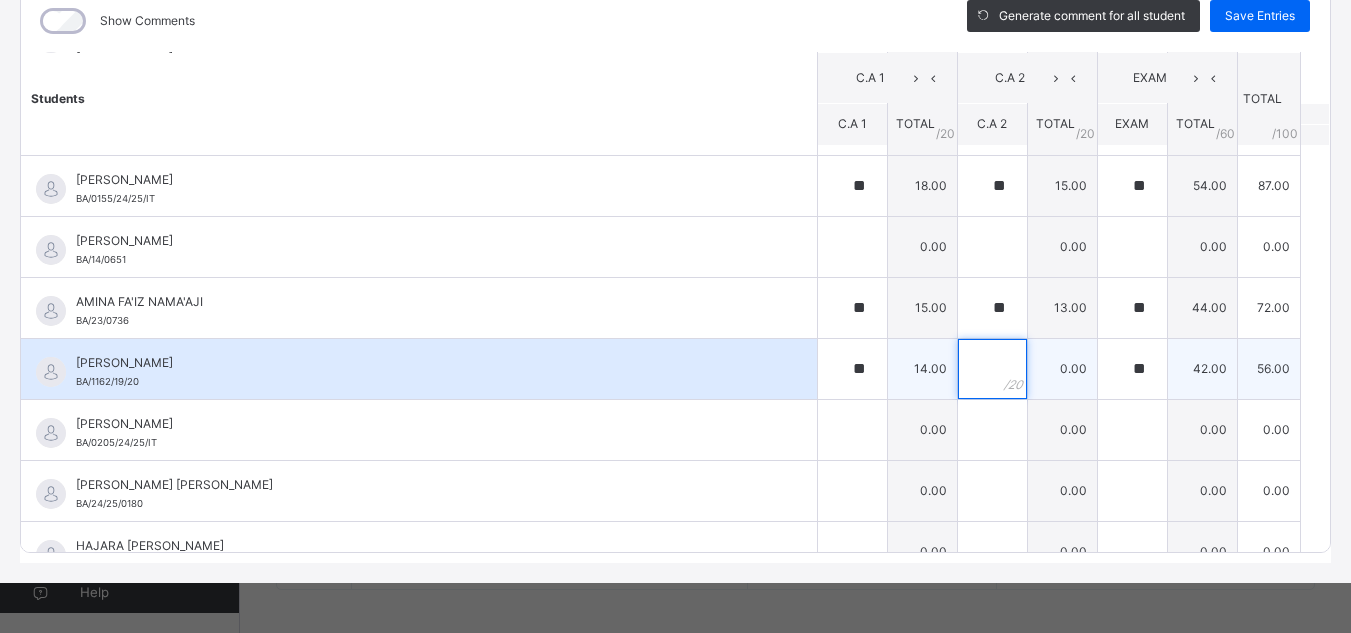 click at bounding box center [992, 369] 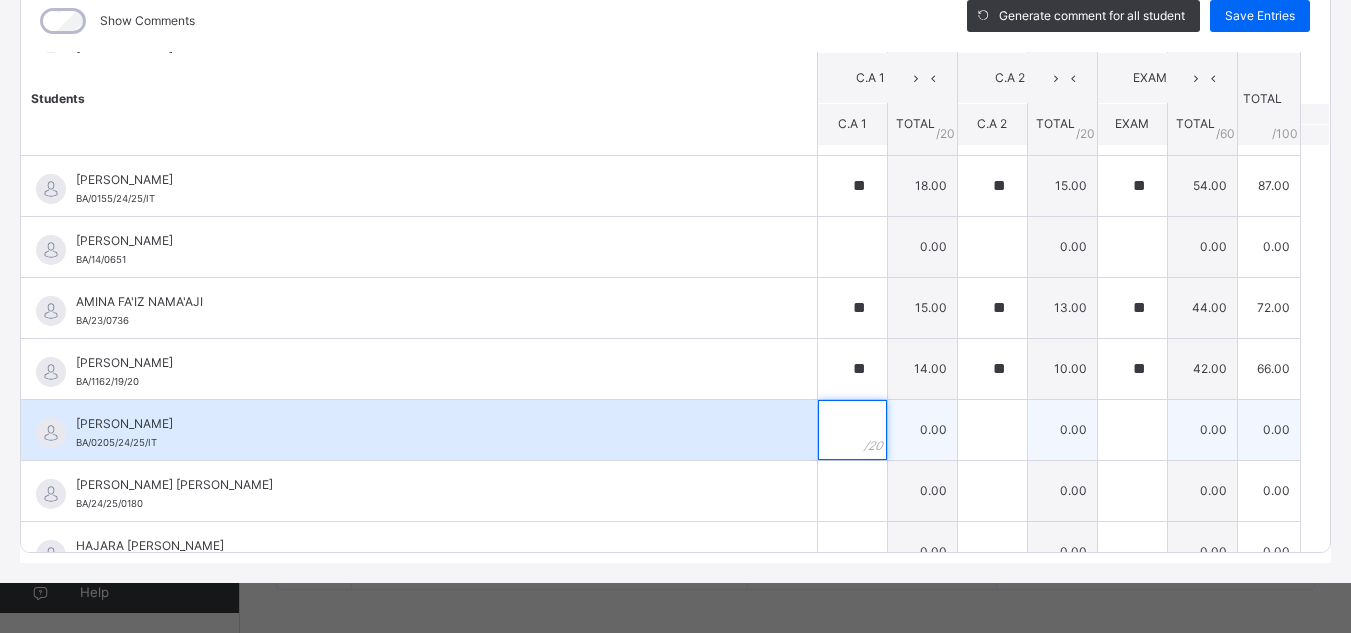 click at bounding box center [852, 430] 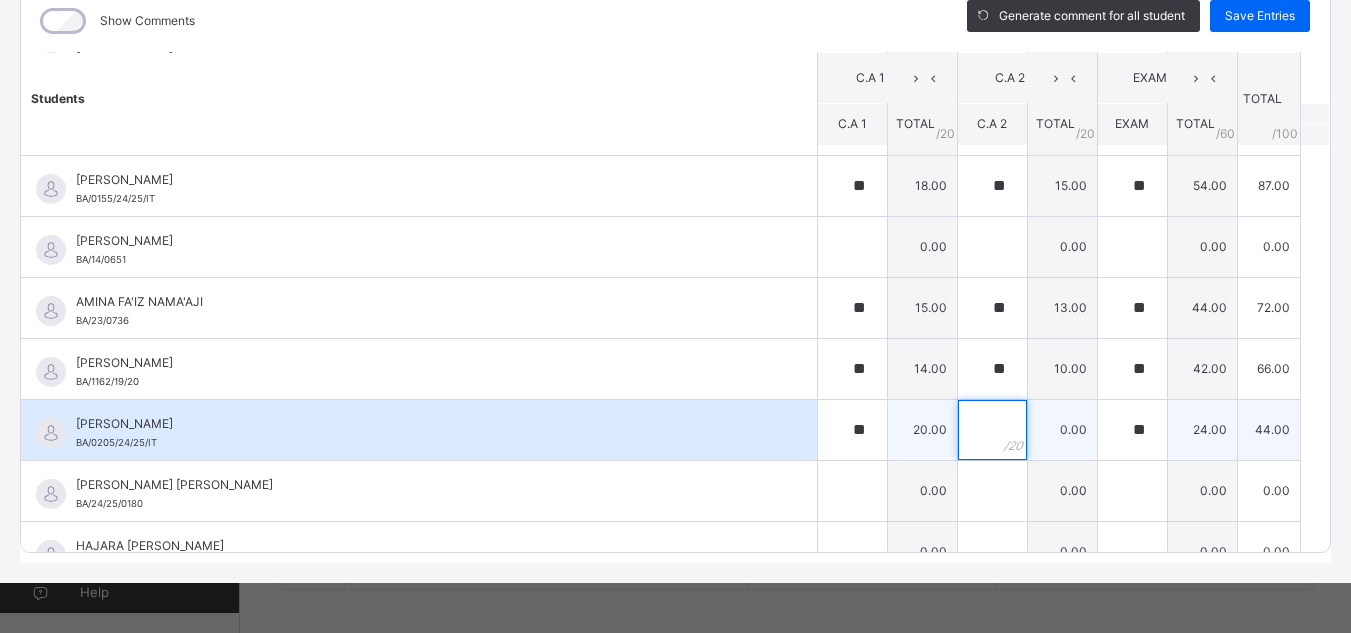 click at bounding box center [992, 430] 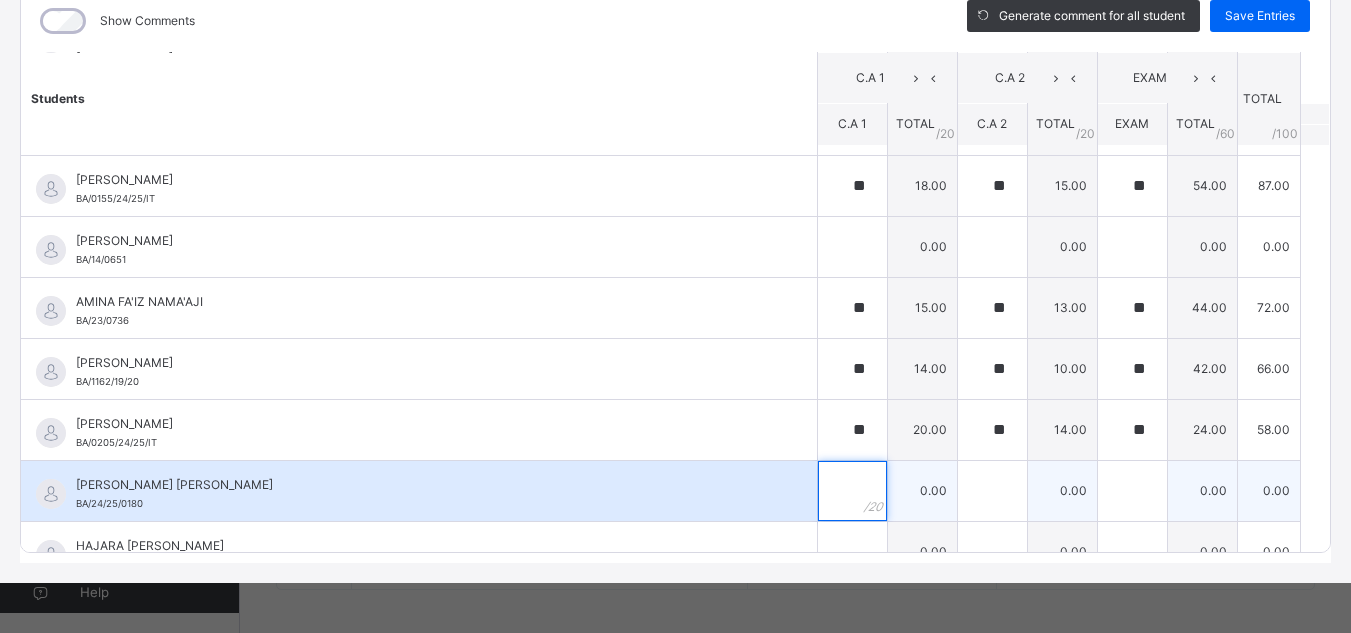 click at bounding box center [852, 491] 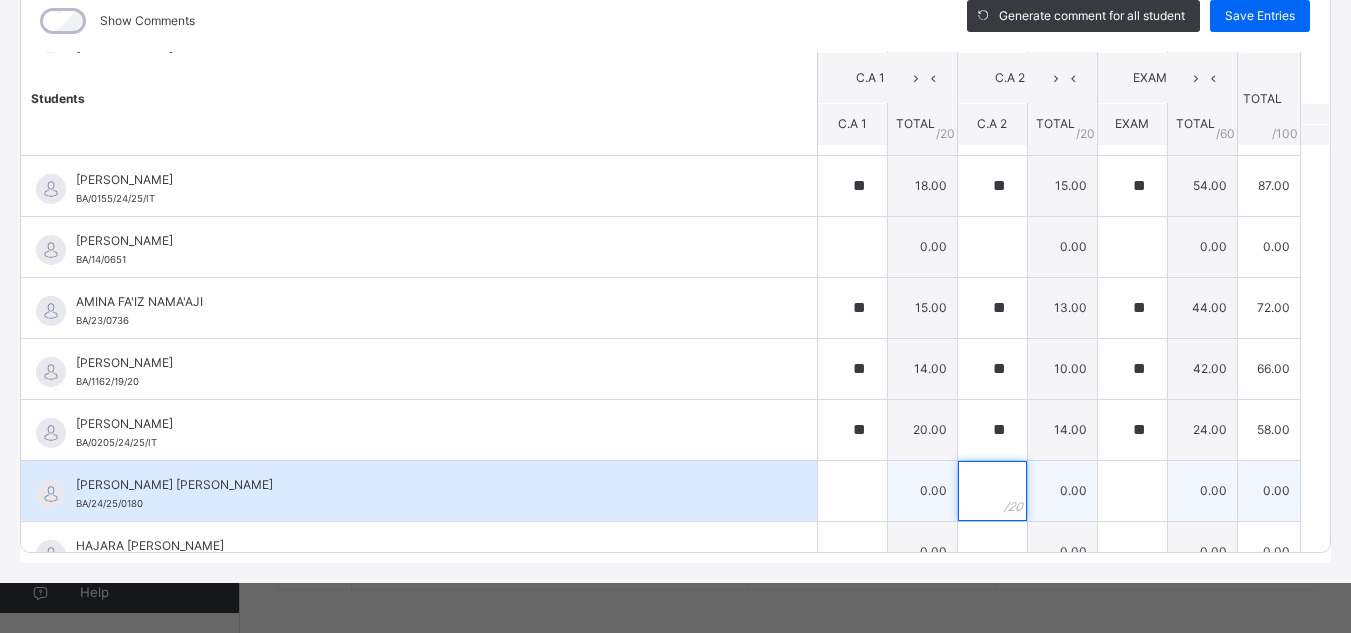 click at bounding box center [992, 491] 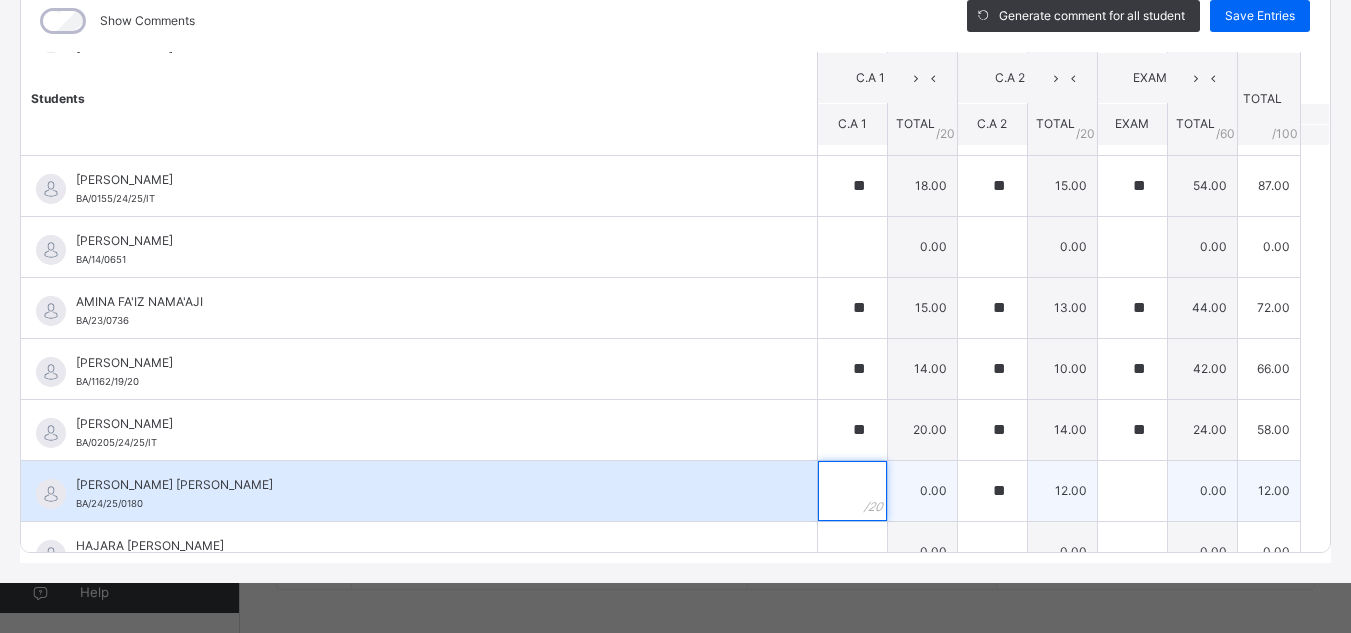 click at bounding box center [852, 491] 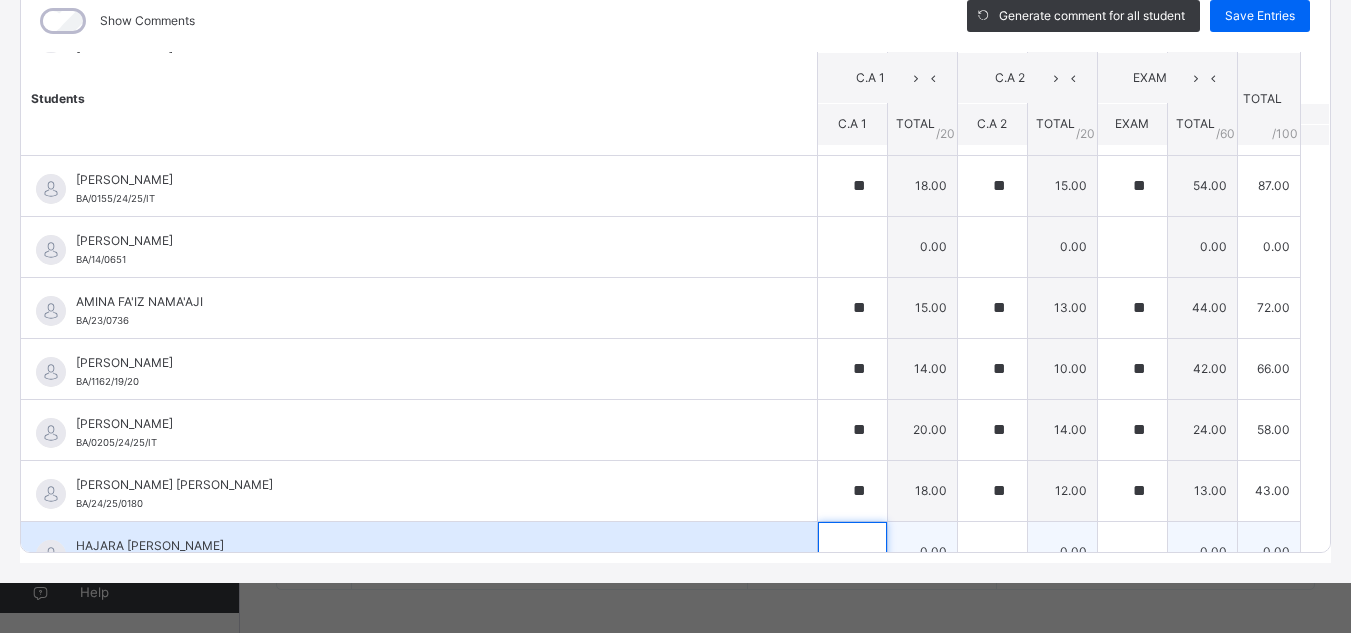 click at bounding box center [852, 552] 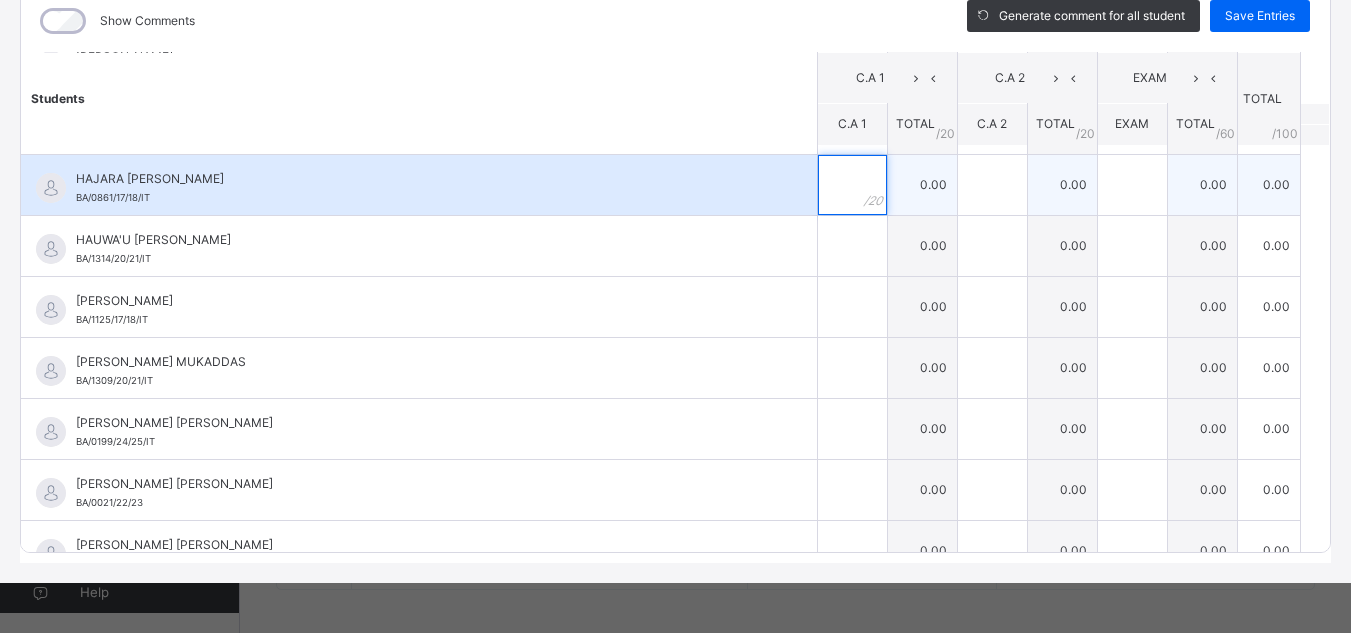 scroll, scrollTop: 721, scrollLeft: 0, axis: vertical 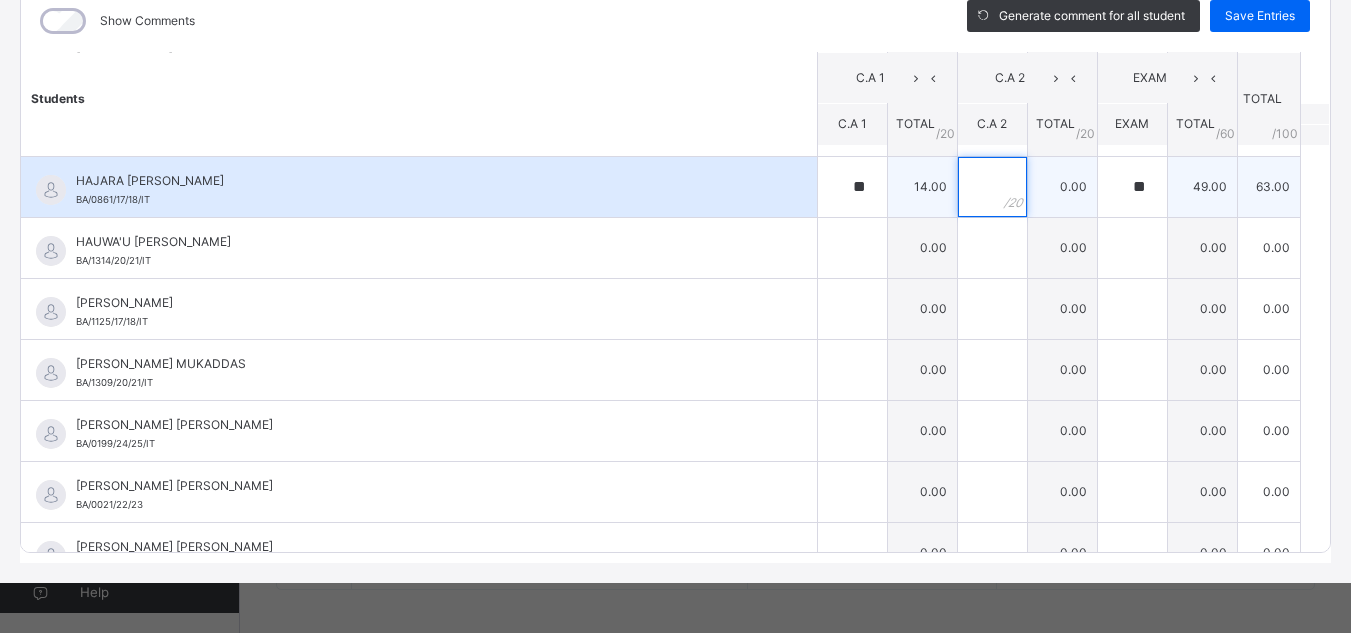 click at bounding box center [992, 187] 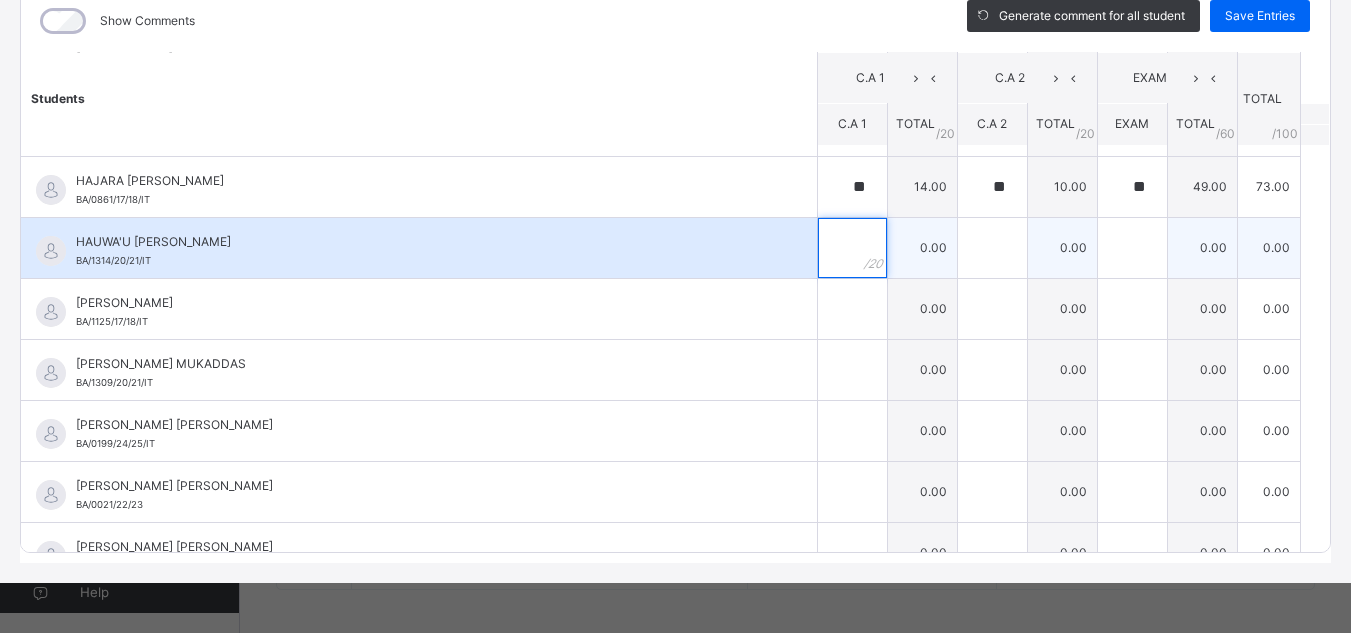 click at bounding box center [852, 248] 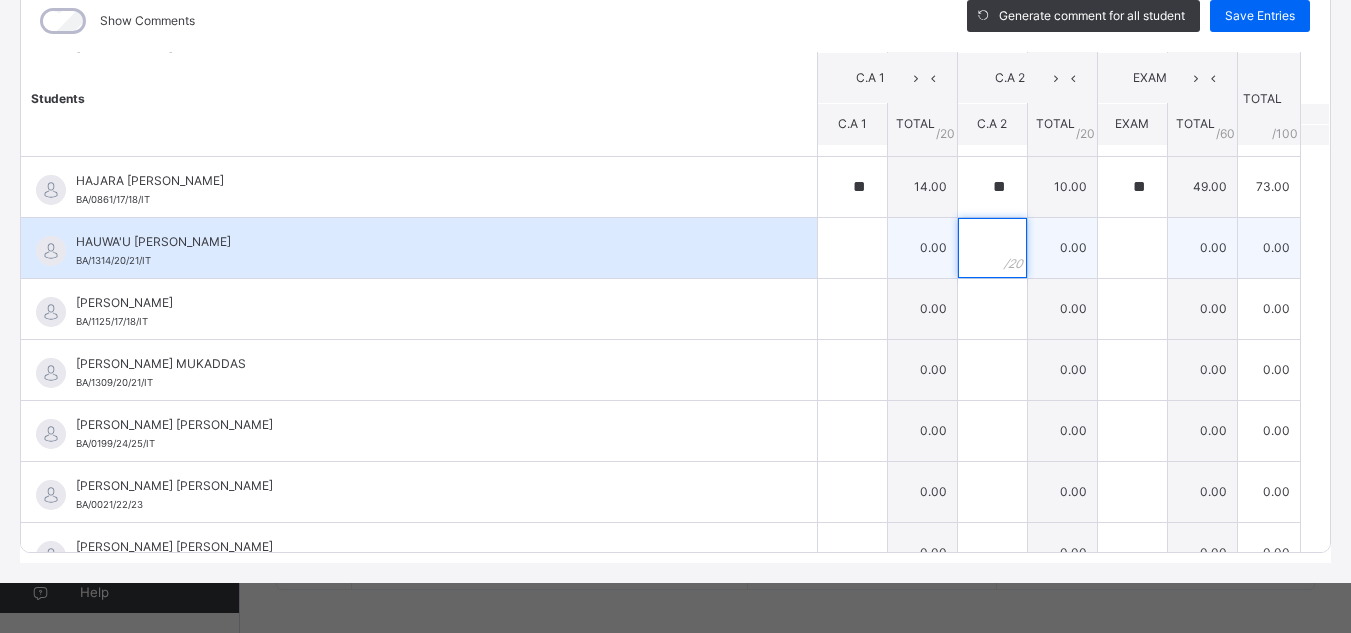 click at bounding box center (992, 248) 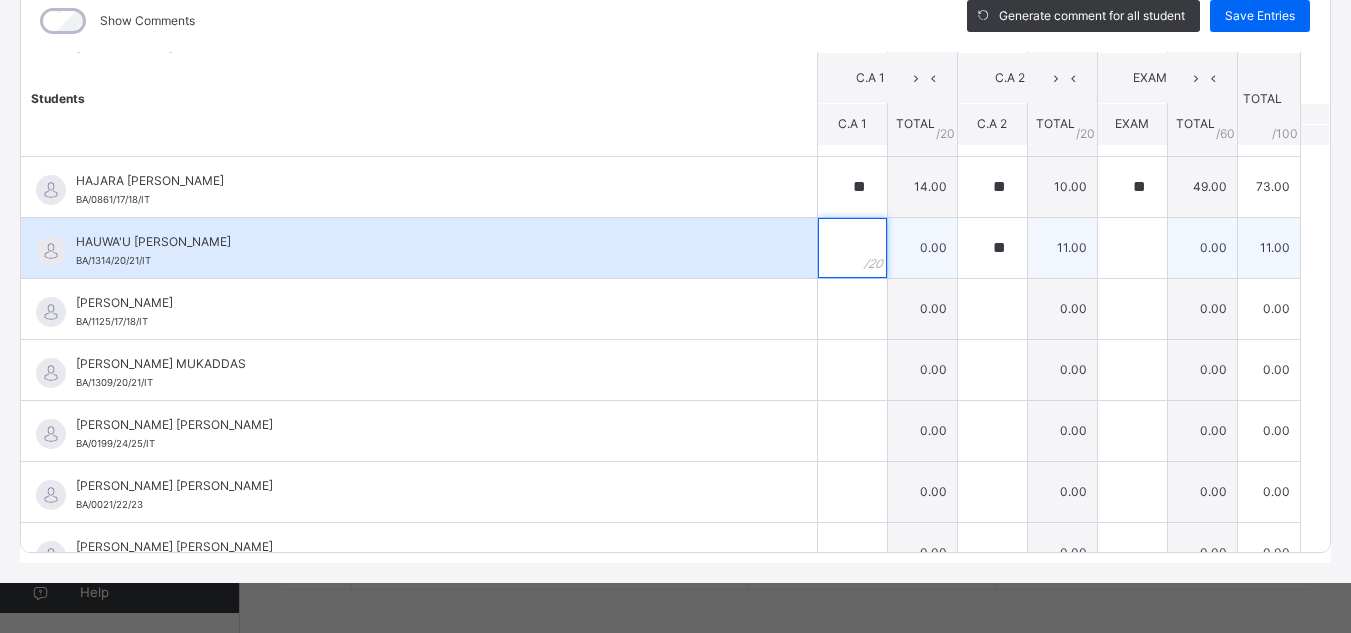 click at bounding box center (852, 248) 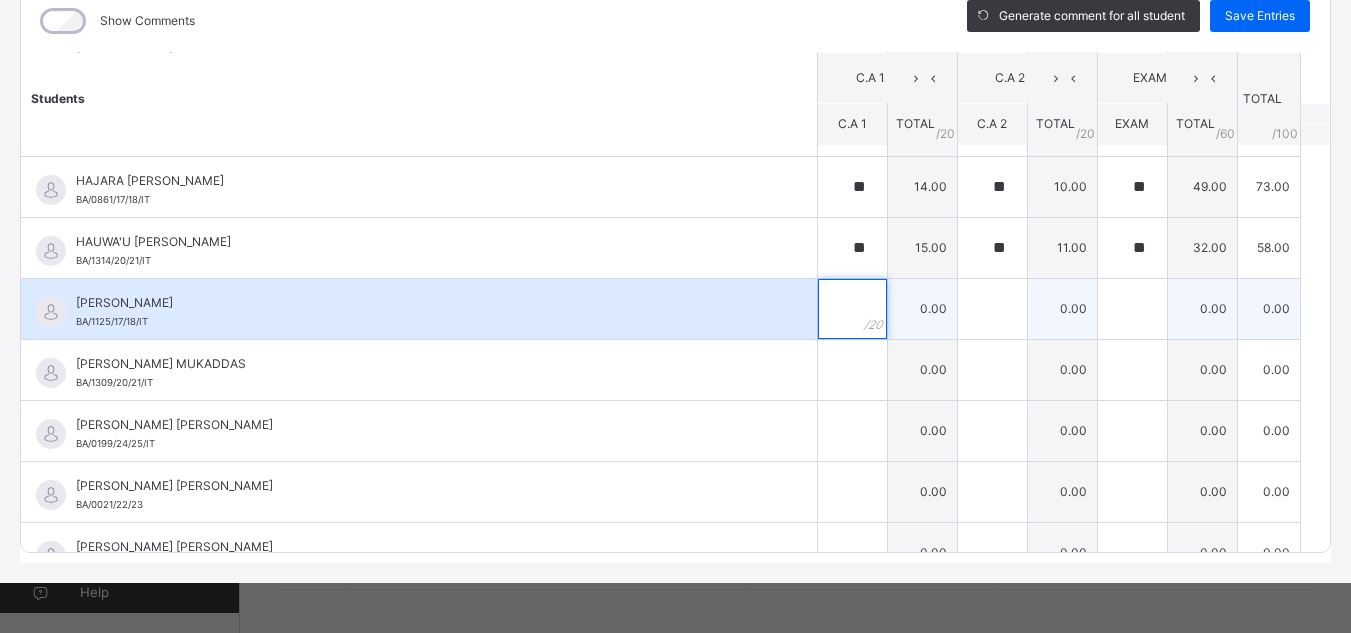 click at bounding box center (852, 309) 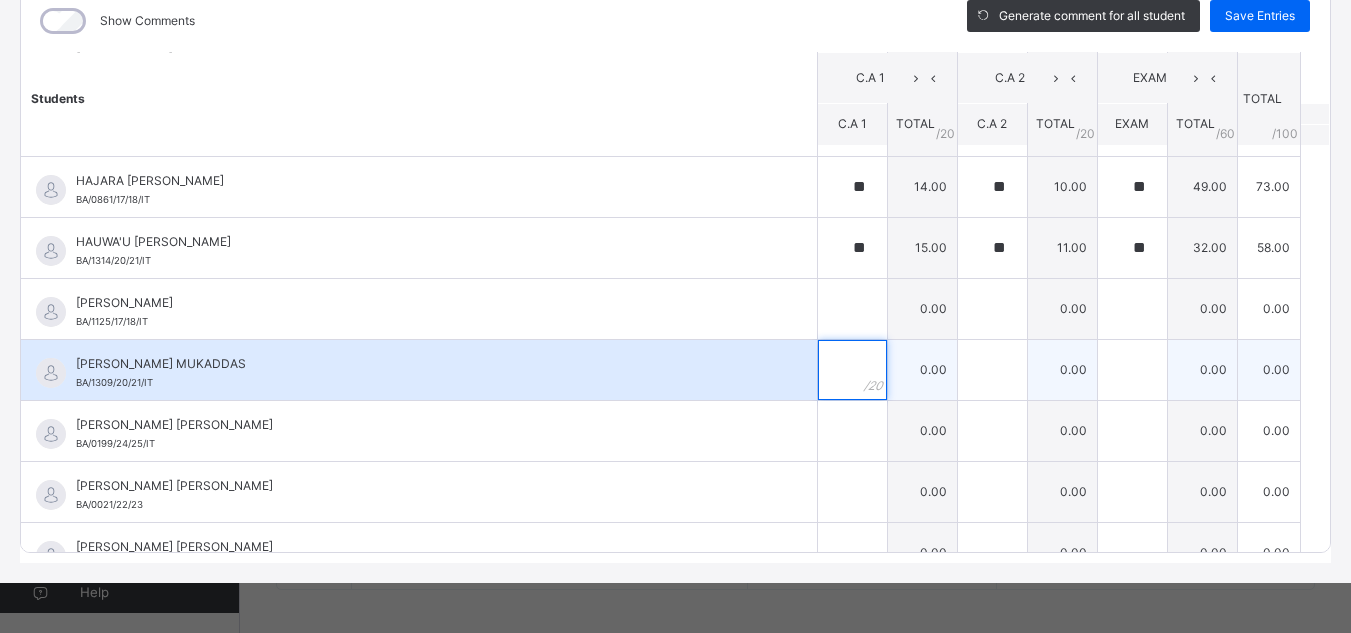 click at bounding box center [852, 370] 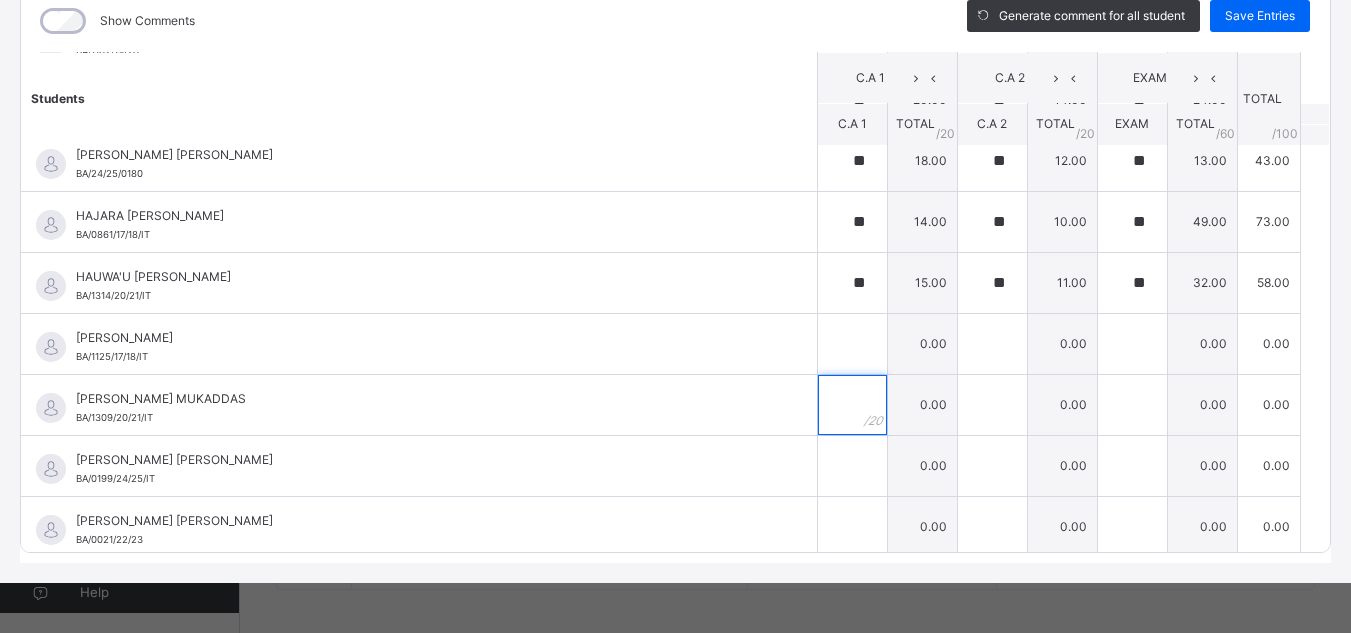 scroll, scrollTop: 692, scrollLeft: 0, axis: vertical 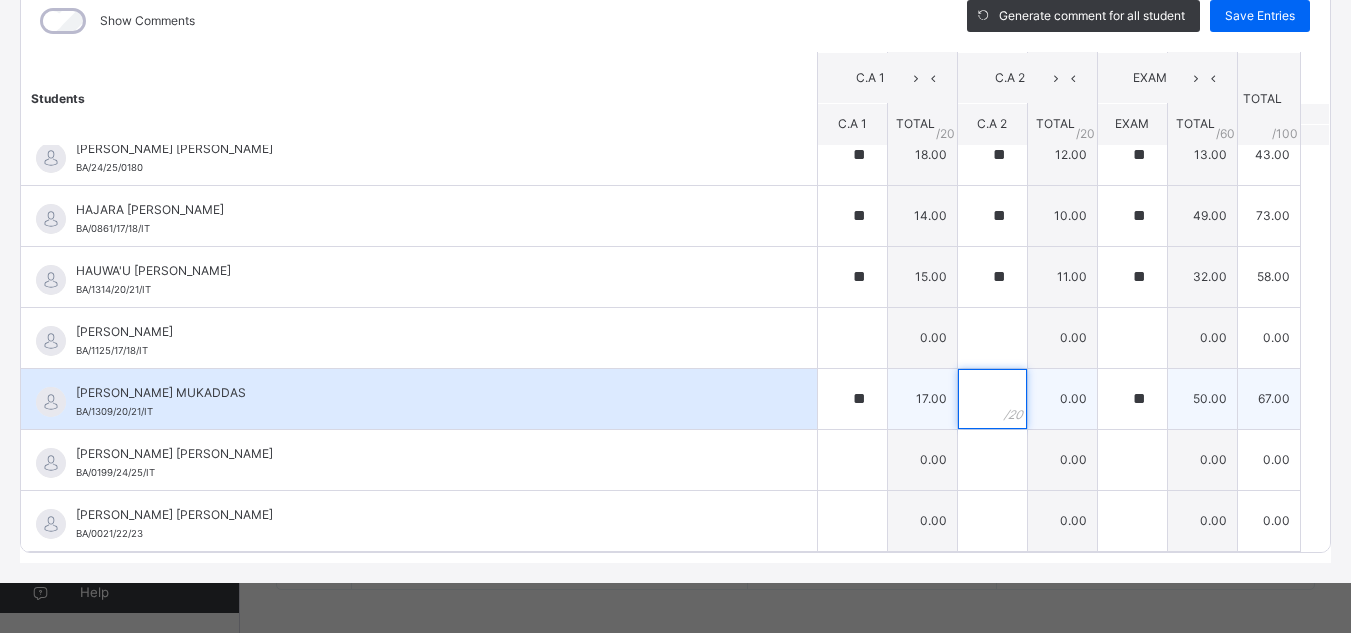 click at bounding box center (992, 399) 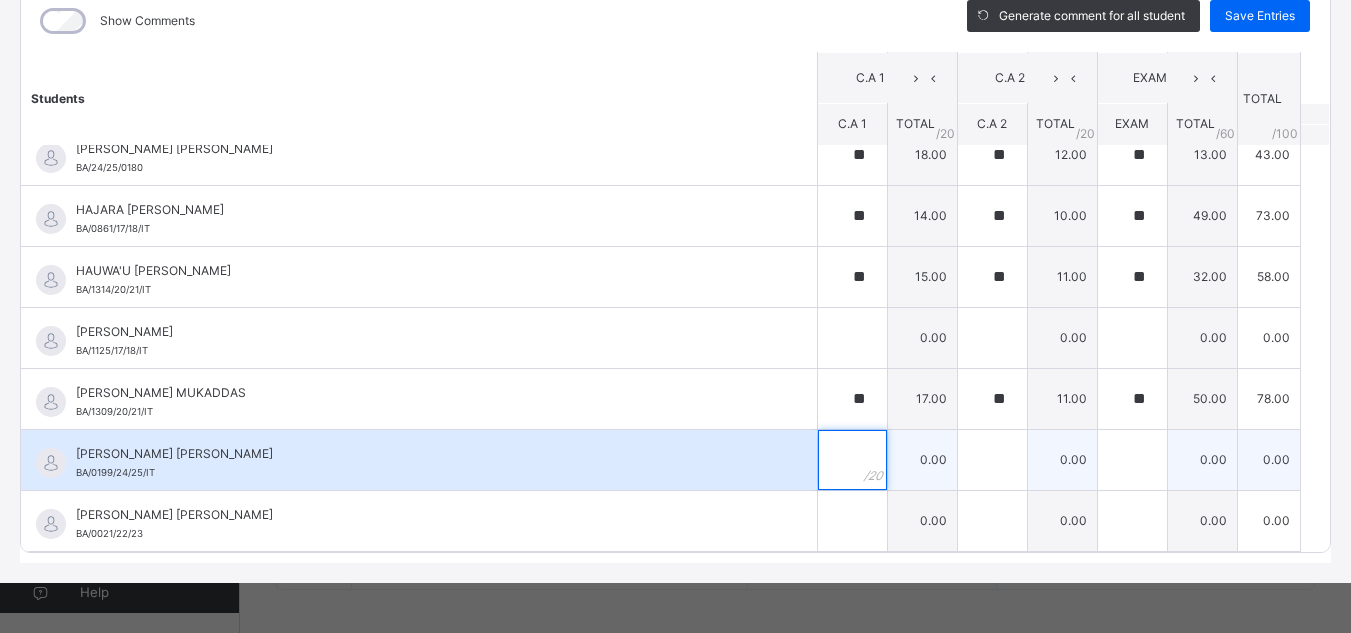 click at bounding box center (852, 460) 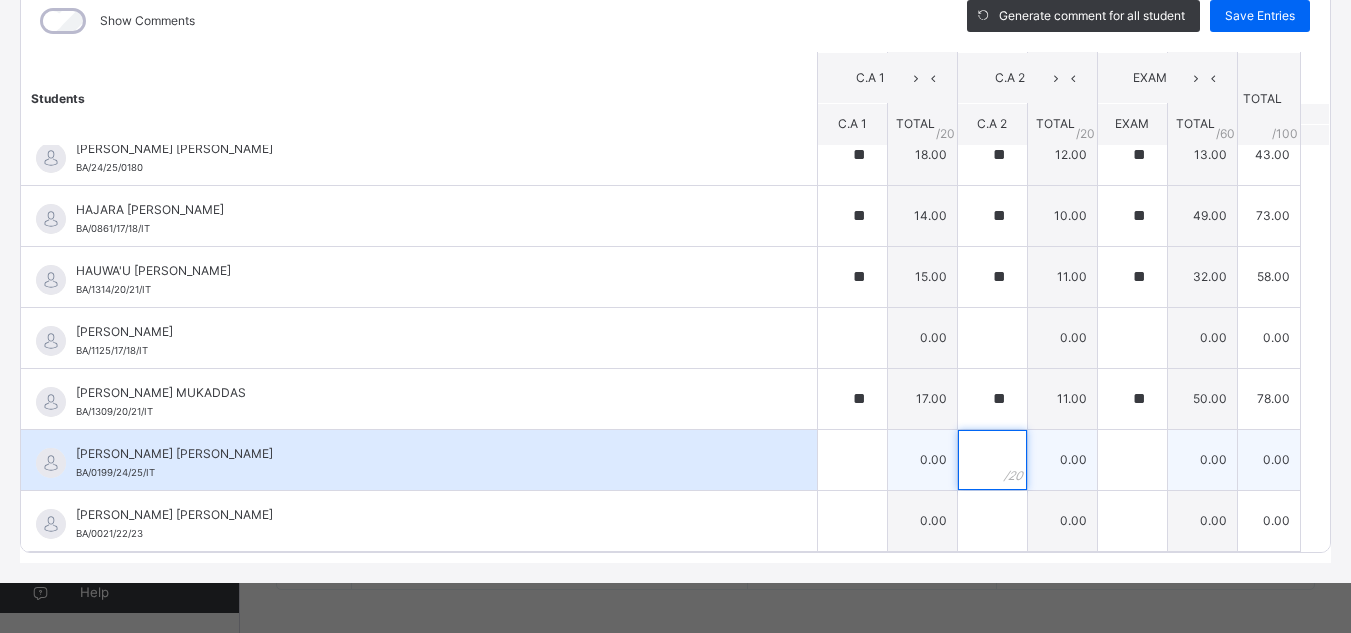 click at bounding box center [992, 460] 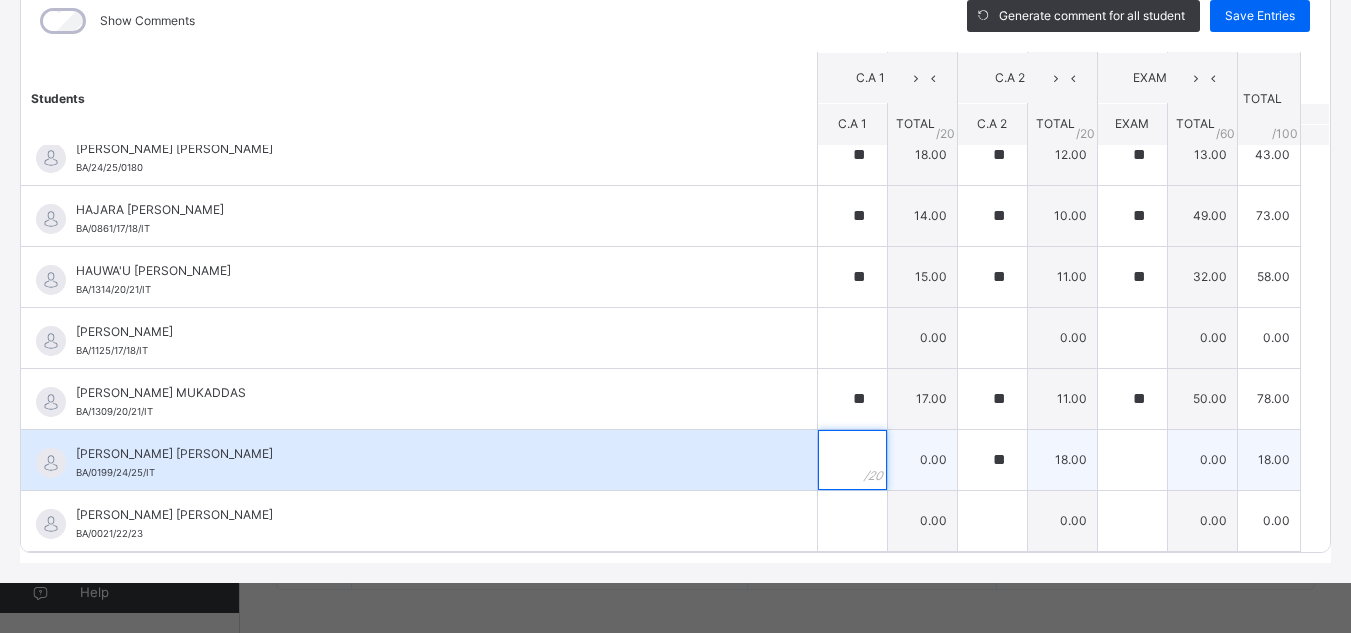 click at bounding box center [852, 460] 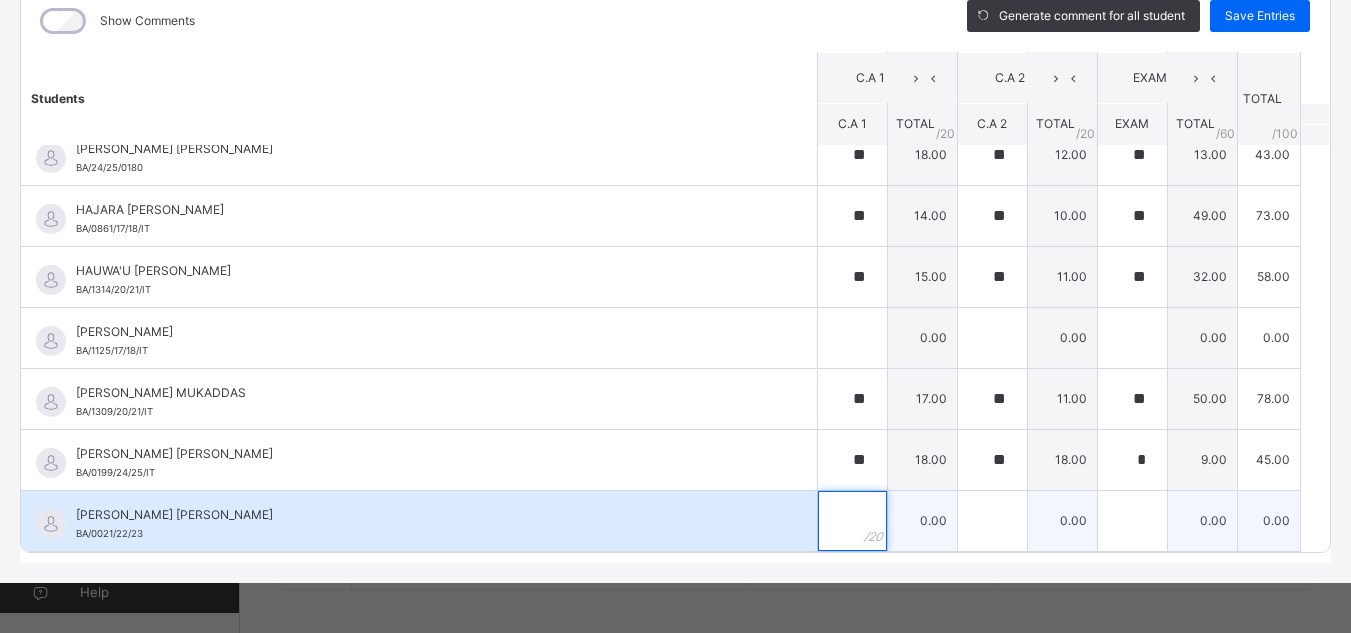 click at bounding box center (852, 521) 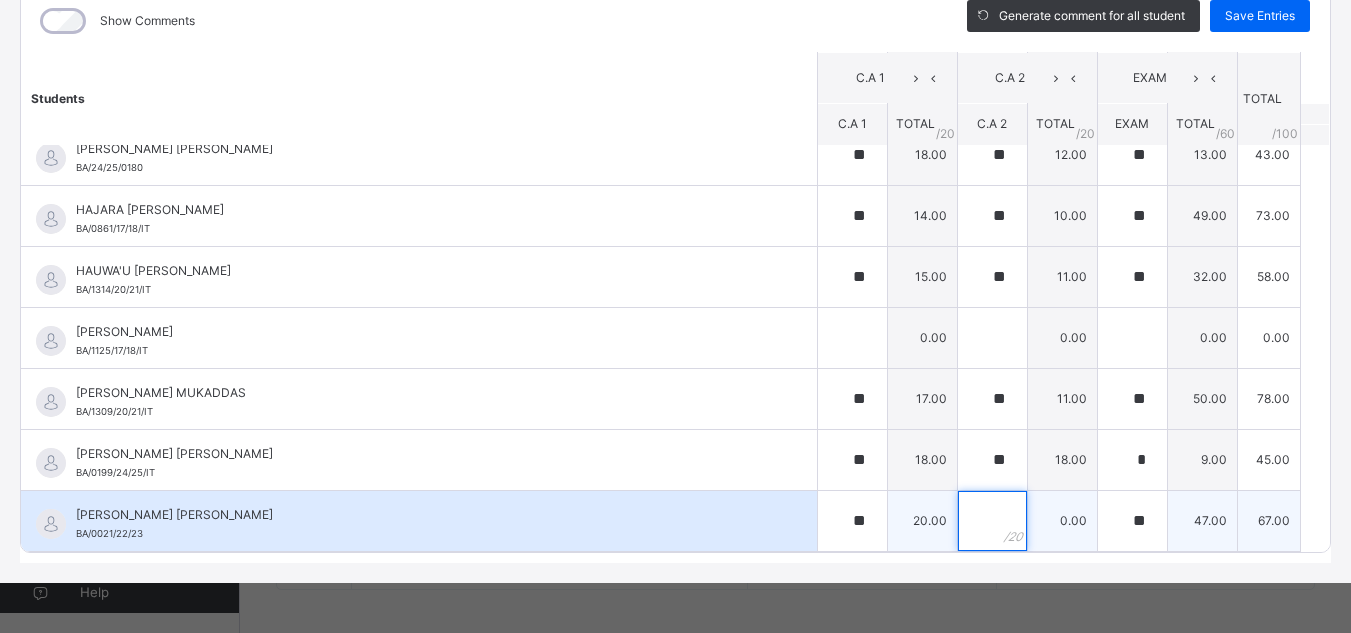 click at bounding box center (992, 521) 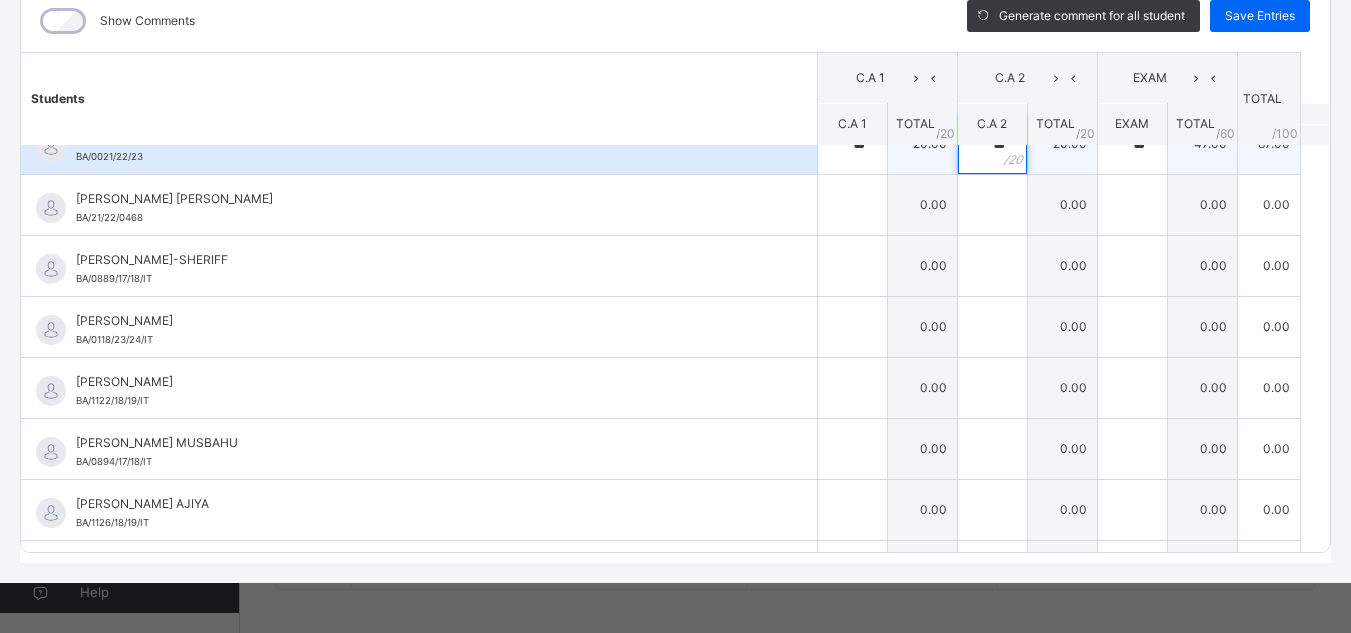 scroll, scrollTop: 1073, scrollLeft: 0, axis: vertical 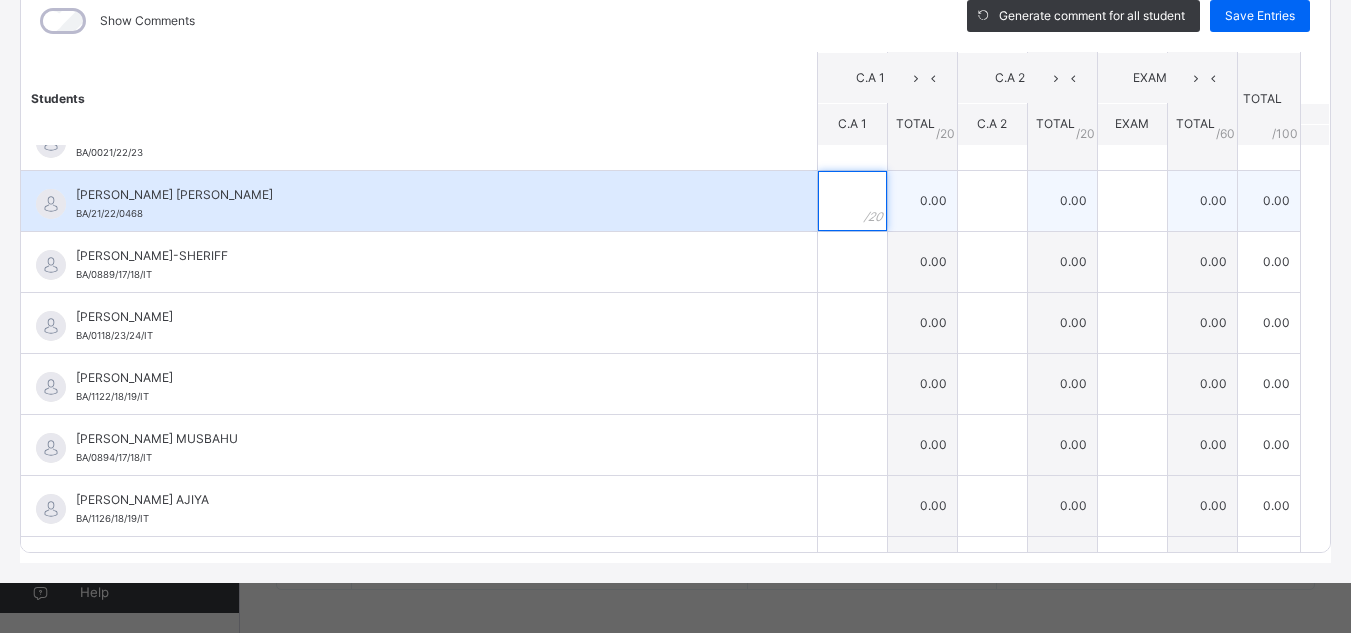 click at bounding box center (852, 201) 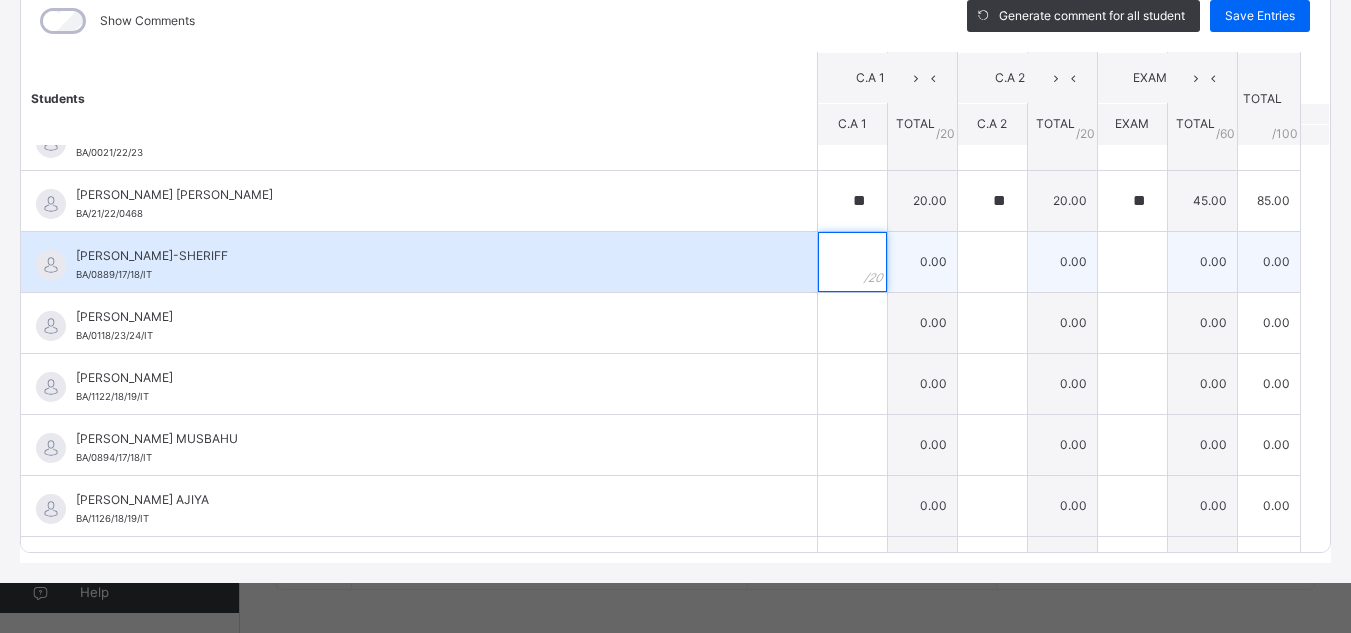 click at bounding box center (852, 262) 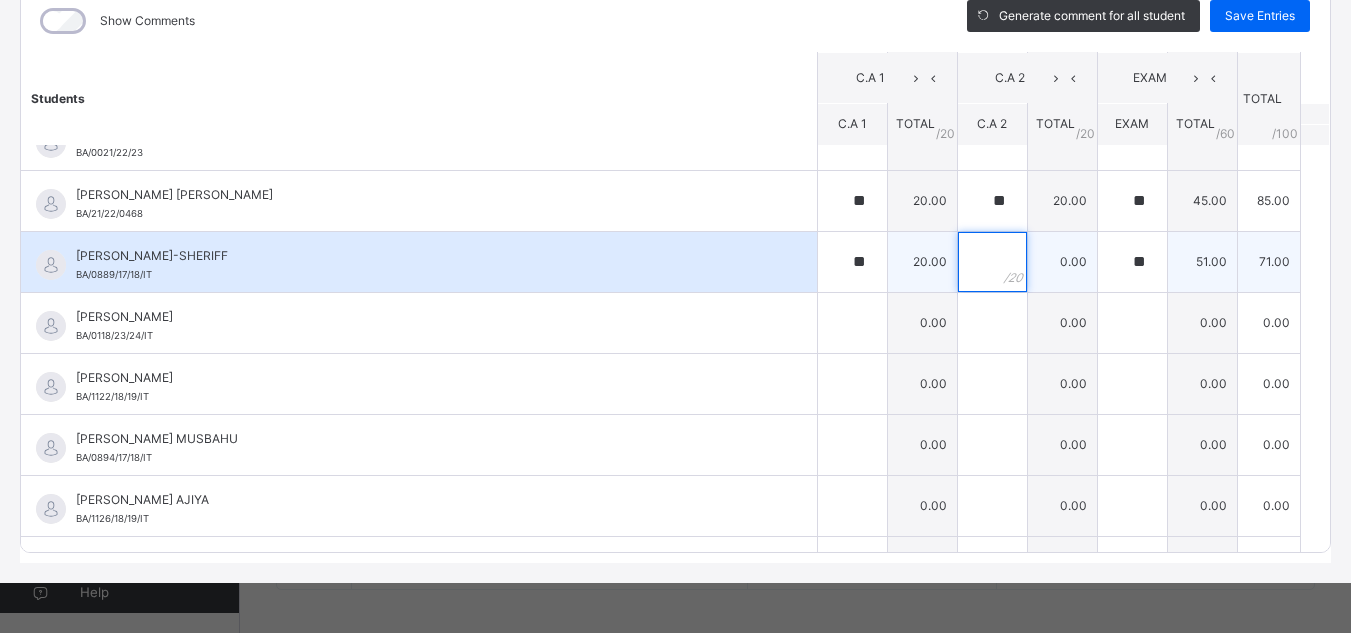 click at bounding box center [992, 262] 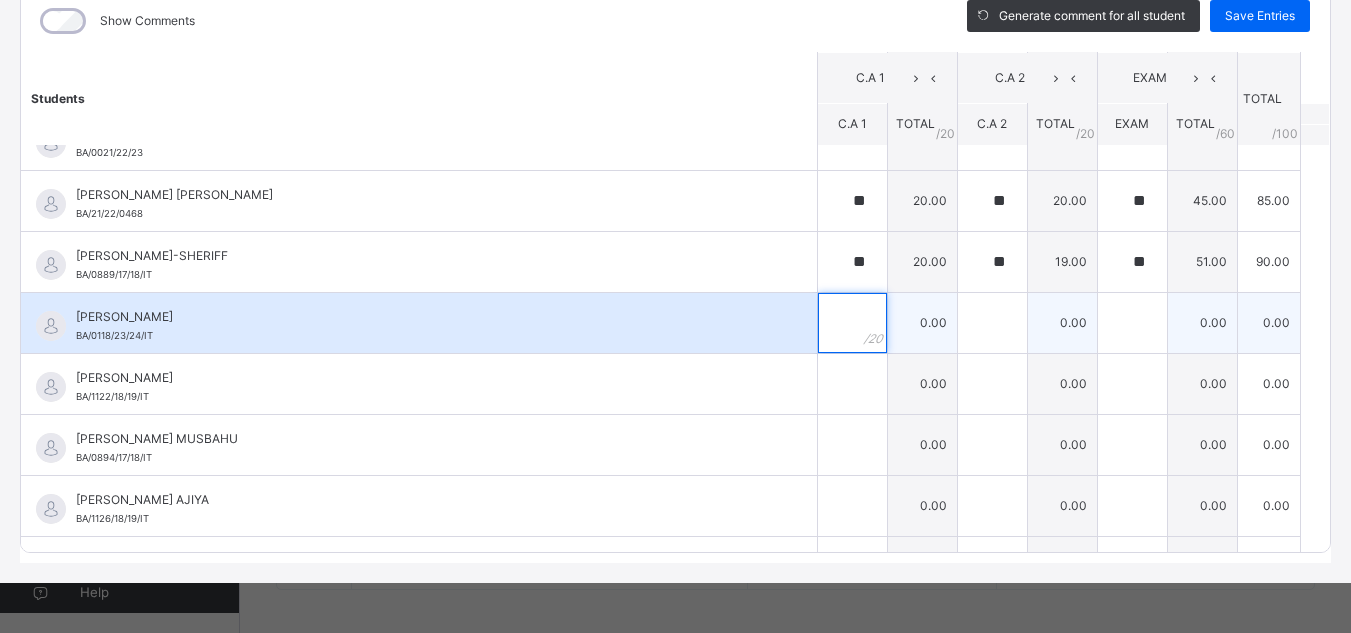 click at bounding box center (852, 323) 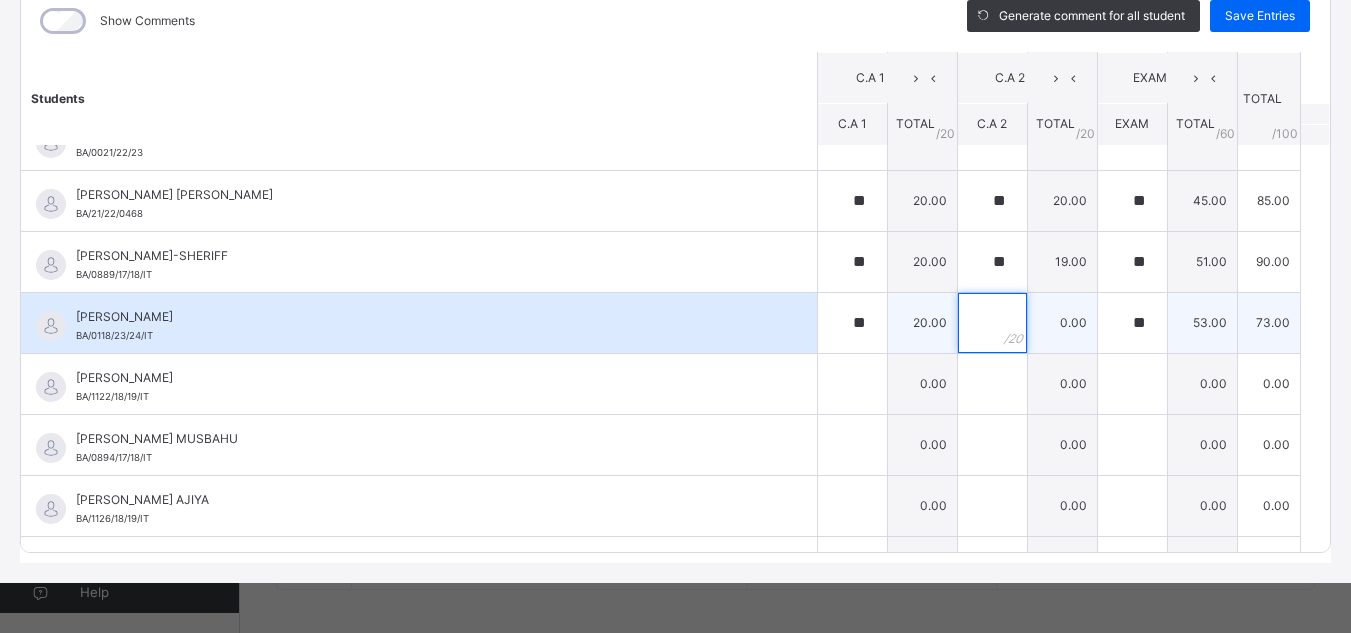 click at bounding box center [992, 323] 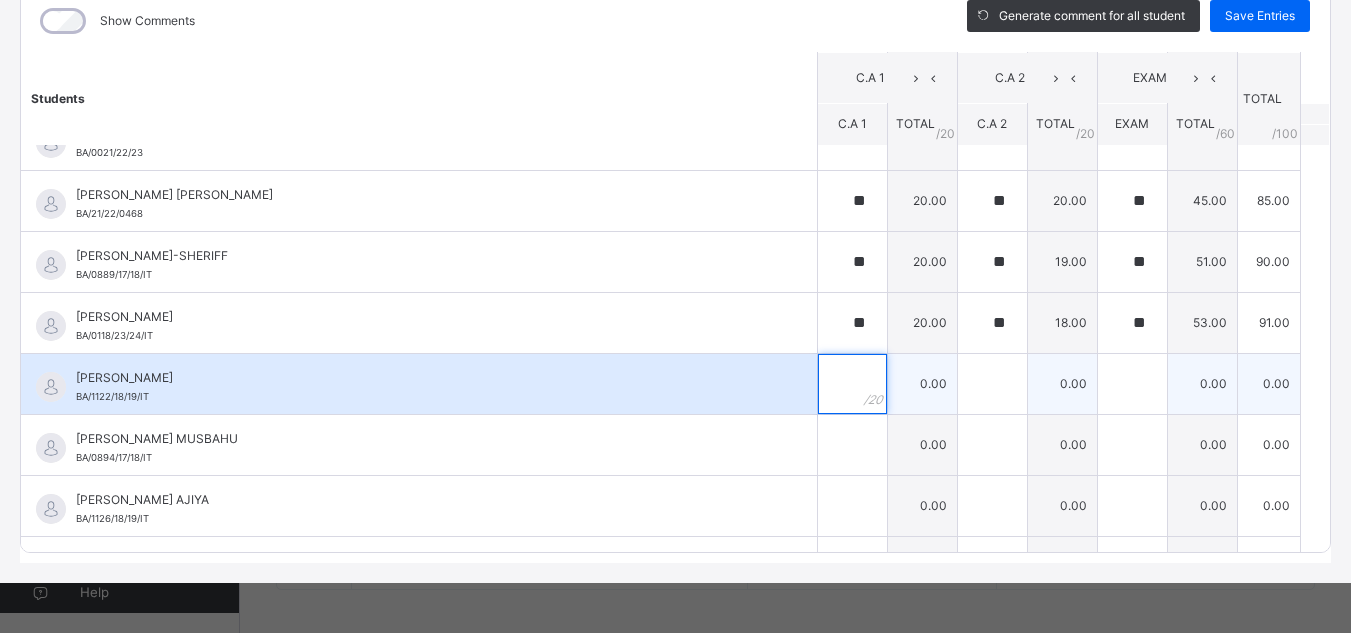 click at bounding box center [852, 384] 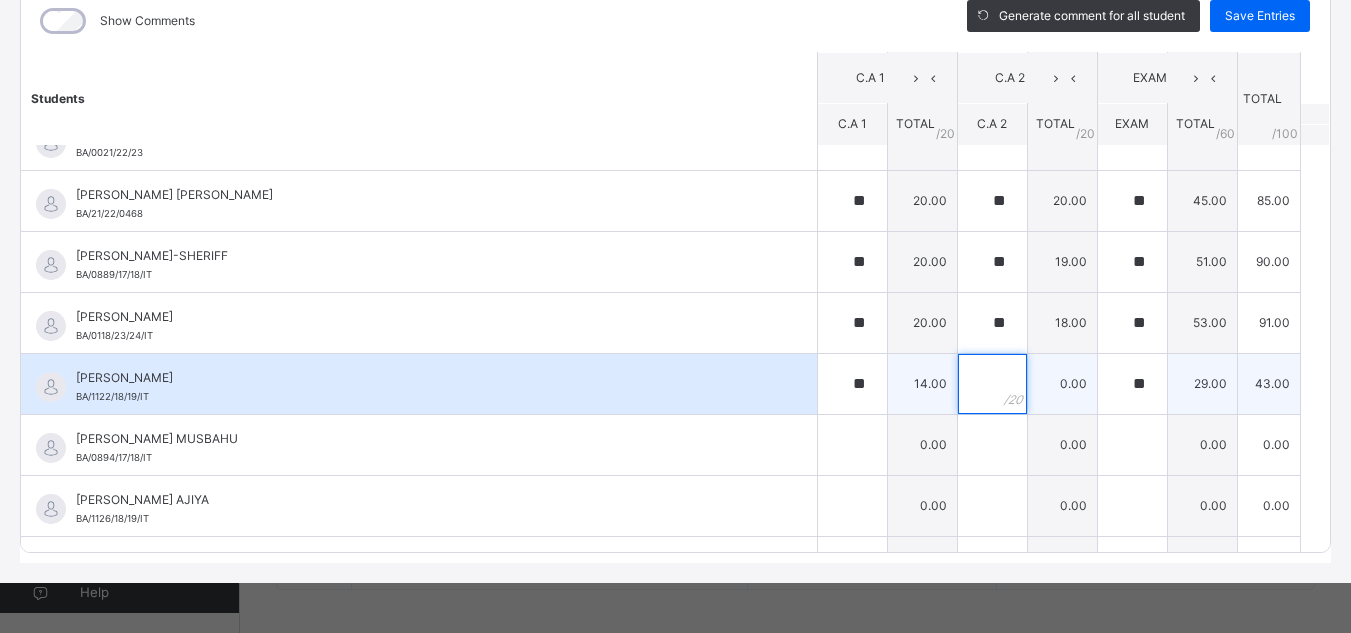 click at bounding box center (992, 384) 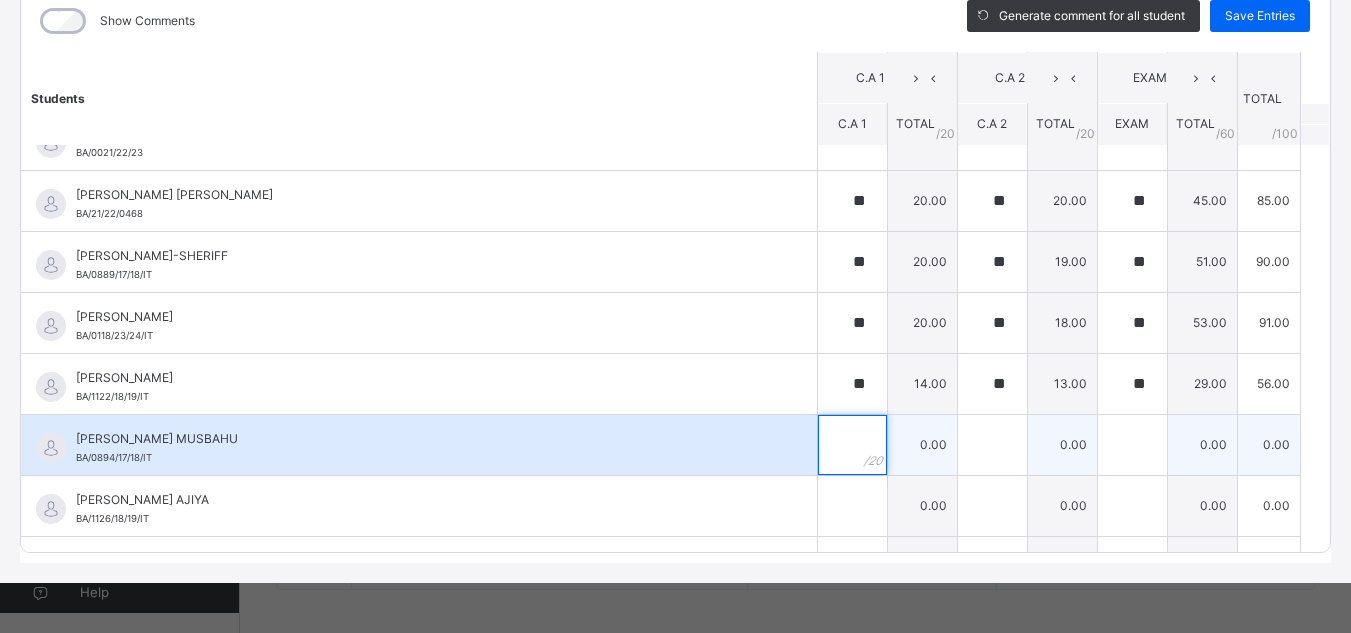 click at bounding box center [852, 445] 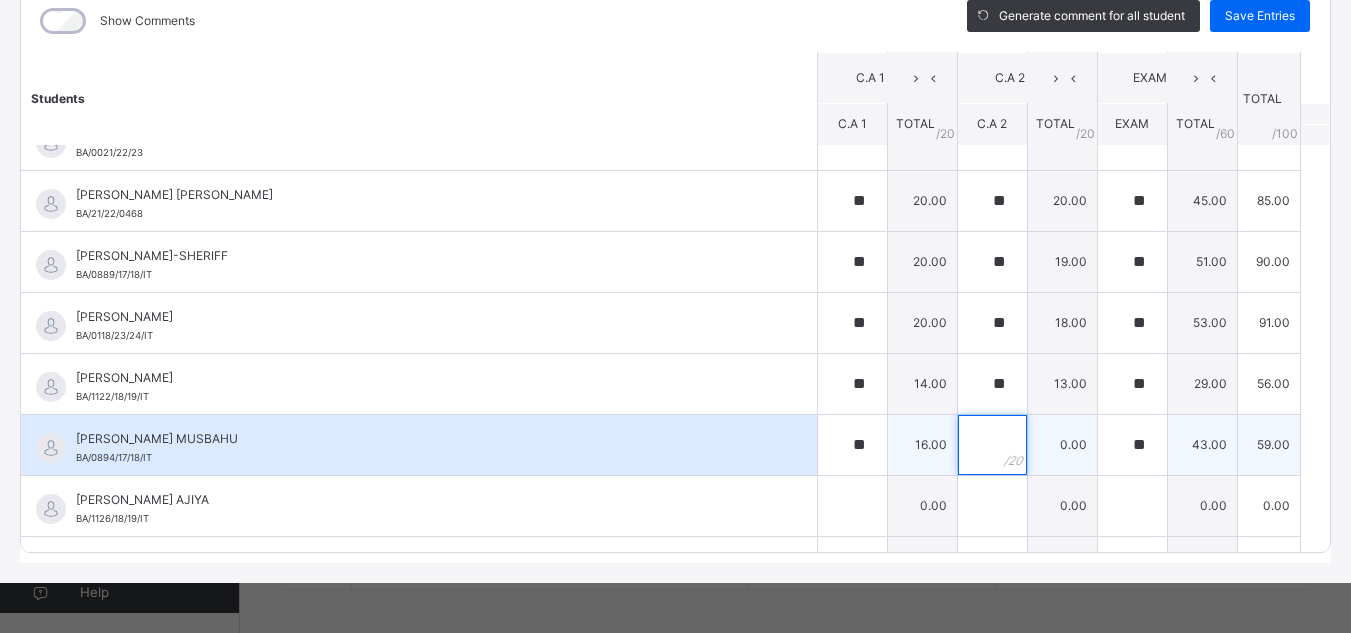 click at bounding box center (992, 445) 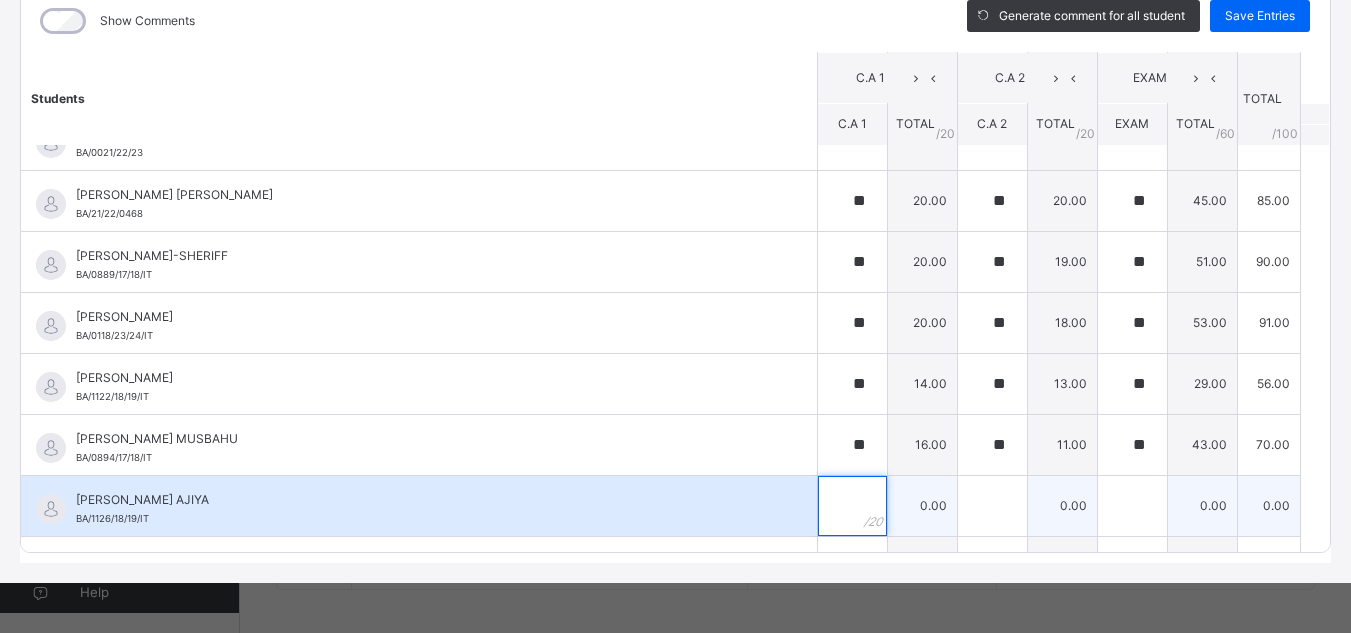 click at bounding box center (852, 506) 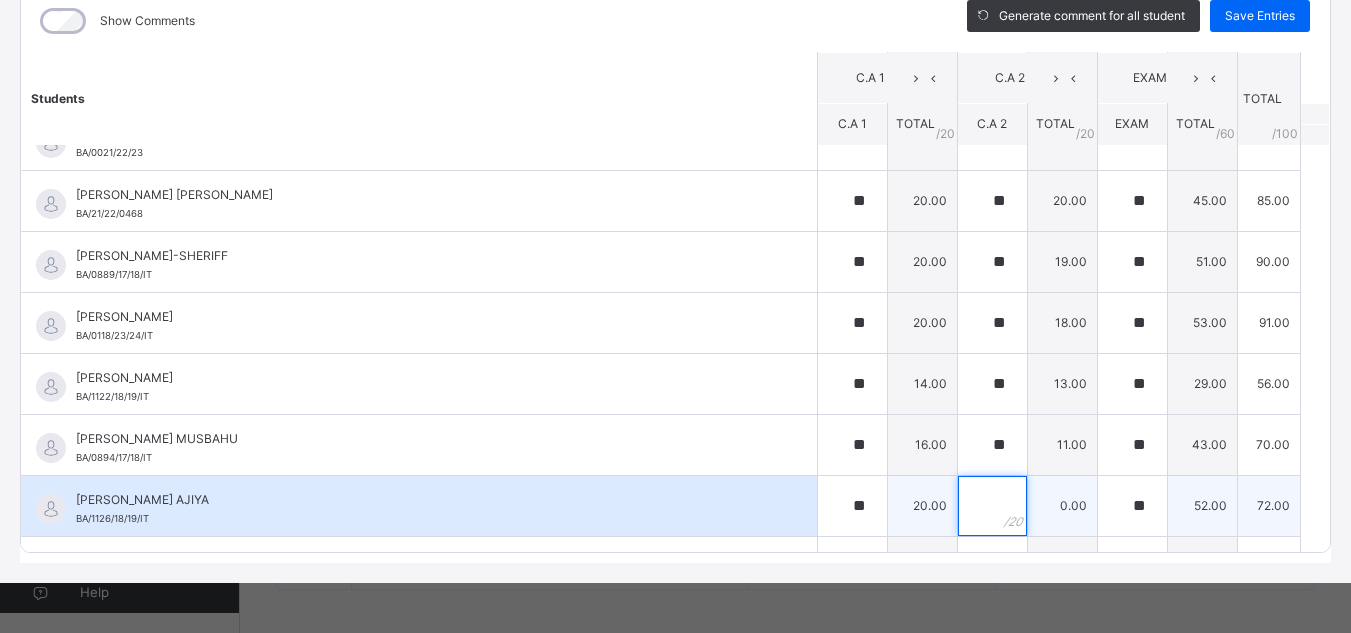 click at bounding box center (992, 506) 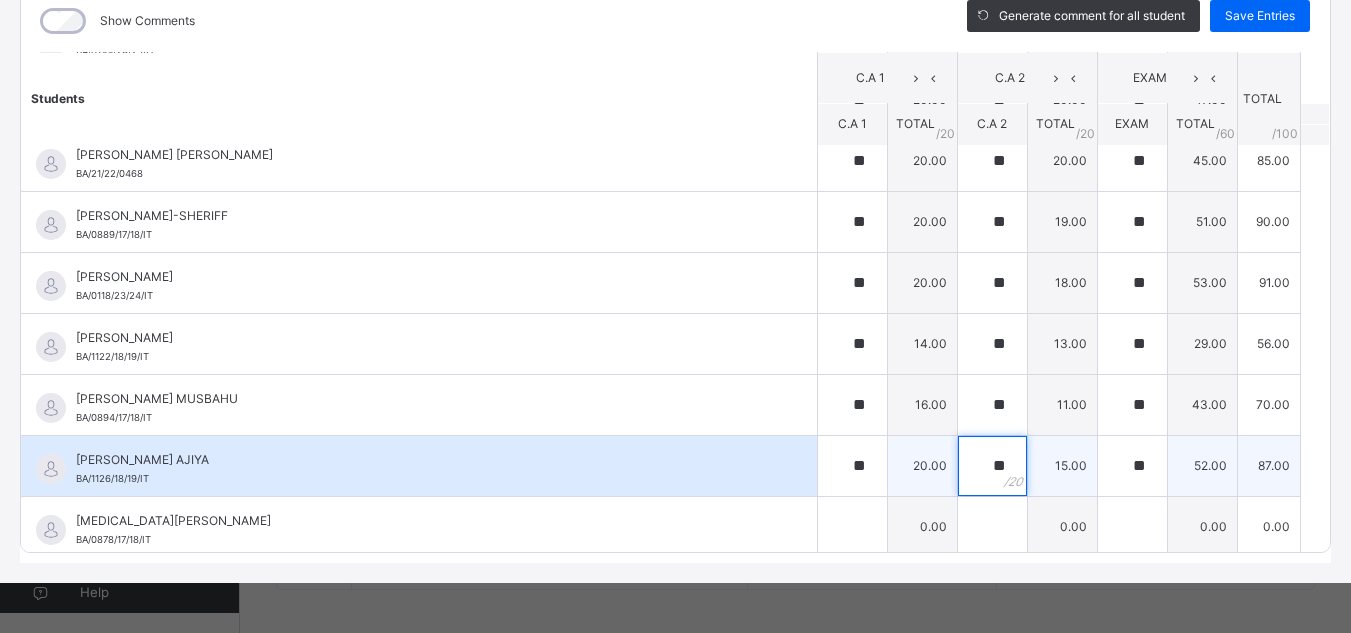 scroll, scrollTop: 1180, scrollLeft: 0, axis: vertical 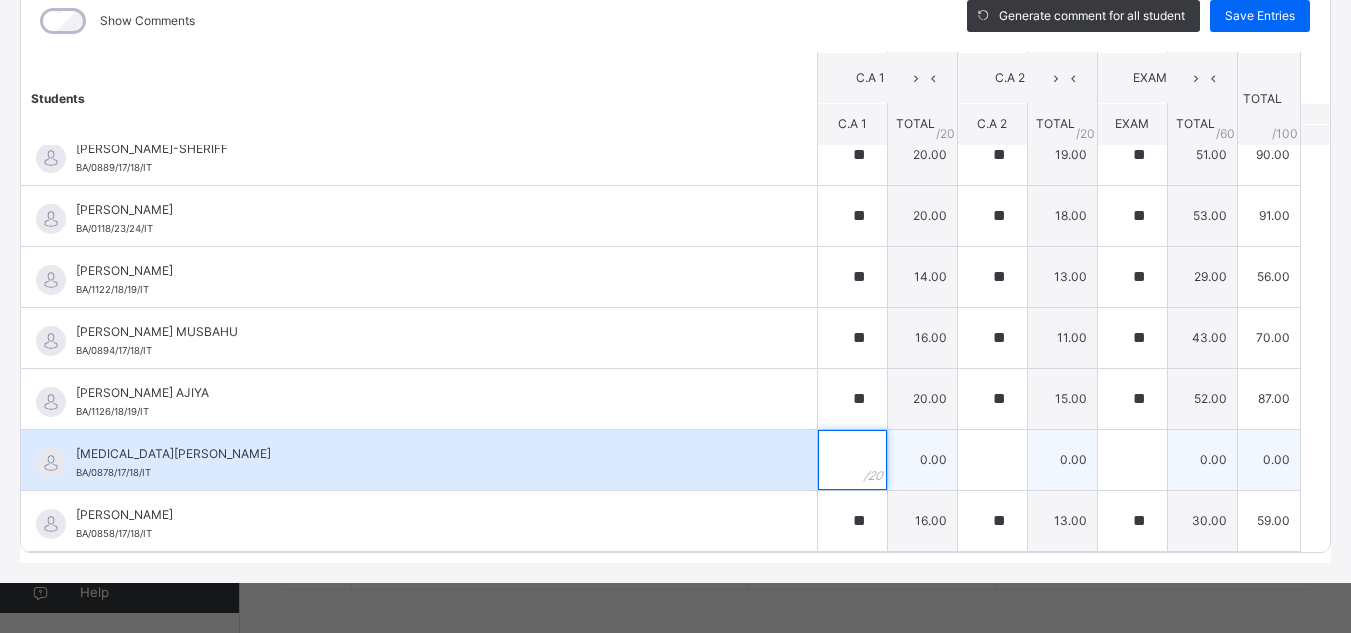 click at bounding box center (852, 460) 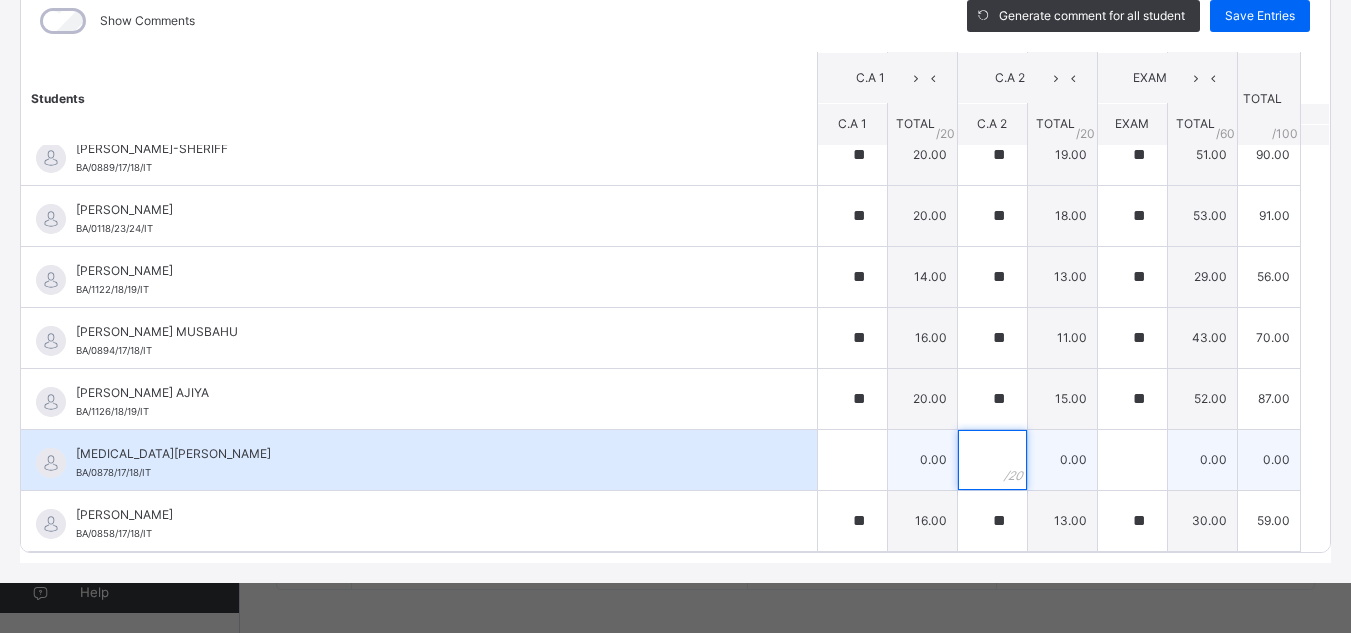 click at bounding box center [992, 460] 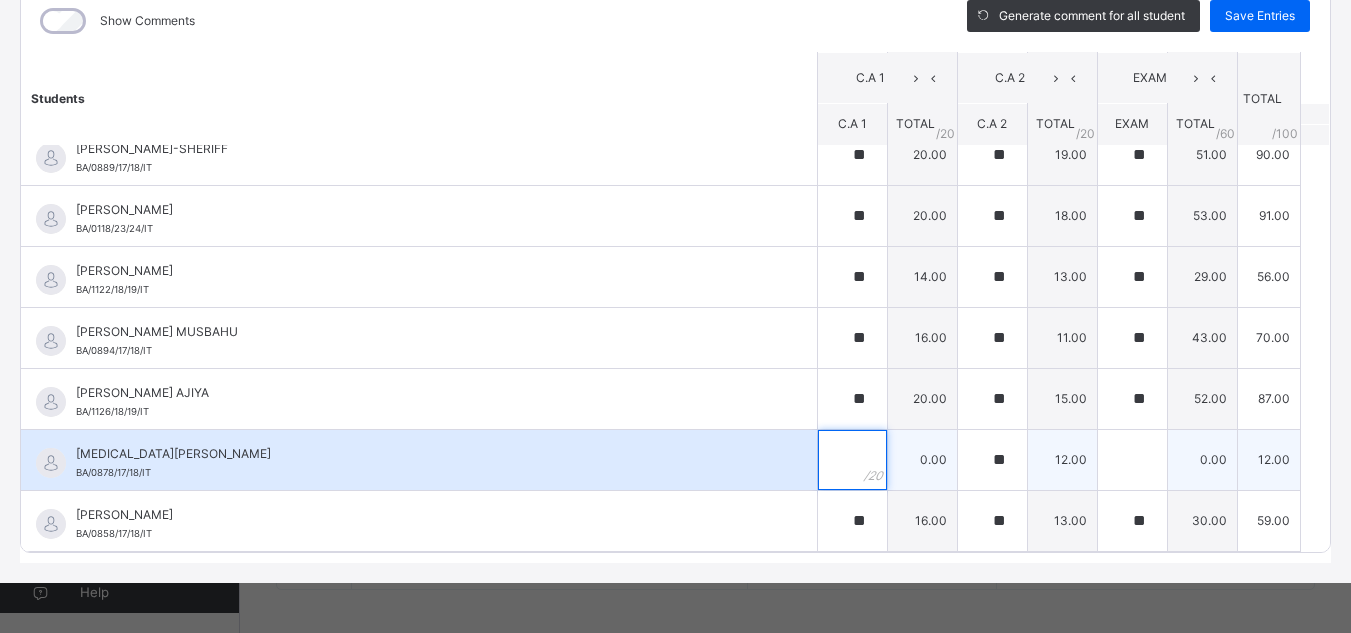 click at bounding box center (852, 460) 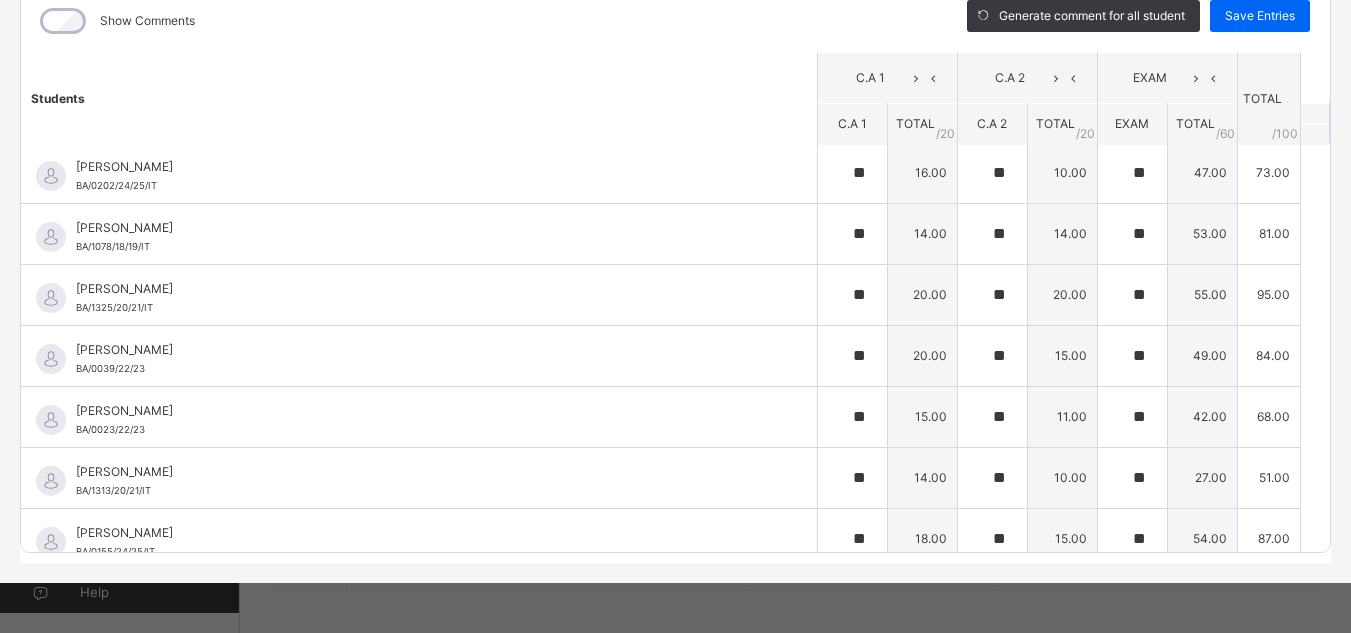 scroll, scrollTop: 0, scrollLeft: 0, axis: both 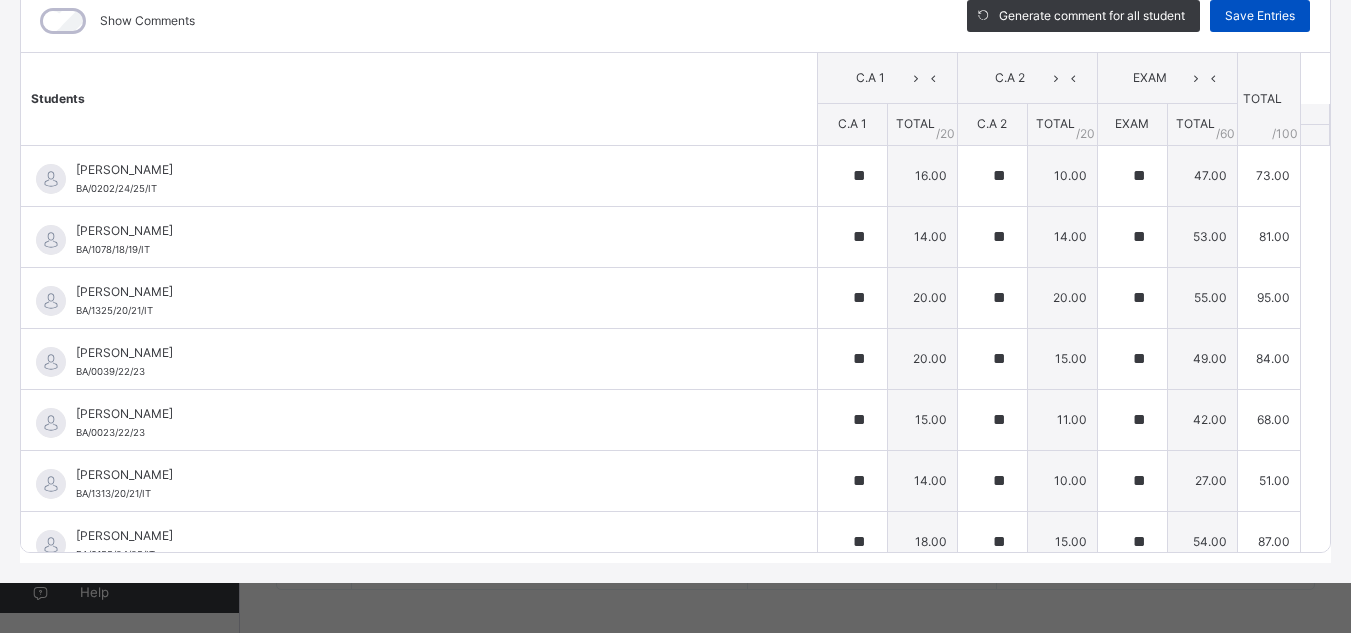click on "Save Entries" at bounding box center (1260, 16) 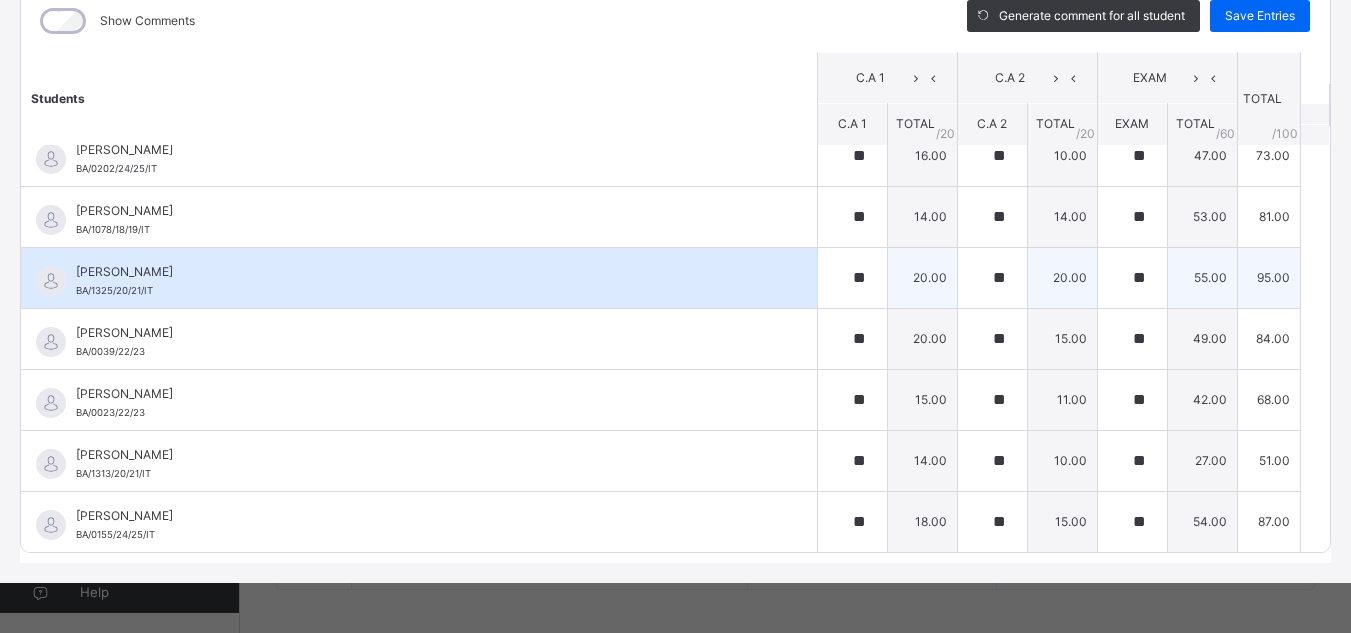 scroll, scrollTop: 0, scrollLeft: 0, axis: both 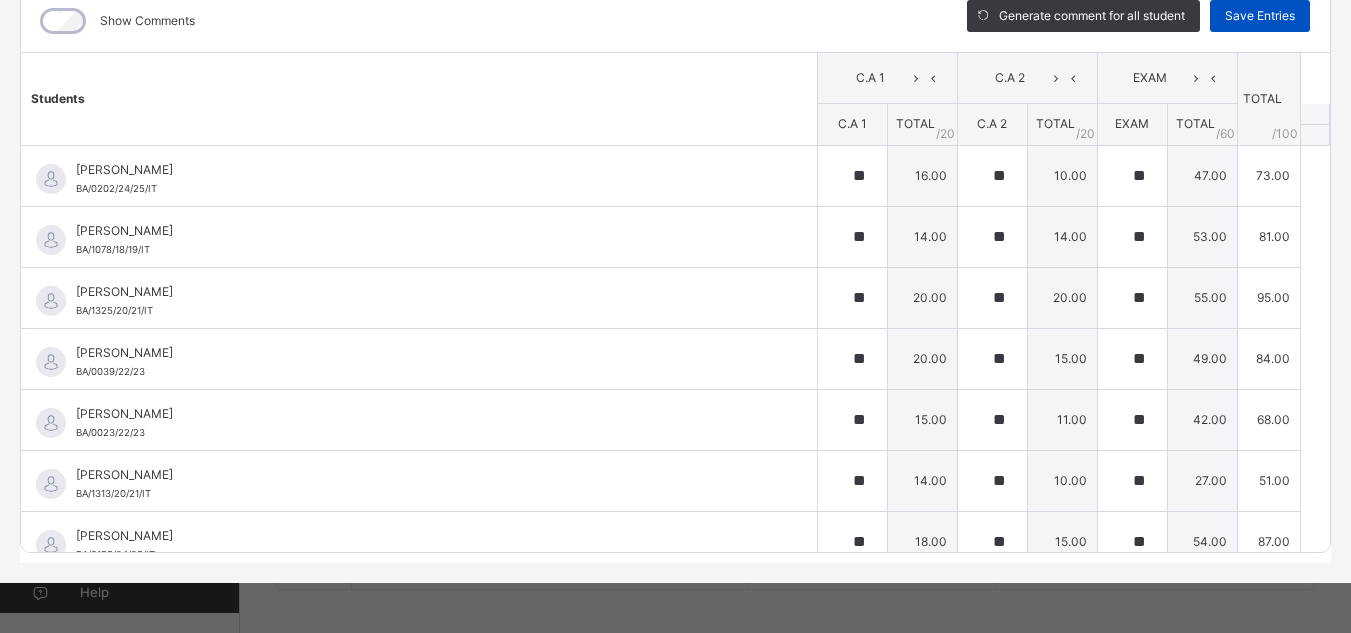 click on "Save Entries" at bounding box center (1260, 16) 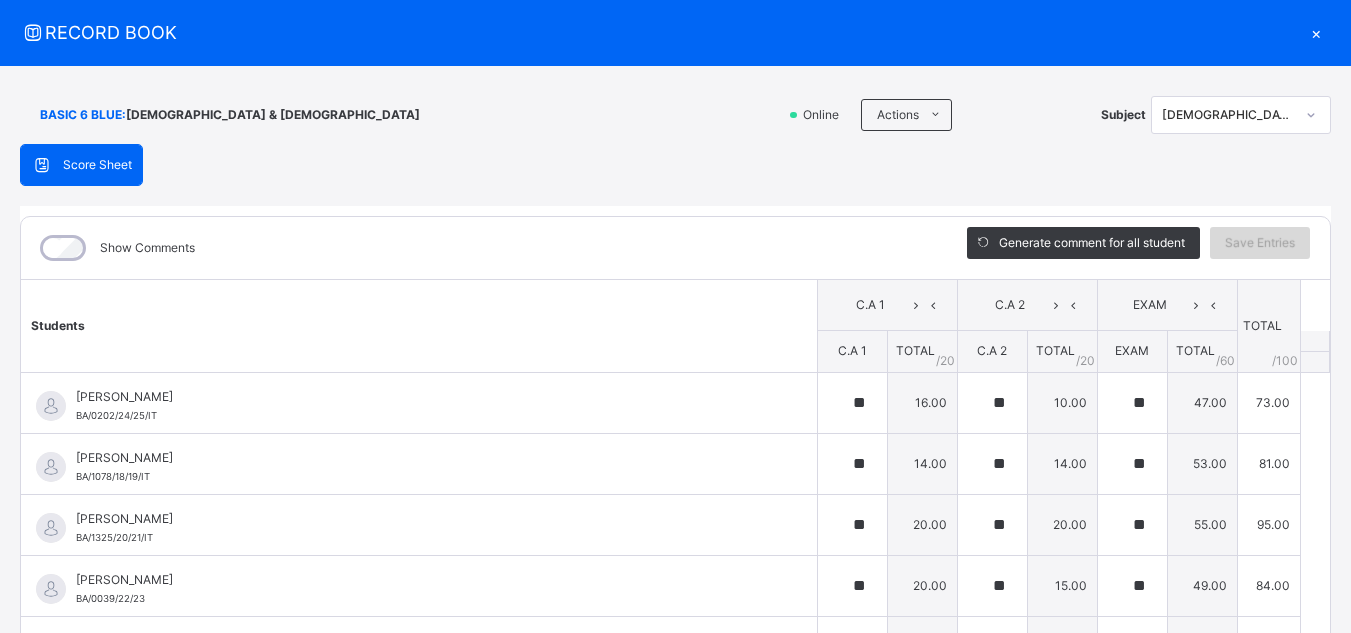 scroll, scrollTop: 0, scrollLeft: 0, axis: both 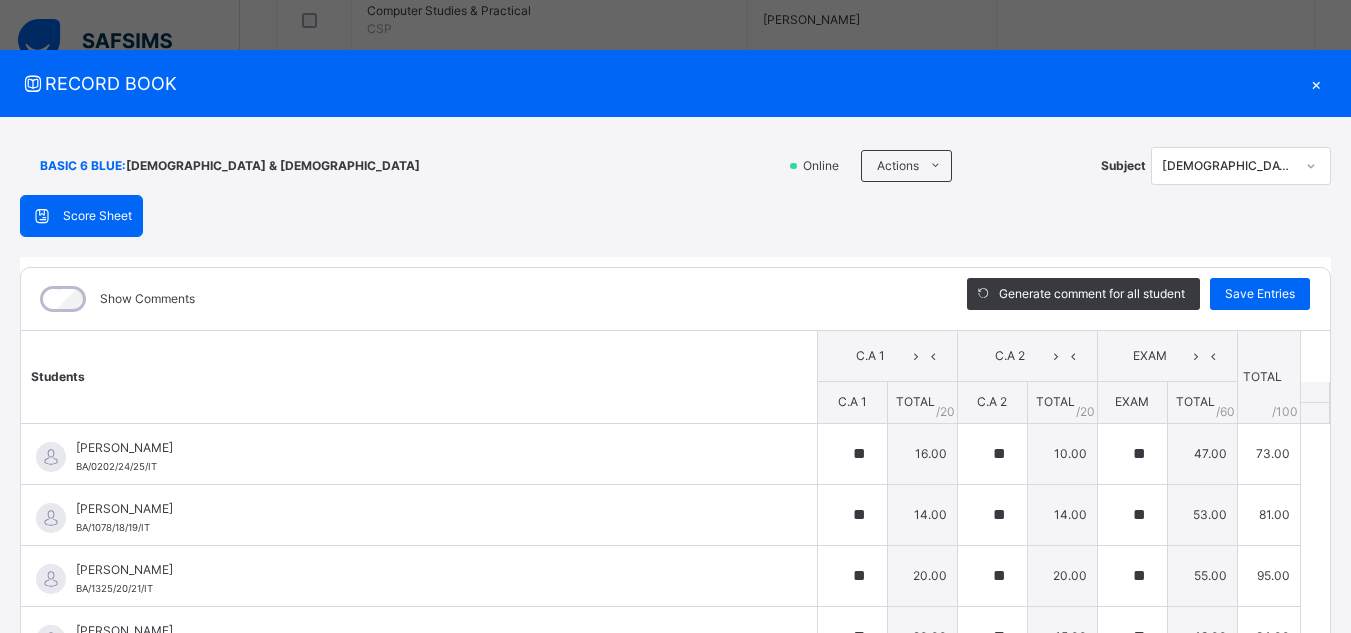 click on "×" at bounding box center [1316, 83] 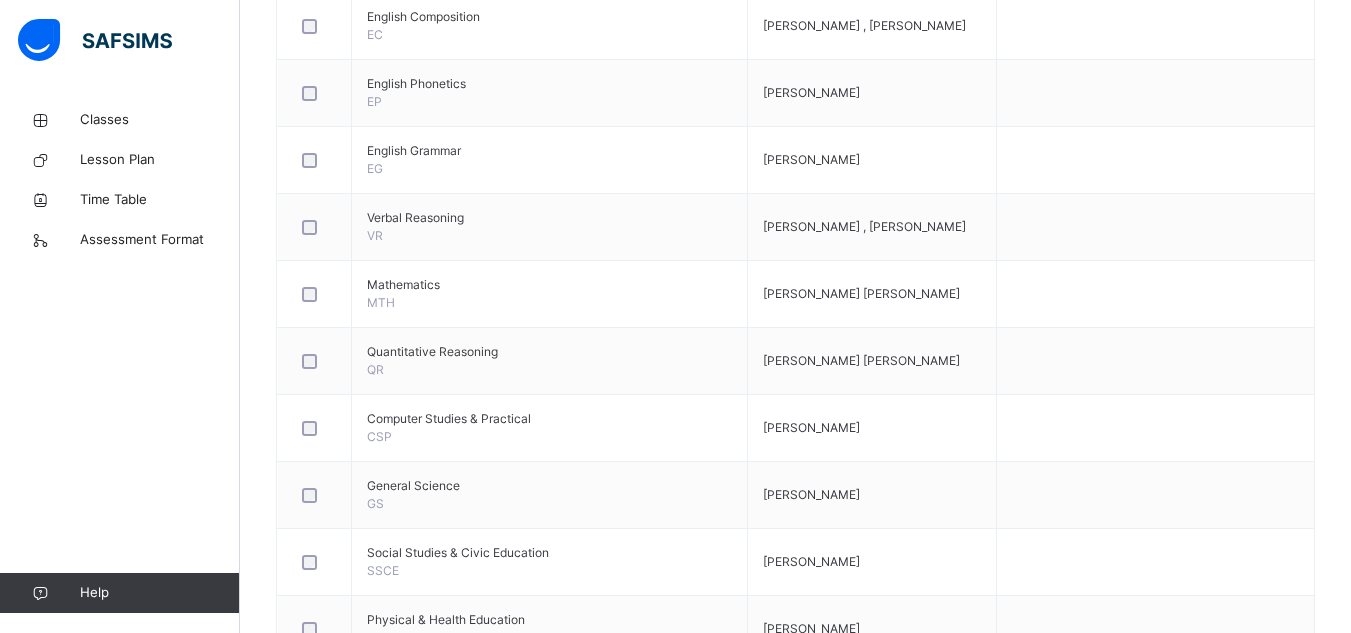 scroll, scrollTop: 0, scrollLeft: 0, axis: both 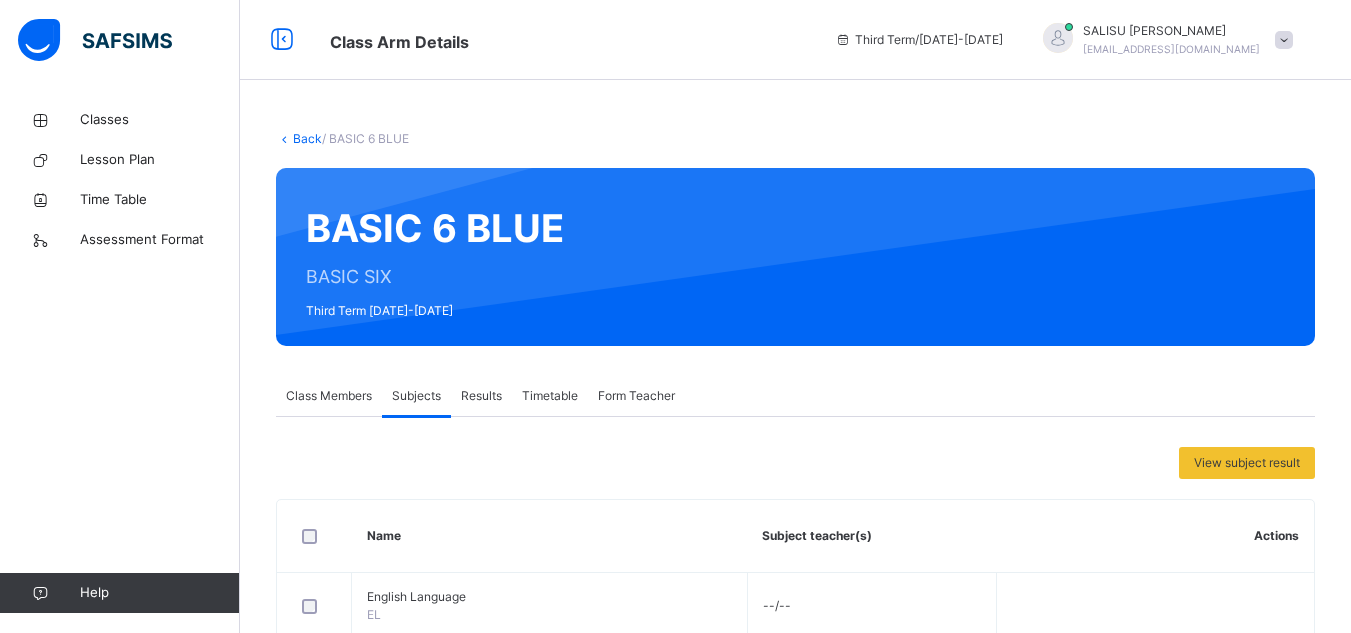 click on "Back" at bounding box center [307, 138] 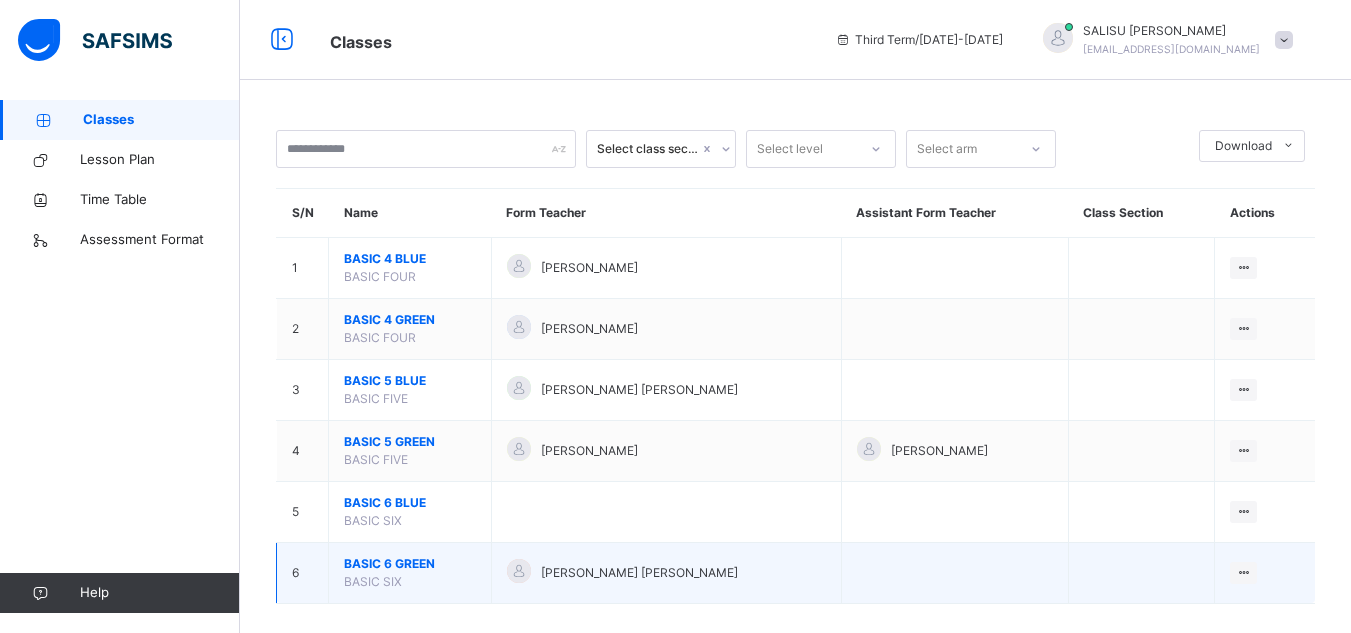 click on "BASIC 6   GREEN" at bounding box center [410, 564] 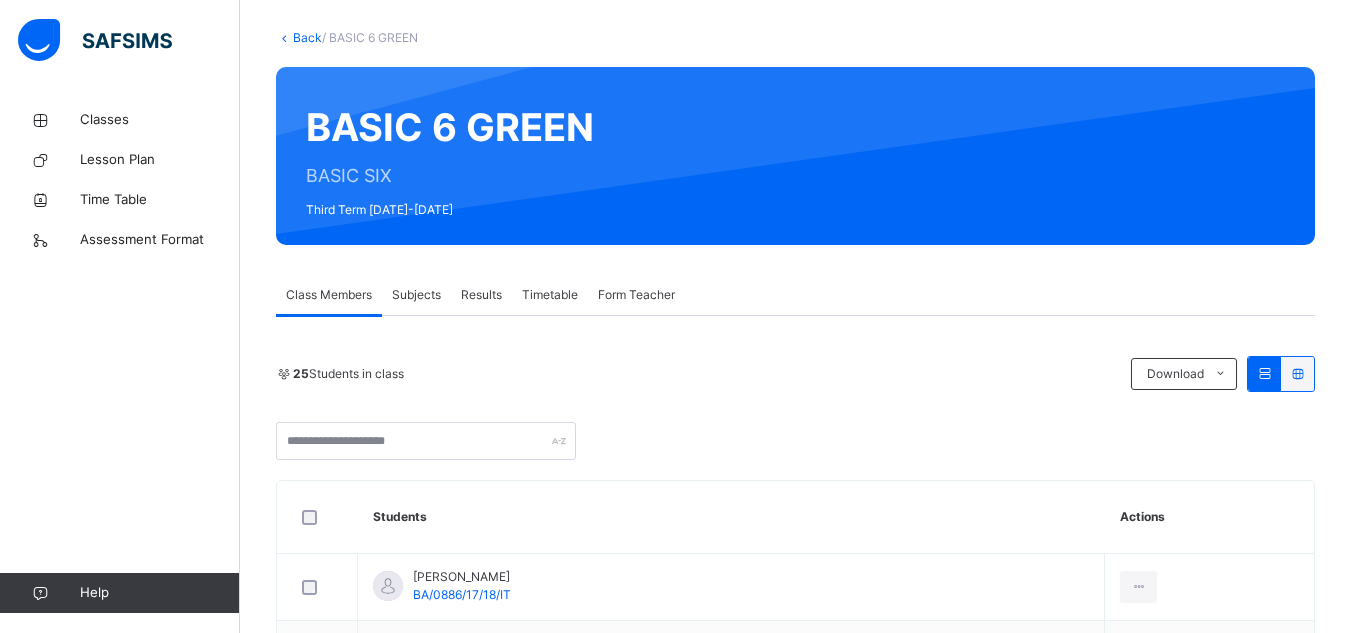 scroll, scrollTop: 132, scrollLeft: 0, axis: vertical 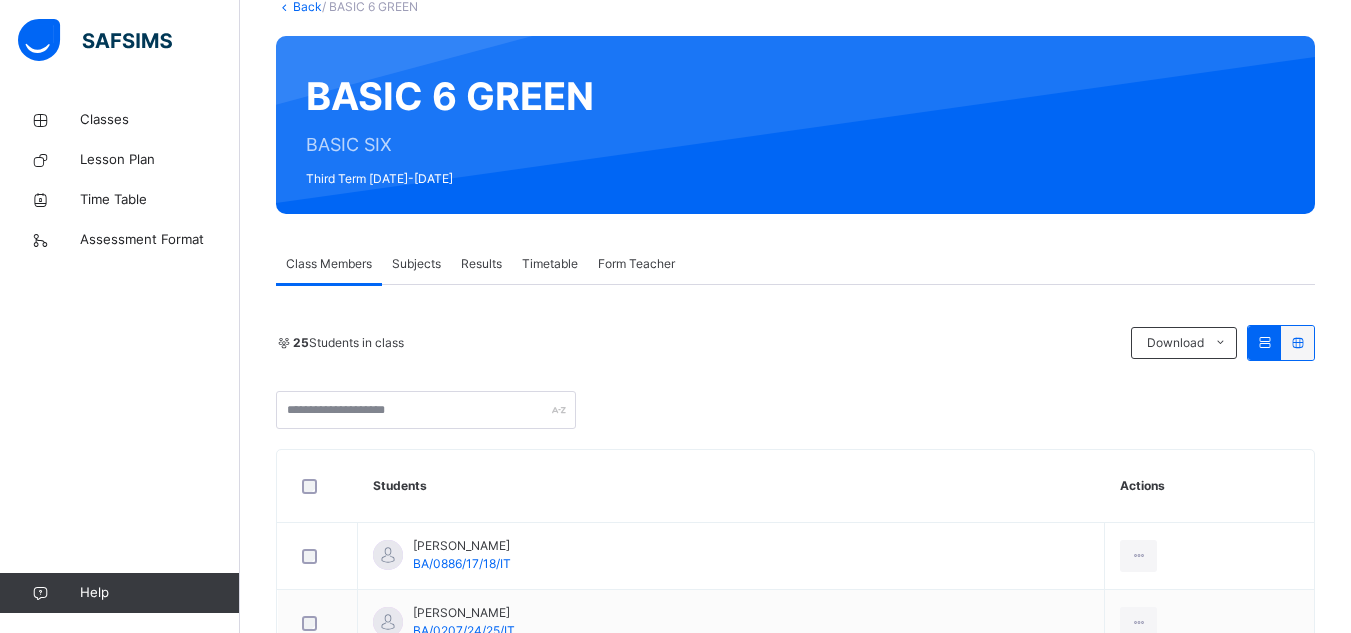 click on "Subjects" at bounding box center (416, 264) 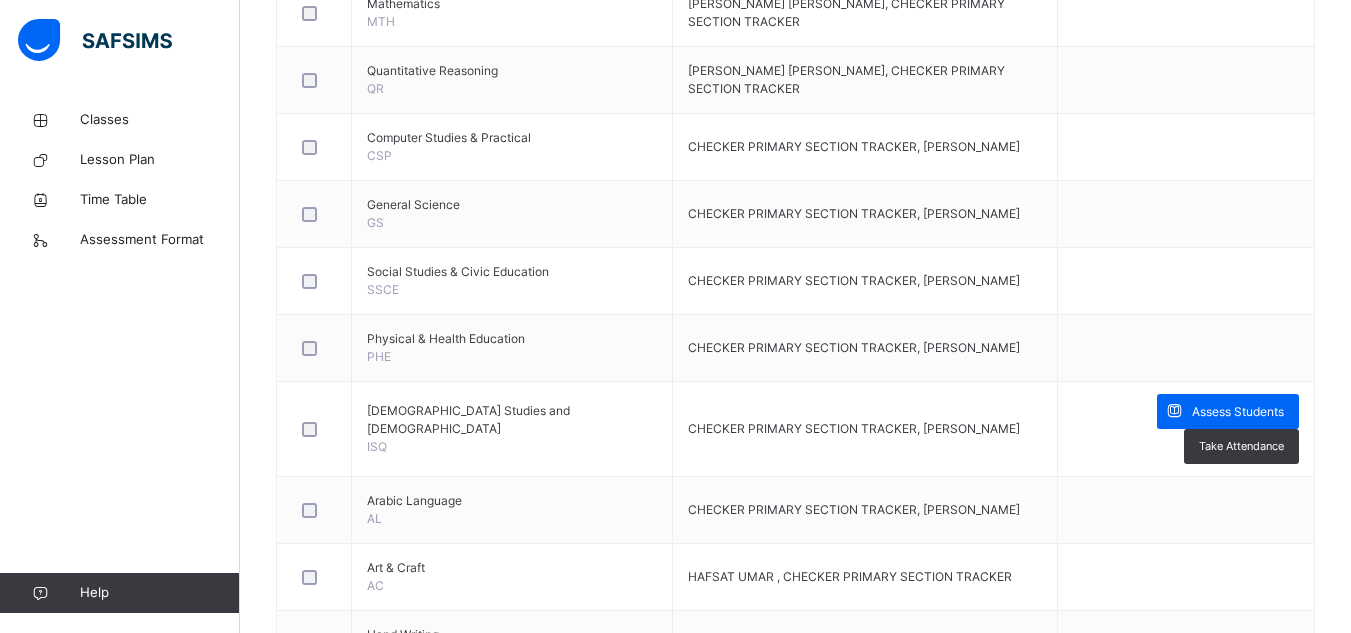 scroll, scrollTop: 1169, scrollLeft: 0, axis: vertical 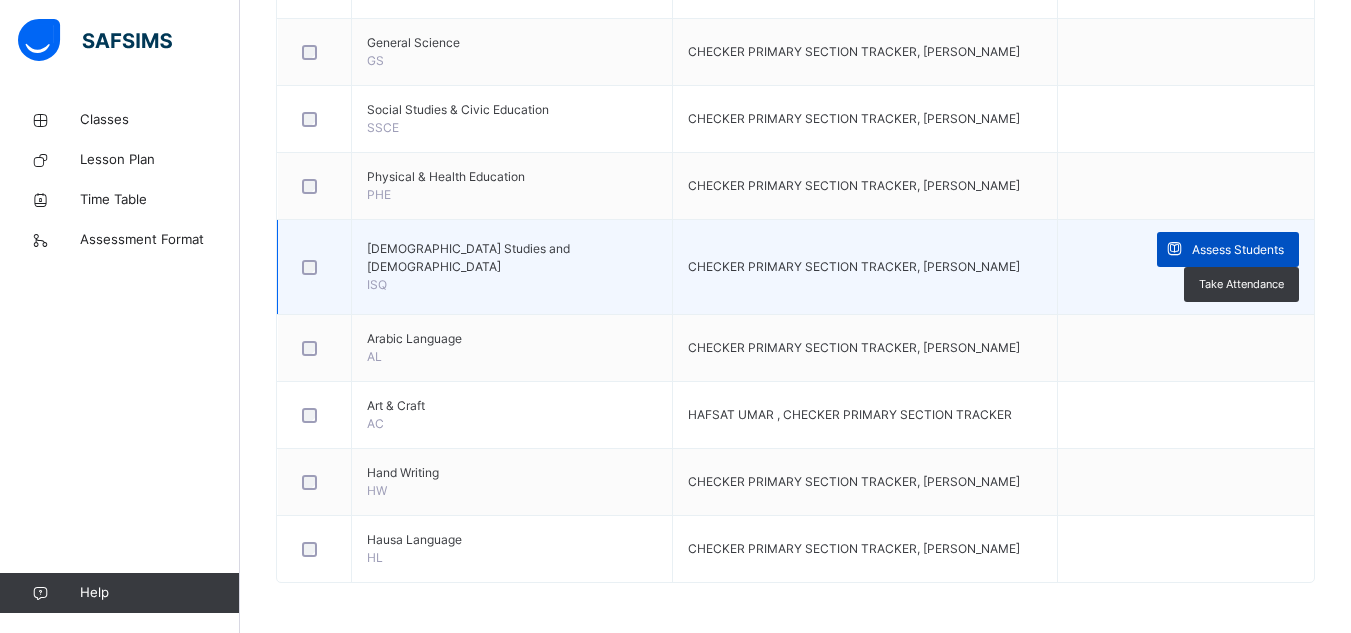 click on "Assess Students" at bounding box center [1238, 250] 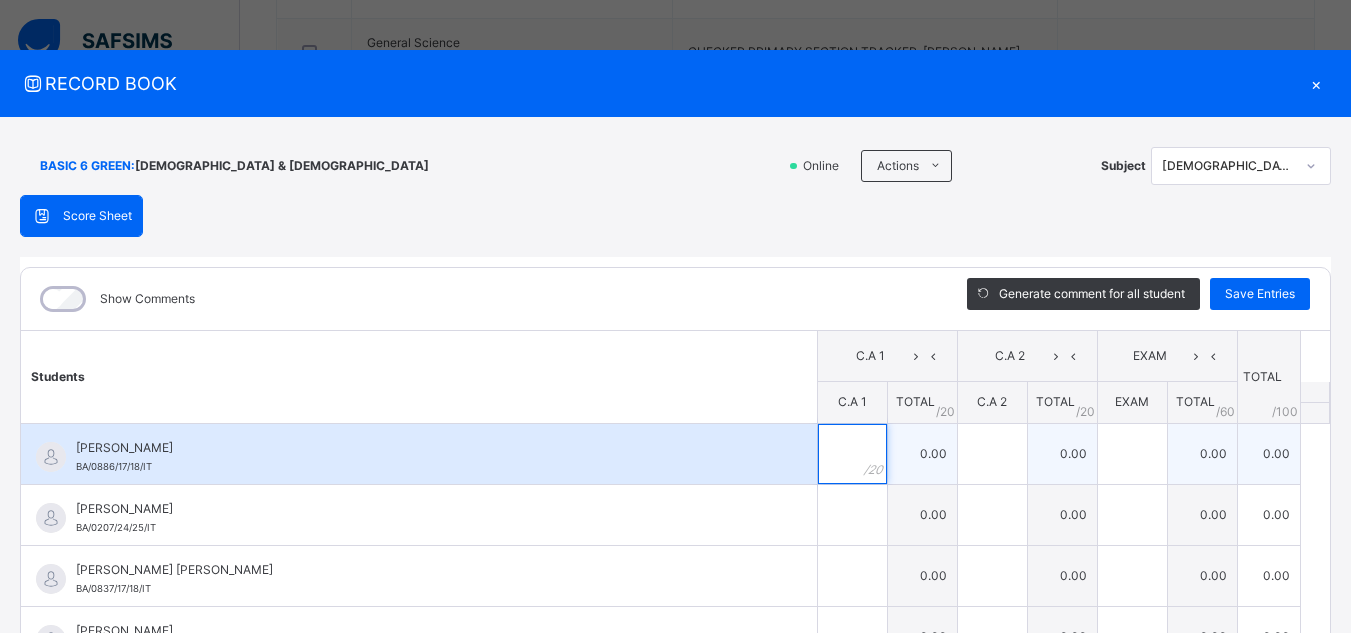 click at bounding box center [852, 454] 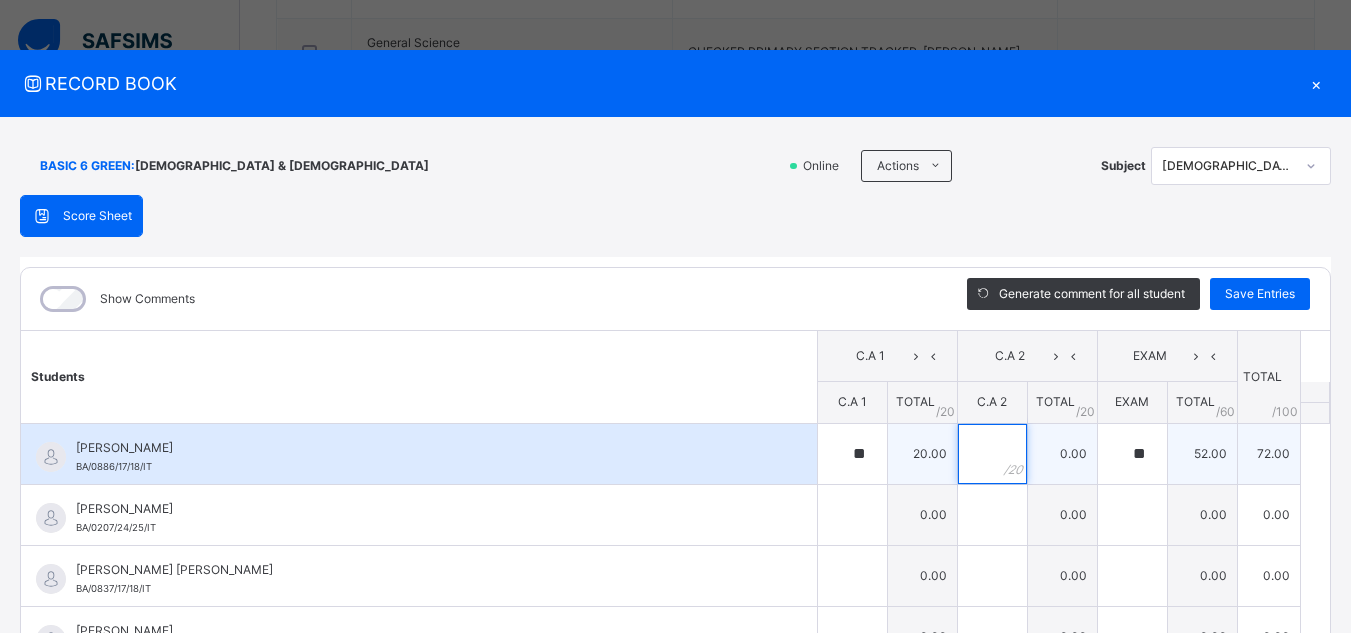 click at bounding box center [992, 454] 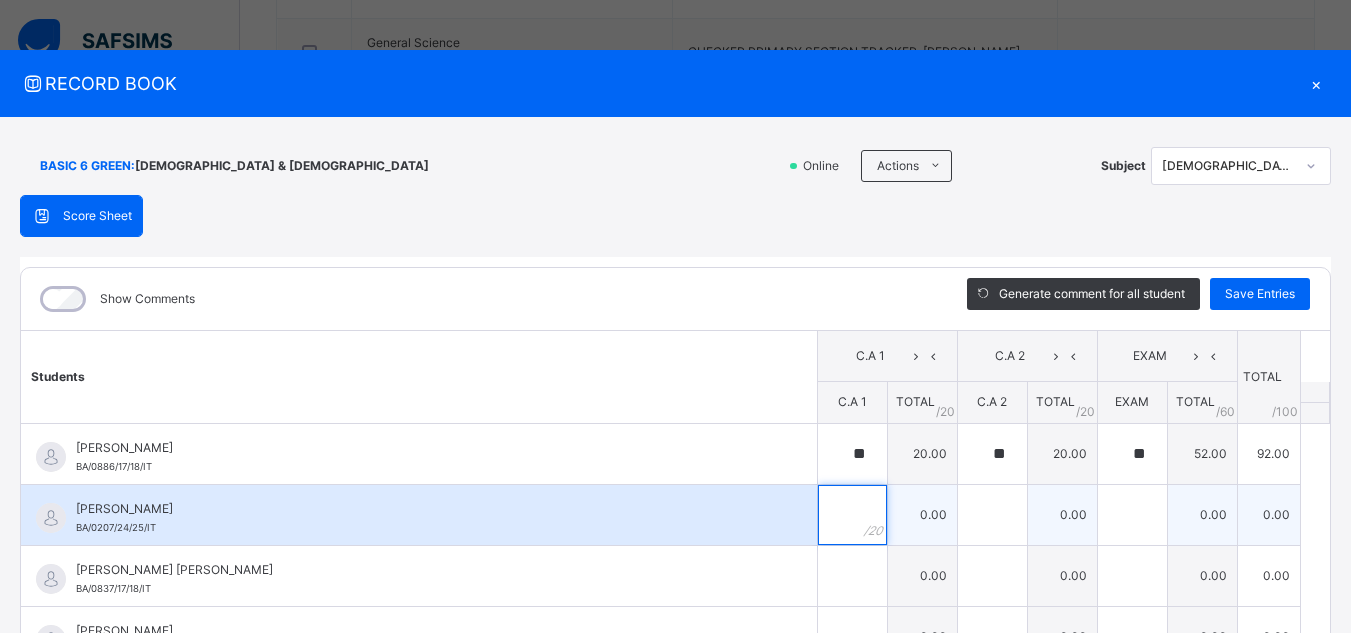 click at bounding box center (852, 515) 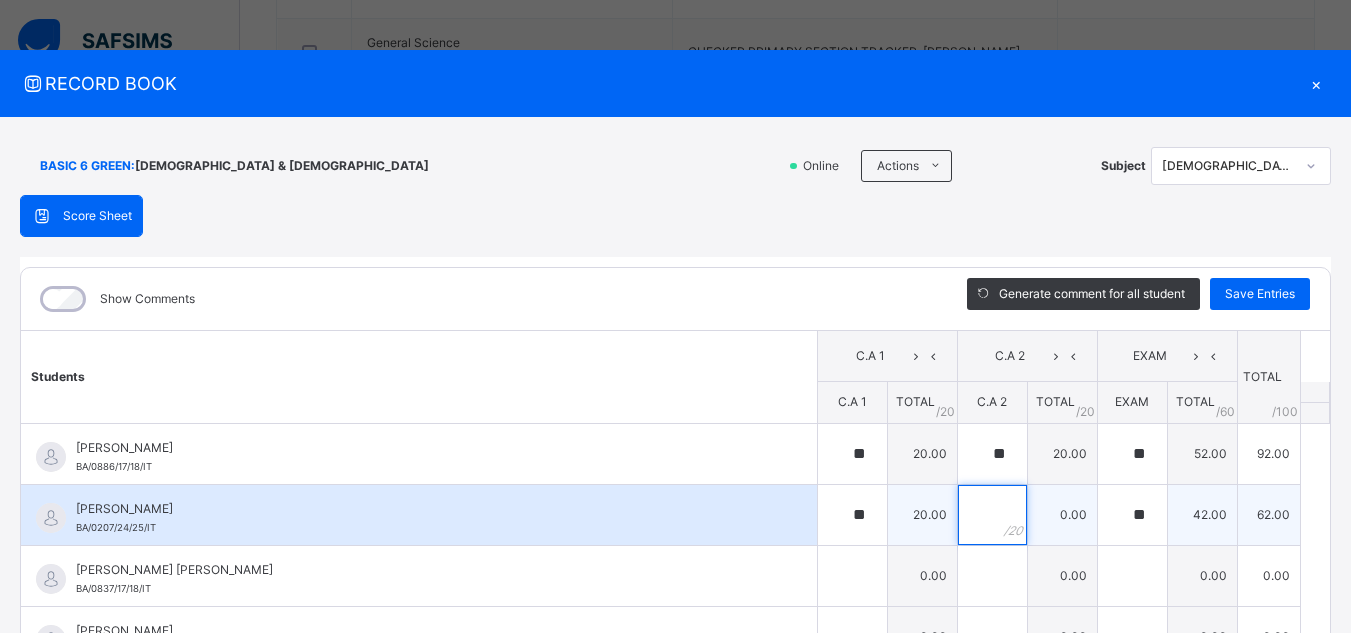 click at bounding box center (992, 515) 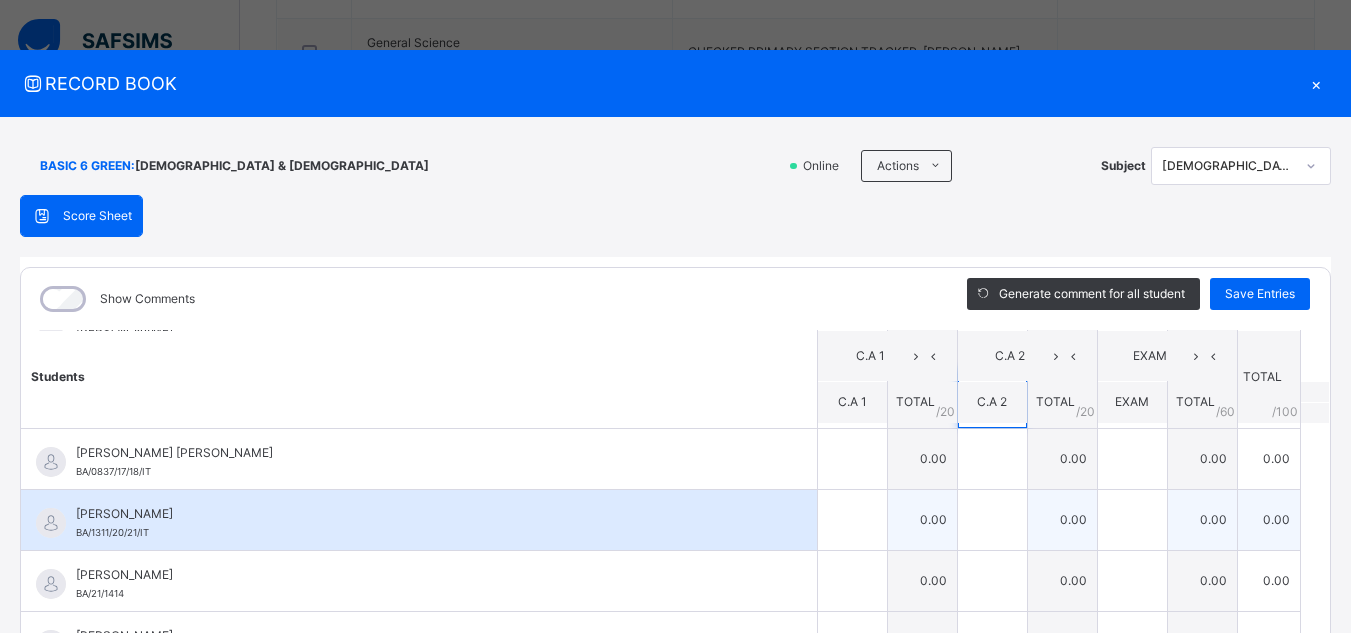 scroll, scrollTop: 1119, scrollLeft: 0, axis: vertical 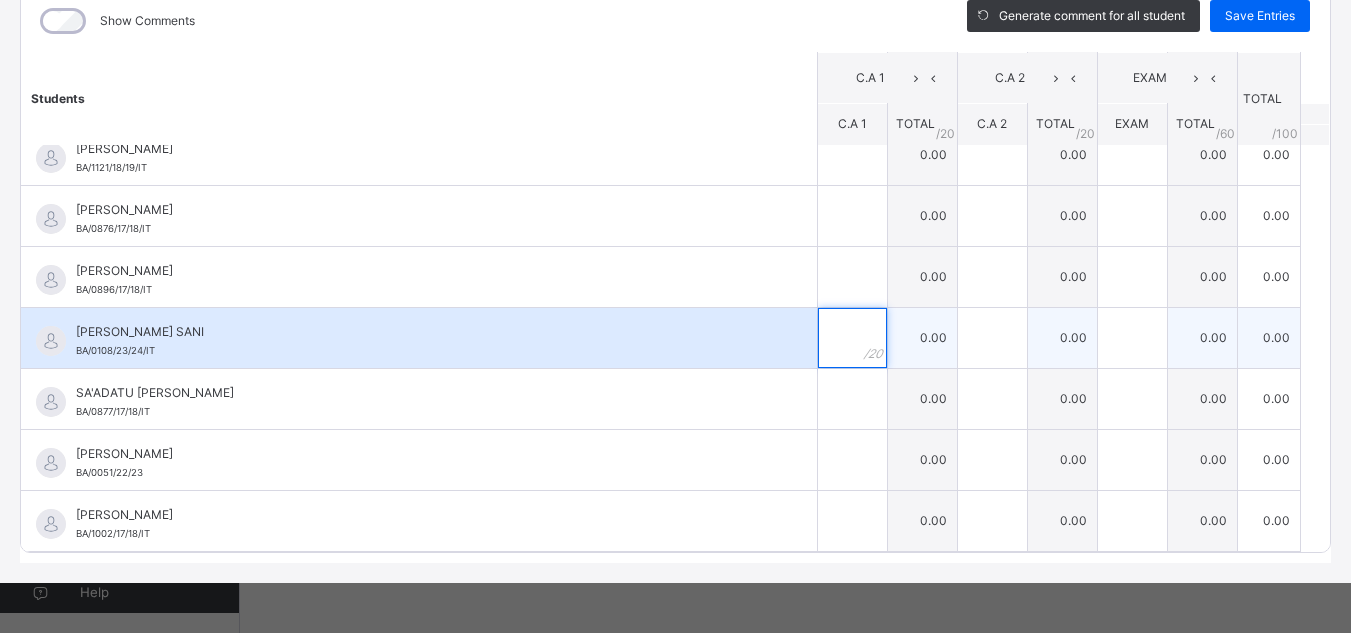 click at bounding box center (852, 338) 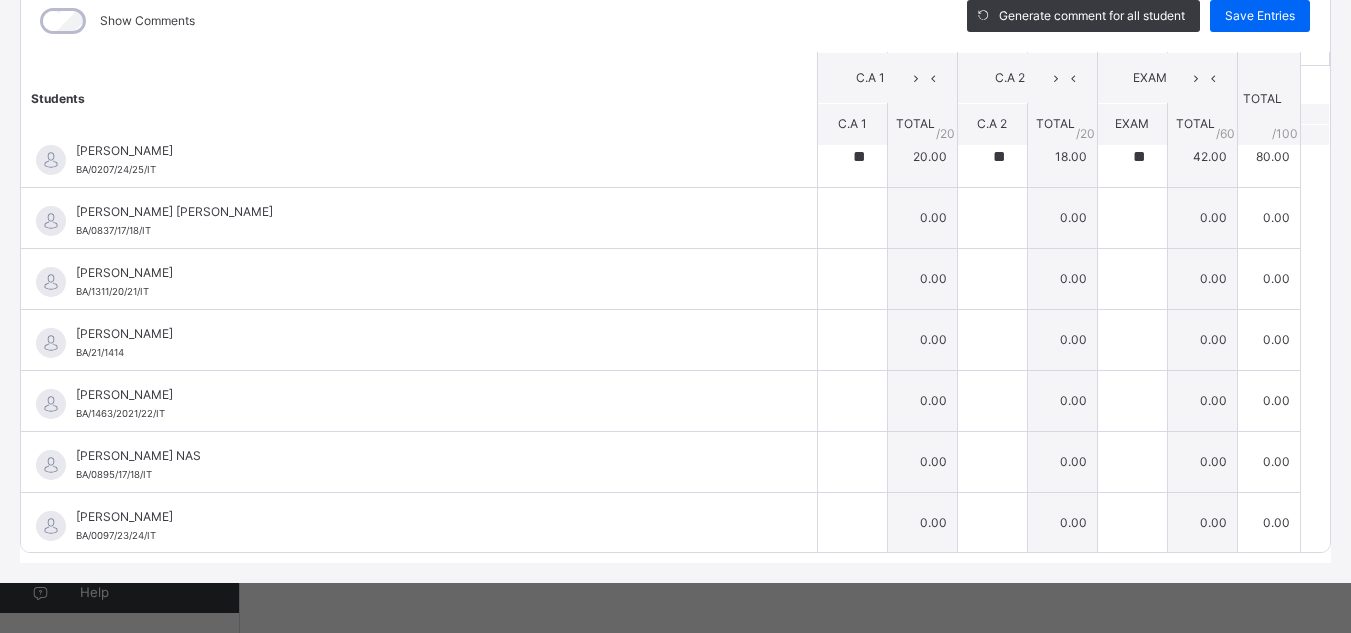 scroll, scrollTop: 0, scrollLeft: 0, axis: both 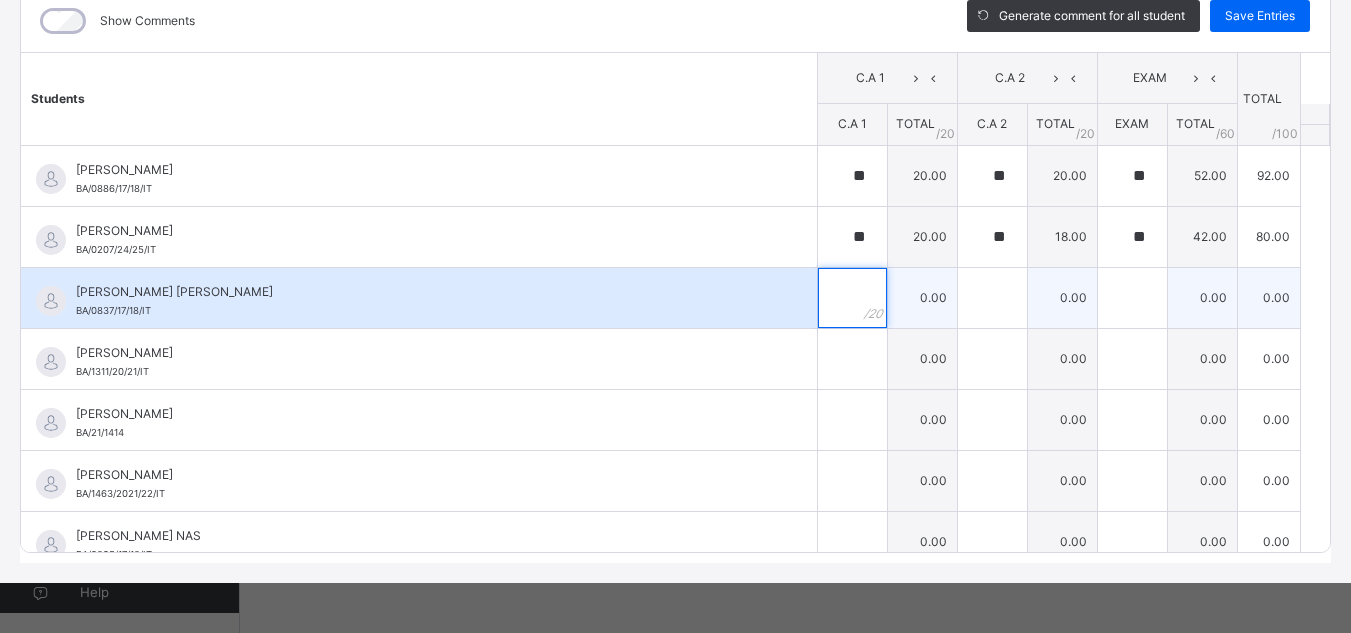 click at bounding box center [852, 298] 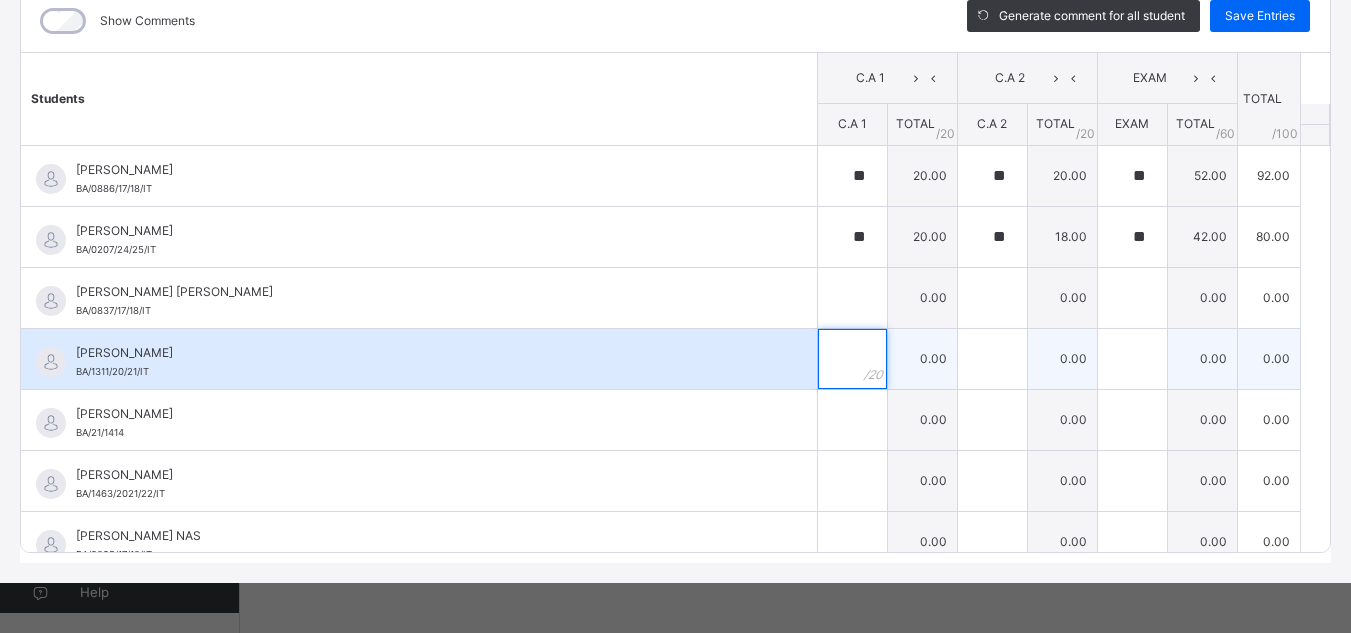click at bounding box center (852, 359) 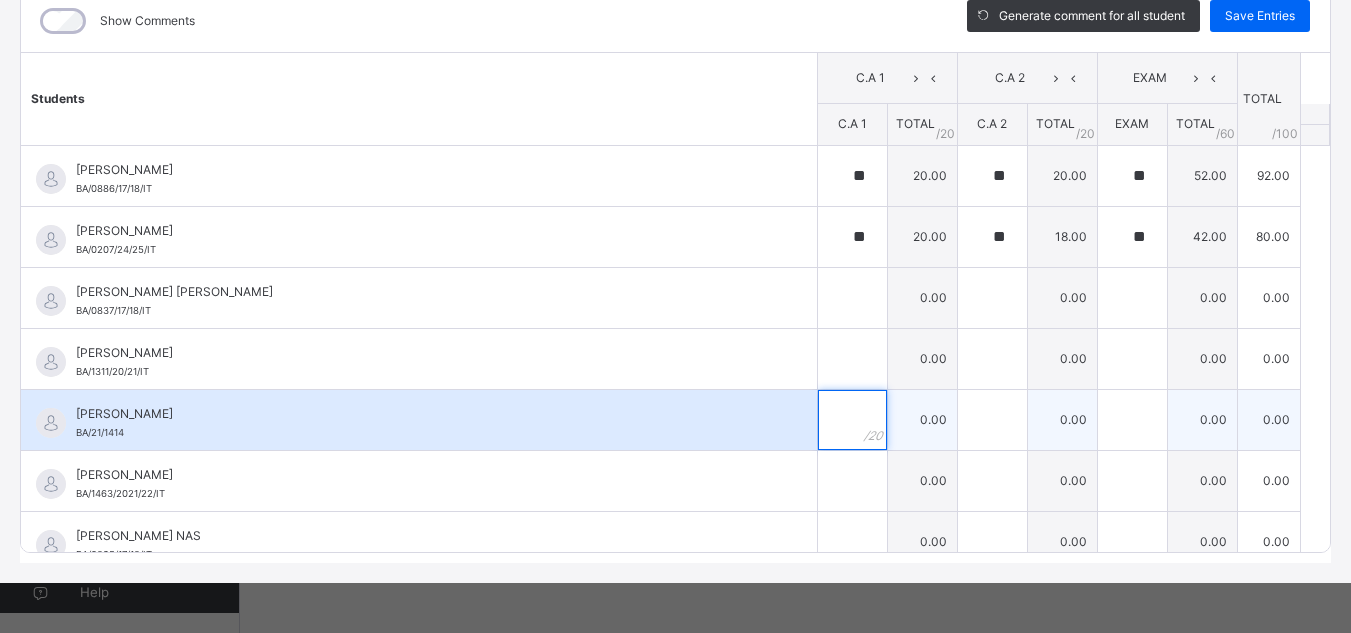 click at bounding box center (852, 420) 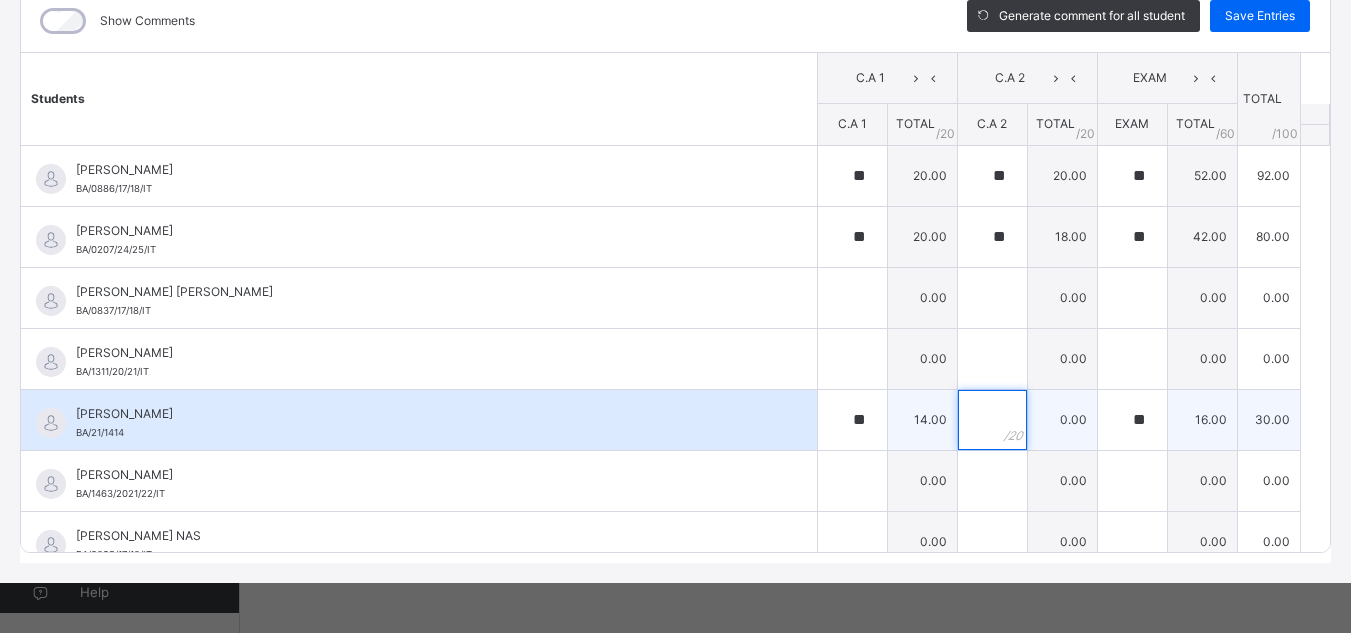 click at bounding box center (992, 420) 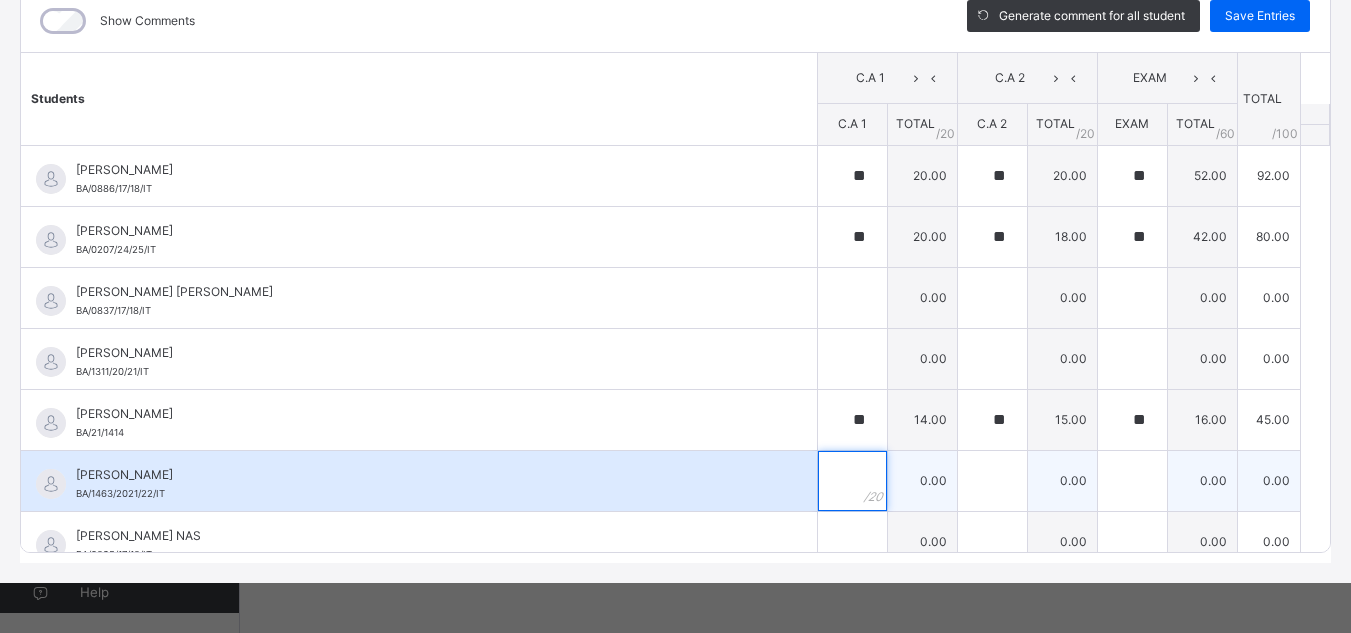 click at bounding box center (852, 481) 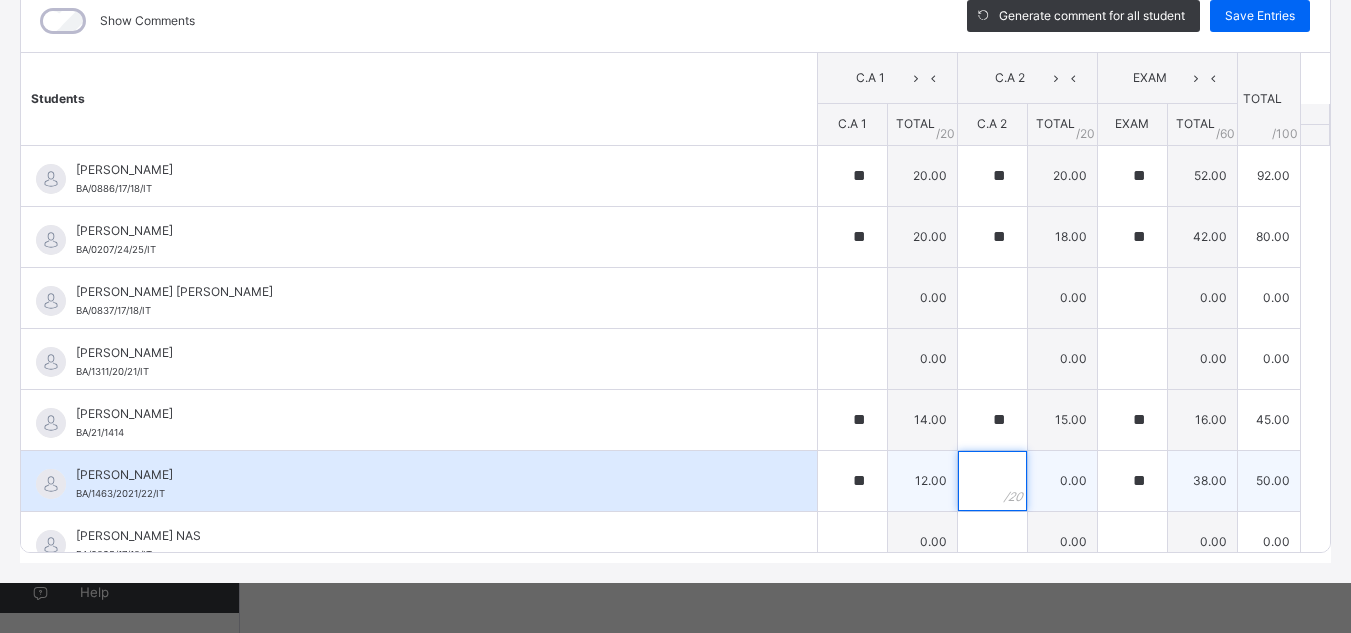 click at bounding box center (992, 481) 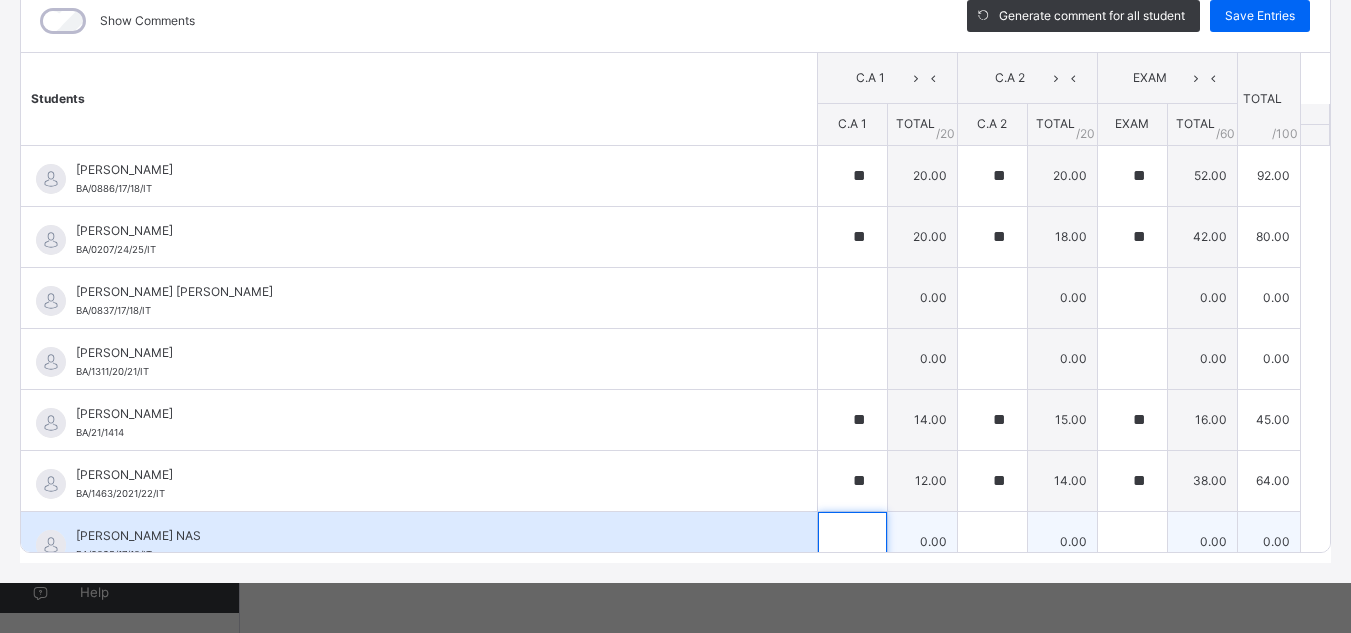 click at bounding box center (852, 542) 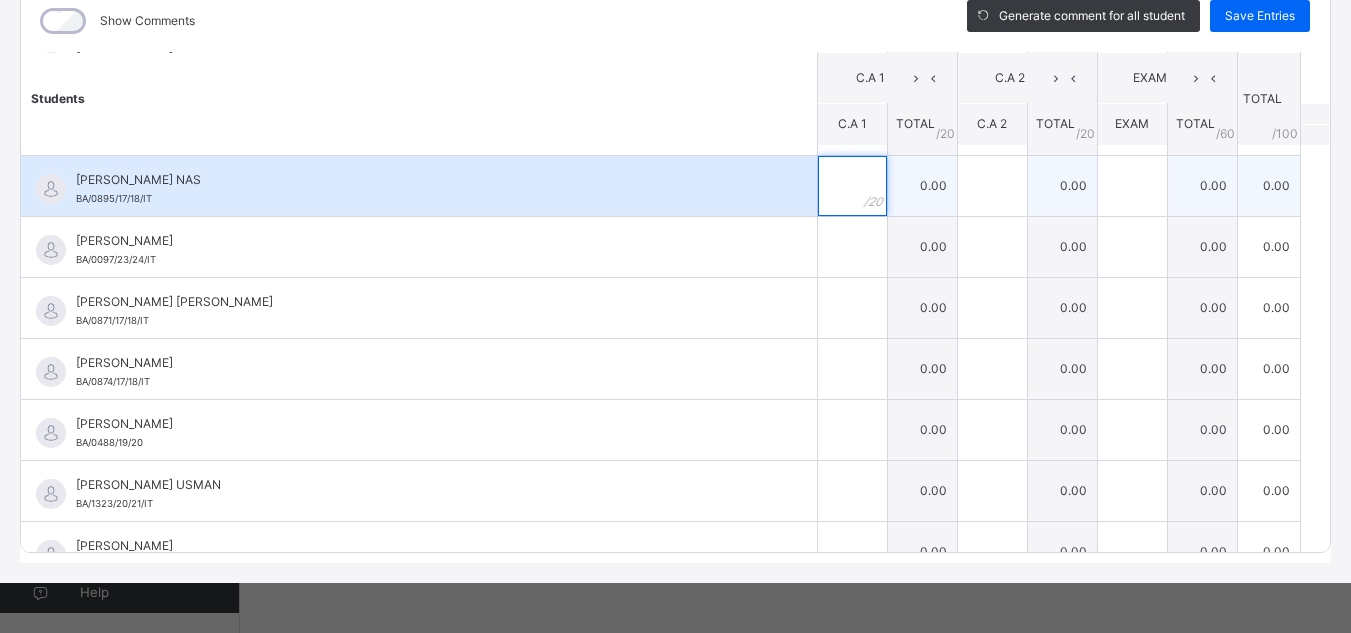 scroll, scrollTop: 352, scrollLeft: 0, axis: vertical 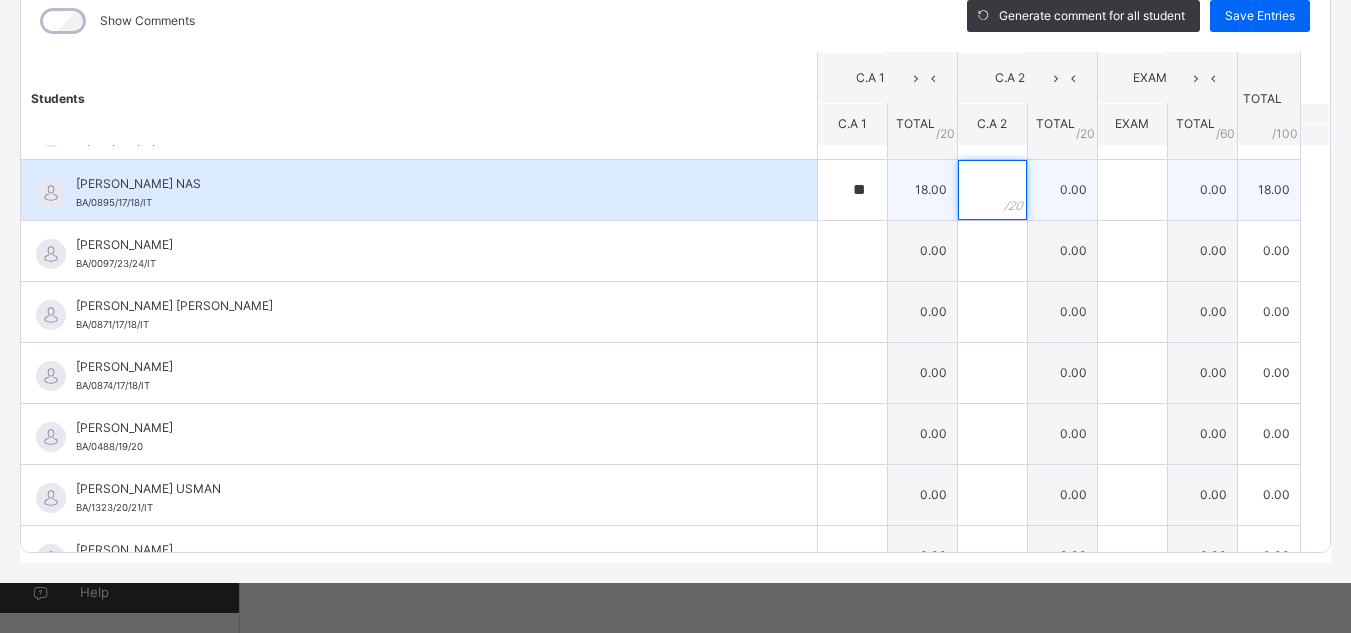 click at bounding box center (992, 190) 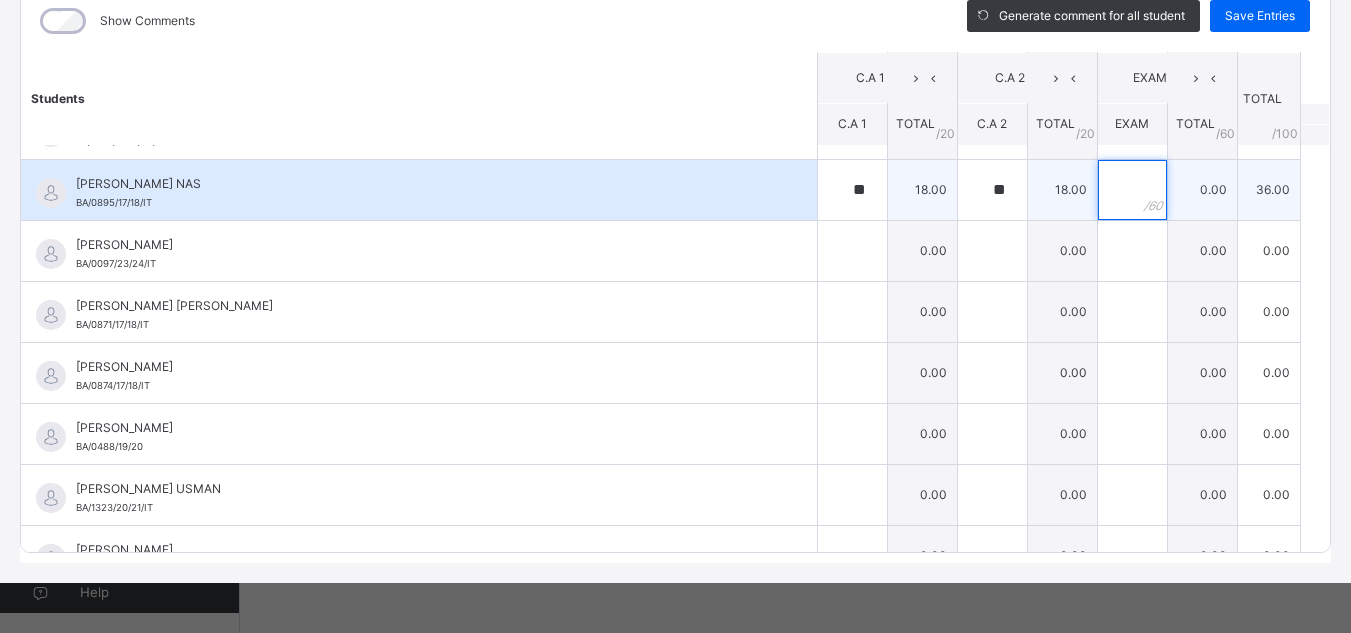 click at bounding box center [1132, 190] 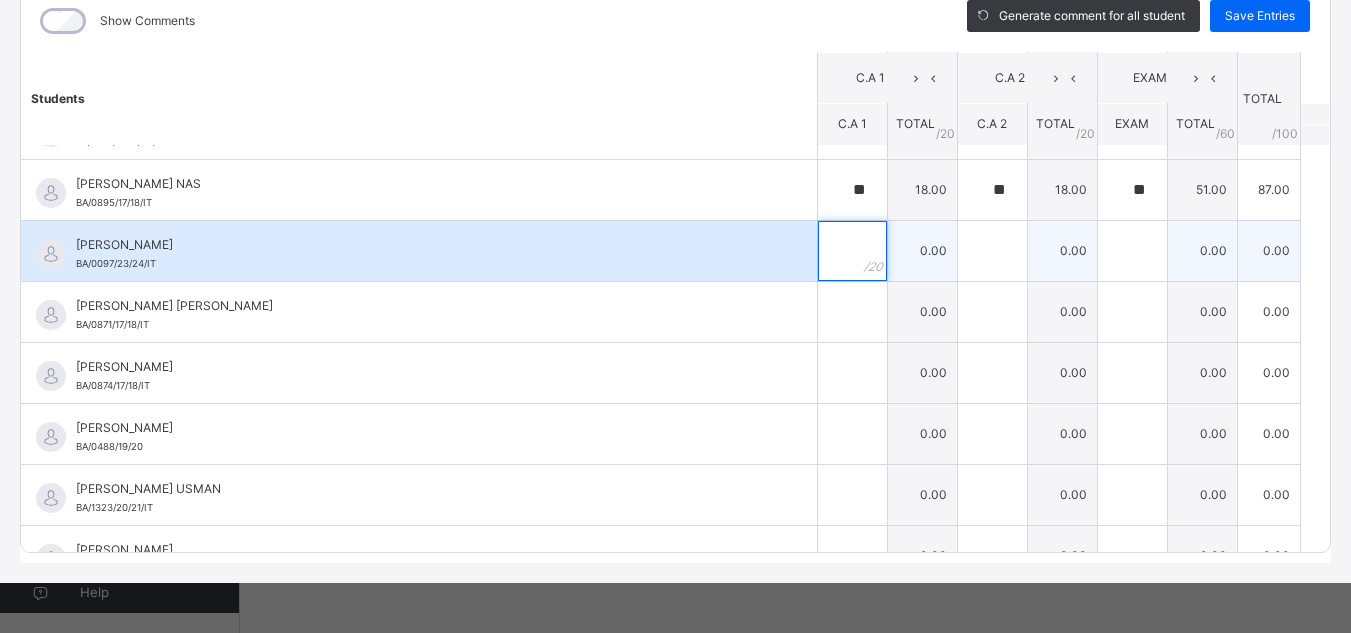 click at bounding box center [852, 251] 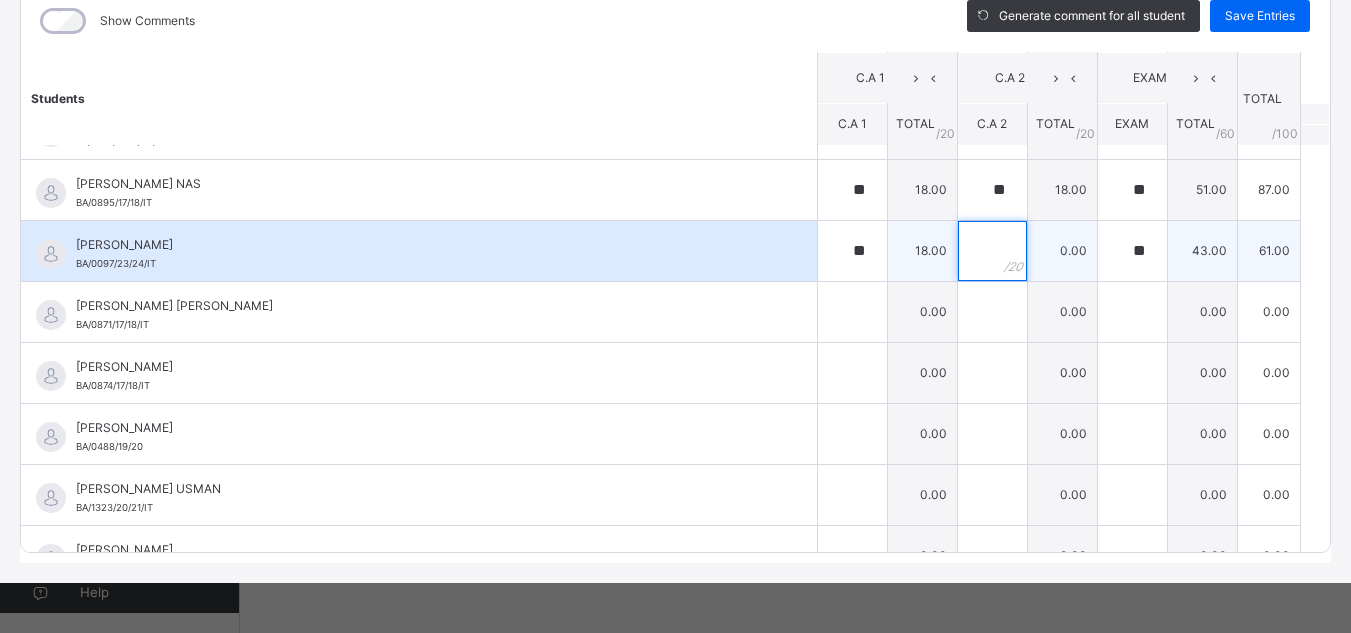 click at bounding box center (992, 251) 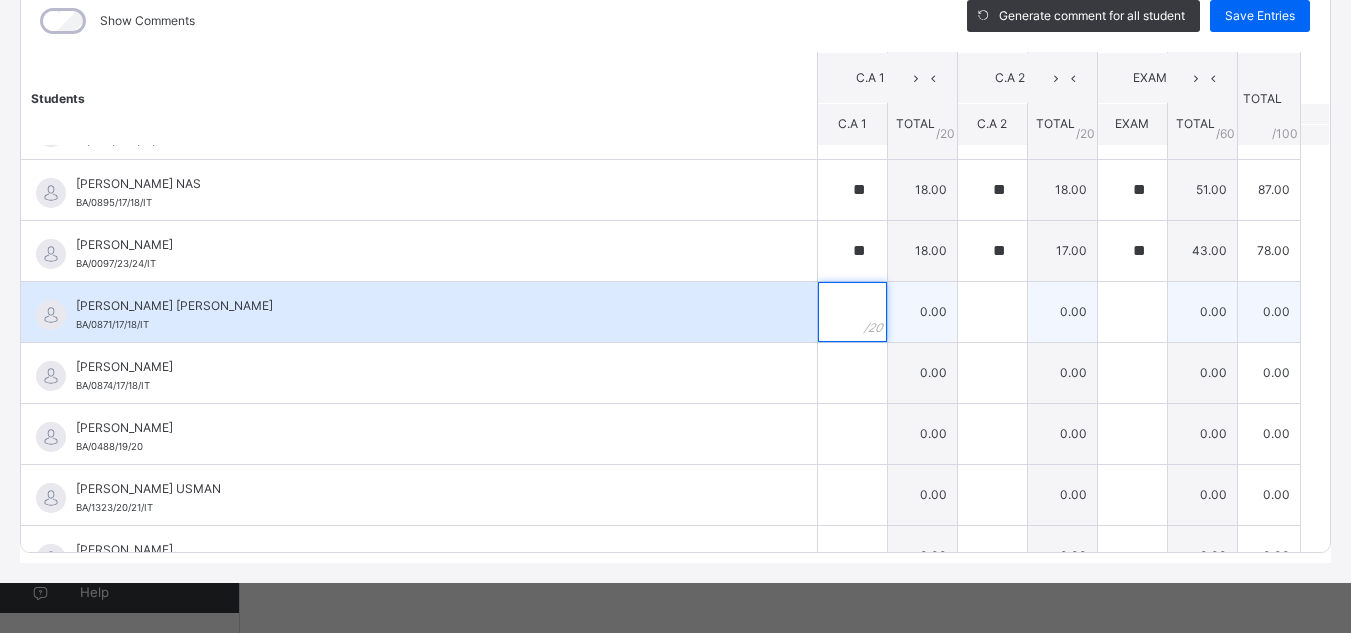 click at bounding box center [852, 312] 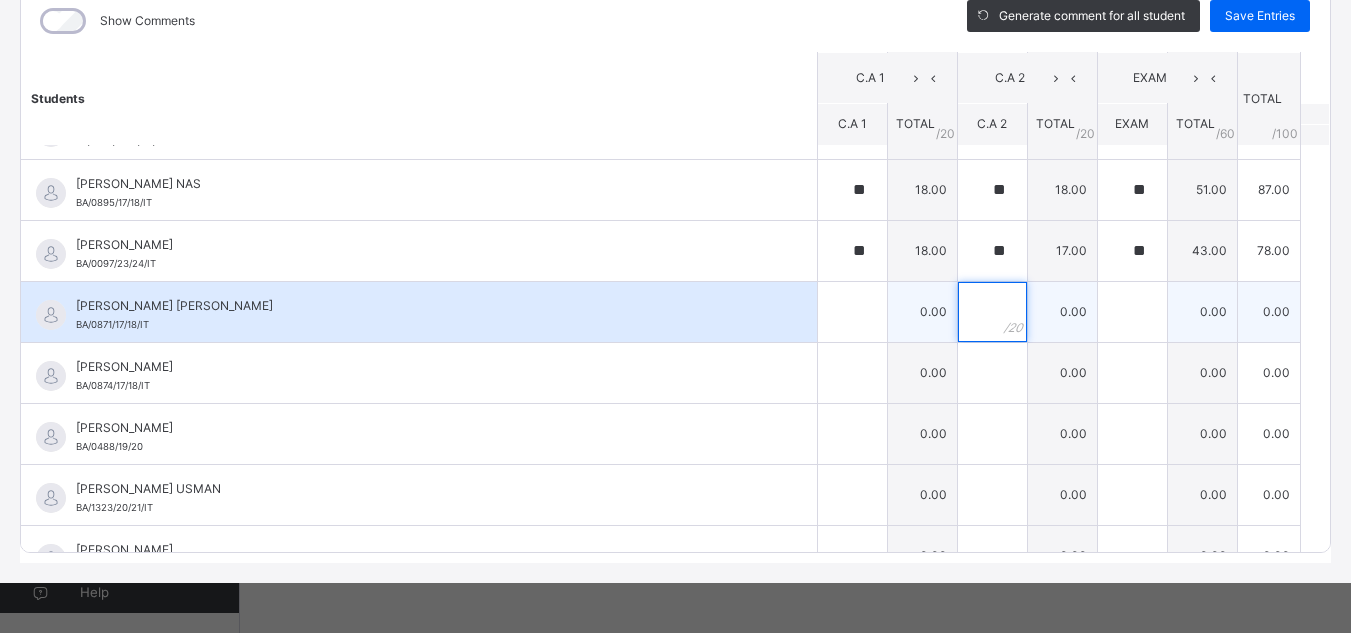 click at bounding box center (992, 312) 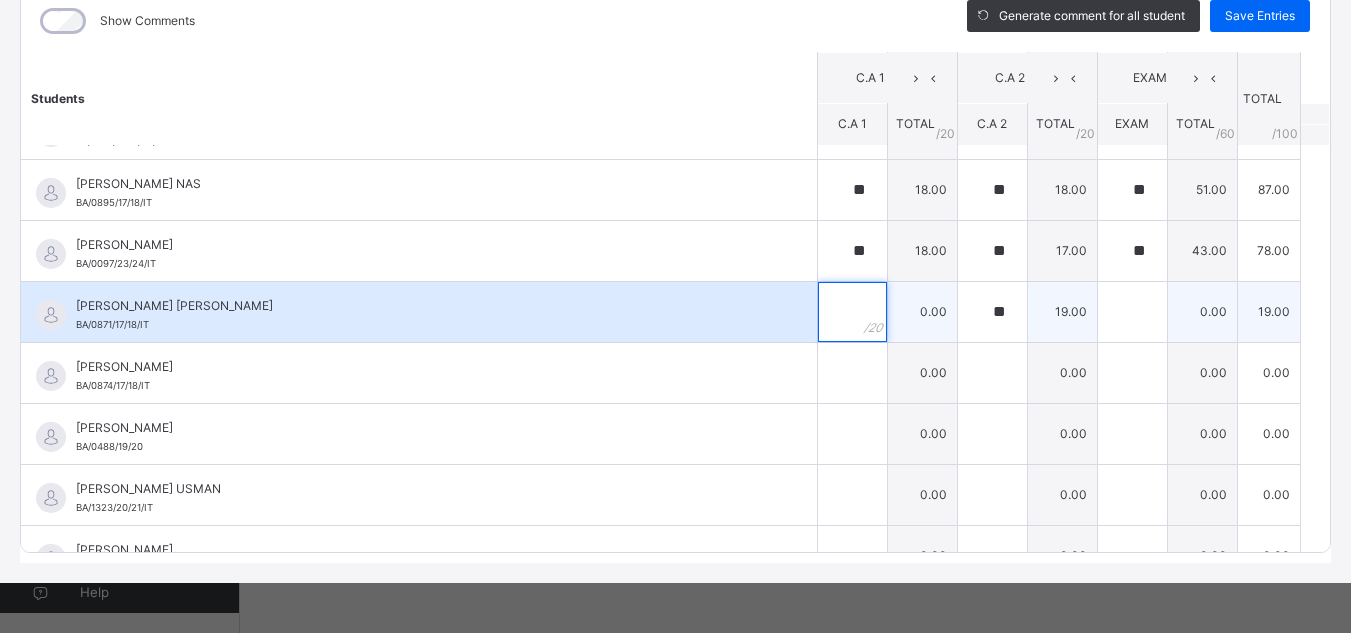 click at bounding box center (852, 312) 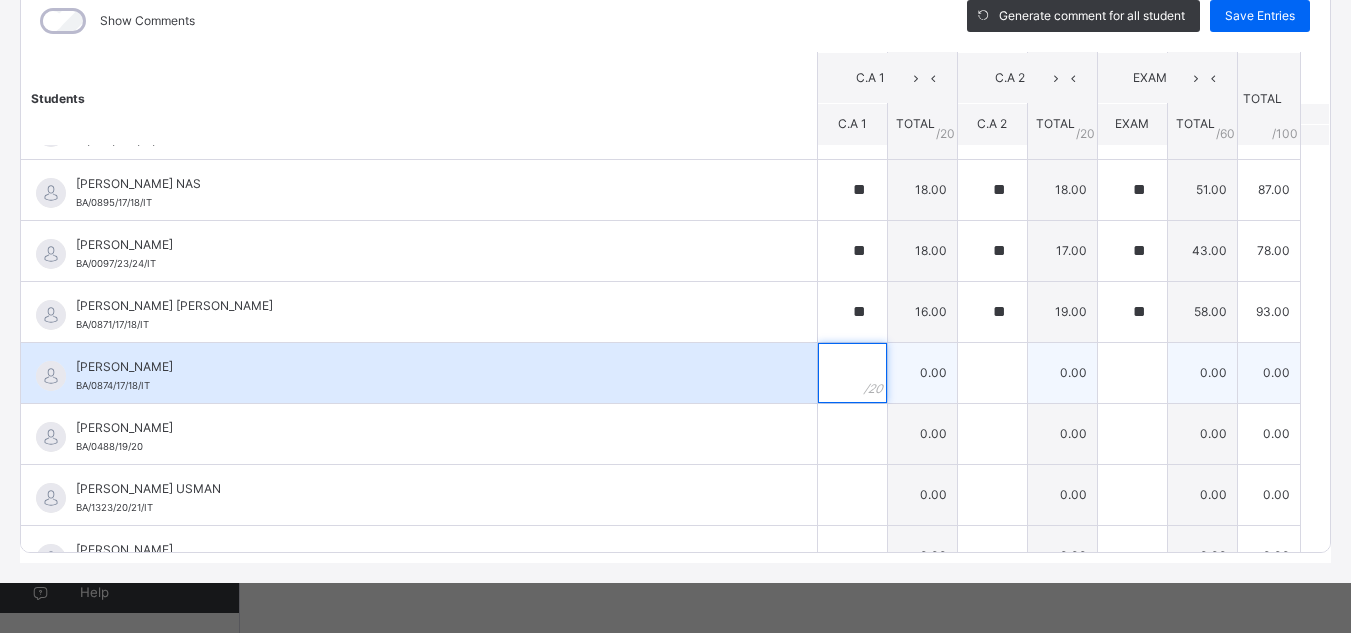 click at bounding box center (852, 373) 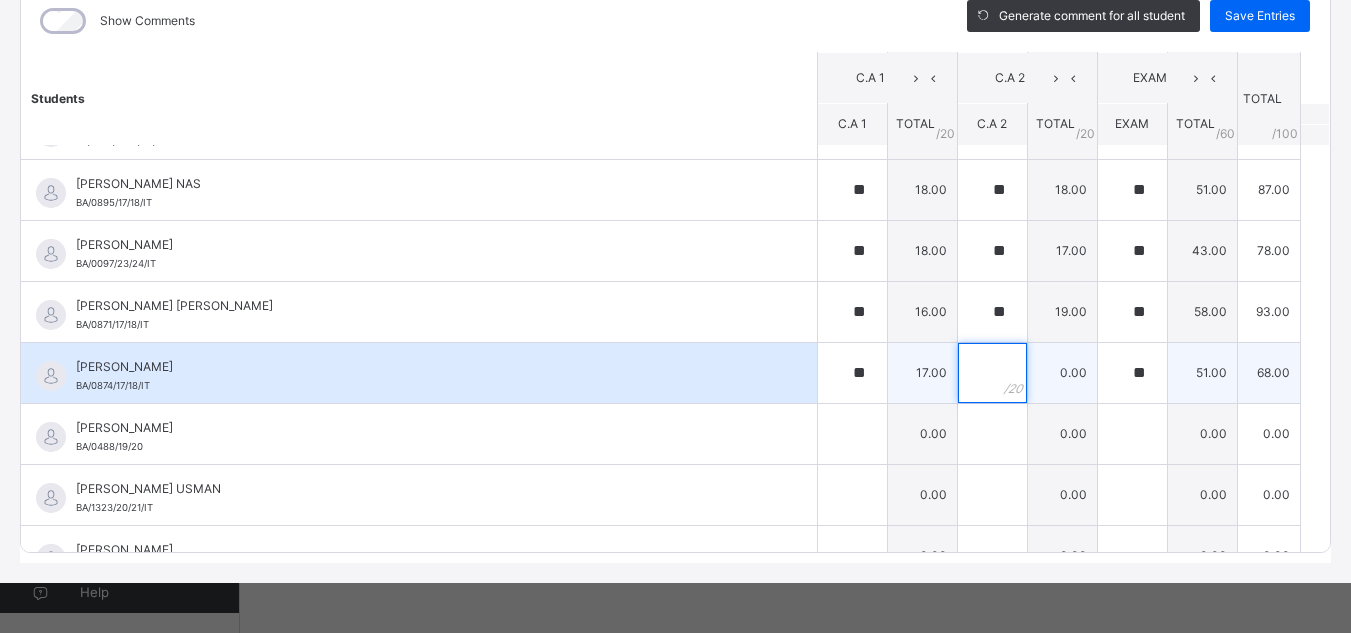 click at bounding box center (992, 373) 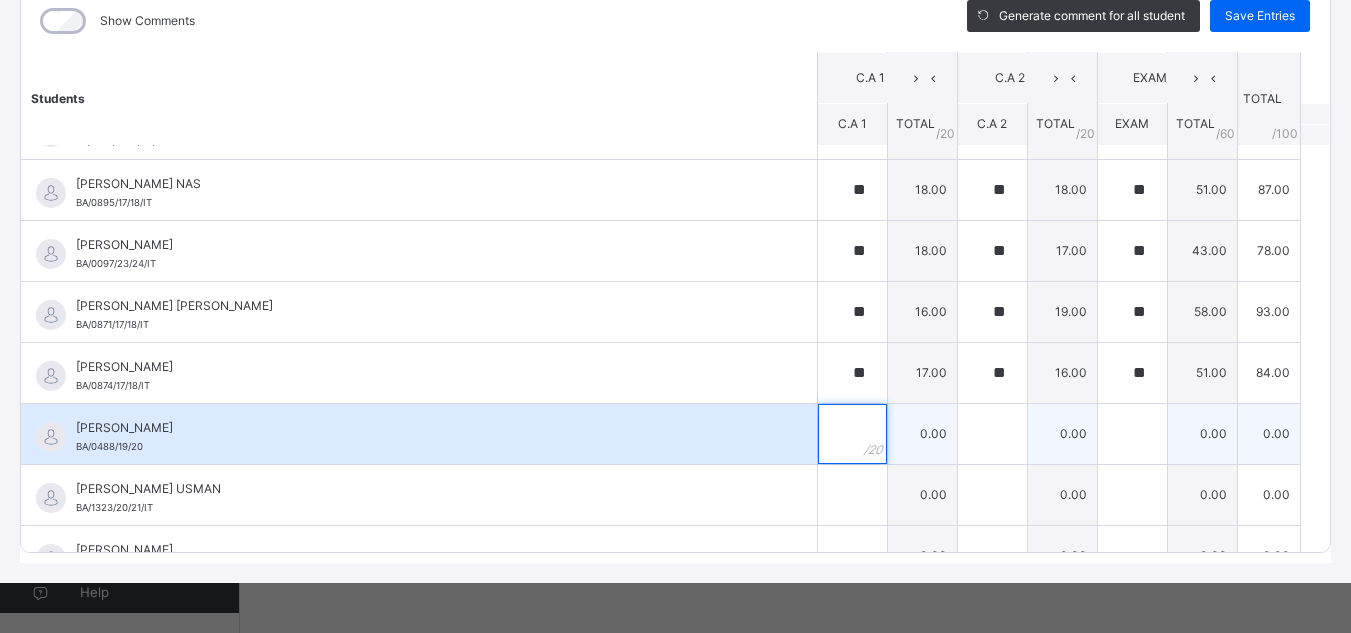 click at bounding box center (852, 434) 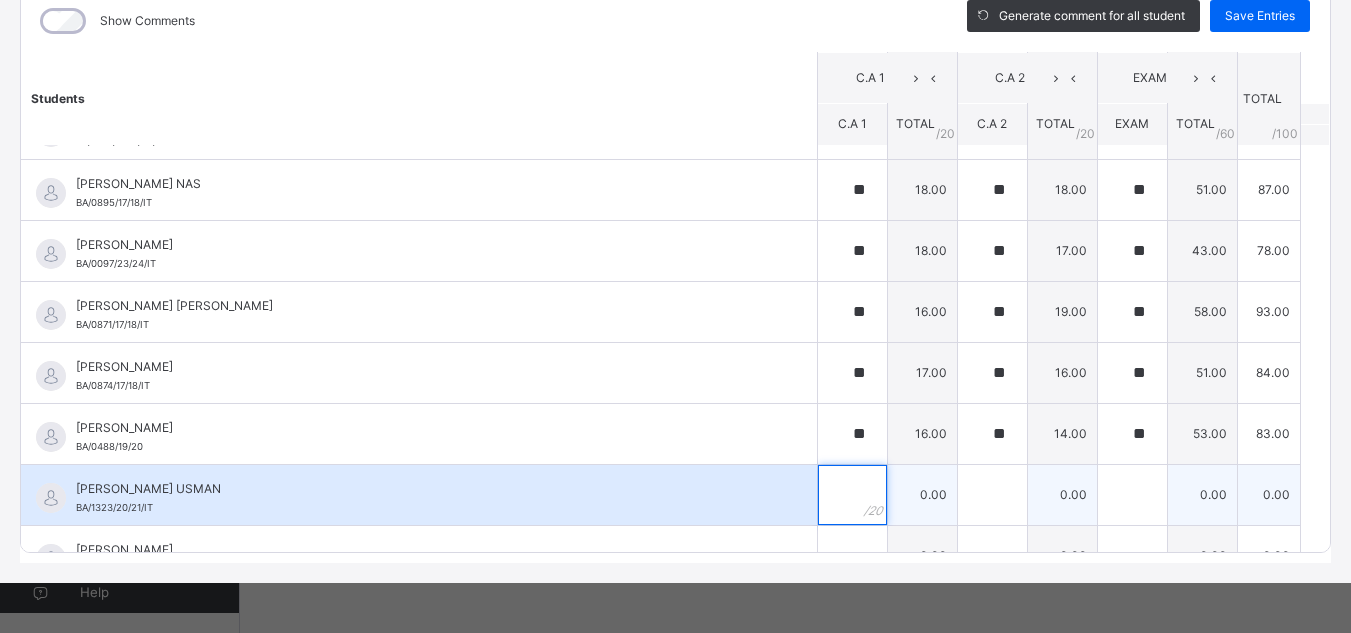 click at bounding box center (852, 495) 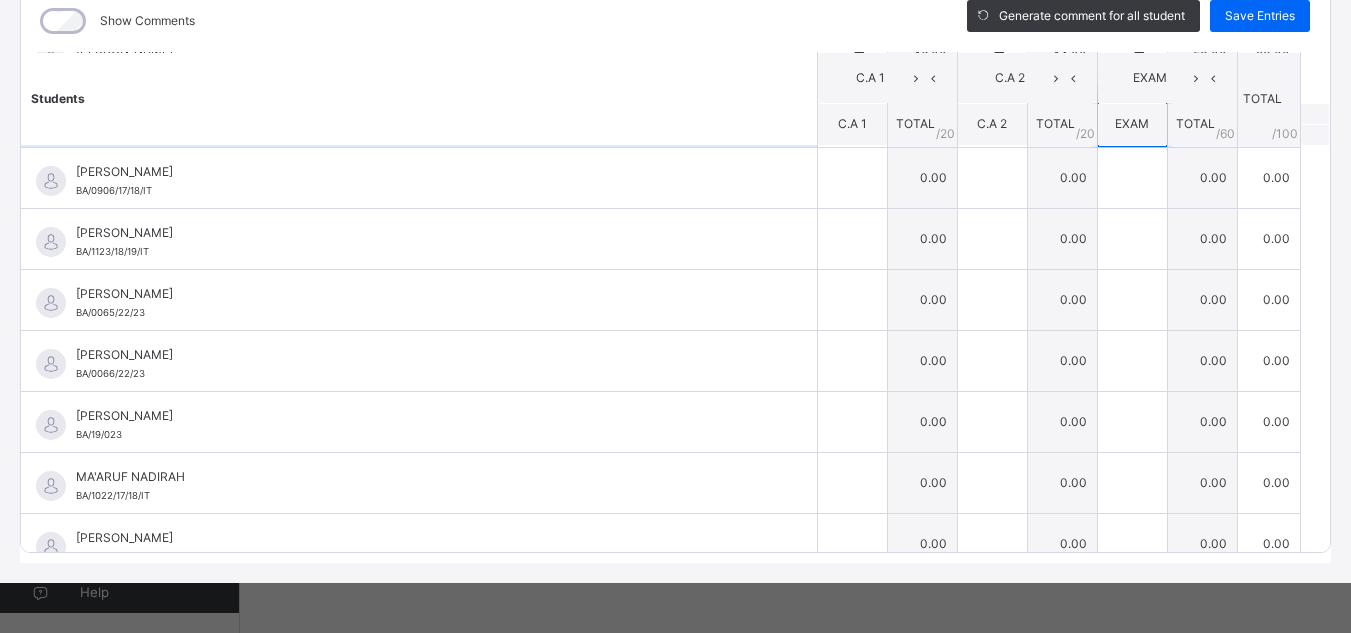 scroll, scrollTop: 710, scrollLeft: 0, axis: vertical 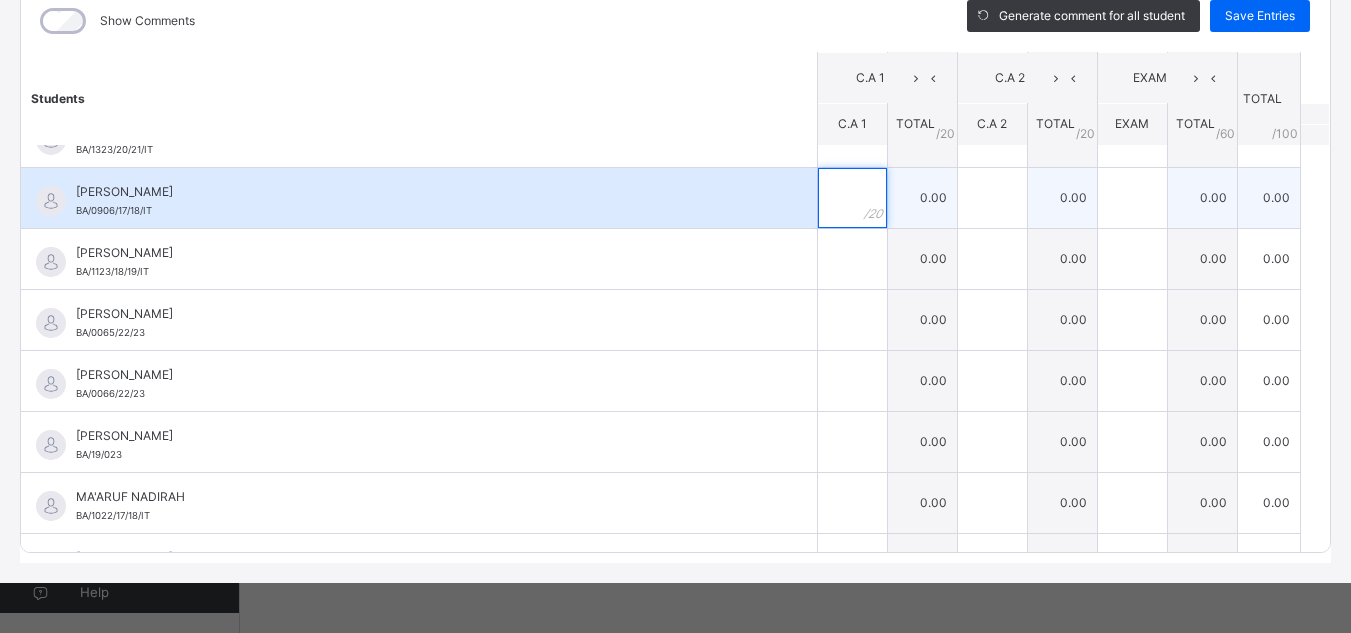 click at bounding box center [852, 198] 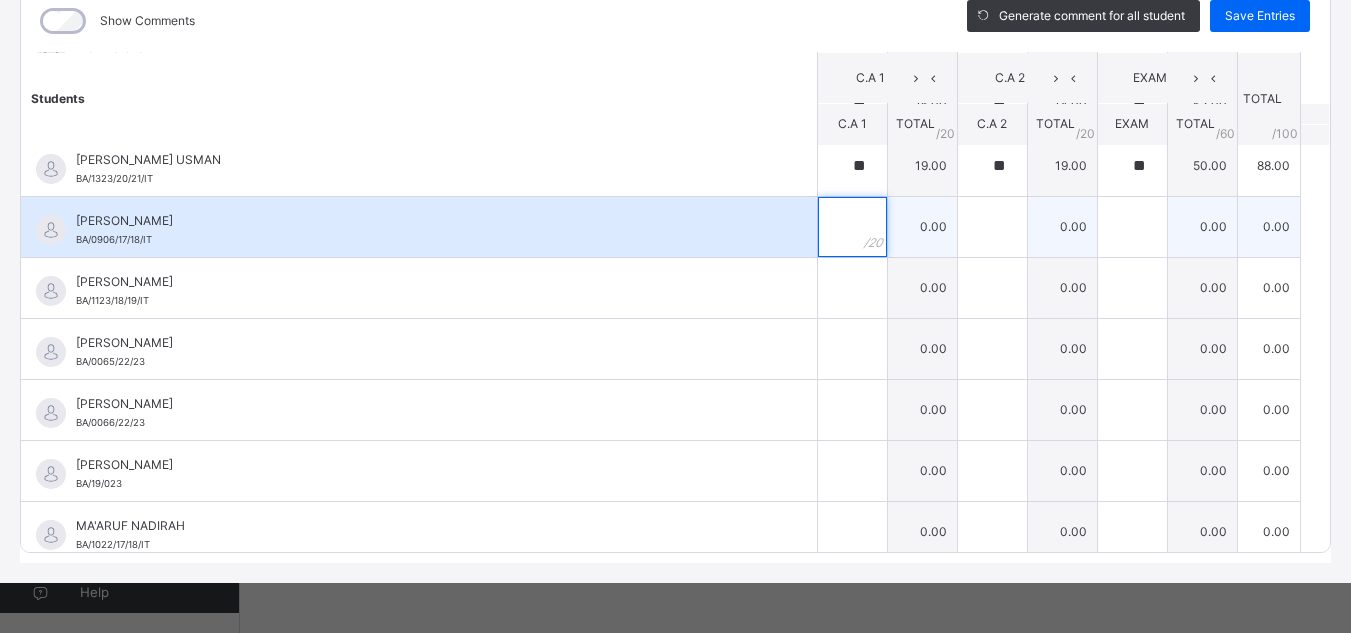 scroll, scrollTop: 671, scrollLeft: 0, axis: vertical 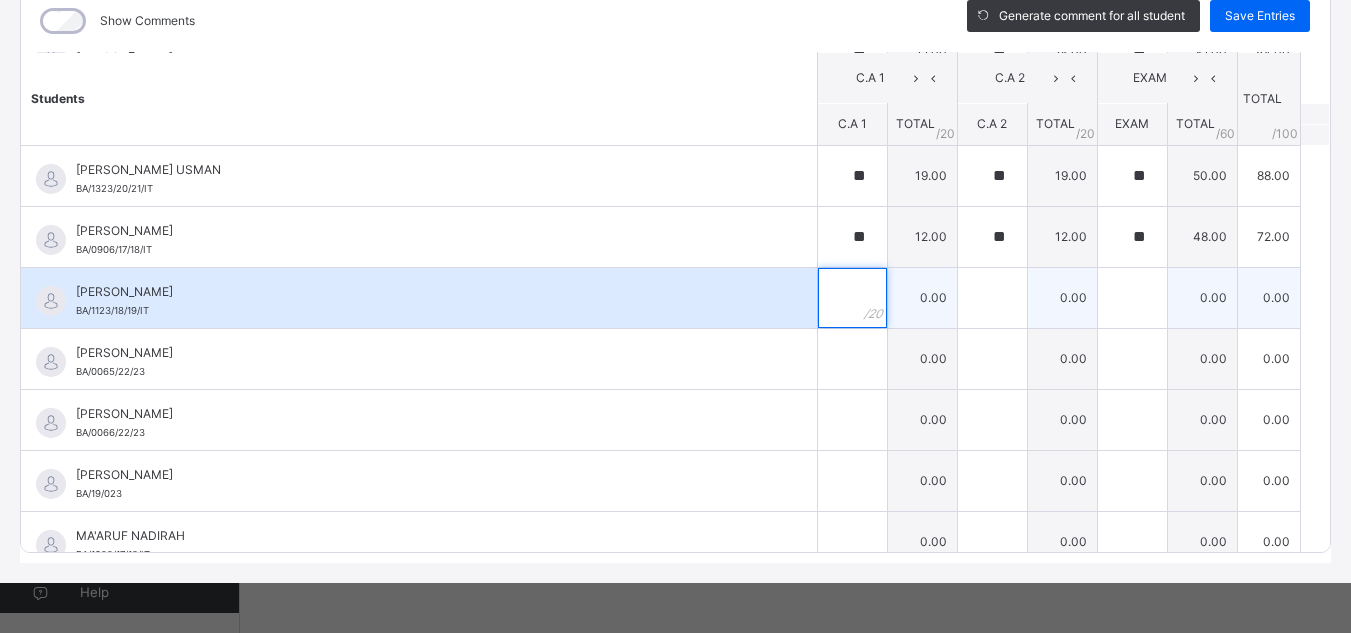 click at bounding box center [852, 298] 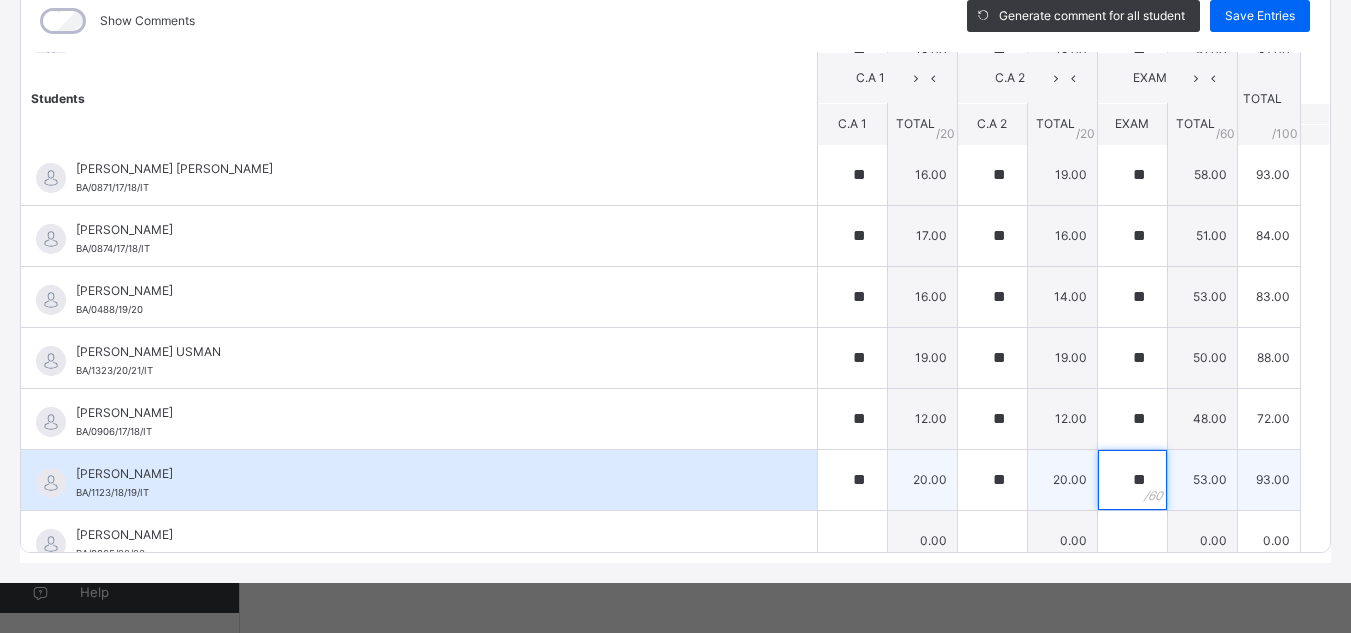 scroll, scrollTop: 568, scrollLeft: 0, axis: vertical 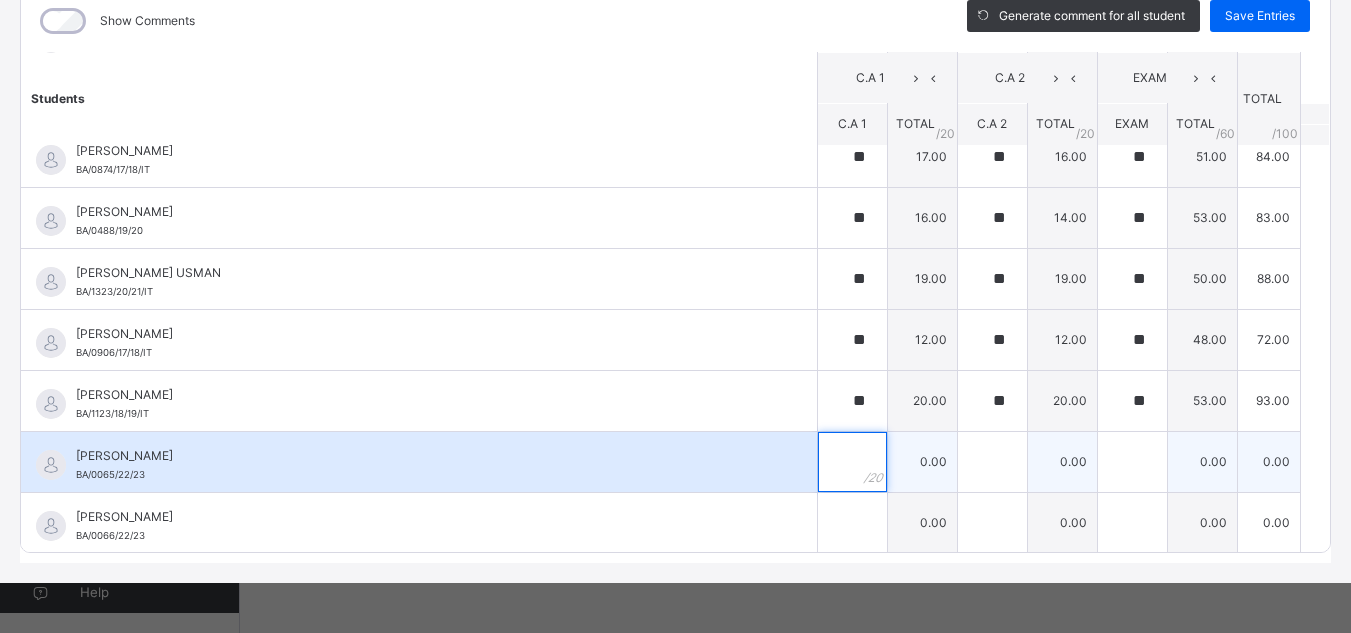 click at bounding box center [852, 462] 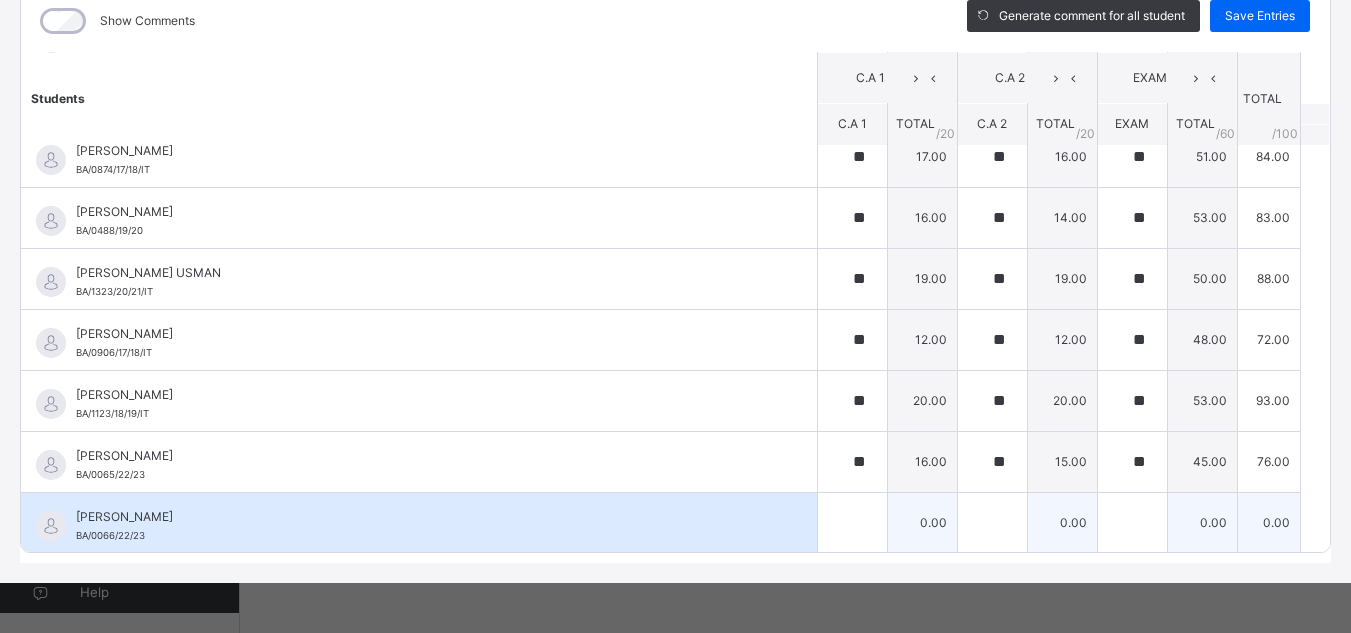 click on "0.00" at bounding box center [922, 522] 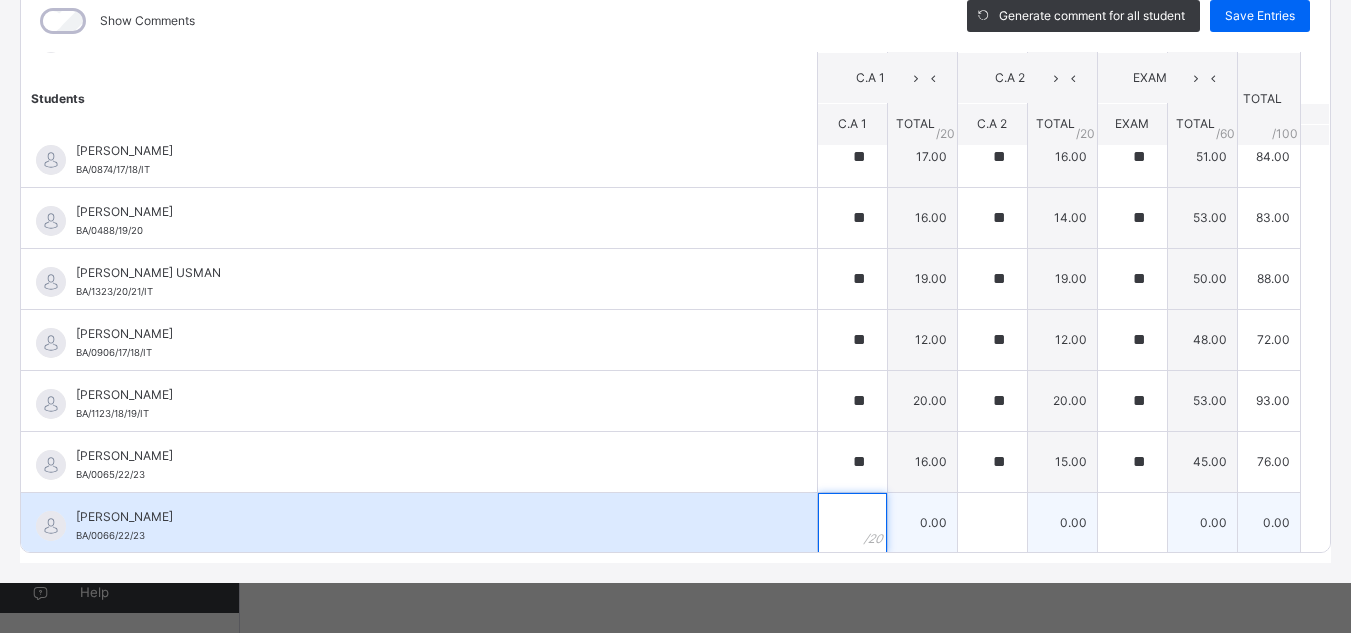 click at bounding box center (852, 523) 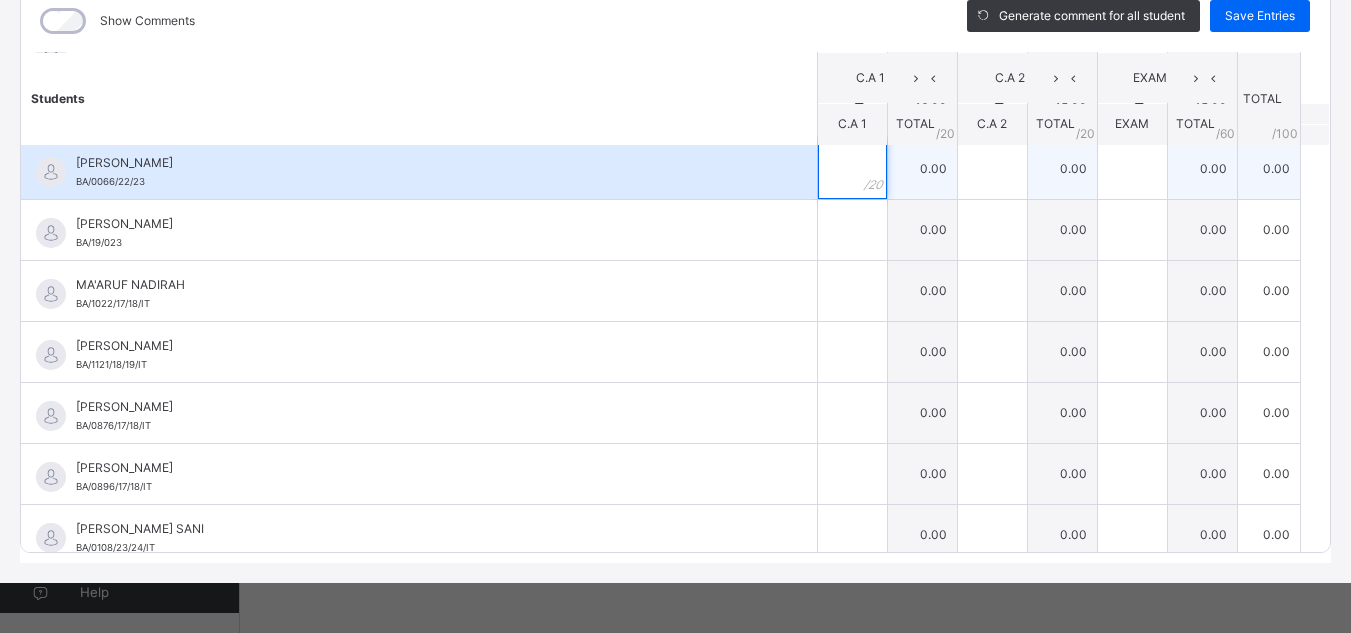 scroll, scrollTop: 918, scrollLeft: 0, axis: vertical 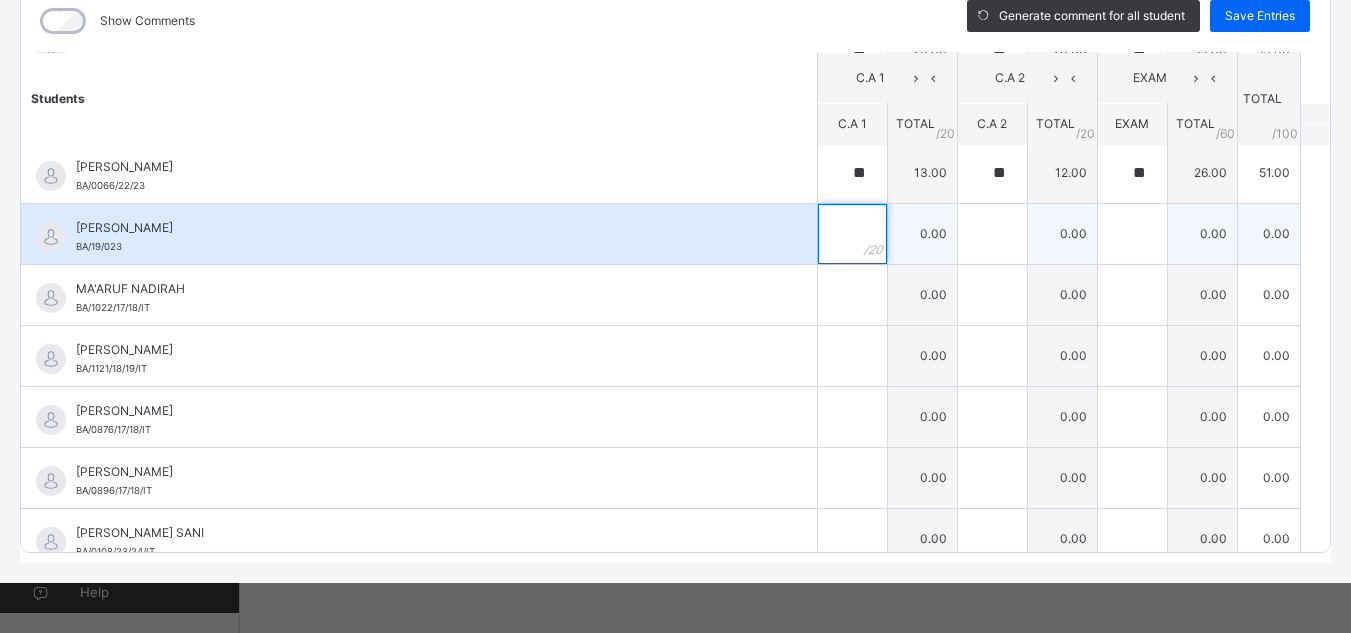 click at bounding box center [852, 234] 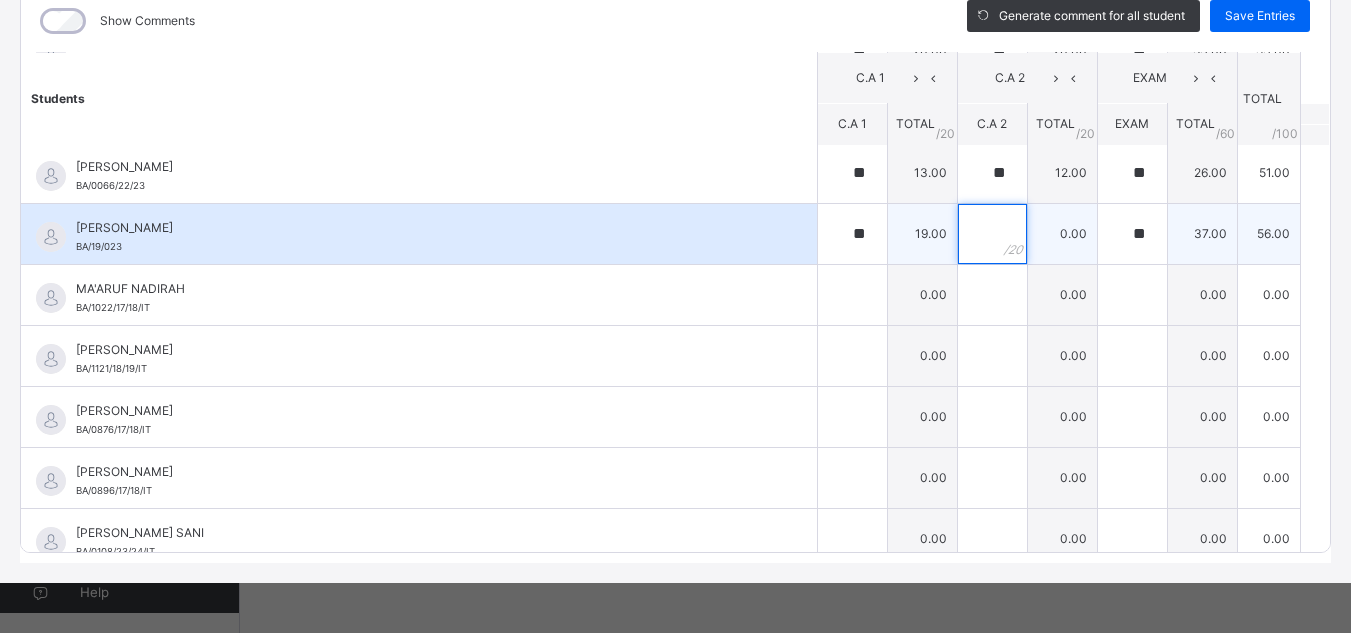 click at bounding box center [992, 234] 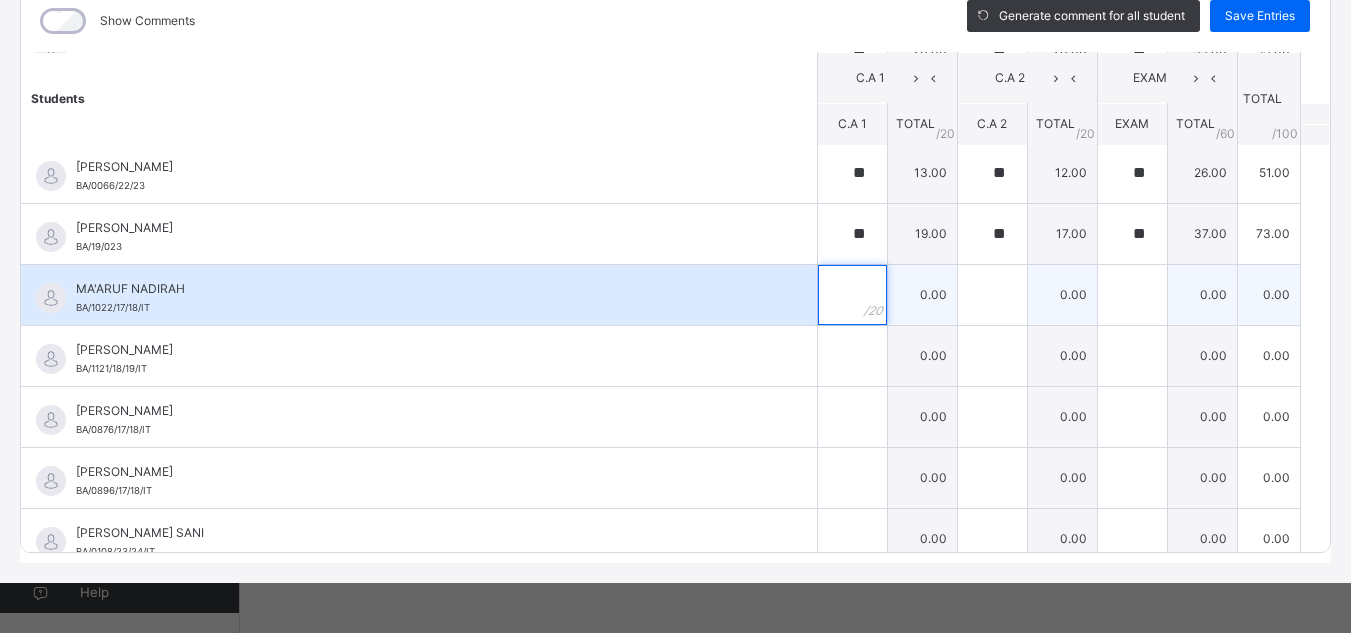 click at bounding box center (852, 295) 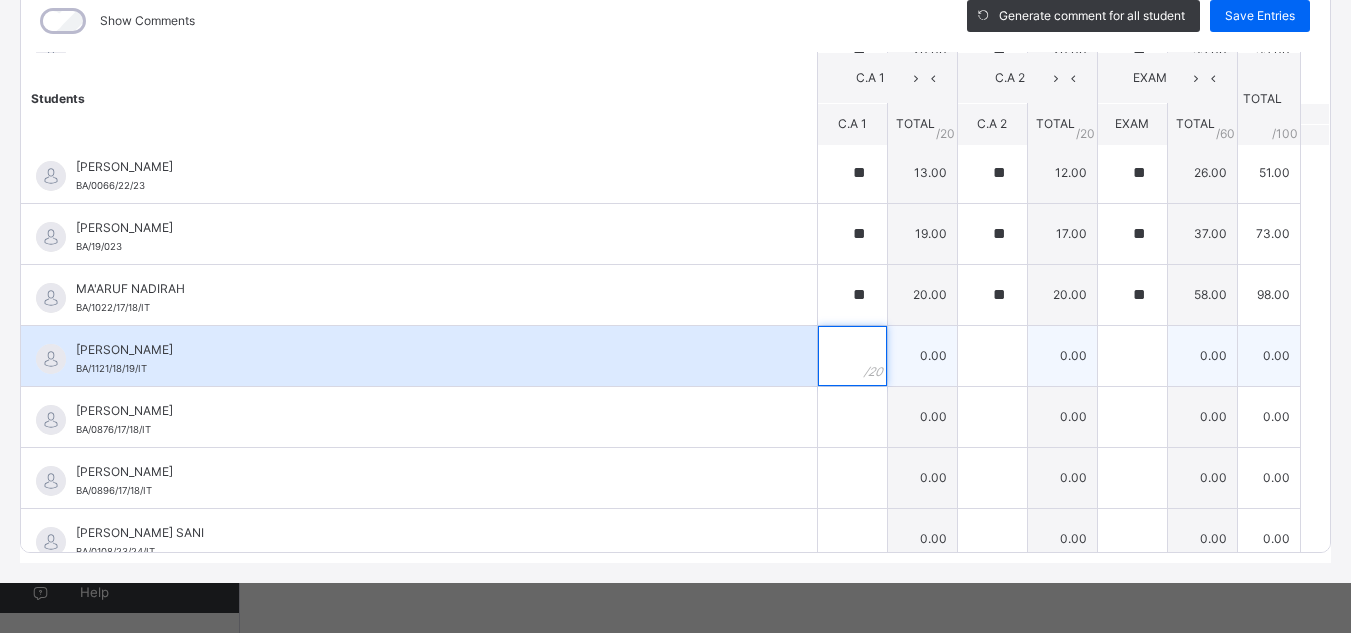 click at bounding box center (852, 356) 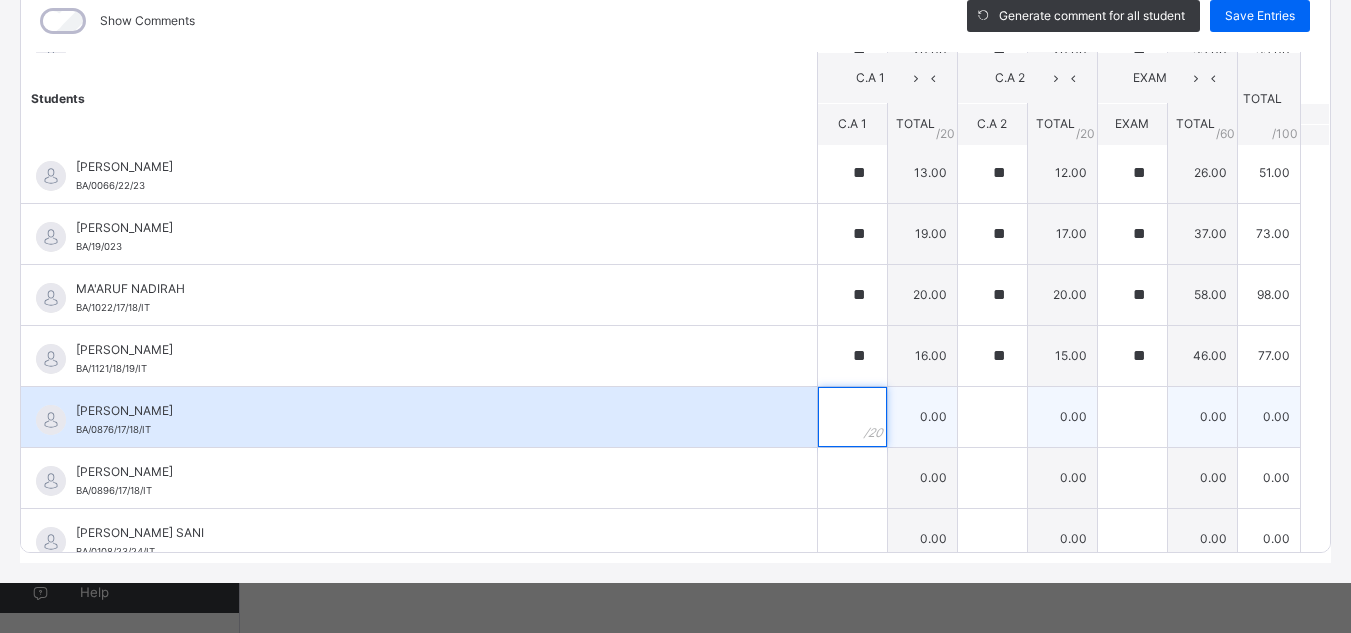 click at bounding box center [852, 417] 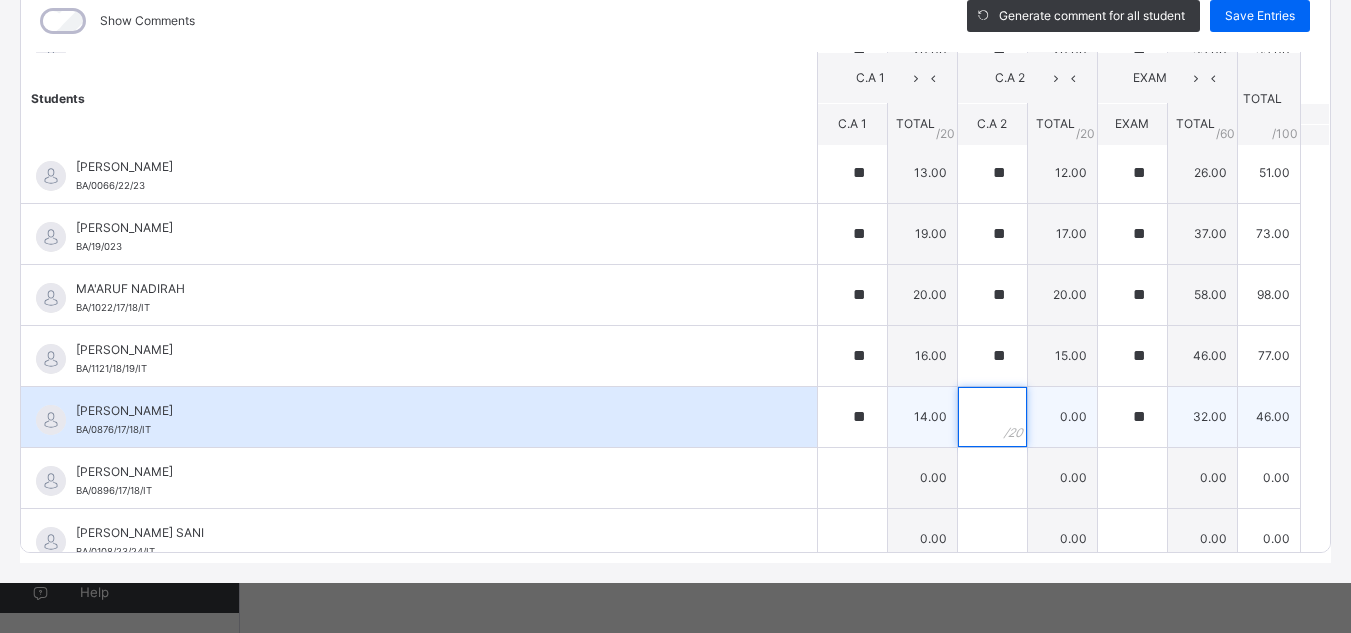 click at bounding box center (992, 417) 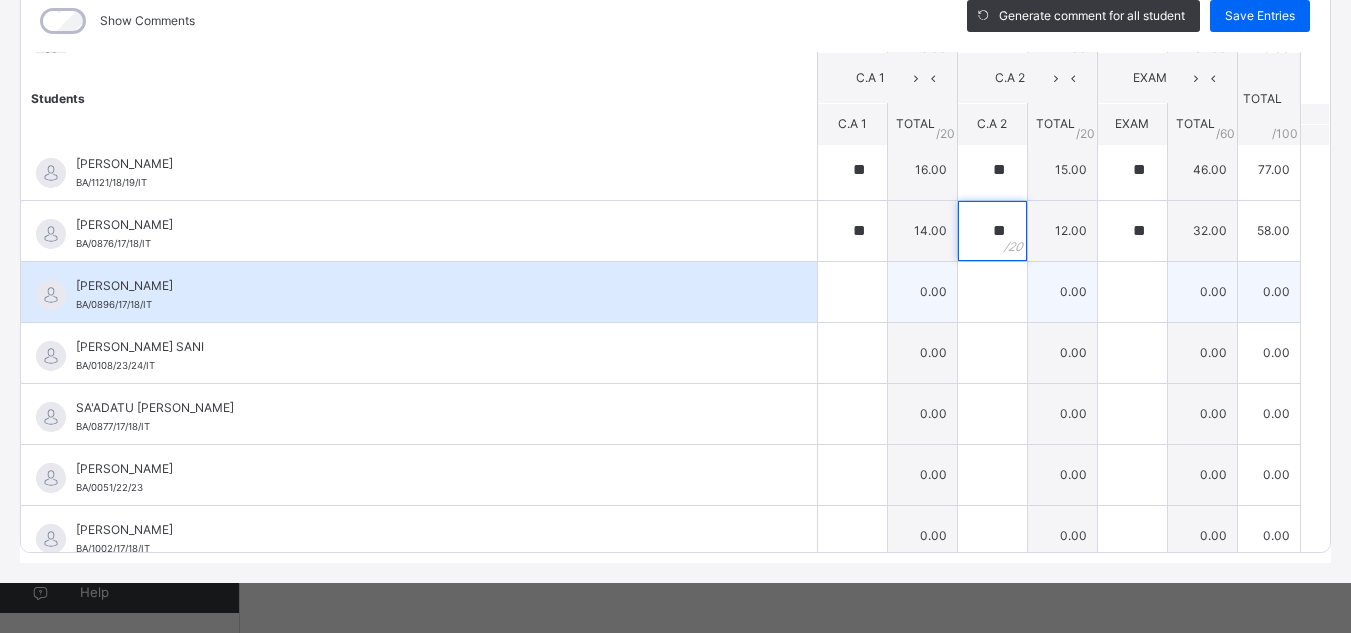 scroll, scrollTop: 1119, scrollLeft: 0, axis: vertical 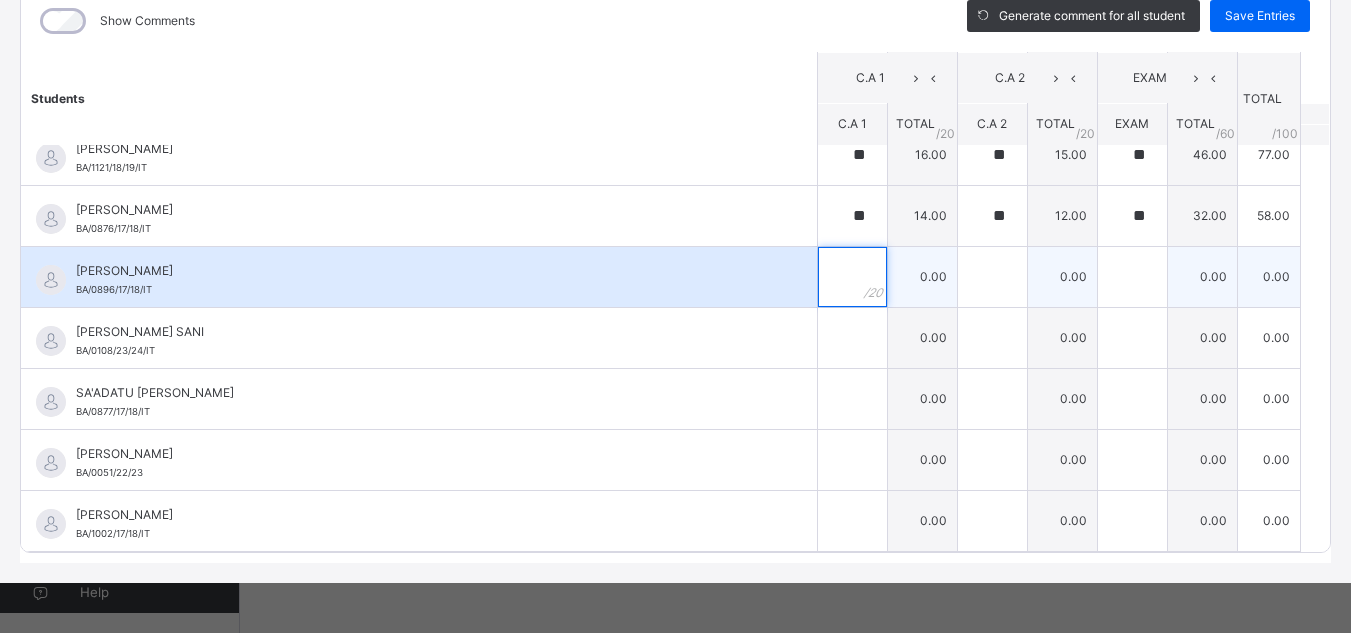 click at bounding box center [852, 277] 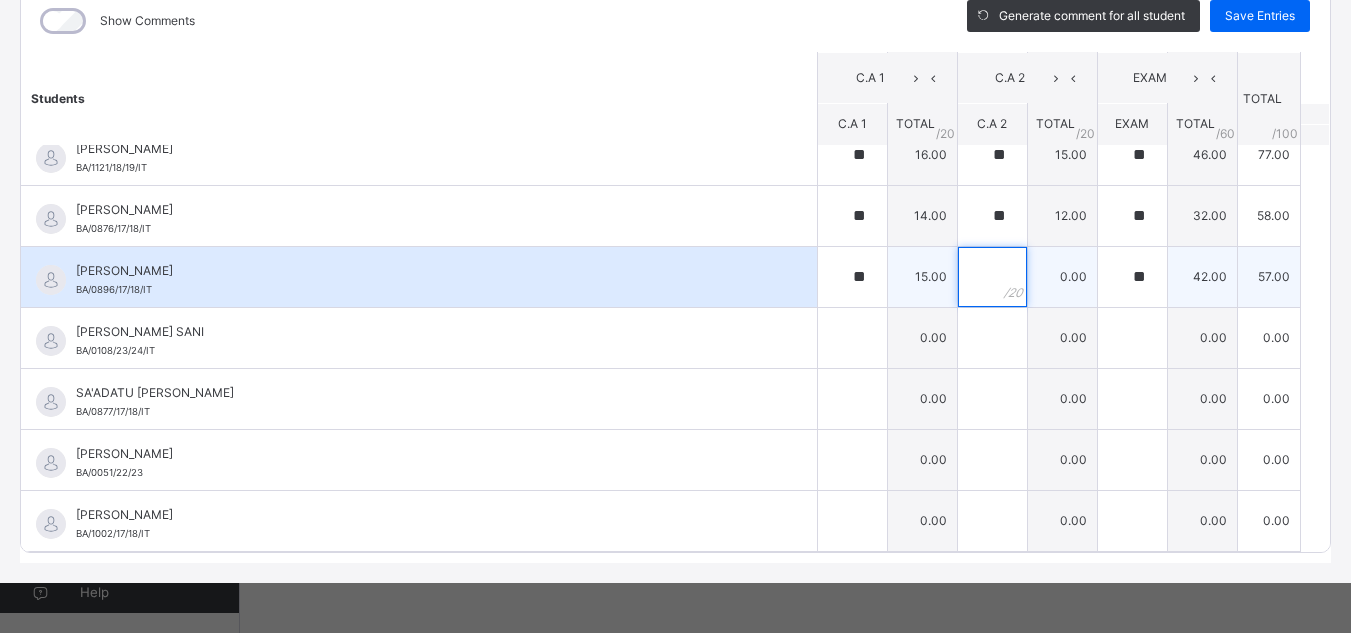 click at bounding box center (992, 277) 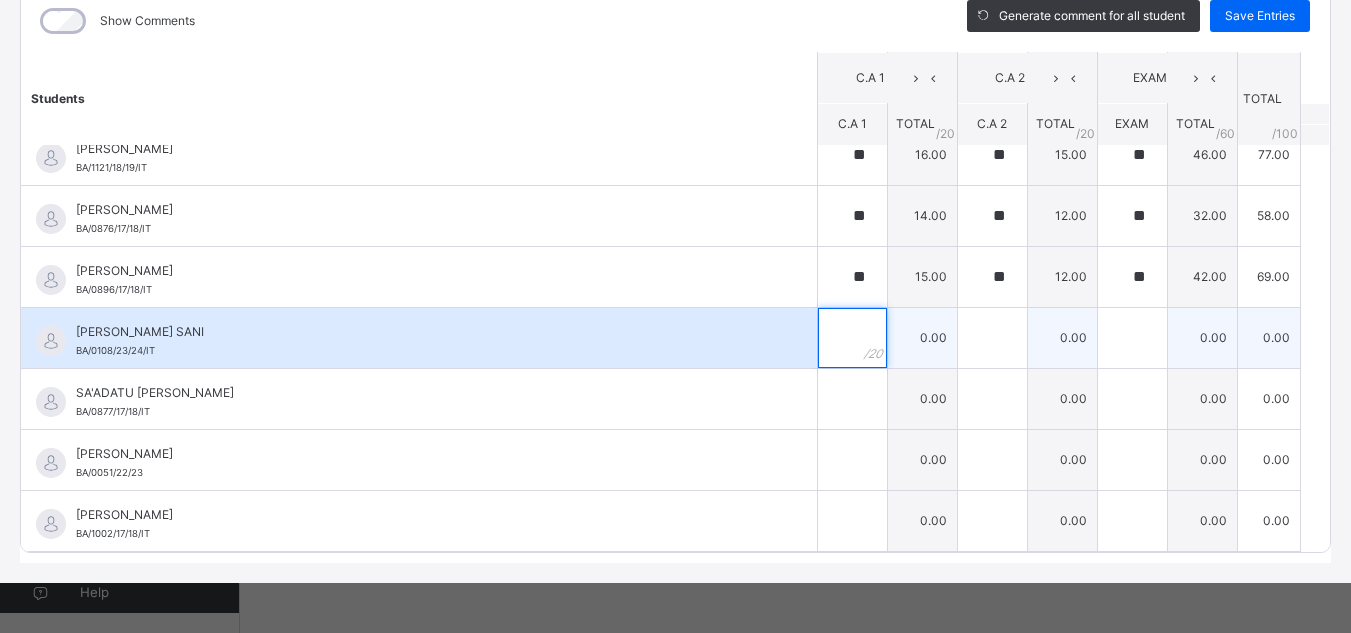 click at bounding box center [852, 338] 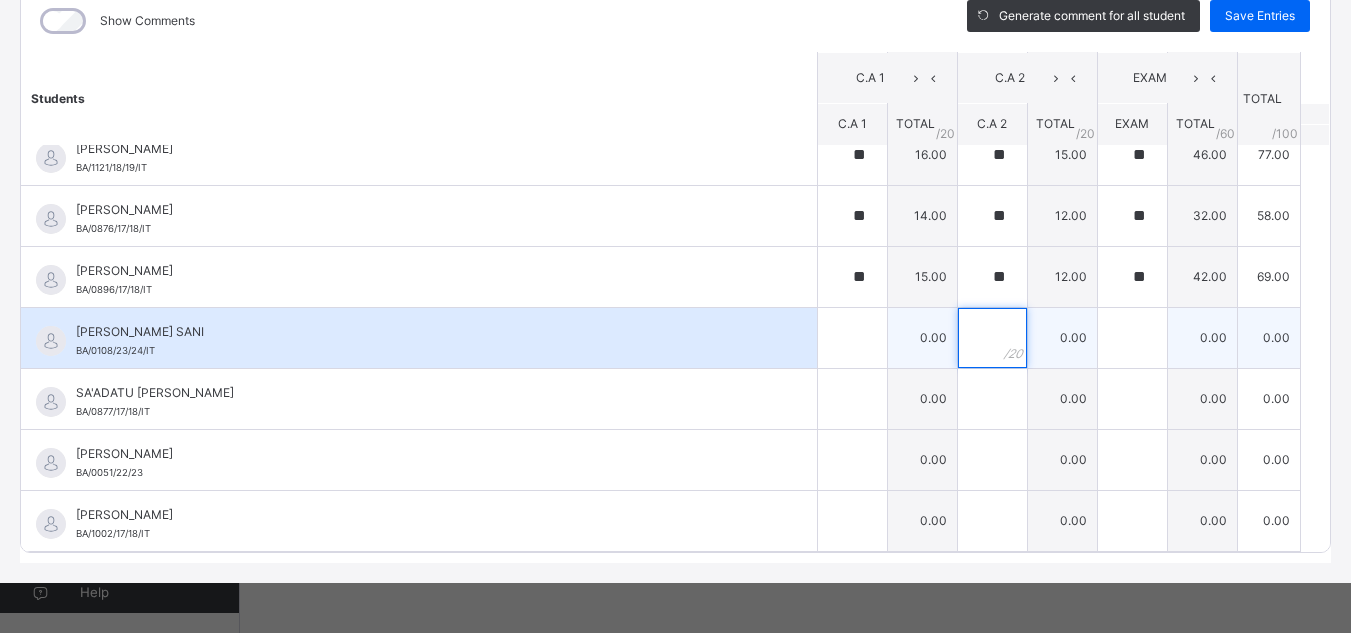 click at bounding box center [992, 338] 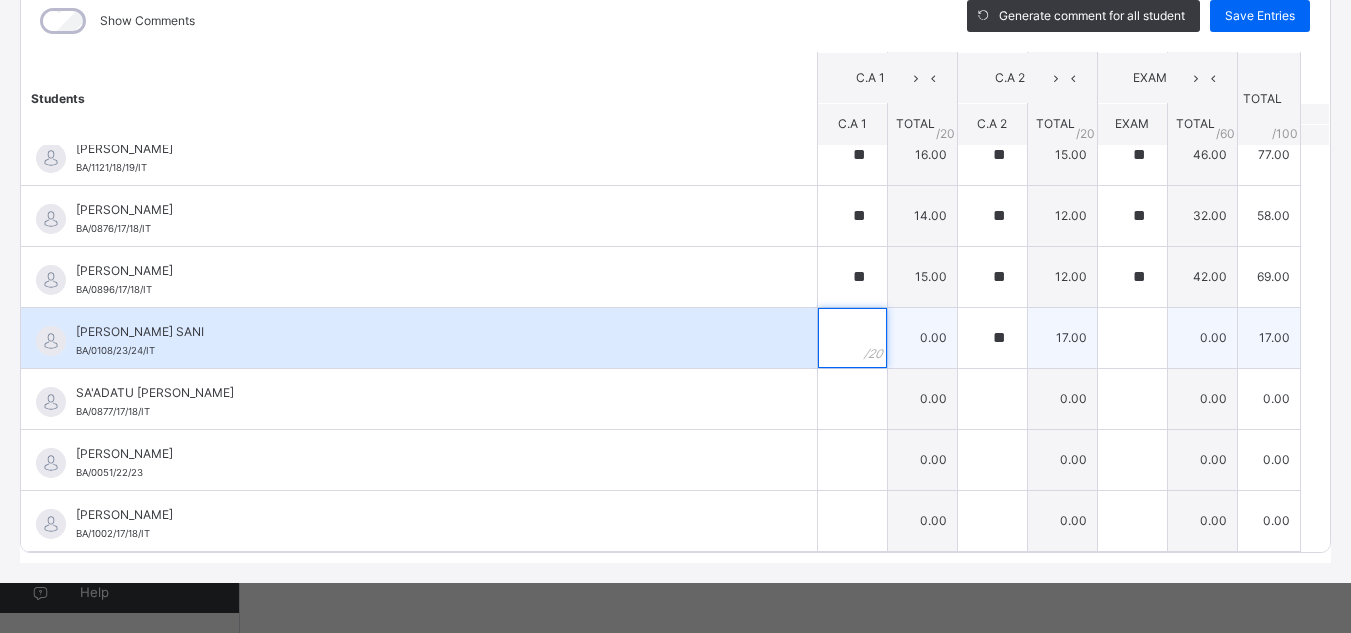click at bounding box center (852, 338) 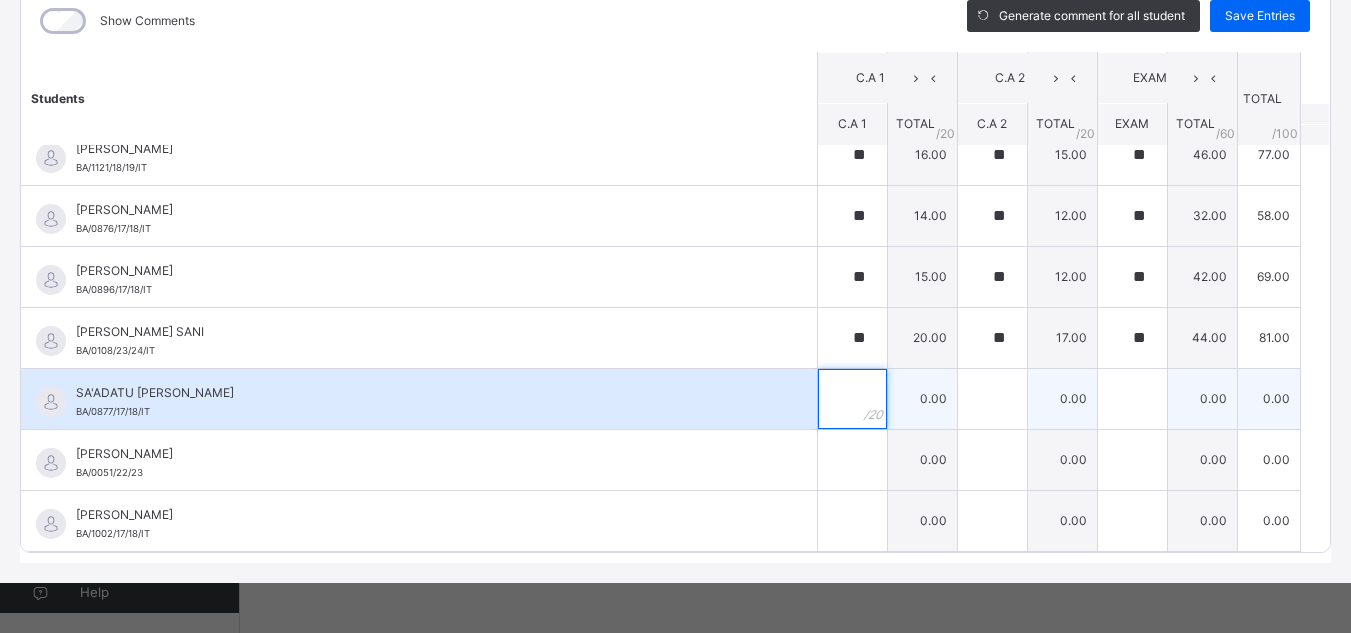 click at bounding box center [852, 399] 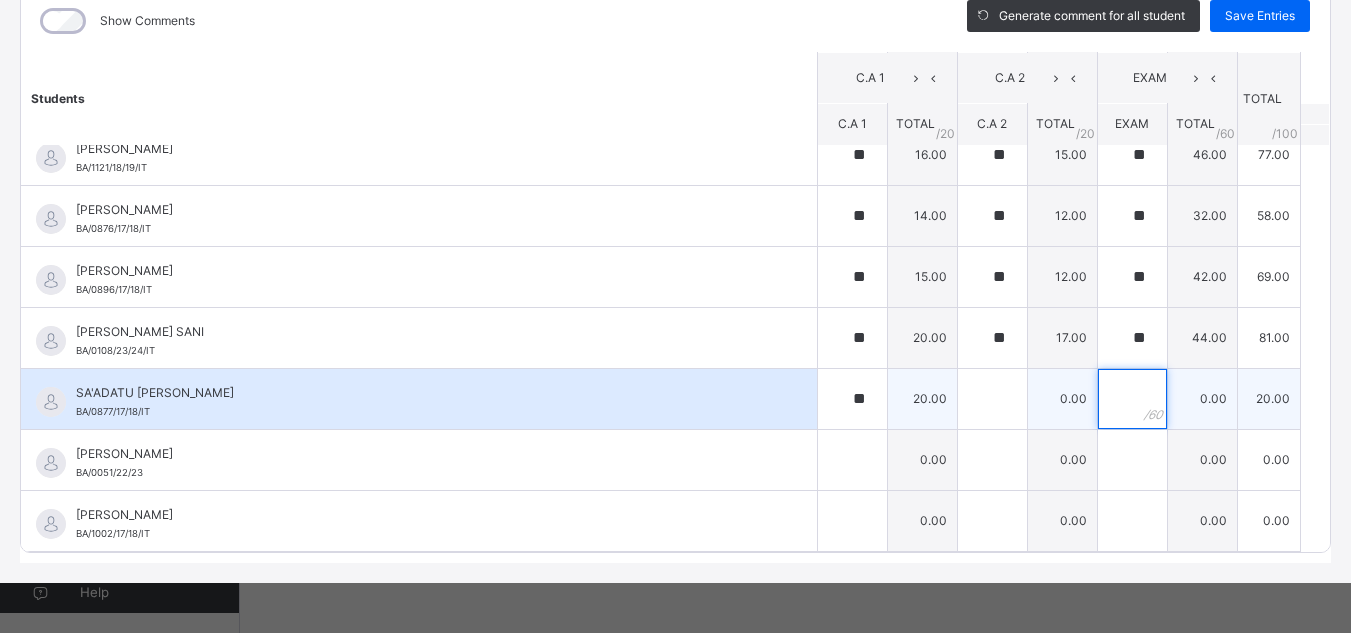 click at bounding box center (1132, 399) 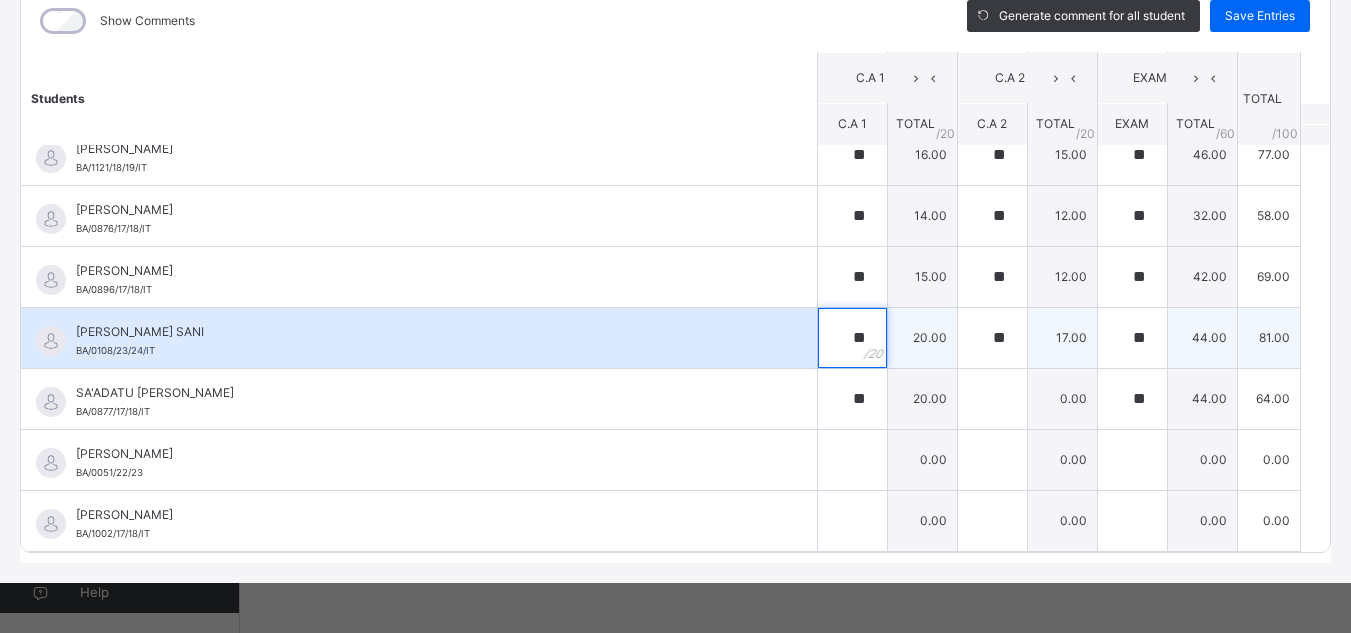 click on "**" at bounding box center [852, 338] 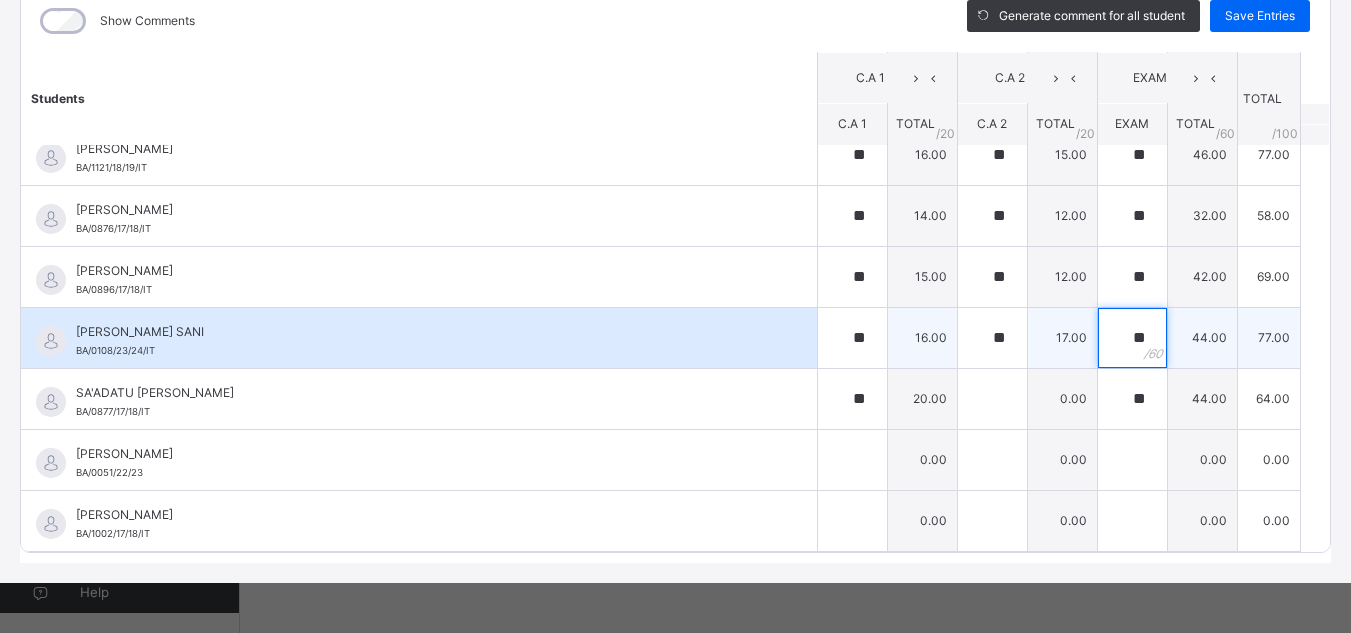 click on "**" at bounding box center [1132, 338] 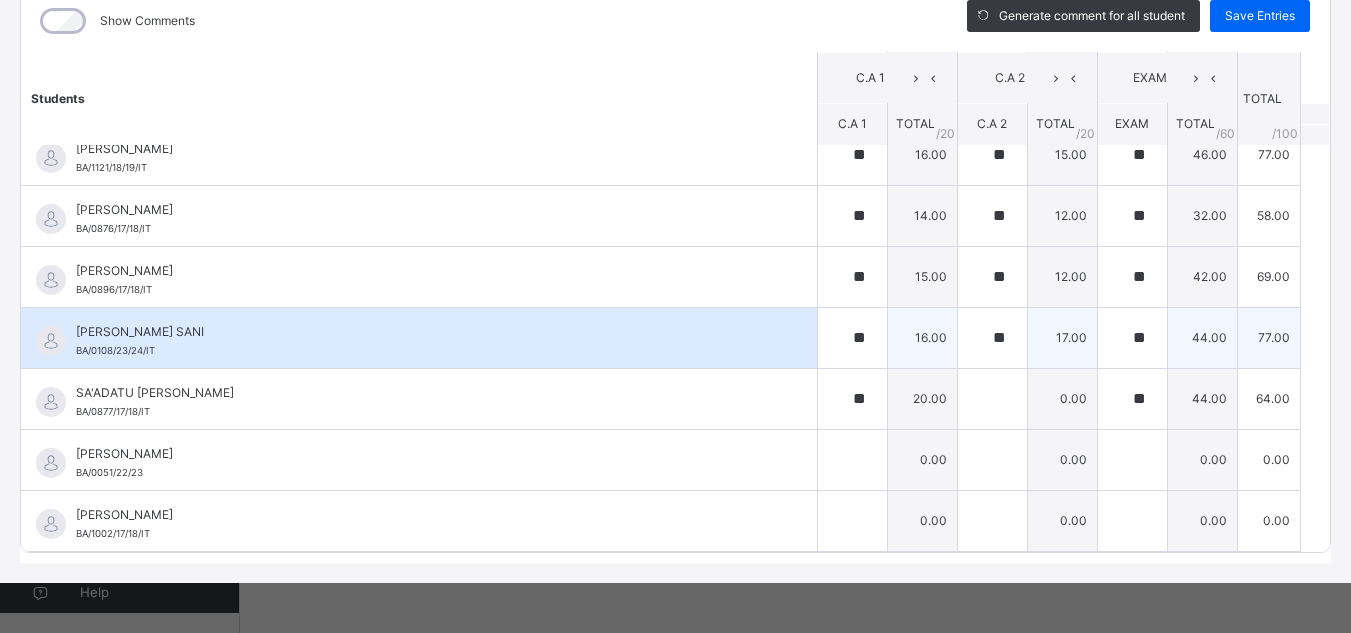 click on "**" at bounding box center [1132, 338] 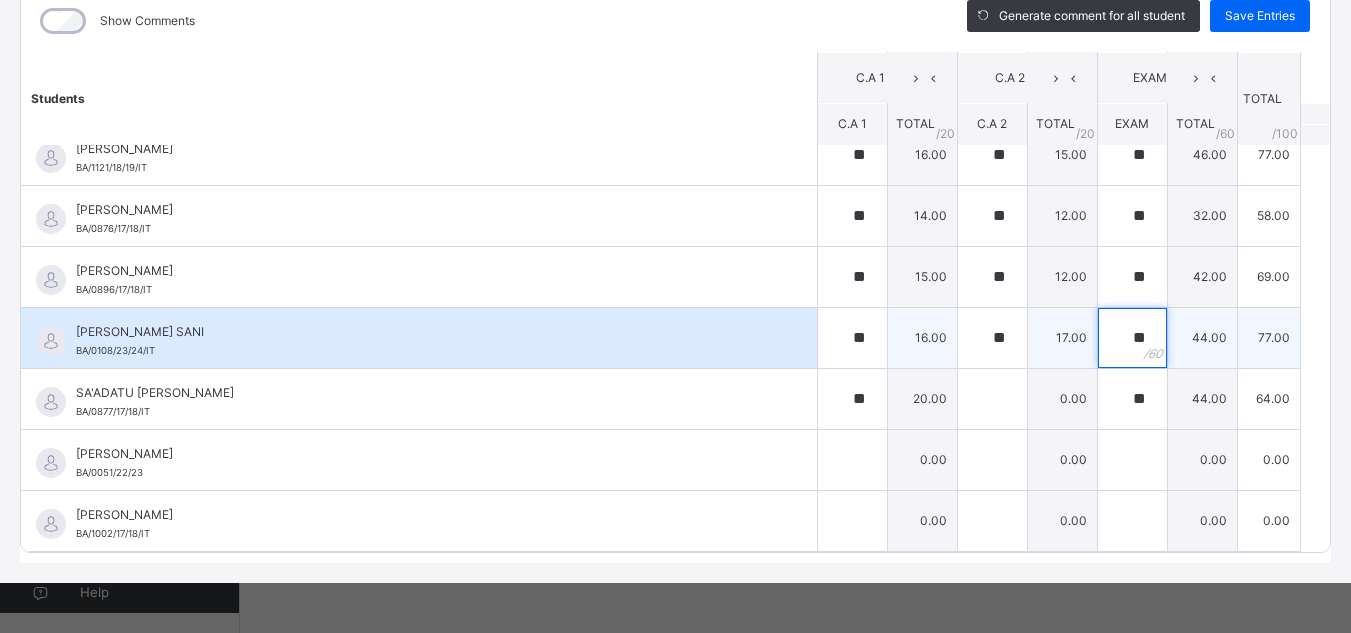 click on "**" at bounding box center (1132, 338) 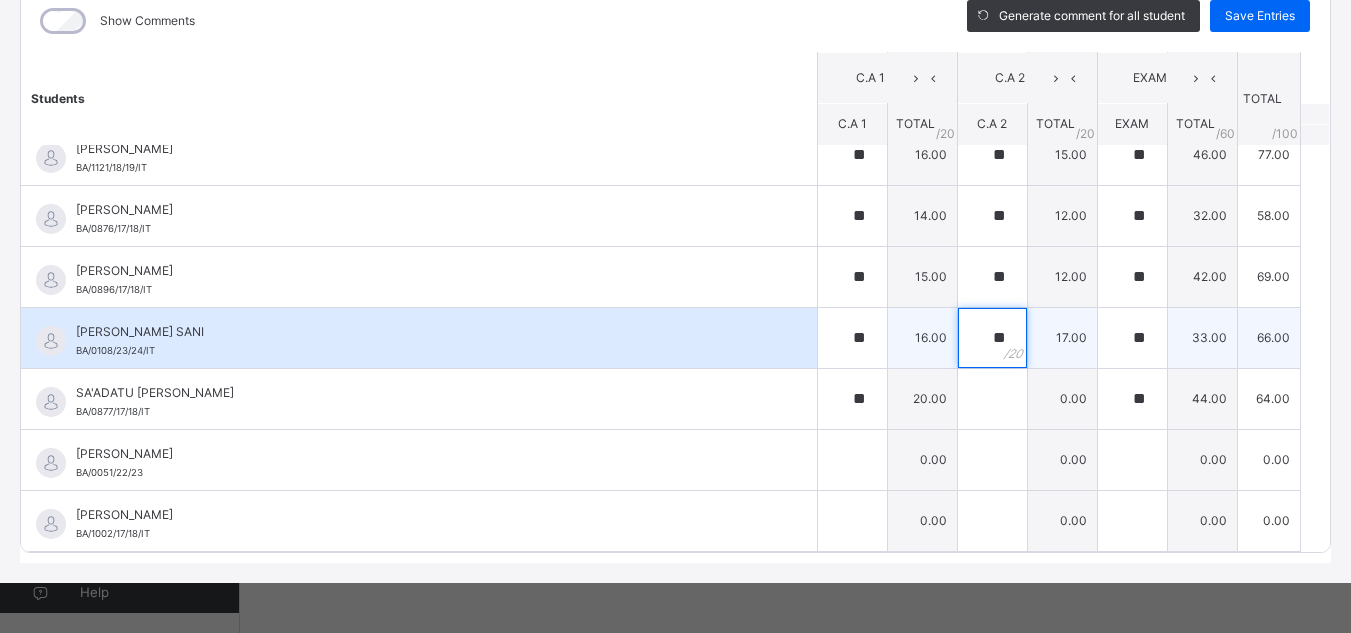 click on "**" at bounding box center (992, 338) 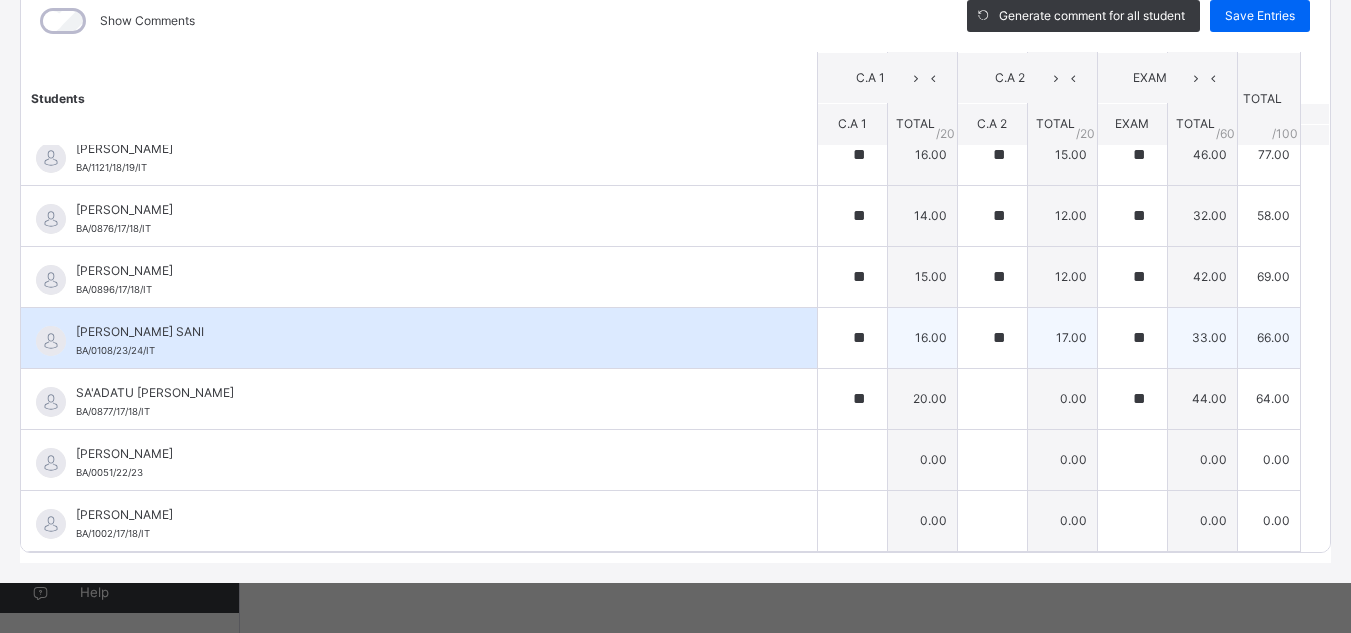 click on "**" at bounding box center (992, 338) 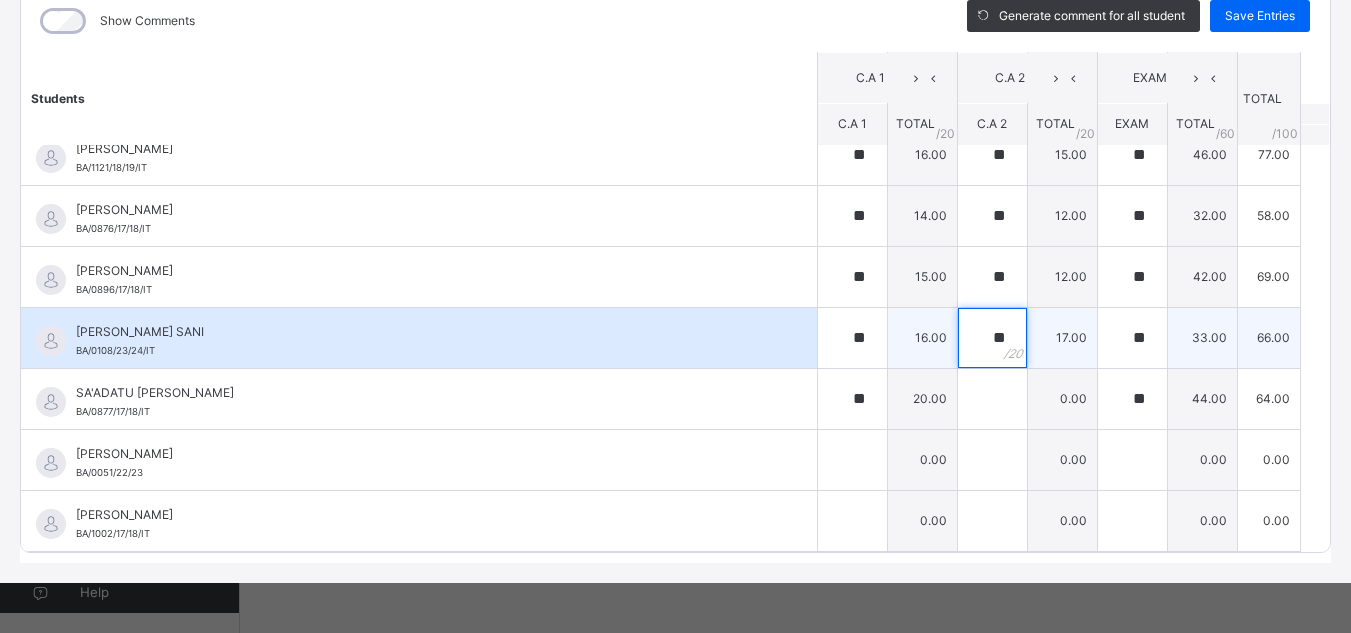click on "**" at bounding box center [992, 338] 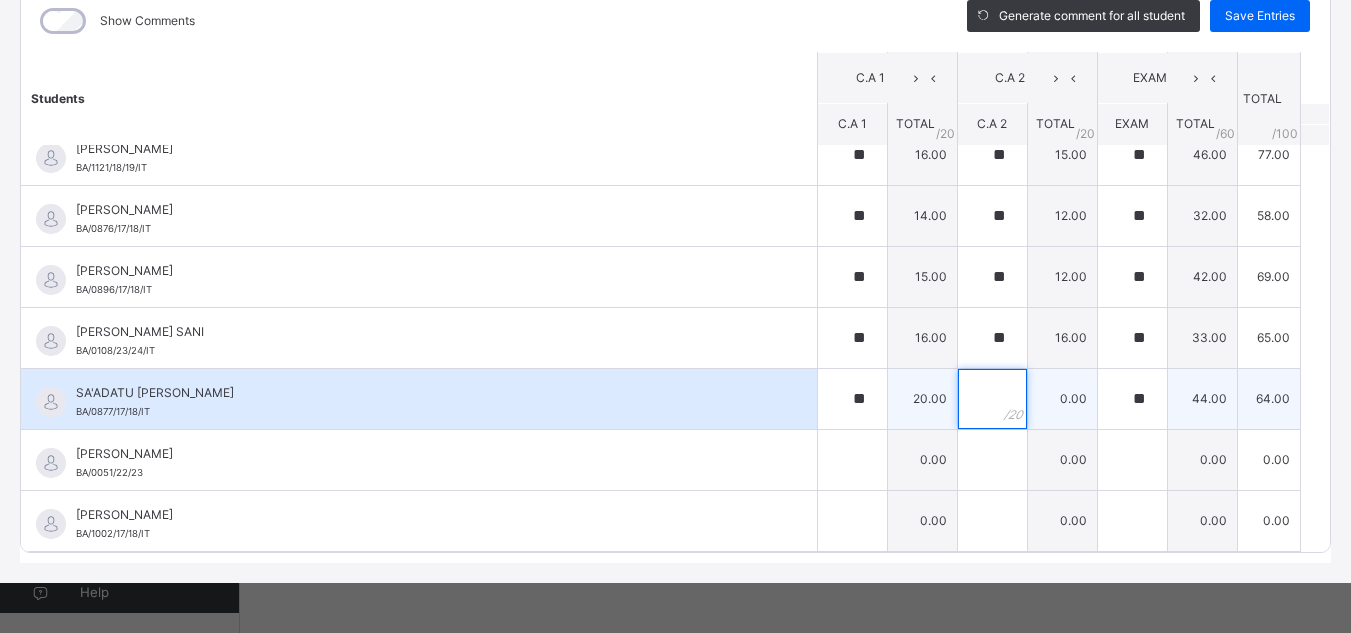 click at bounding box center (992, 399) 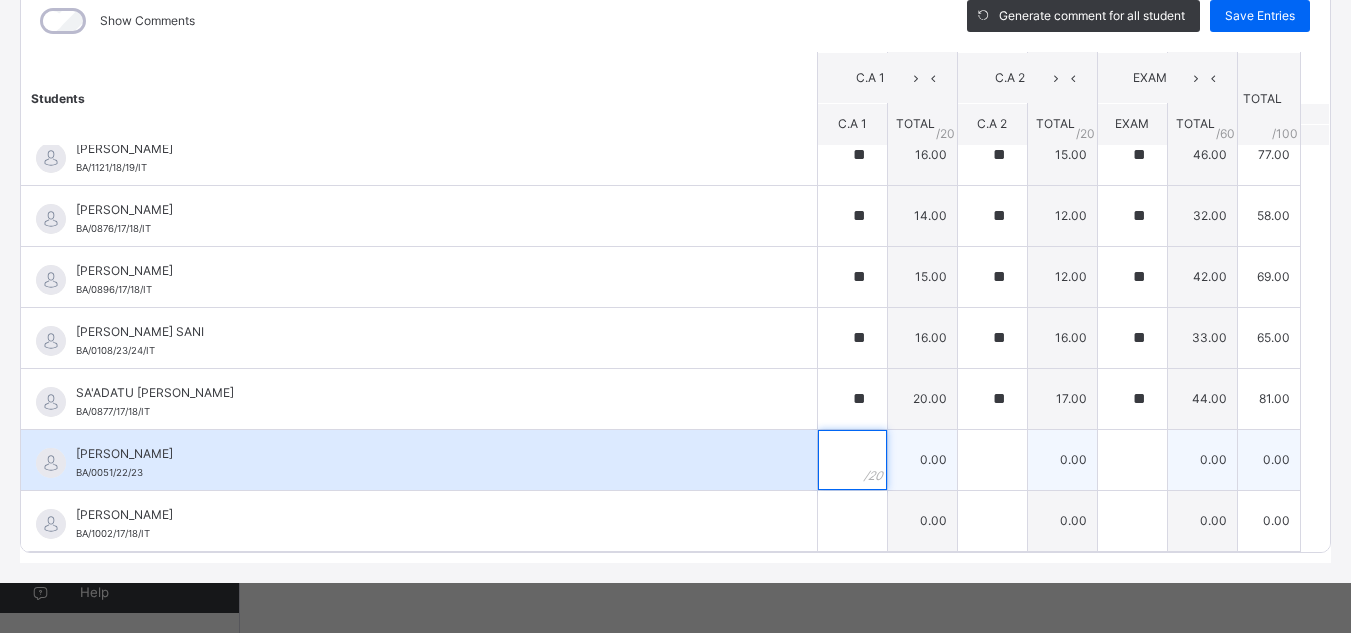 click at bounding box center (852, 460) 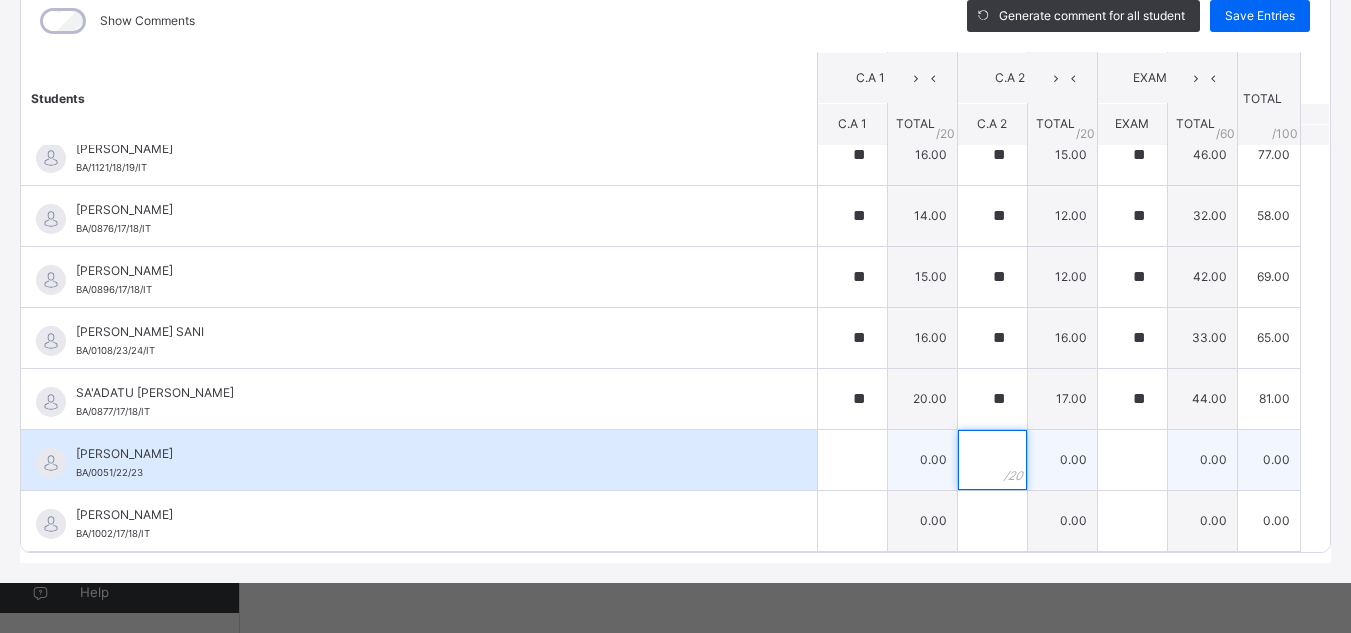 click at bounding box center [992, 460] 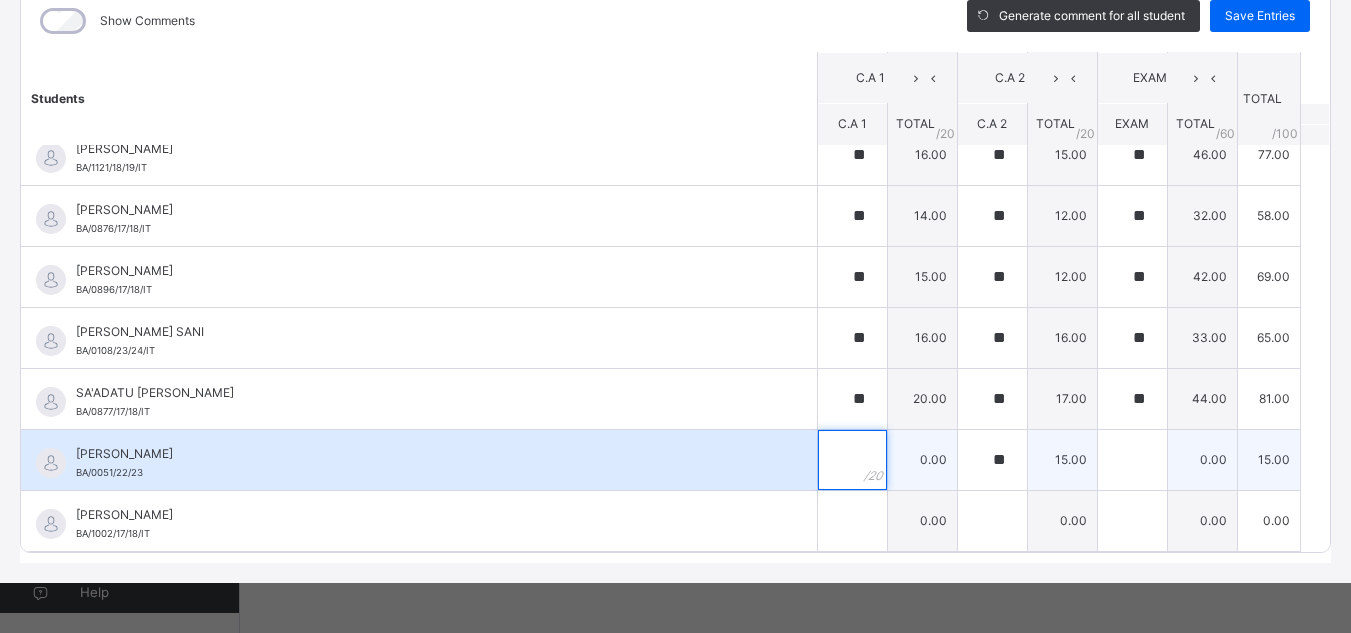 click at bounding box center [852, 460] 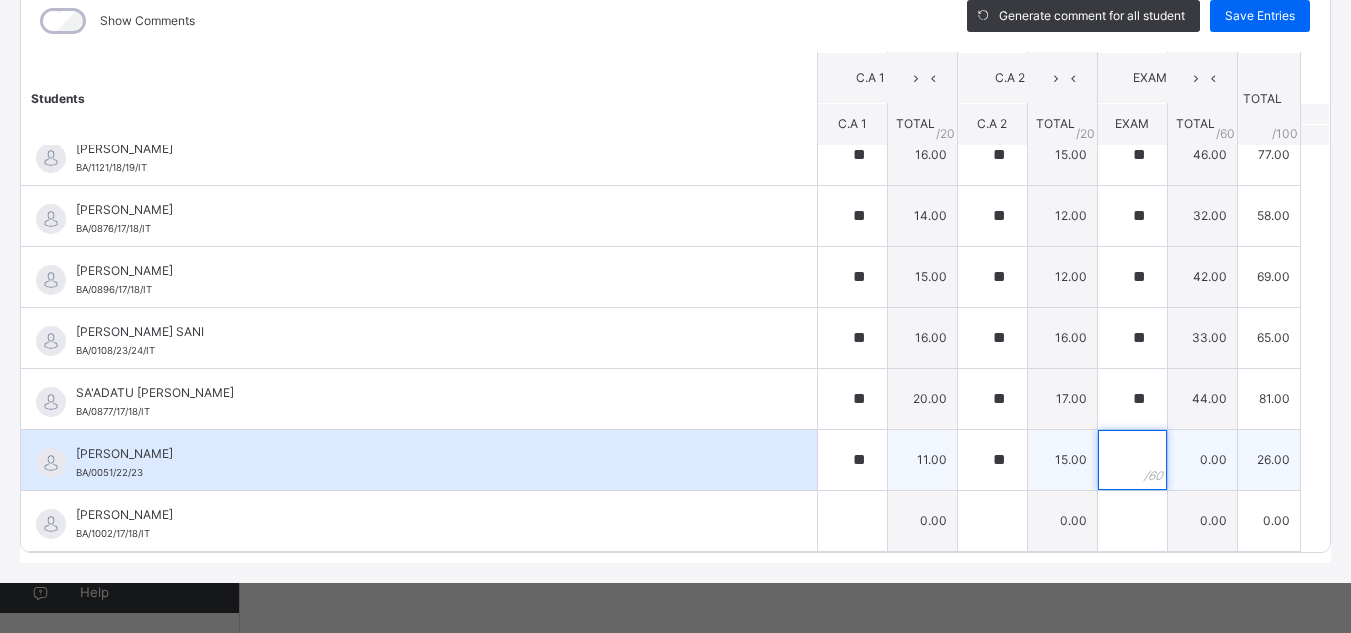 click at bounding box center (1132, 460) 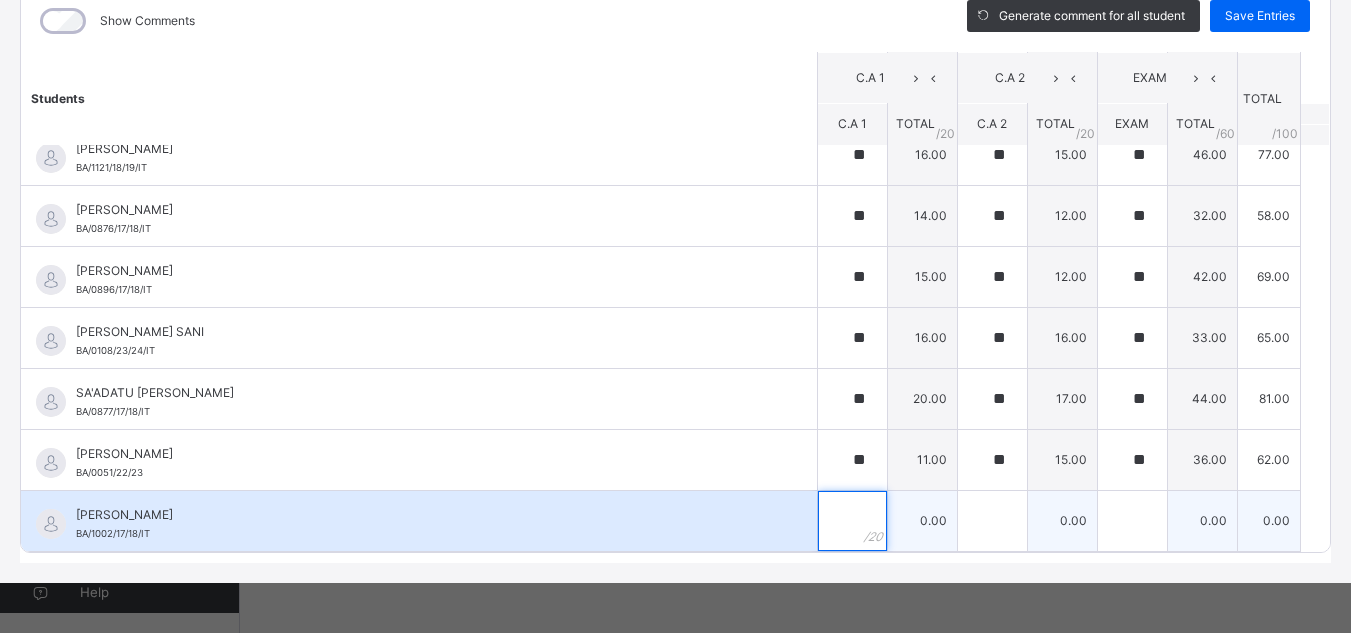 click at bounding box center [852, 521] 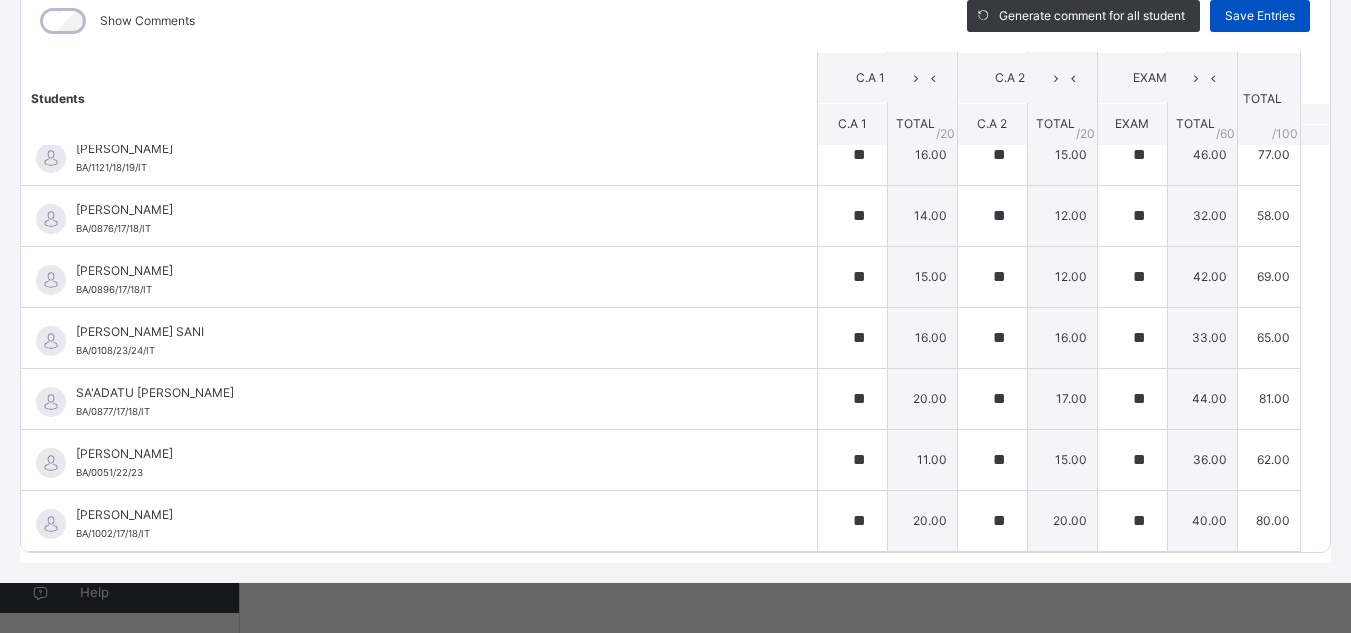 click on "Save Entries" at bounding box center [1260, 16] 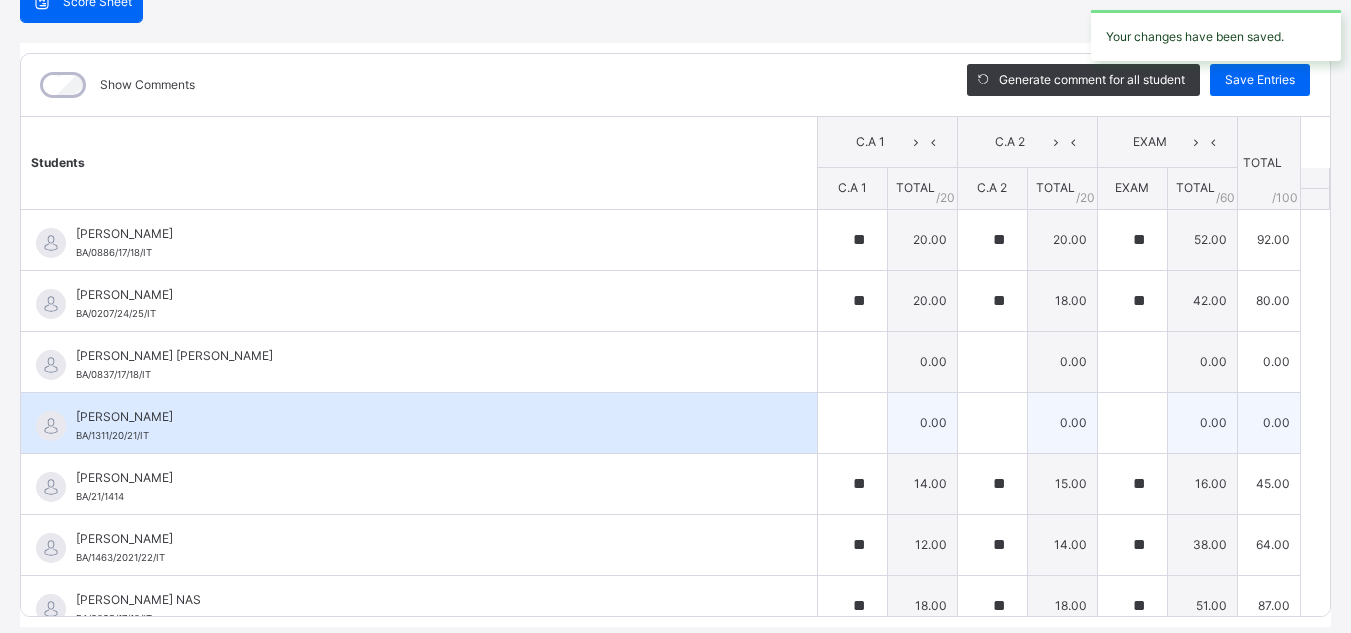 scroll, scrollTop: 278, scrollLeft: 0, axis: vertical 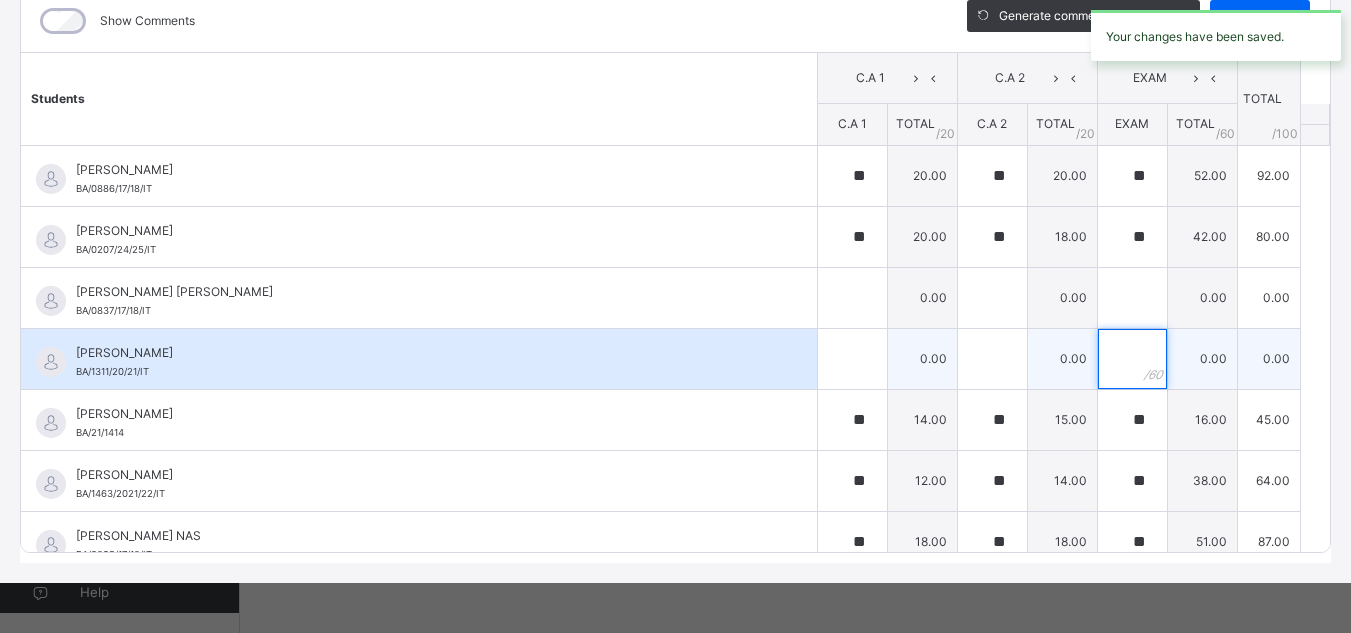 click at bounding box center [1132, 359] 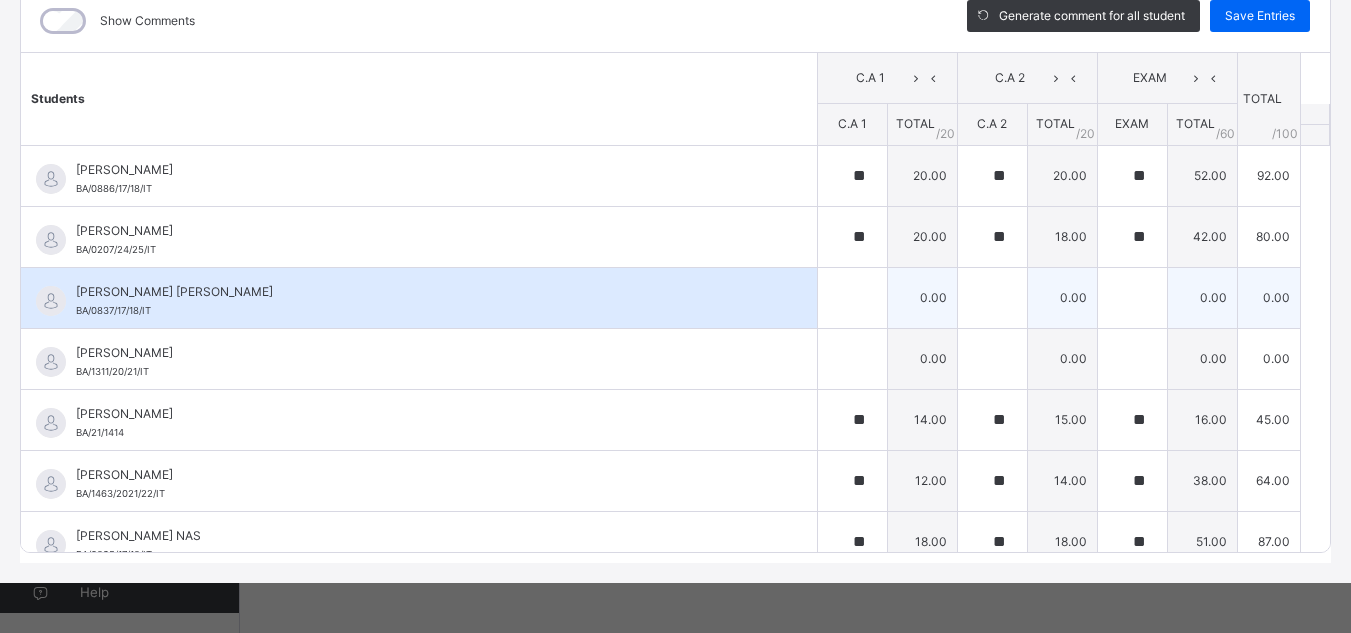 click on "[PERSON_NAME] [PERSON_NAME]/0837/17/18/IT" at bounding box center (419, 298) 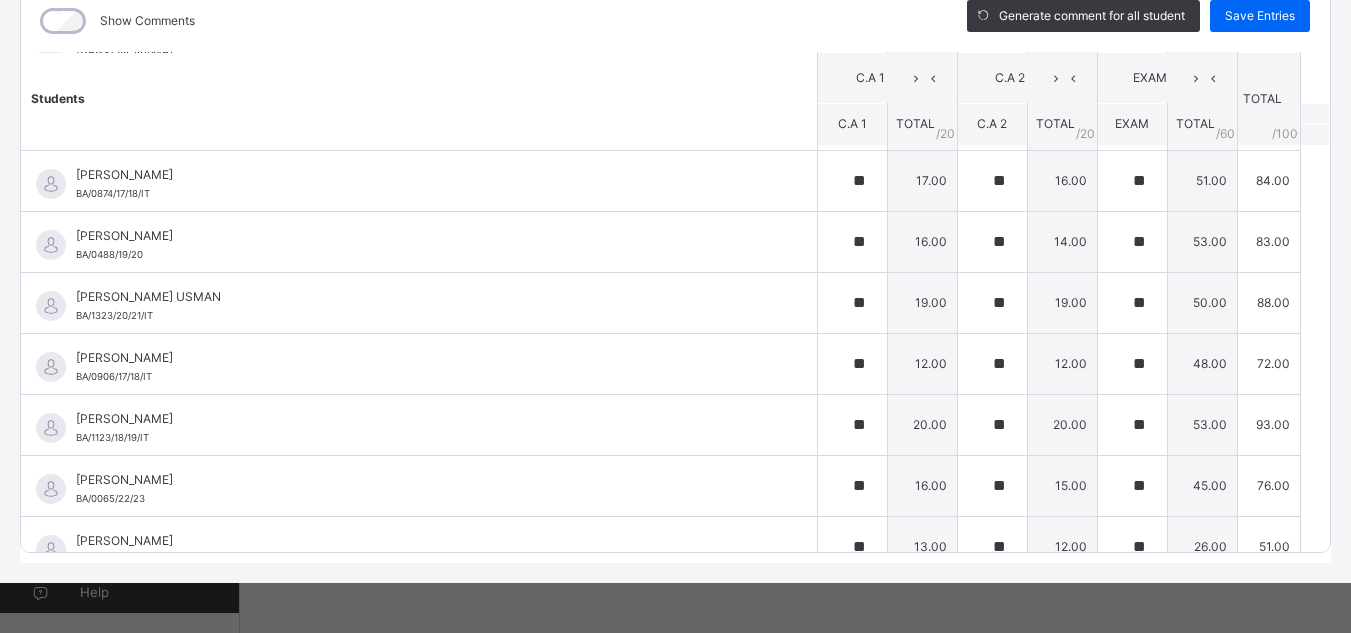 scroll, scrollTop: 0, scrollLeft: 0, axis: both 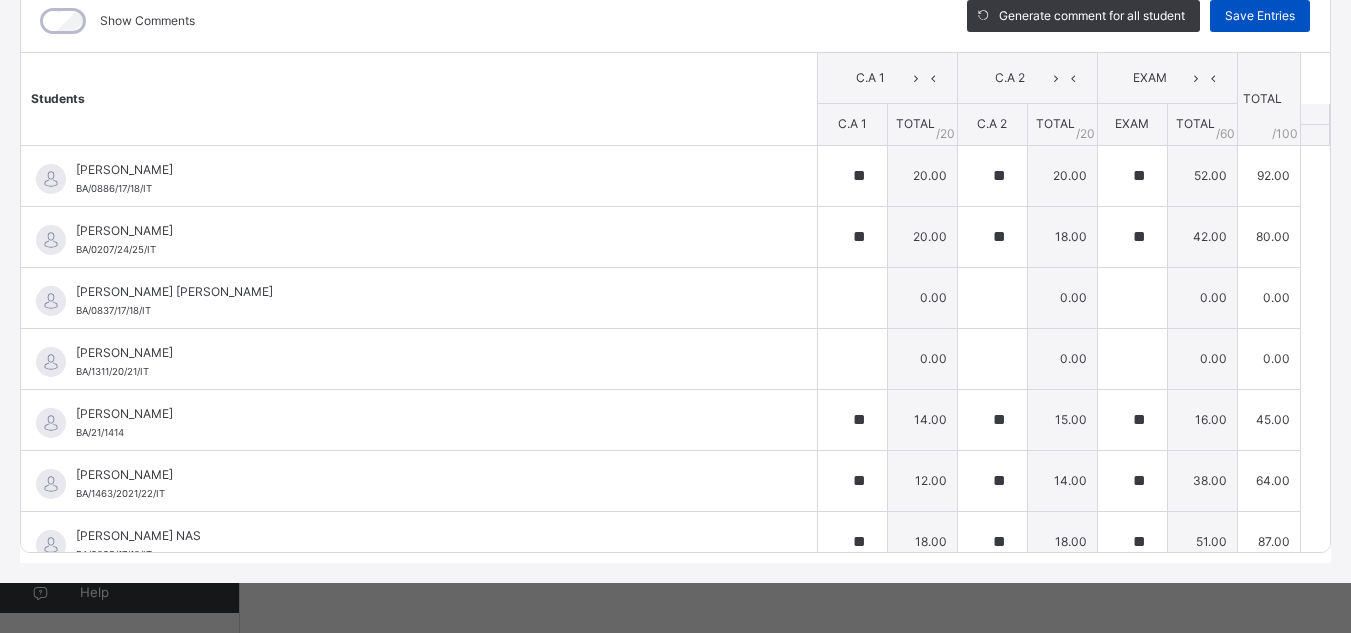 click on "Save Entries" at bounding box center (1260, 16) 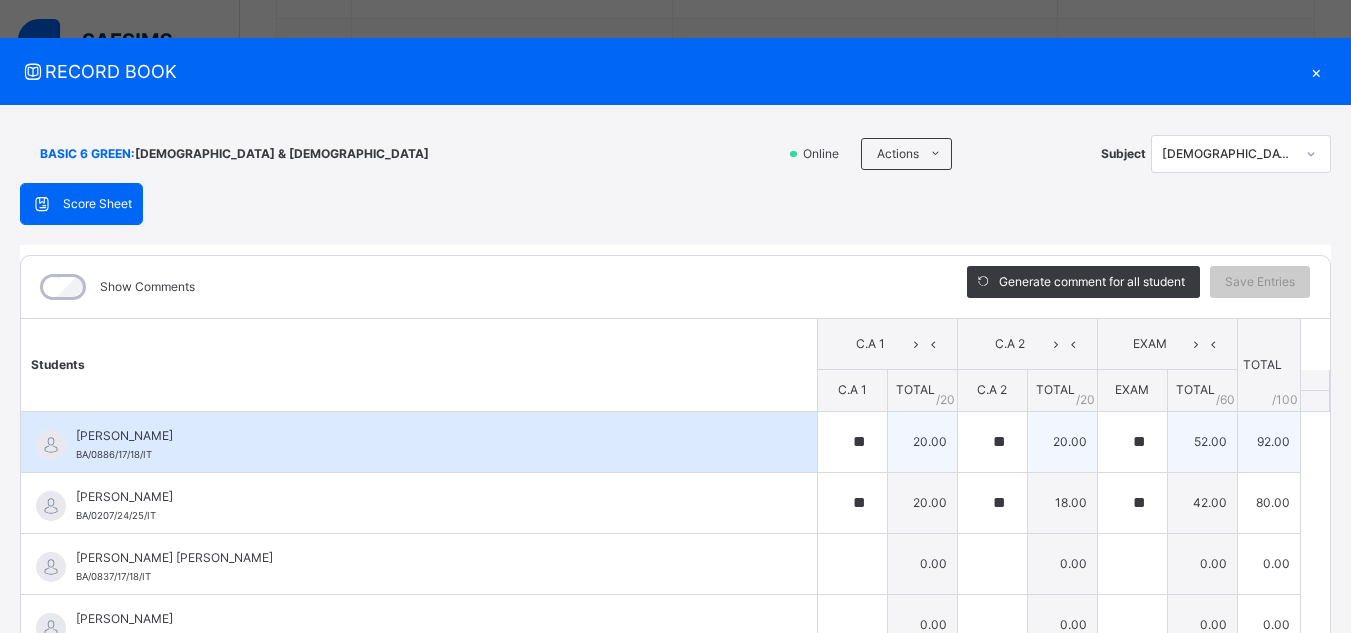 scroll, scrollTop: 0, scrollLeft: 0, axis: both 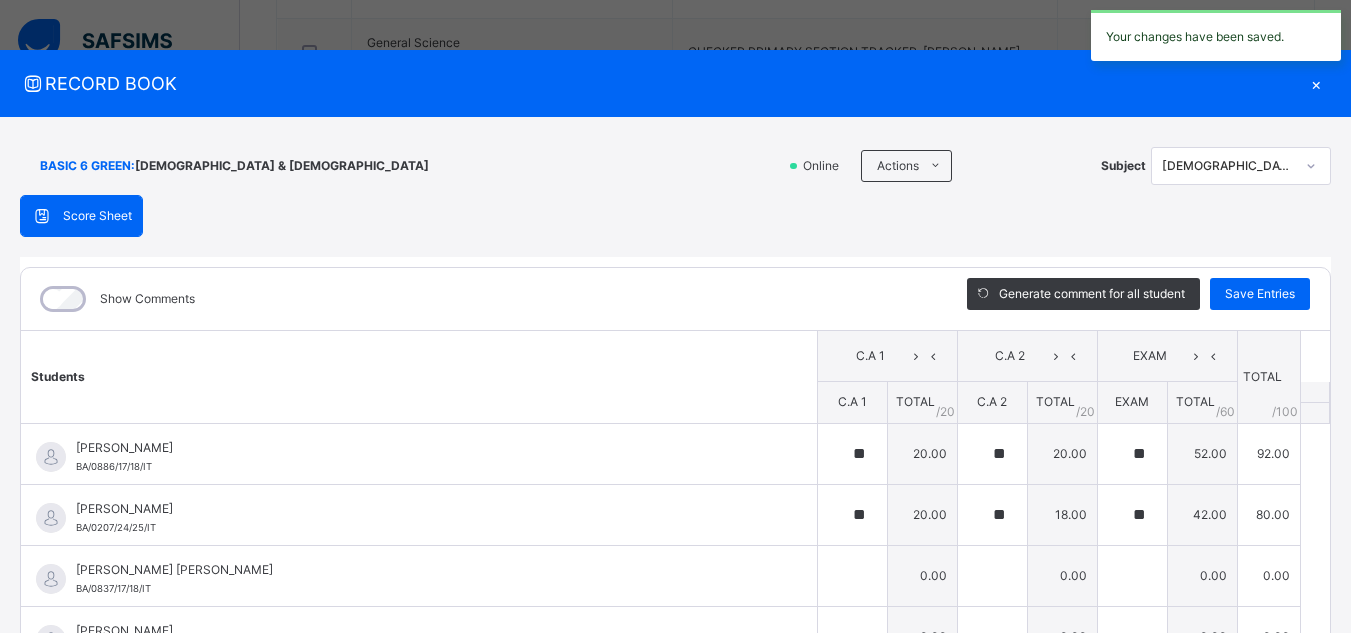 click on "×" at bounding box center [1316, 83] 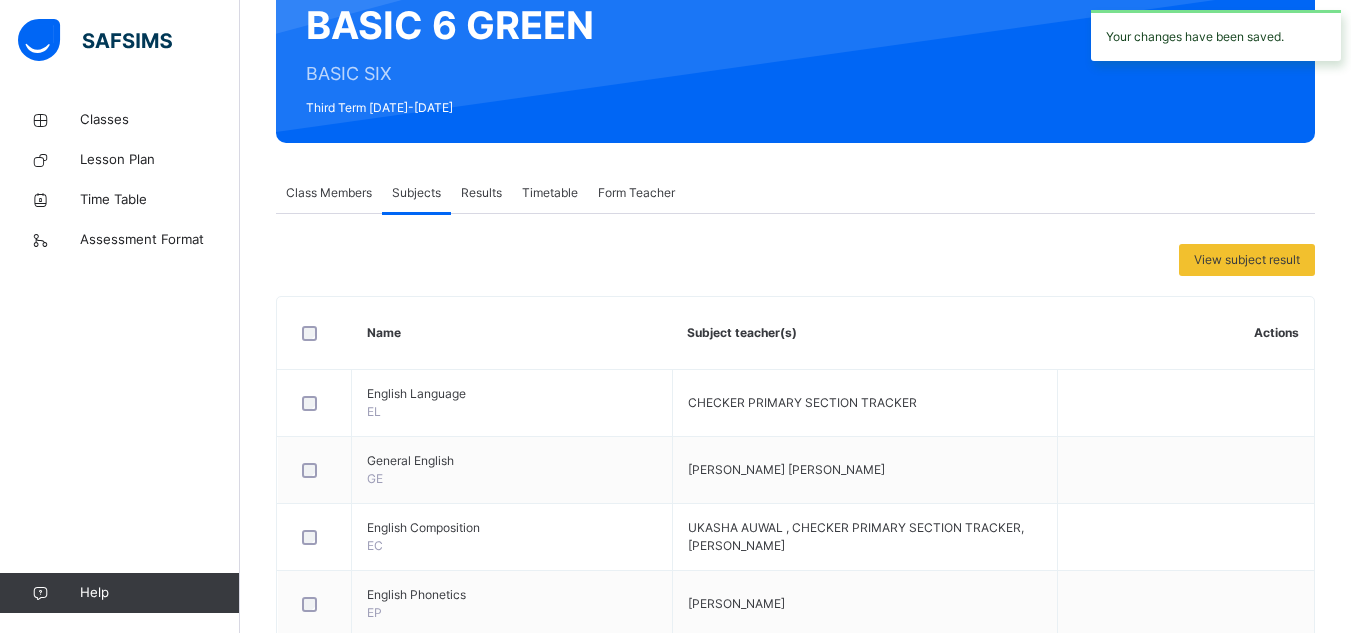 scroll, scrollTop: 0, scrollLeft: 0, axis: both 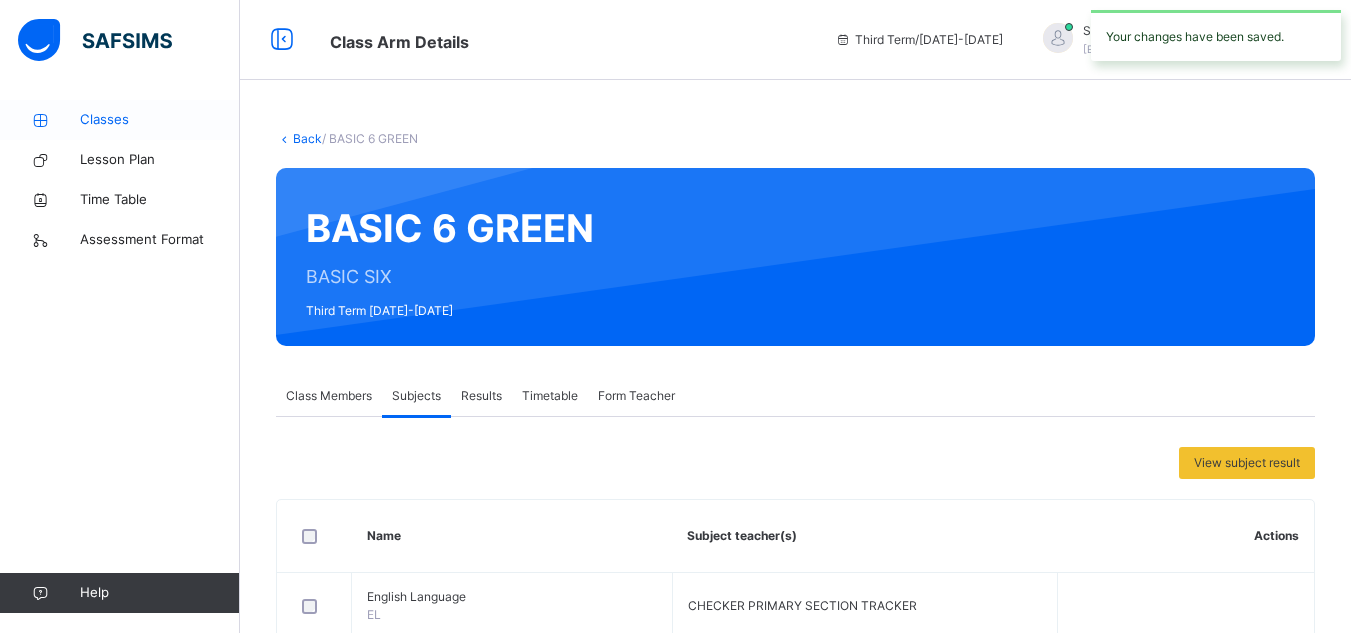 click on "Classes" at bounding box center [160, 120] 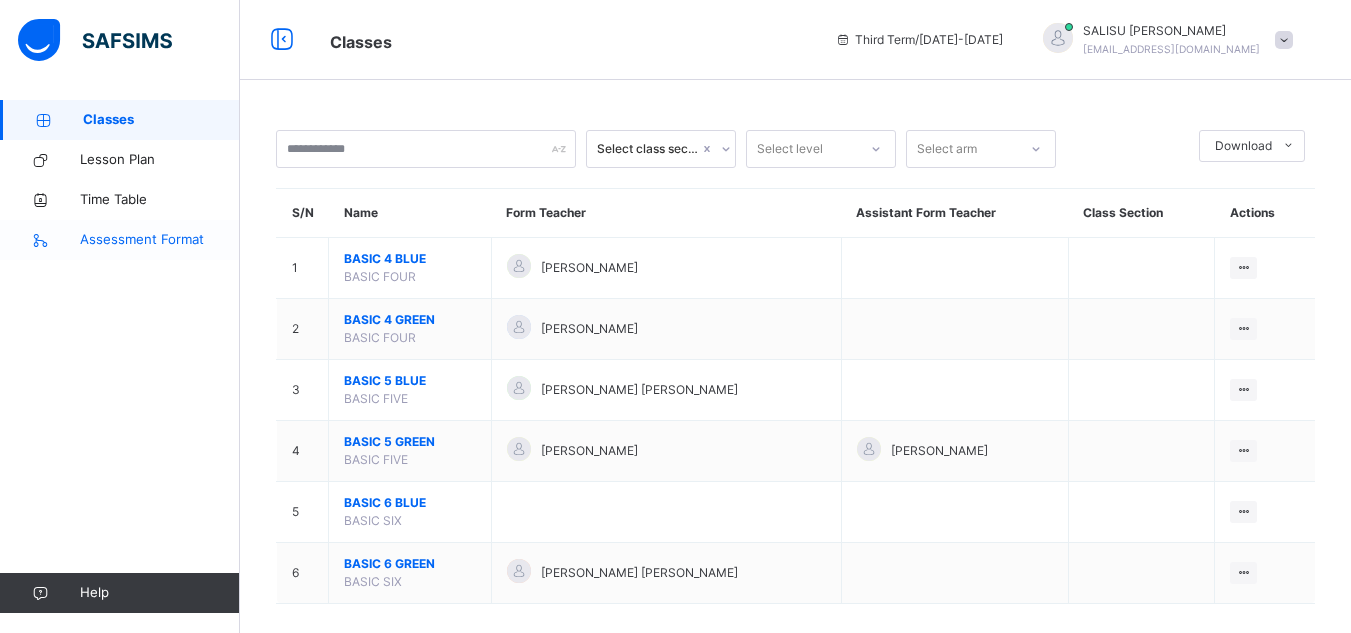 click on "Assessment Format" at bounding box center [160, 240] 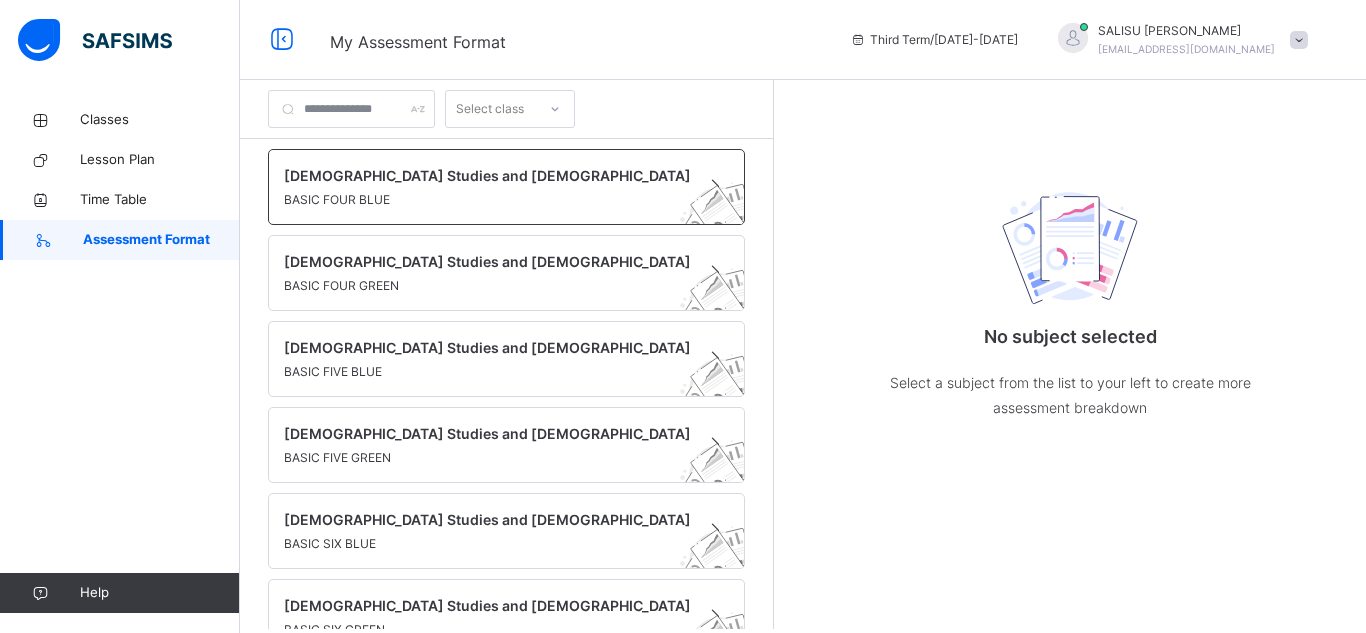 click on "[DEMOGRAPHIC_DATA] Studies and [DEMOGRAPHIC_DATA]" at bounding box center (487, 175) 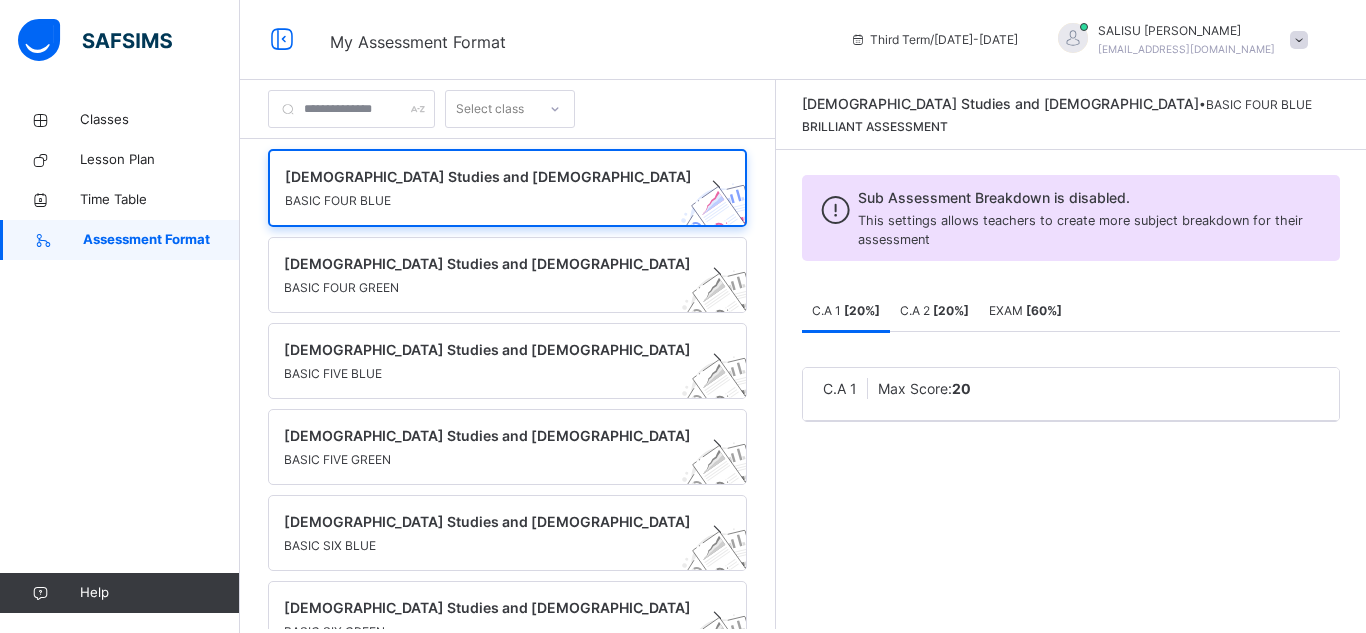 click on "[ 20 %]" at bounding box center [951, 310] 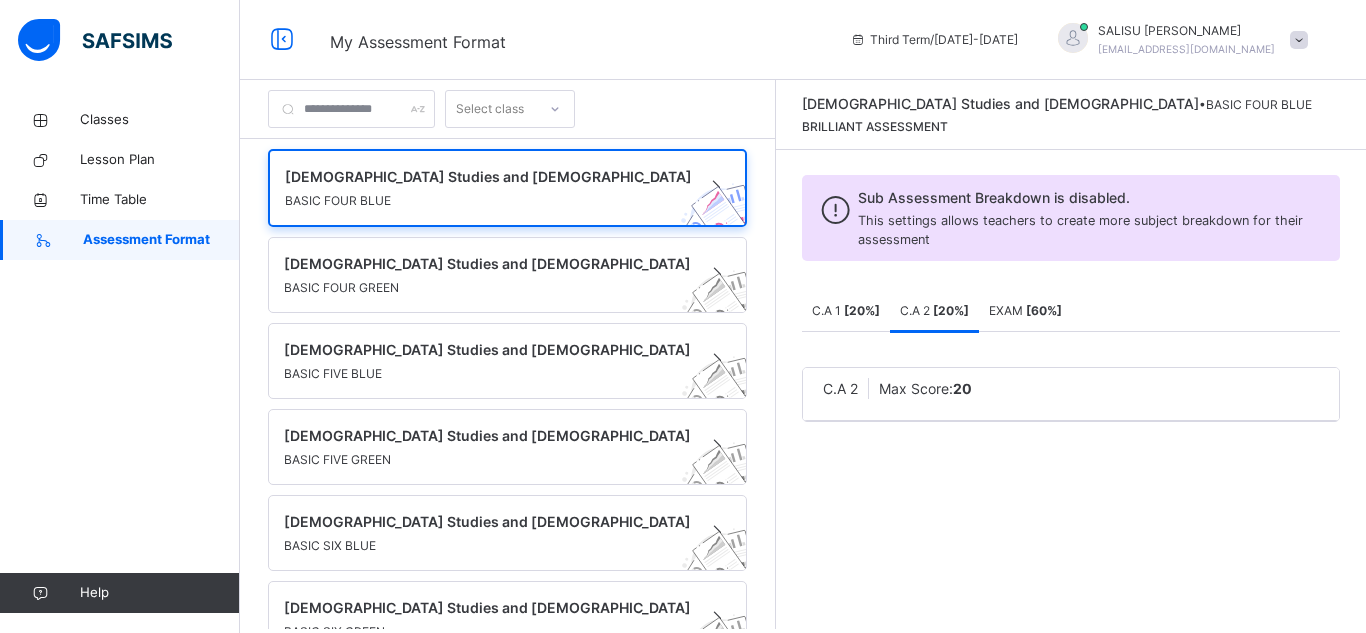 click on "[ 60 %]" at bounding box center (1044, 310) 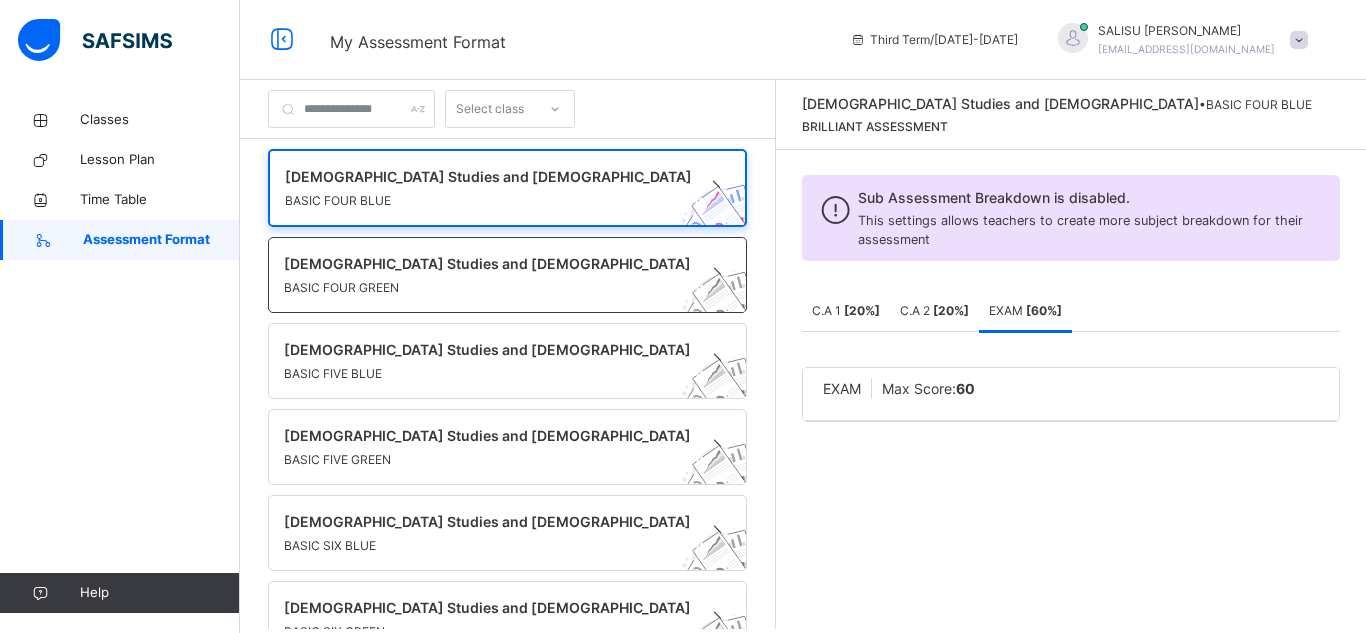 click on "[DEMOGRAPHIC_DATA] Studies and [DEMOGRAPHIC_DATA]      BASIC FOUR GREEN" at bounding box center (507, 275) 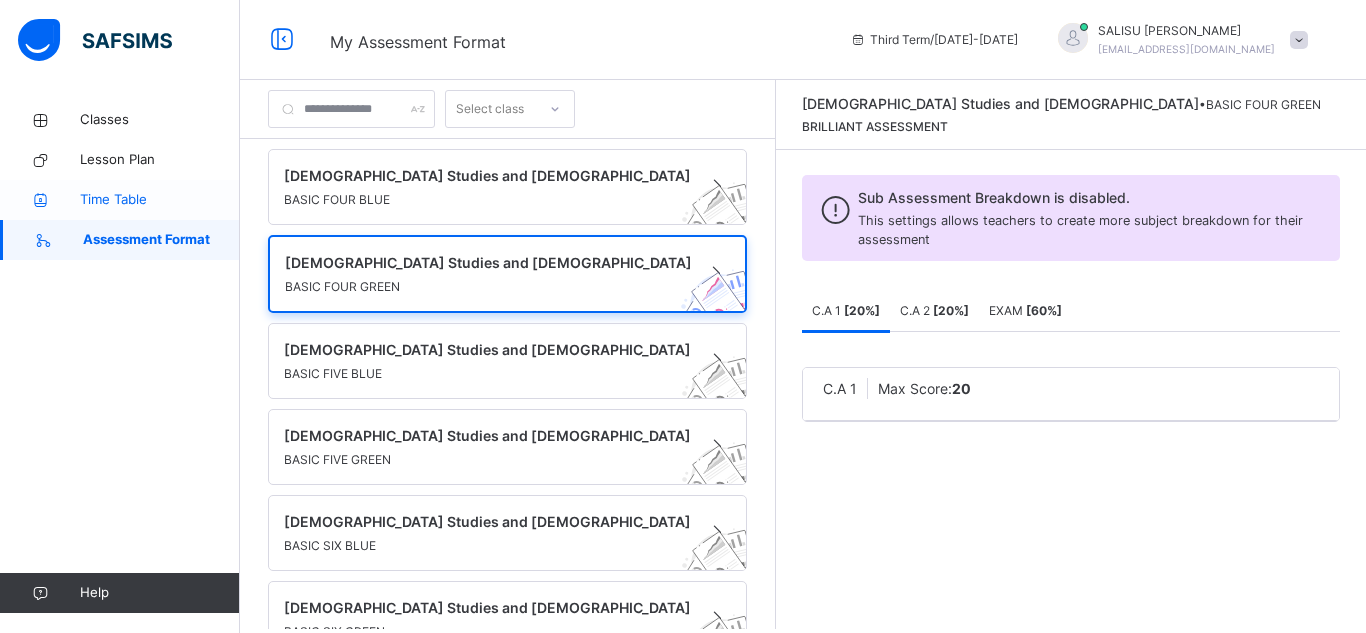 click on "Time Table" at bounding box center (160, 200) 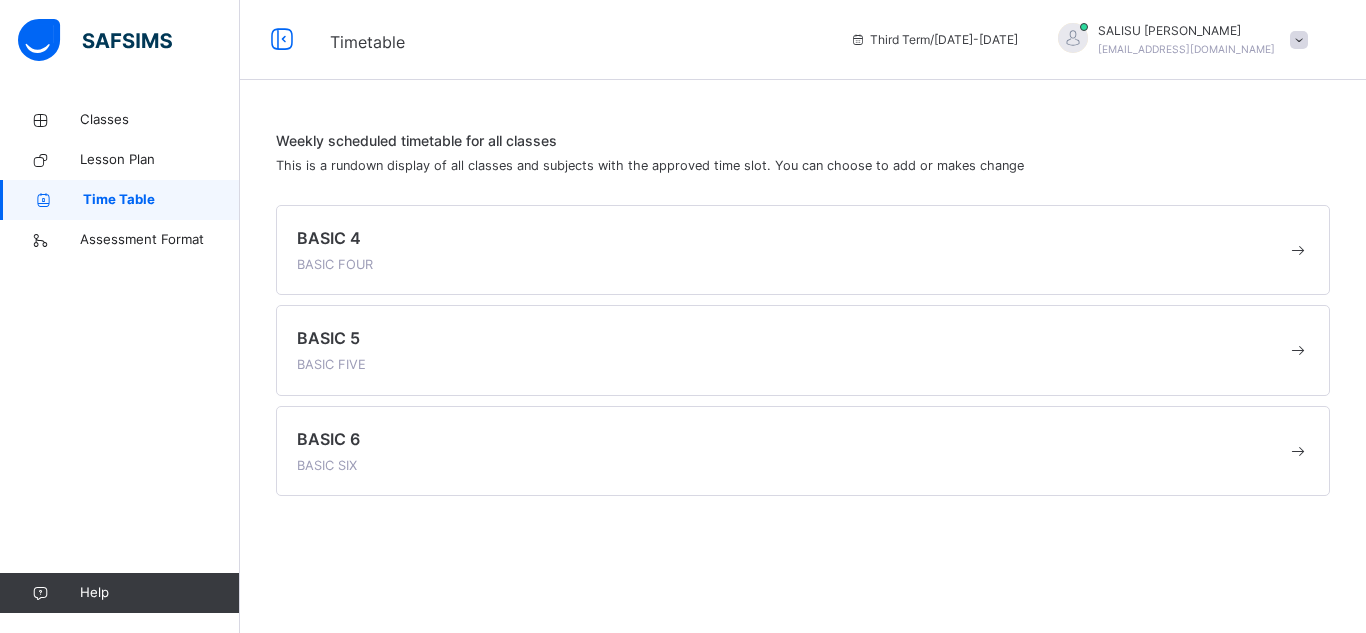 click on "BASIC 4 BASIC FOUR" at bounding box center (792, 250) 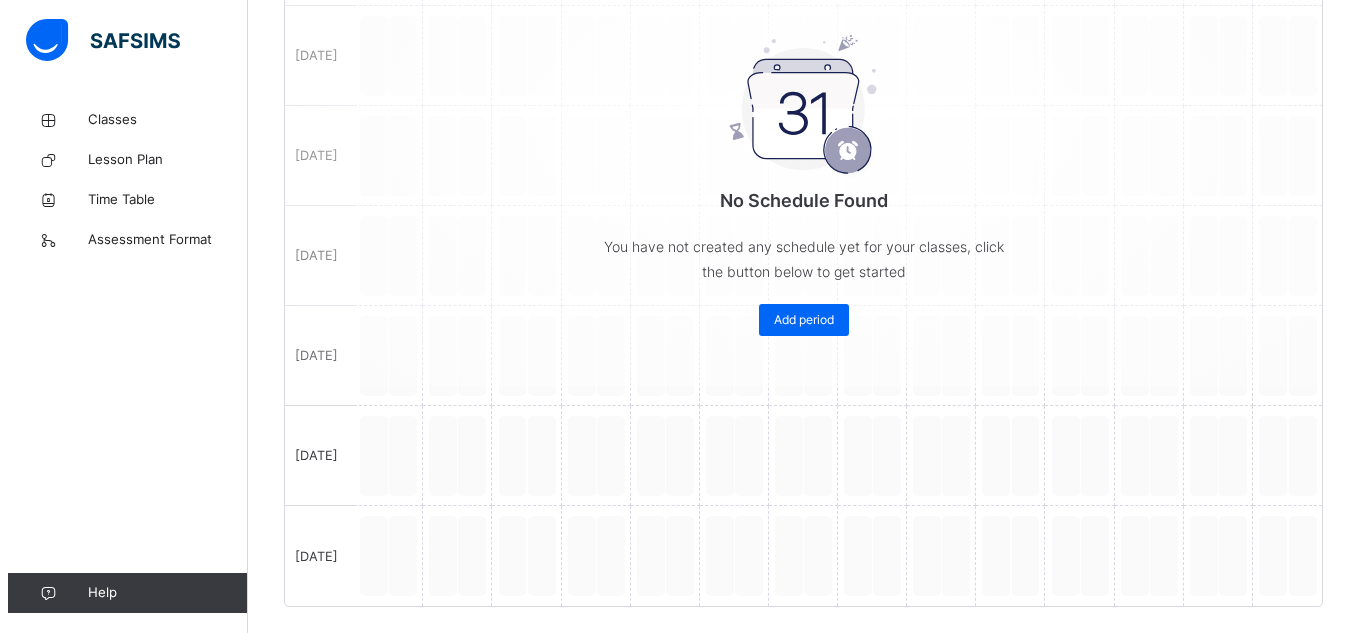 scroll, scrollTop: 546, scrollLeft: 0, axis: vertical 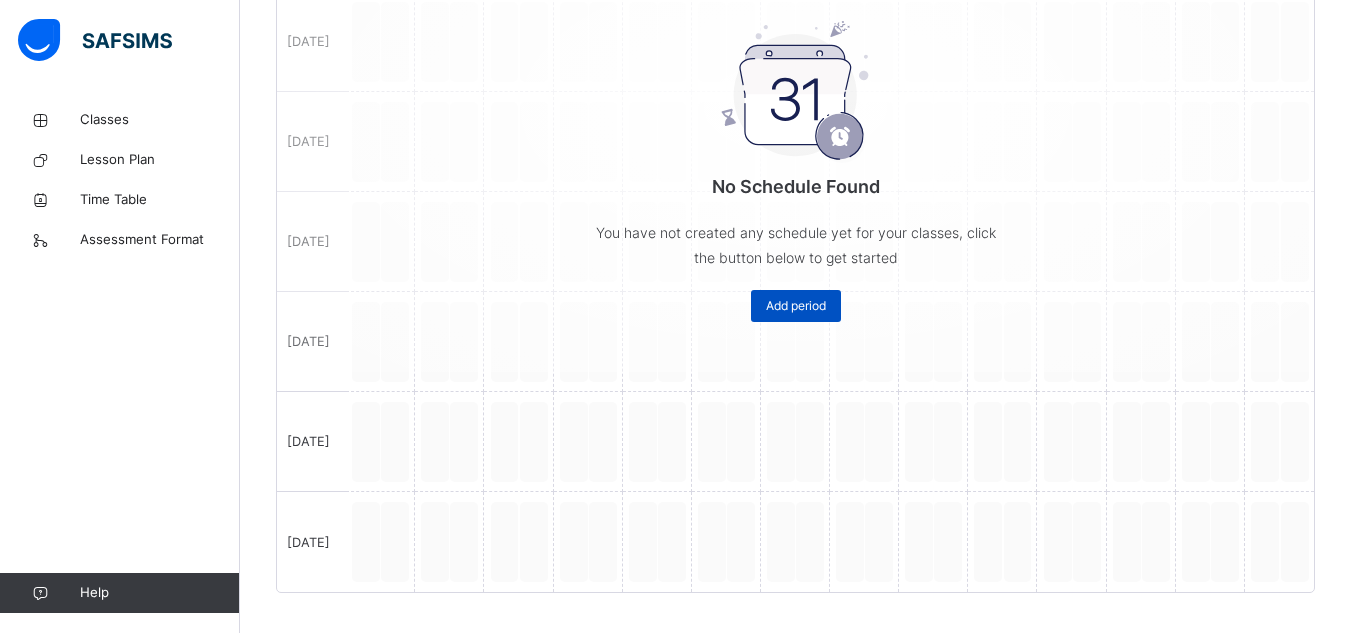click on "Add period" at bounding box center (796, 306) 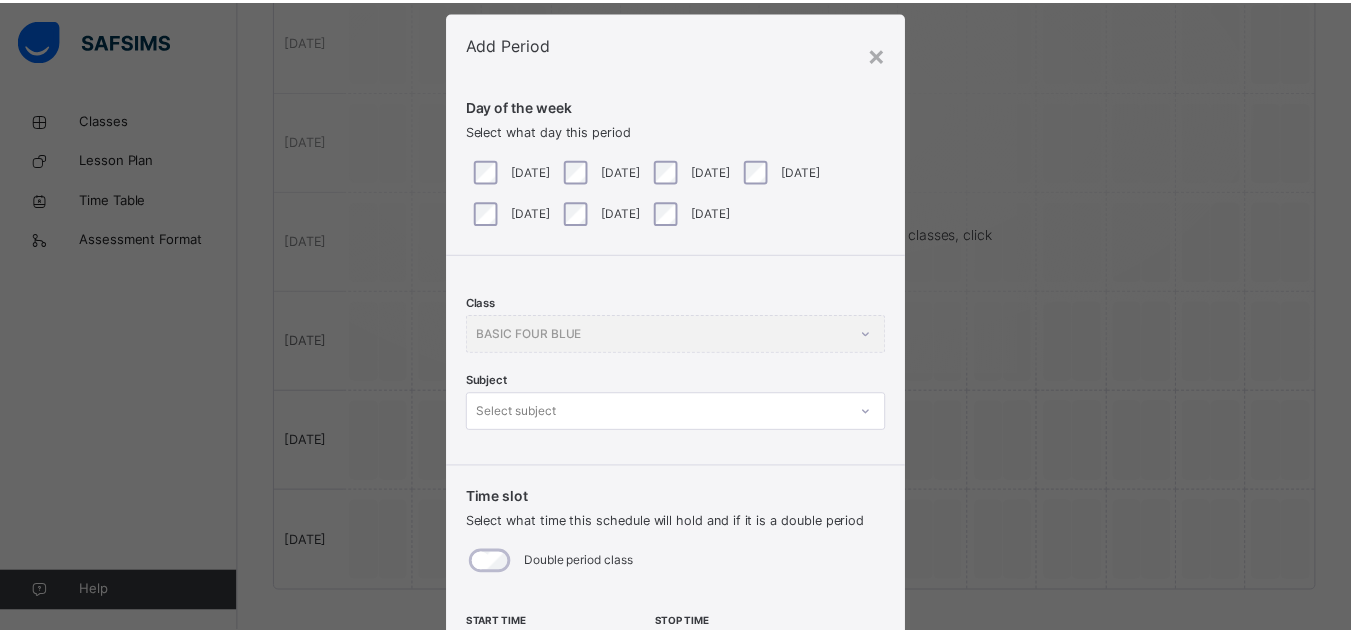 scroll, scrollTop: 0, scrollLeft: 0, axis: both 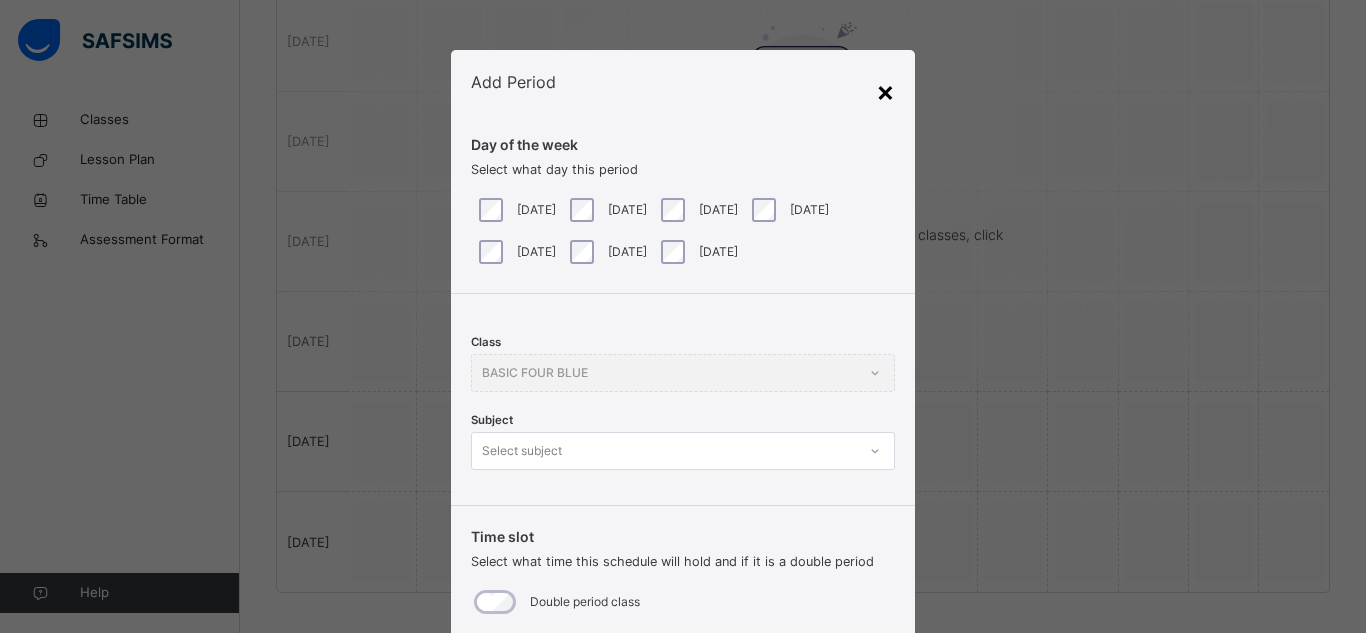 click on "×" at bounding box center [885, 91] 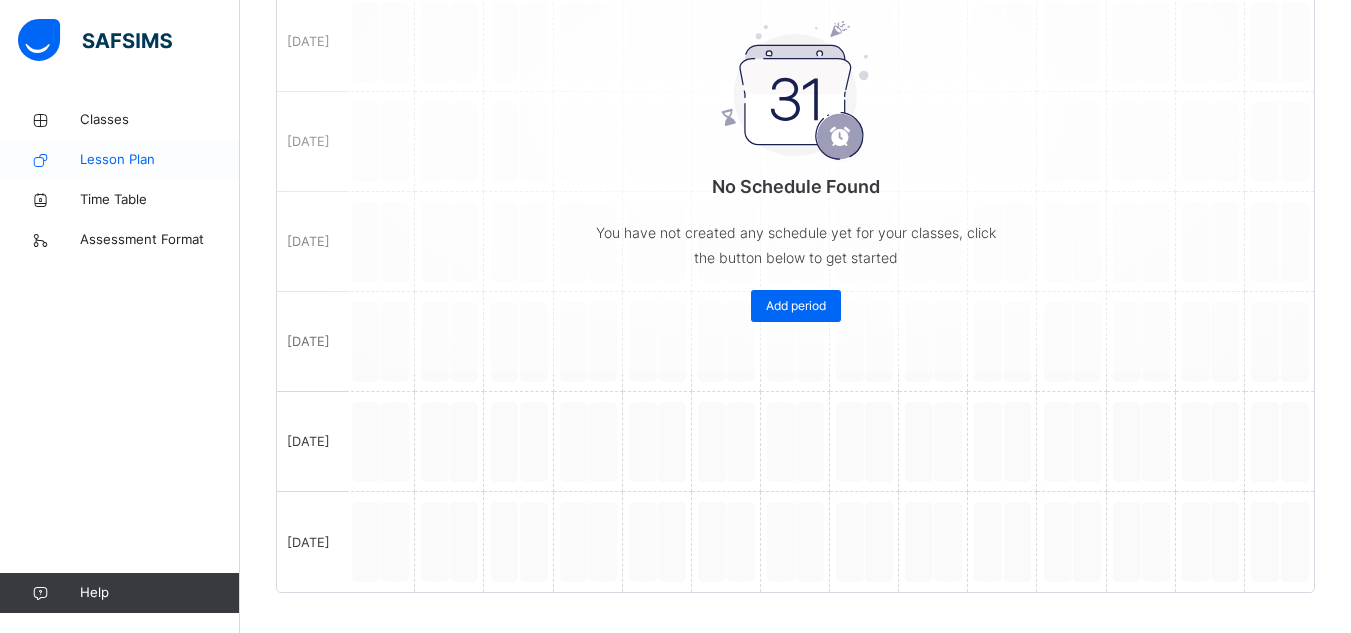 click on "Lesson Plan" at bounding box center (160, 160) 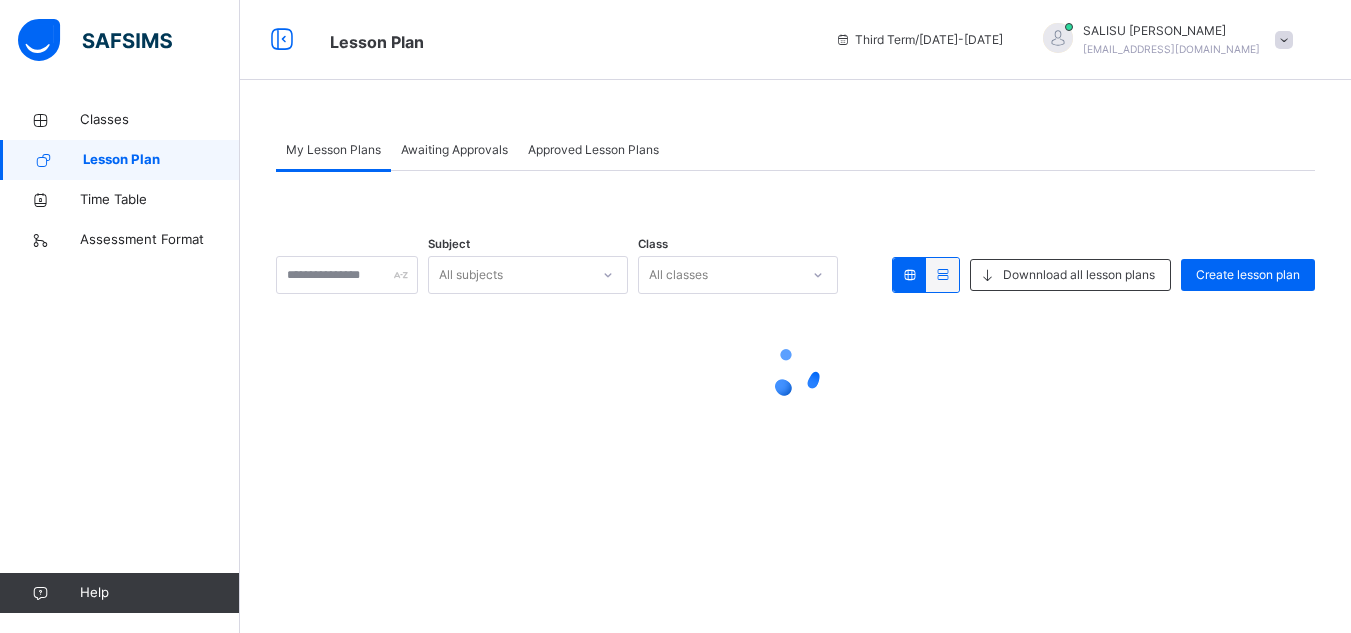 scroll, scrollTop: 0, scrollLeft: 0, axis: both 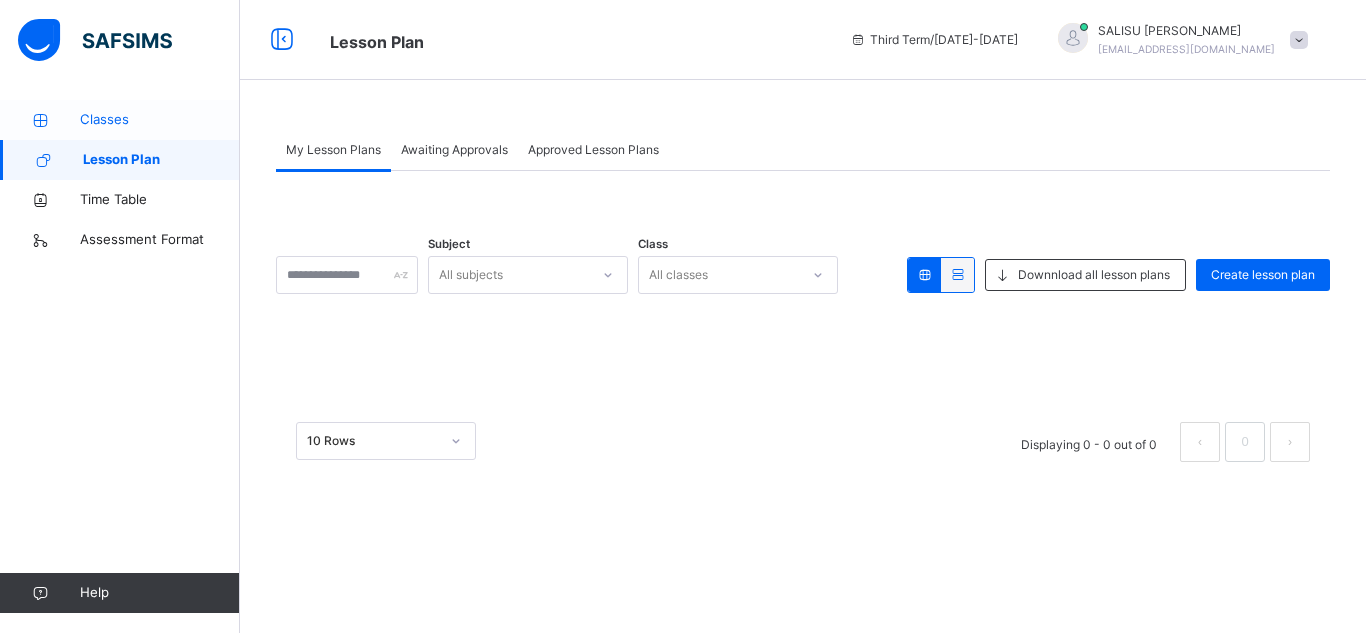 click on "Classes" at bounding box center [160, 120] 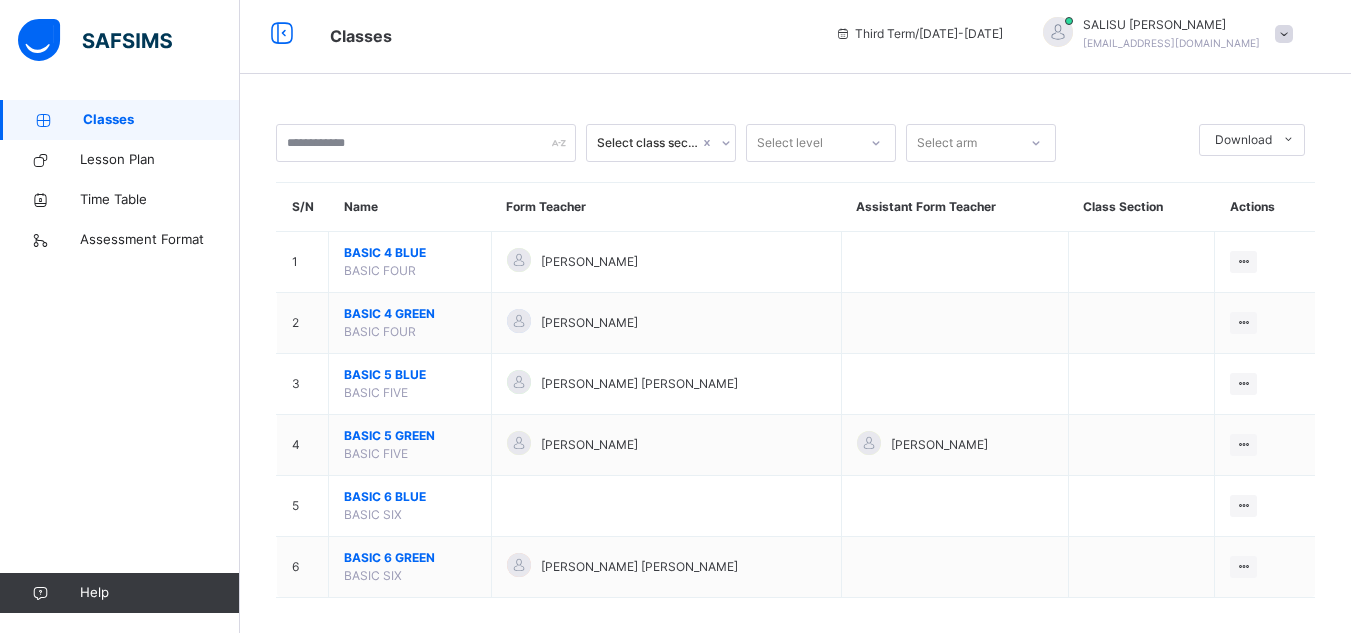 scroll, scrollTop: 0, scrollLeft: 0, axis: both 